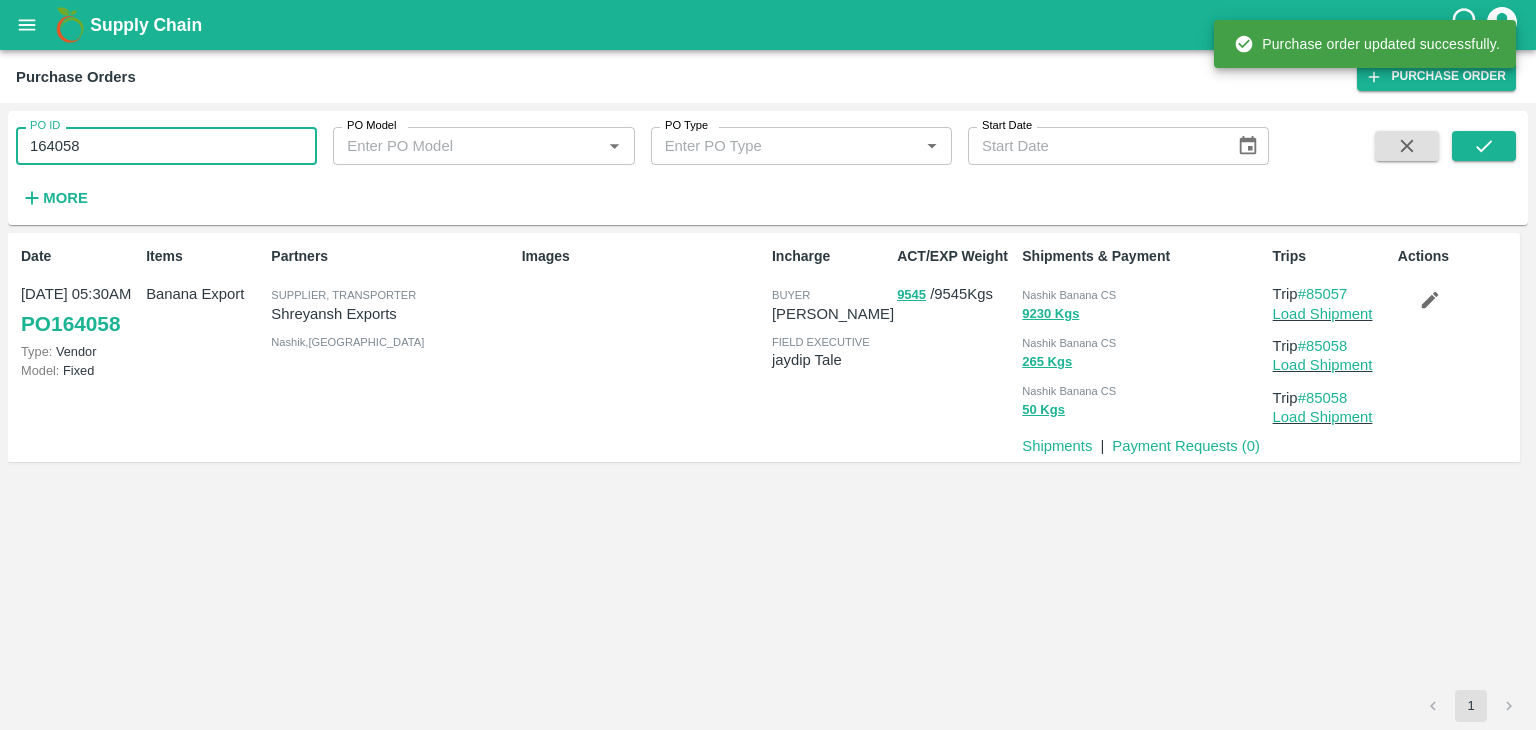 scroll, scrollTop: 0, scrollLeft: 0, axis: both 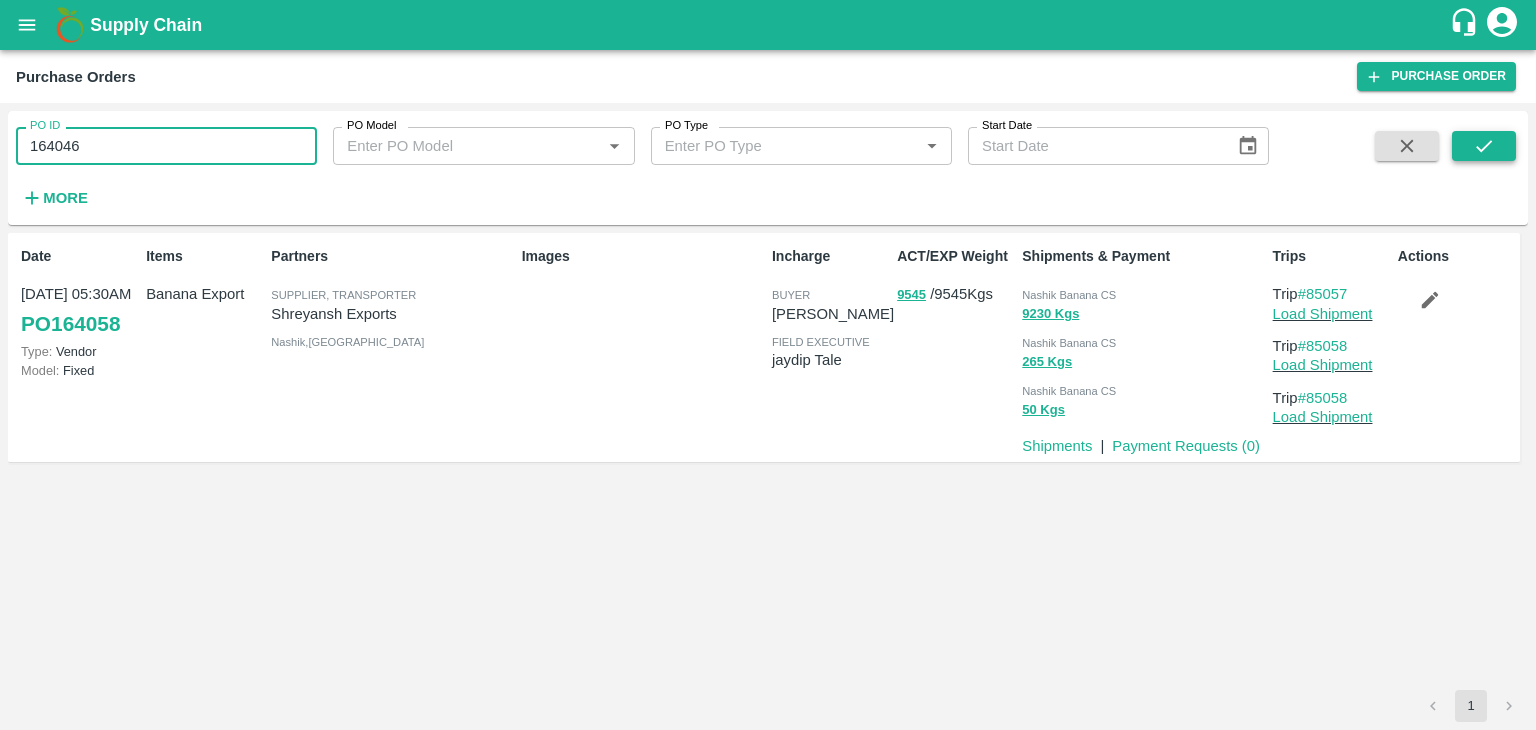 type on "164046" 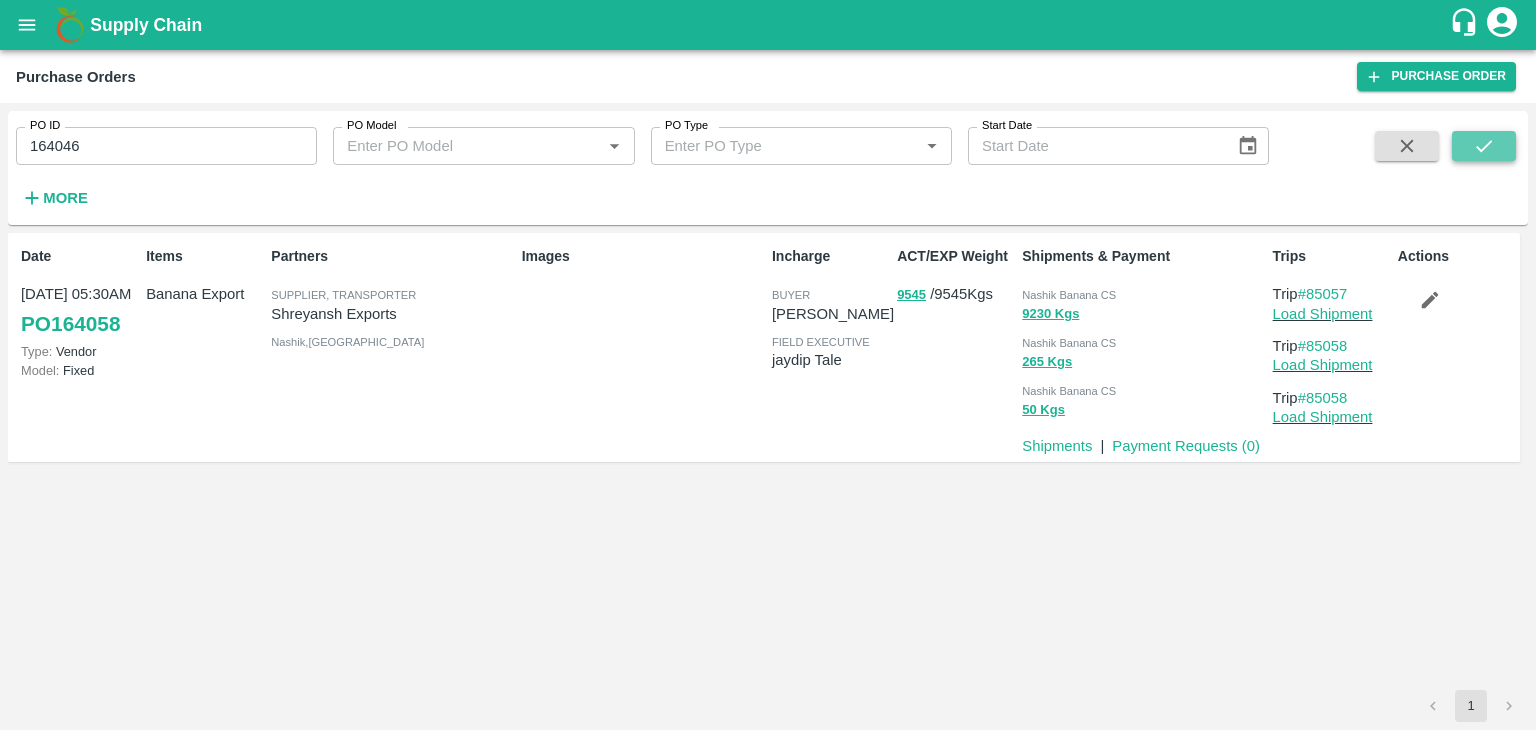 click 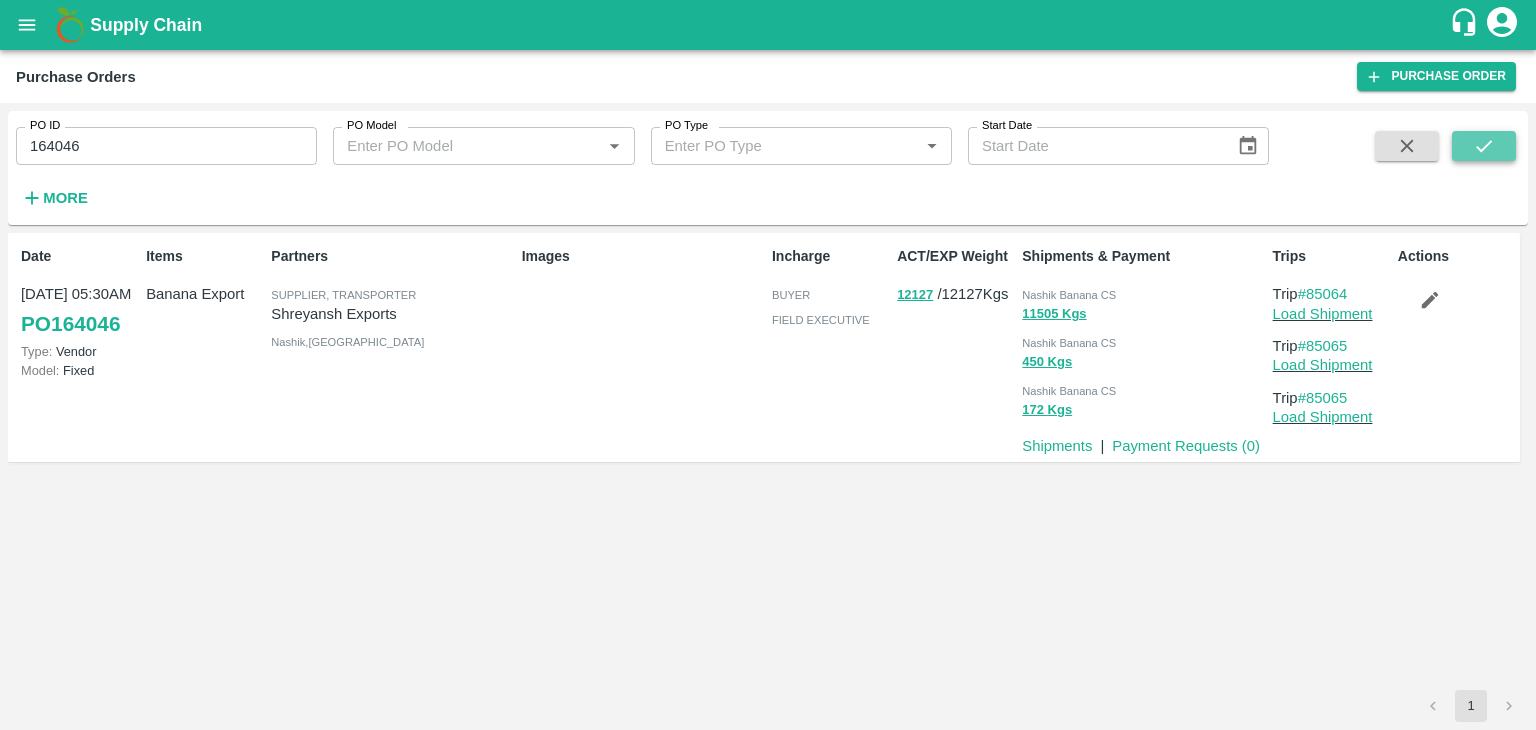 click 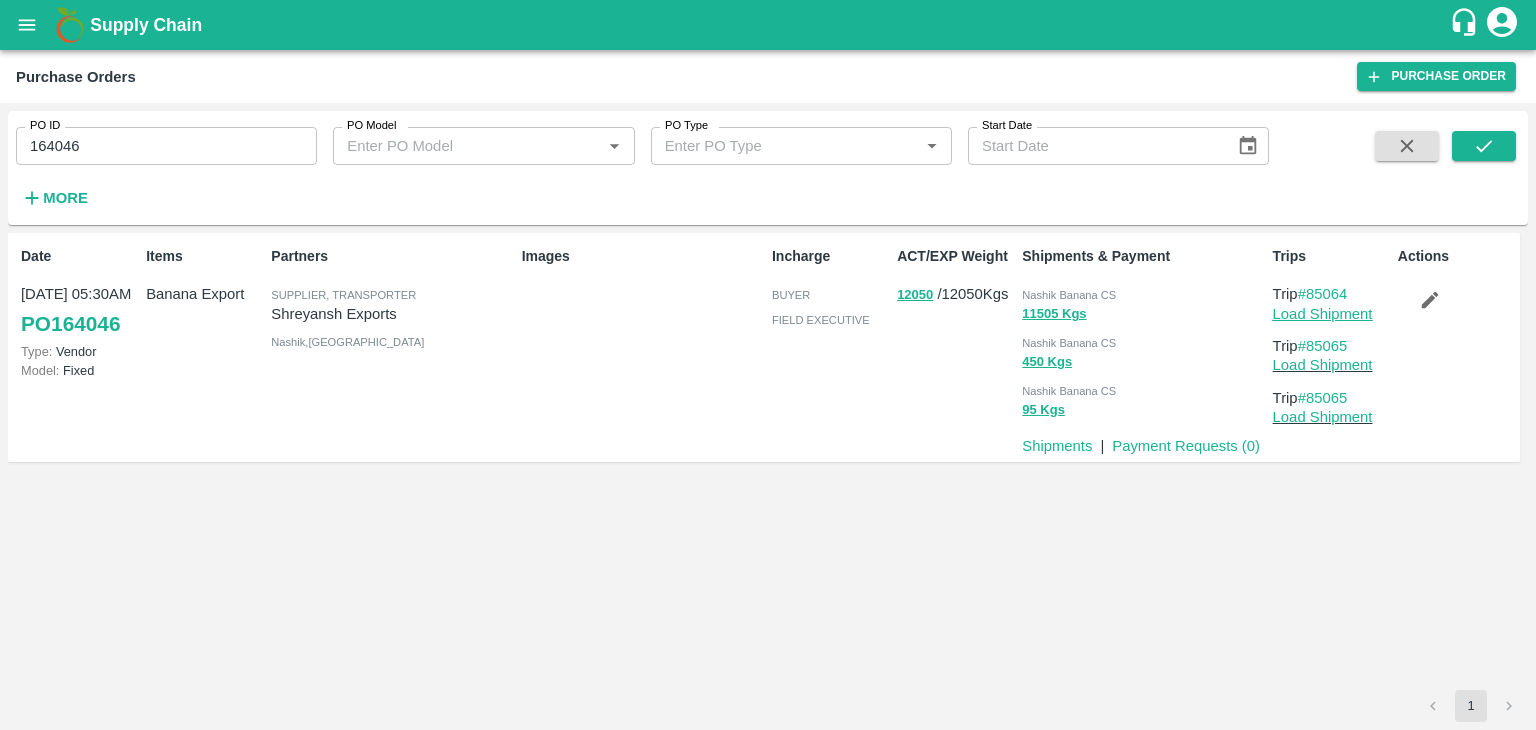 click on "Load Shipment" at bounding box center (1323, 314) 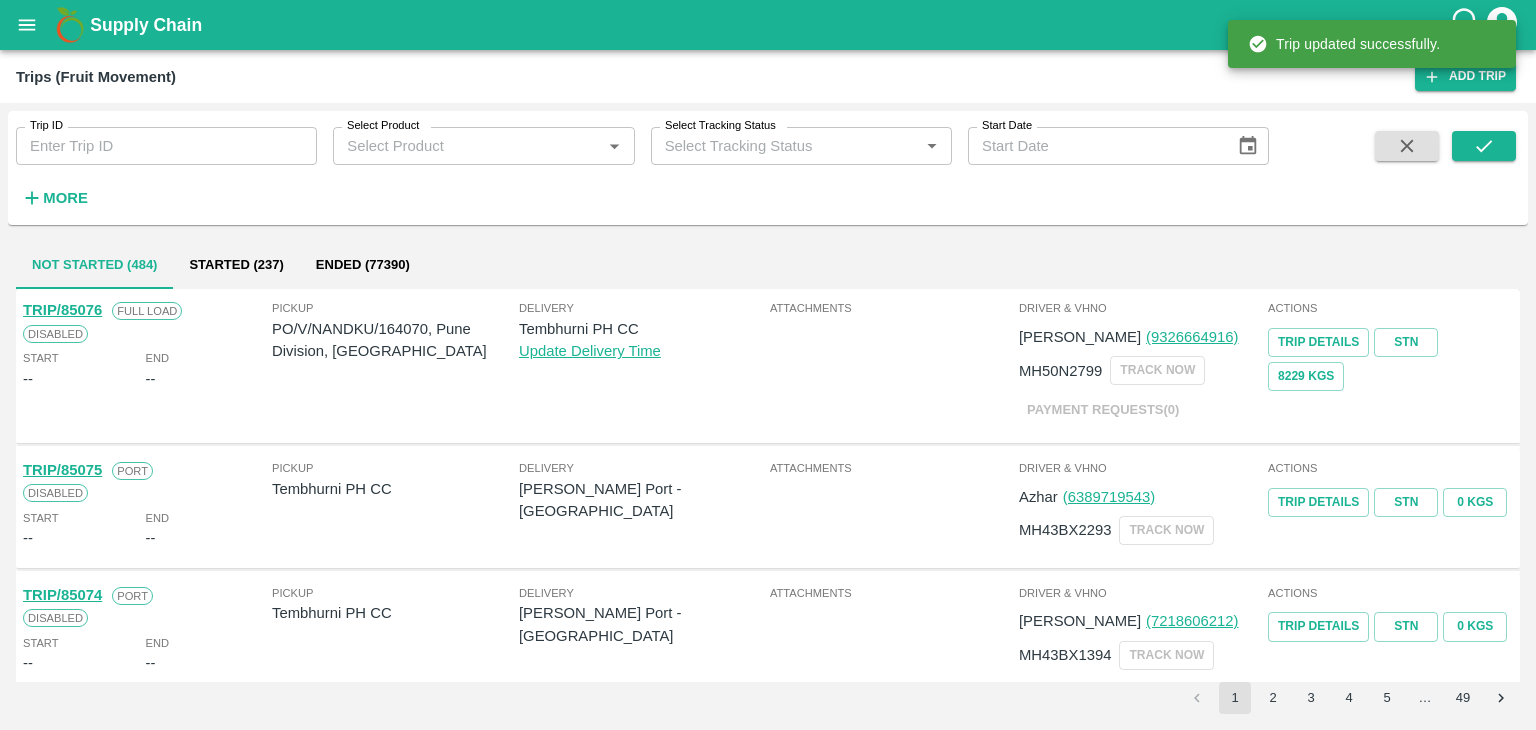 scroll, scrollTop: 0, scrollLeft: 0, axis: both 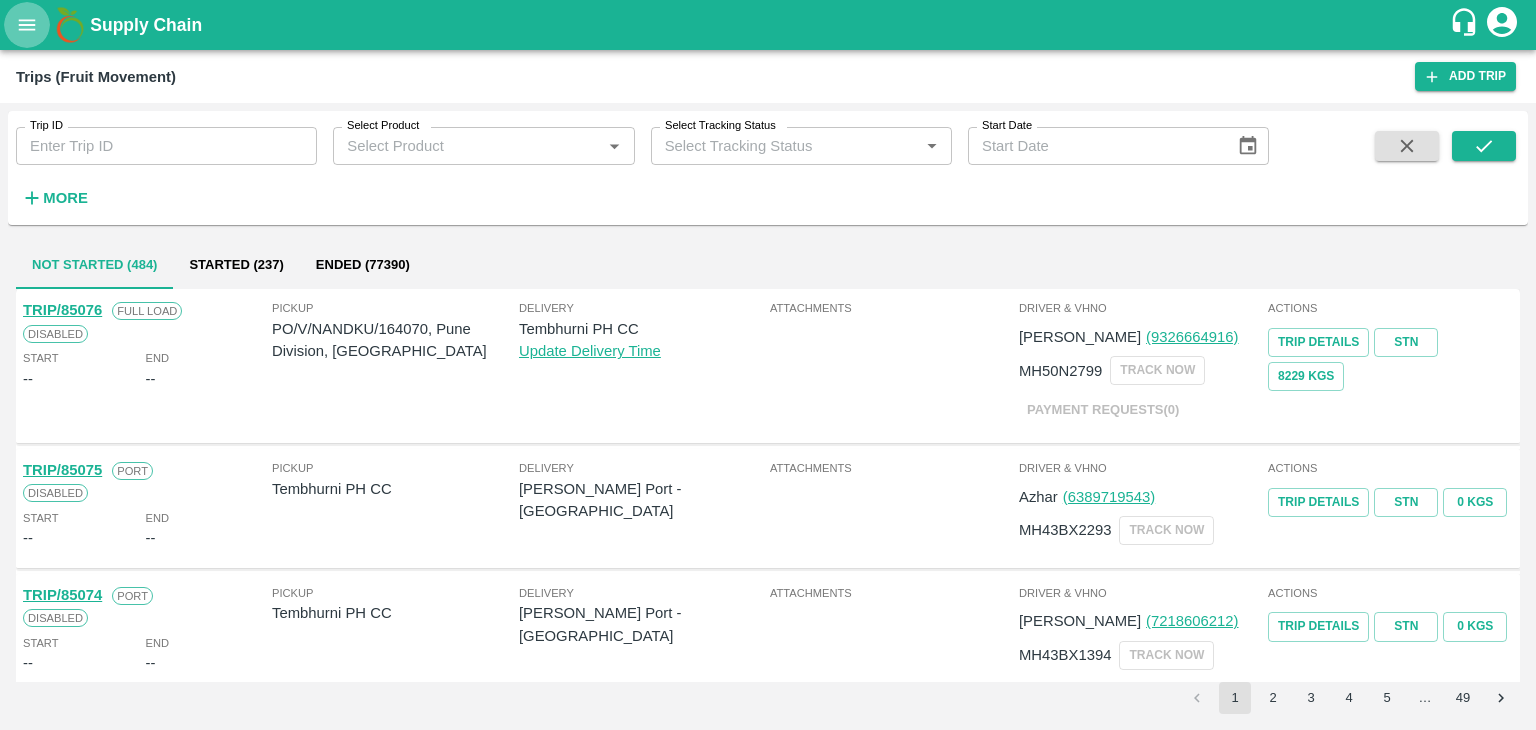 click at bounding box center (27, 25) 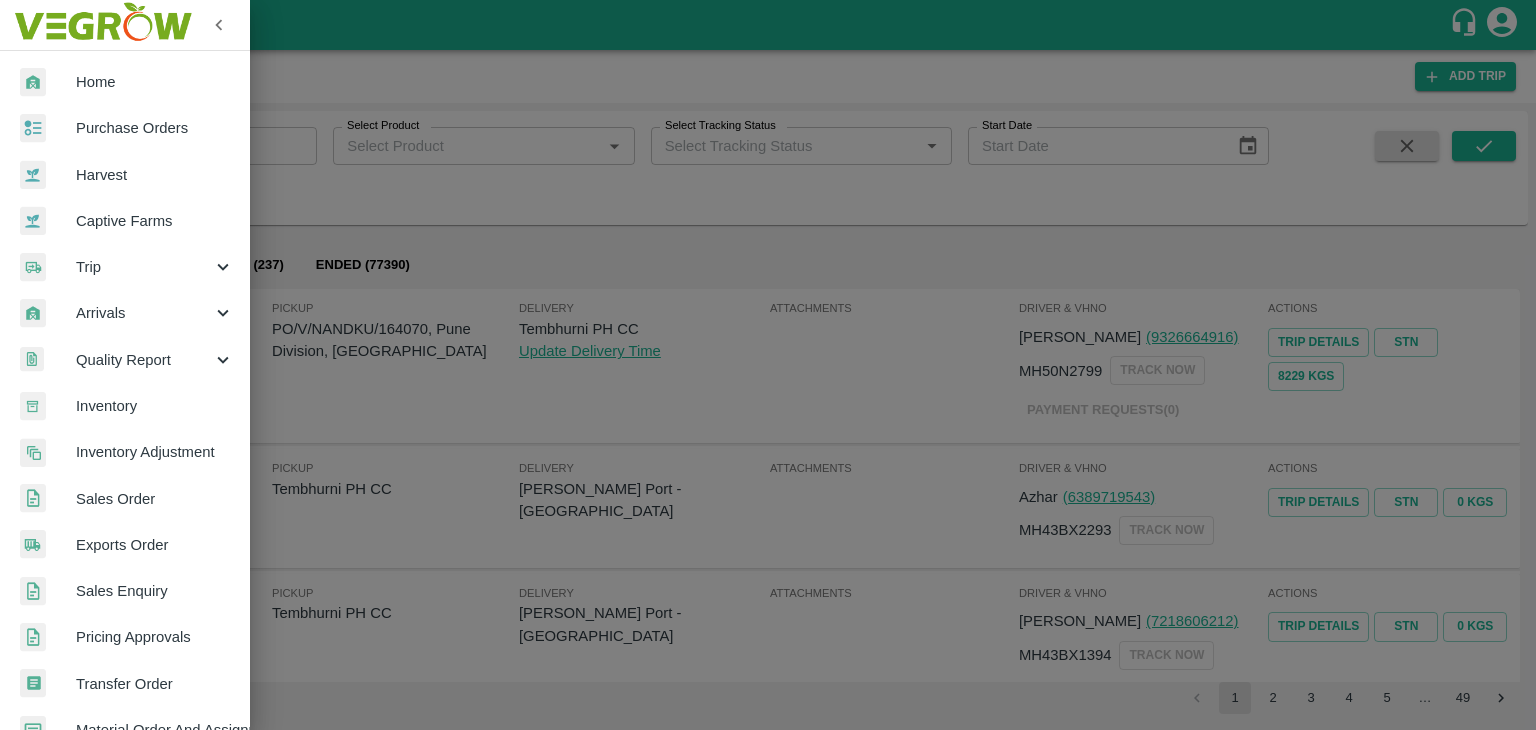 click on "Arrivals" at bounding box center (144, 313) 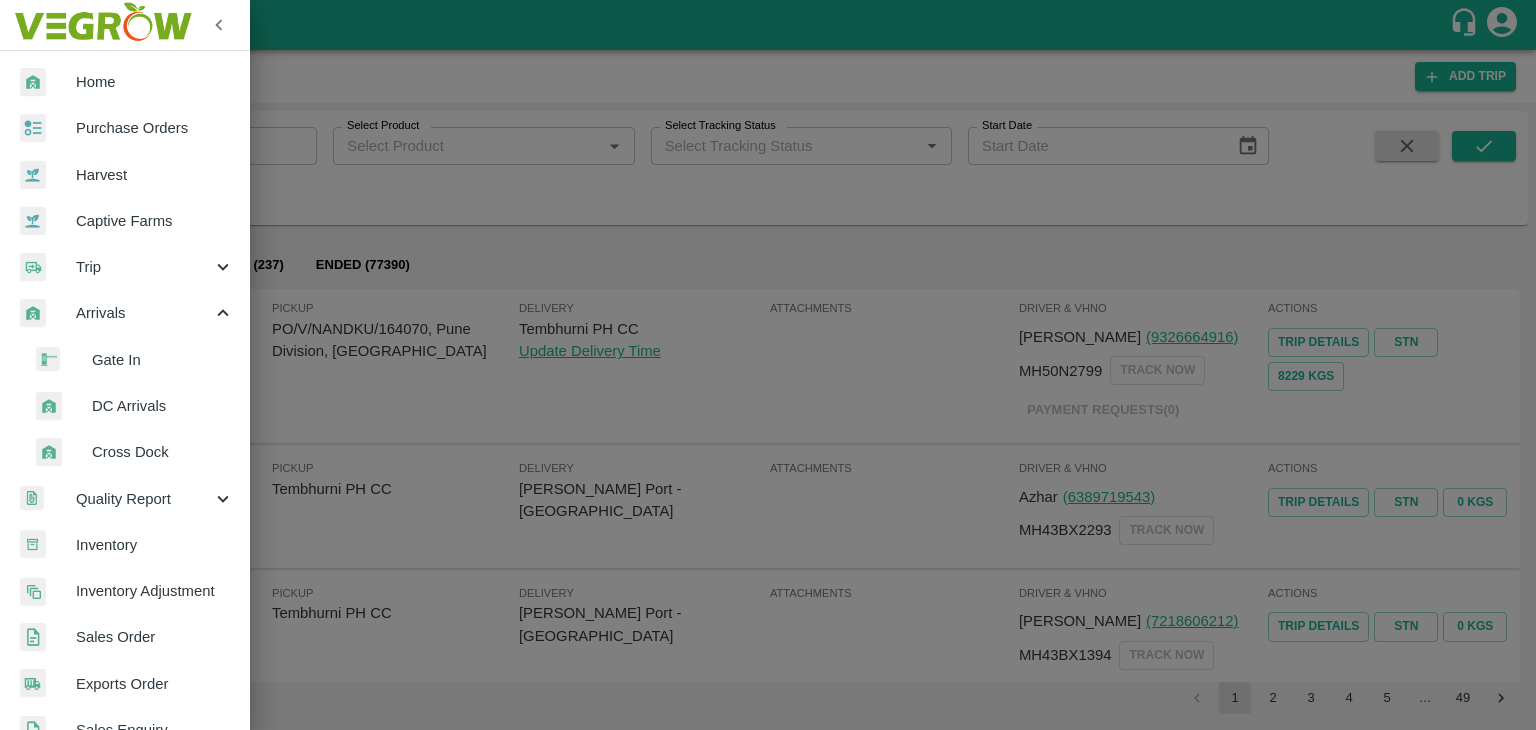 click on "DC Arrivals" at bounding box center [163, 406] 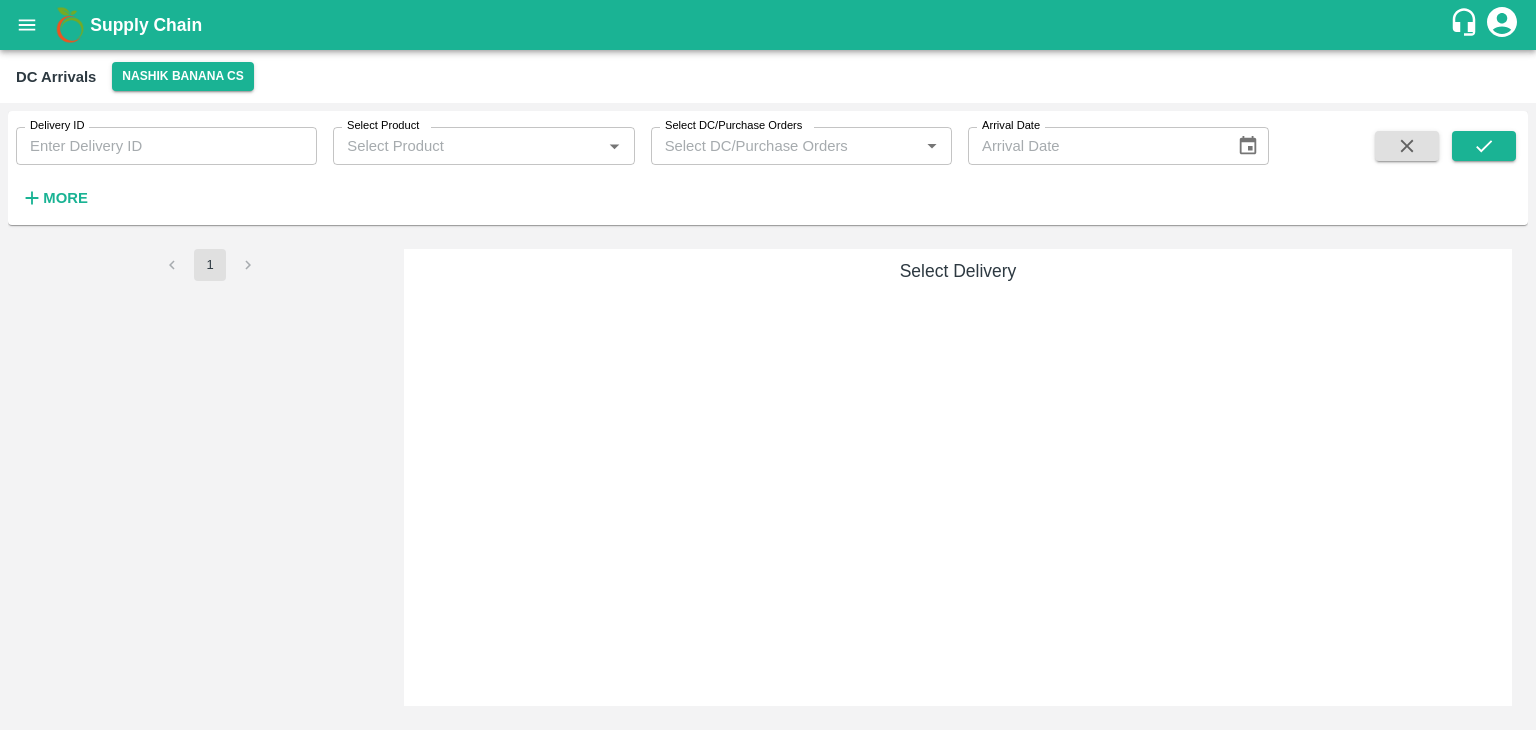 click on "More" at bounding box center [65, 198] 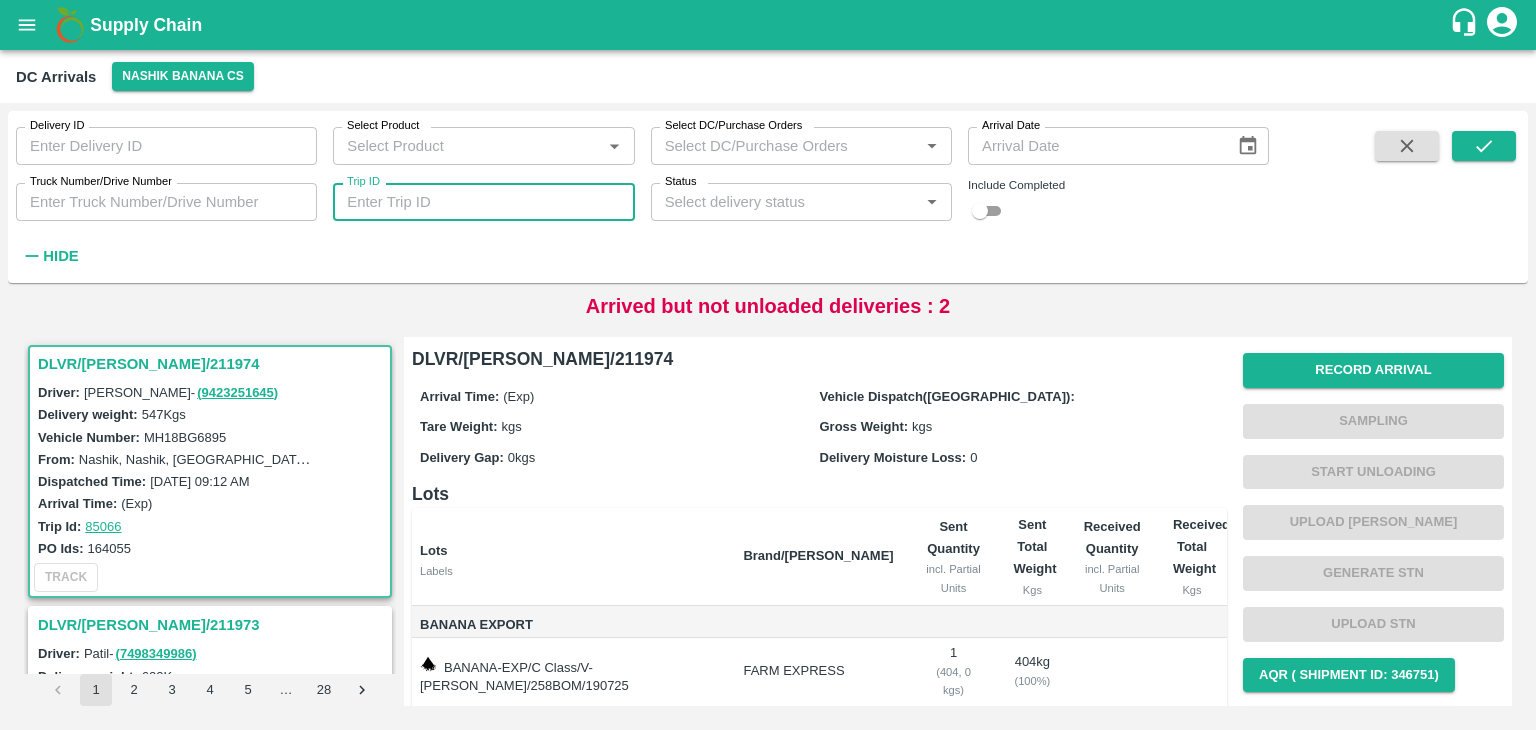 click on "Trip ID" at bounding box center (483, 202) 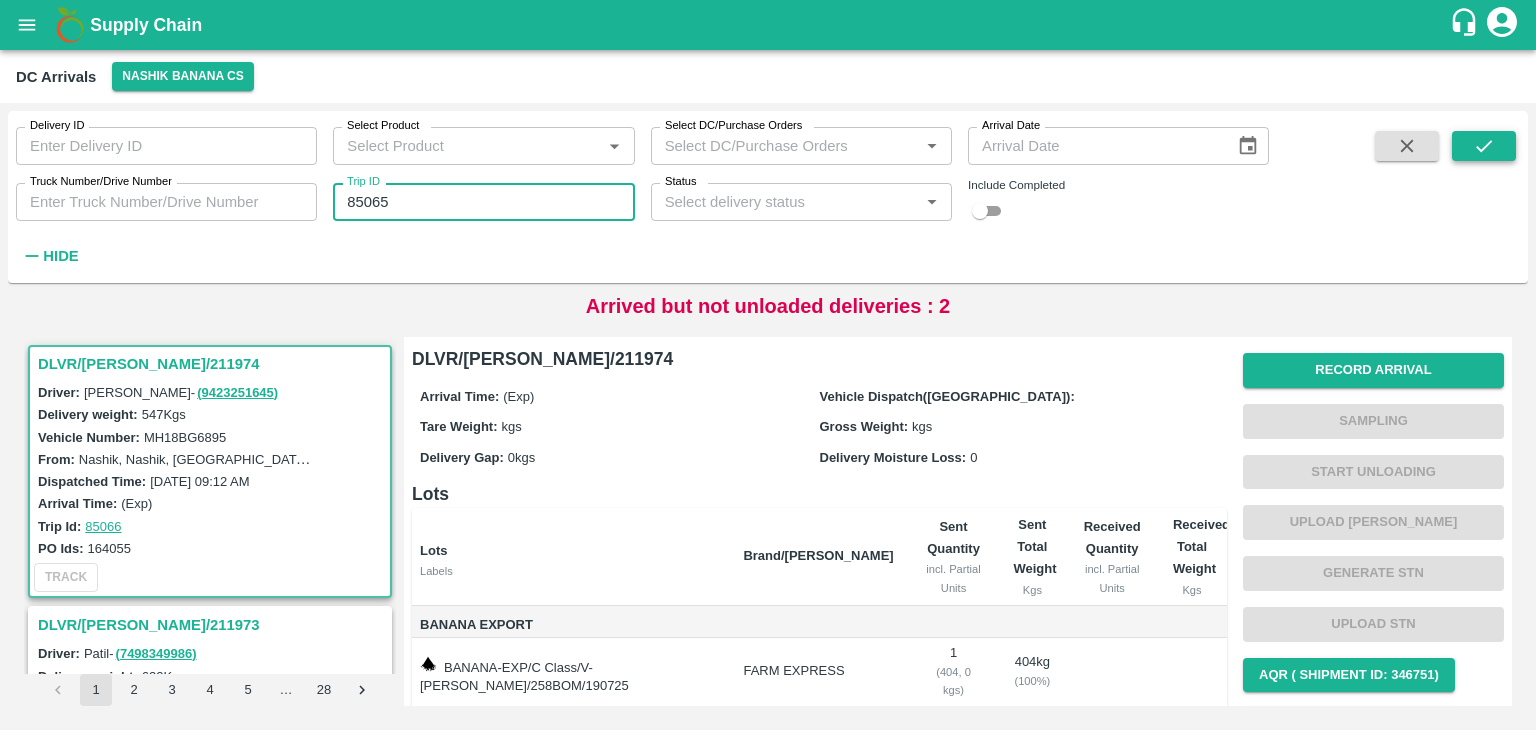 type on "85065" 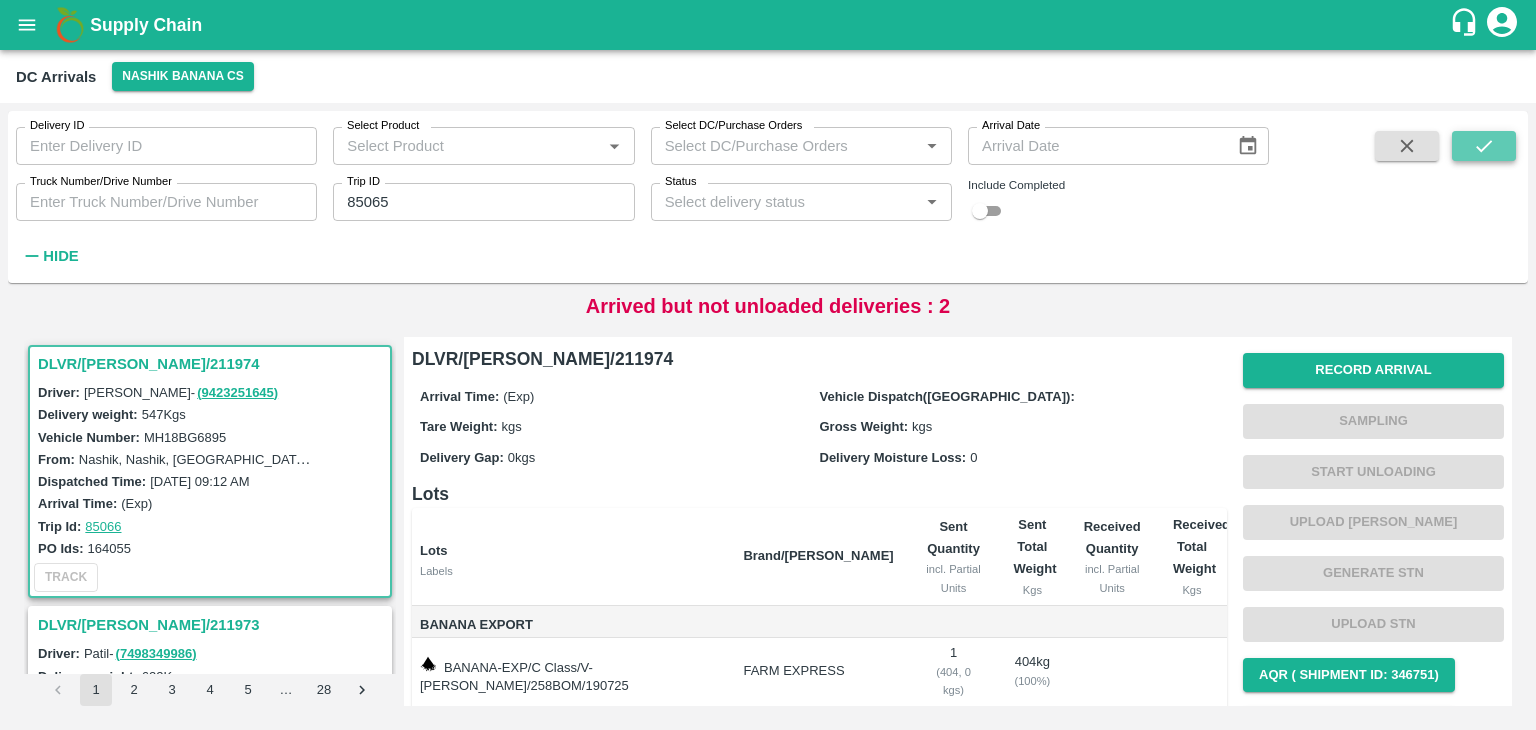 click 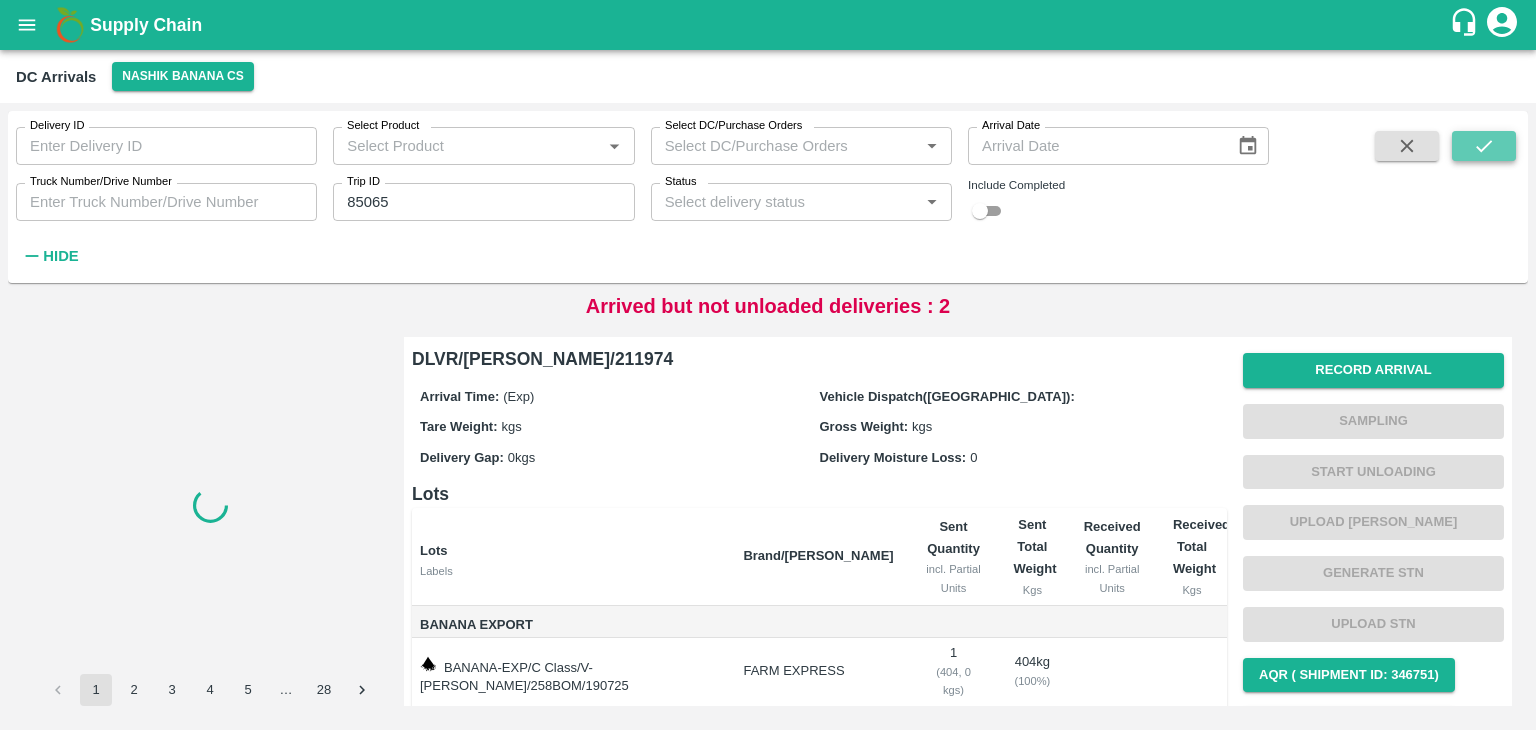click 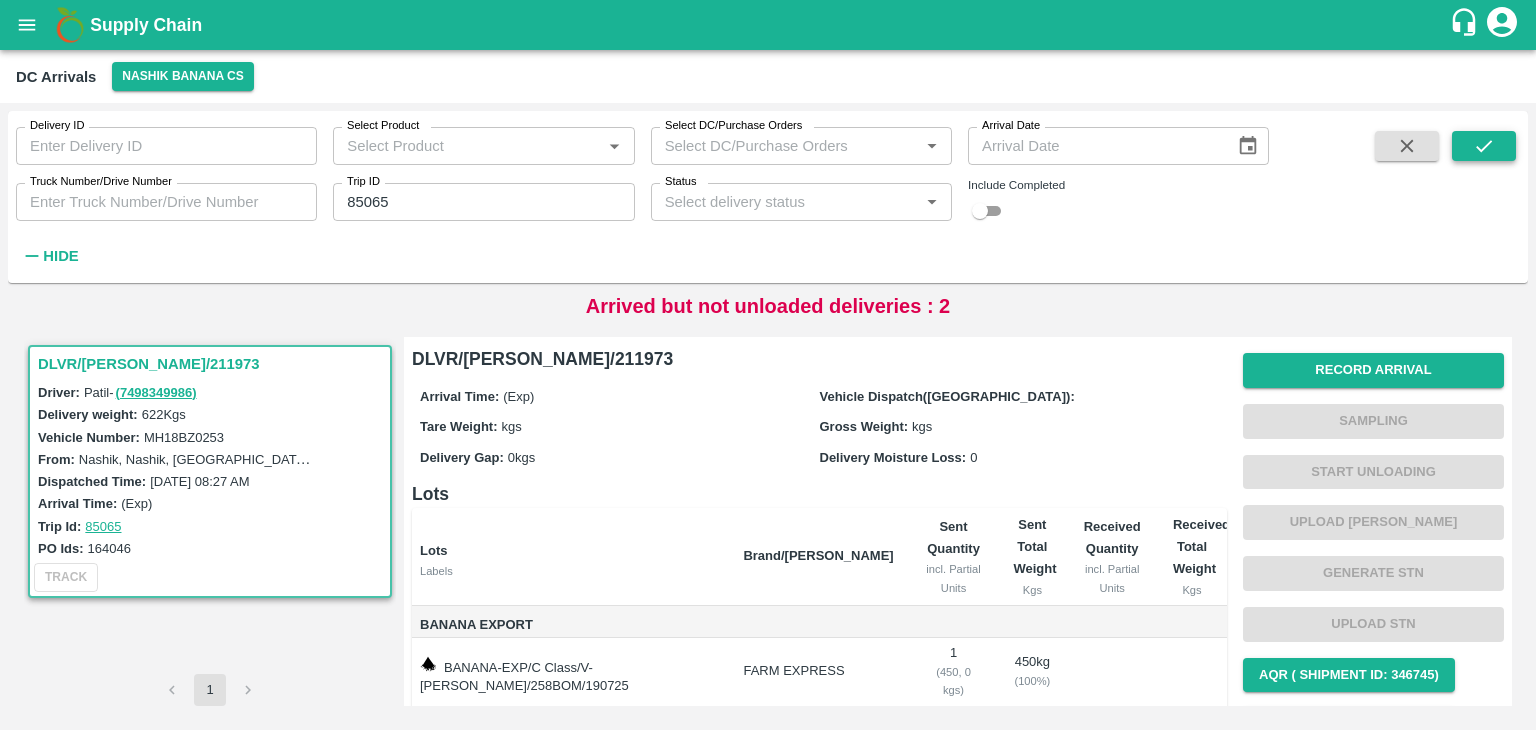 click 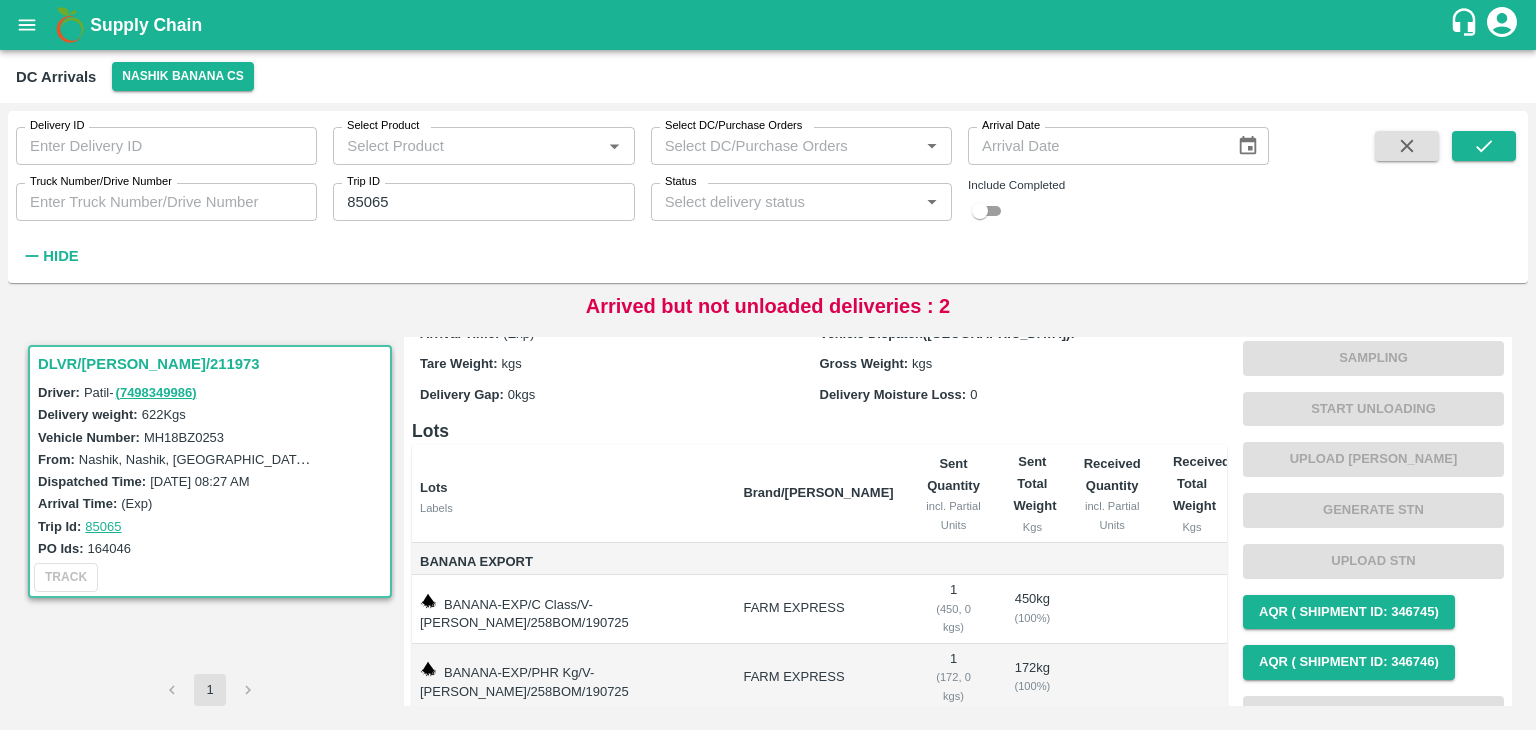 scroll, scrollTop: 0, scrollLeft: 0, axis: both 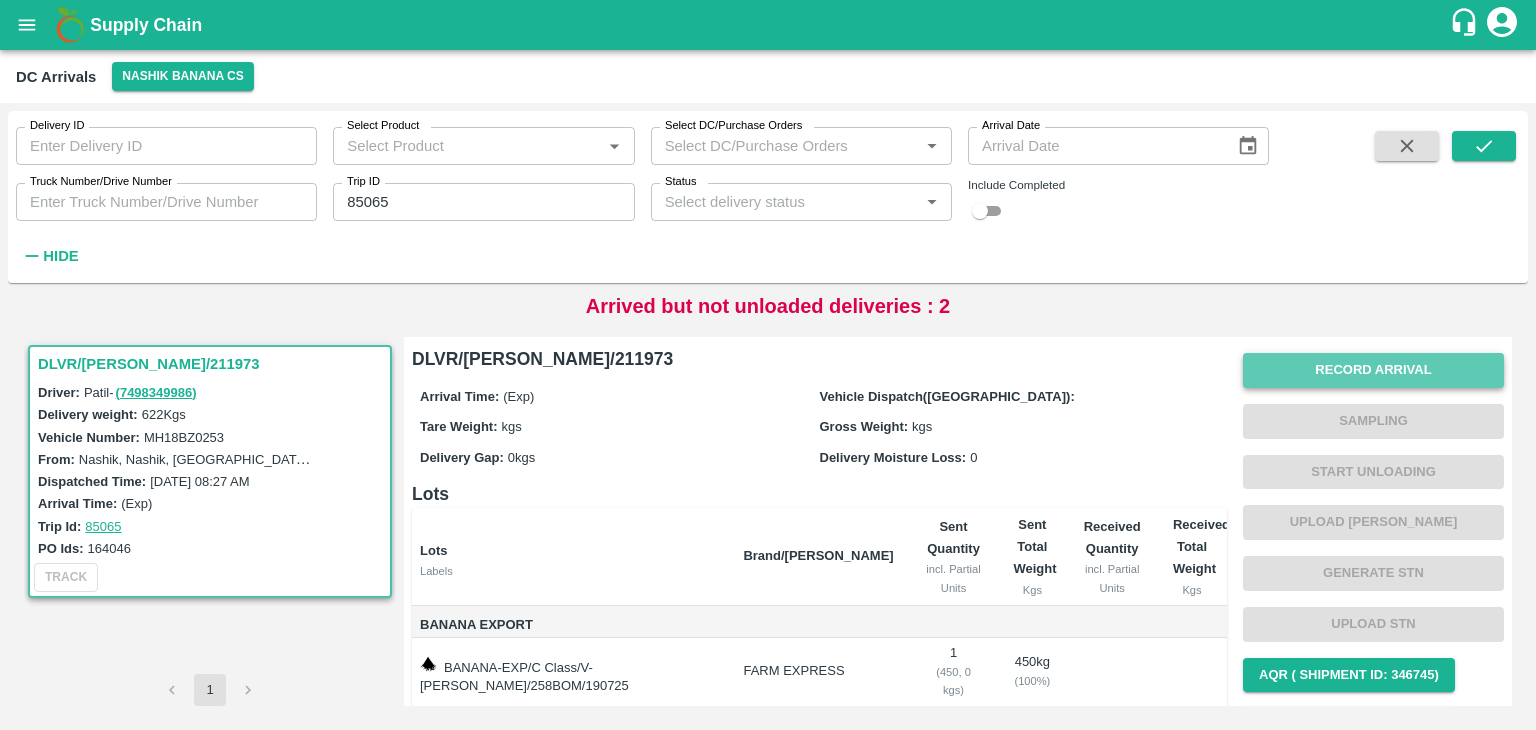 click on "Record Arrival" at bounding box center [1373, 370] 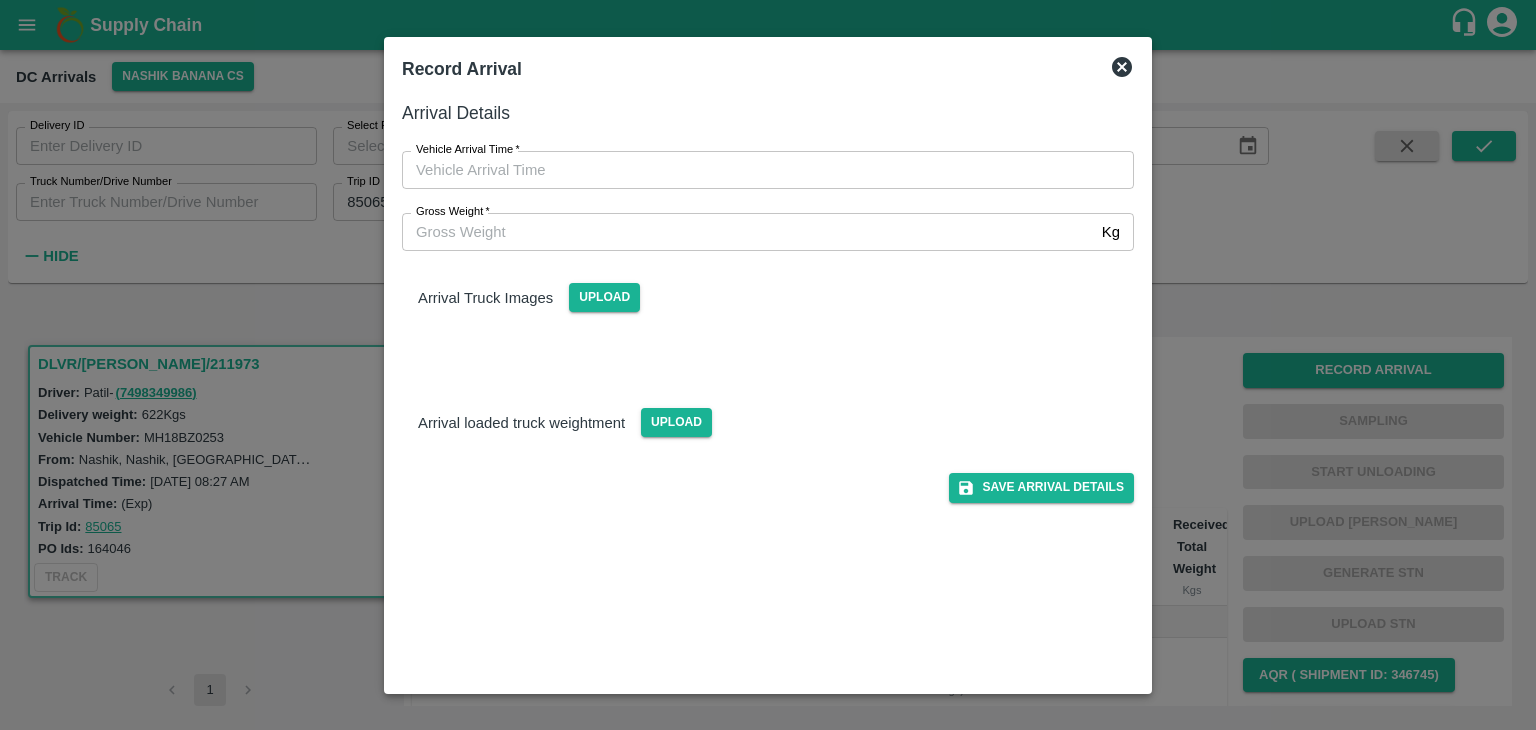 type on "DD/MM/YYYY hh:mm aa" 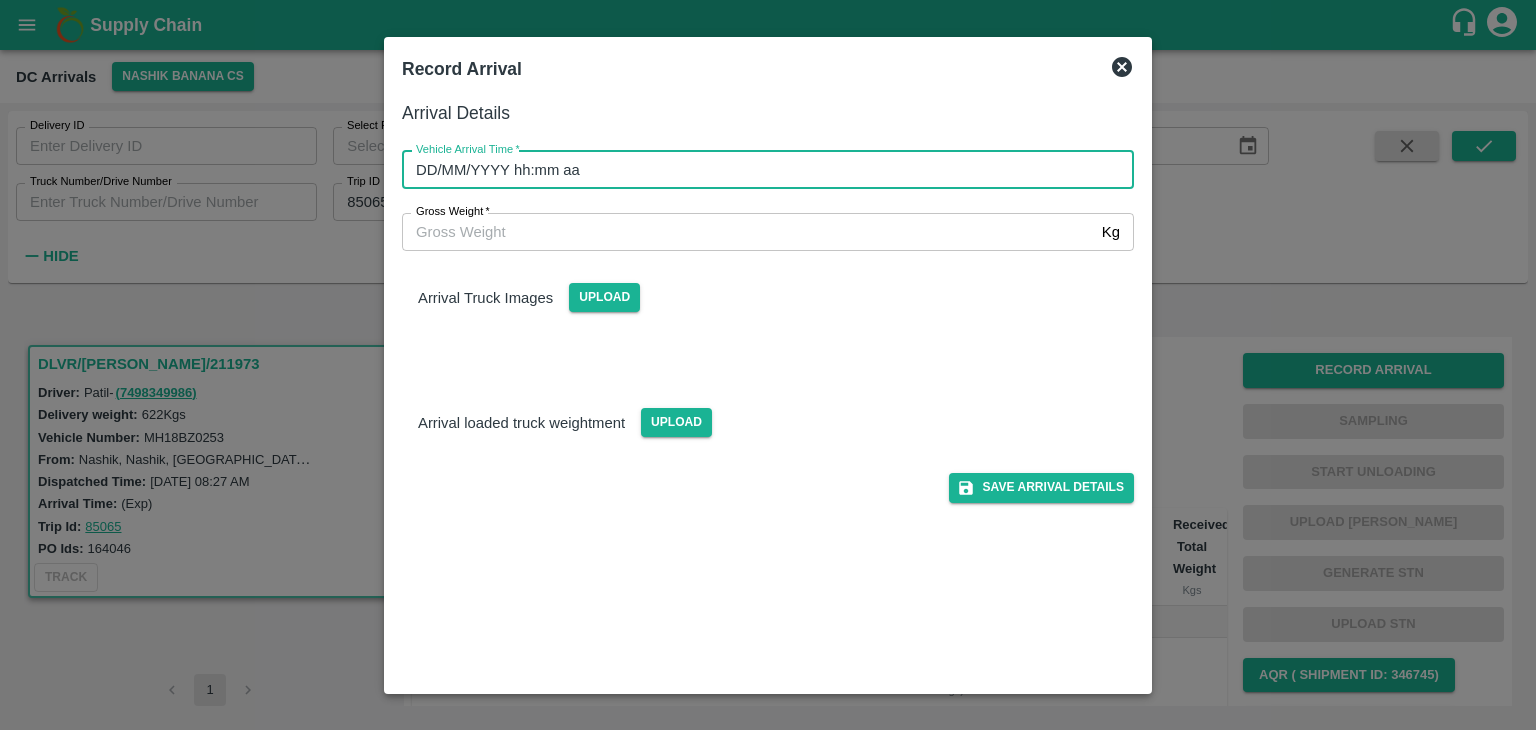 click on "DD/MM/YYYY hh:mm aa" at bounding box center (761, 170) 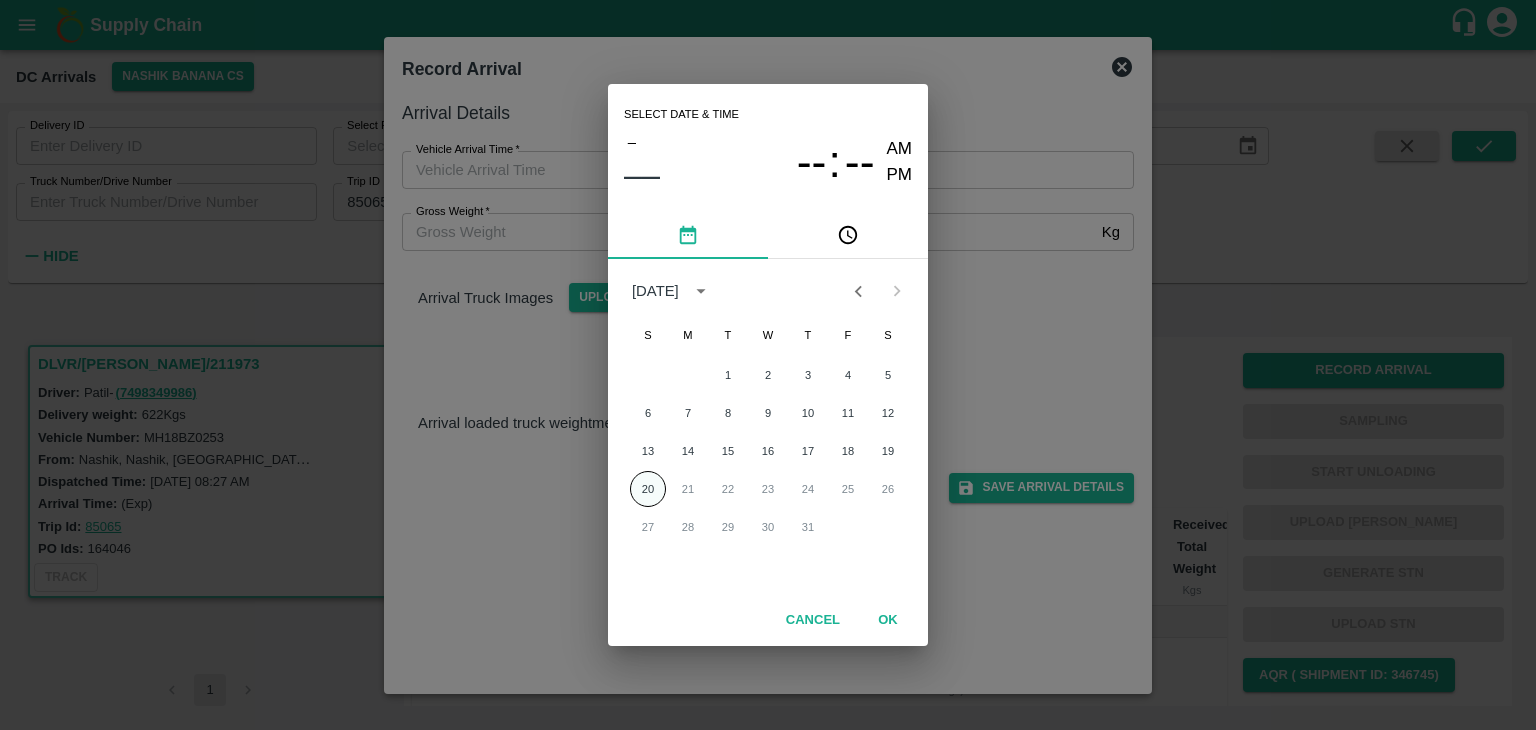 click on "20" at bounding box center [648, 489] 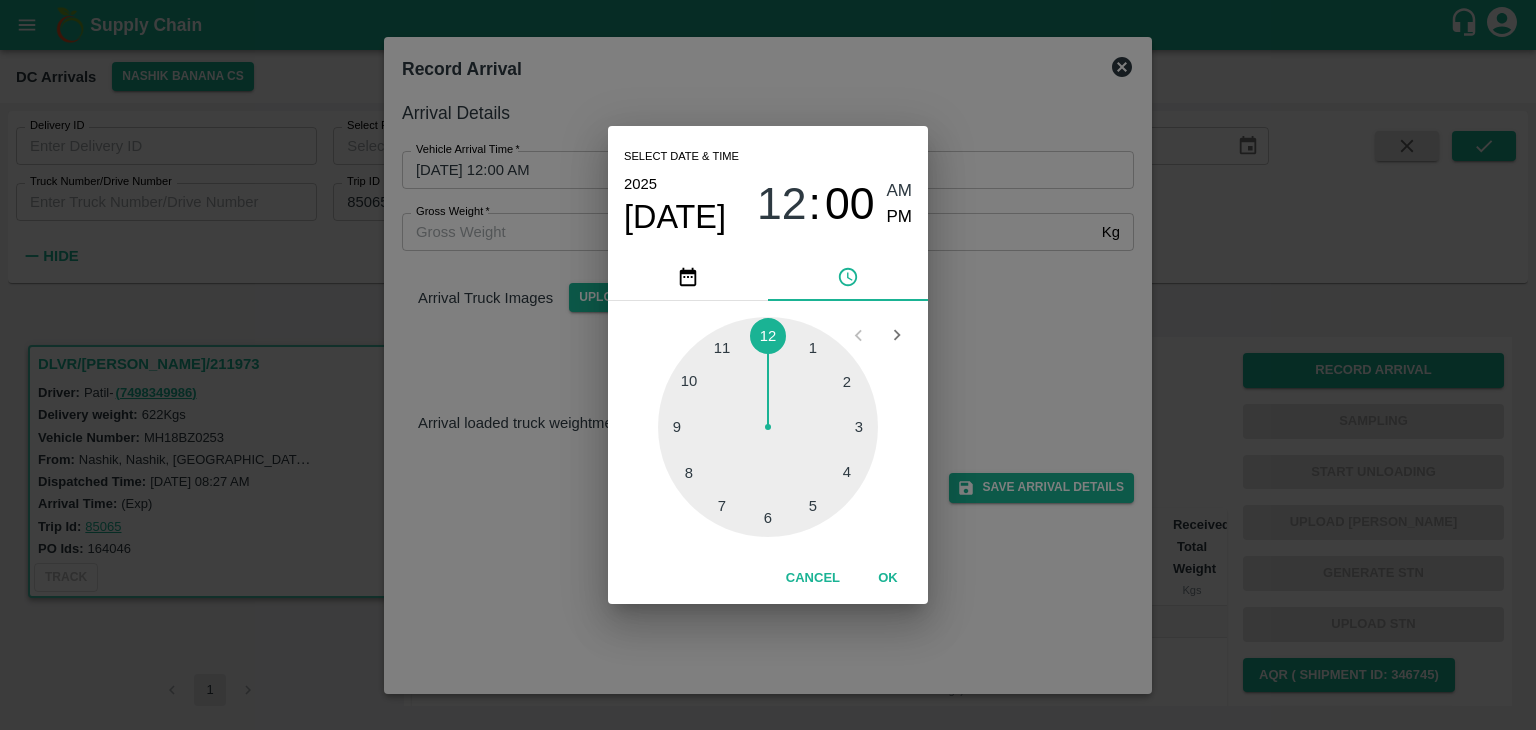 click at bounding box center (768, 427) 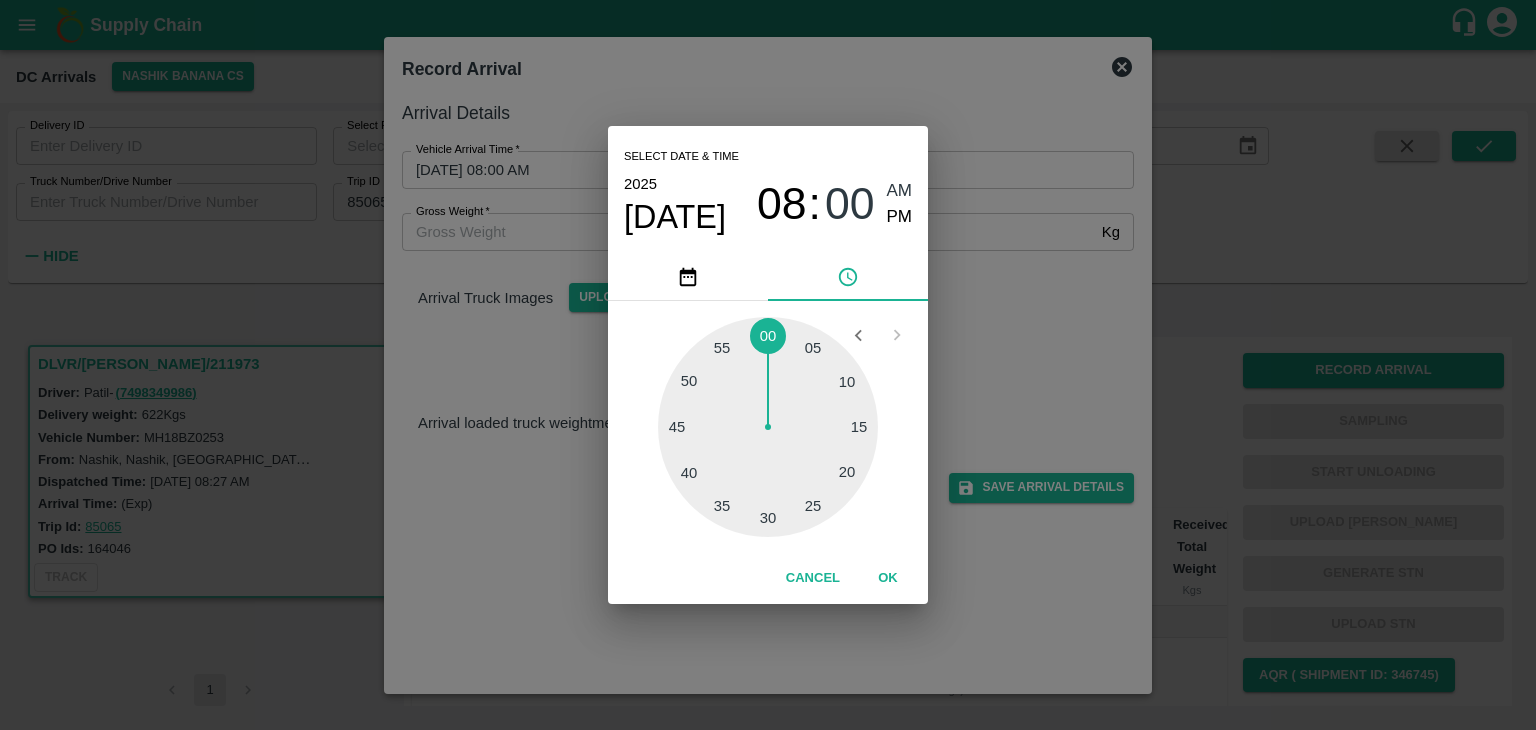 click at bounding box center (768, 427) 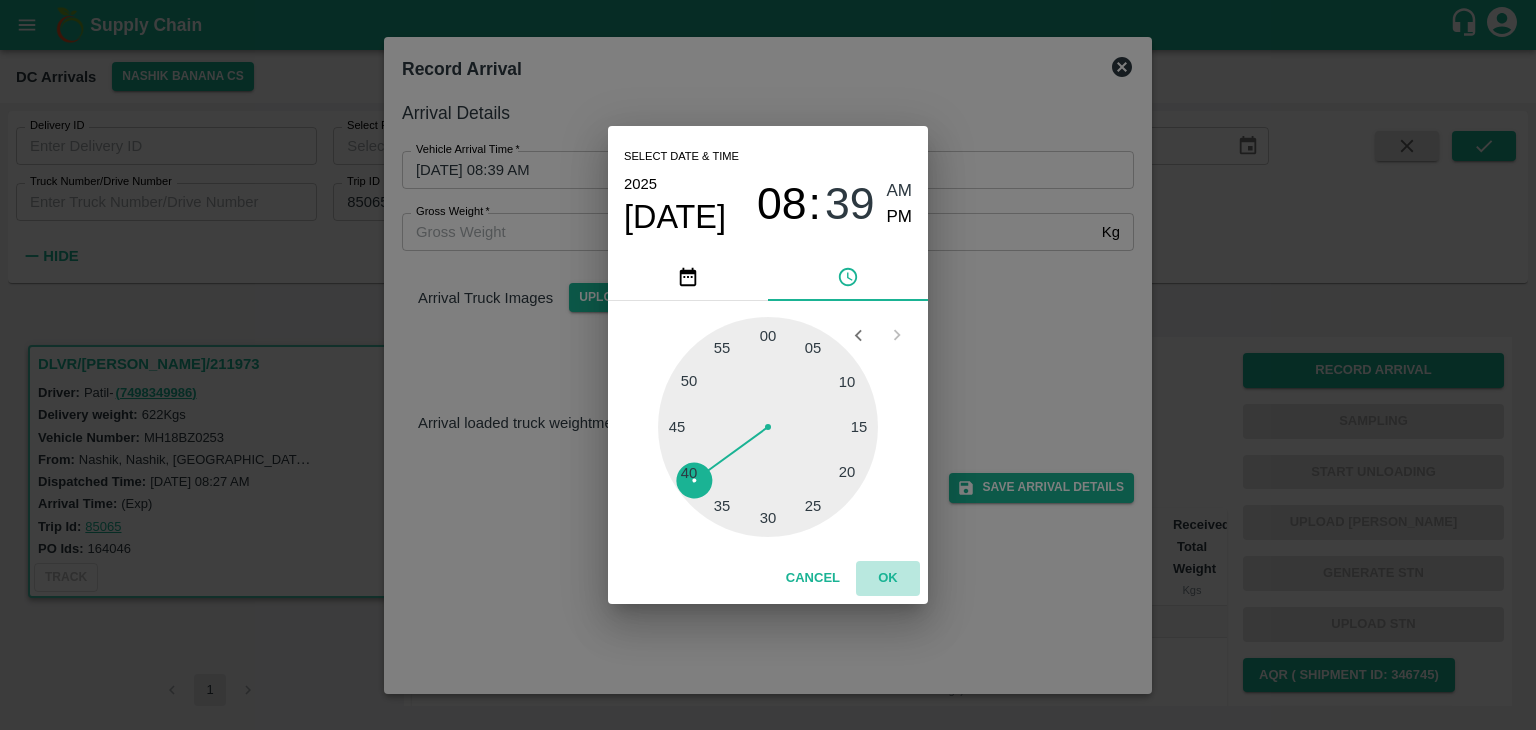 click on "OK" at bounding box center [888, 578] 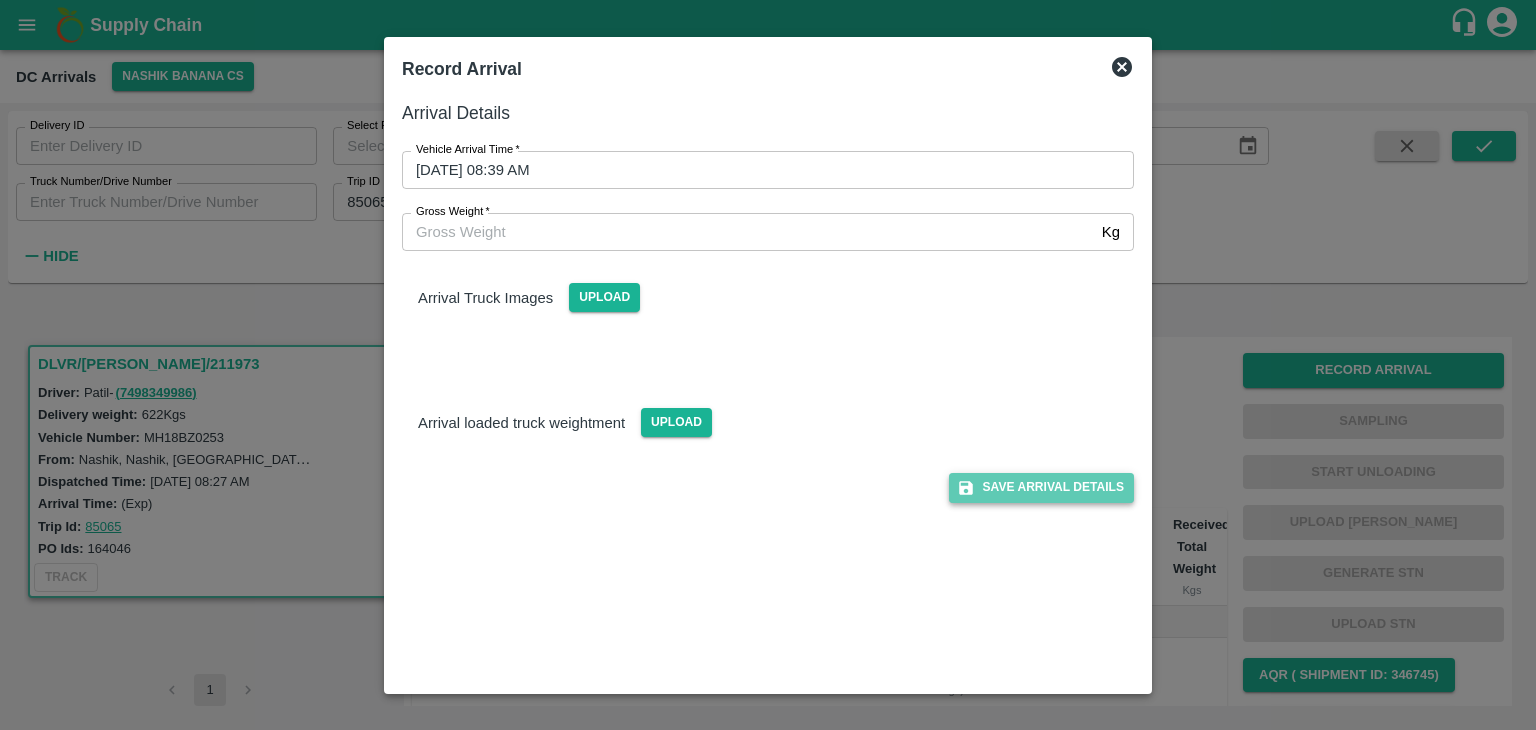 click on "Save Arrival Details" at bounding box center (1041, 487) 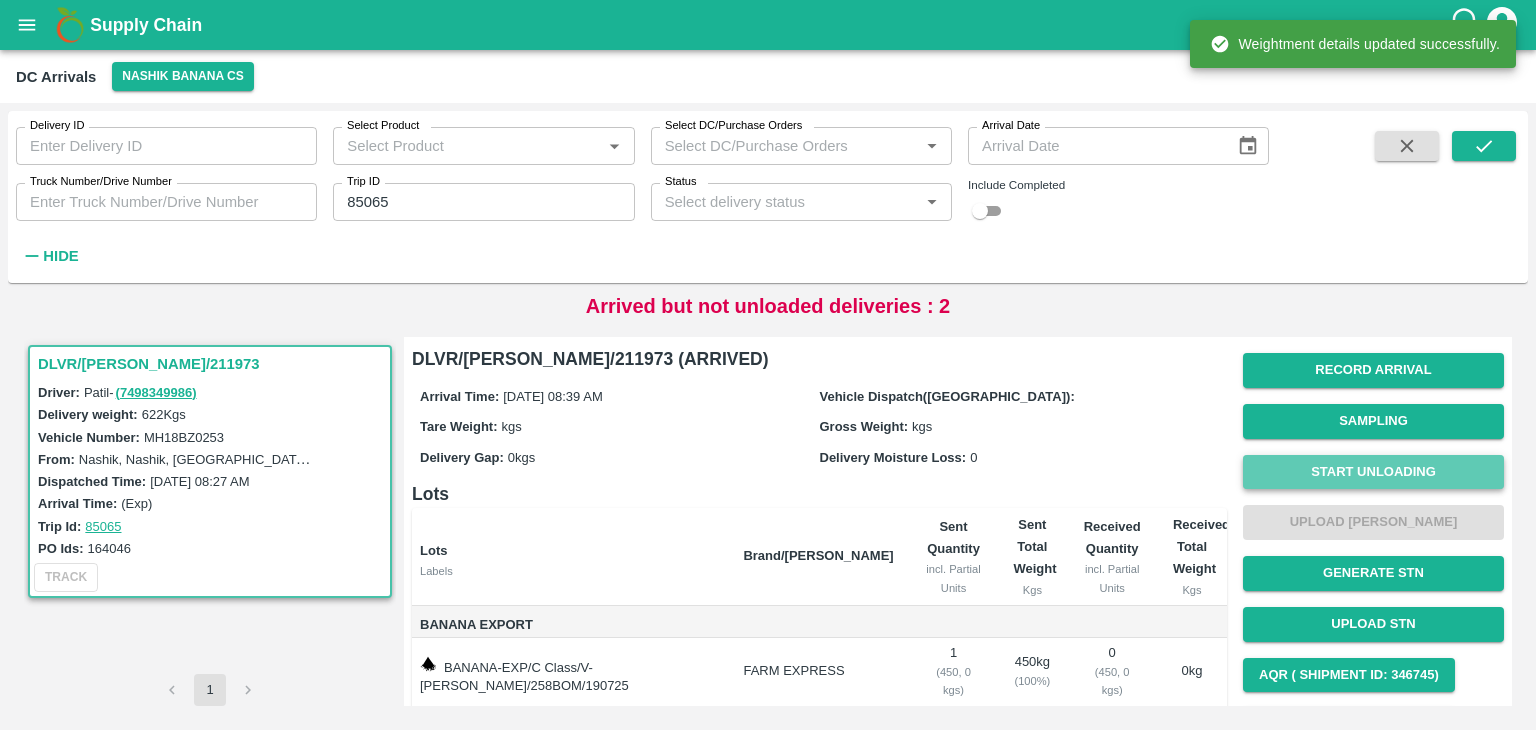 click on "Start Unloading" at bounding box center (1373, 472) 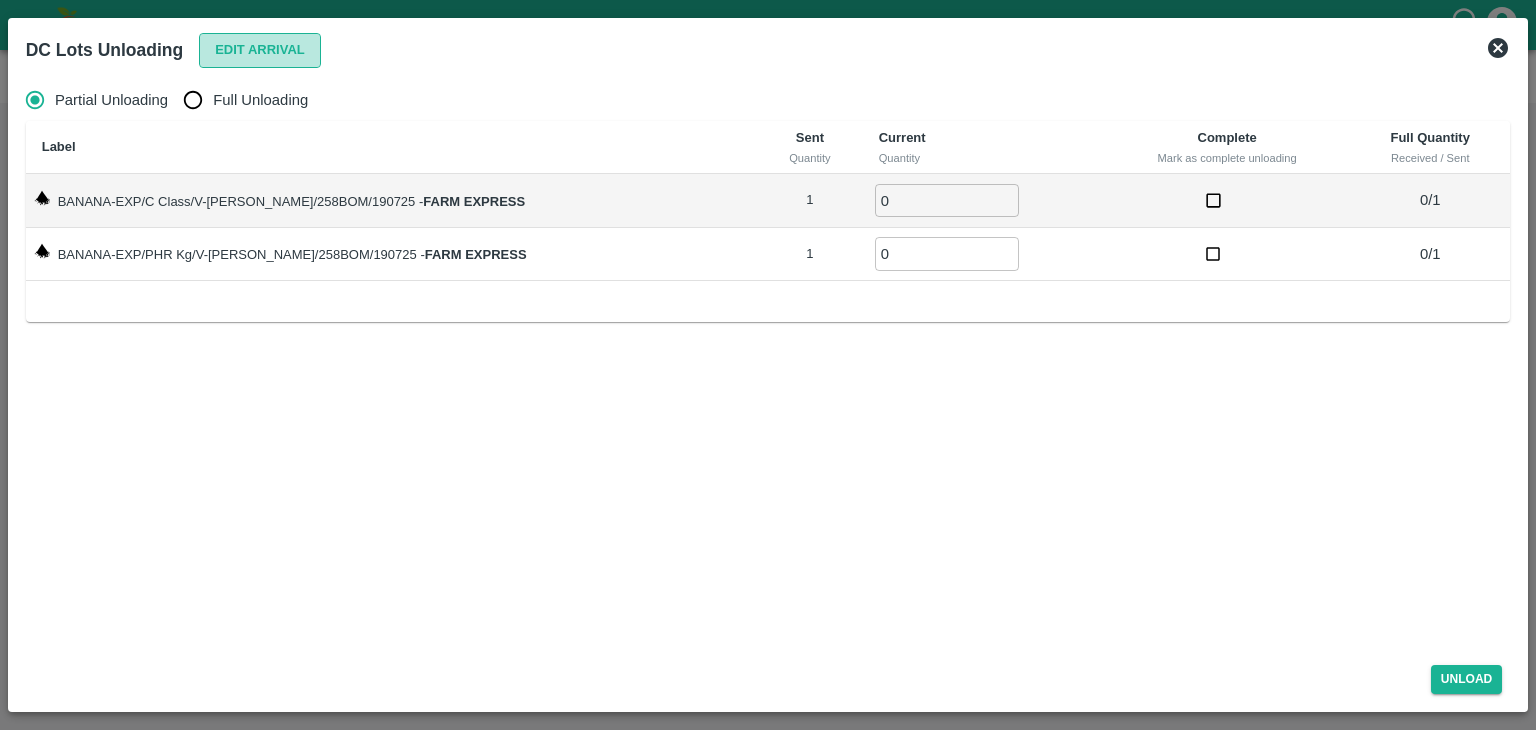 click on "Edit Arrival" at bounding box center [260, 50] 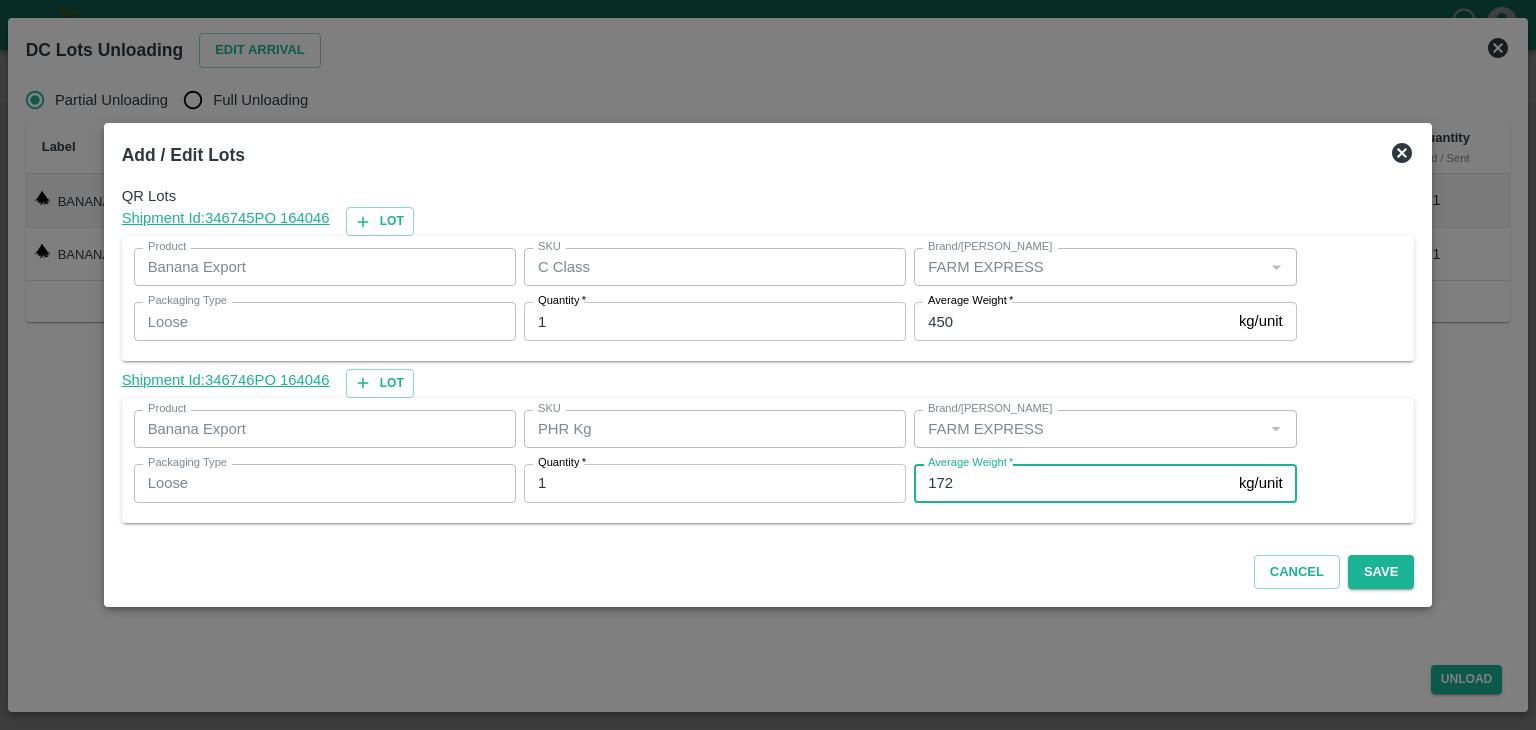click on "172" at bounding box center (1072, 483) 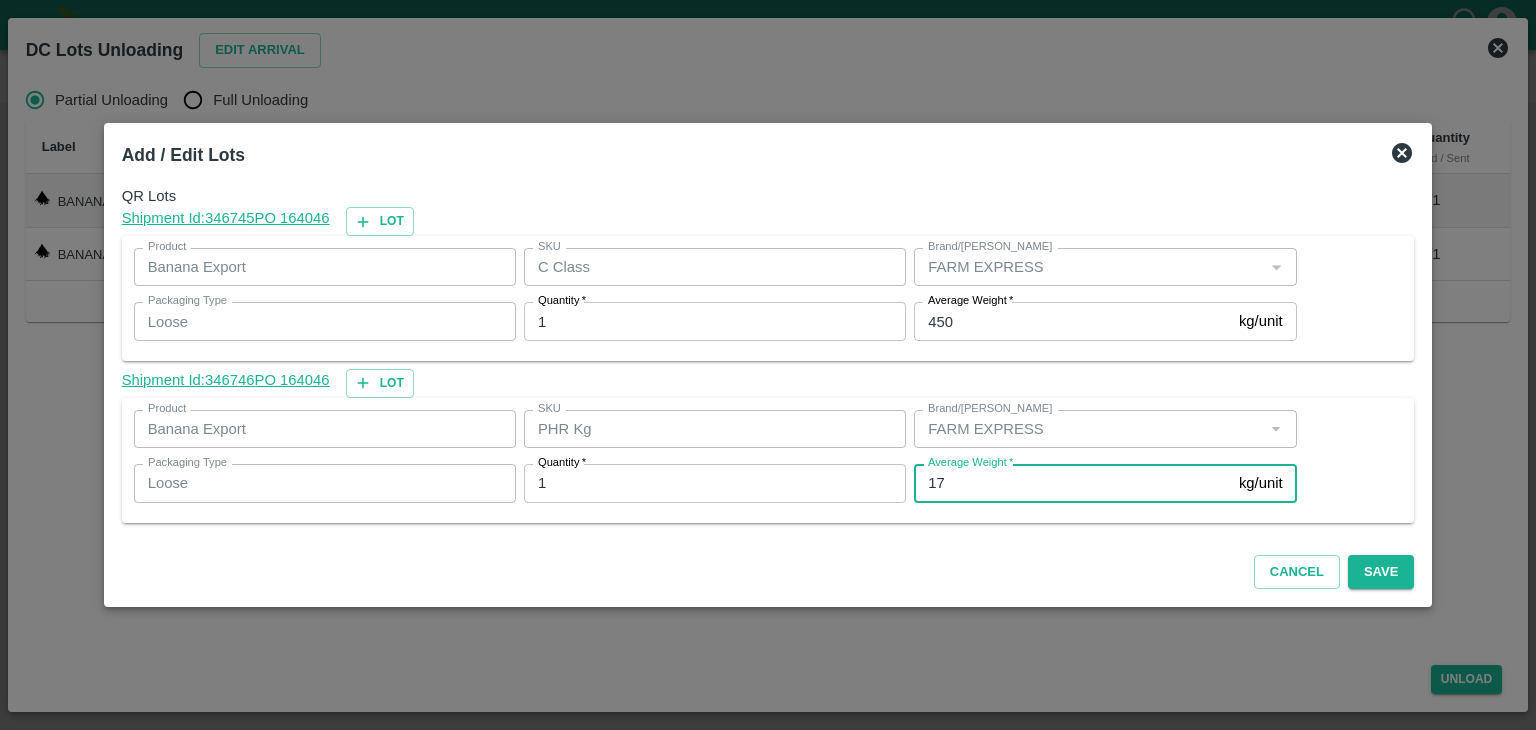 type on "1" 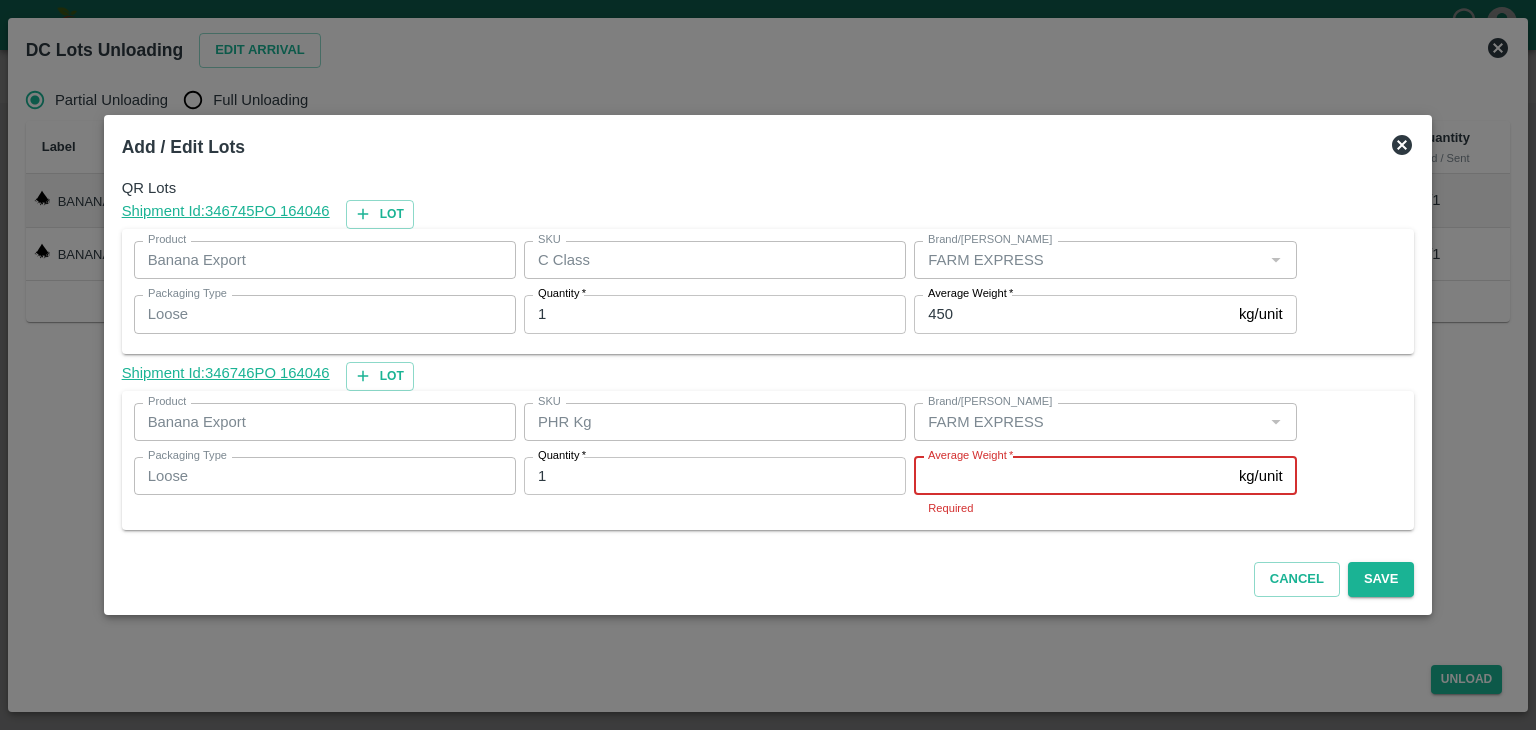 click on "Average Weight   *" at bounding box center [1072, 476] 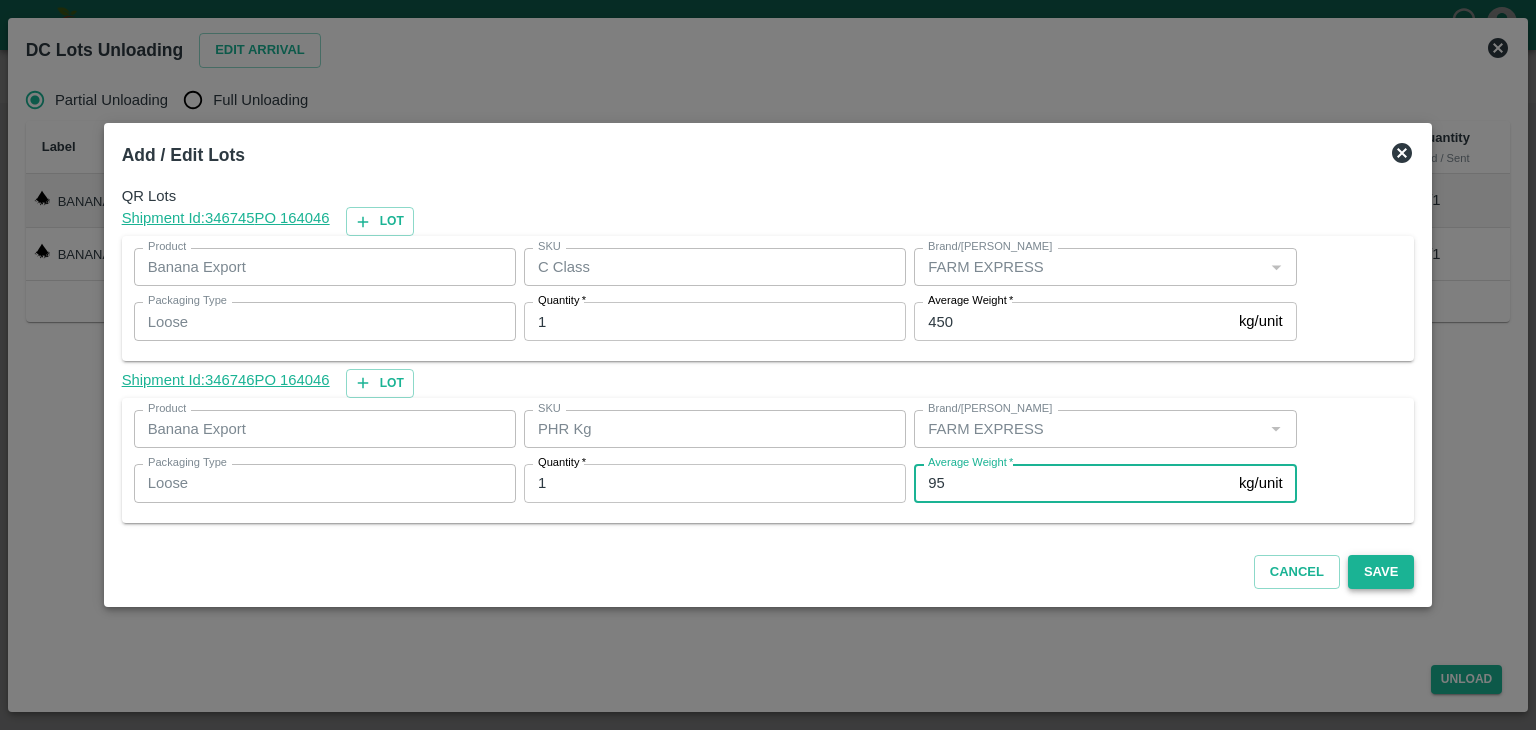 type on "95" 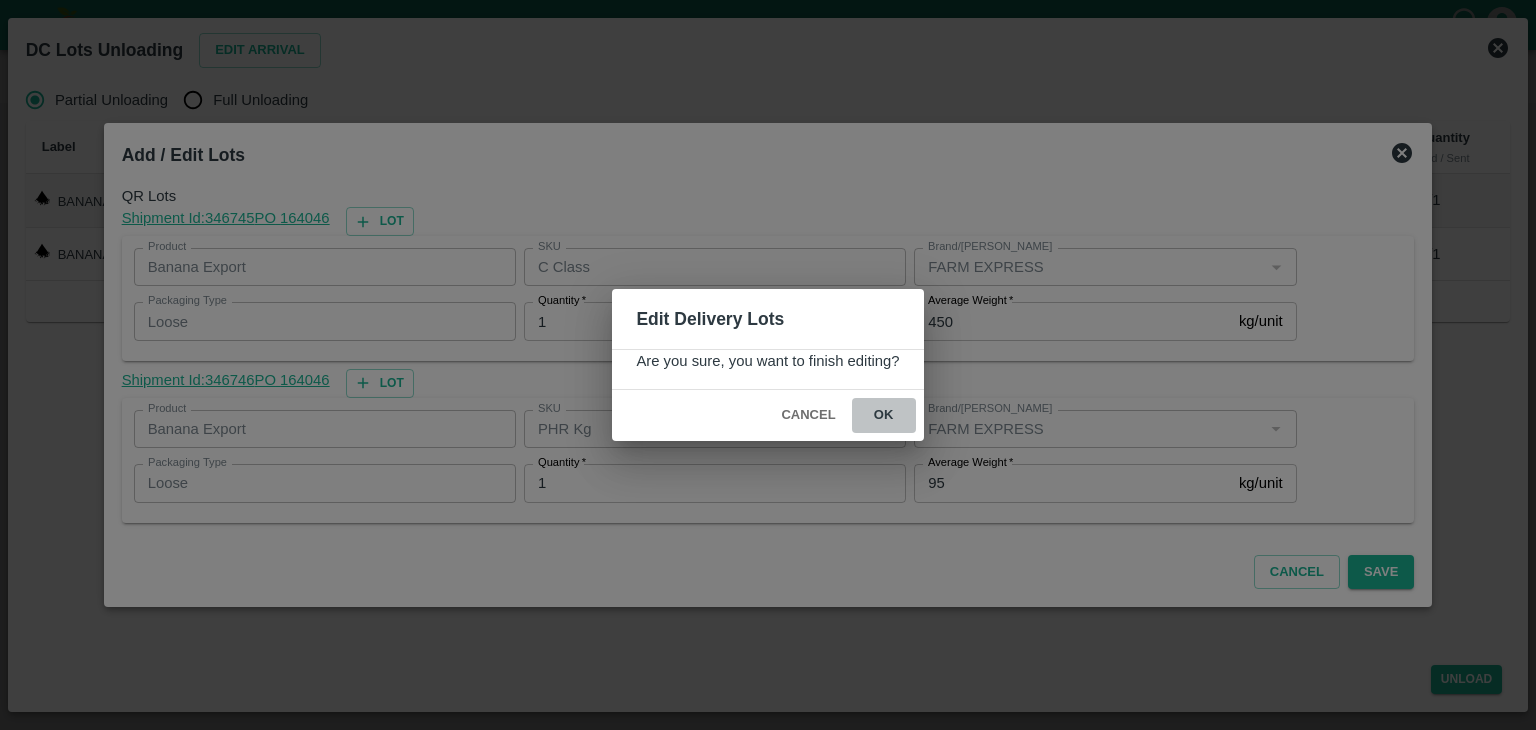 click on "ok" at bounding box center (884, 415) 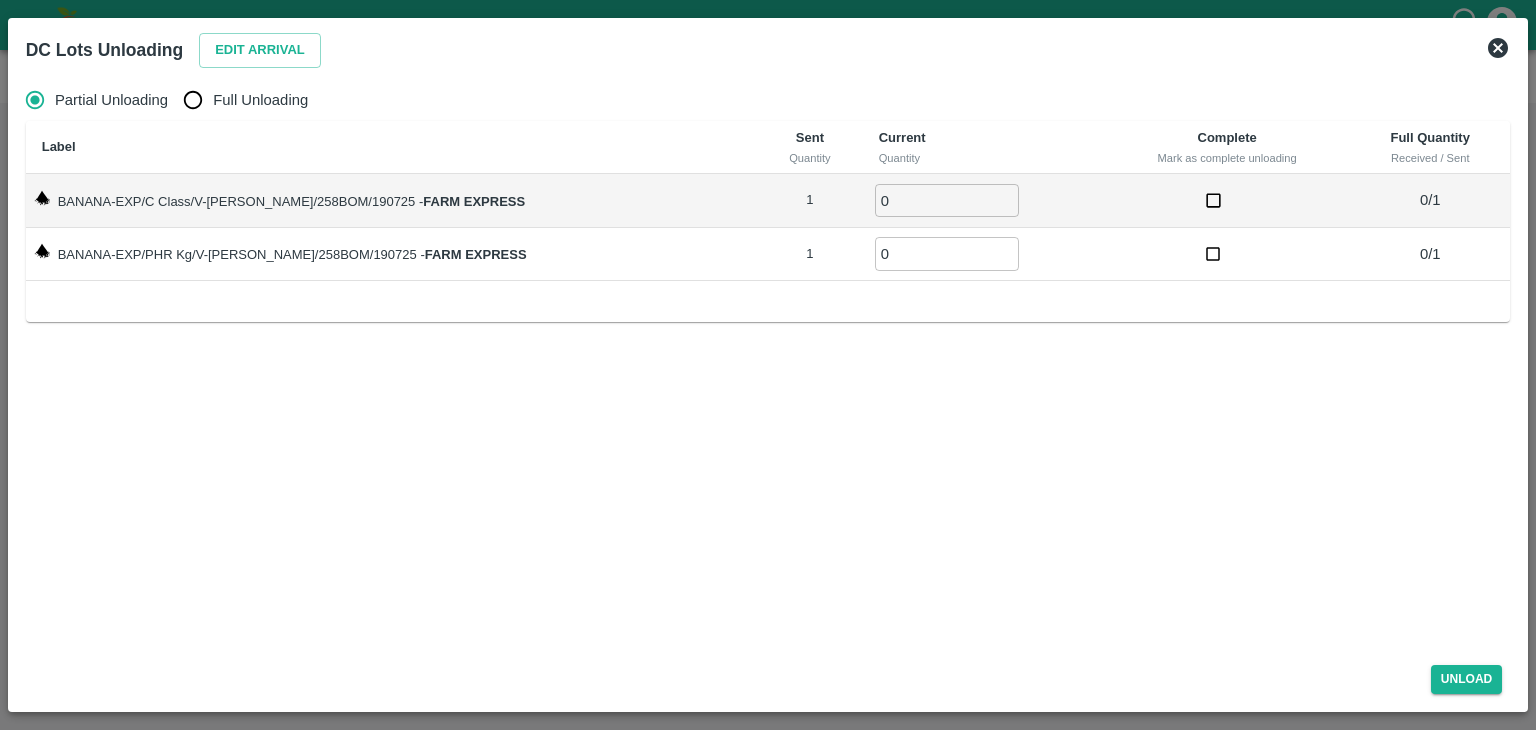 click on "Full Unloading" at bounding box center [260, 100] 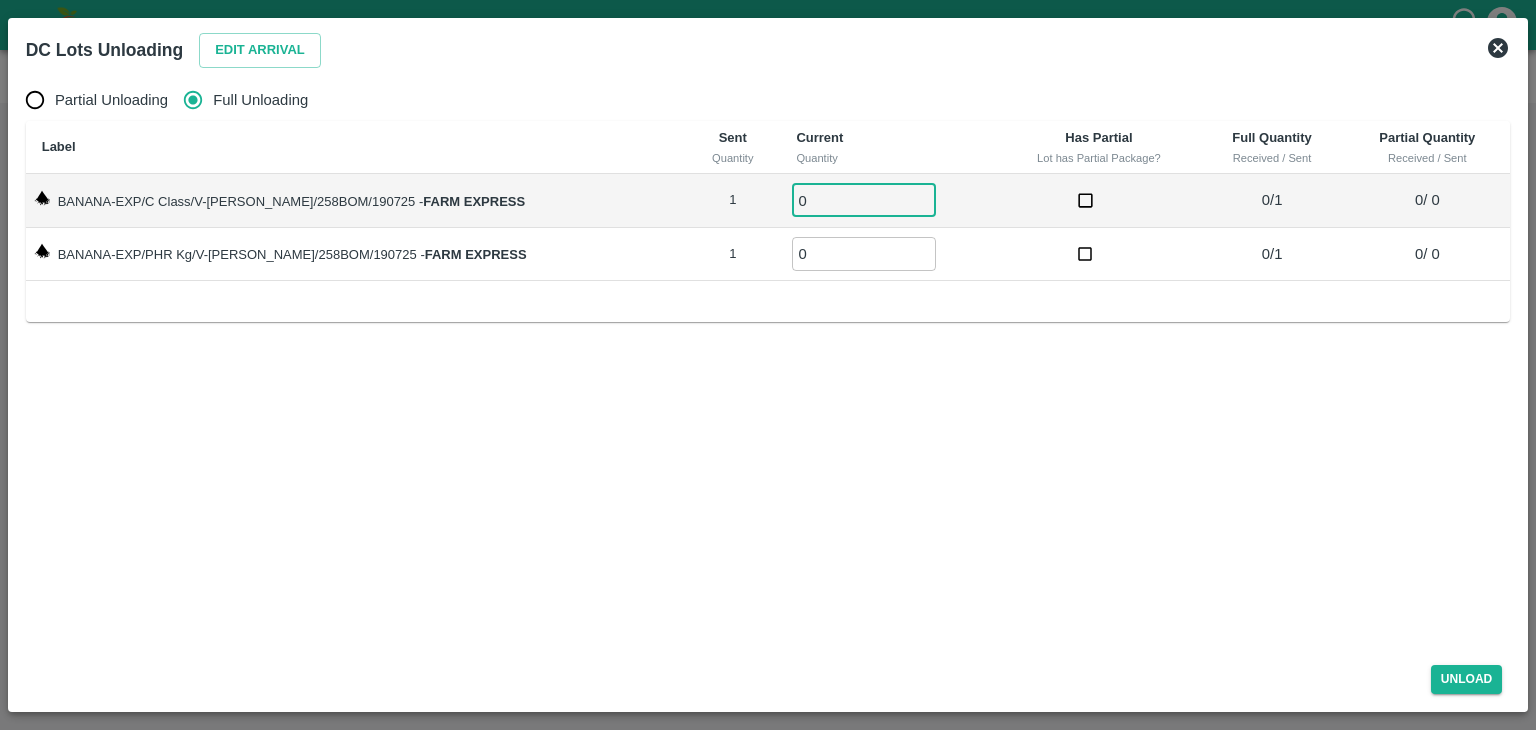 click on "0" at bounding box center (864, 200) 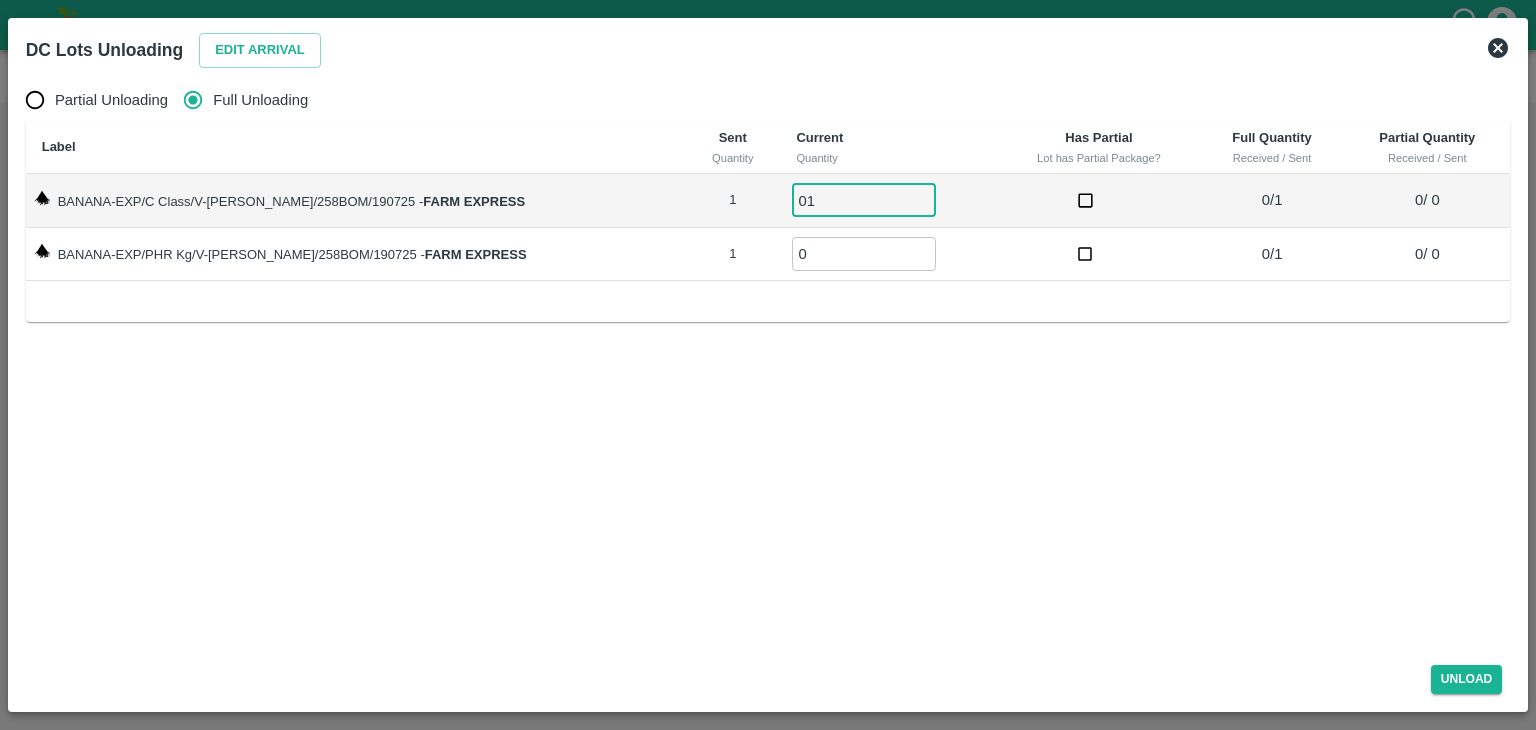 type on "01" 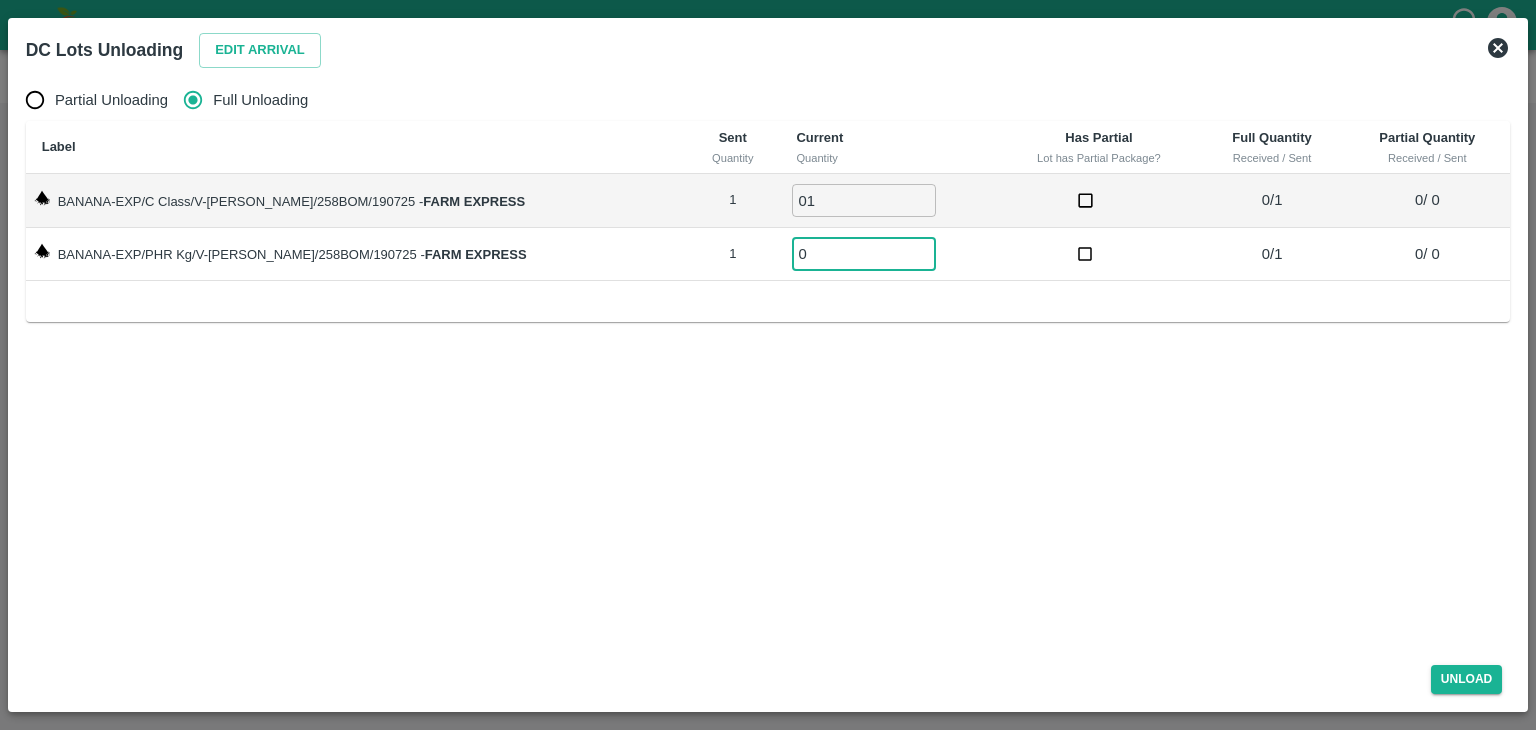 click on "0" at bounding box center (864, 253) 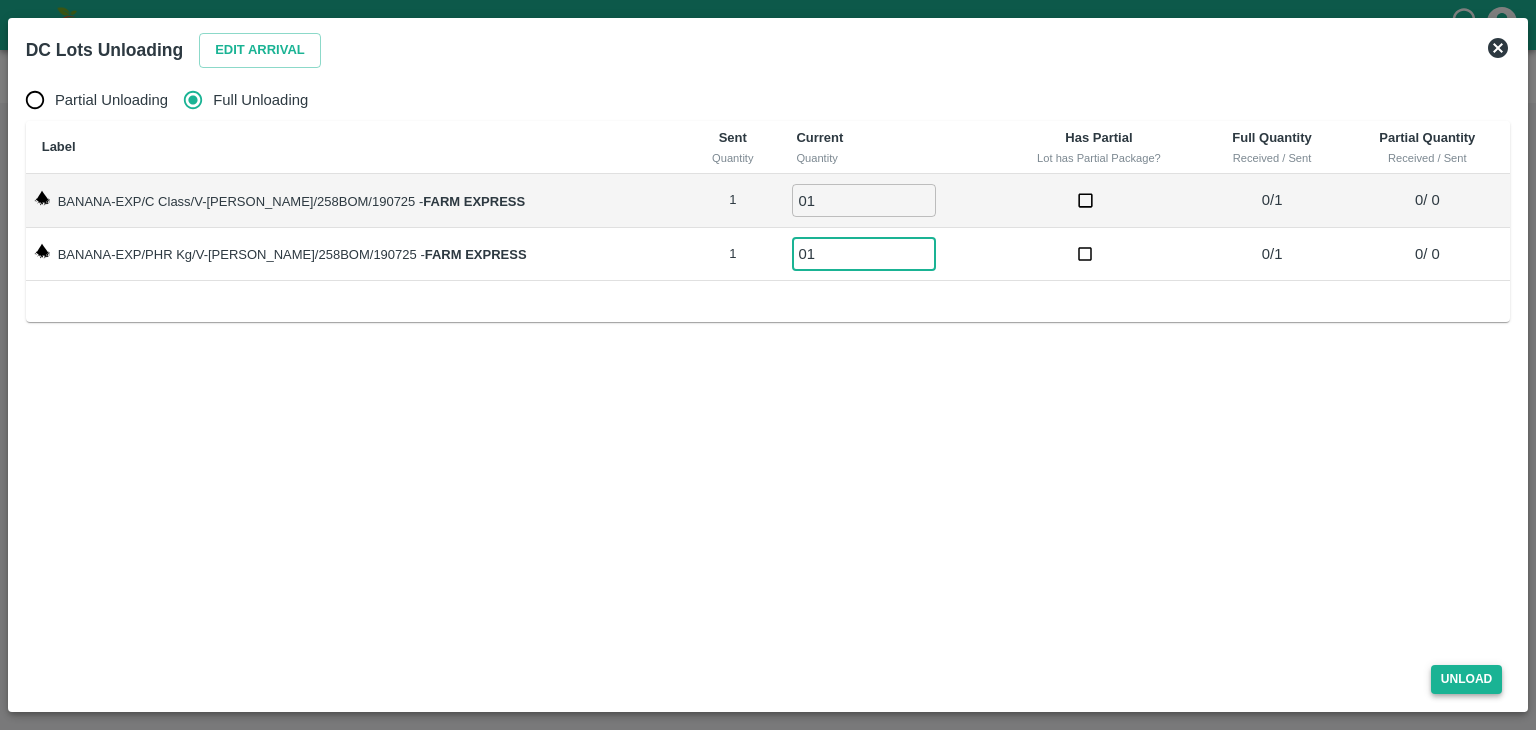 type on "01" 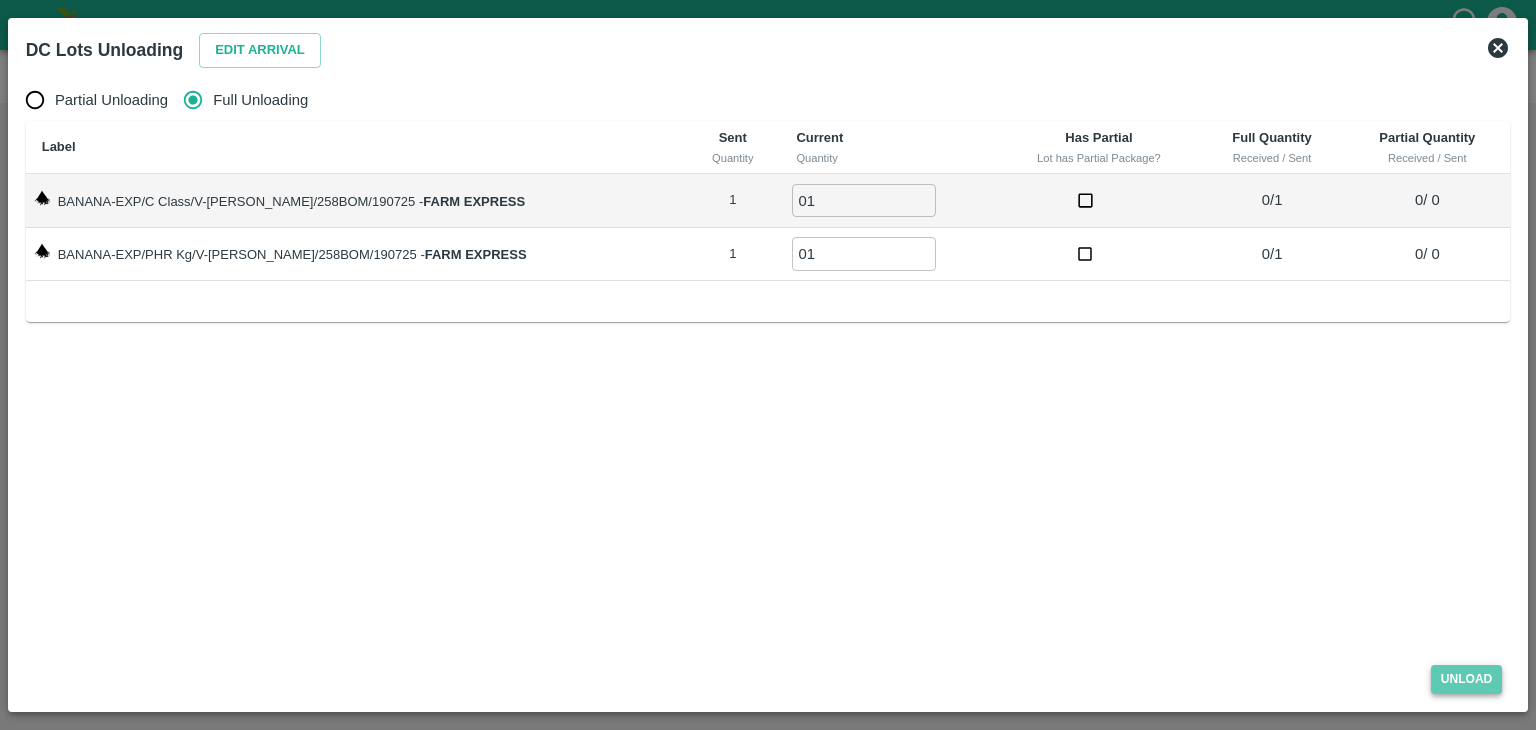 click on "Unload" at bounding box center (1467, 679) 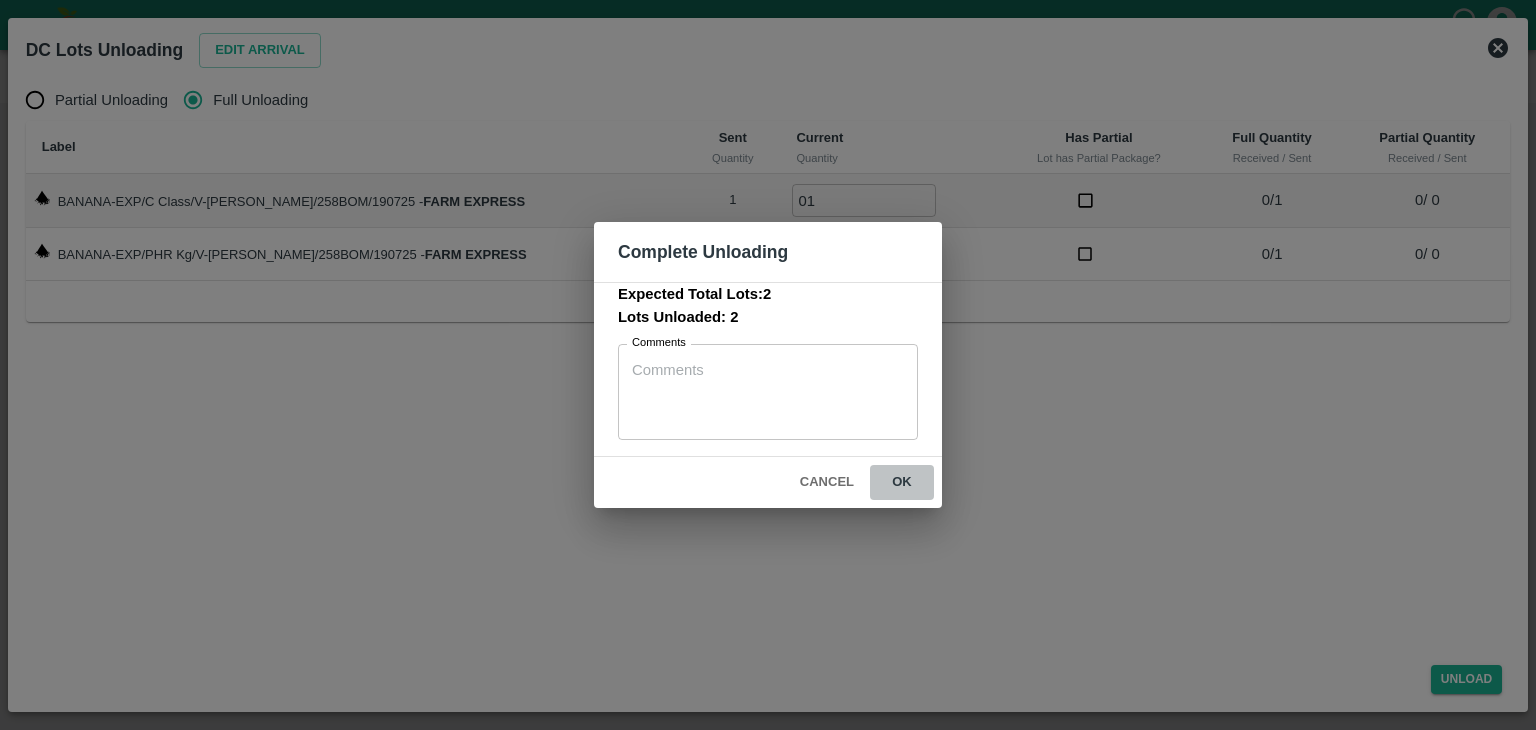 click on "ok" at bounding box center (902, 482) 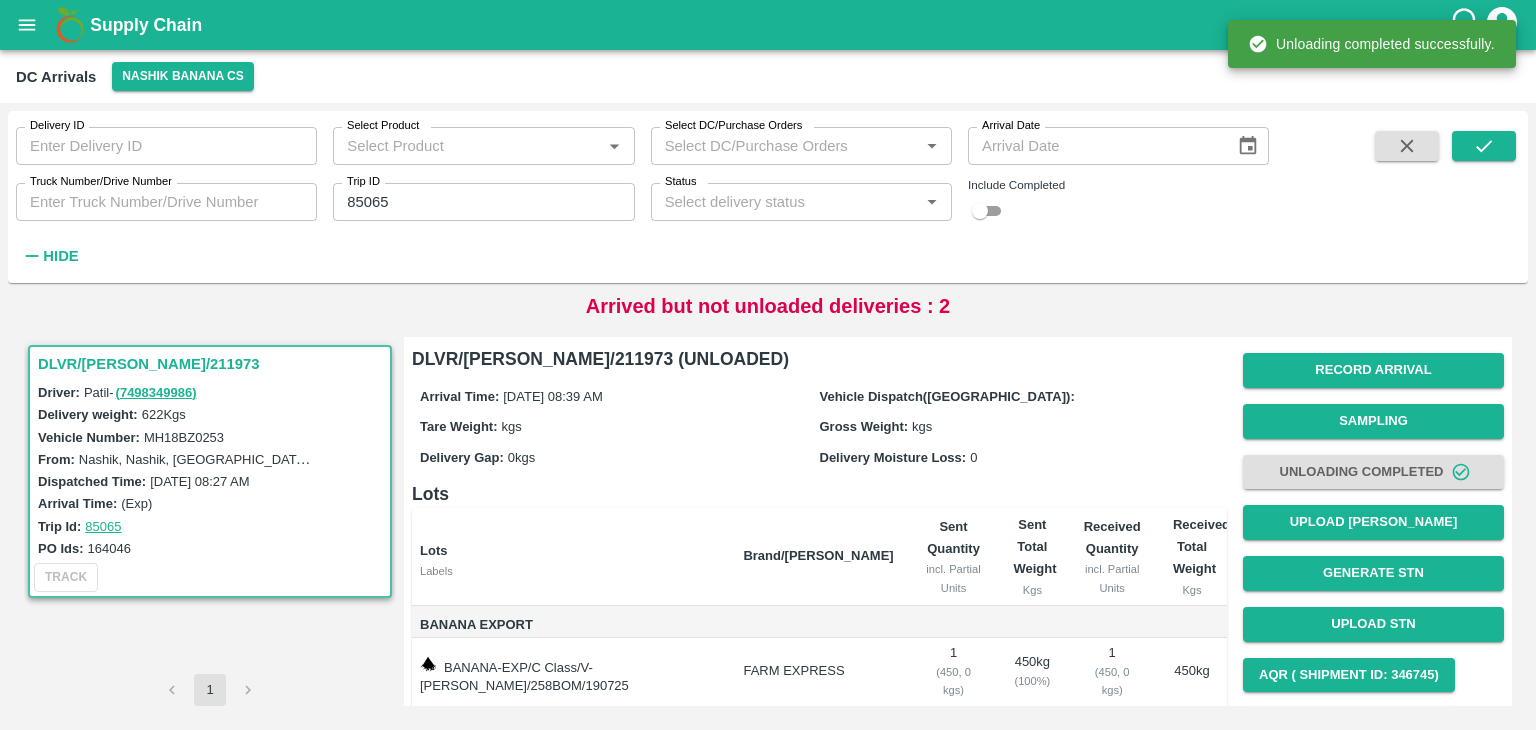 scroll, scrollTop: 124, scrollLeft: 0, axis: vertical 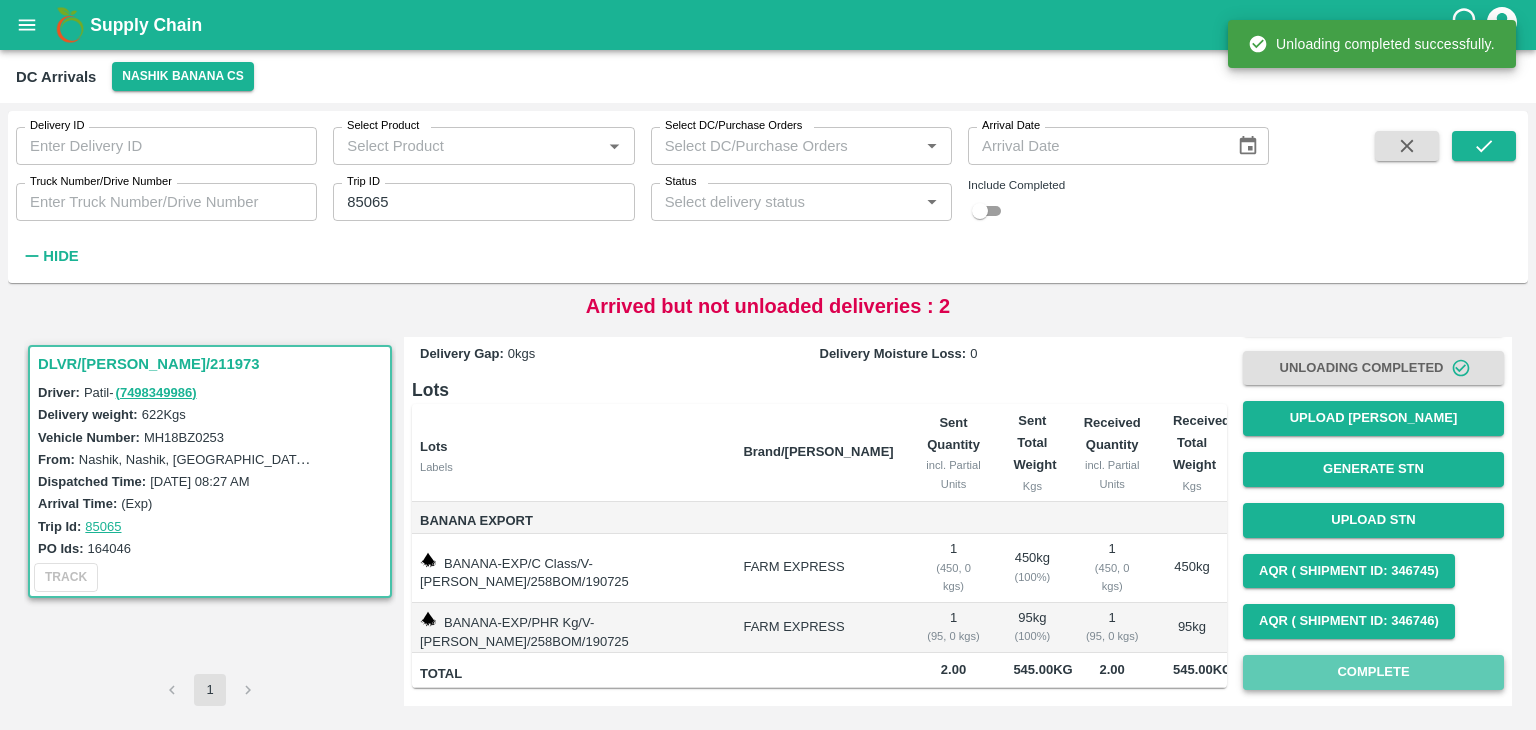 click on "Complete" at bounding box center (1373, 672) 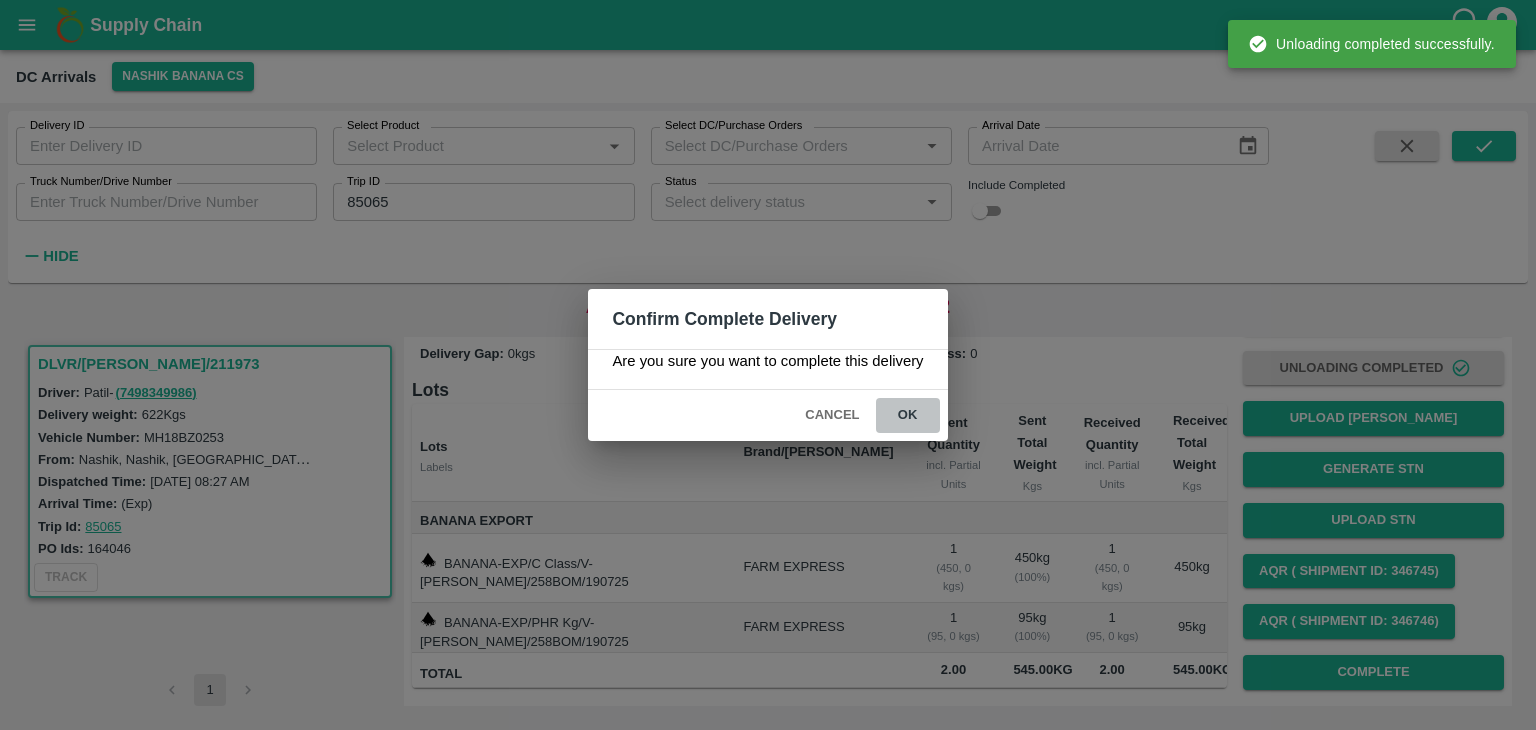 click on "ok" at bounding box center (908, 415) 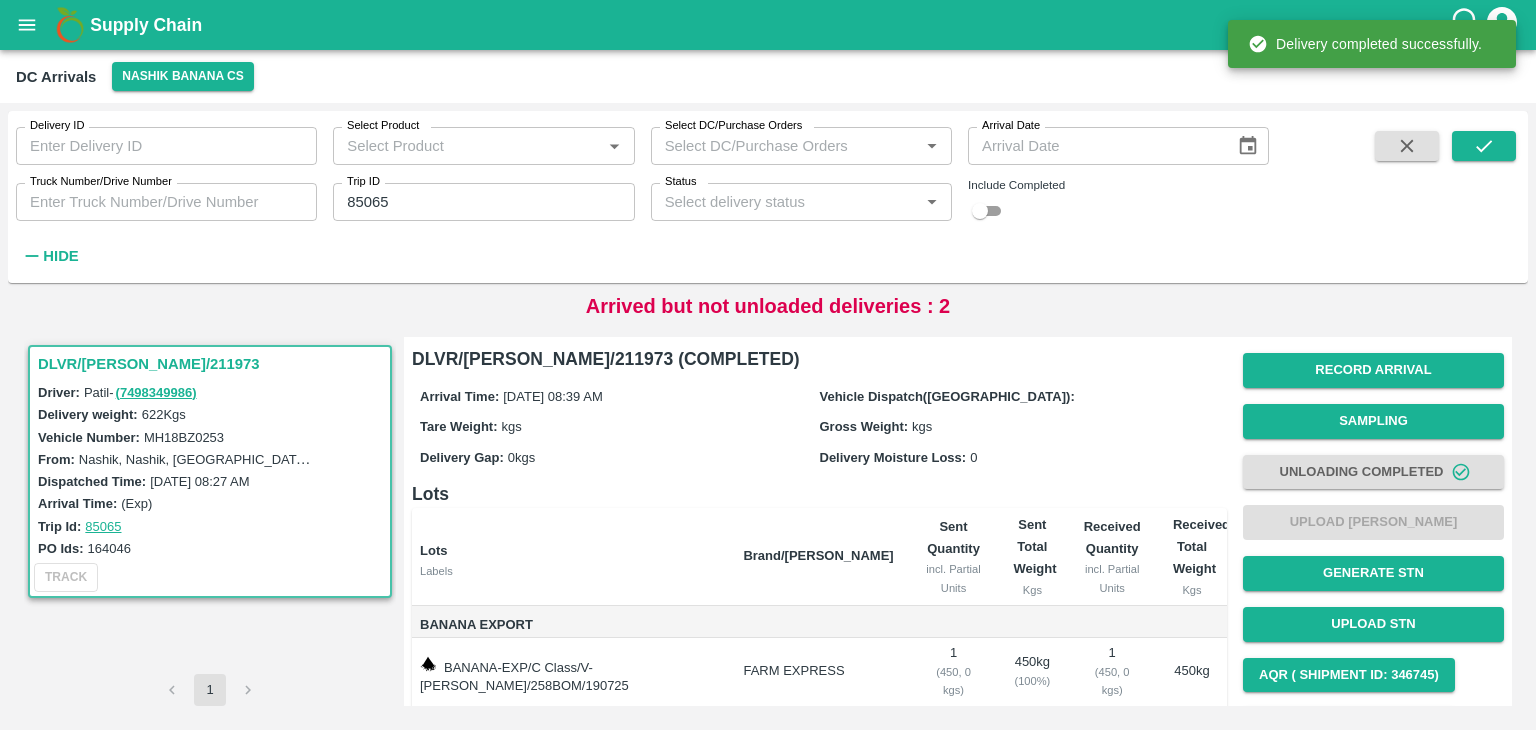 scroll, scrollTop: 124, scrollLeft: 0, axis: vertical 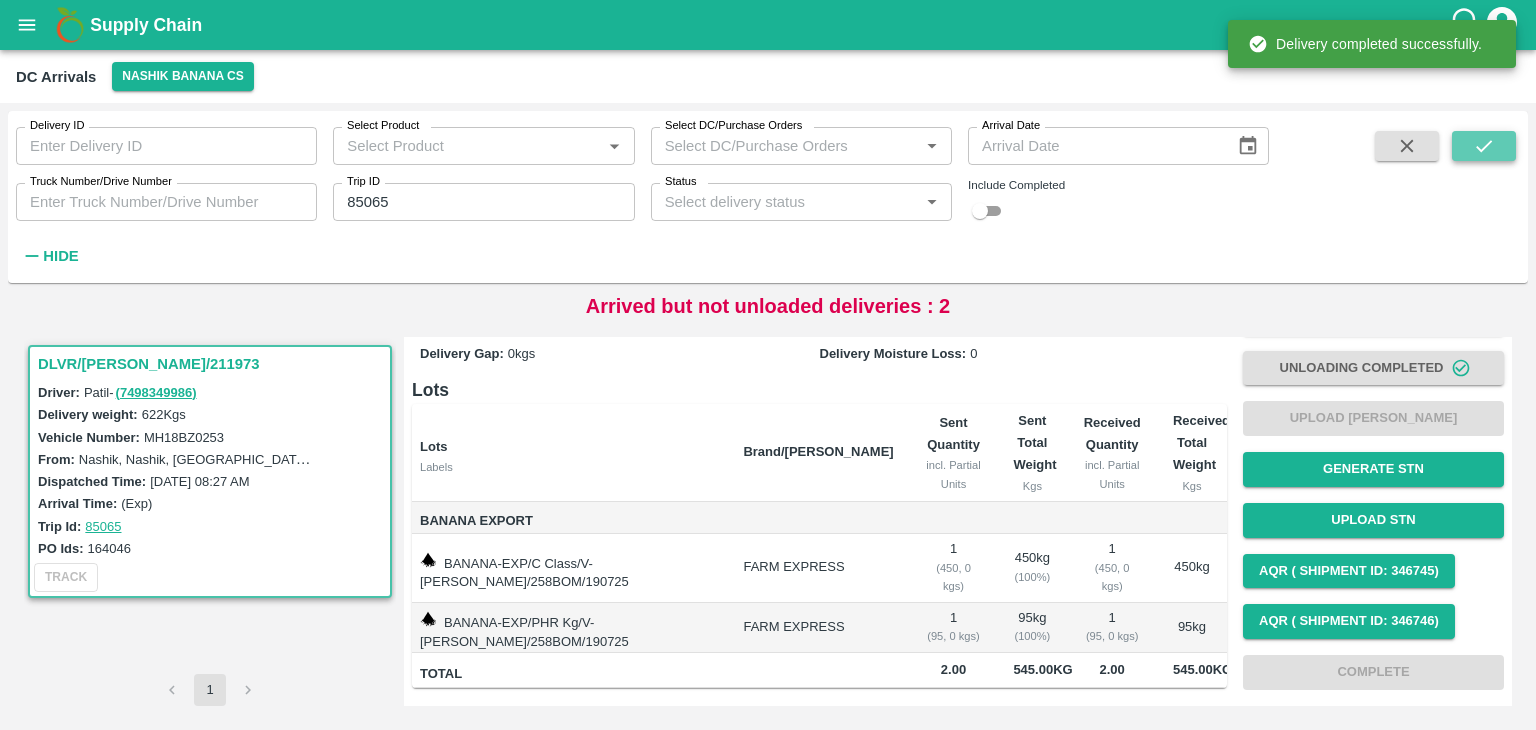 click at bounding box center [1484, 146] 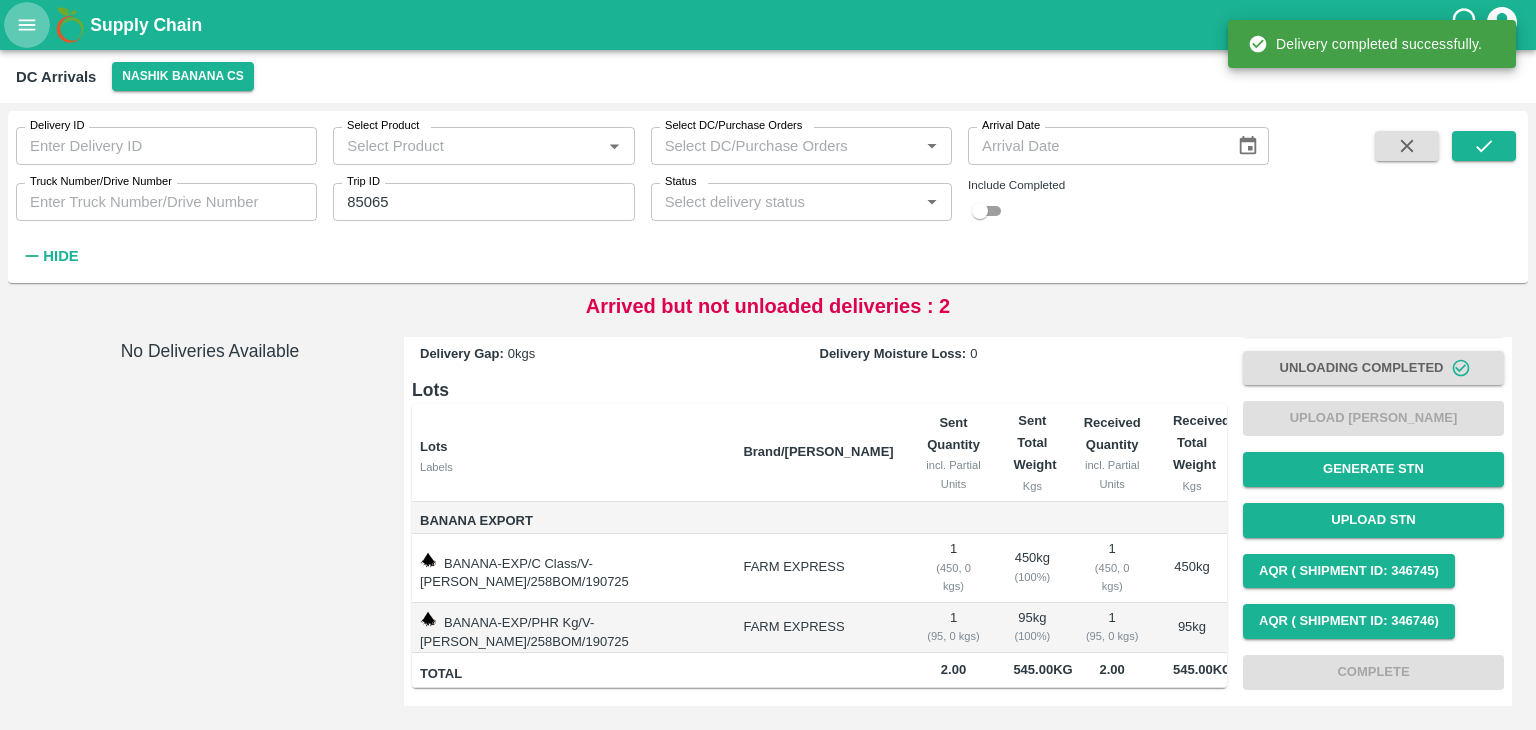 click at bounding box center (27, 25) 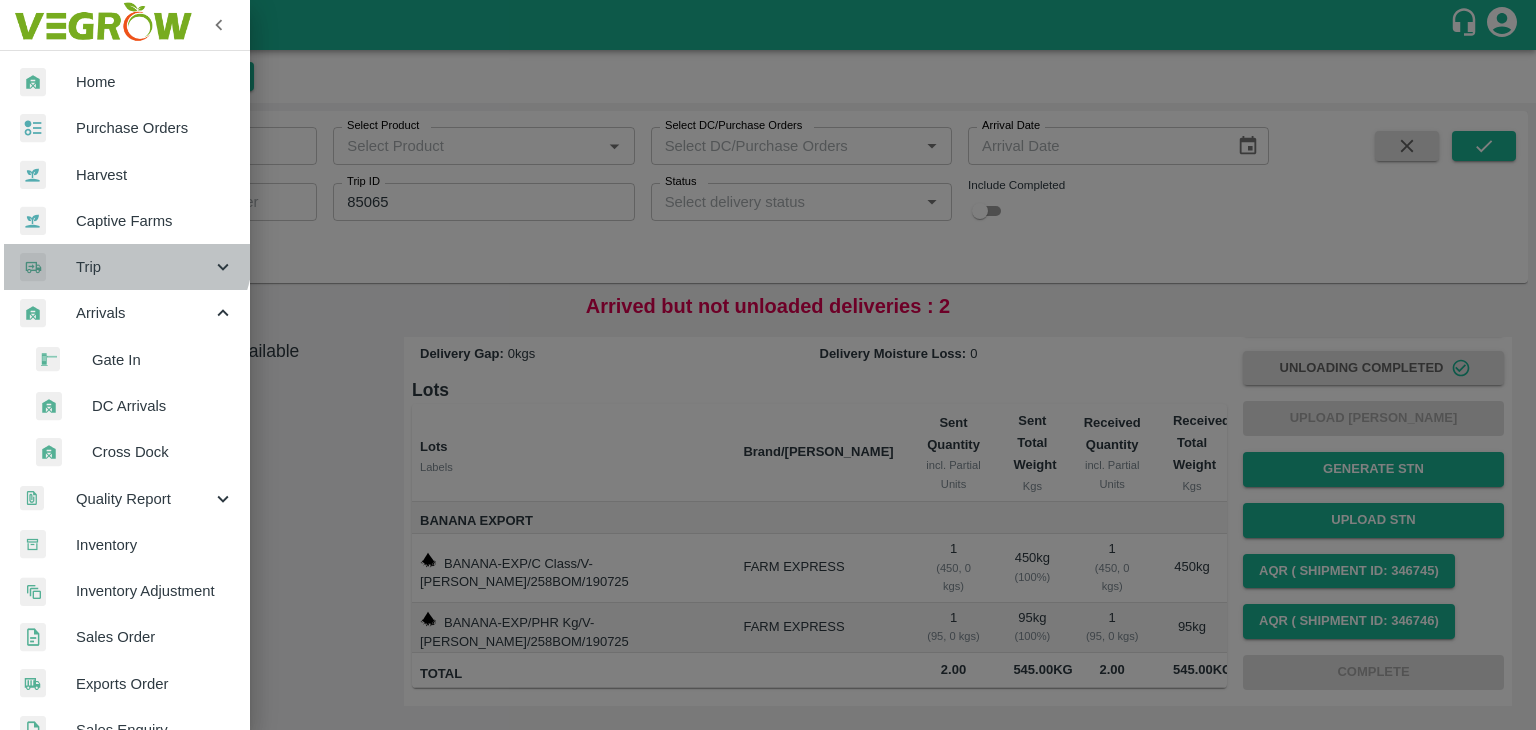 click on "Trip" at bounding box center [125, 267] 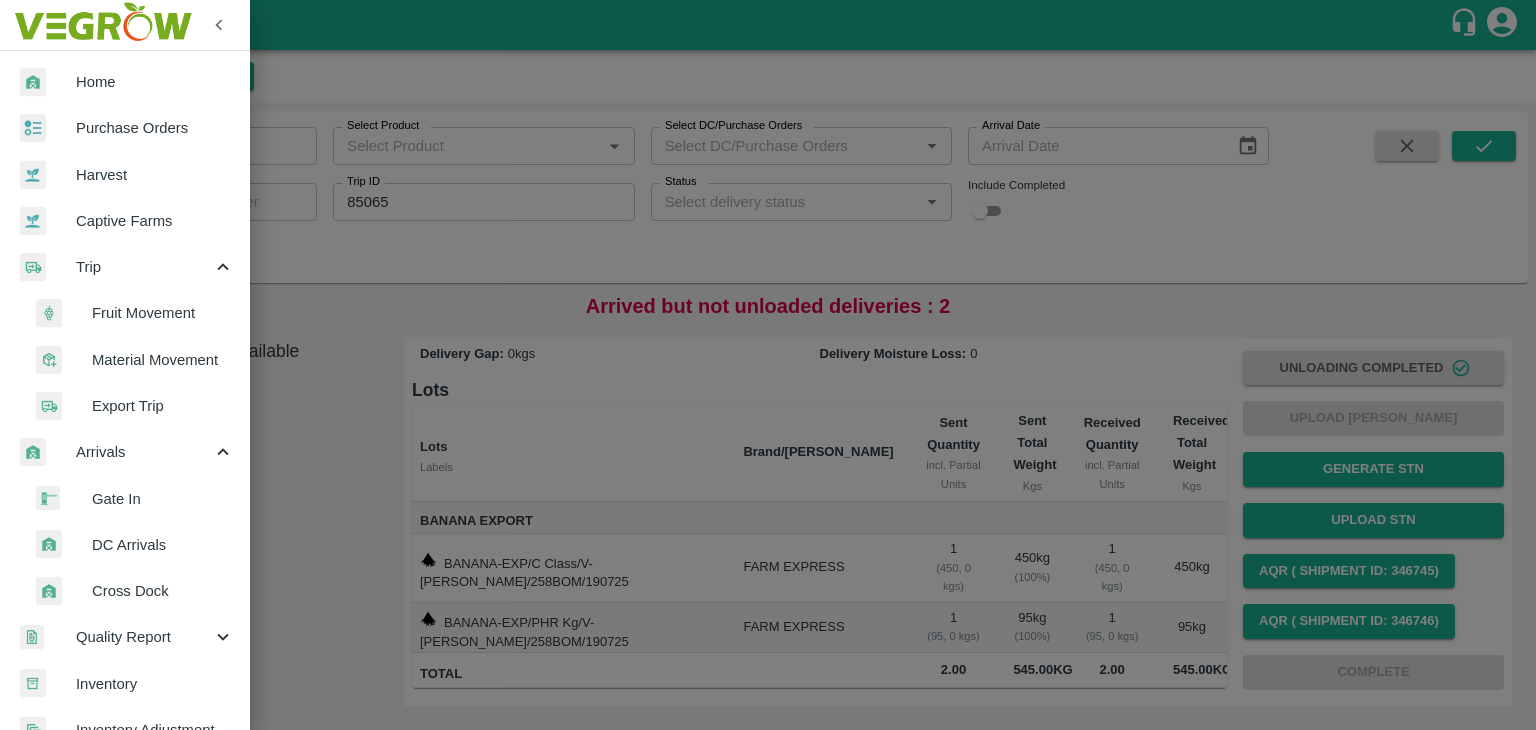 click on "Fruit Movement" at bounding box center [163, 313] 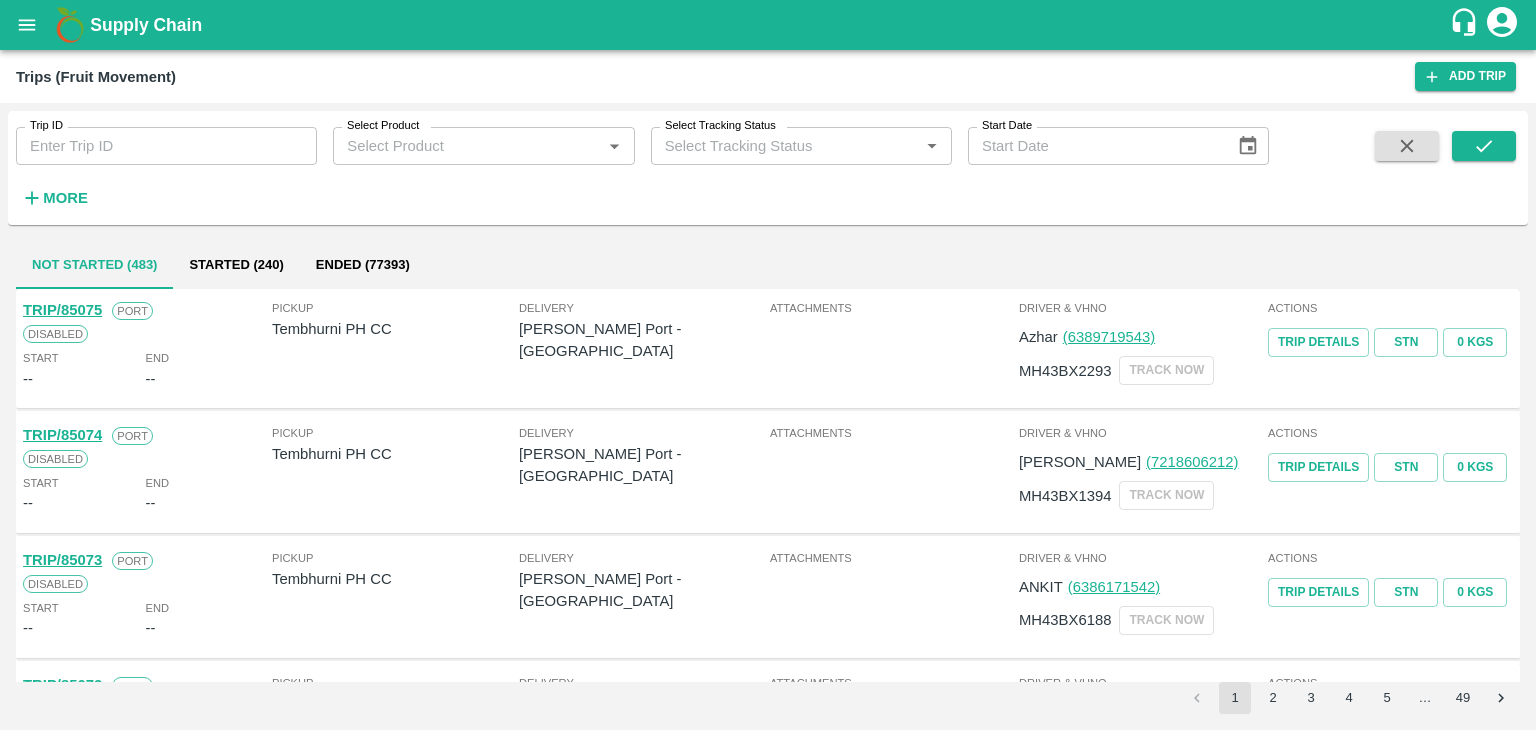 click on "Trip ID" at bounding box center [166, 146] 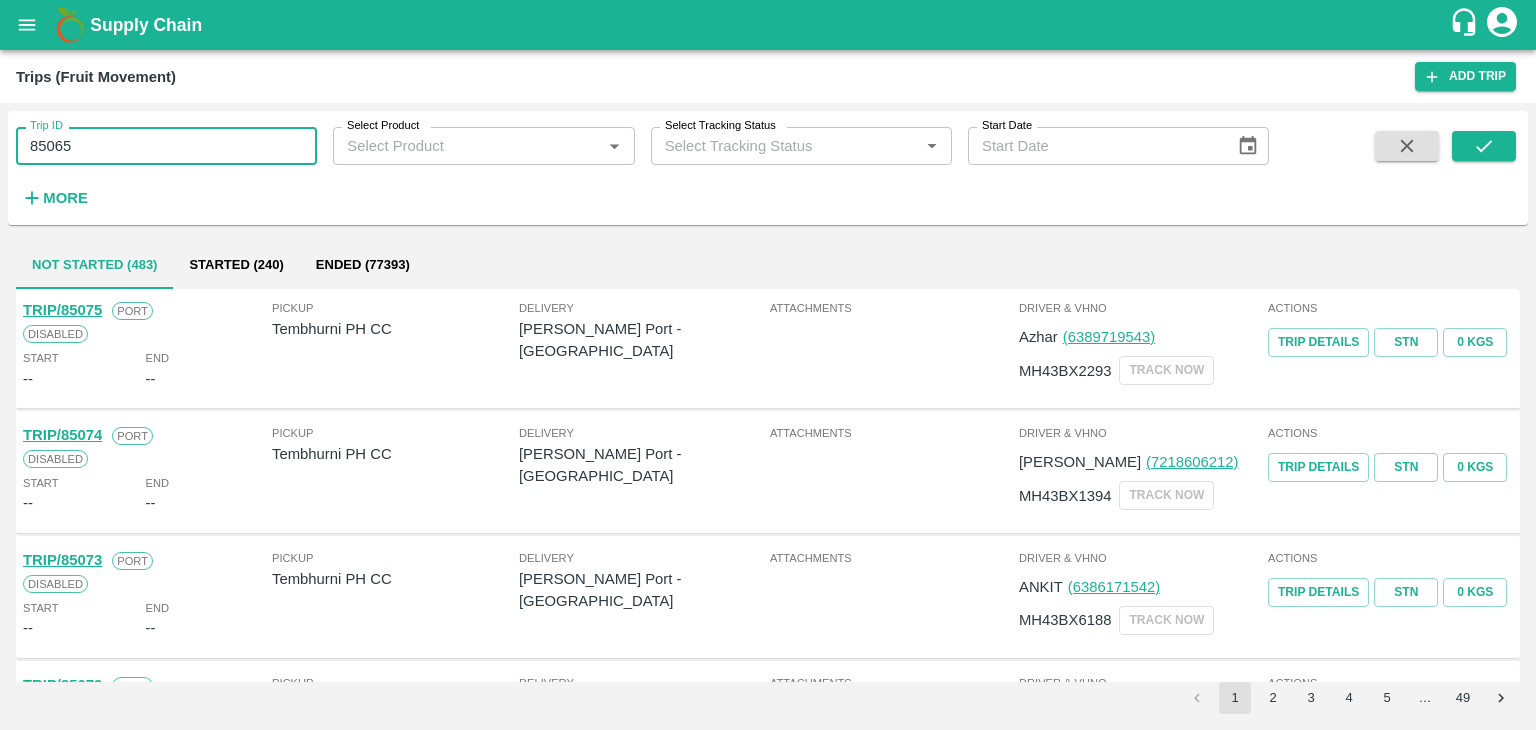 type on "85065" 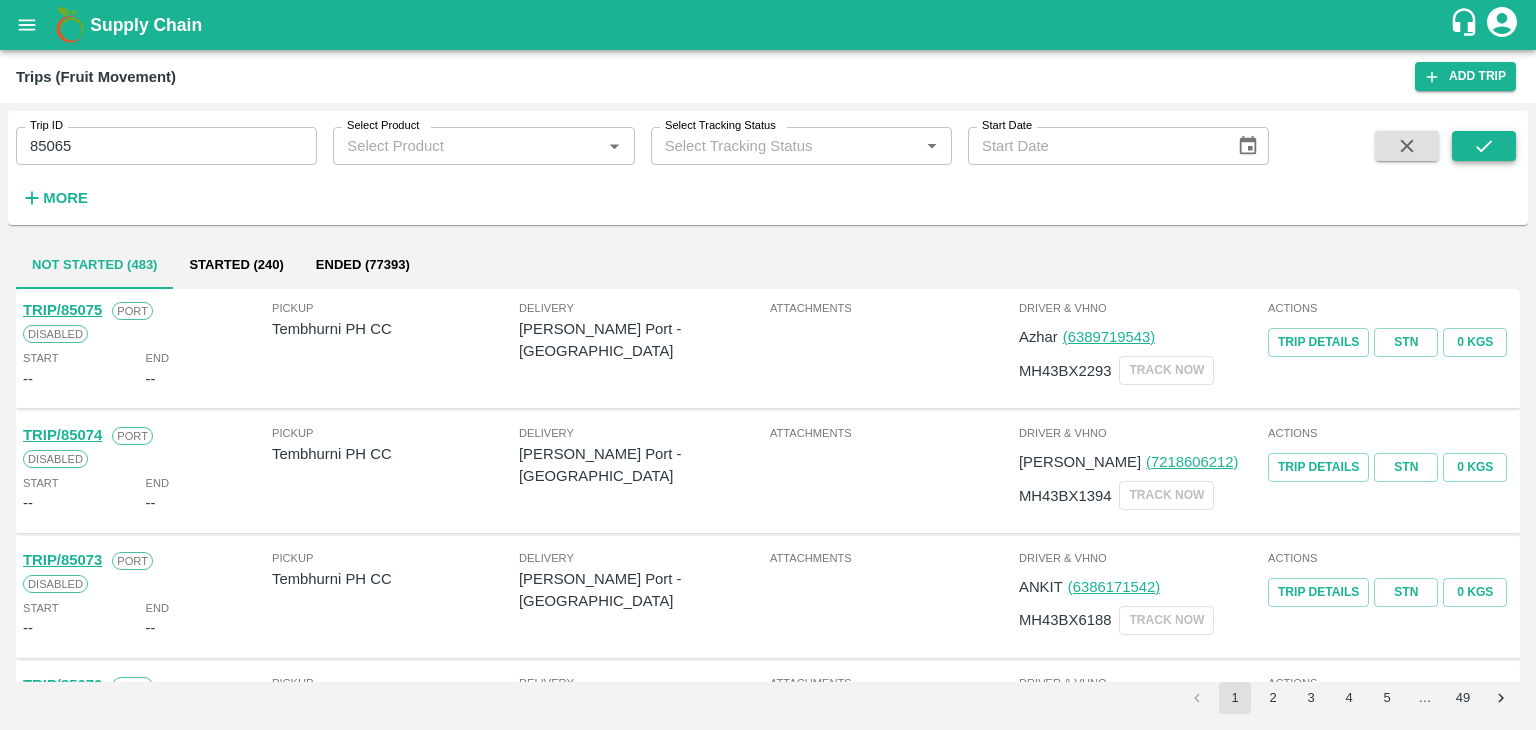 drag, startPoint x: 1524, startPoint y: 161, endPoint x: 1500, endPoint y: 148, distance: 27.294687 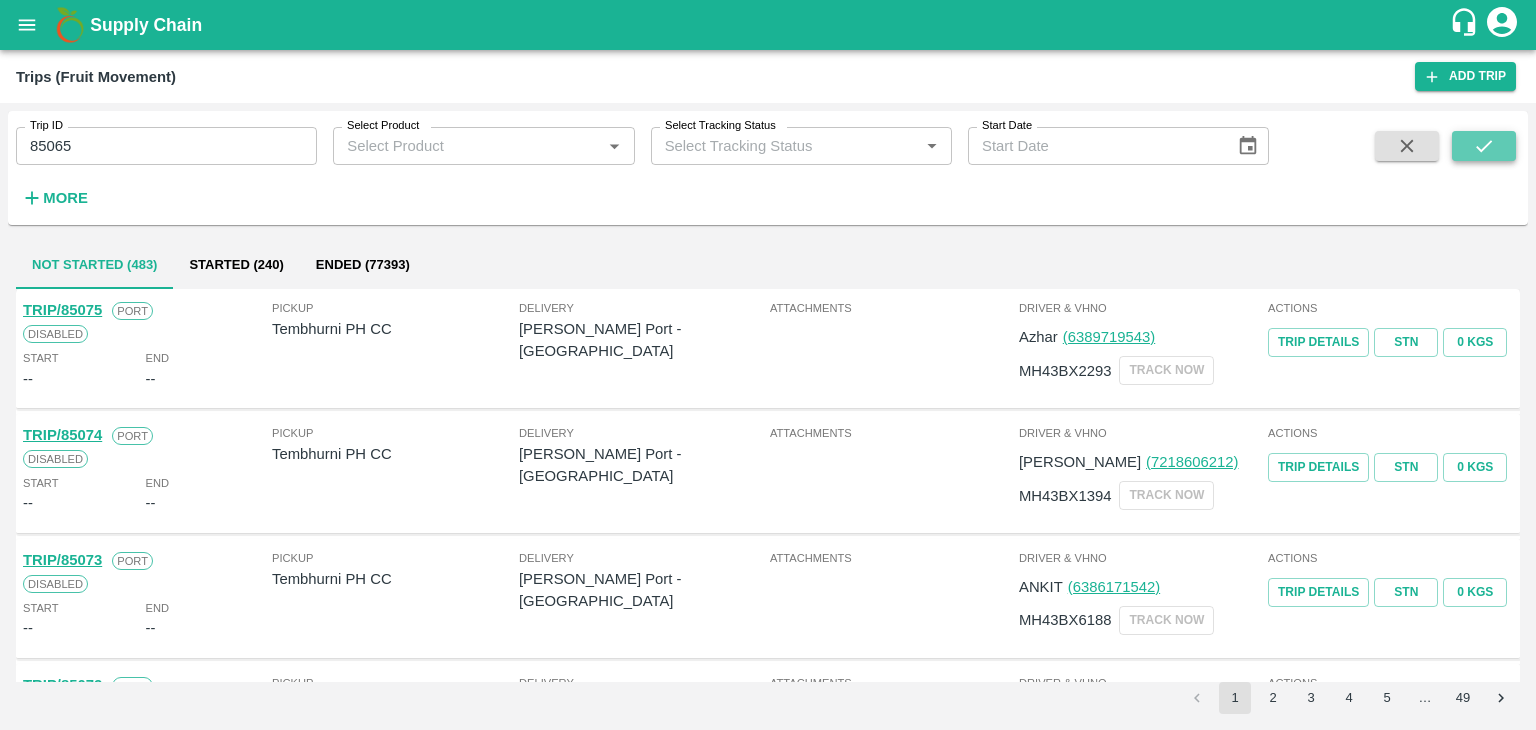click at bounding box center (1484, 146) 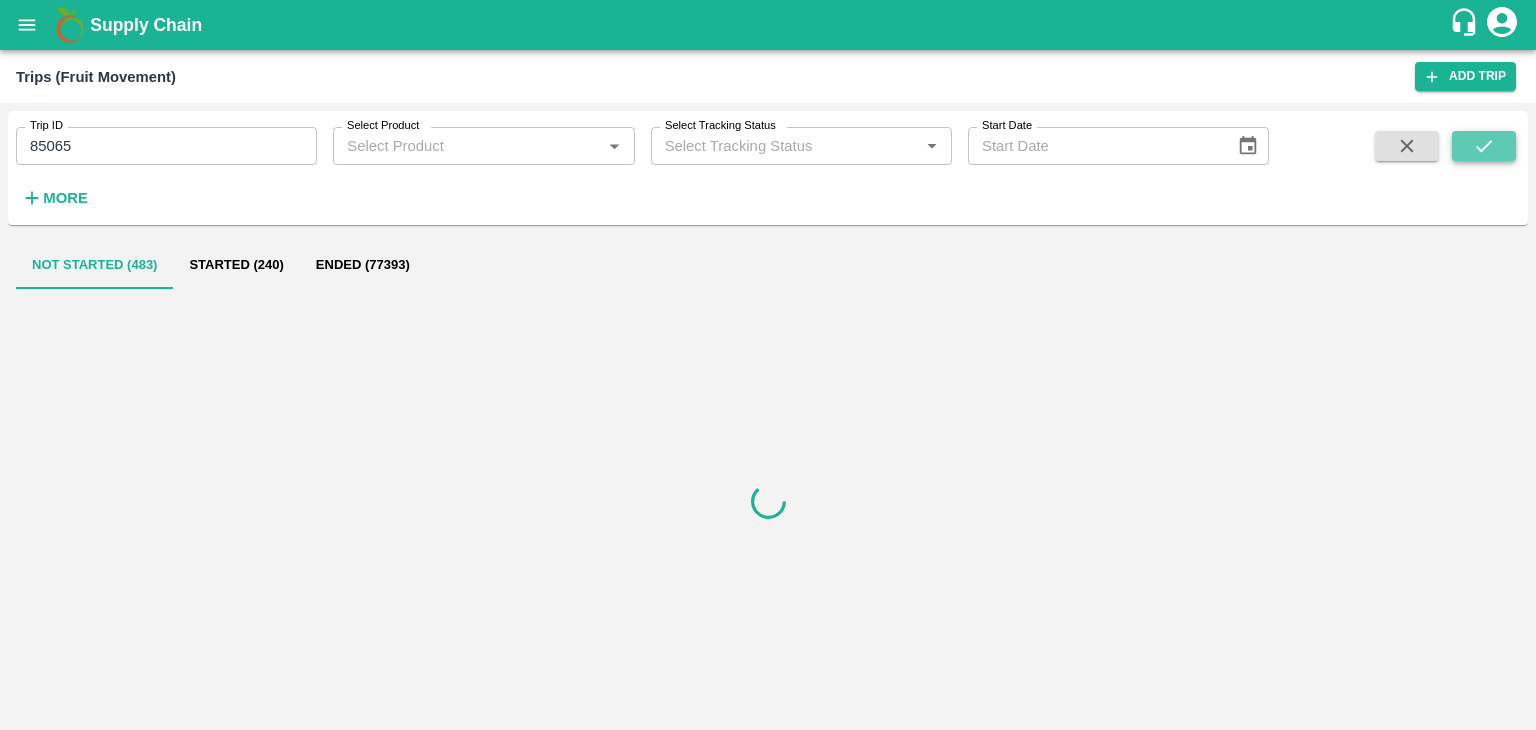 click at bounding box center (1484, 146) 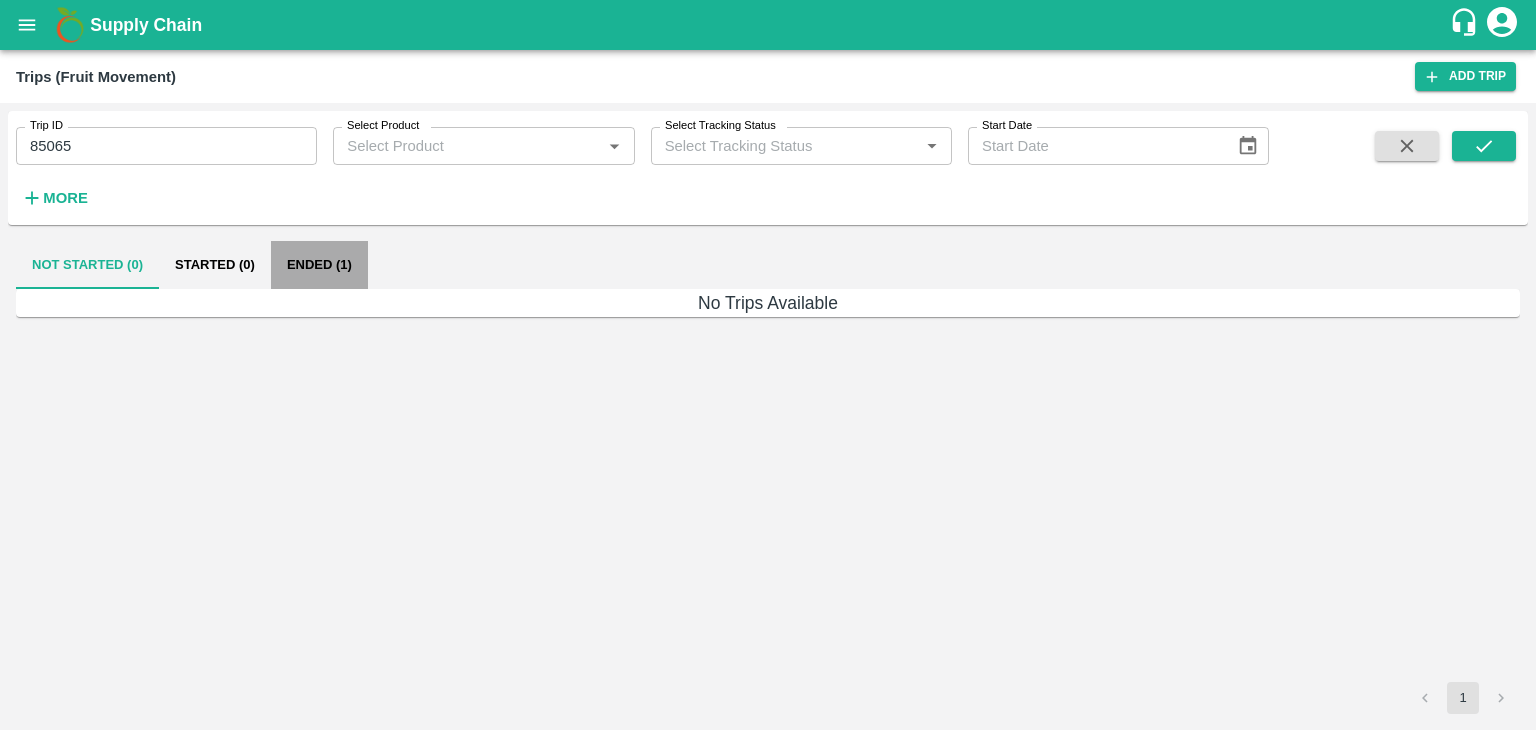 click on "Ended (1)" at bounding box center [319, 265] 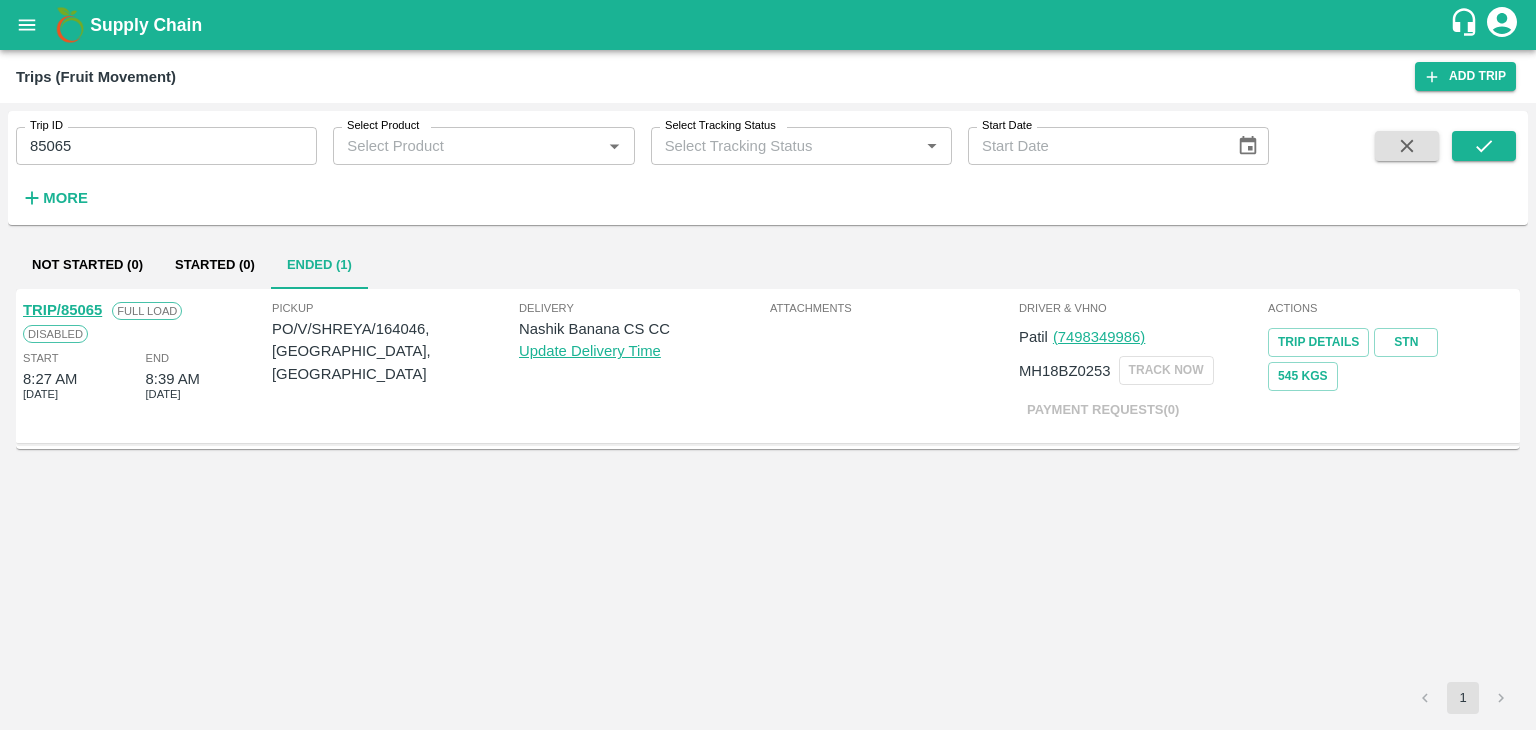 click on "TRIP/85065" at bounding box center (62, 310) 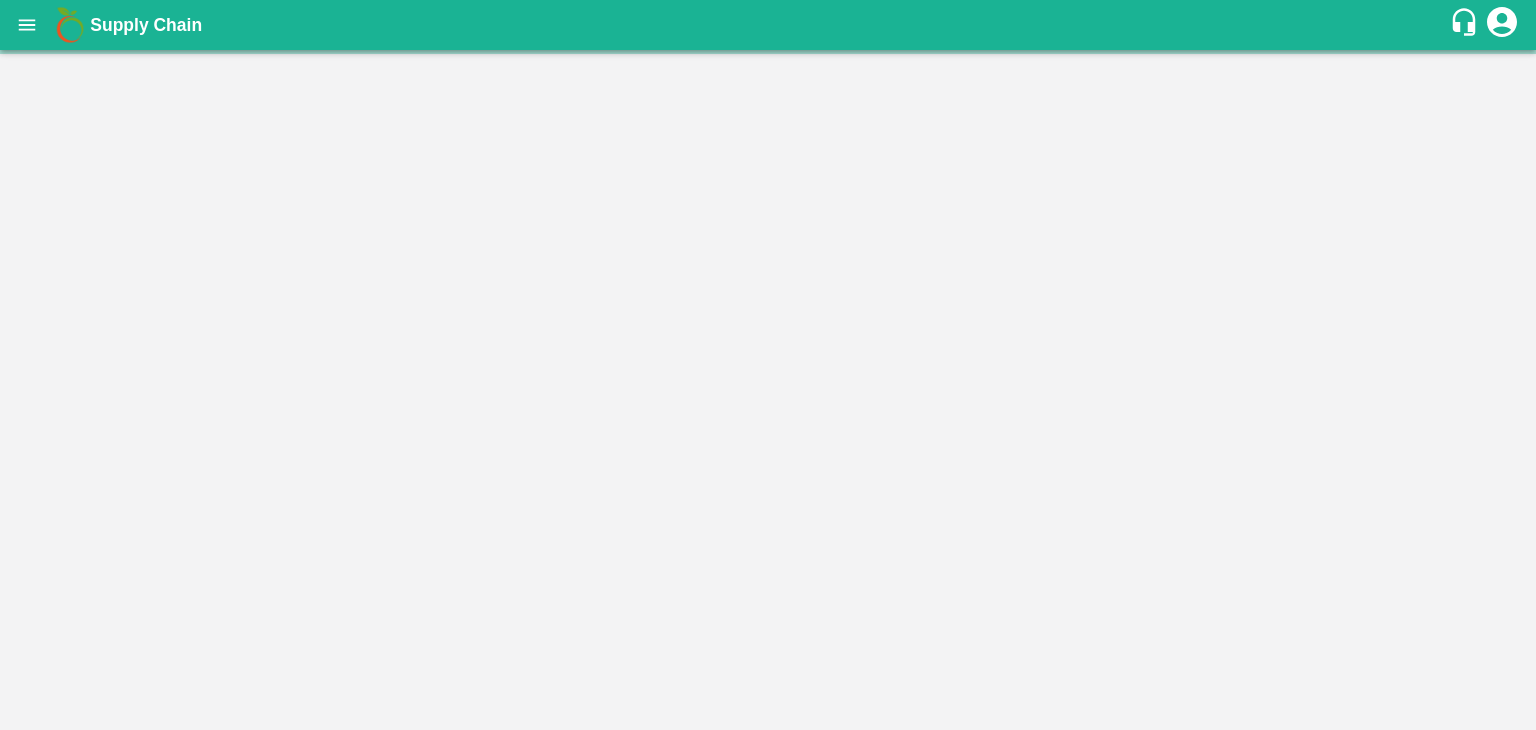 scroll, scrollTop: 0, scrollLeft: 0, axis: both 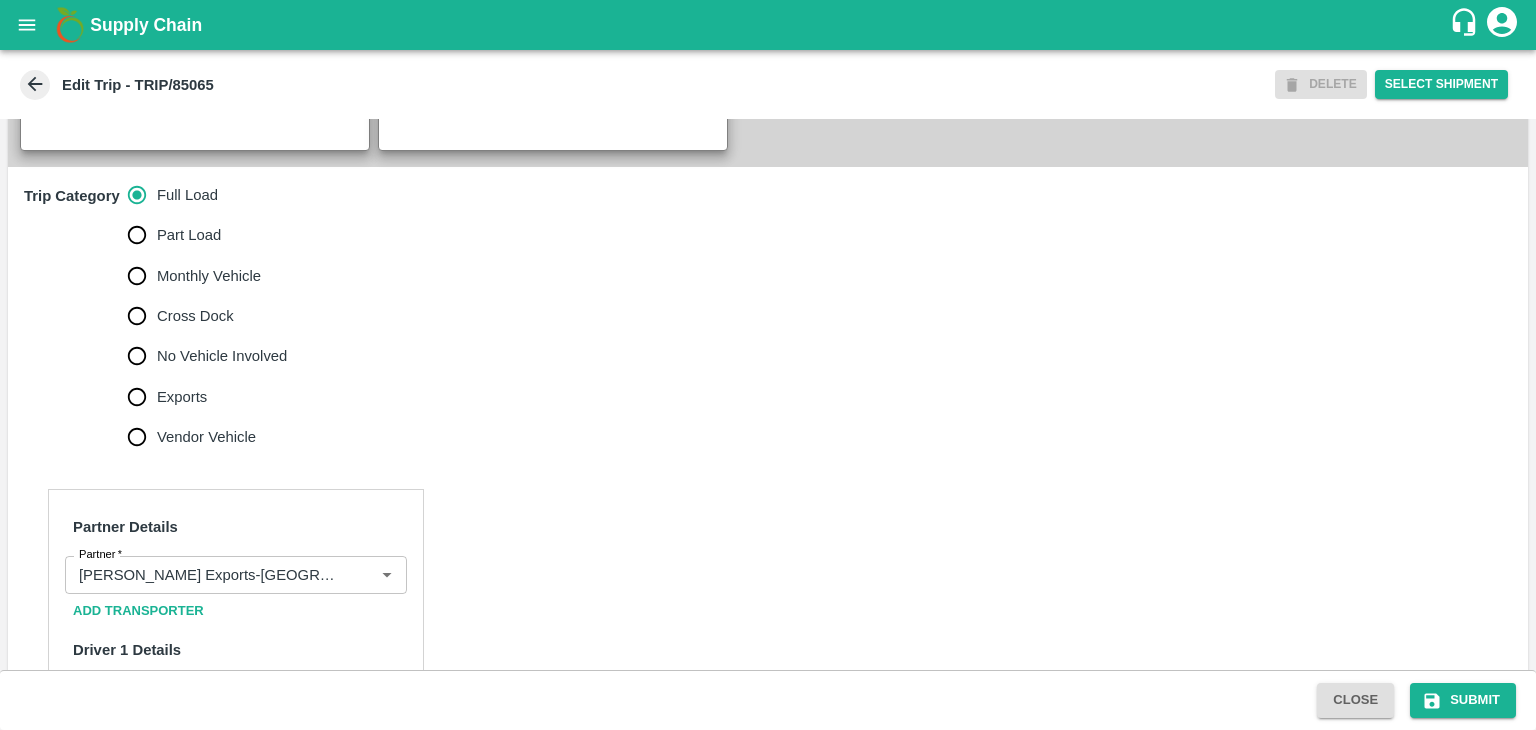 click on "No Vehicle Involved" at bounding box center [202, 356] 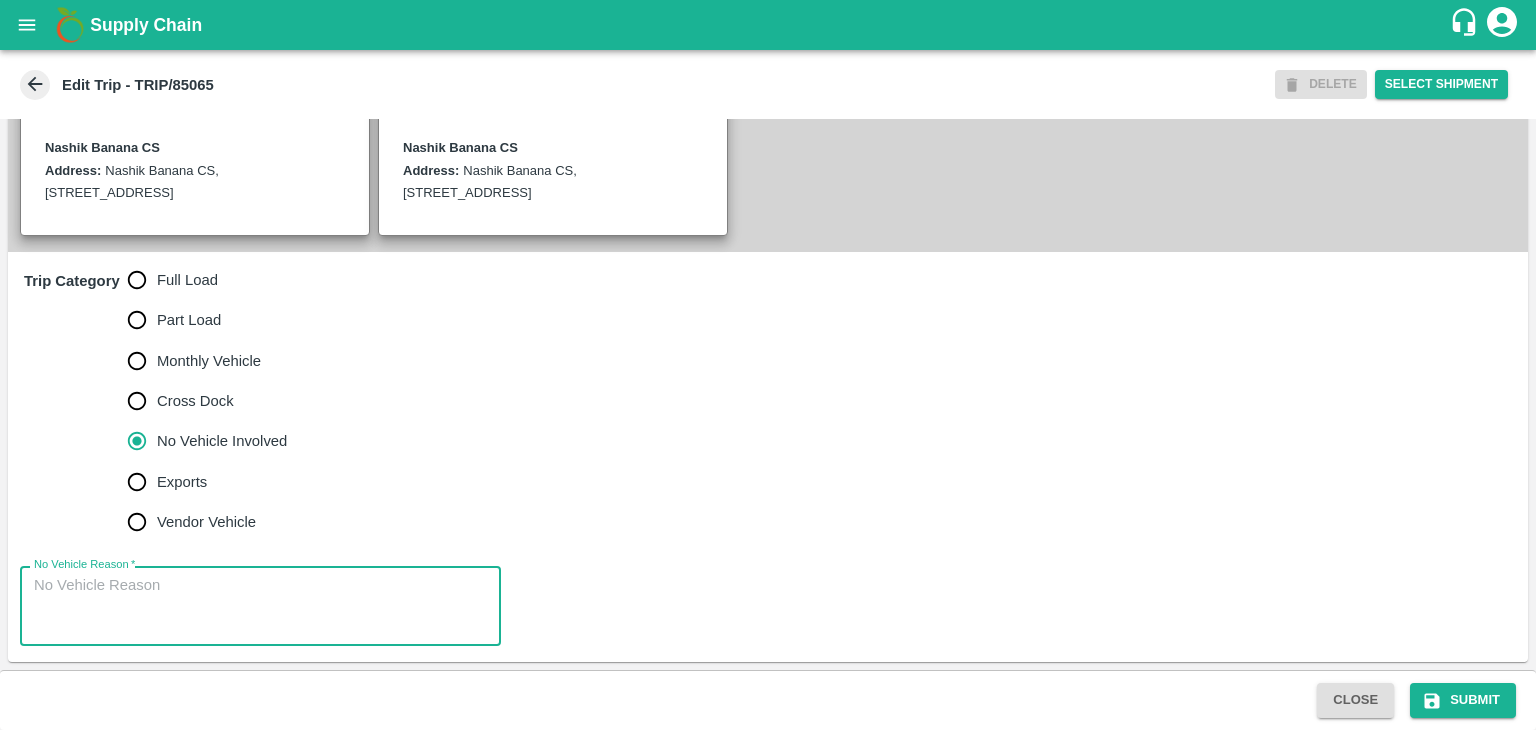 click on "No Vehicle Reason   *" at bounding box center (260, 606) 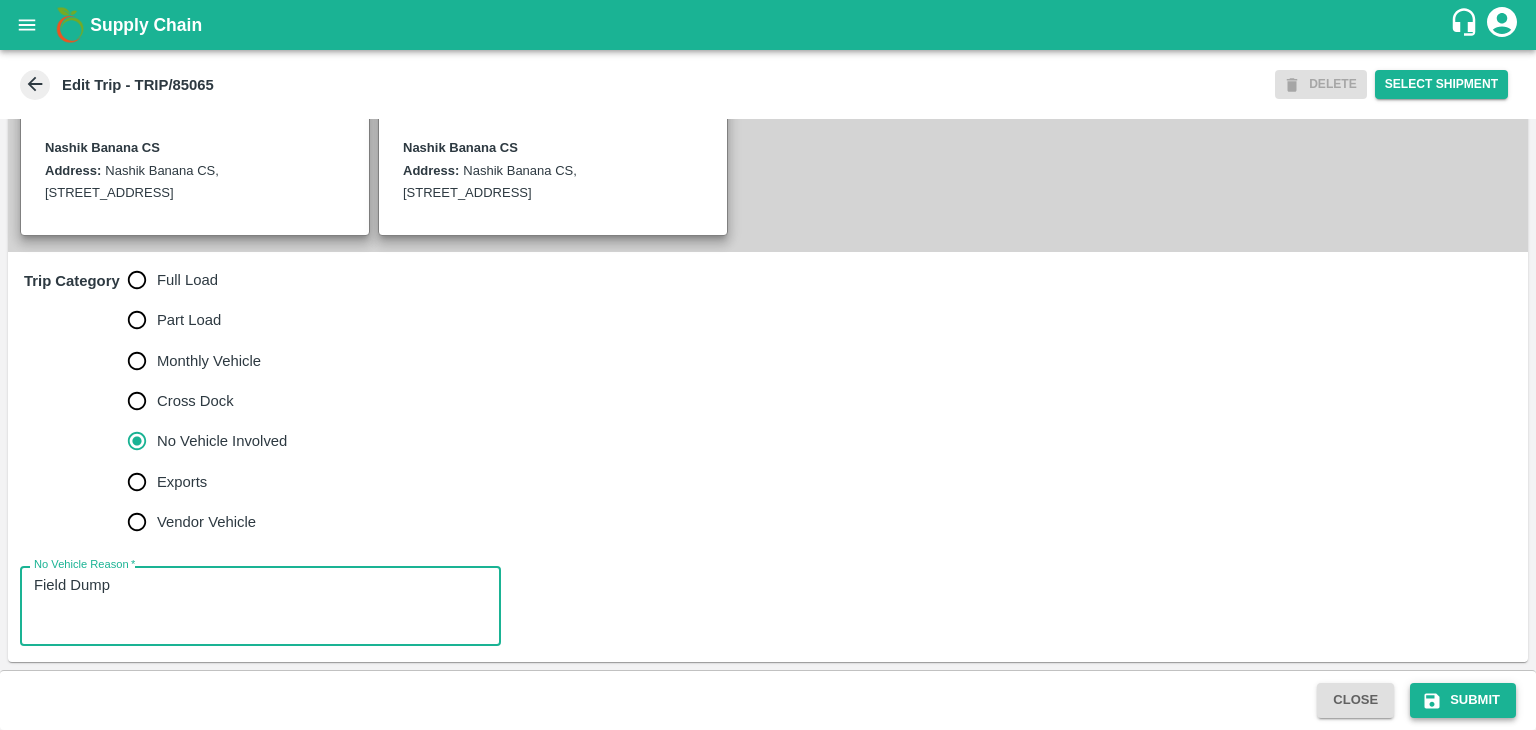 type on "Field Dump" 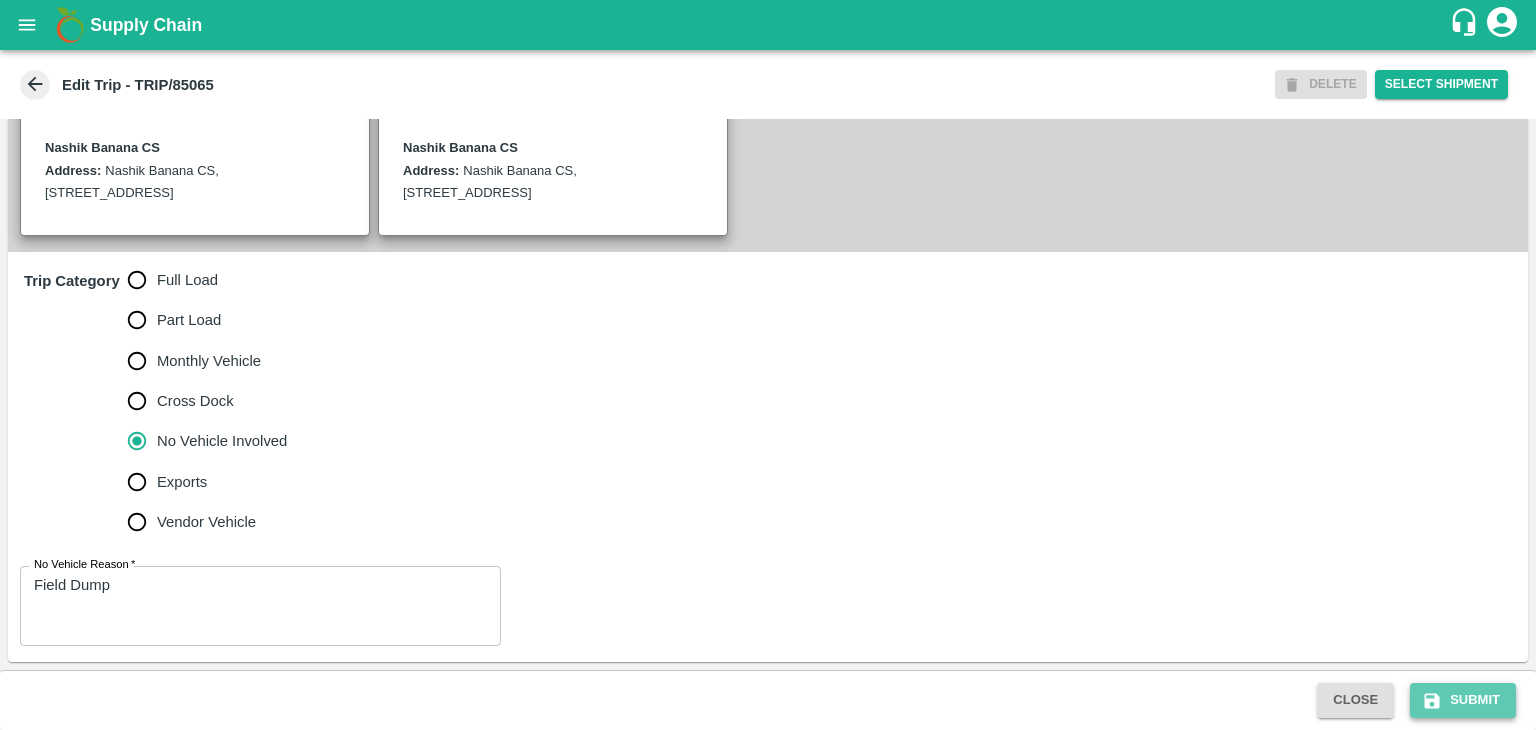 click on "Submit" at bounding box center [1463, 700] 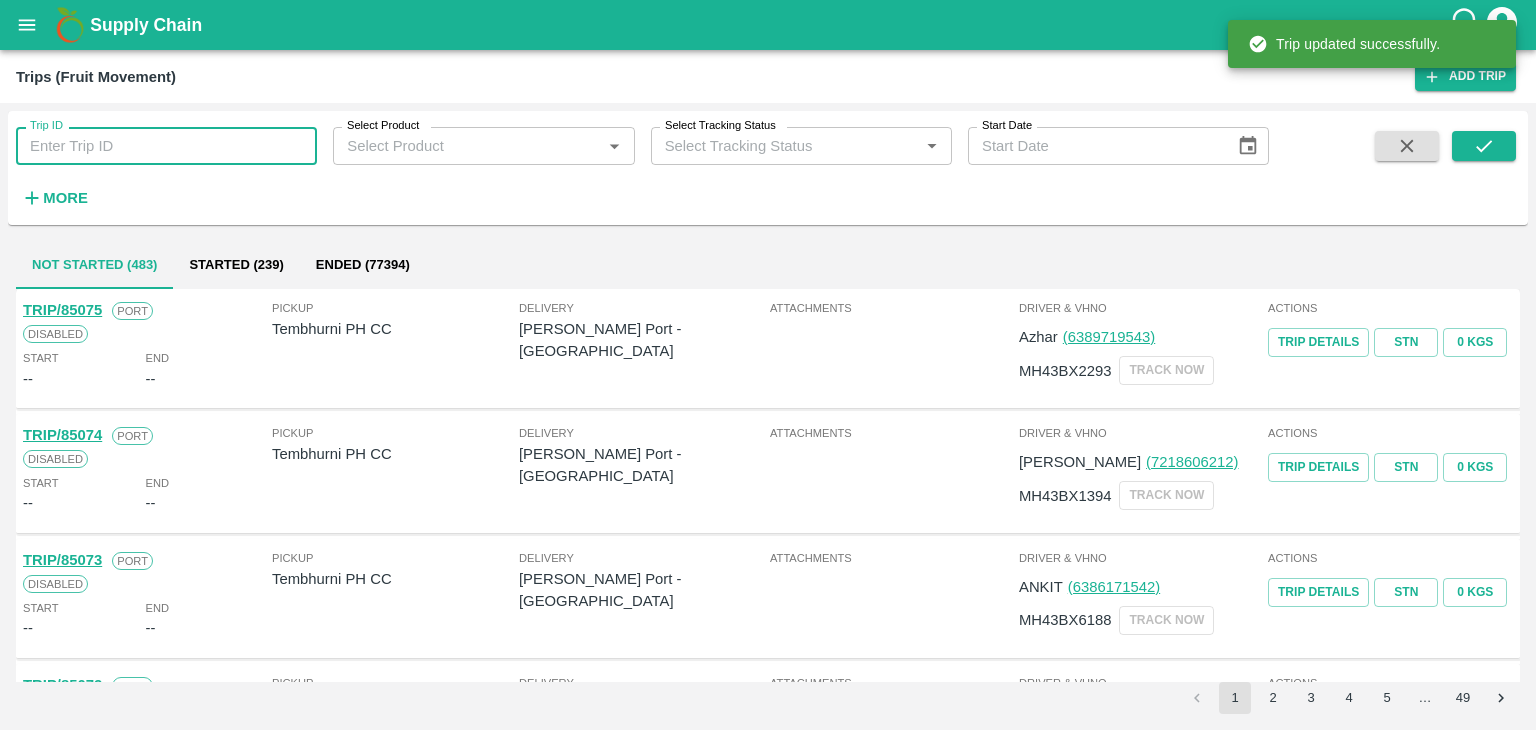 click on "Trip ID" at bounding box center (166, 146) 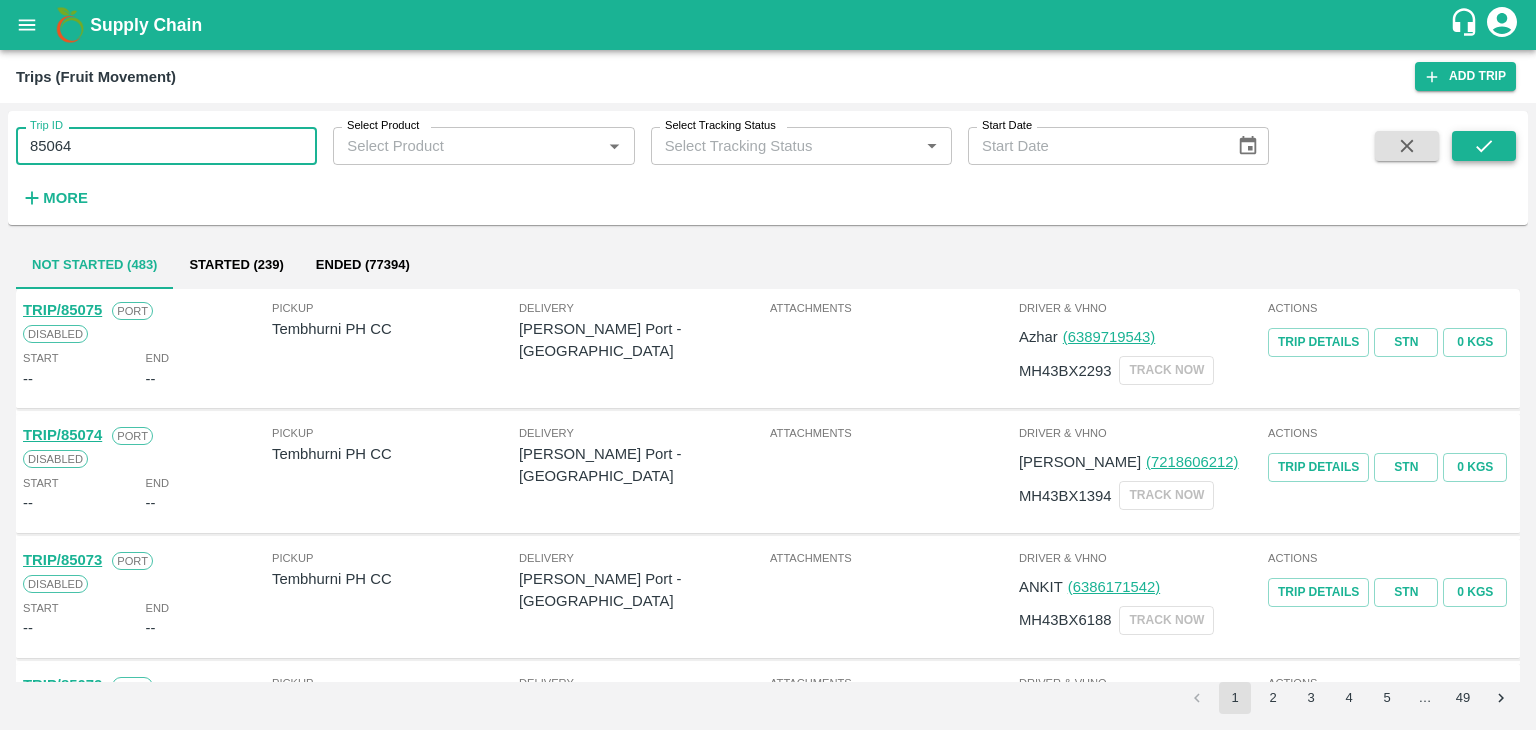 type on "85064" 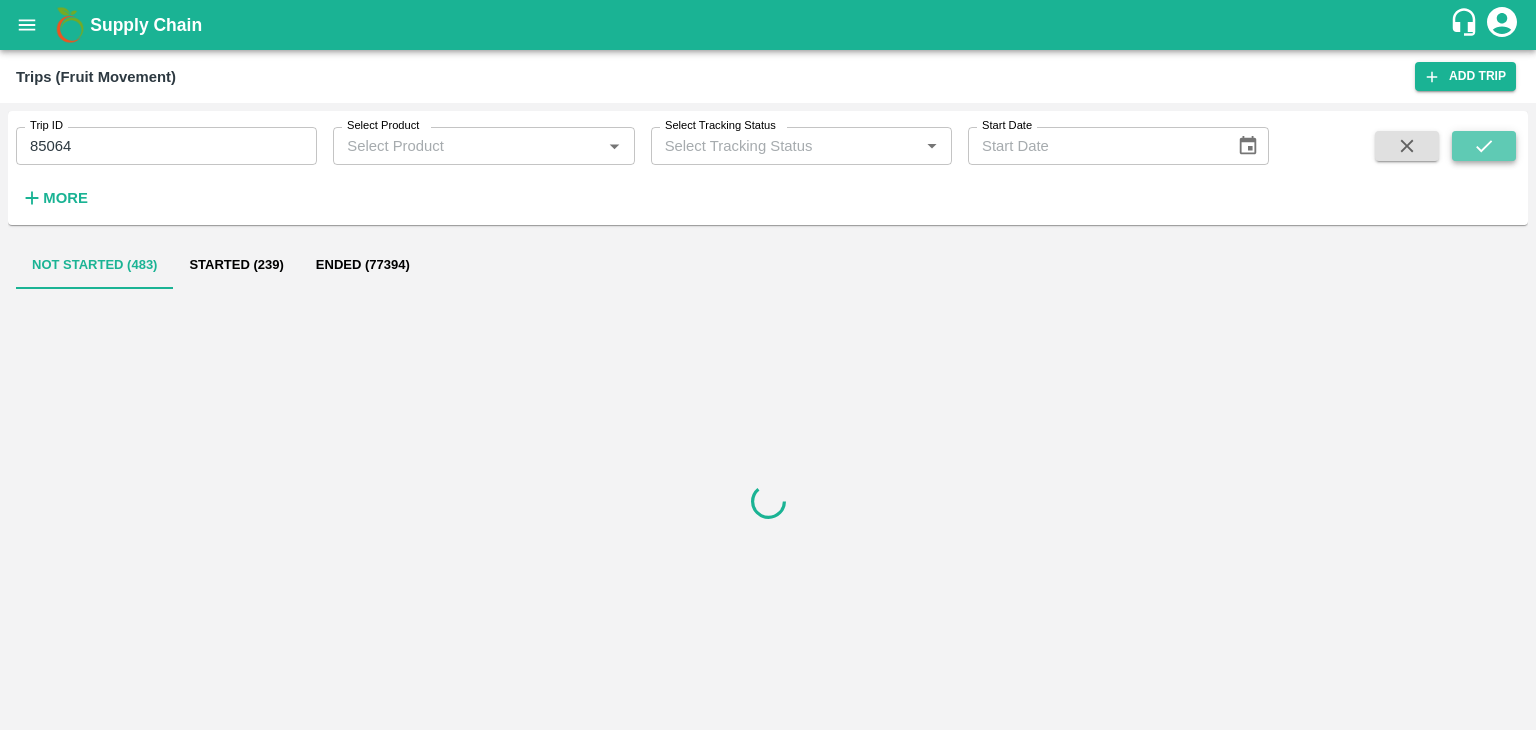 click at bounding box center [1484, 146] 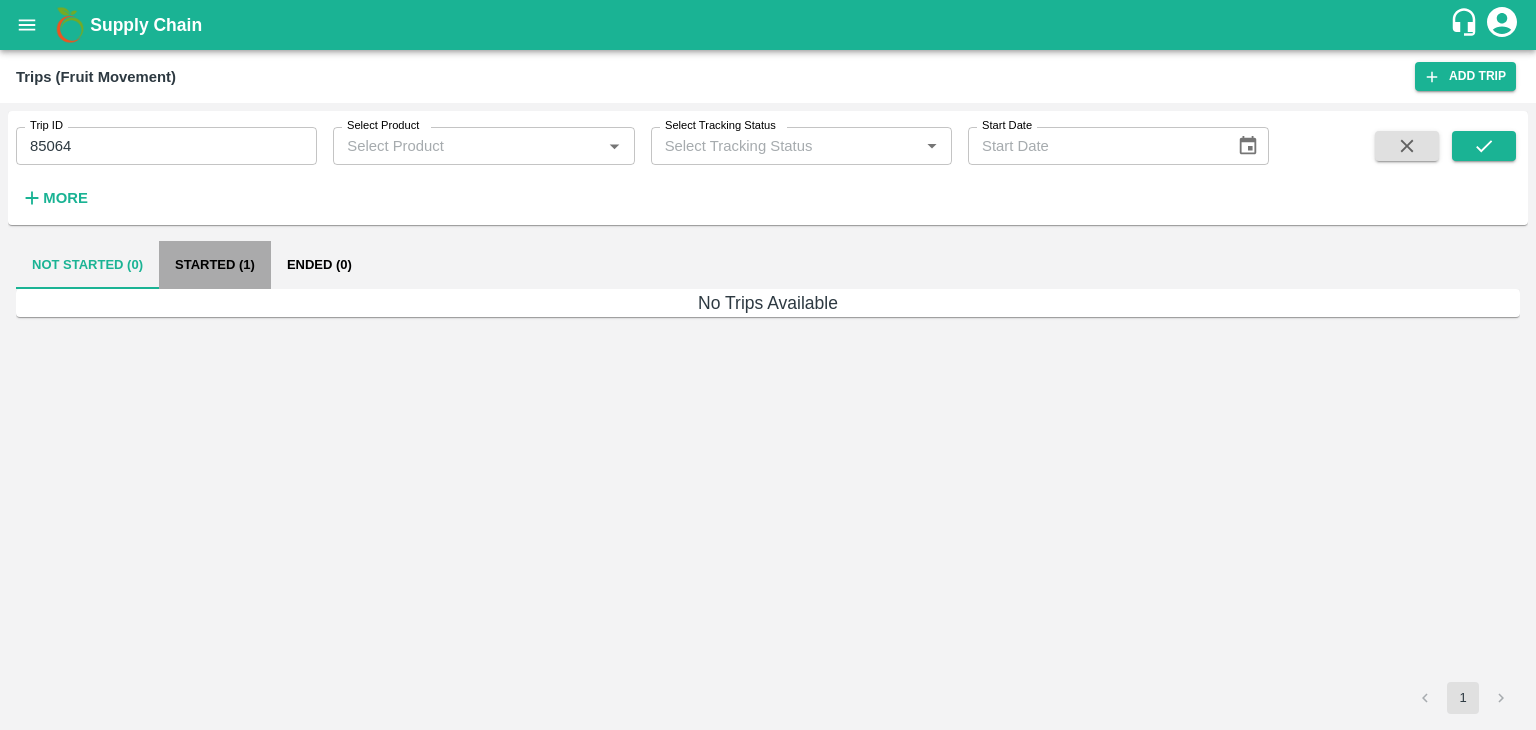 click on "Started (1)" at bounding box center [215, 265] 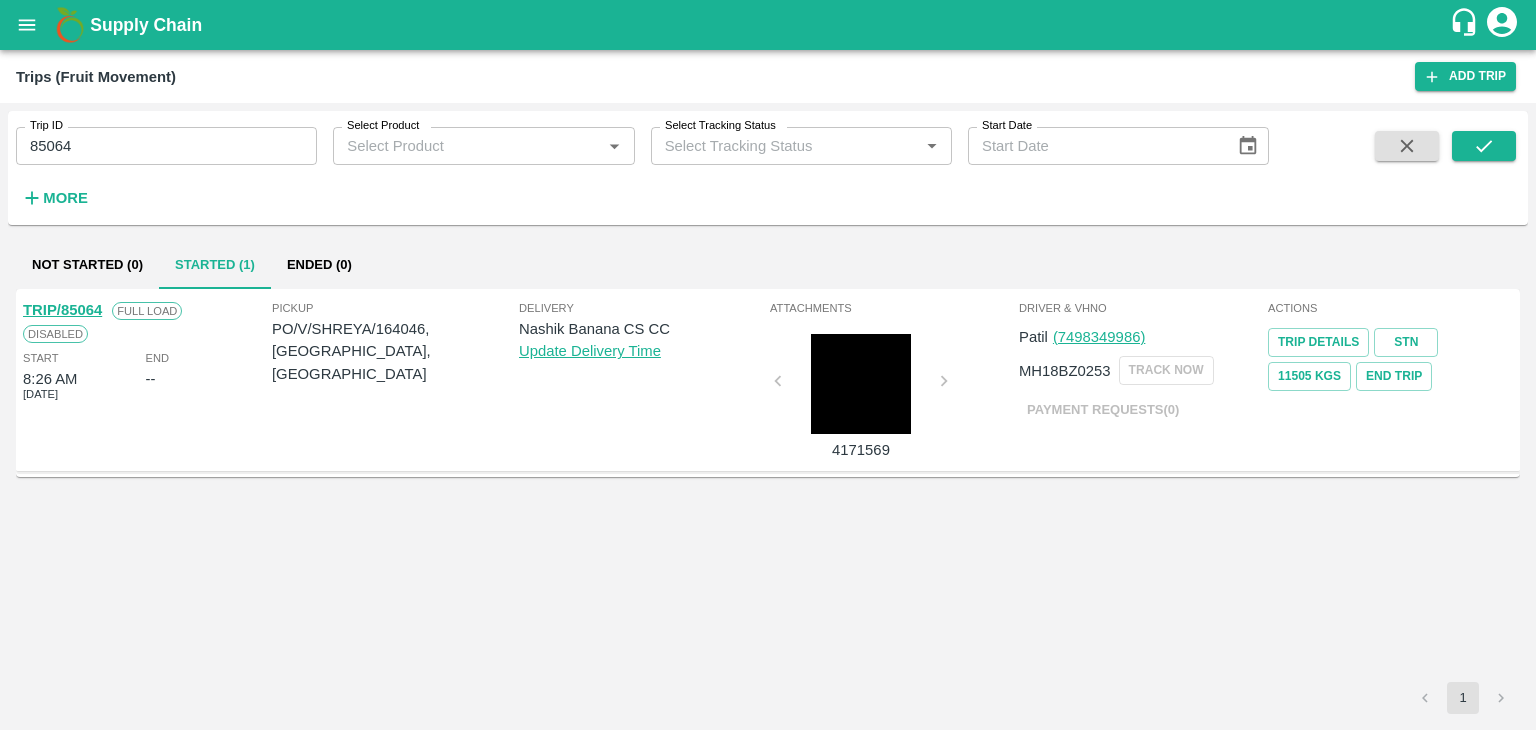 click on "TRIP/85064" at bounding box center [62, 310] 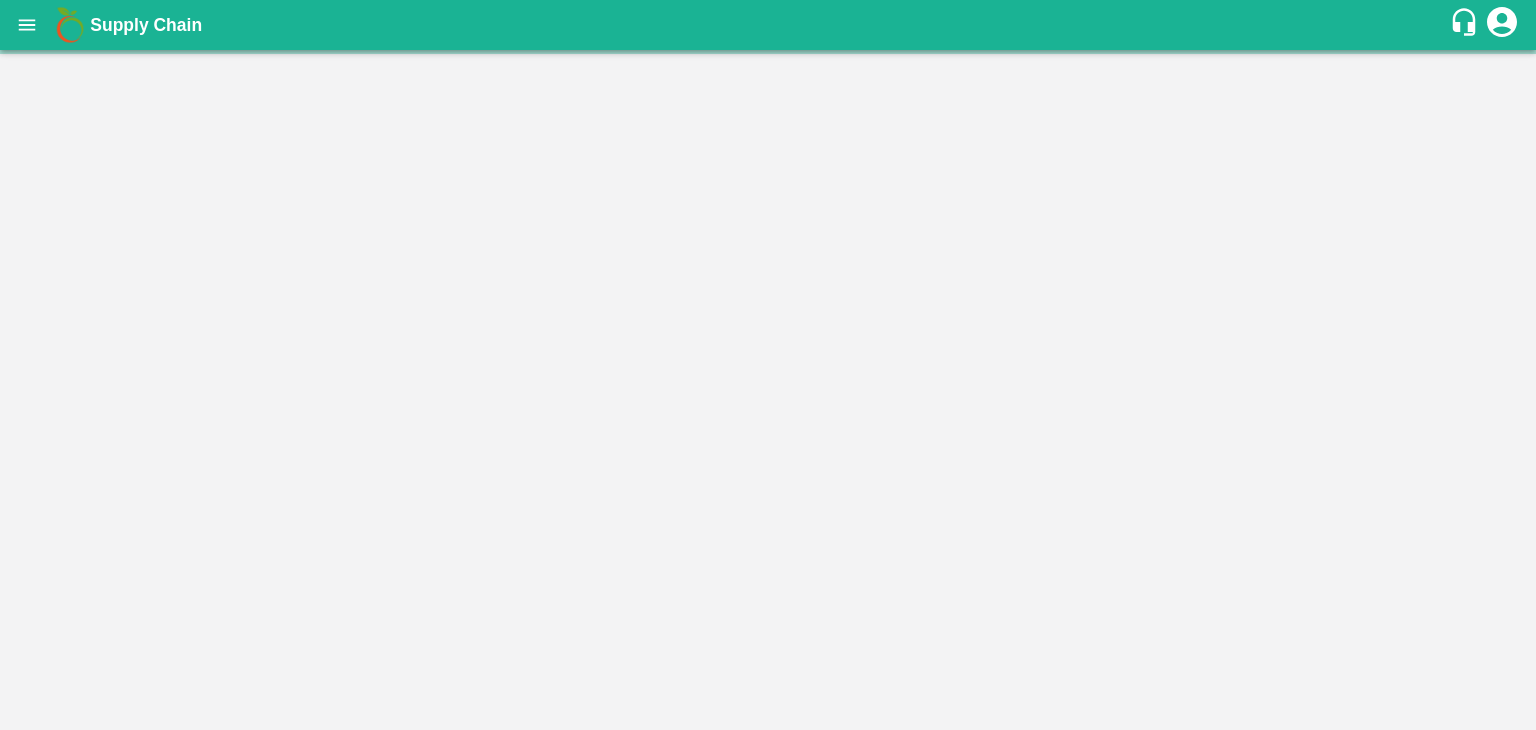 scroll, scrollTop: 0, scrollLeft: 0, axis: both 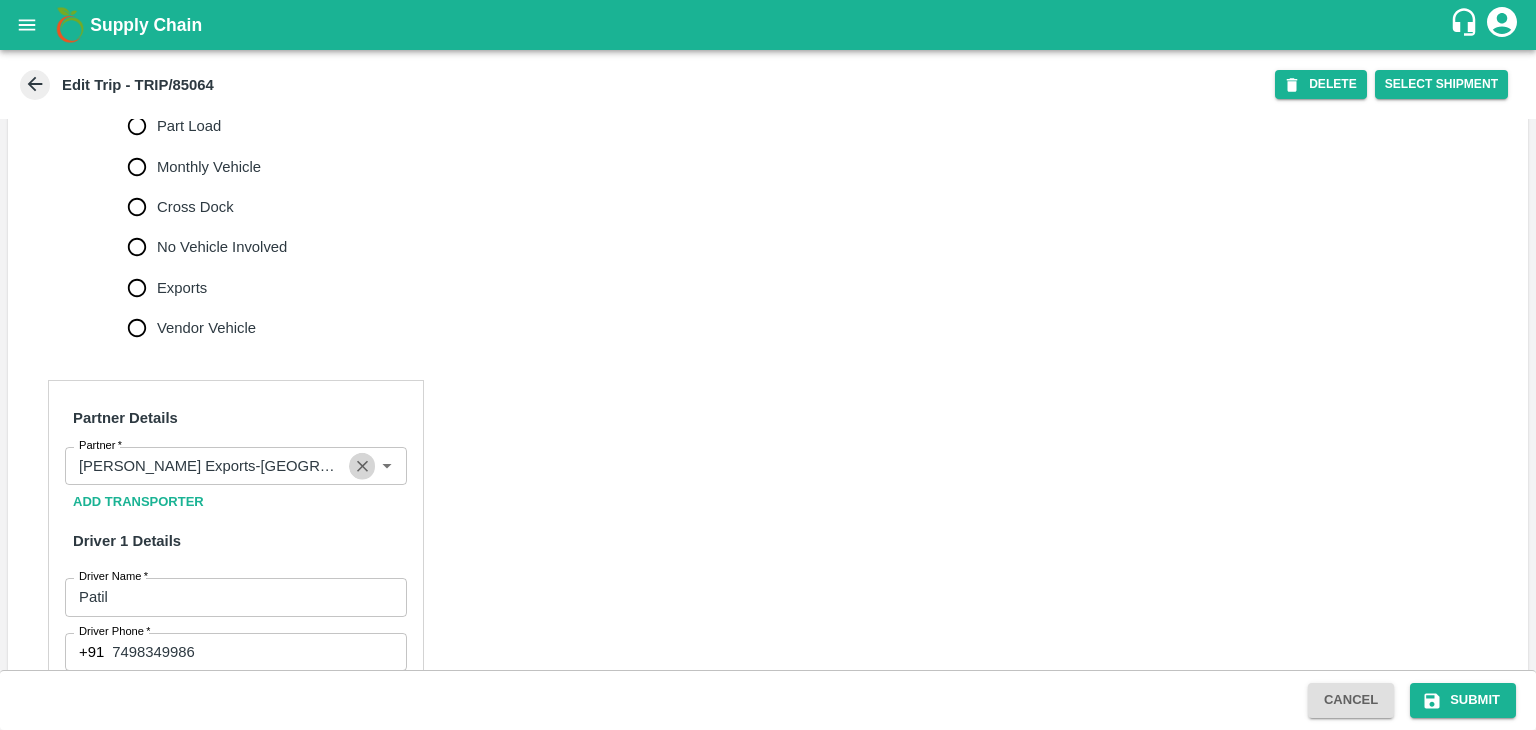 click 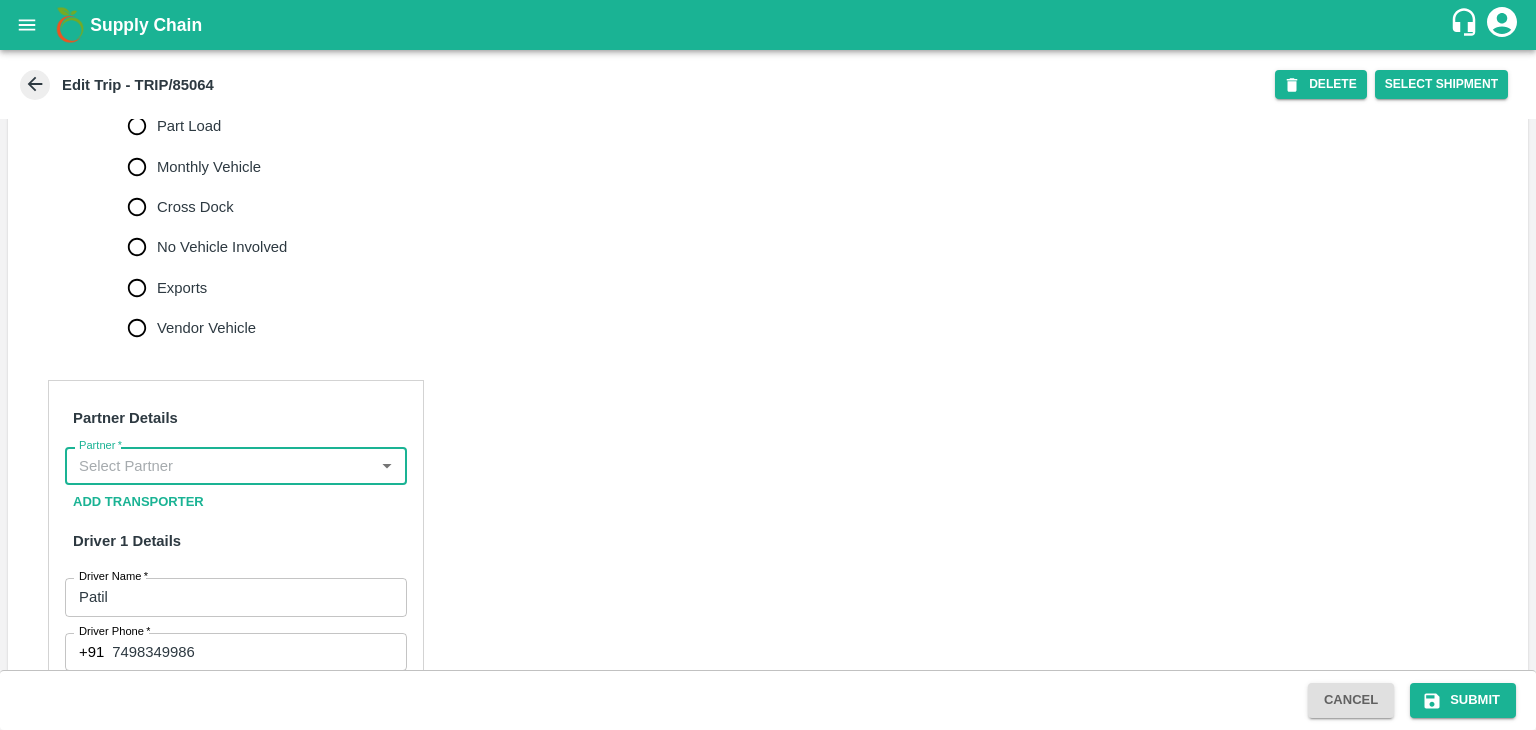 scroll, scrollTop: 0, scrollLeft: 0, axis: both 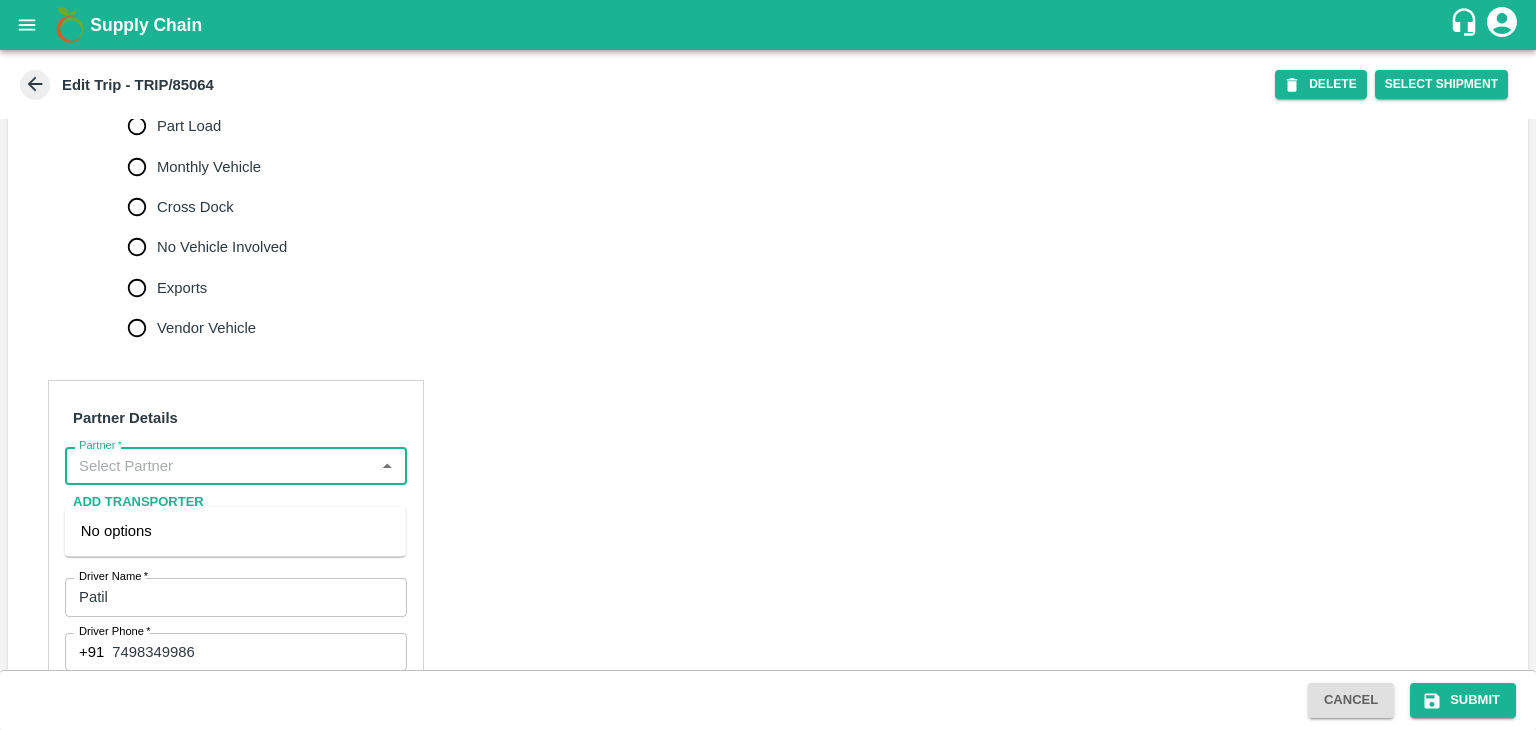click on "Partner   *" at bounding box center (219, 466) 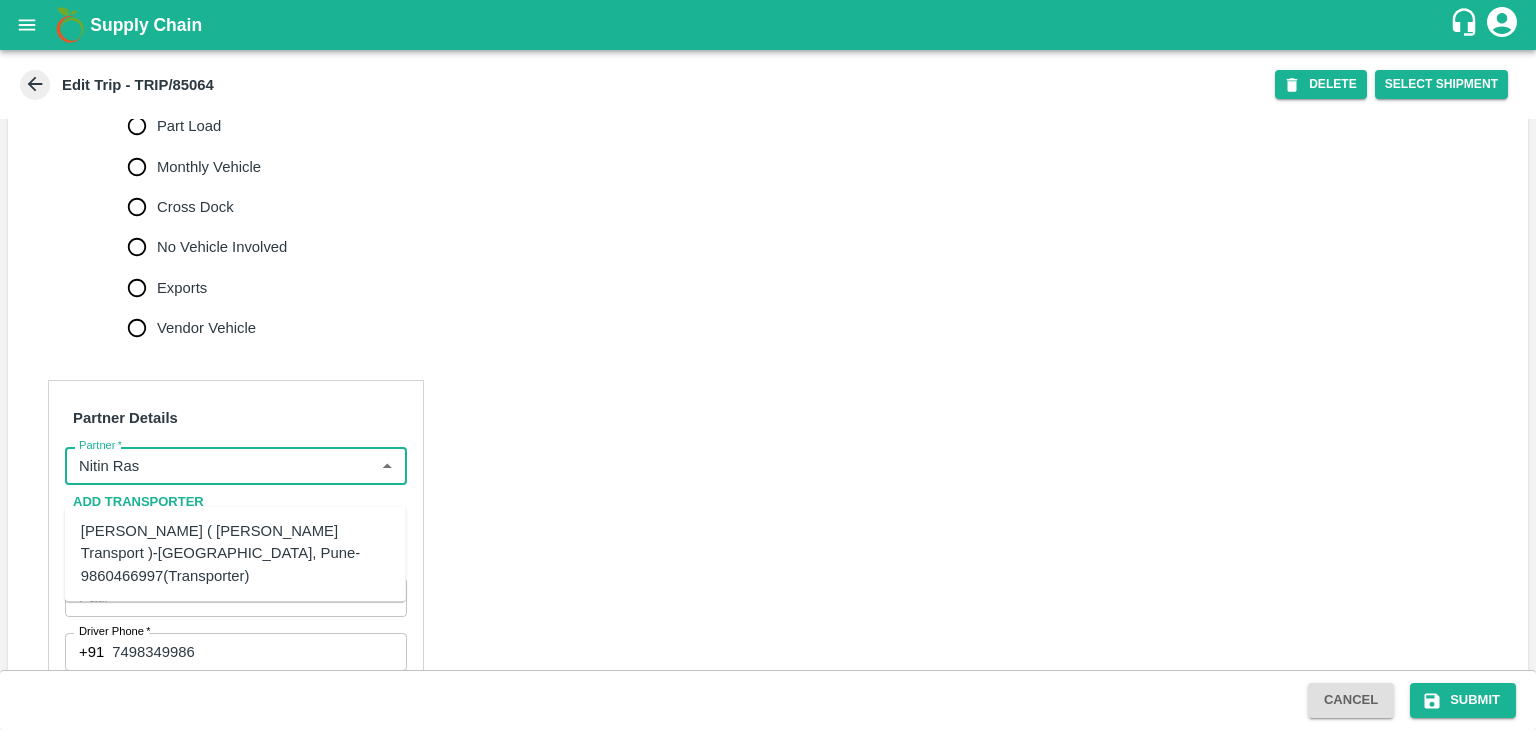 click on "Nitin Rasal ( Bhairavnath Transport )-Deulgaon, Pune-9860466997(Transporter)" at bounding box center [235, 553] 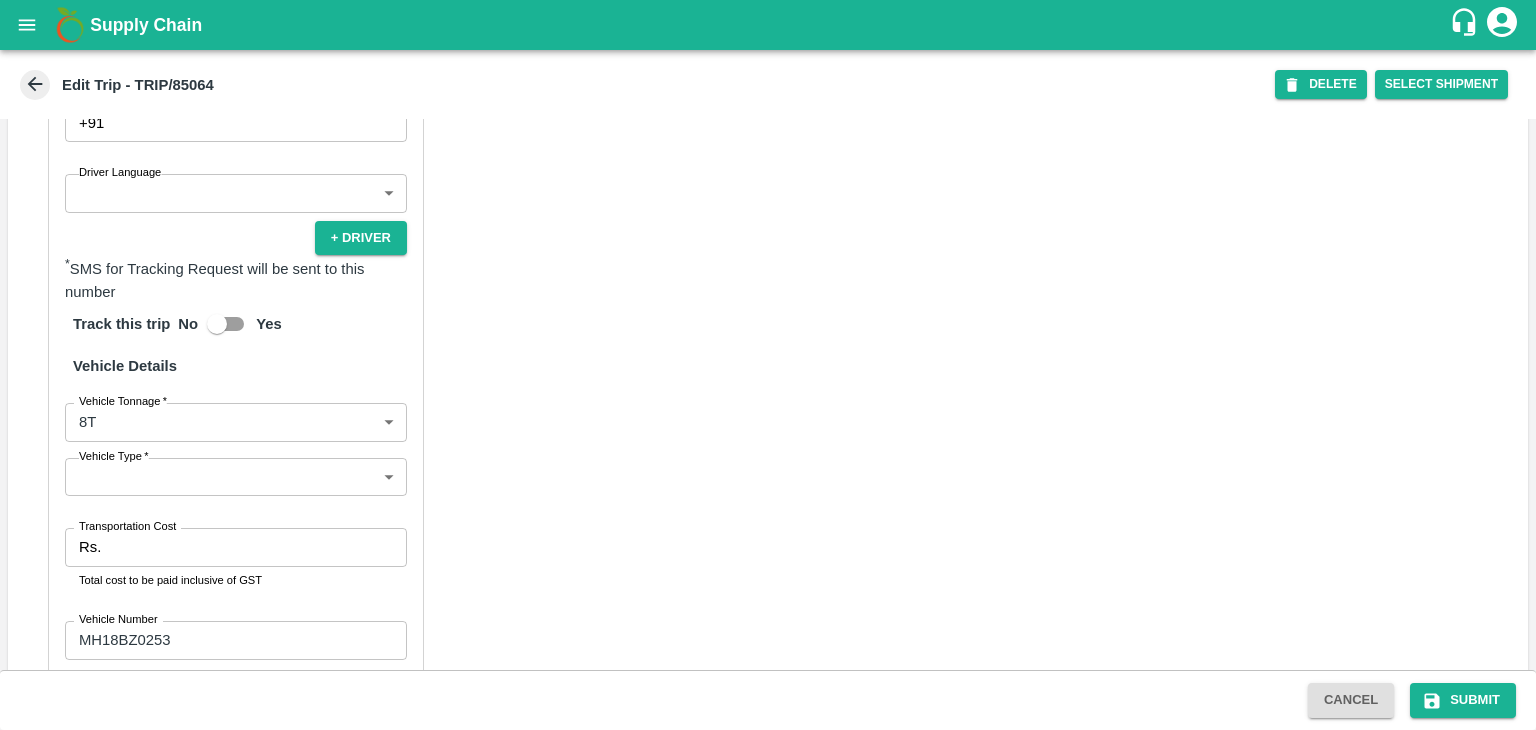 scroll, scrollTop: 1256, scrollLeft: 0, axis: vertical 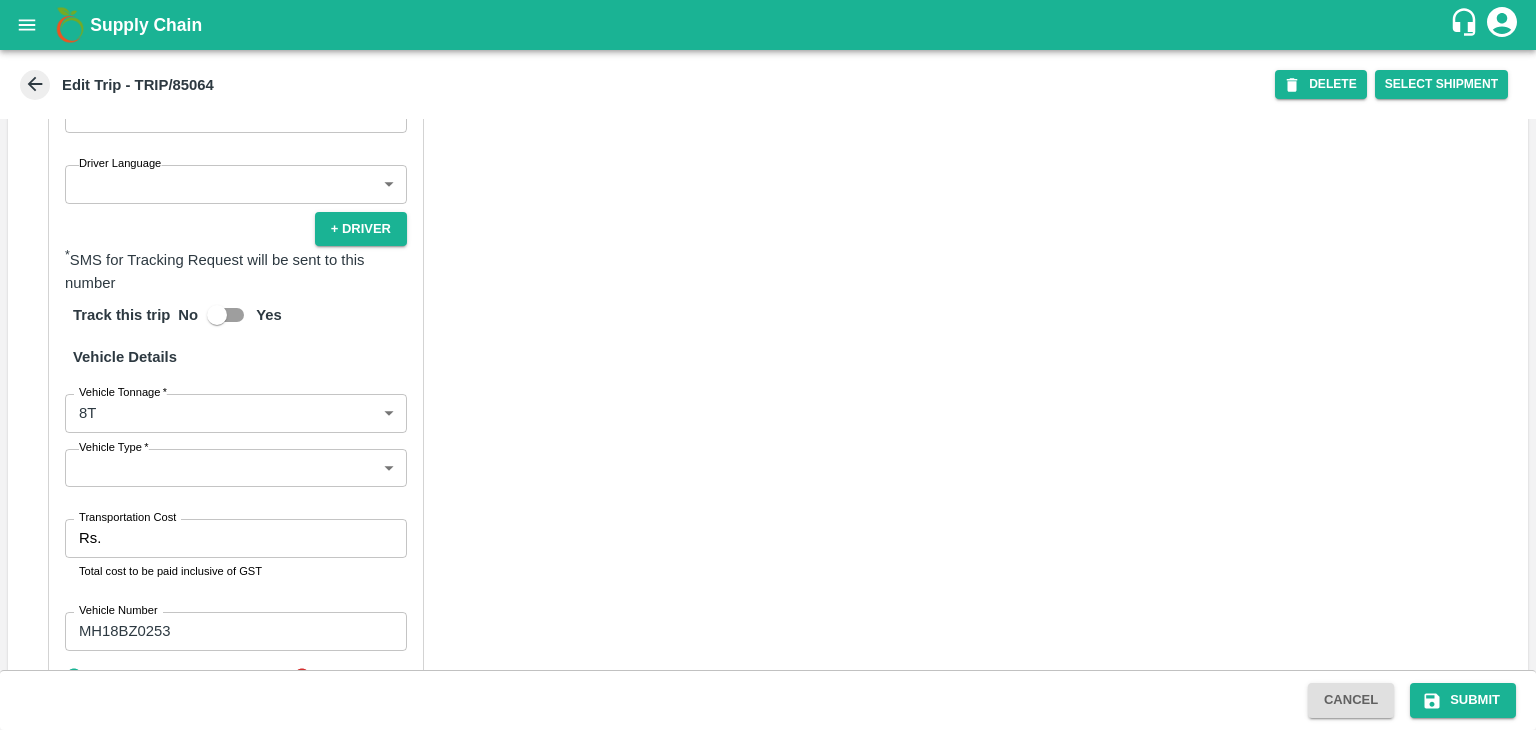 type on "Nitin Rasal ( Bhairavnath Transport )-Deulgaon, Pune-9860466997(Transporter)" 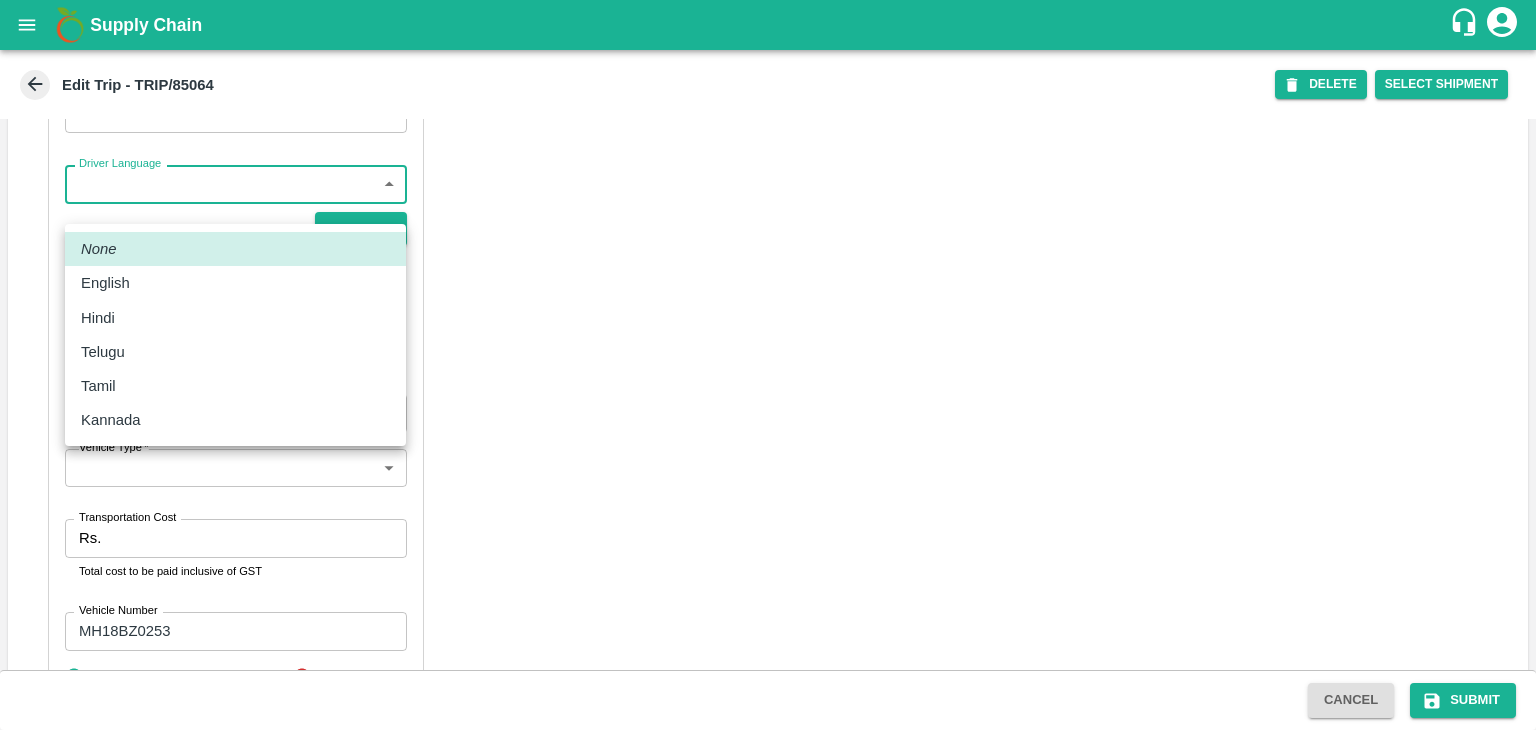 click on "Supply Chain Edit Trip - TRIP/85064 DELETE Select Shipment Trip Details Trip Type Fruit Movement 1 Trip Type Trip Pickup Order SHIP/NASH/346744 PO/V/SHREYA/164046 Address: Nashik, Nashik, Nashik, Maharashtra, India Trip Delivery Order SHIP/NASH/346744 Nashik Banana CS Address:  Nashik Banana CS, Gat No. 314/2/1, A/p- Mohadi, Tal- Dindori, Dist- Nashik 422207, Maharashtra, India., India Trip Category  Full Load Part Load Monthly Vehicle Cross Dock No Vehicle Involved Exports Vendor Vehicle Partner Details Partner   * Partner Add   Transporter Driver 1 Details Driver Name   * Patil Driver Name Driver Phone   * +91 7498349986 Driver Phone Additional Phone Number +91 Additional Phone Number Driver Language ​ Driver Language + Driver * SMS for Tracking Request will be sent to this number Track this trip No Yes Vehicle Details Vehicle Tonnage   * 8T 8000 Vehicle Tonnage Vehicle Type   * ​ Vehicle Type Transportation Cost Rs. Transportation Cost Total cost to be paid inclusive of GST Vehicle Number" at bounding box center (768, 365) 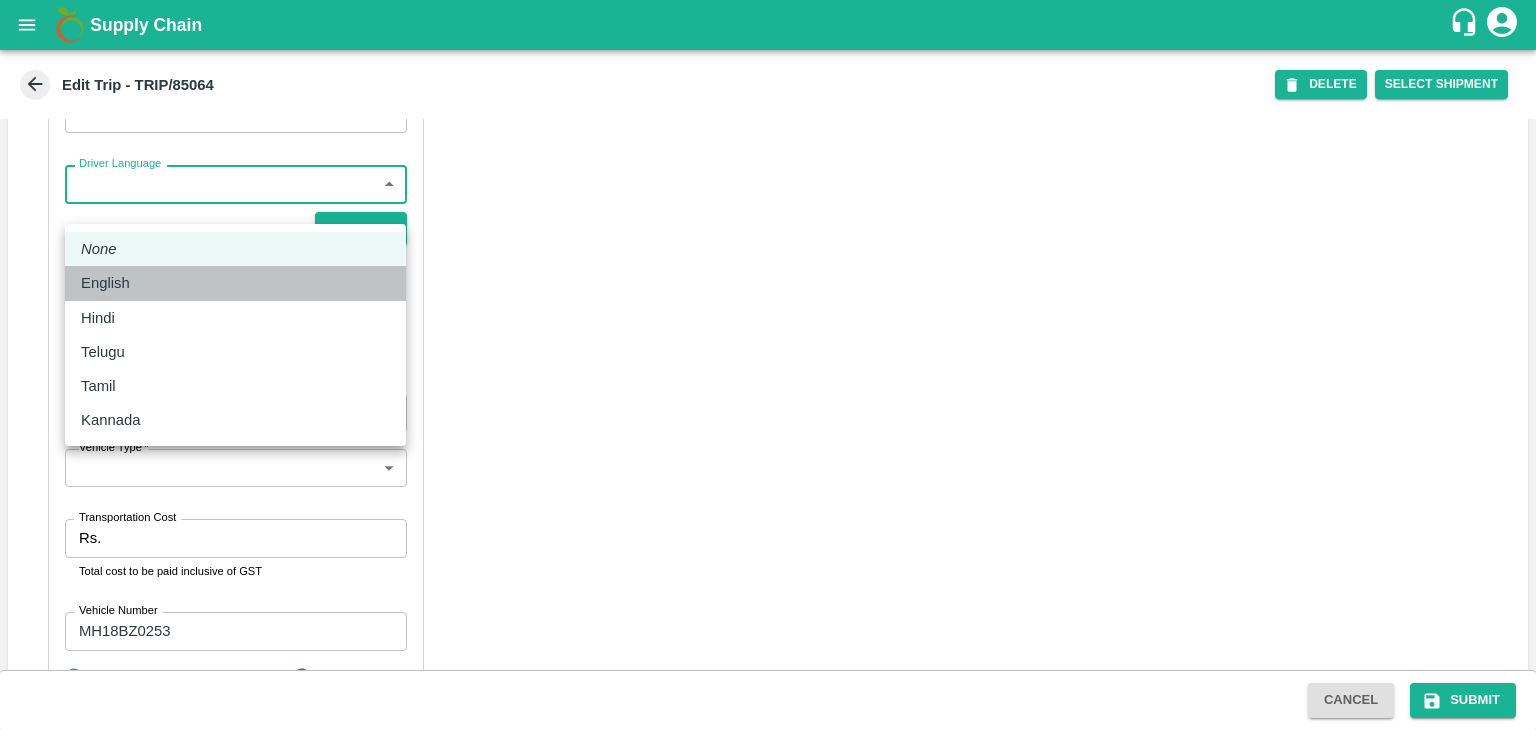 click on "English" at bounding box center [235, 283] 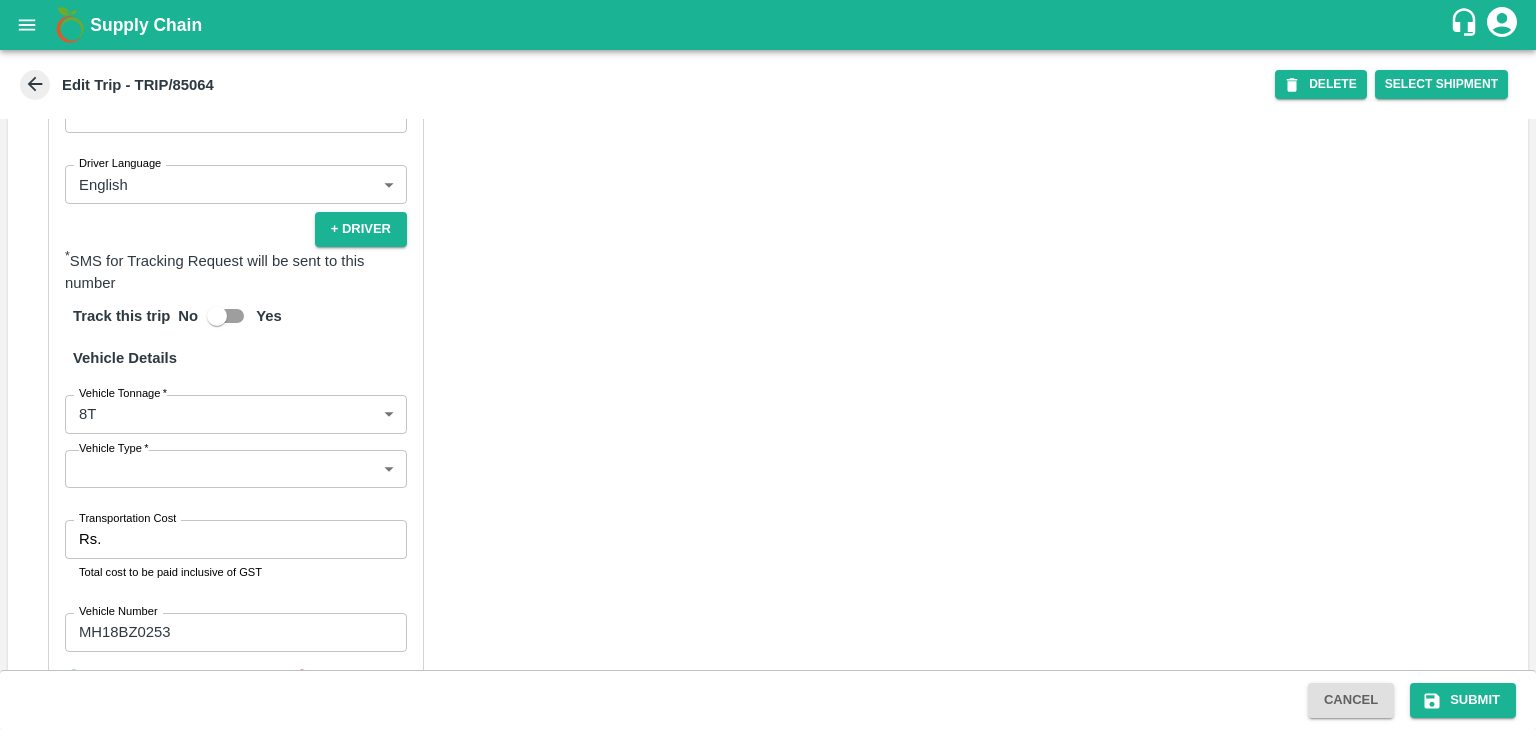 drag, startPoint x: 136, startPoint y: 229, endPoint x: 132, endPoint y: 207, distance: 22.36068 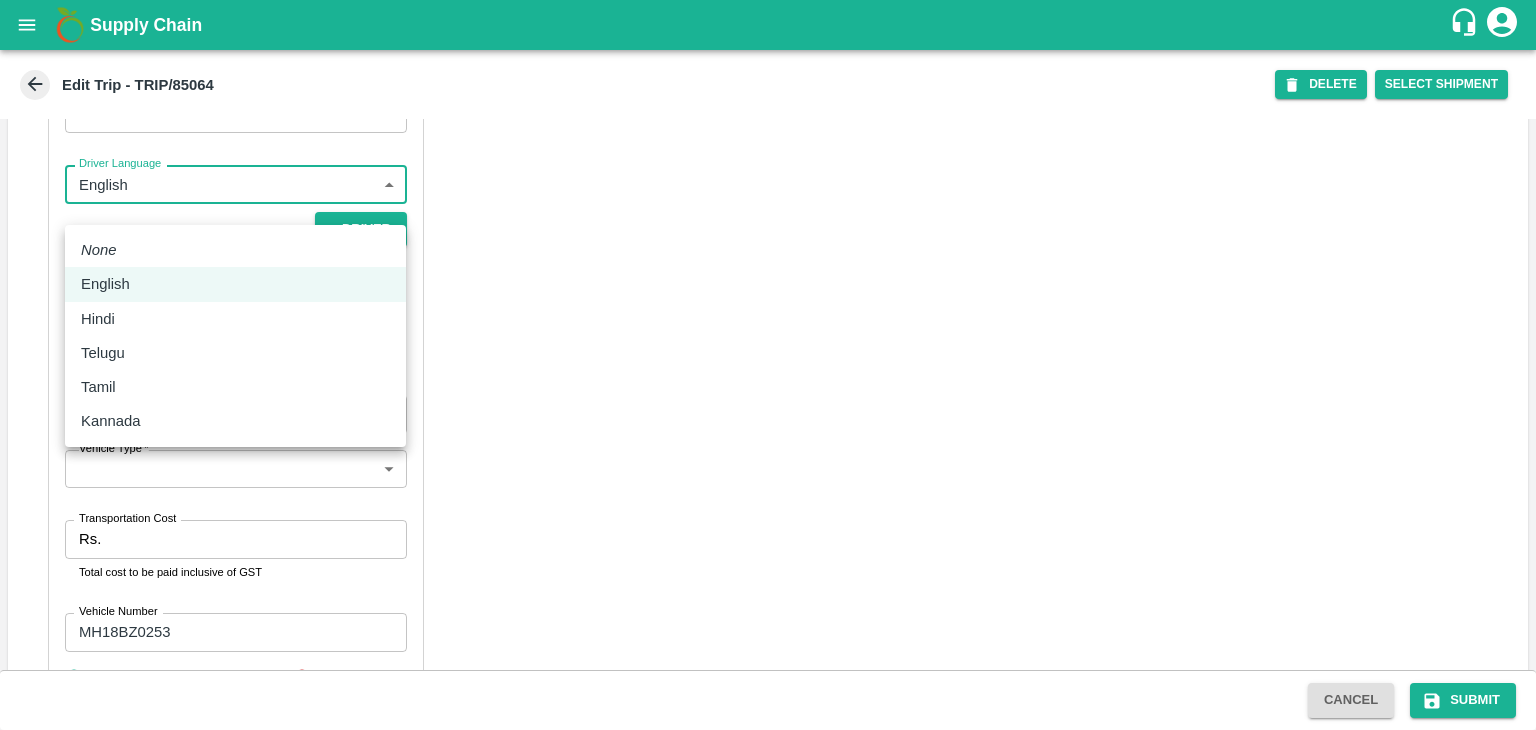 drag, startPoint x: 132, startPoint y: 207, endPoint x: 147, endPoint y: 324, distance: 117.95762 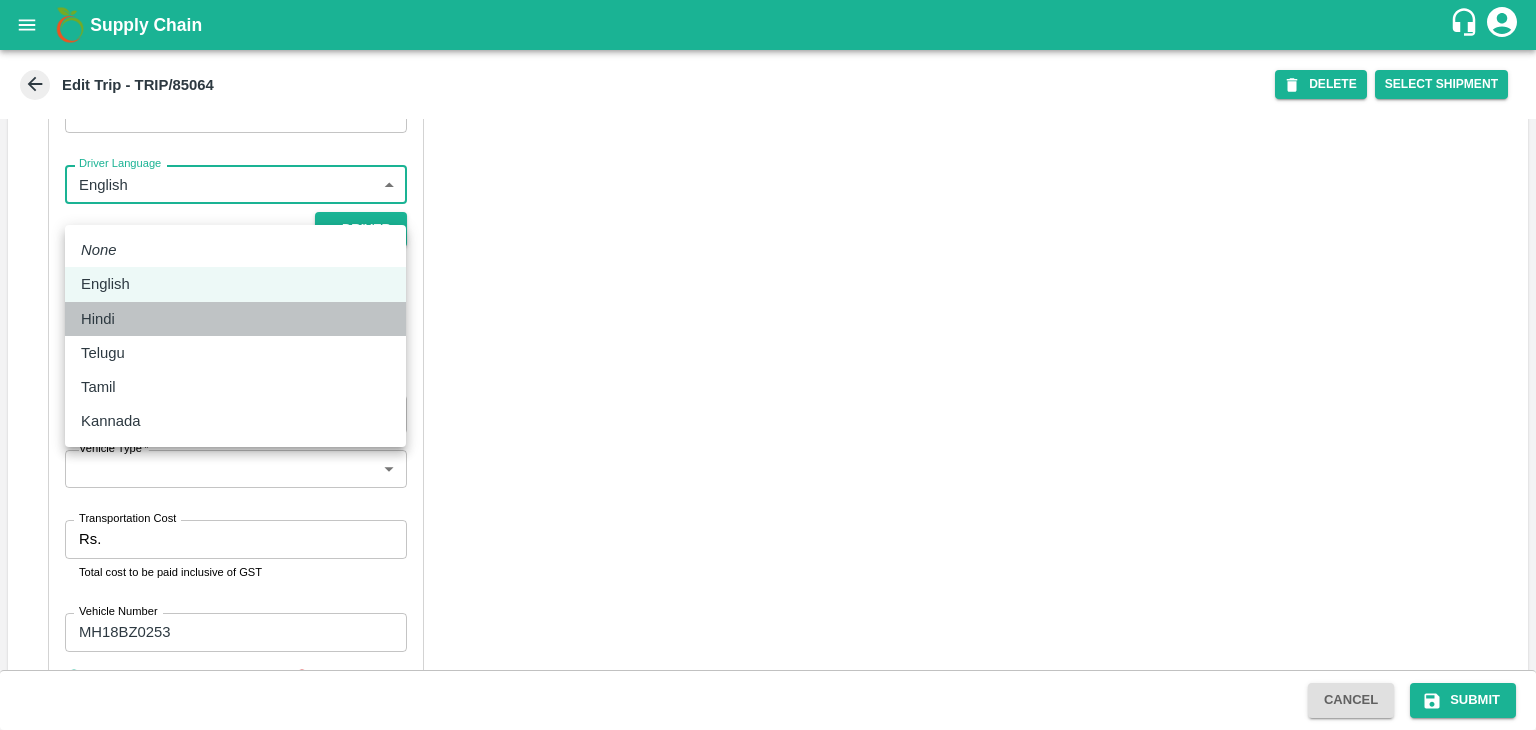 click on "Hindi" at bounding box center [235, 319] 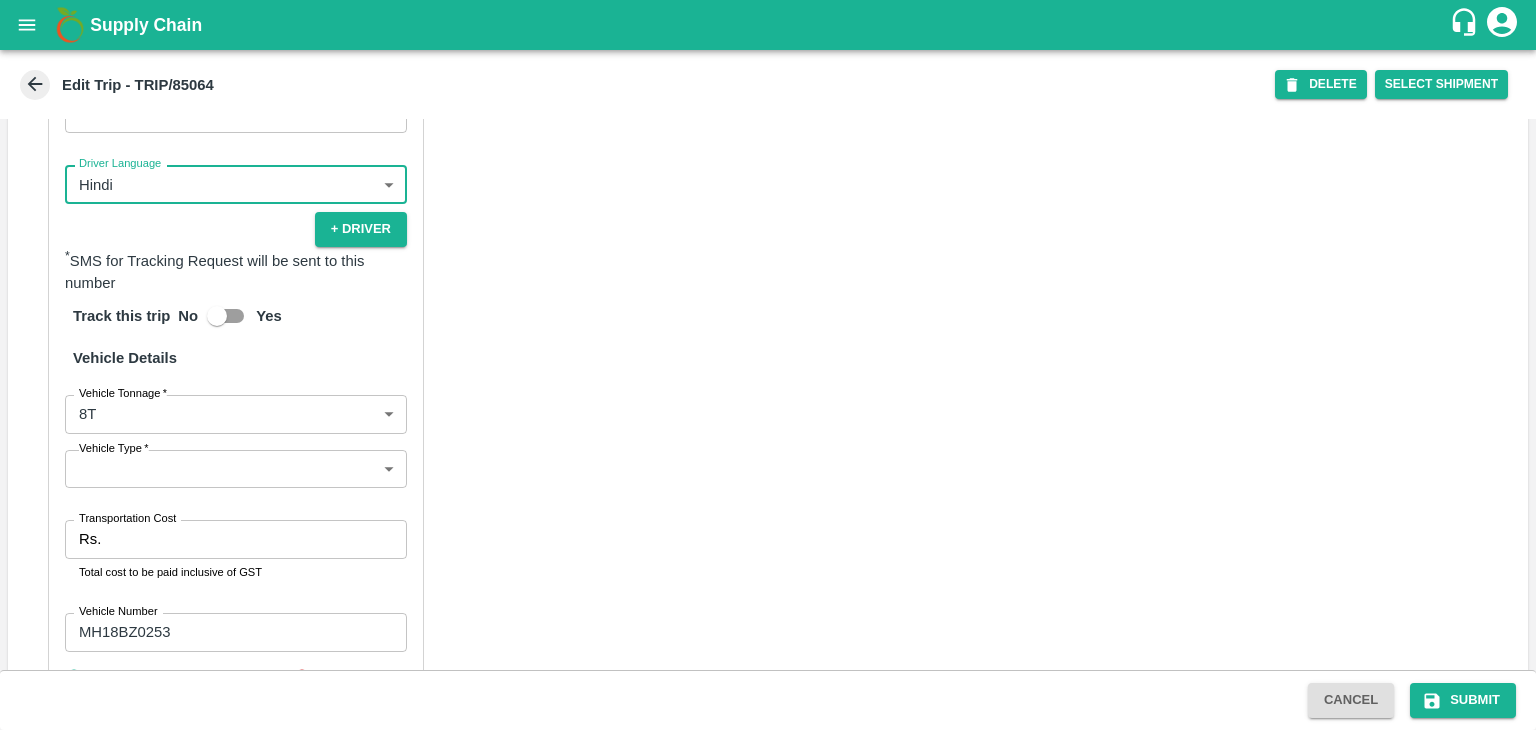 scroll, scrollTop: 1403, scrollLeft: 0, axis: vertical 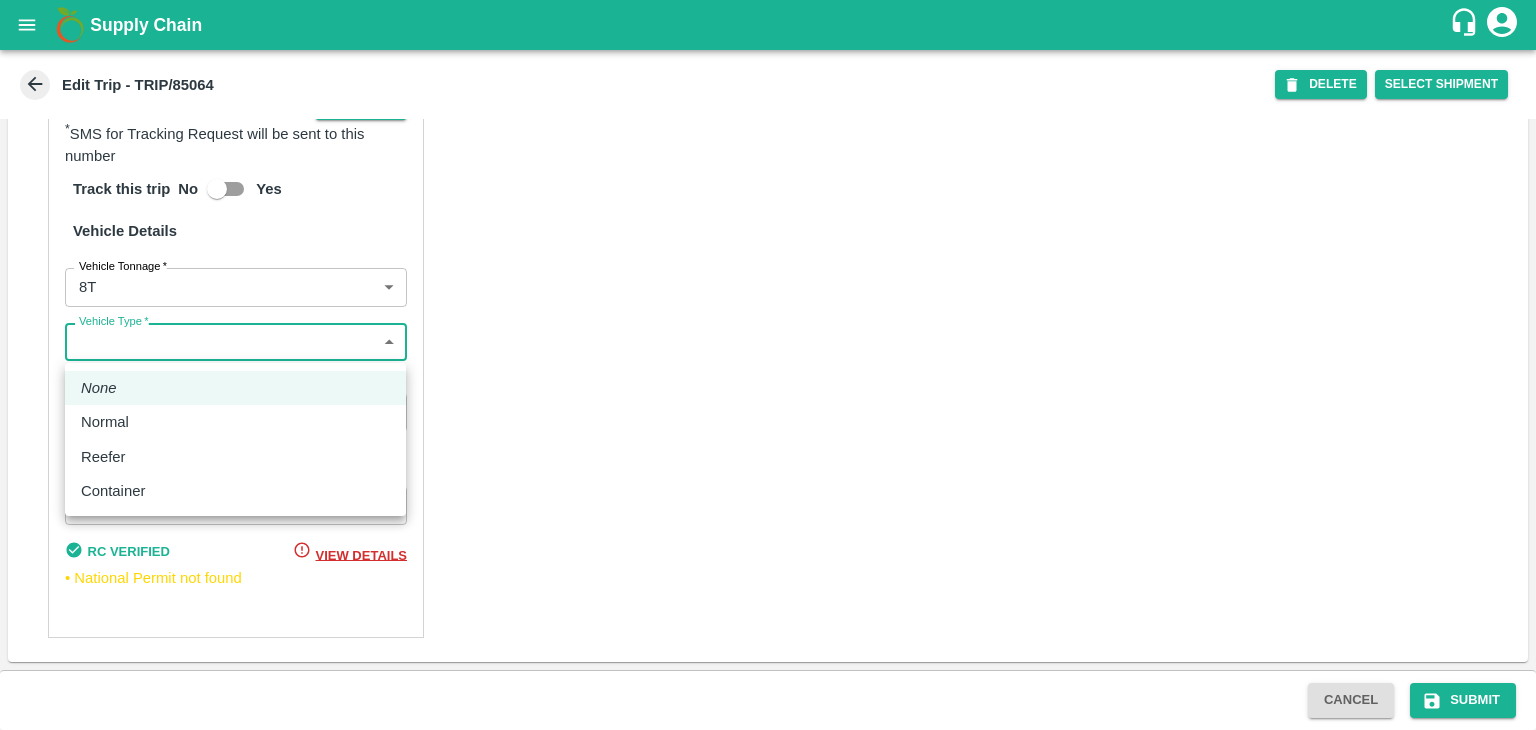 click on "Supply Chain Edit Trip - TRIP/85064 DELETE Select Shipment Trip Details Trip Type Fruit Movement 1 Trip Type Trip Pickup Order SHIP/NASH/346744 PO/V/SHREYA/164046 Address: Nashik, Nashik, Nashik, Maharashtra, India Trip Delivery Order SHIP/NASH/346744 Nashik Banana CS Address:  Nashik Banana CS, Gat No. 314/2/1, A/p- Mohadi, Tal- Dindori, Dist- Nashik 422207, Maharashtra, India., India Trip Category  Full Load Part Load Monthly Vehicle Cross Dock No Vehicle Involved Exports Vendor Vehicle Partner Details Partner   * Partner Add   Transporter Driver 1 Details Driver Name   * Patil Driver Name Driver Phone   * +91 7498349986 Driver Phone Additional Phone Number +91 Additional Phone Number Driver Language Hindi hi Driver Language + Driver * SMS for Tracking Request will be sent to this number Track this trip No Yes Vehicle Details Vehicle Tonnage   * 8T 8000 Vehicle Tonnage Vehicle Type   * ​ Vehicle Type Transportation Cost Rs. Transportation Cost Total cost to be paid inclusive of GST MH18BZ0253" at bounding box center (768, 365) 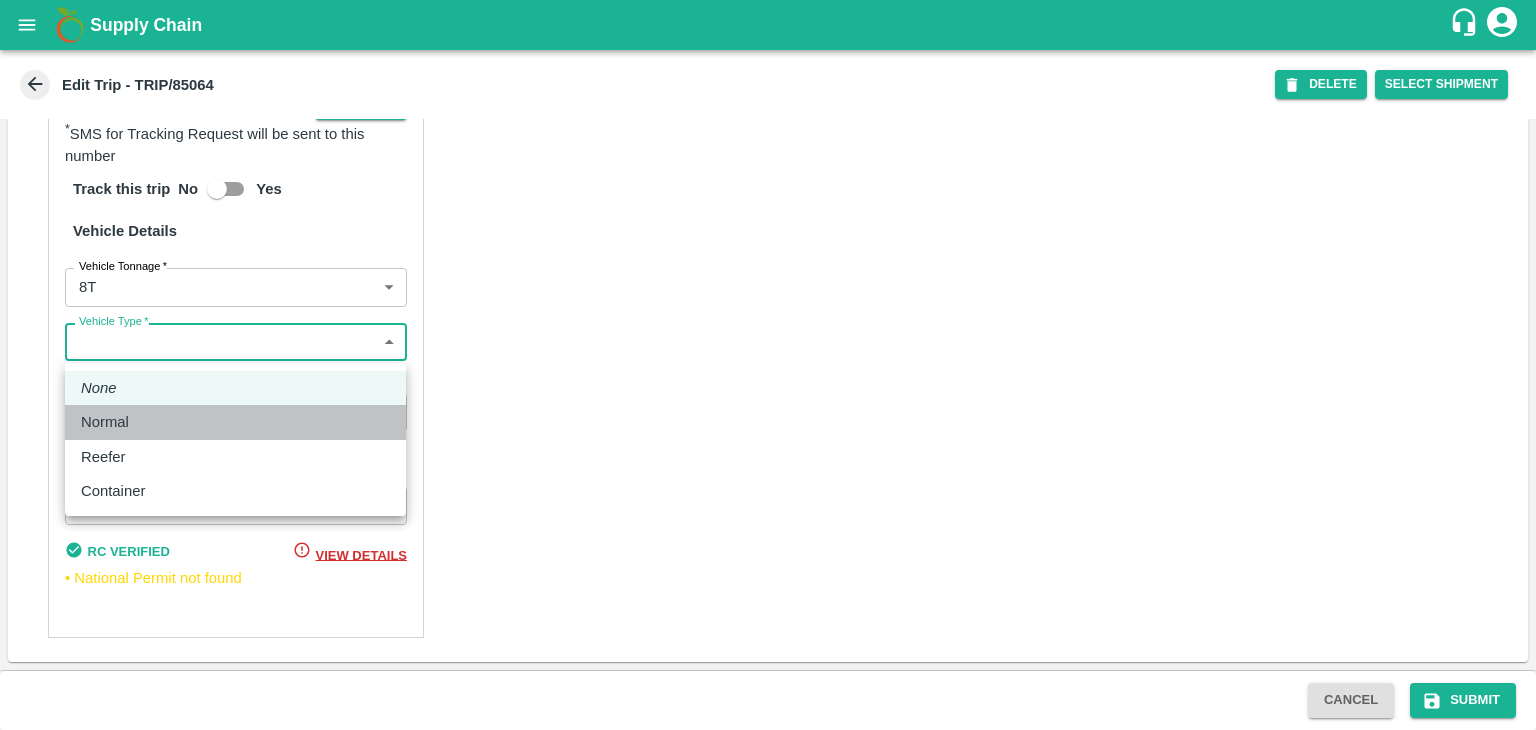 click on "Normal" at bounding box center [235, 422] 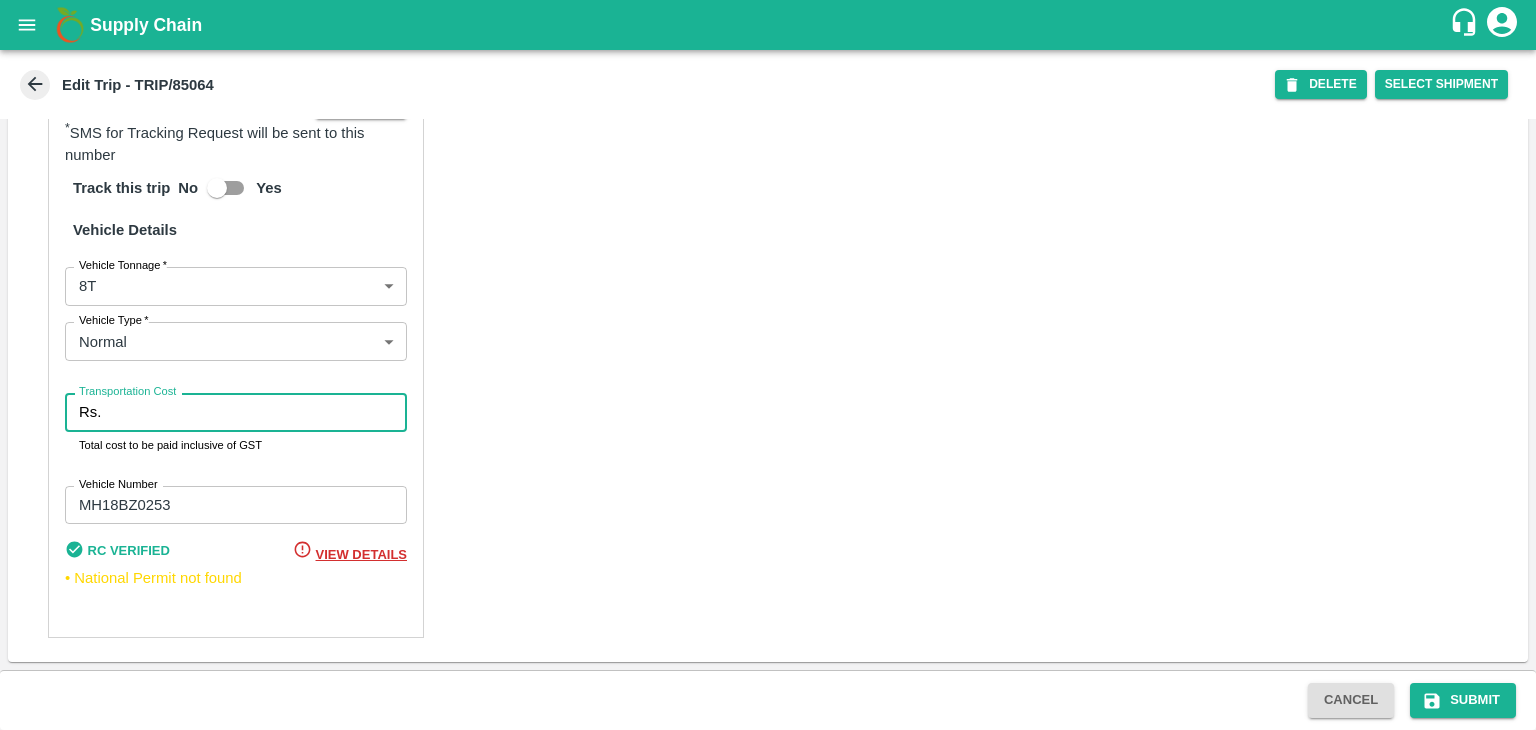 click on "Transportation Cost" at bounding box center (258, 412) 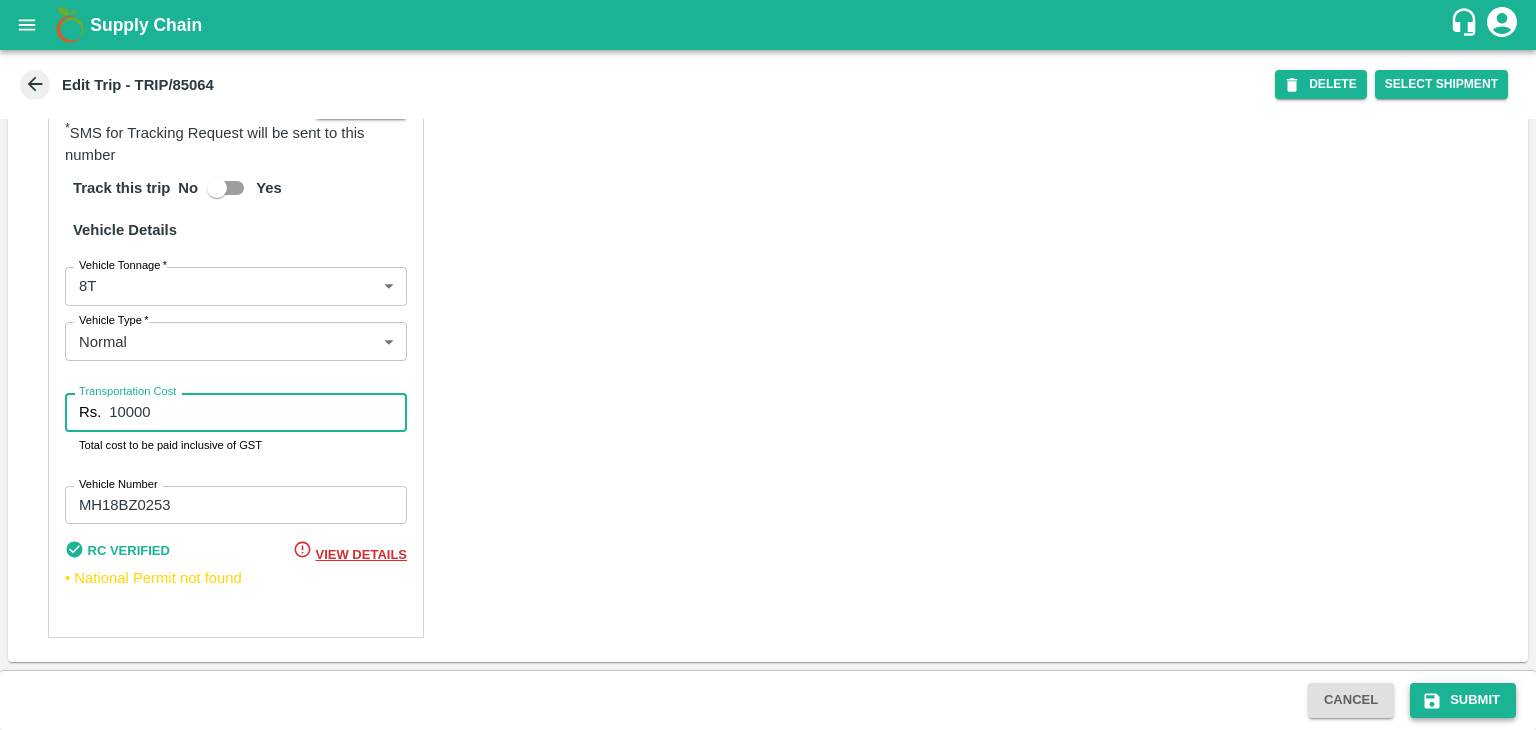 type on "10000" 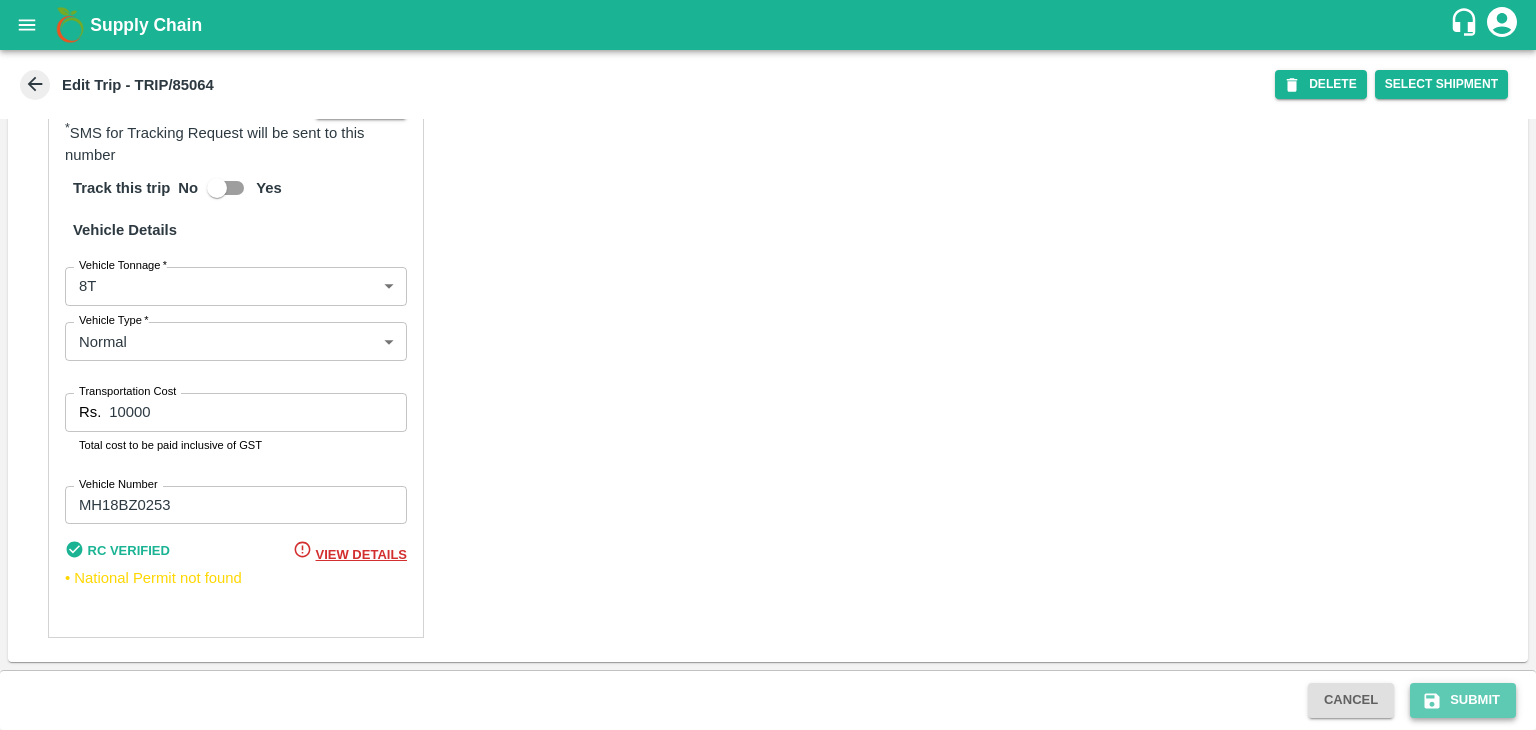 click on "Submit" at bounding box center [1463, 700] 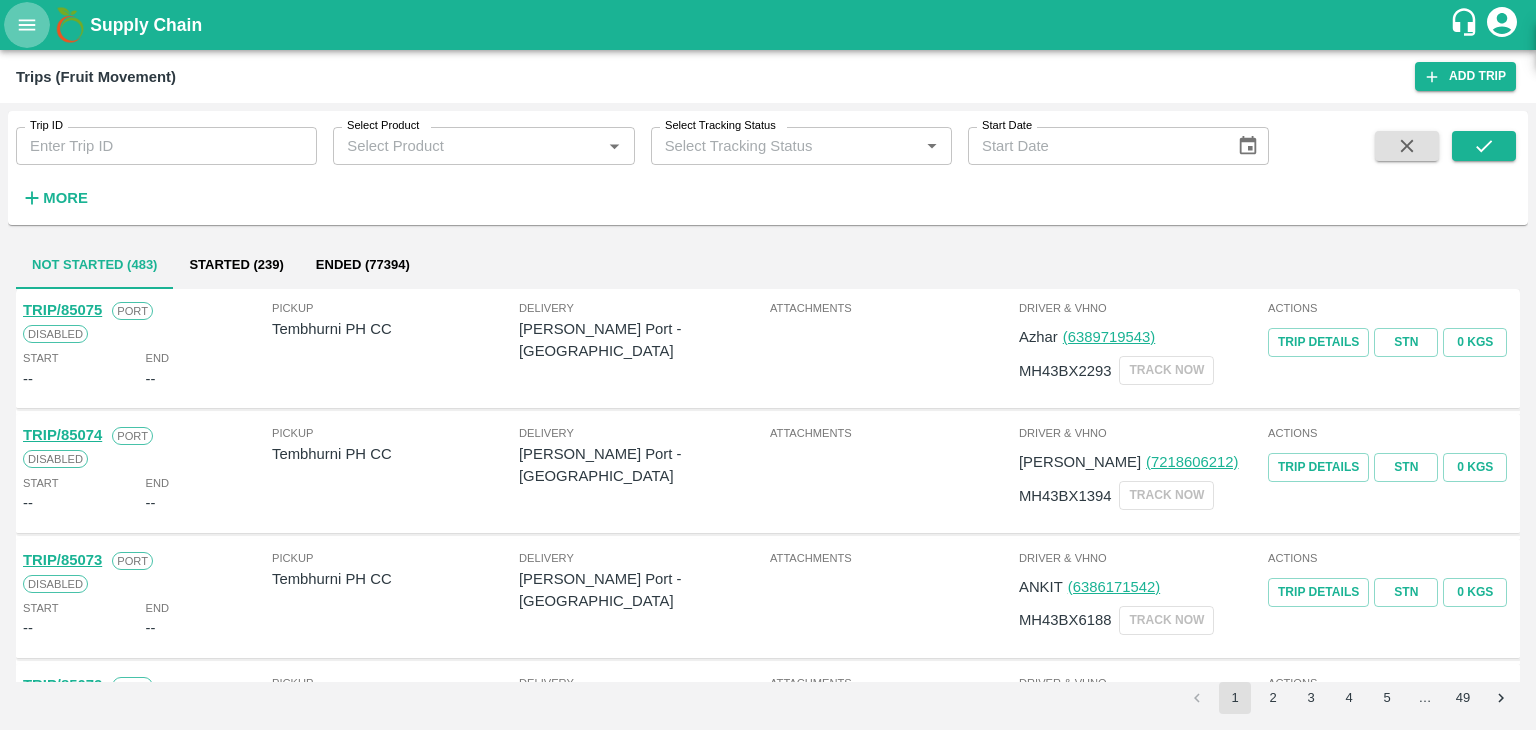 click at bounding box center (27, 25) 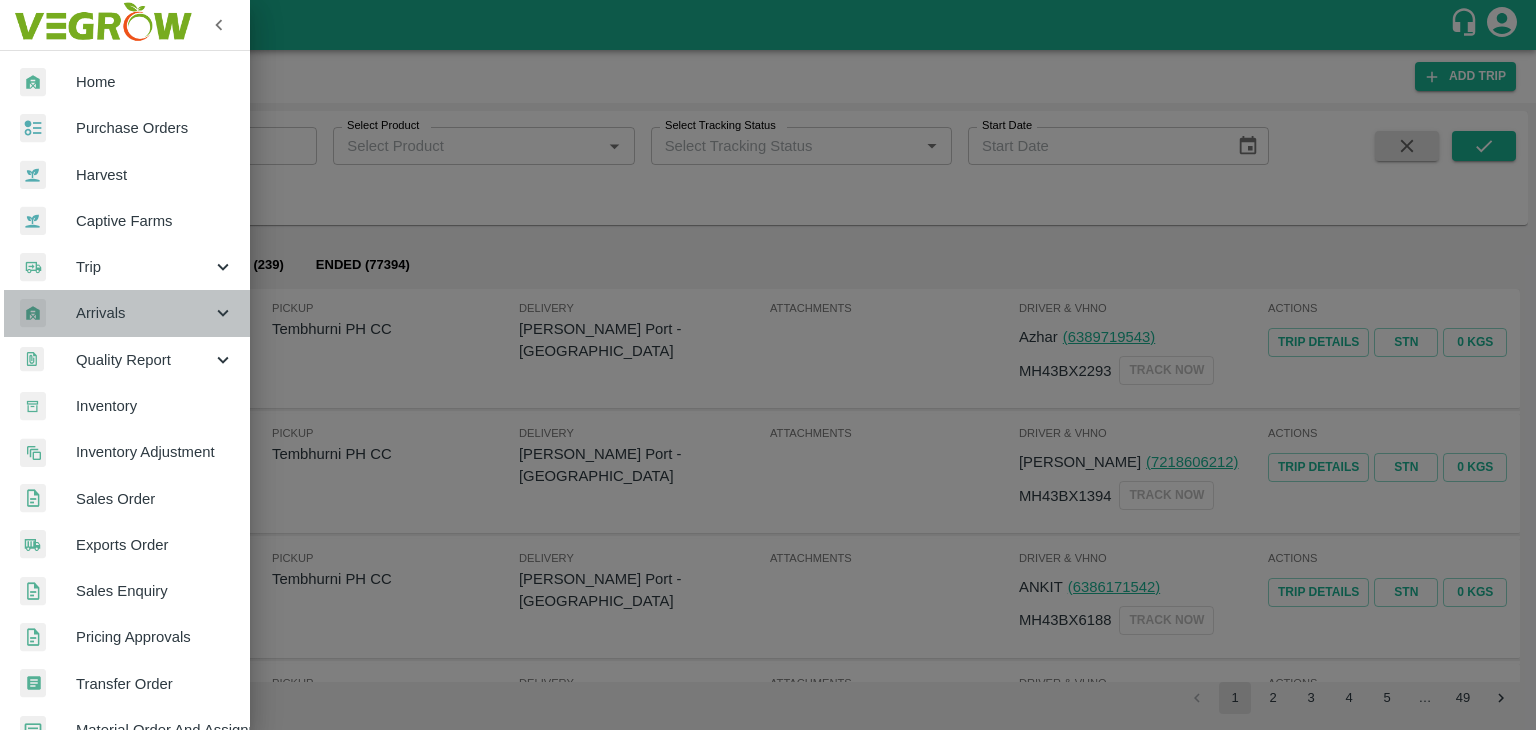 click on "Arrivals" at bounding box center [144, 313] 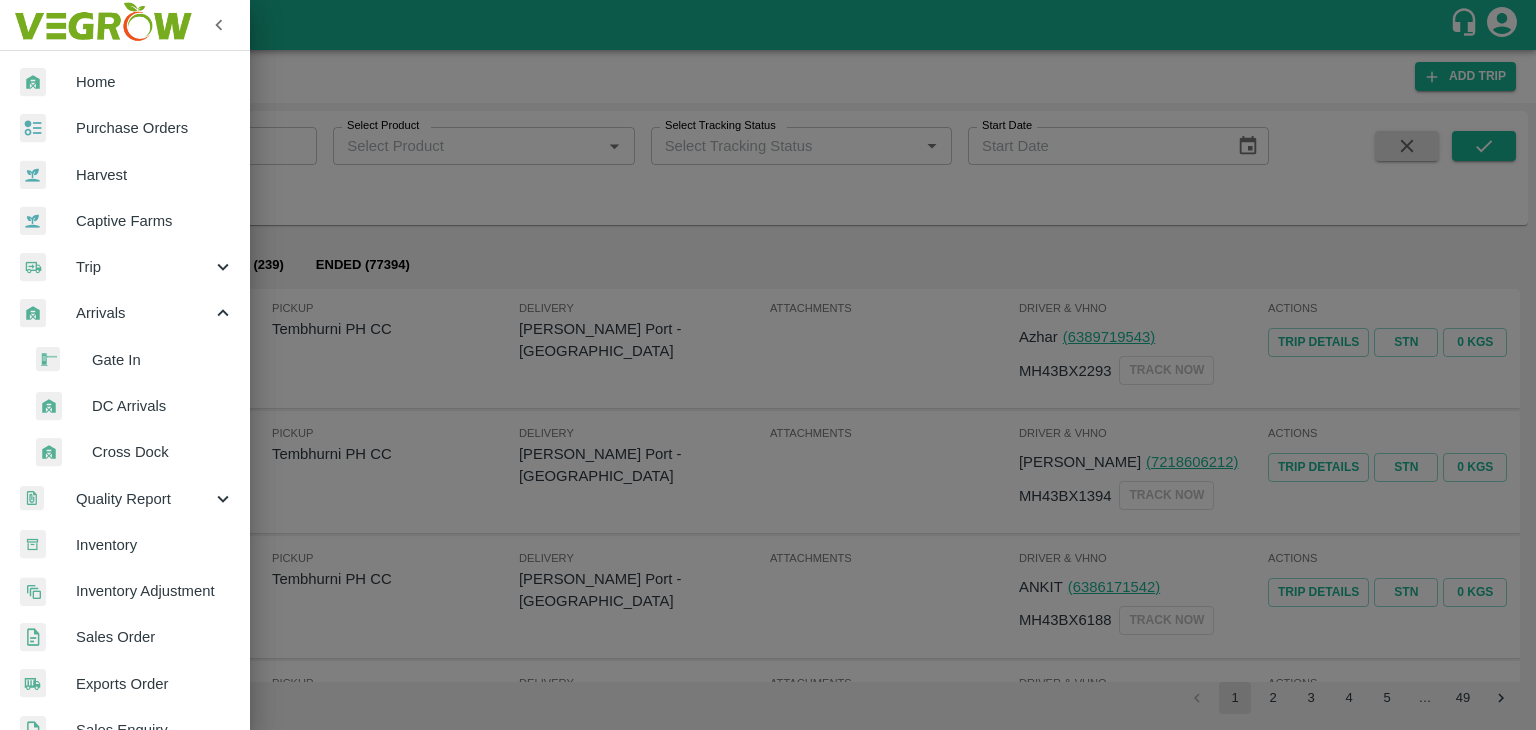 click on "DC Arrivals" at bounding box center [163, 406] 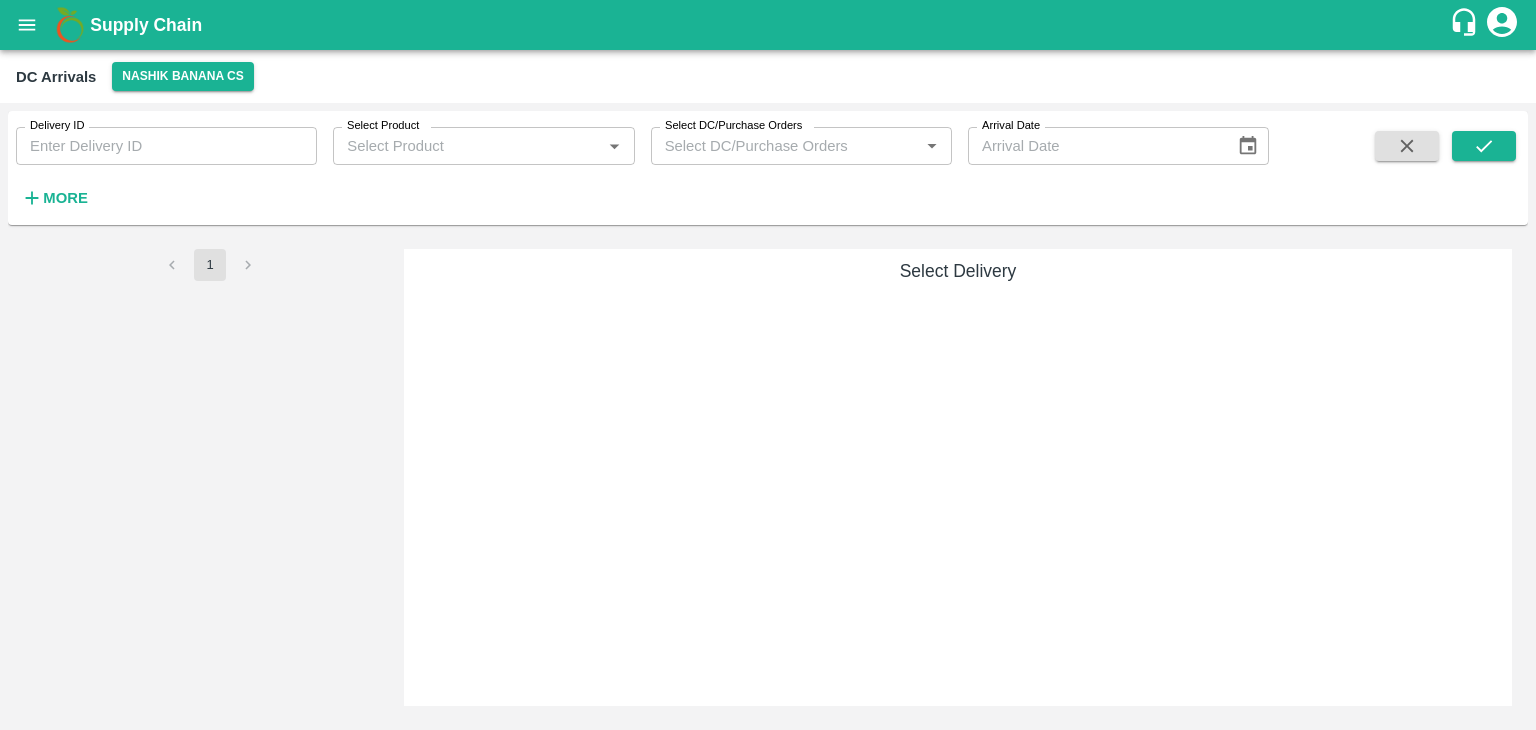 click on "More" at bounding box center (54, 198) 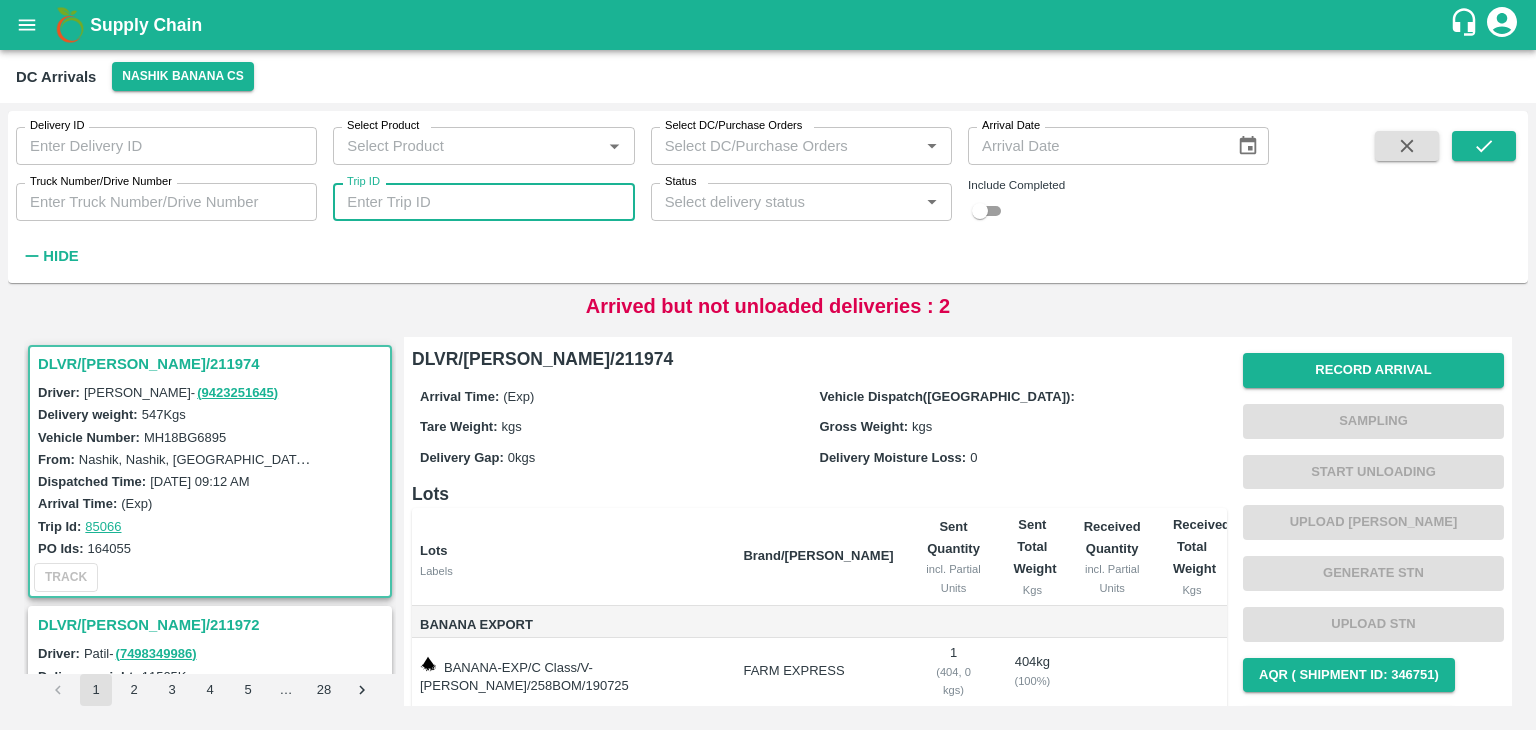 click on "Trip ID" at bounding box center [483, 202] 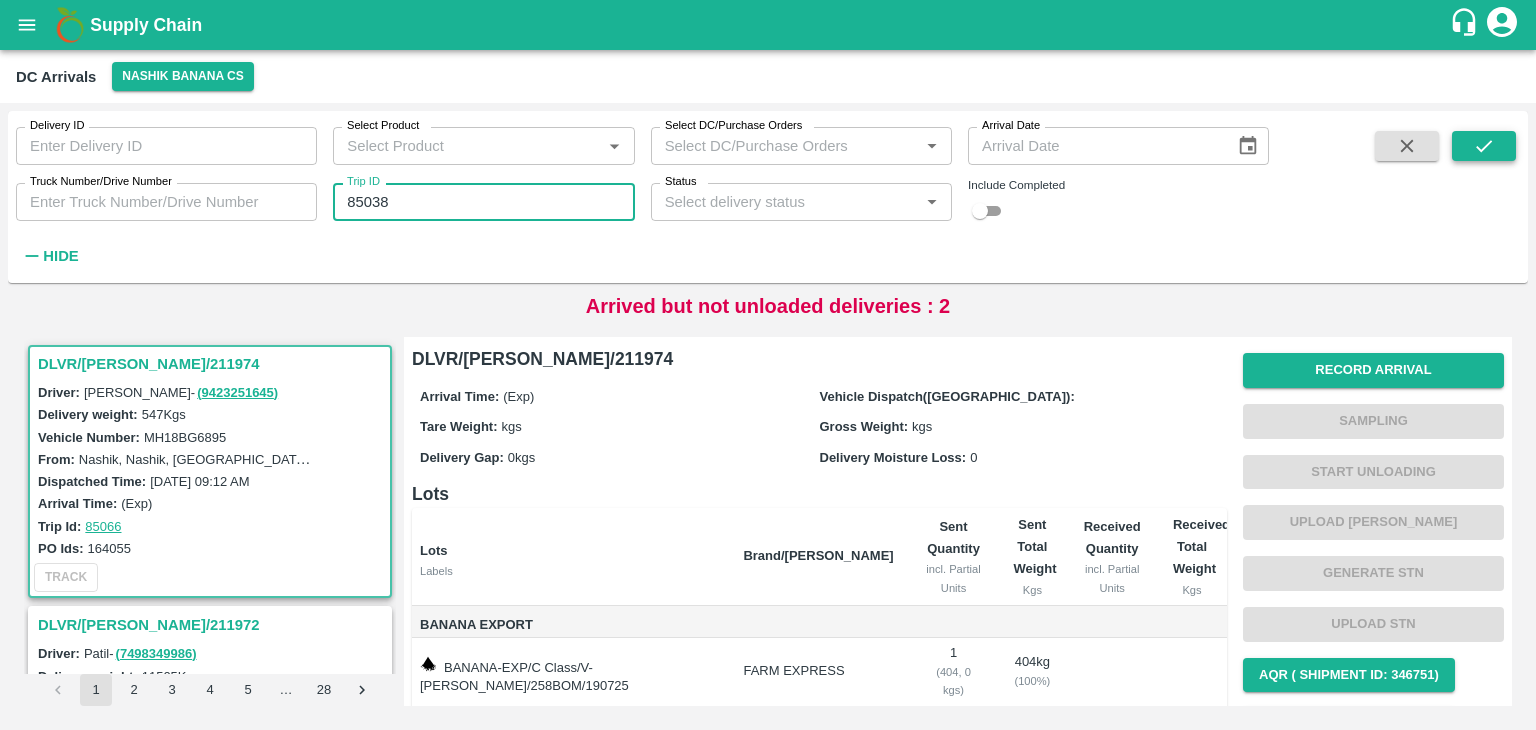 type on "85038" 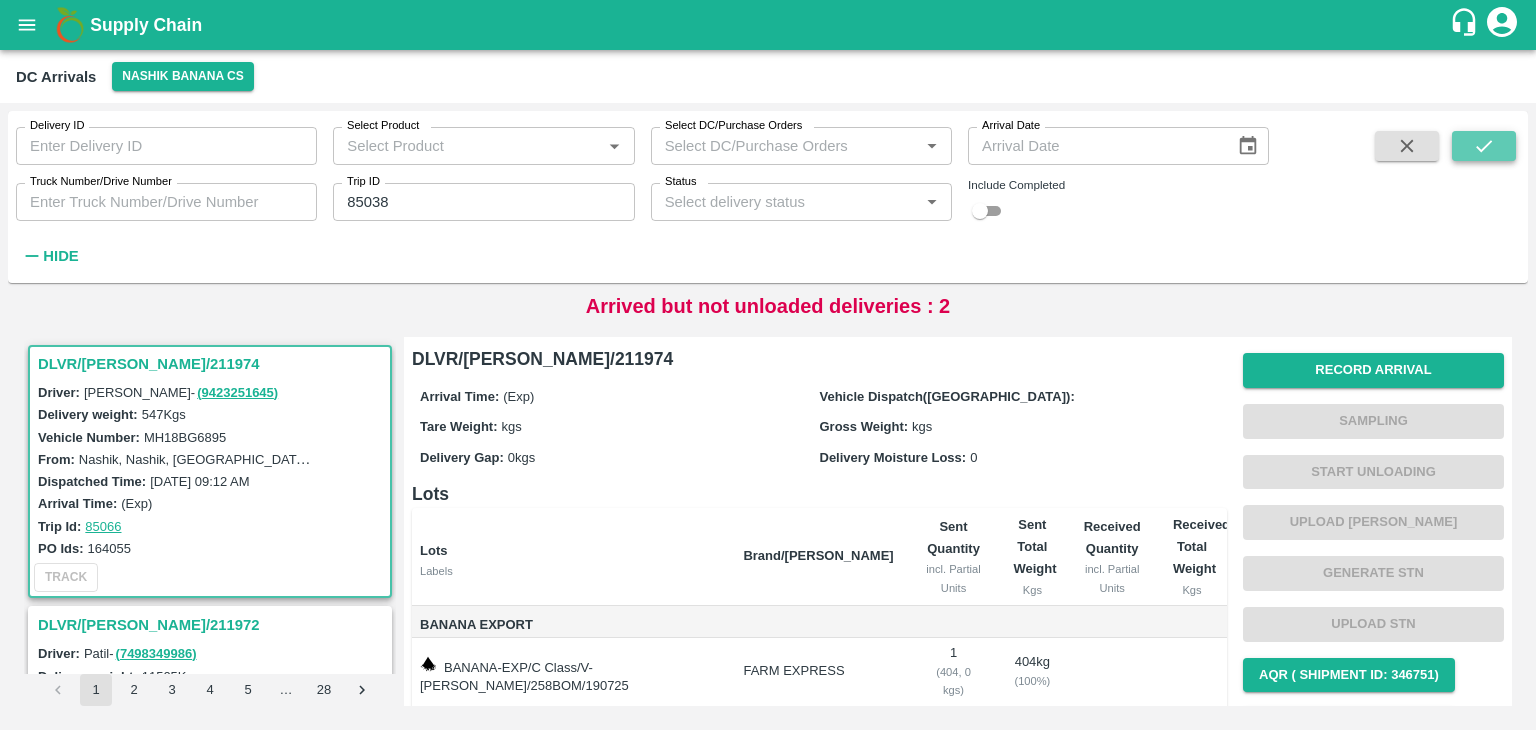click 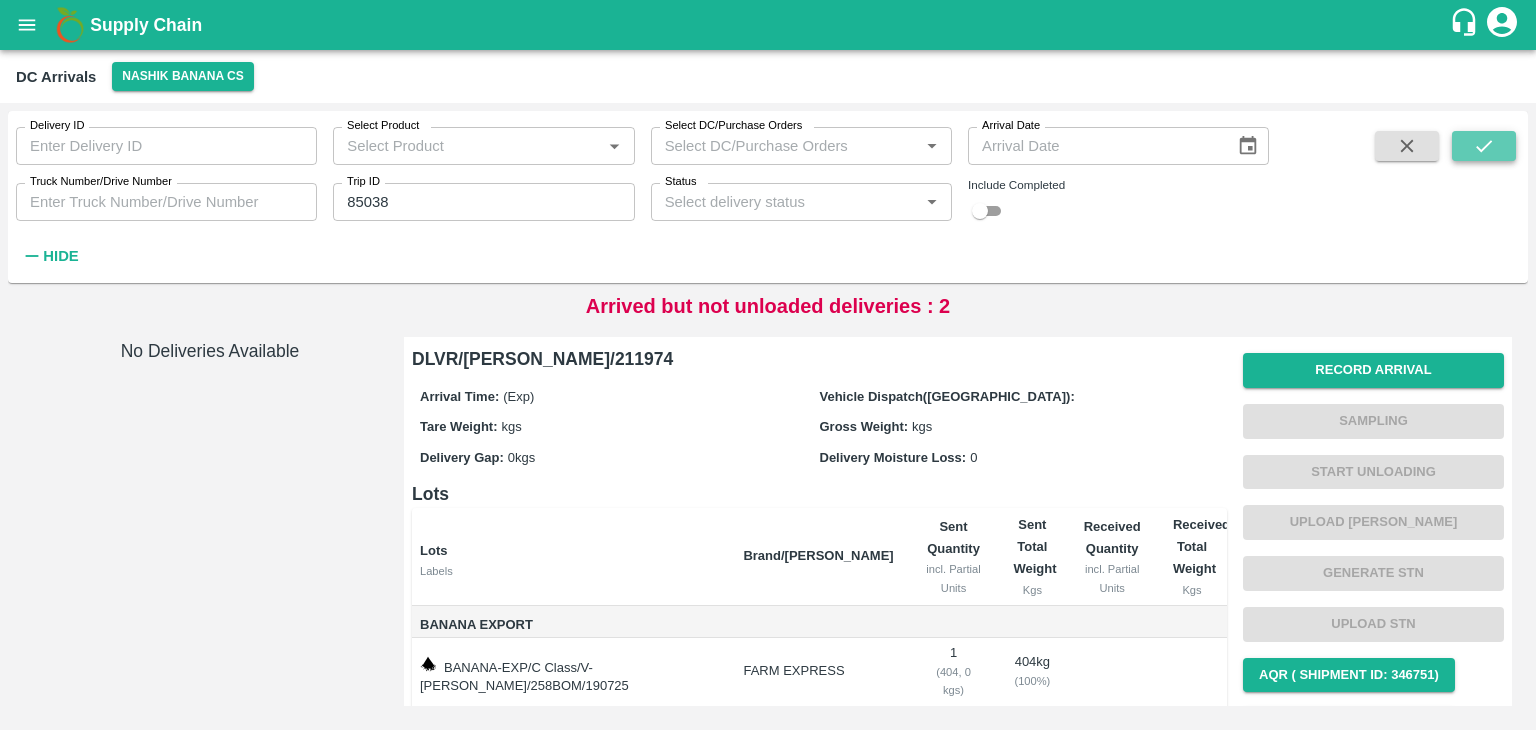 click 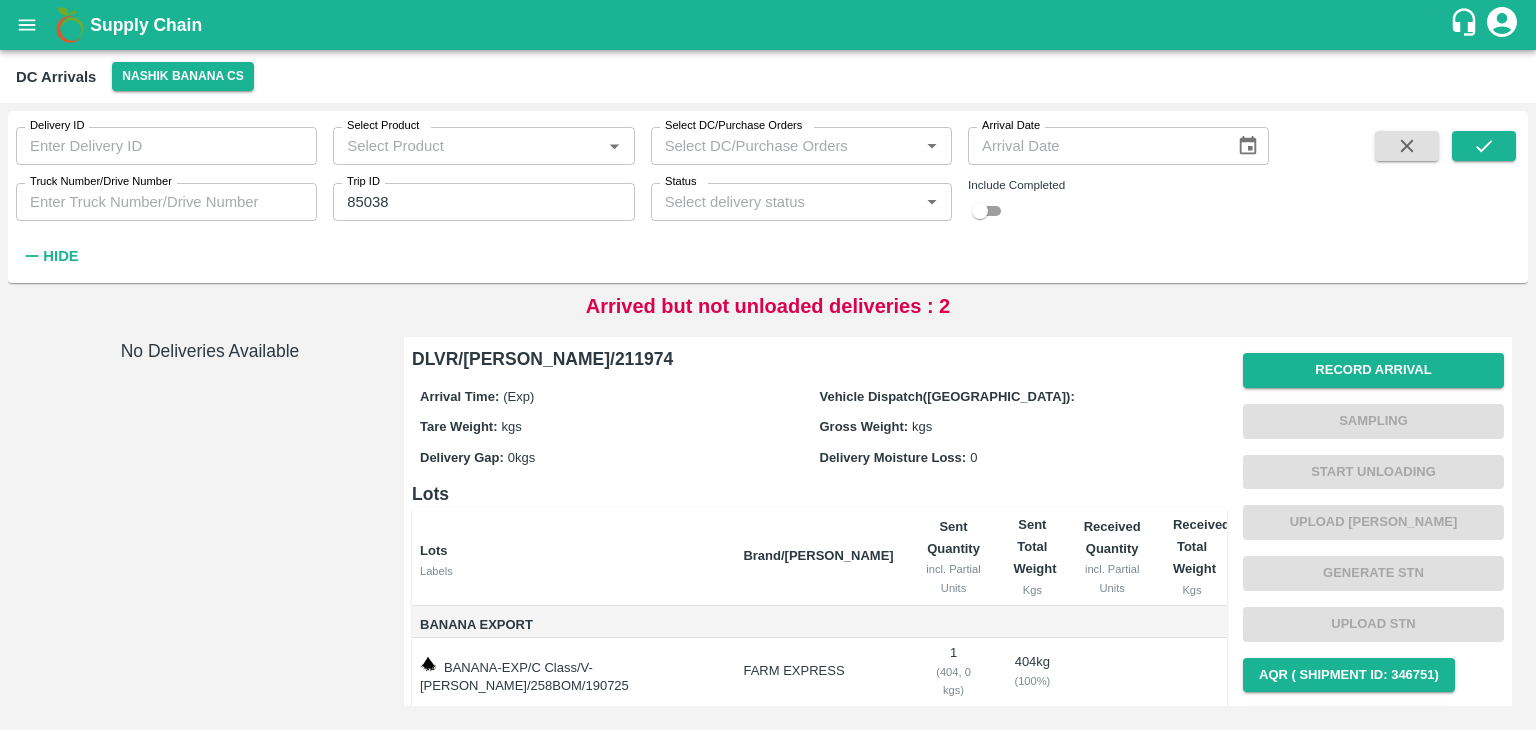 drag, startPoint x: 999, startPoint y: 225, endPoint x: 986, endPoint y: 209, distance: 20.615528 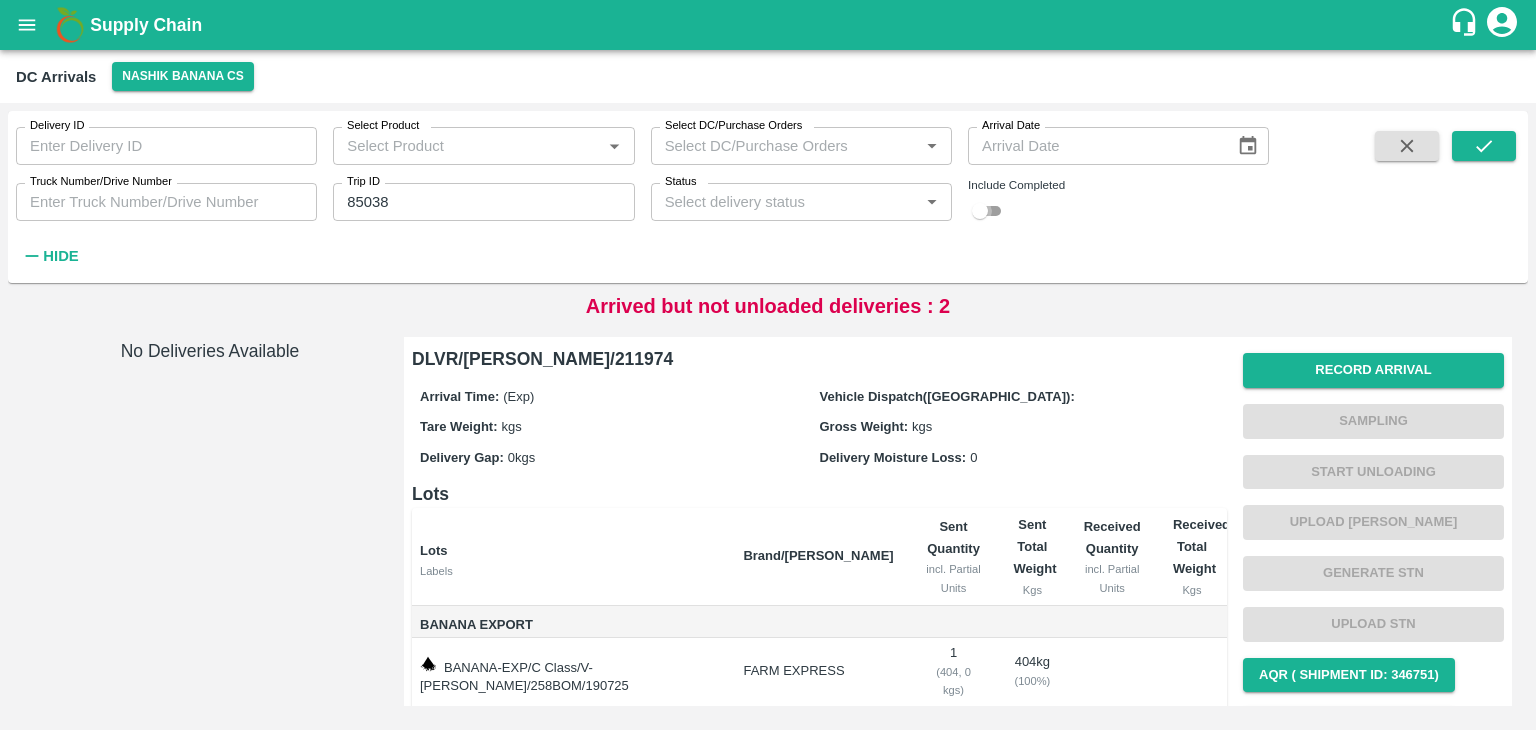 click at bounding box center [980, 211] 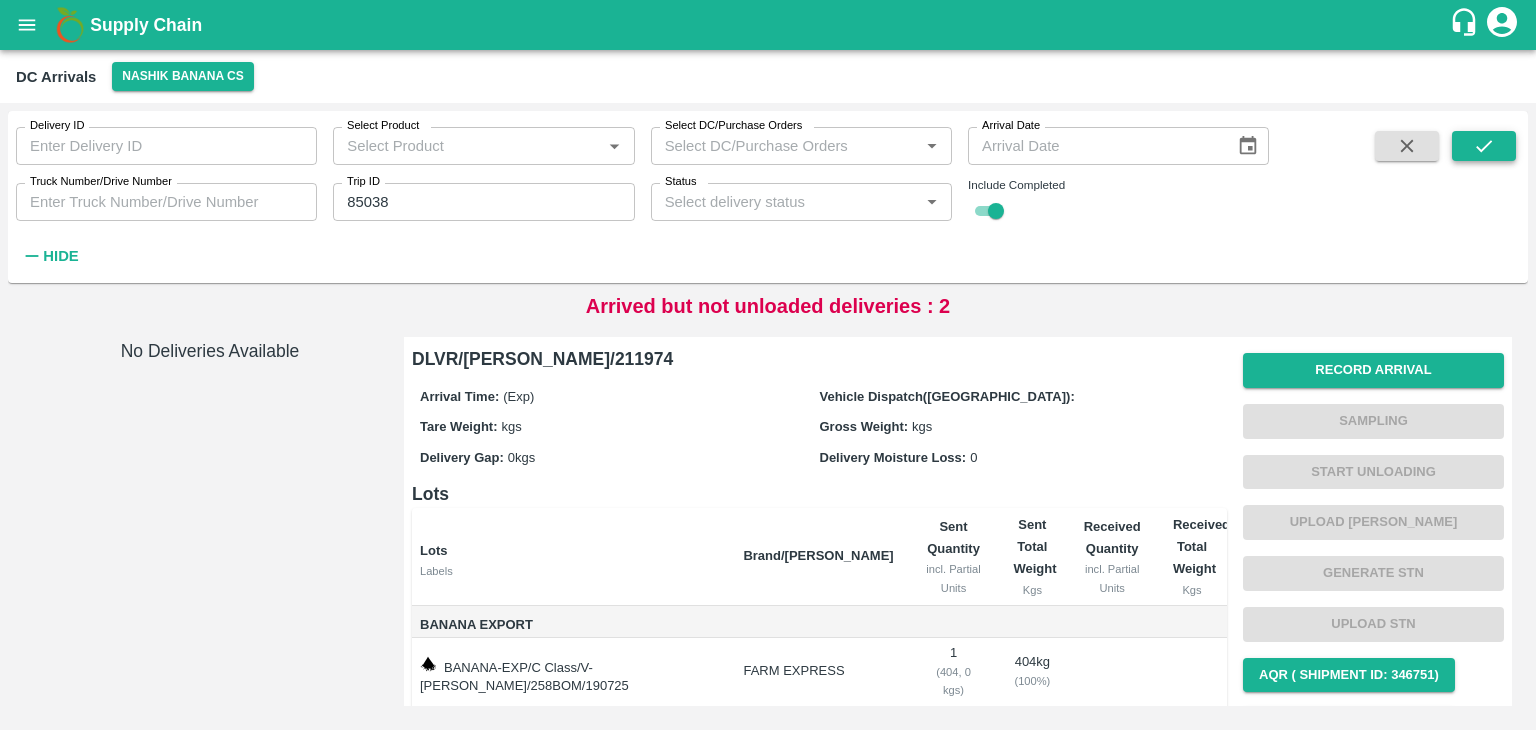 click 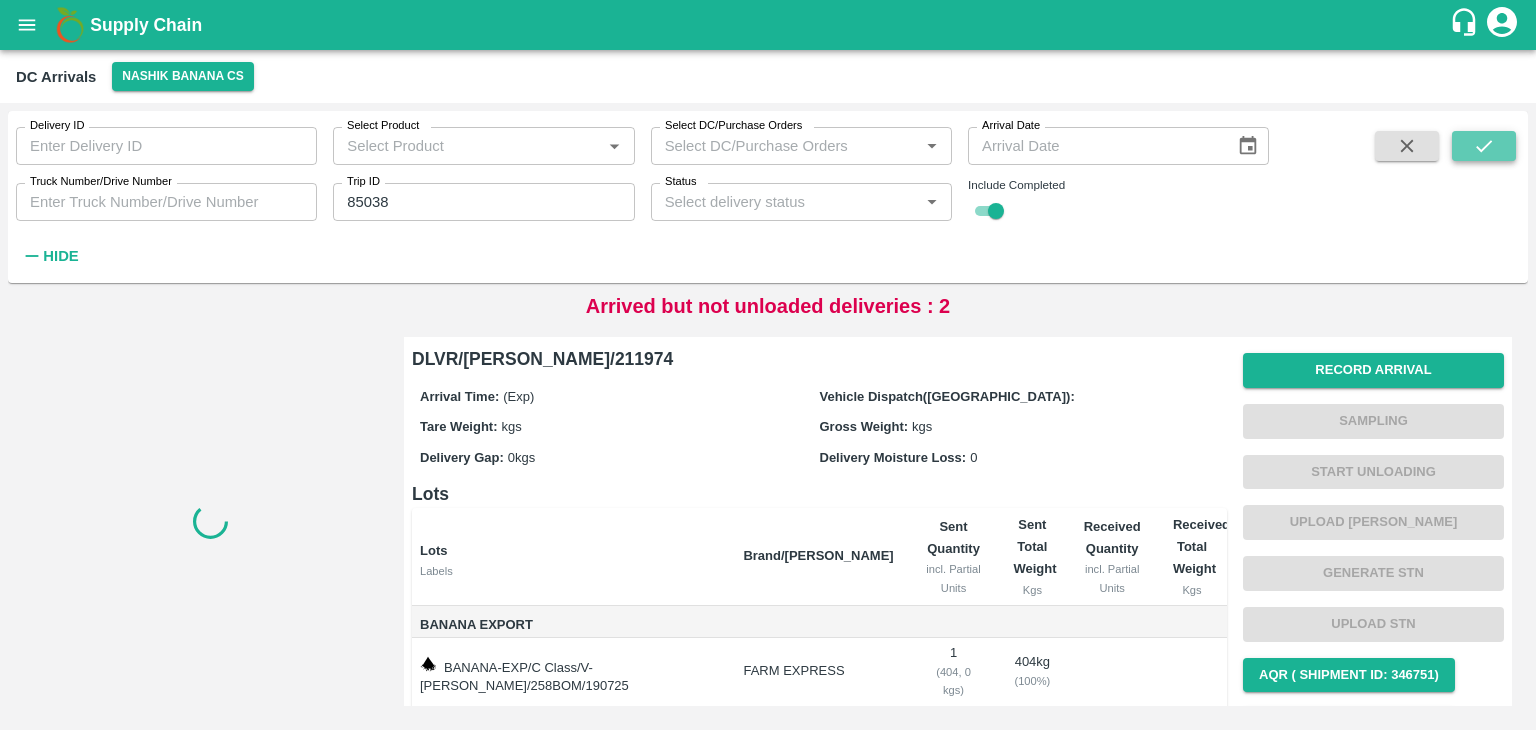 click 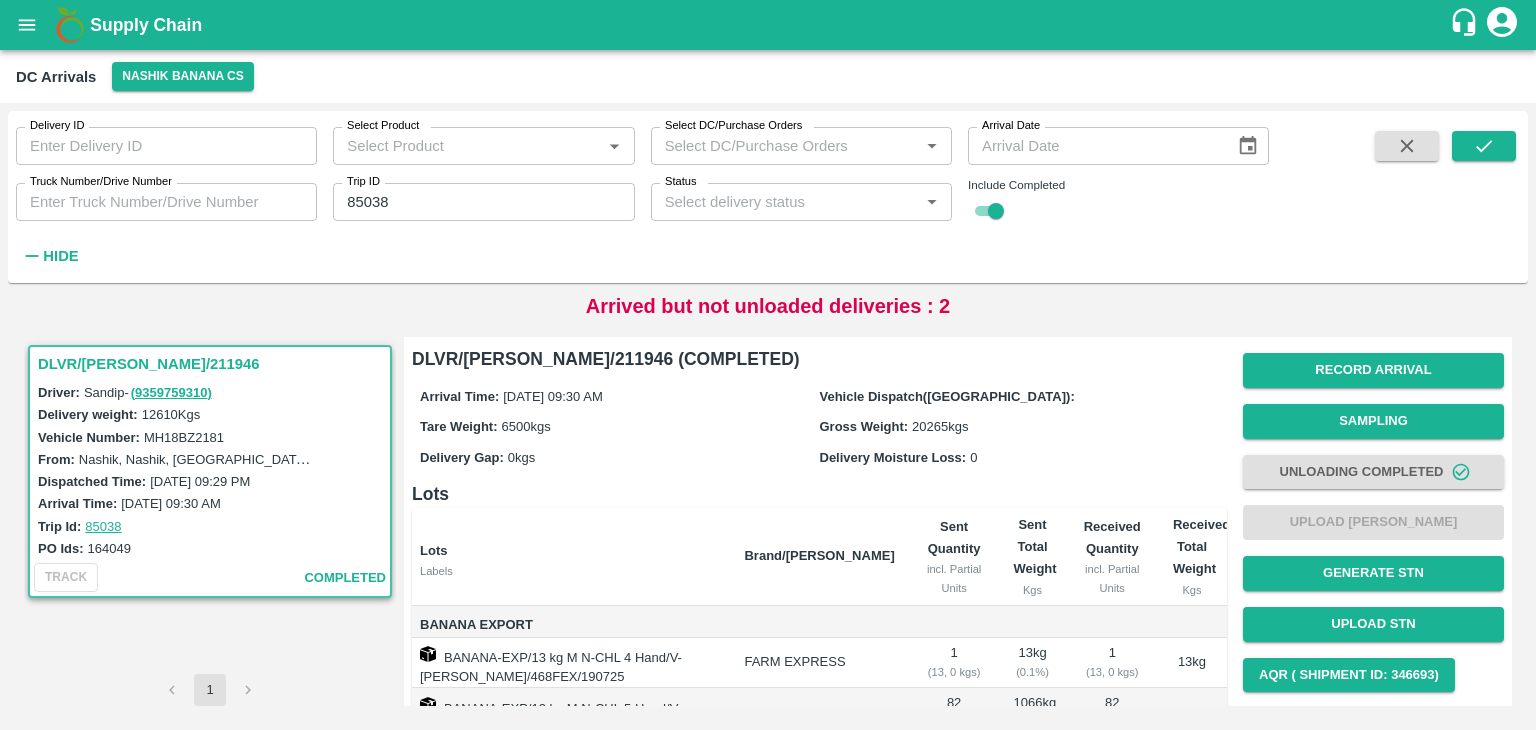 click on "85038" at bounding box center [483, 202] 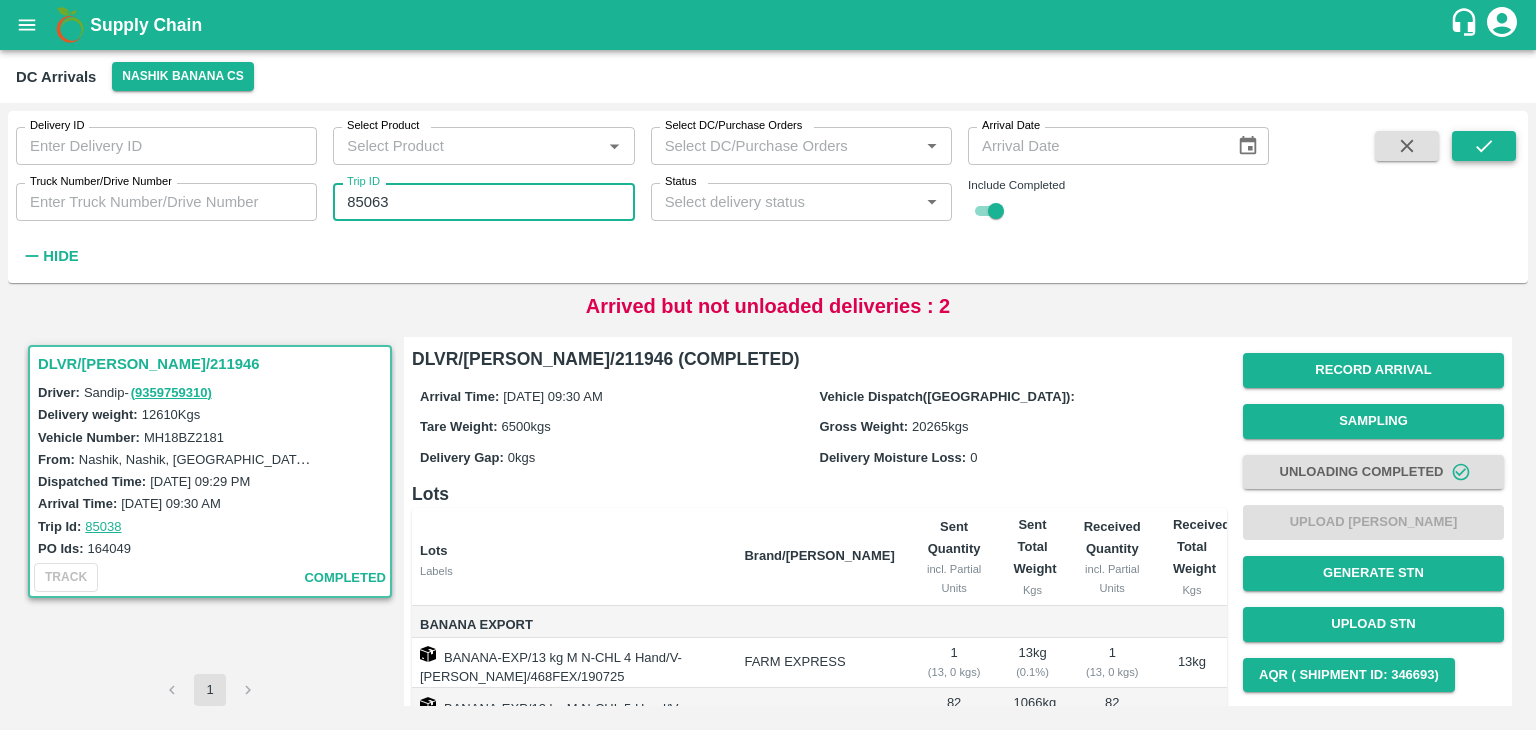 type on "85063" 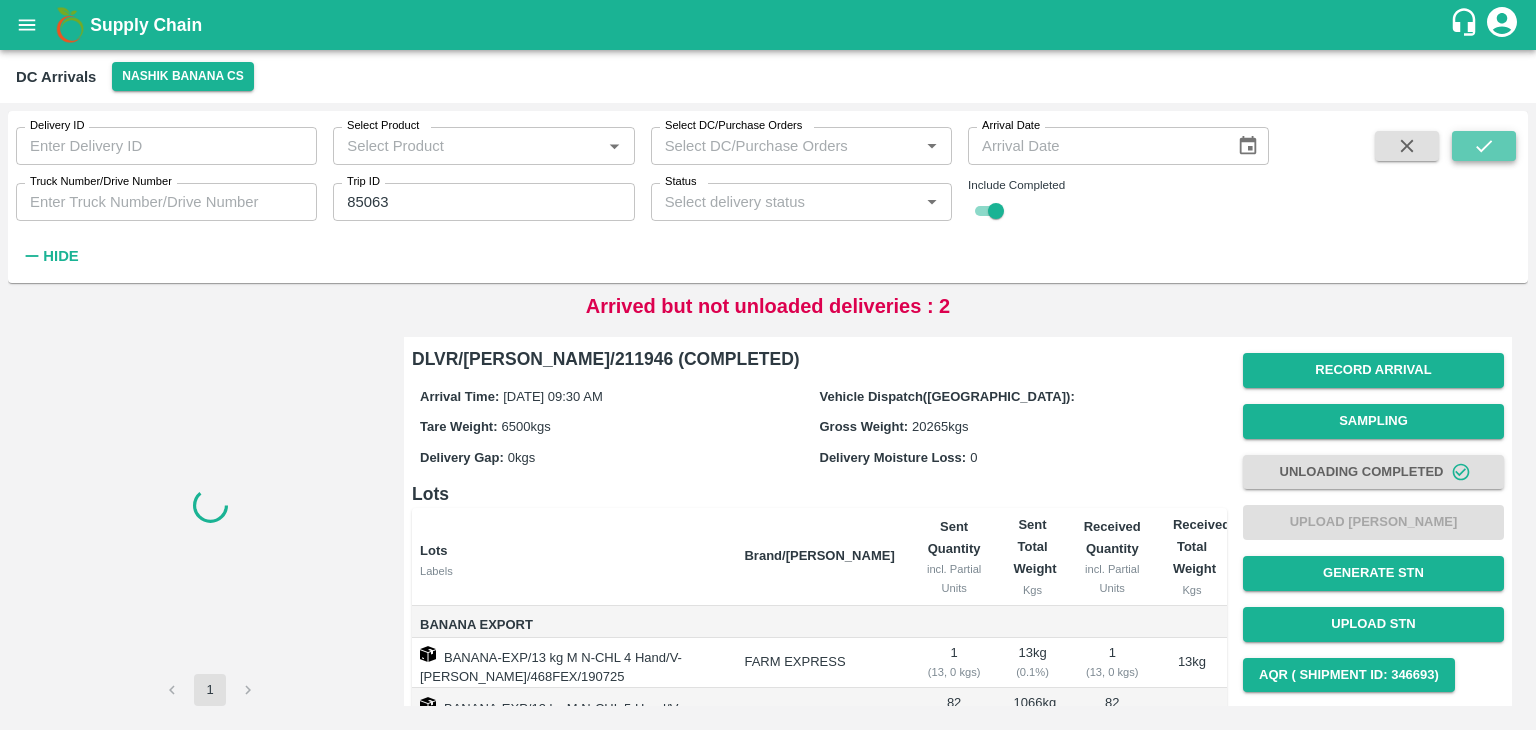 click at bounding box center (1484, 146) 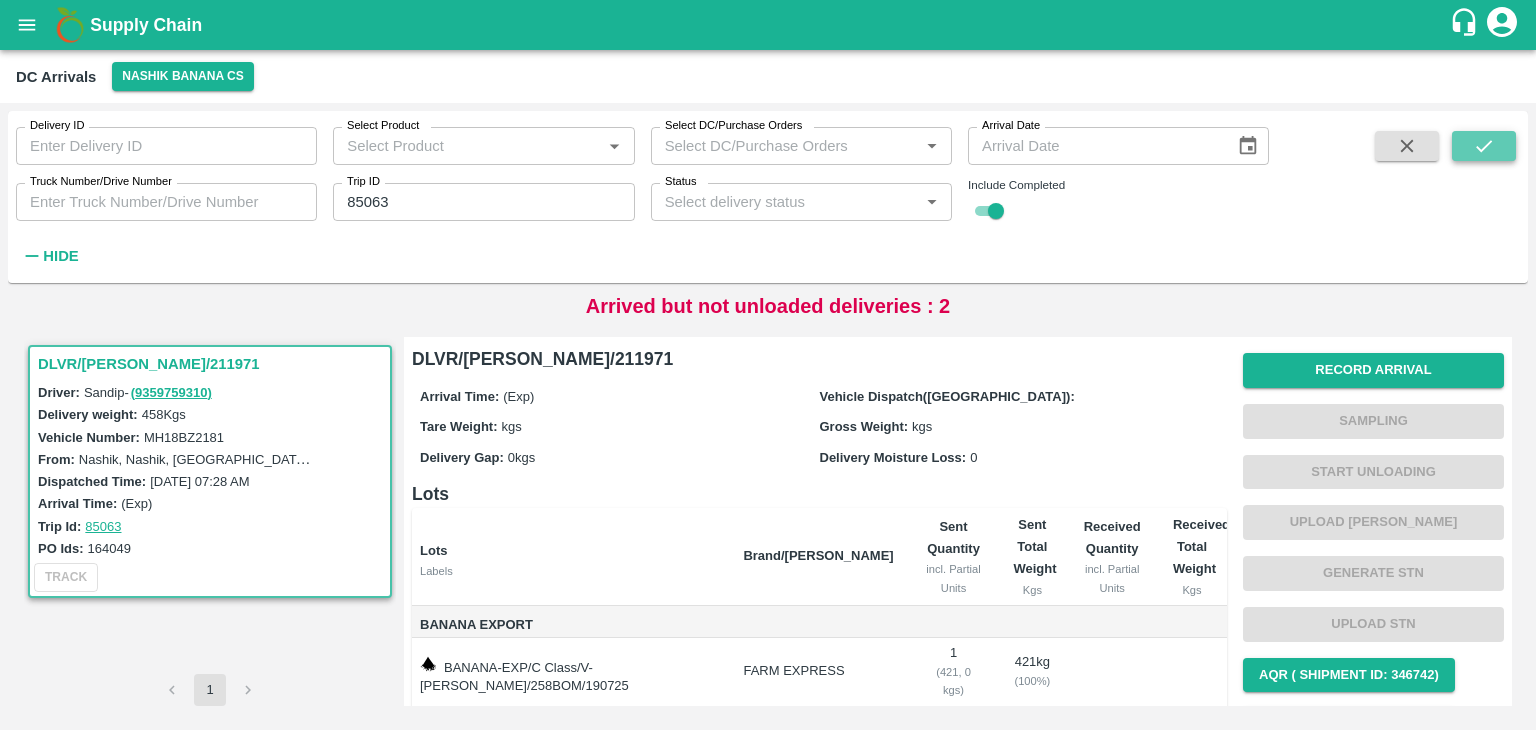 click 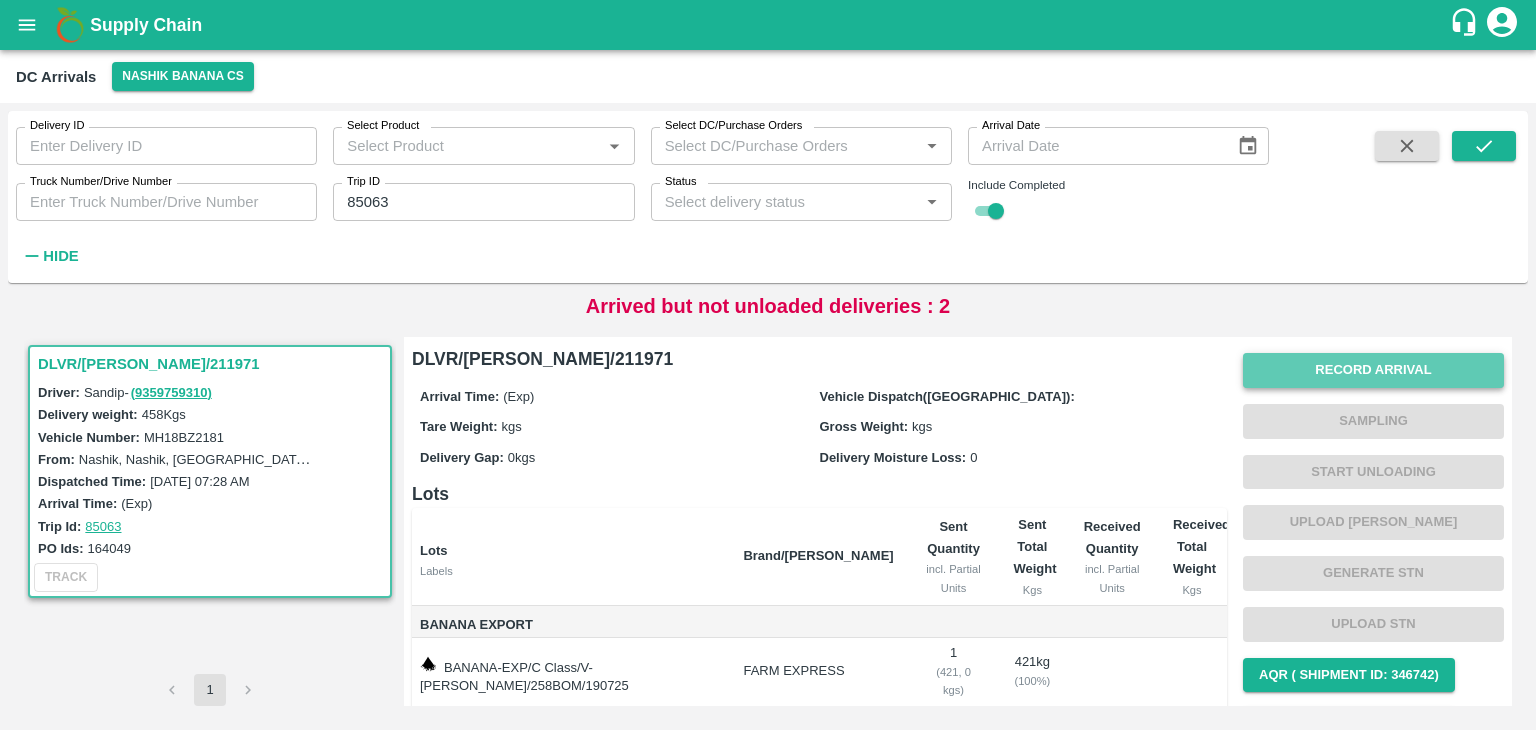 click on "Record Arrival" at bounding box center (1373, 370) 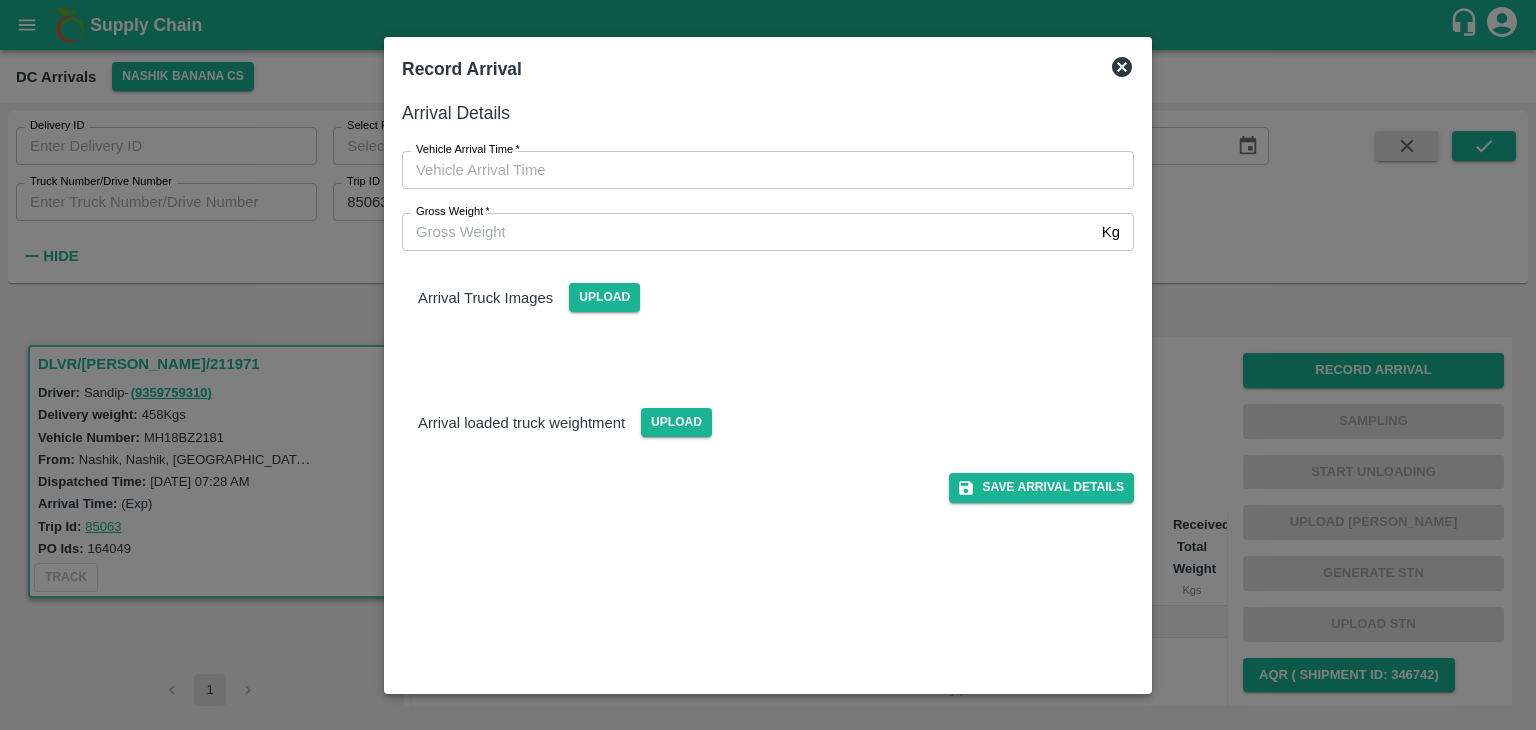 type on "DD/MM/YYYY hh:mm aa" 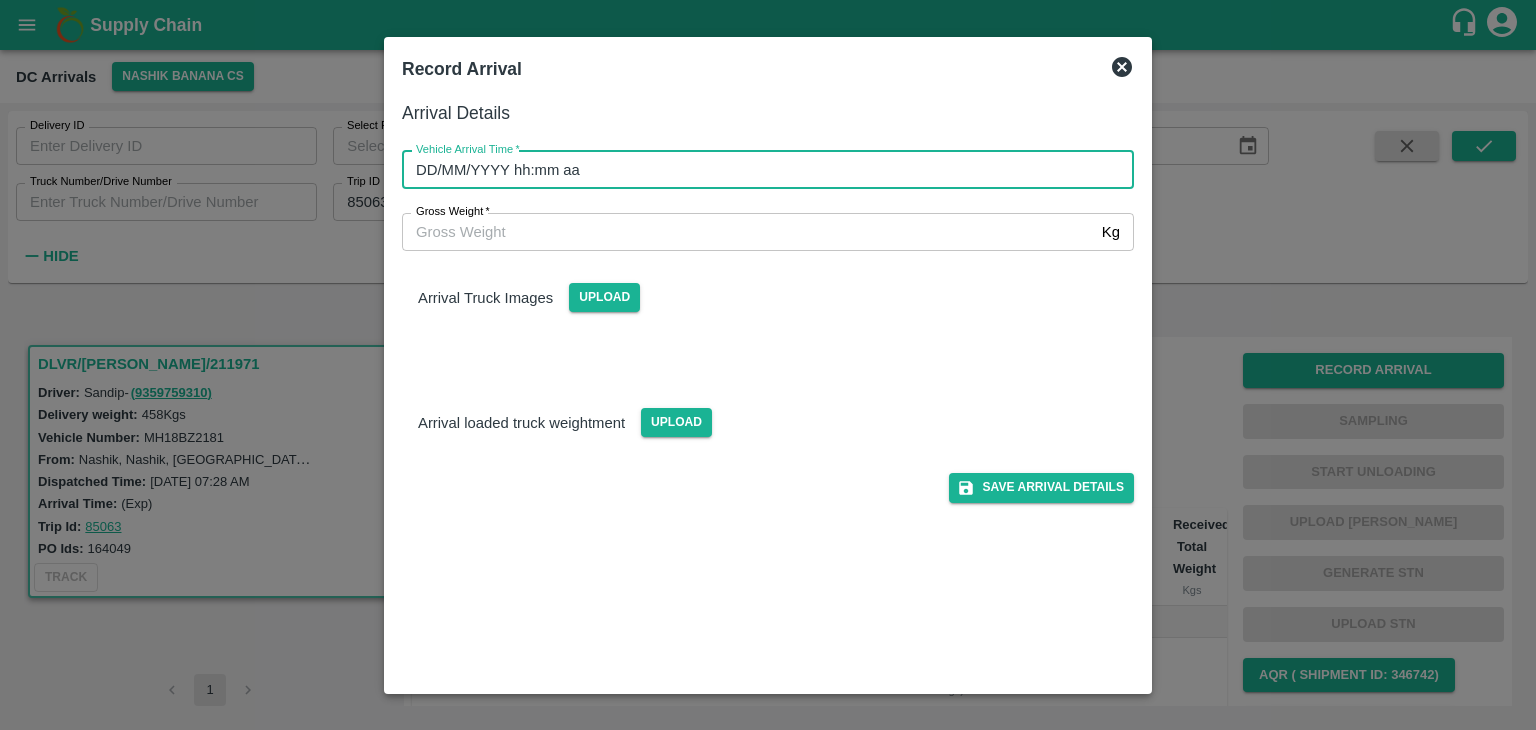 click on "DD/MM/YYYY hh:mm aa" at bounding box center (761, 170) 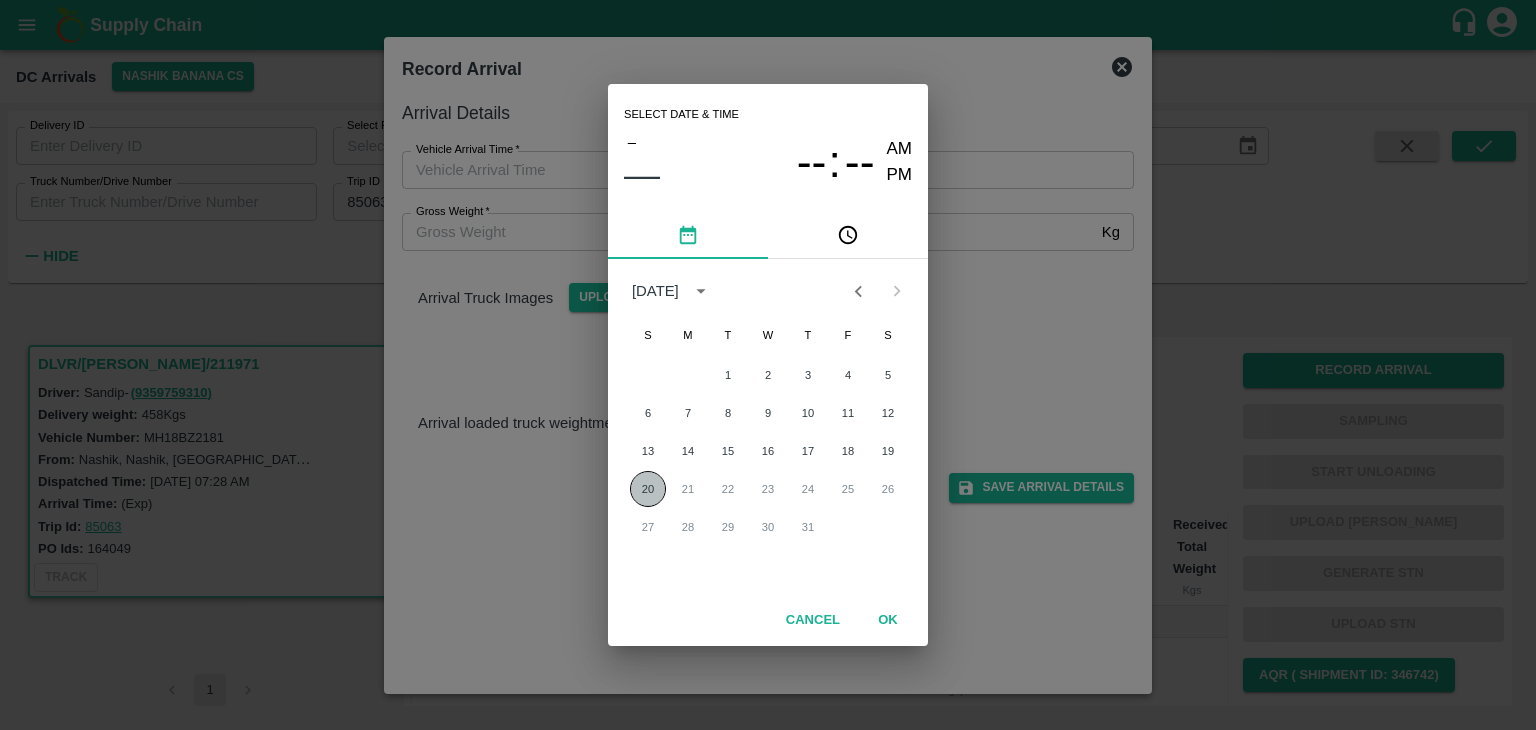 click on "20" at bounding box center (648, 489) 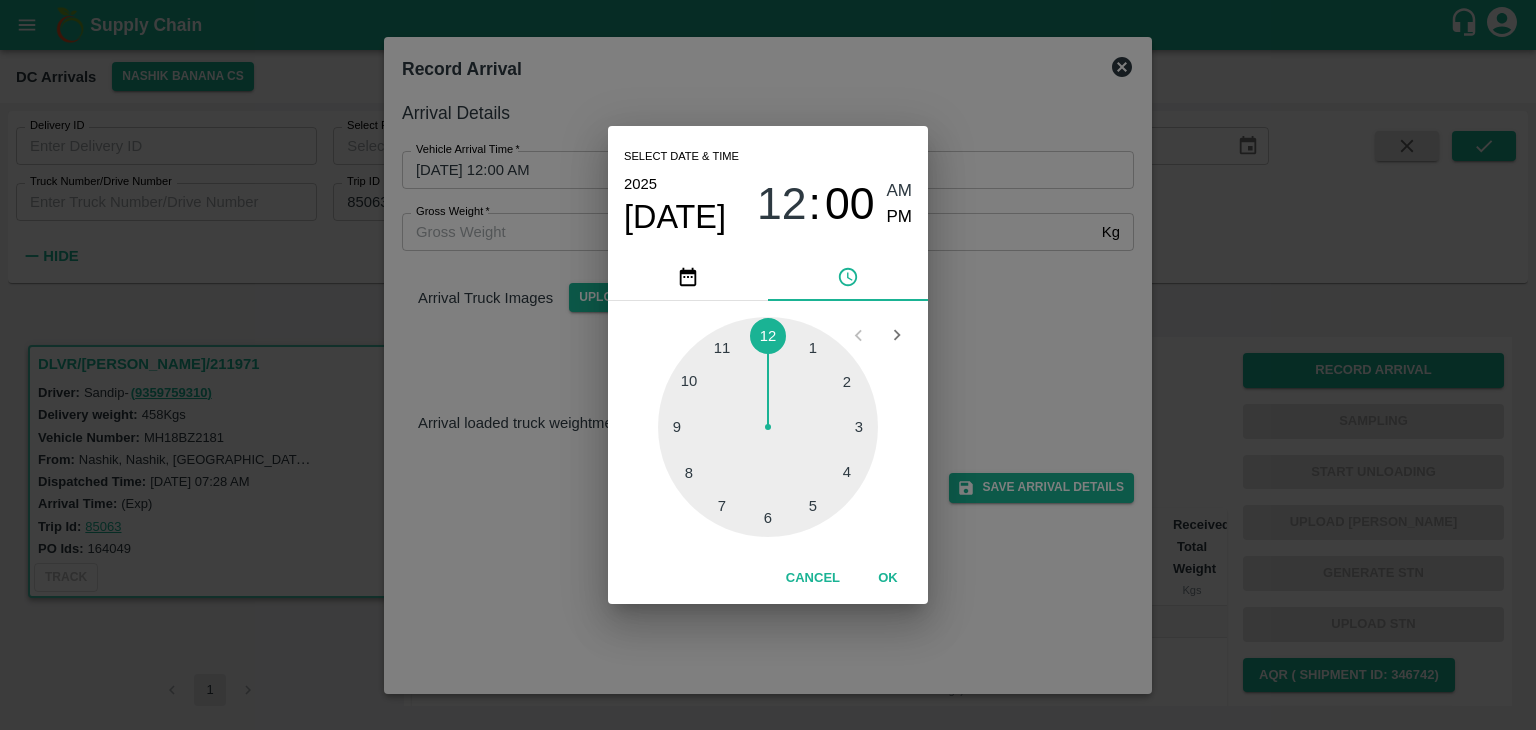 click at bounding box center [768, 427] 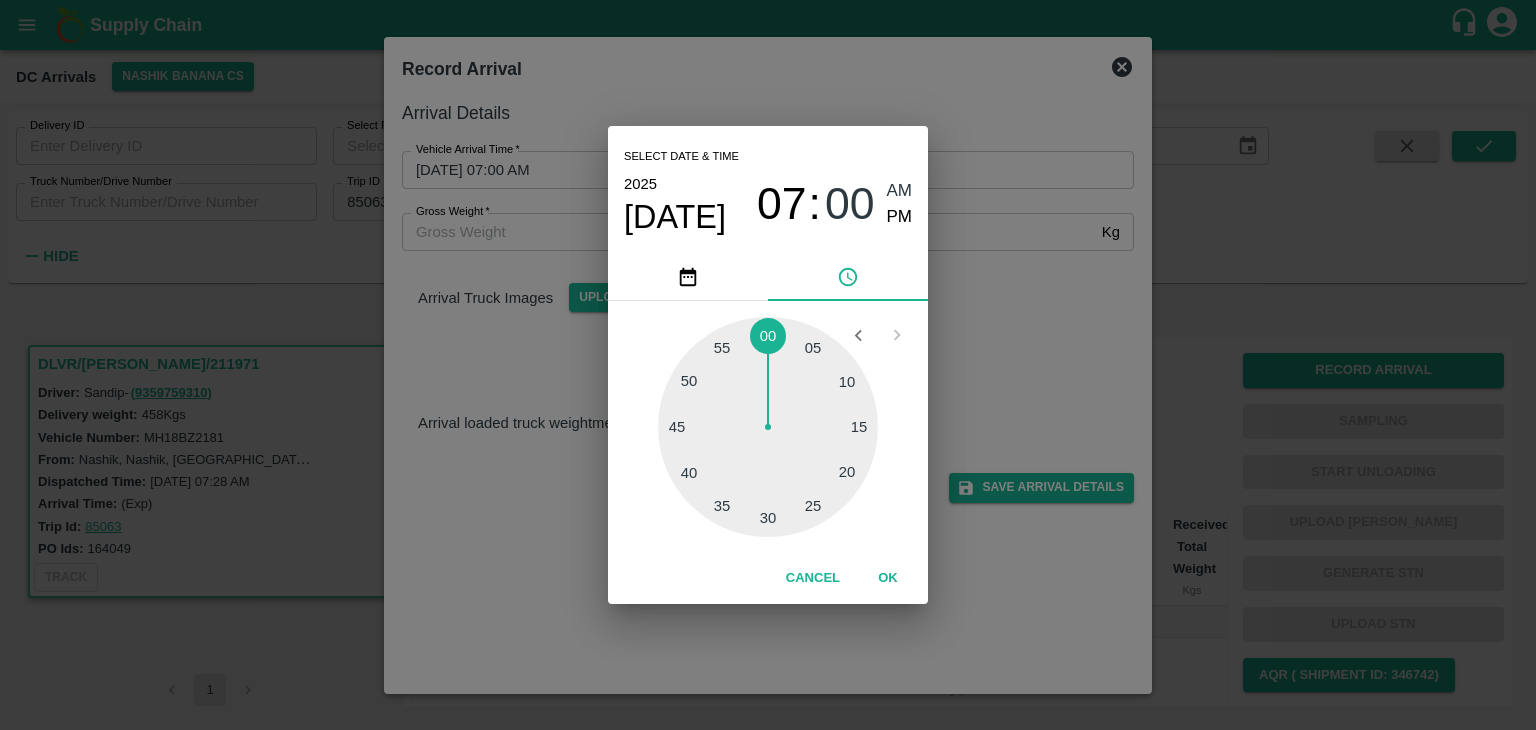 click at bounding box center [768, 427] 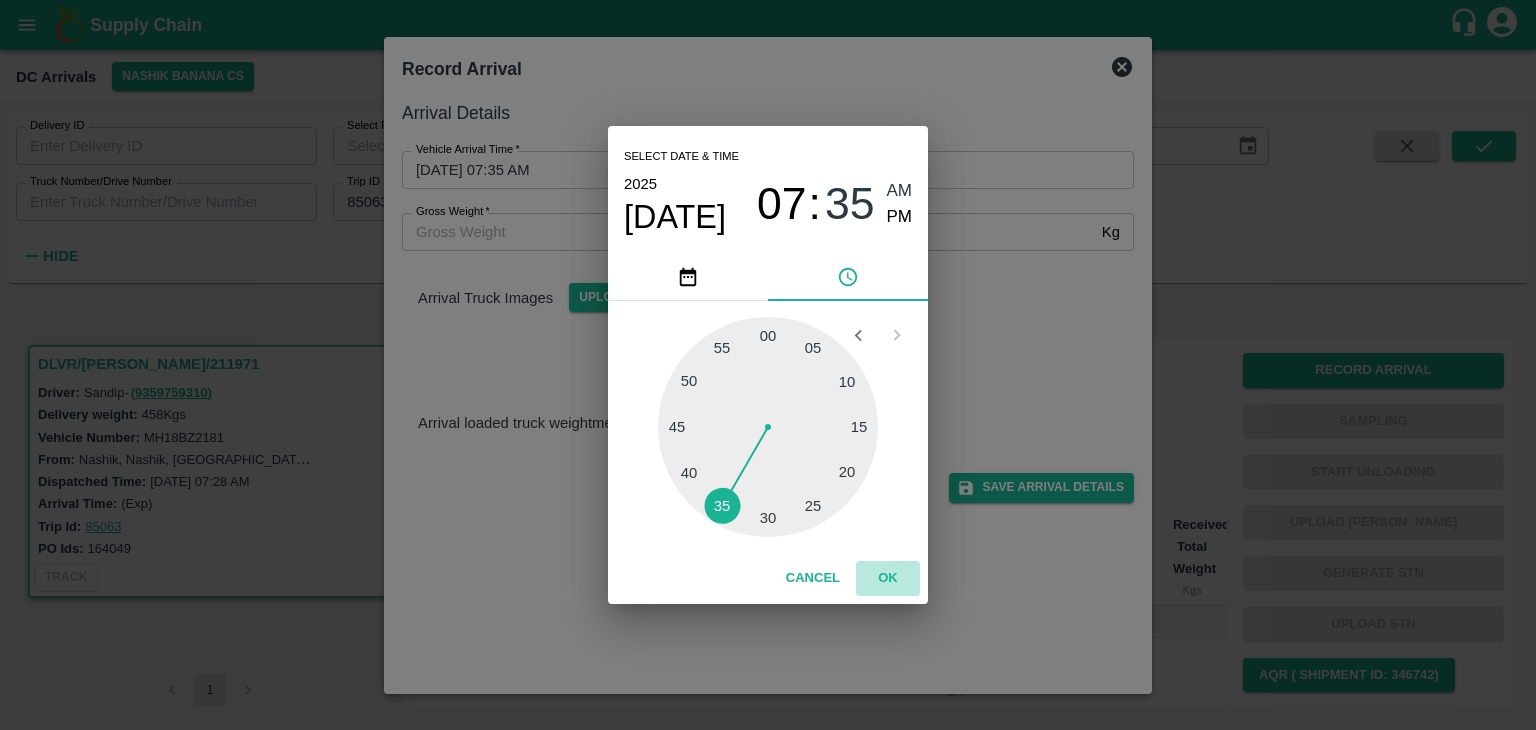 click on "OK" at bounding box center (888, 578) 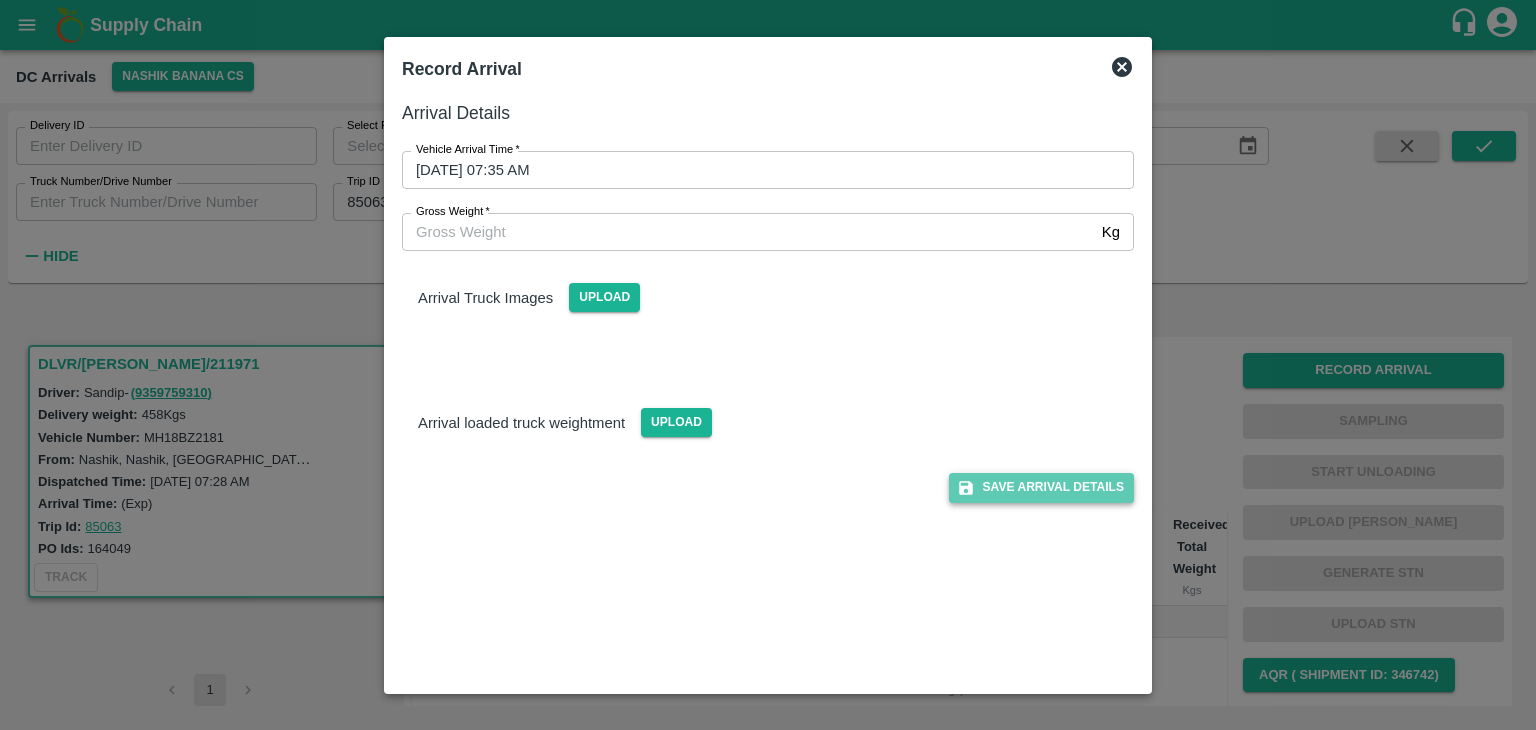 click on "Save Arrival Details" at bounding box center [1041, 487] 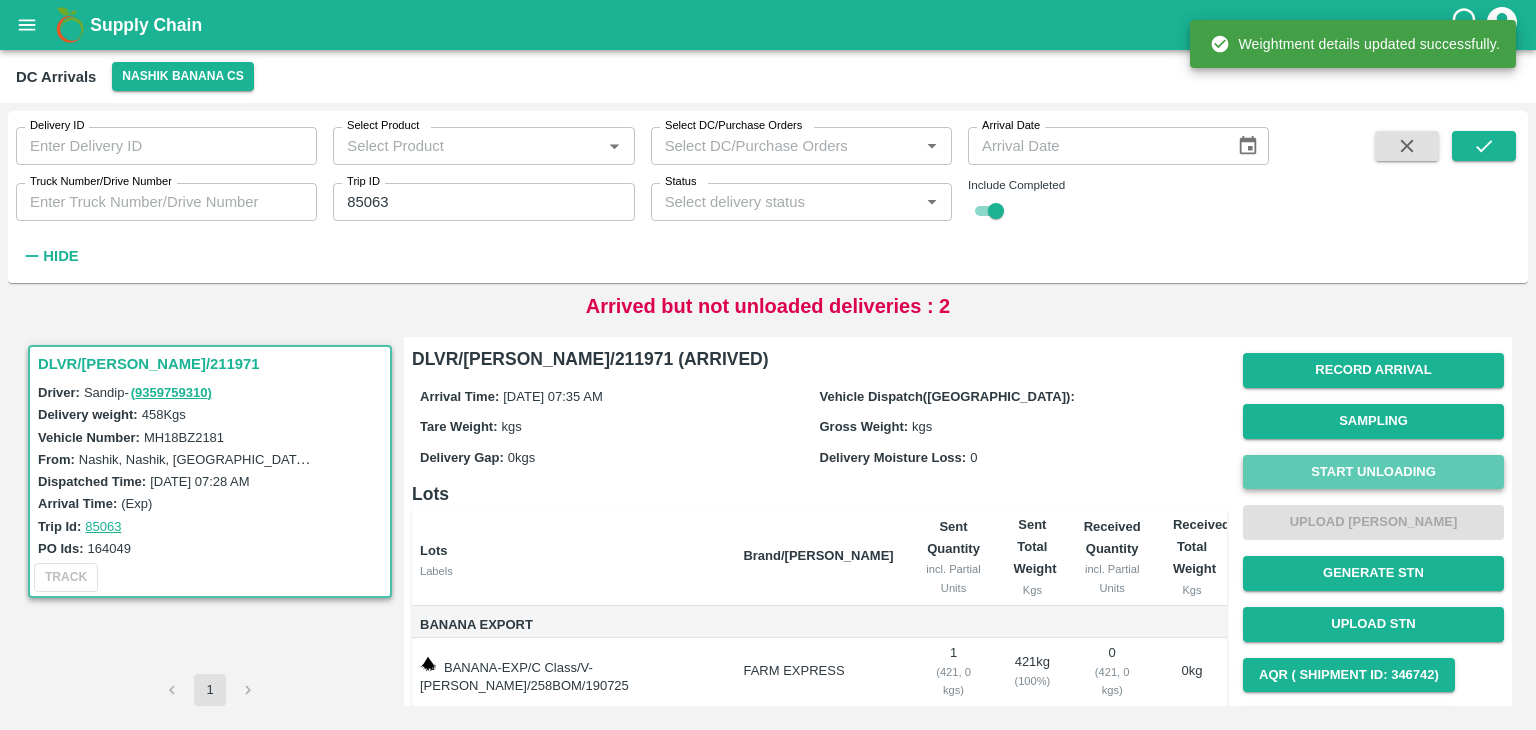 click on "Start Unloading" at bounding box center [1373, 472] 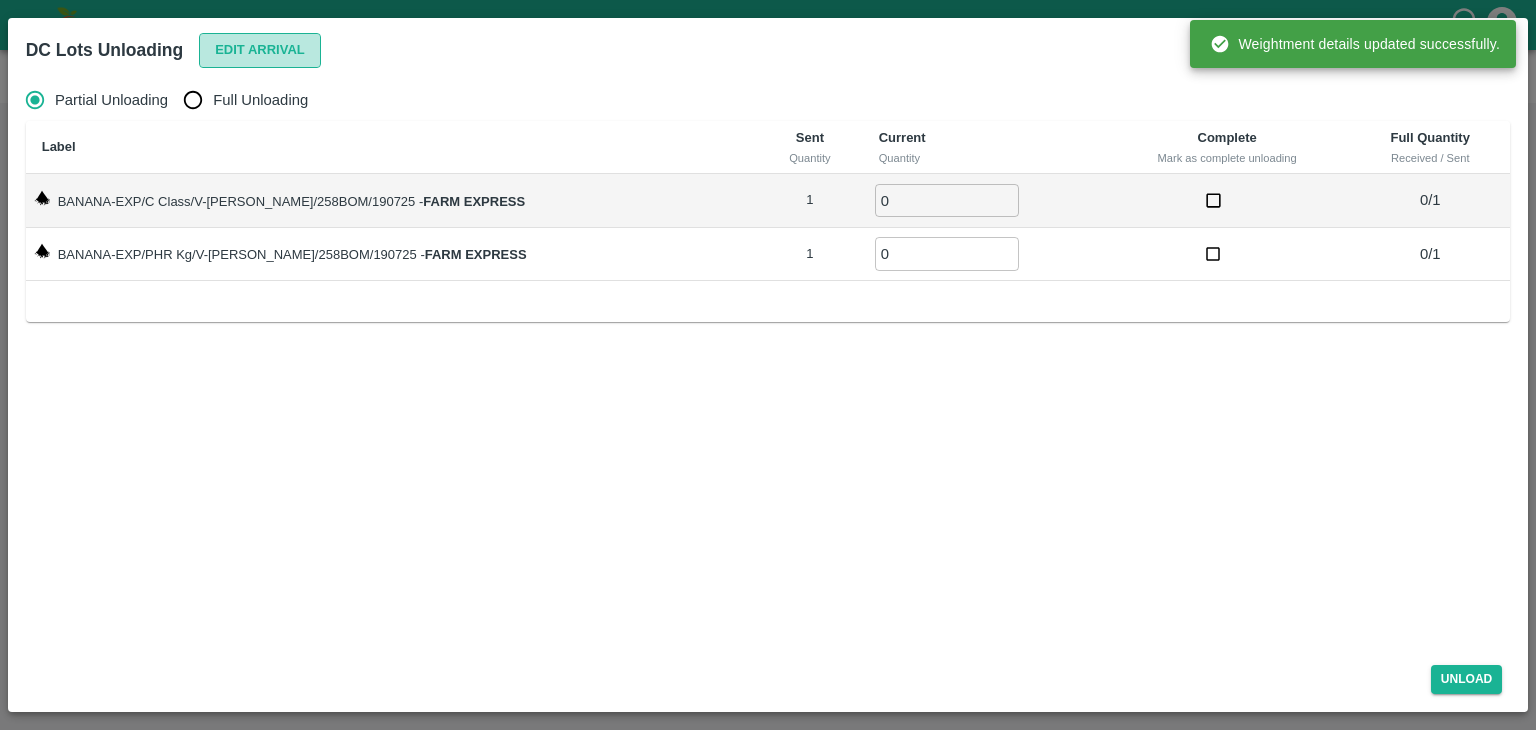 click on "Edit Arrival" at bounding box center (260, 50) 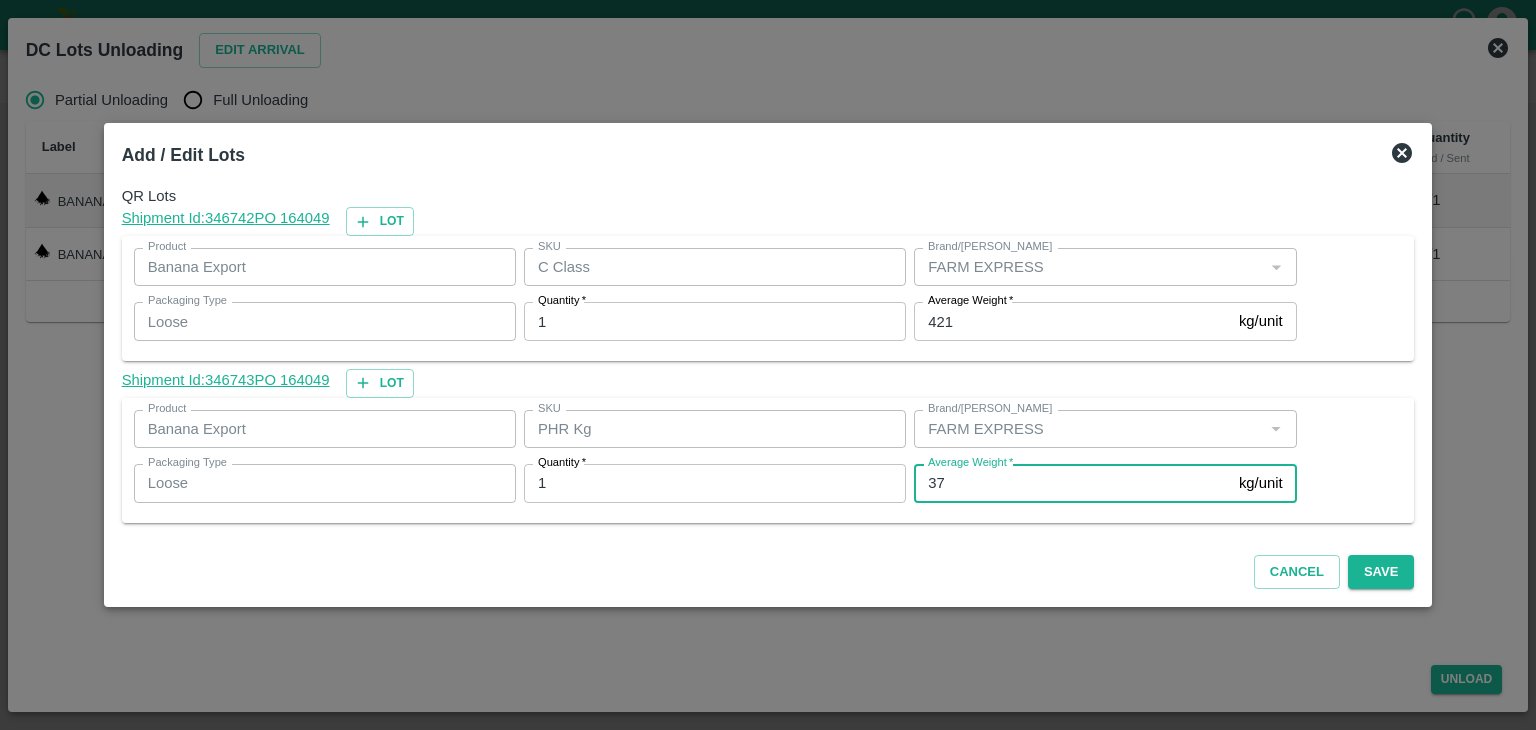 click on "37" at bounding box center [1072, 483] 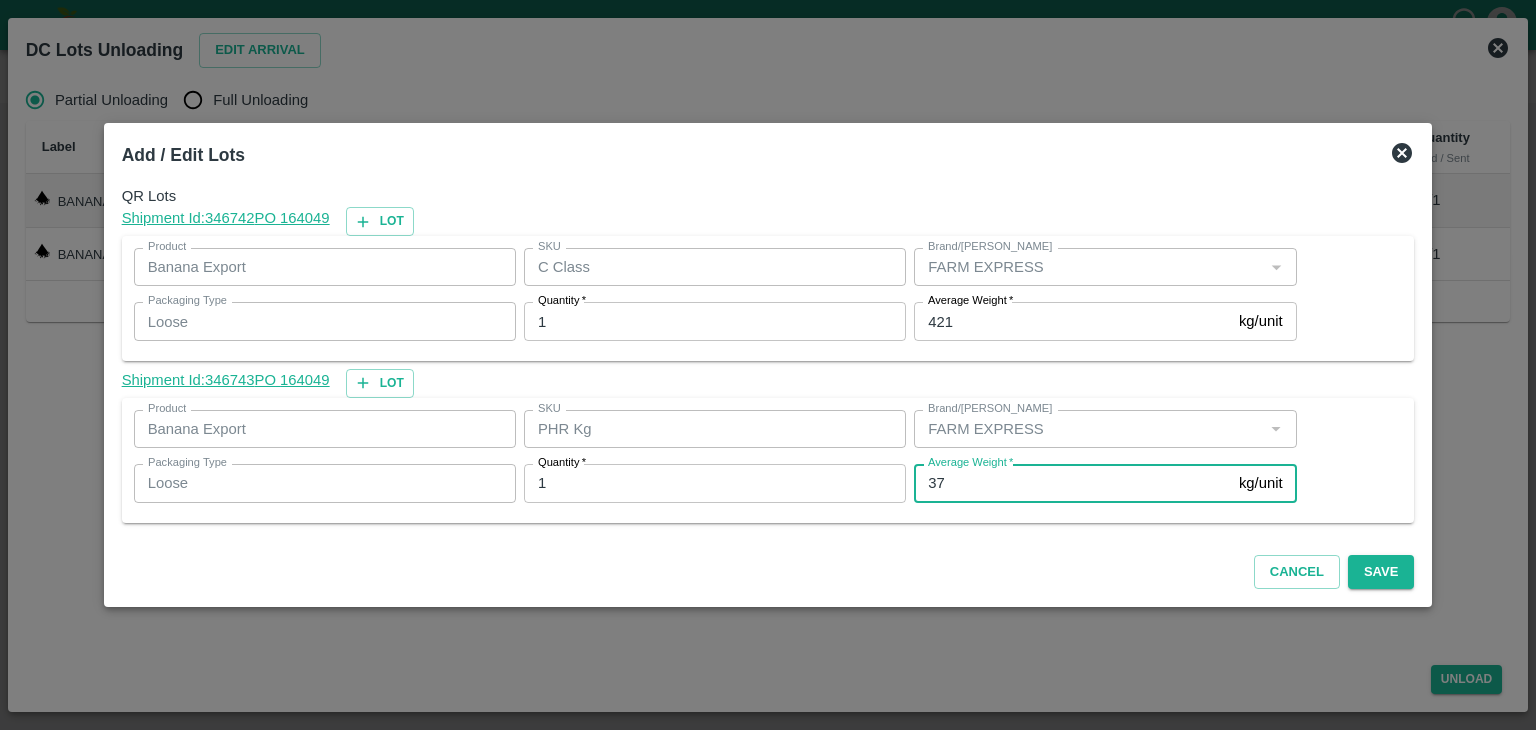 click on "37" at bounding box center [1072, 483] 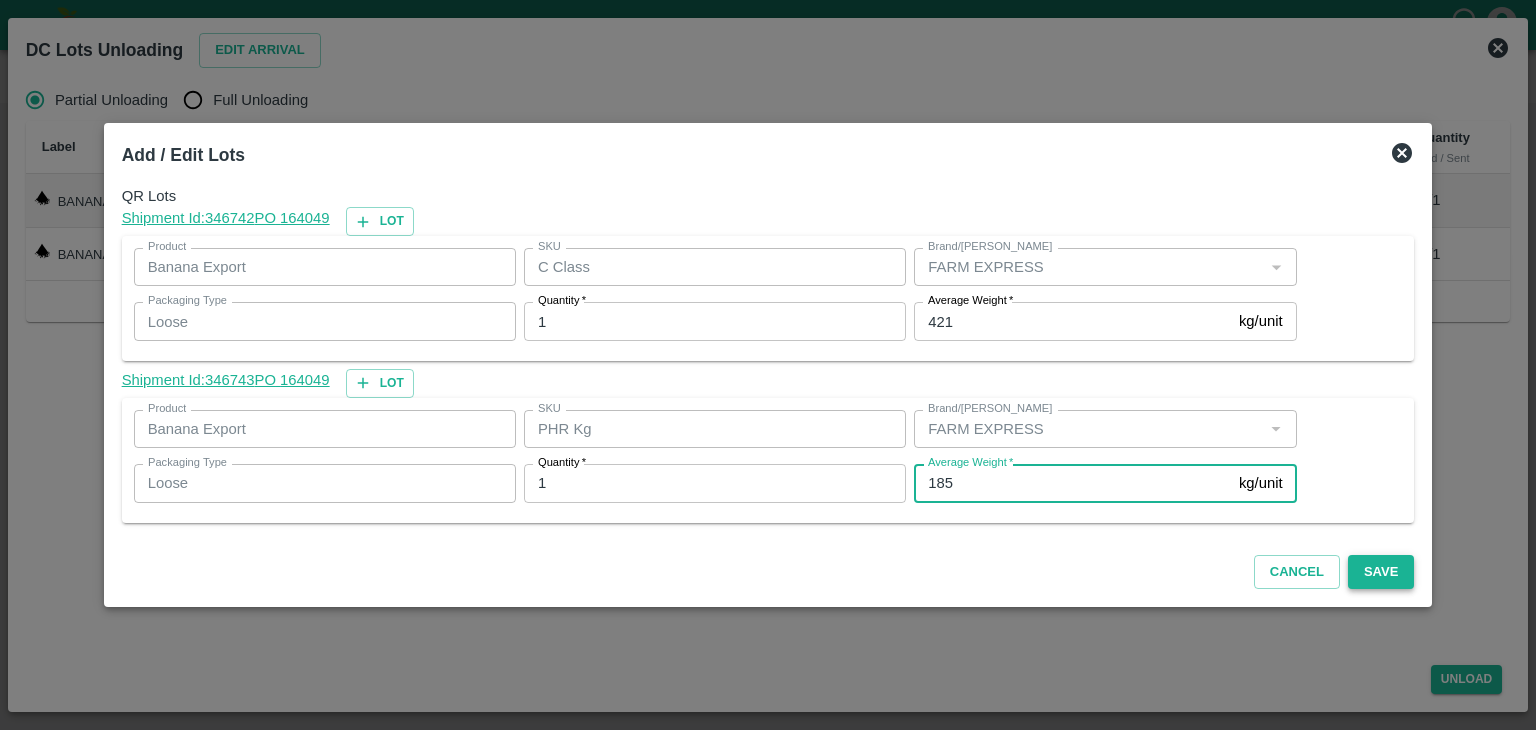type on "185" 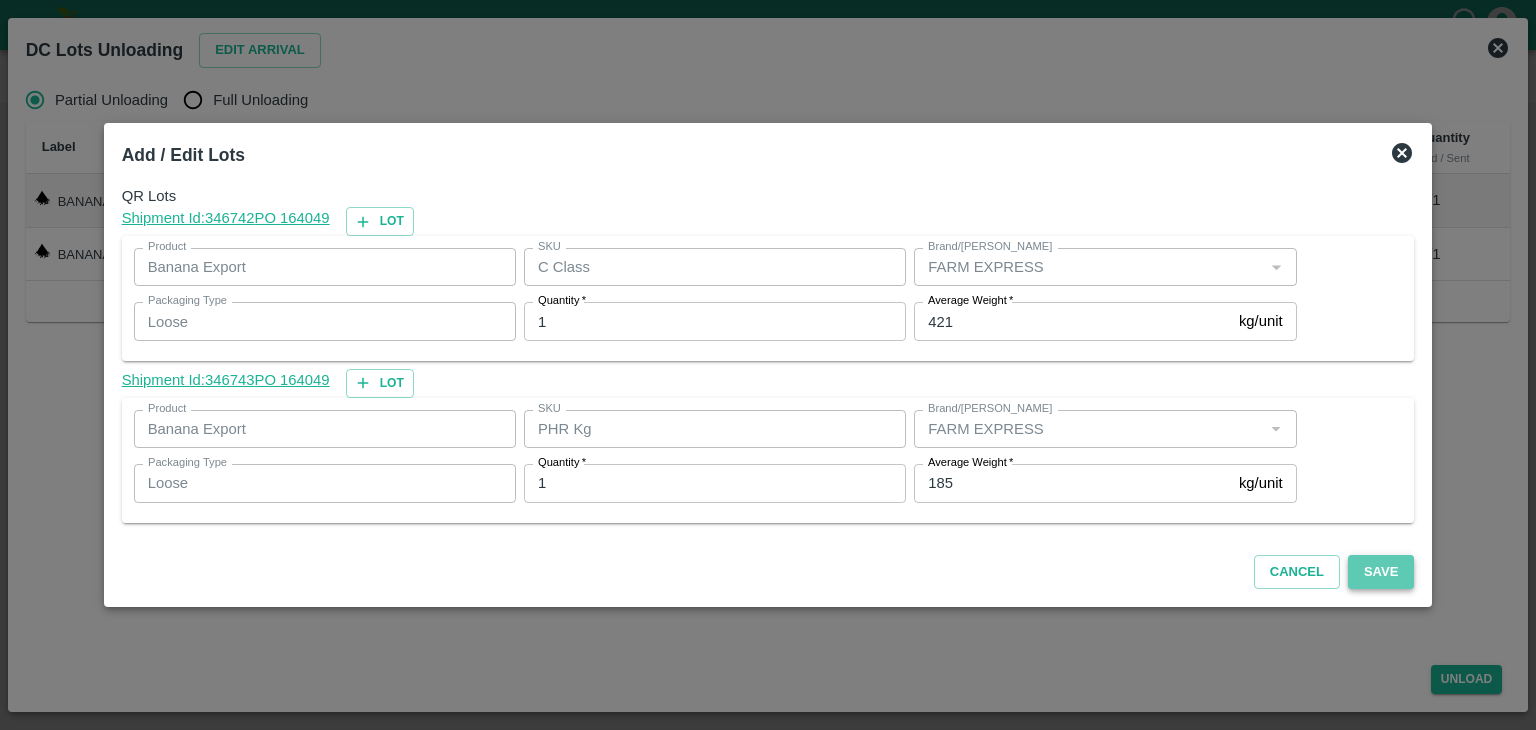 click on "Save" at bounding box center [1381, 572] 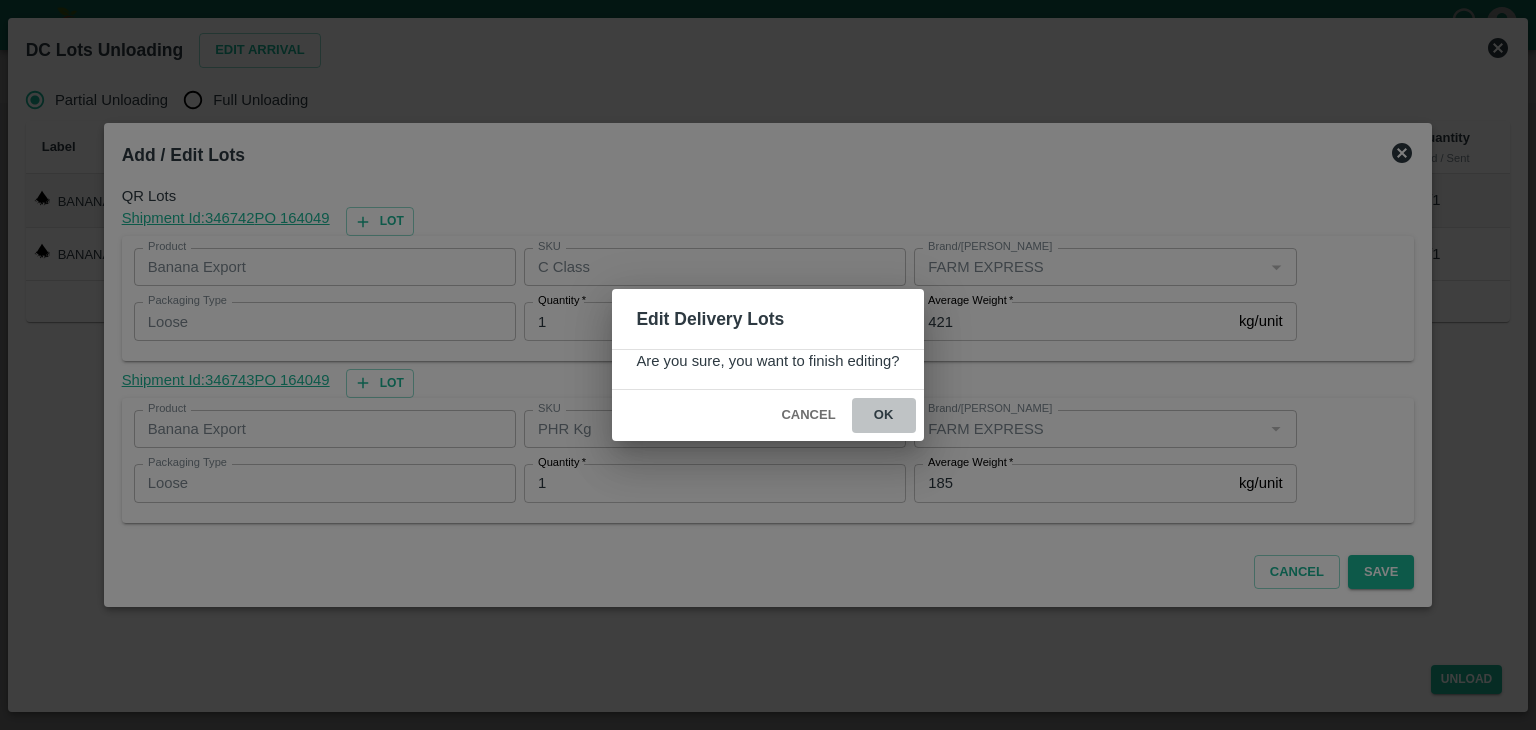 click on "ok" at bounding box center (884, 415) 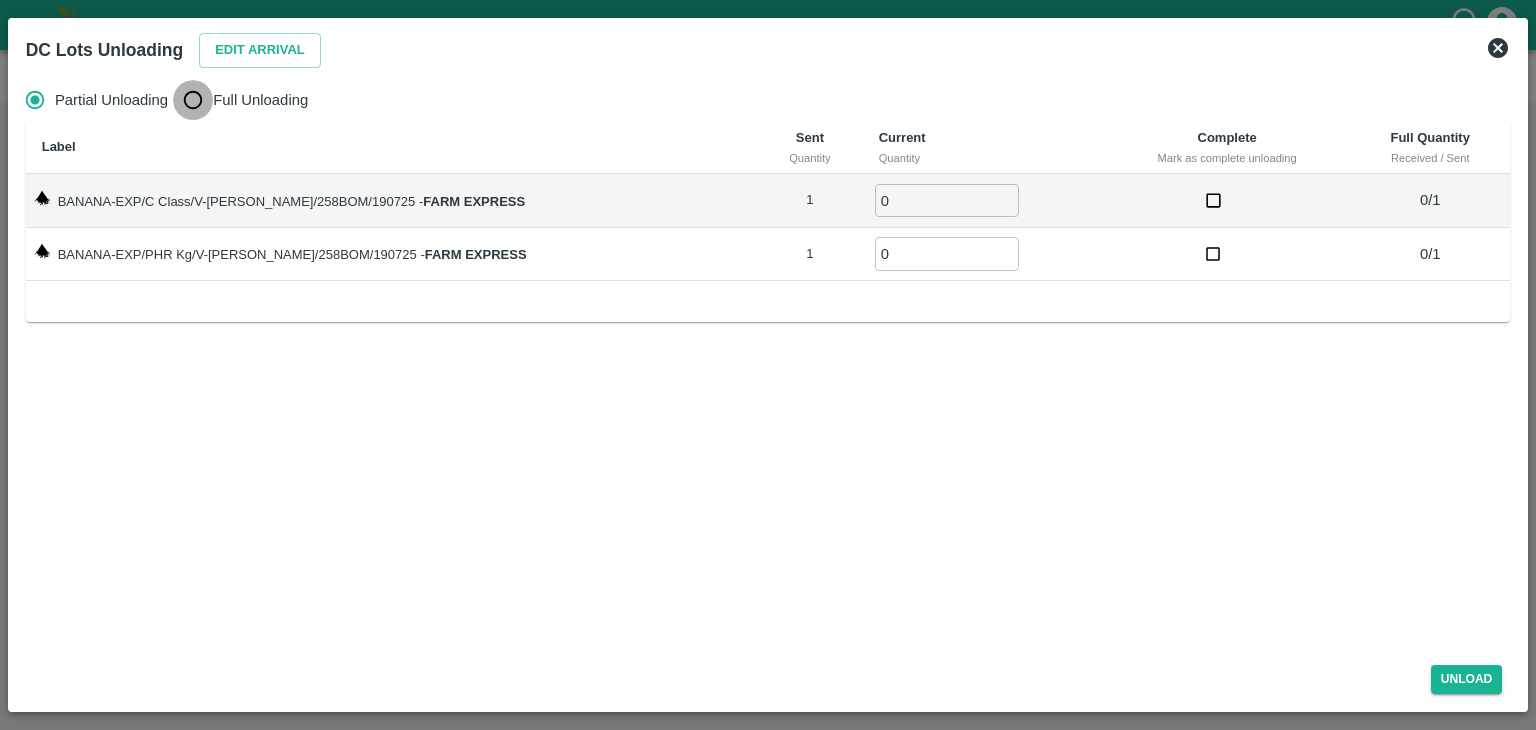 click on "Full Unloading" at bounding box center (193, 100) 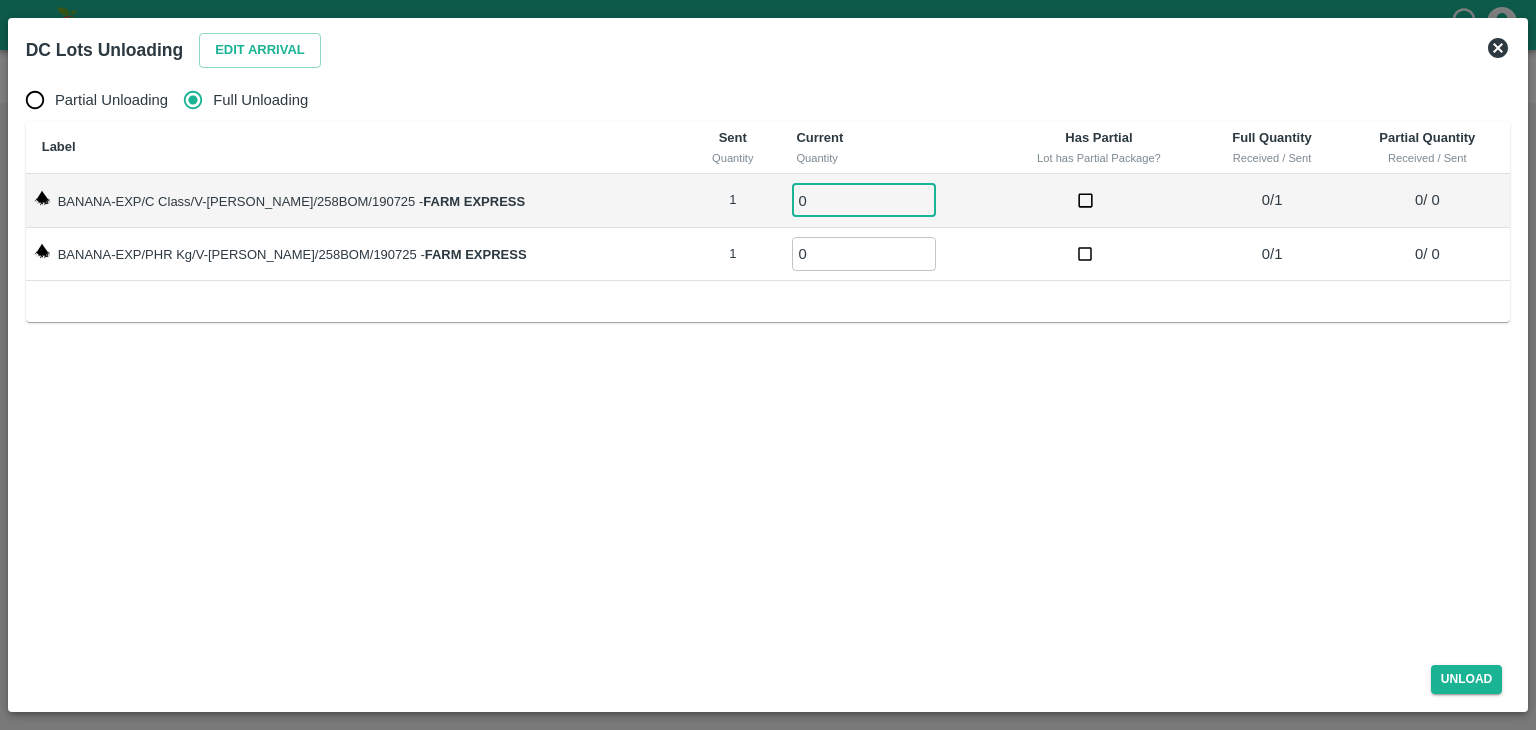 click on "0" at bounding box center [864, 200] 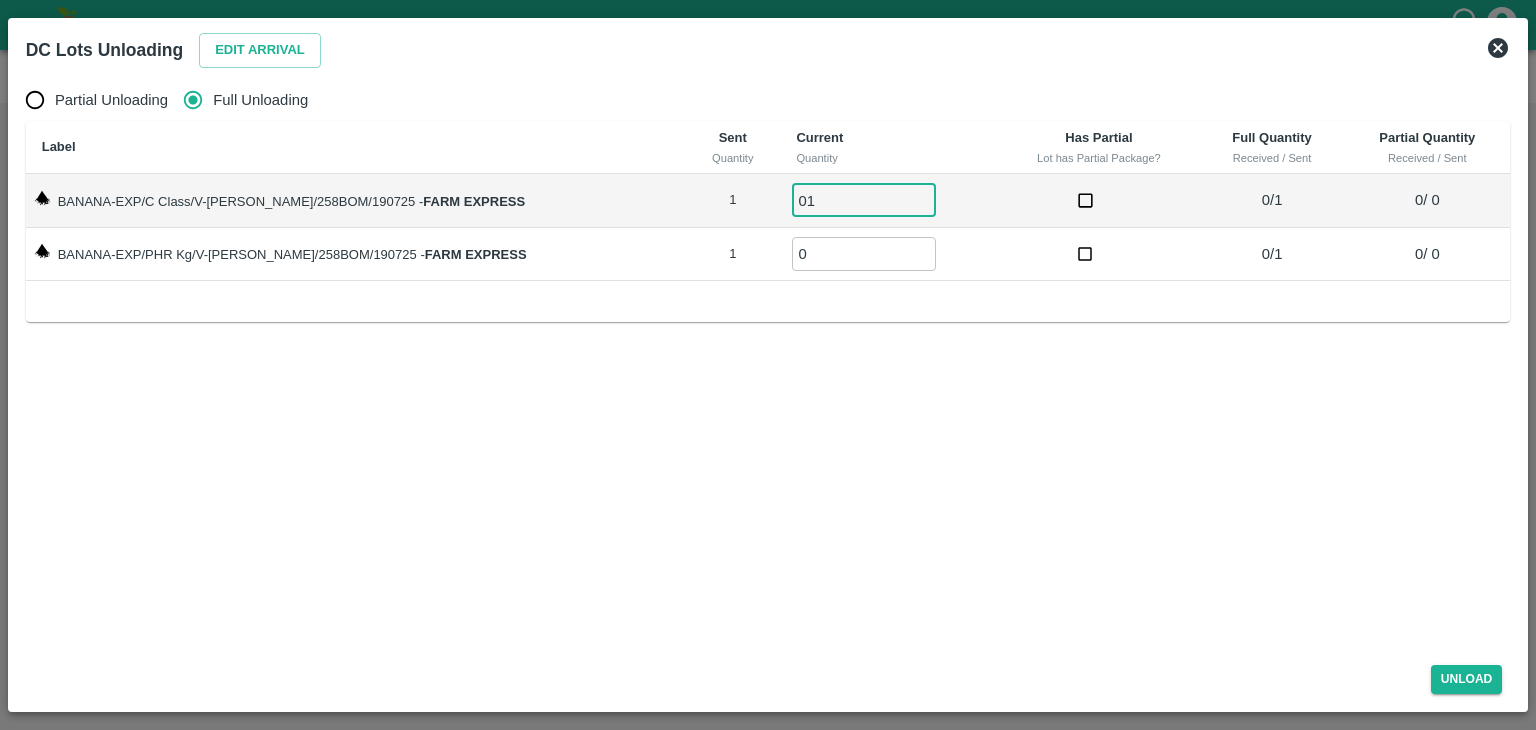 type on "01" 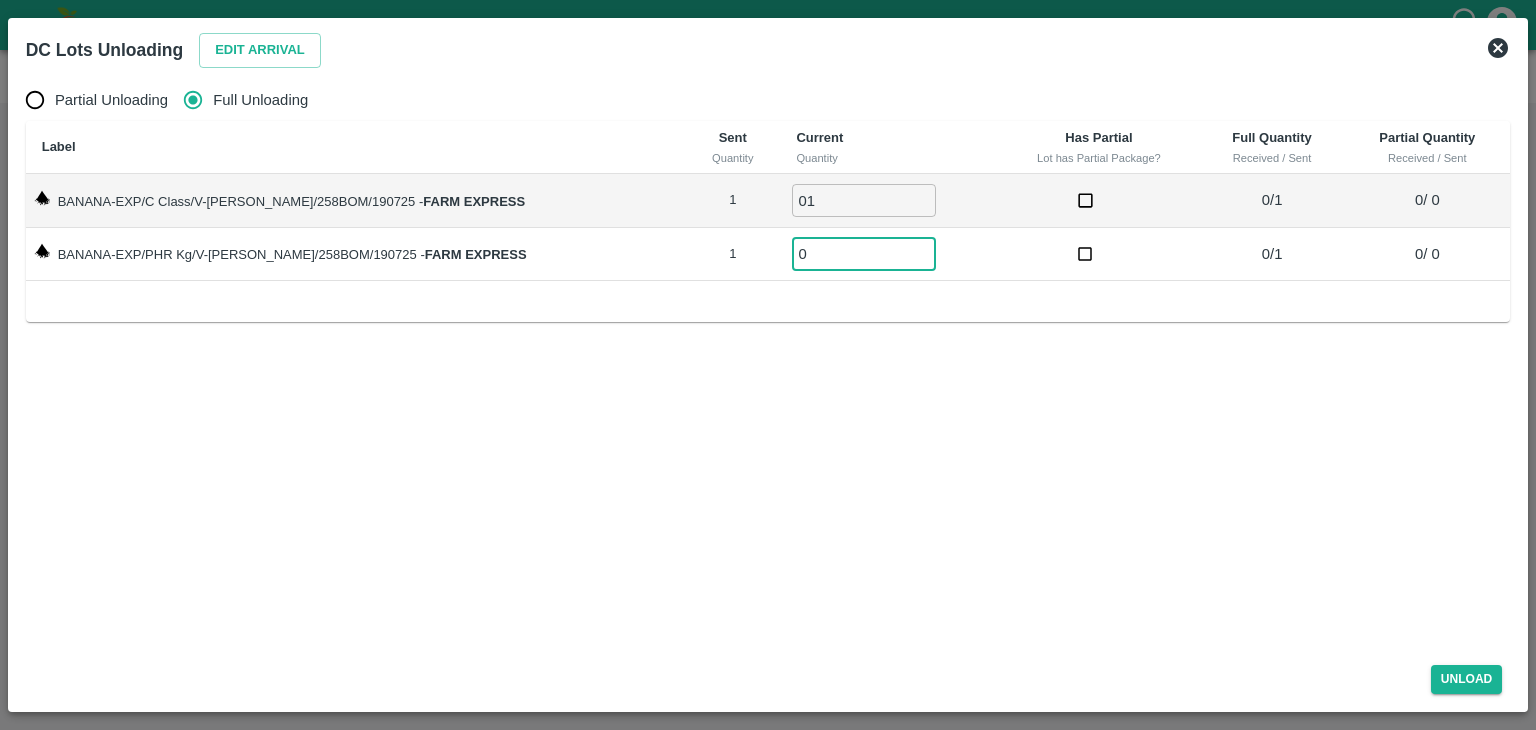 click on "0" at bounding box center [864, 253] 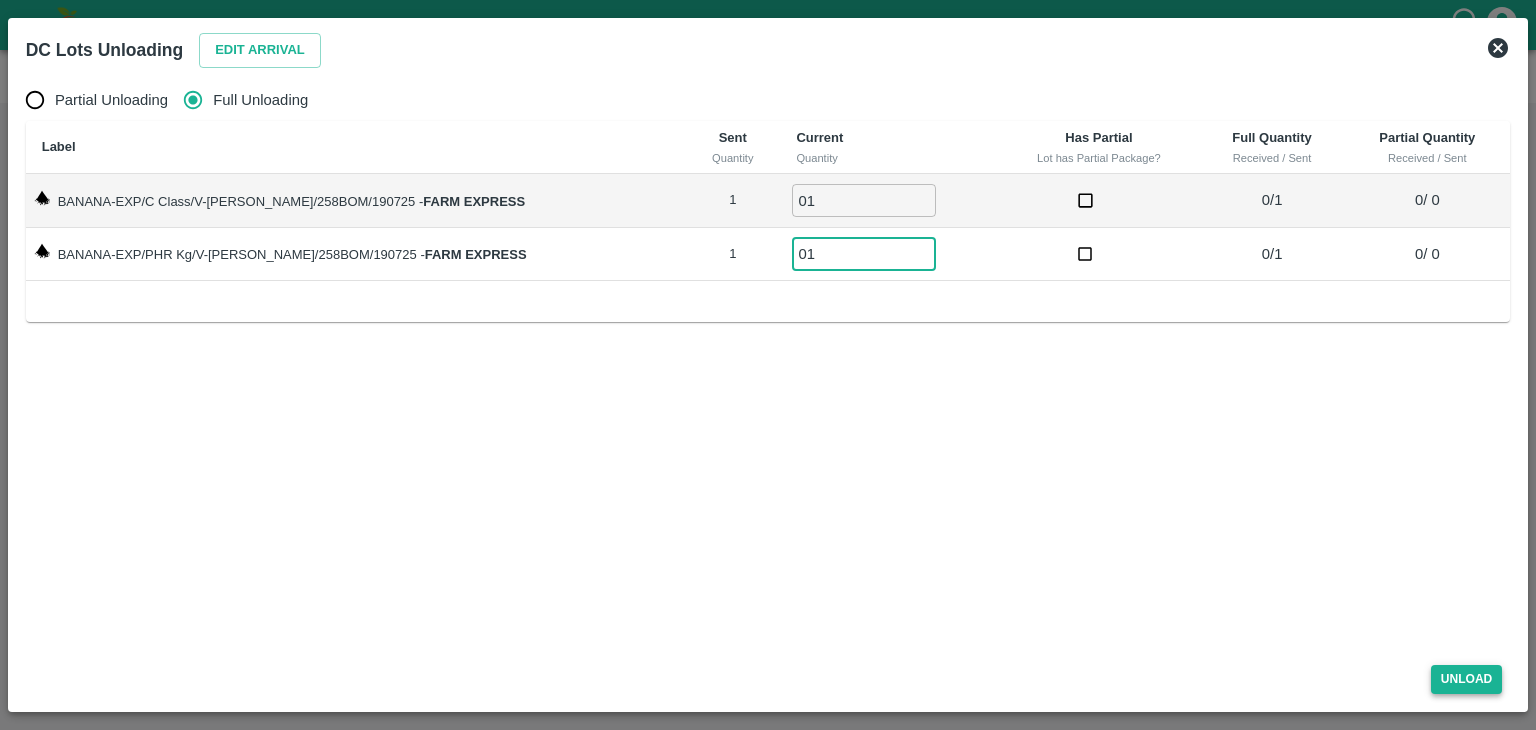 type on "01" 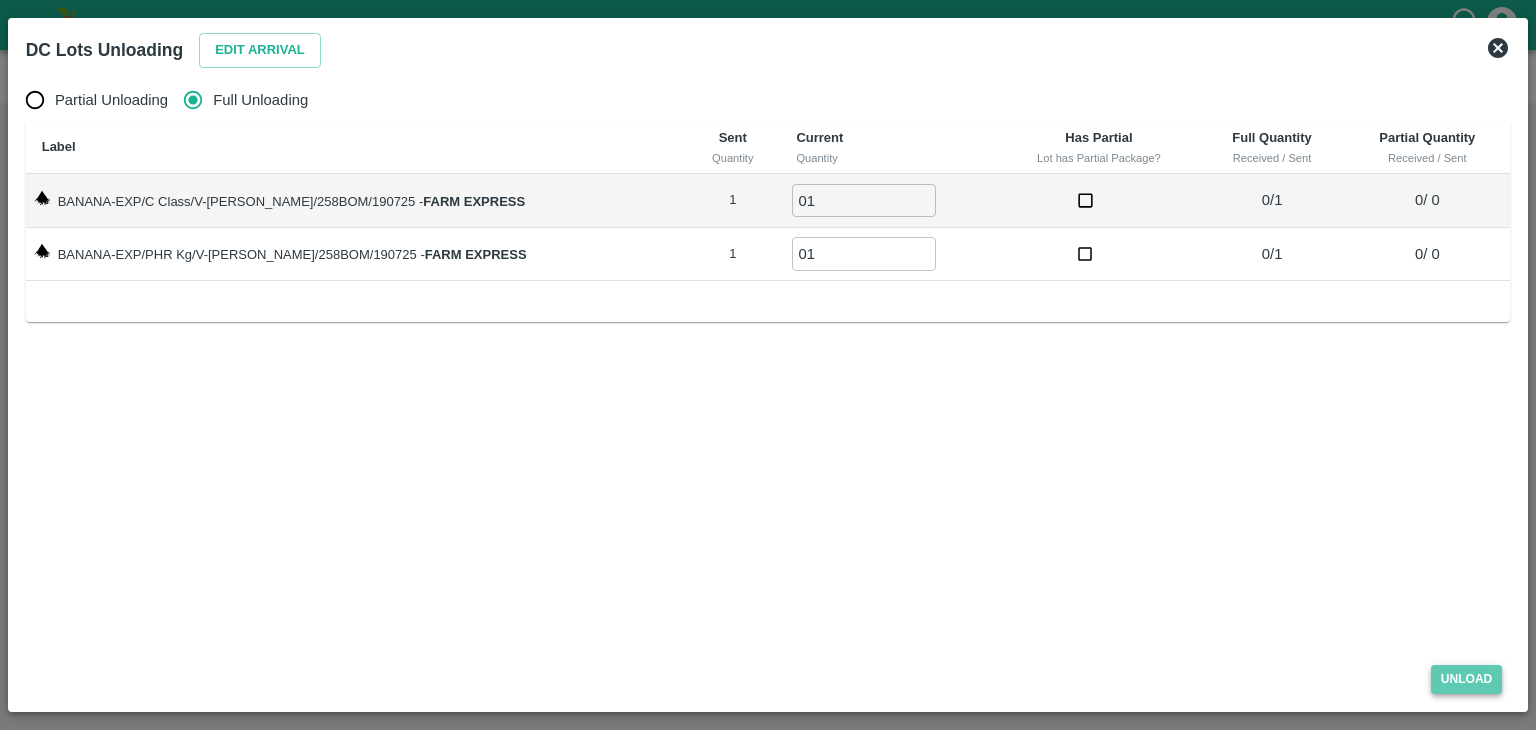 click on "Unload" at bounding box center (1467, 679) 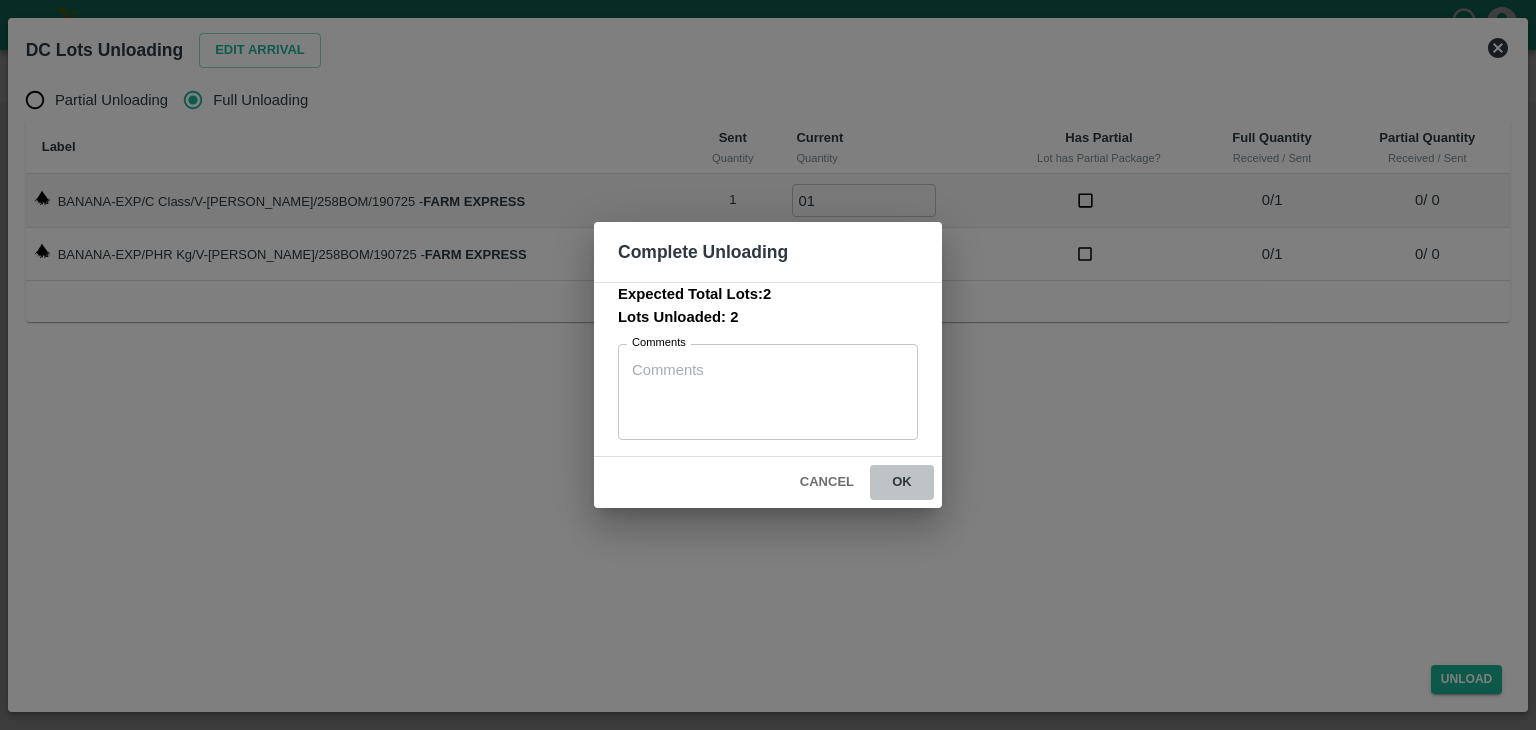 click on "ok" at bounding box center [902, 482] 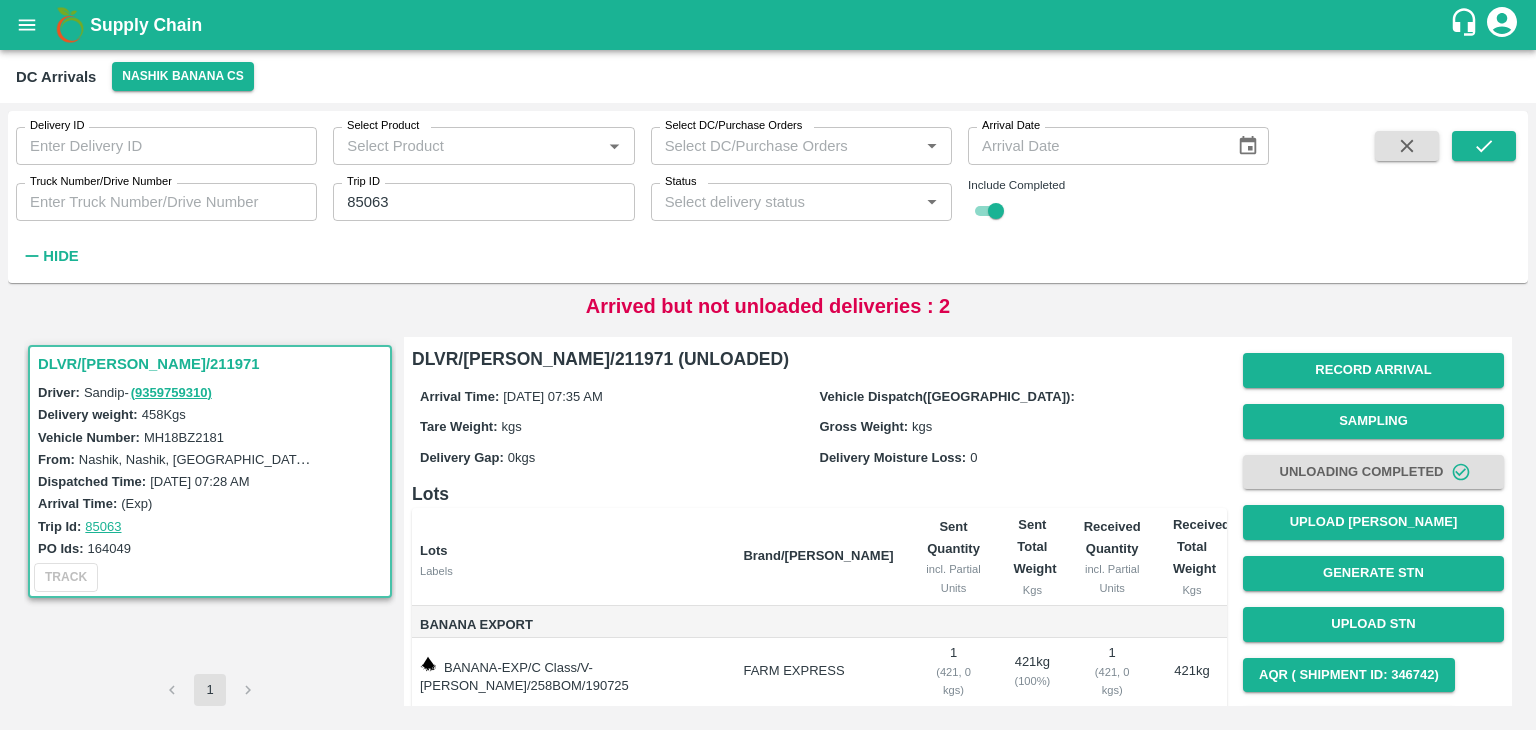 scroll, scrollTop: 143, scrollLeft: 0, axis: vertical 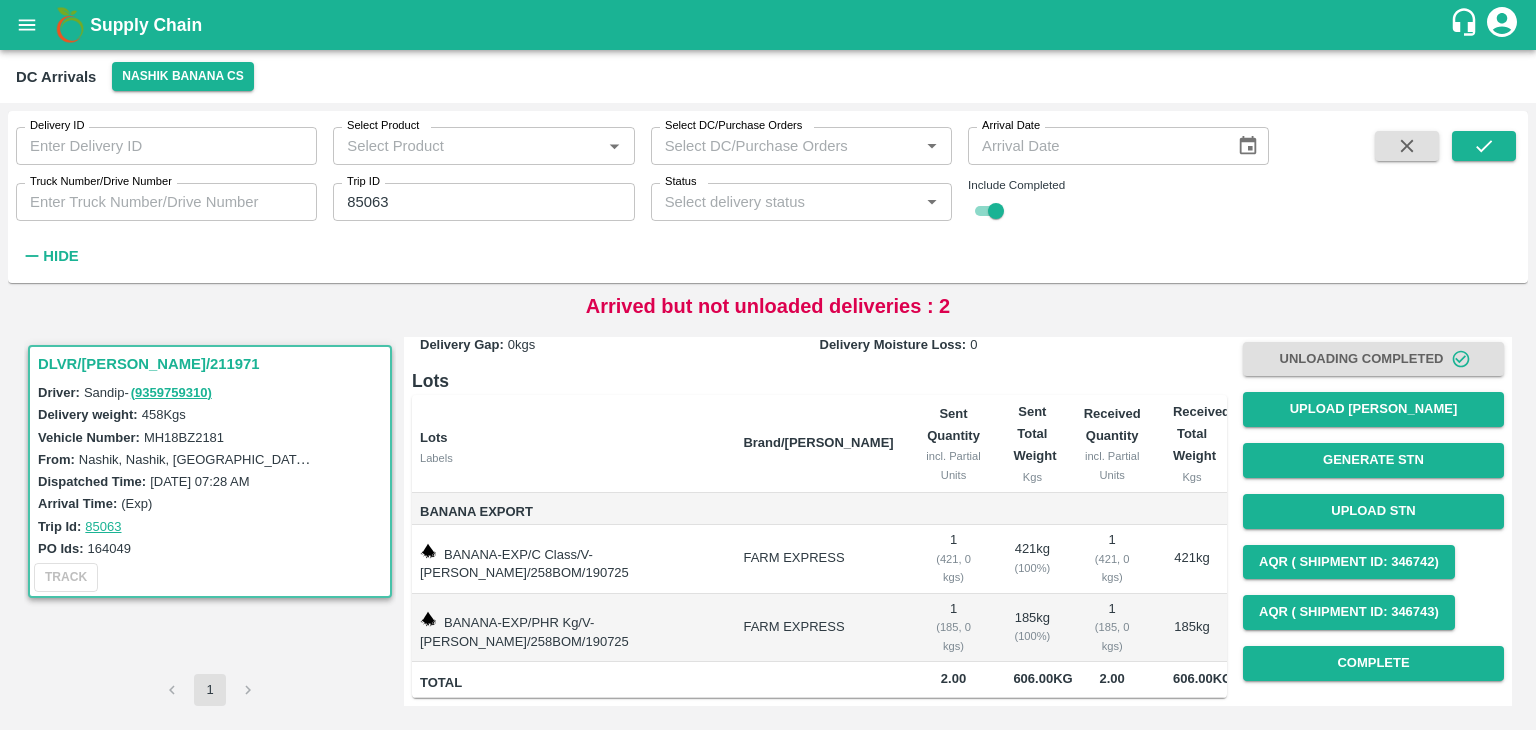 click on "Record Arrival Sampling Unloading Completed Upload Tare Weight Generate STN Upload STN AQR ( Shipment Id: 346742) AQR ( Shipment Id: 346743) Complete" at bounding box center [1373, 460] 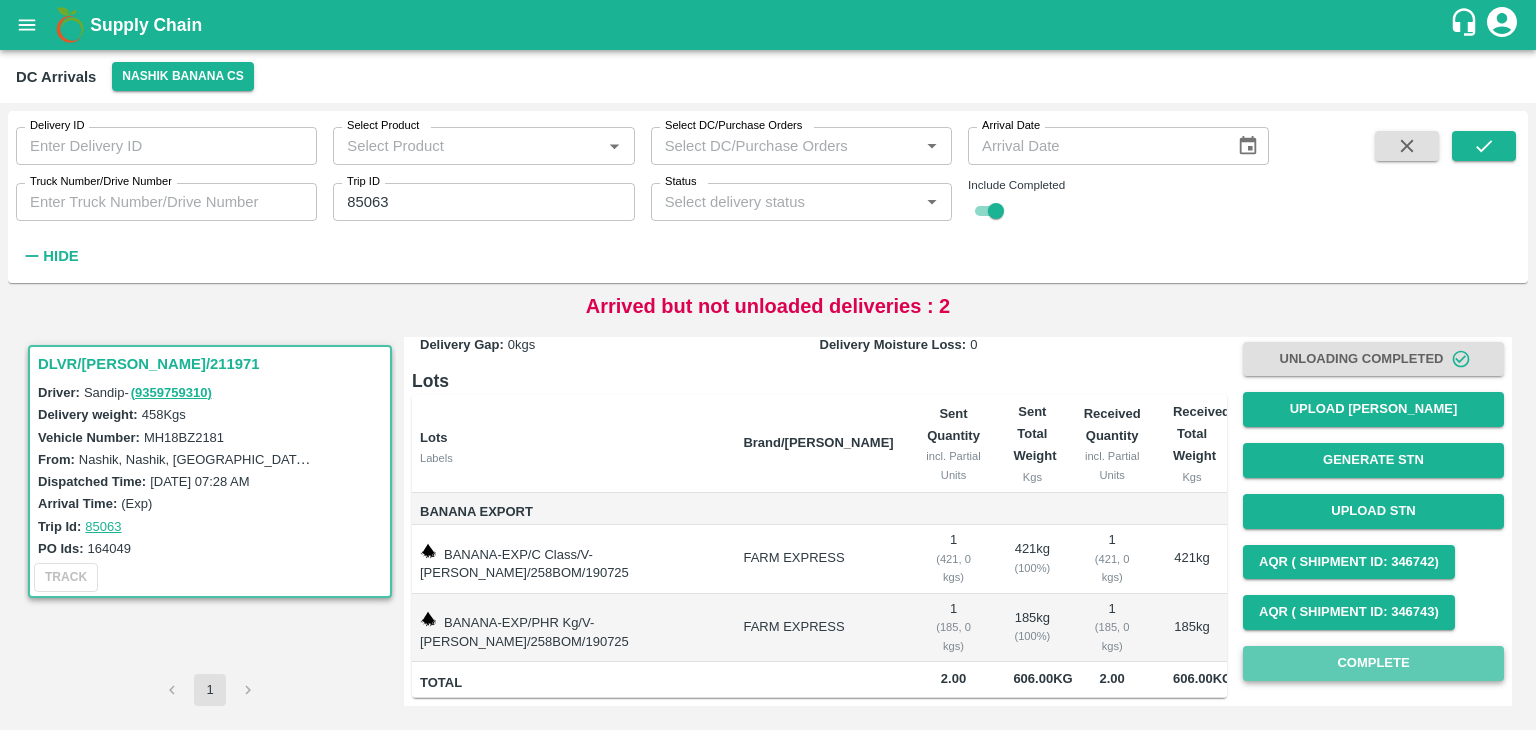 click on "Complete" at bounding box center (1373, 663) 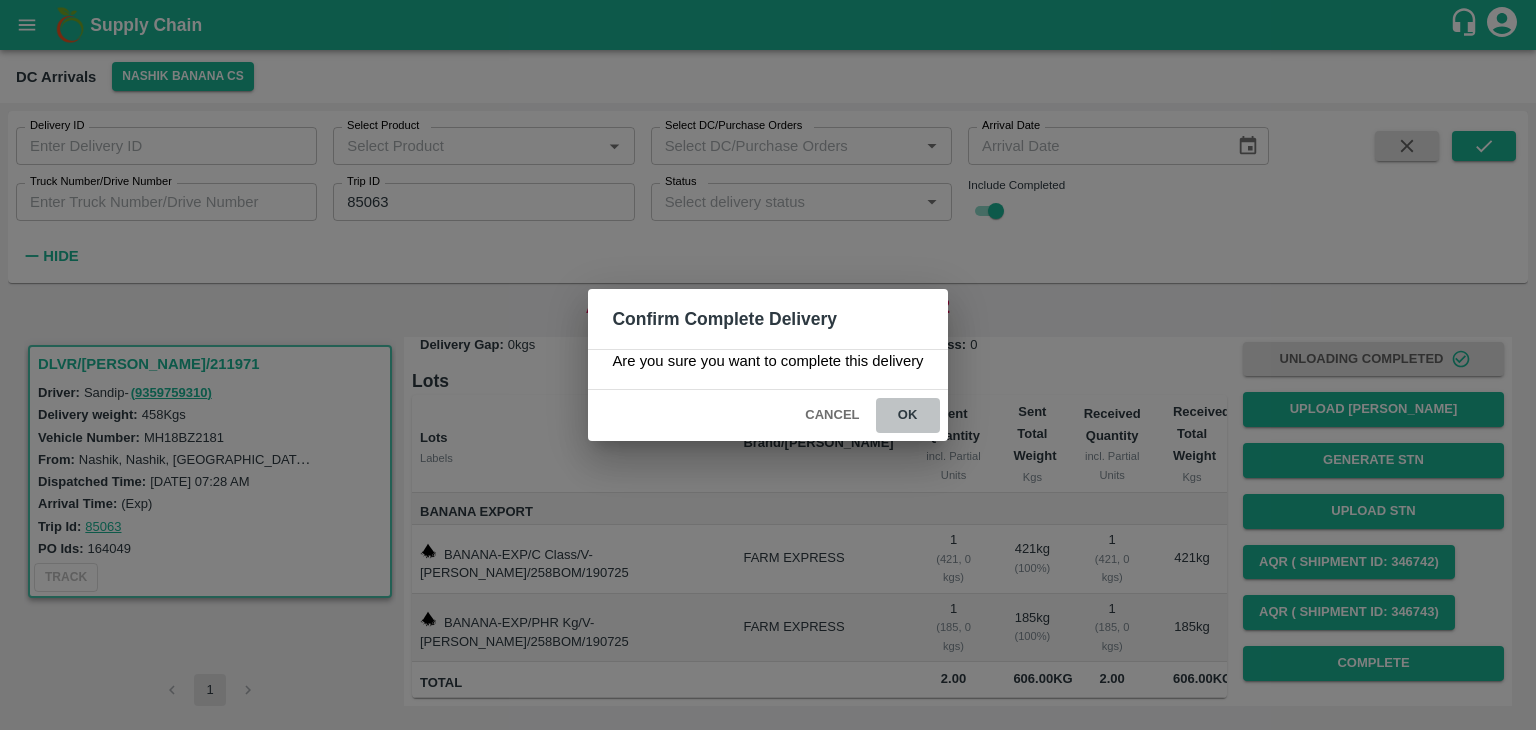 click on "ok" at bounding box center (908, 415) 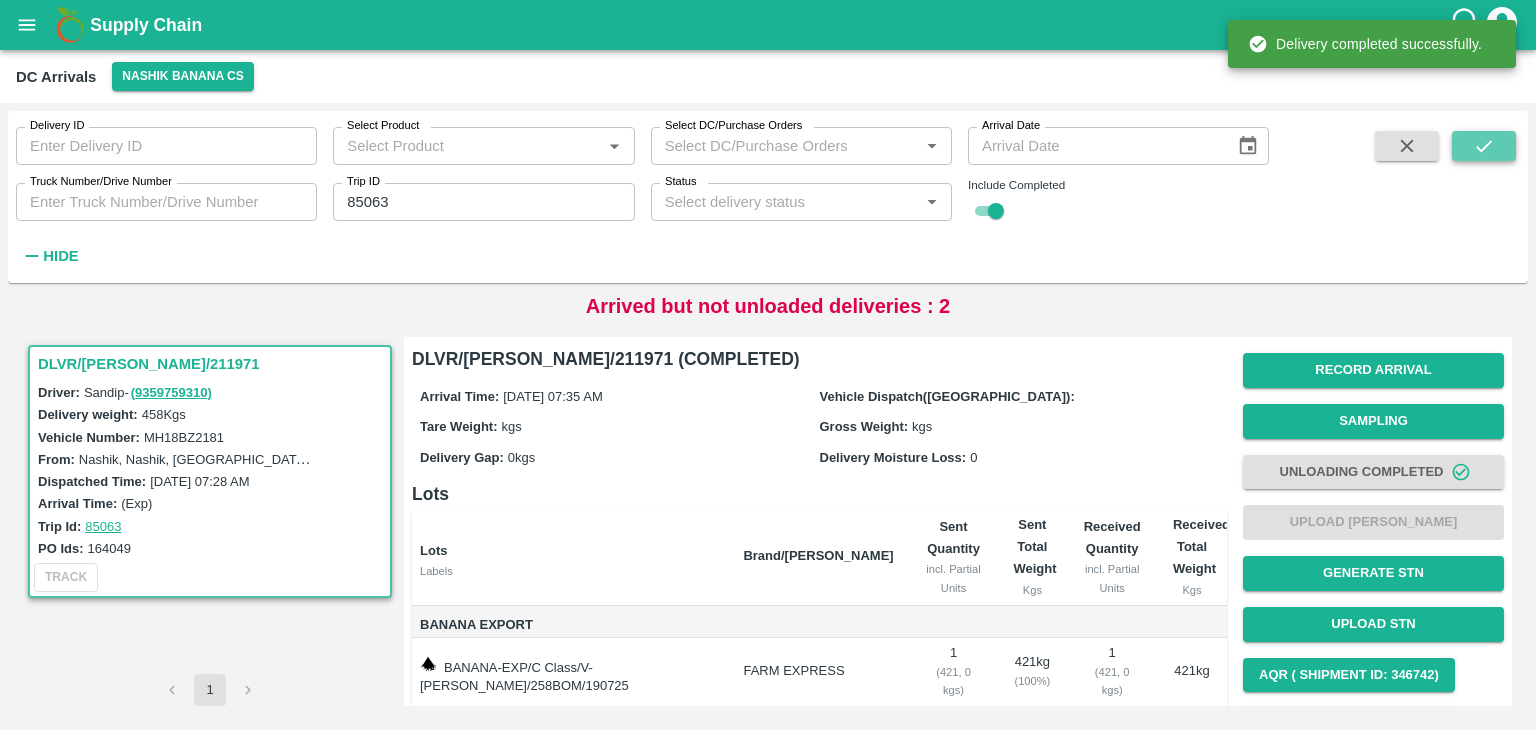 click at bounding box center (1484, 146) 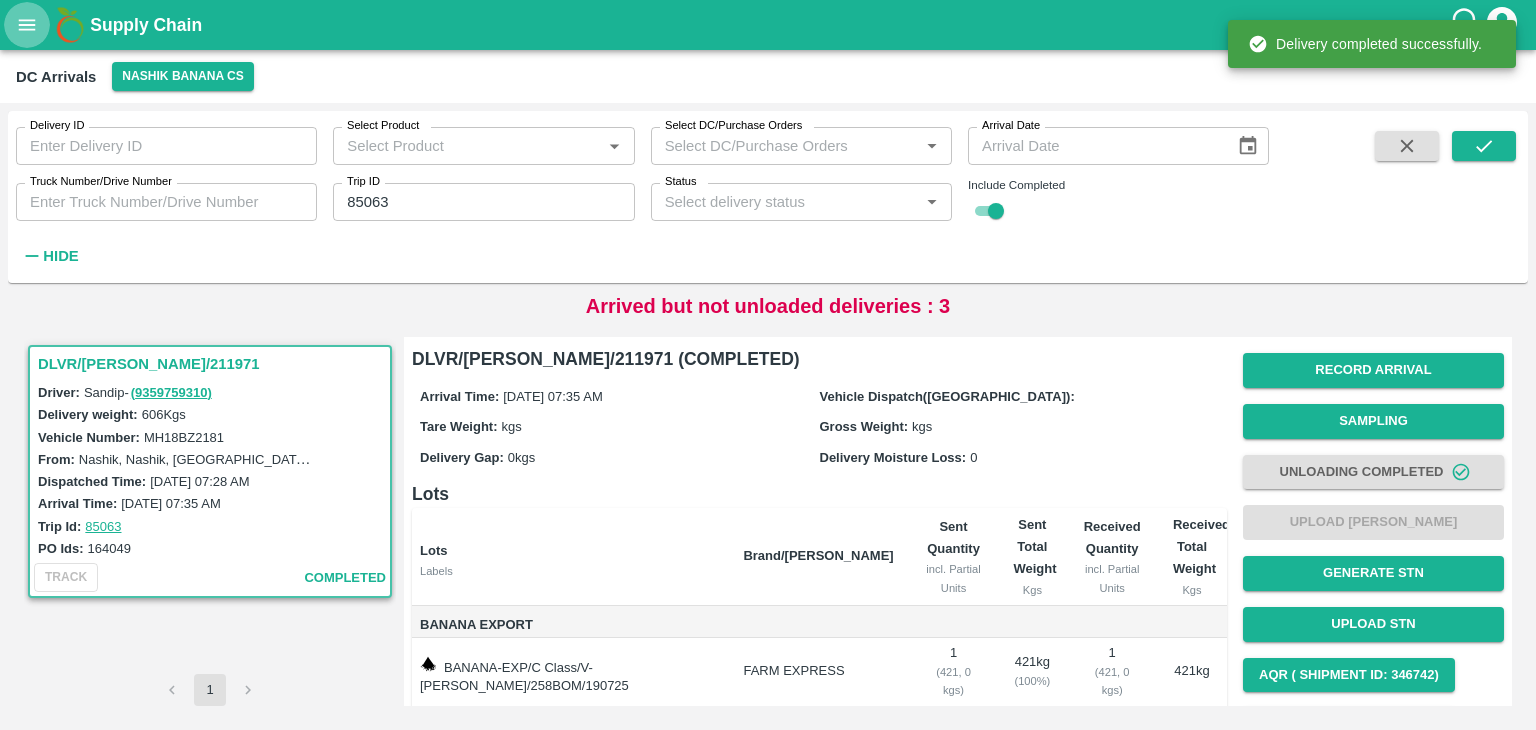 click 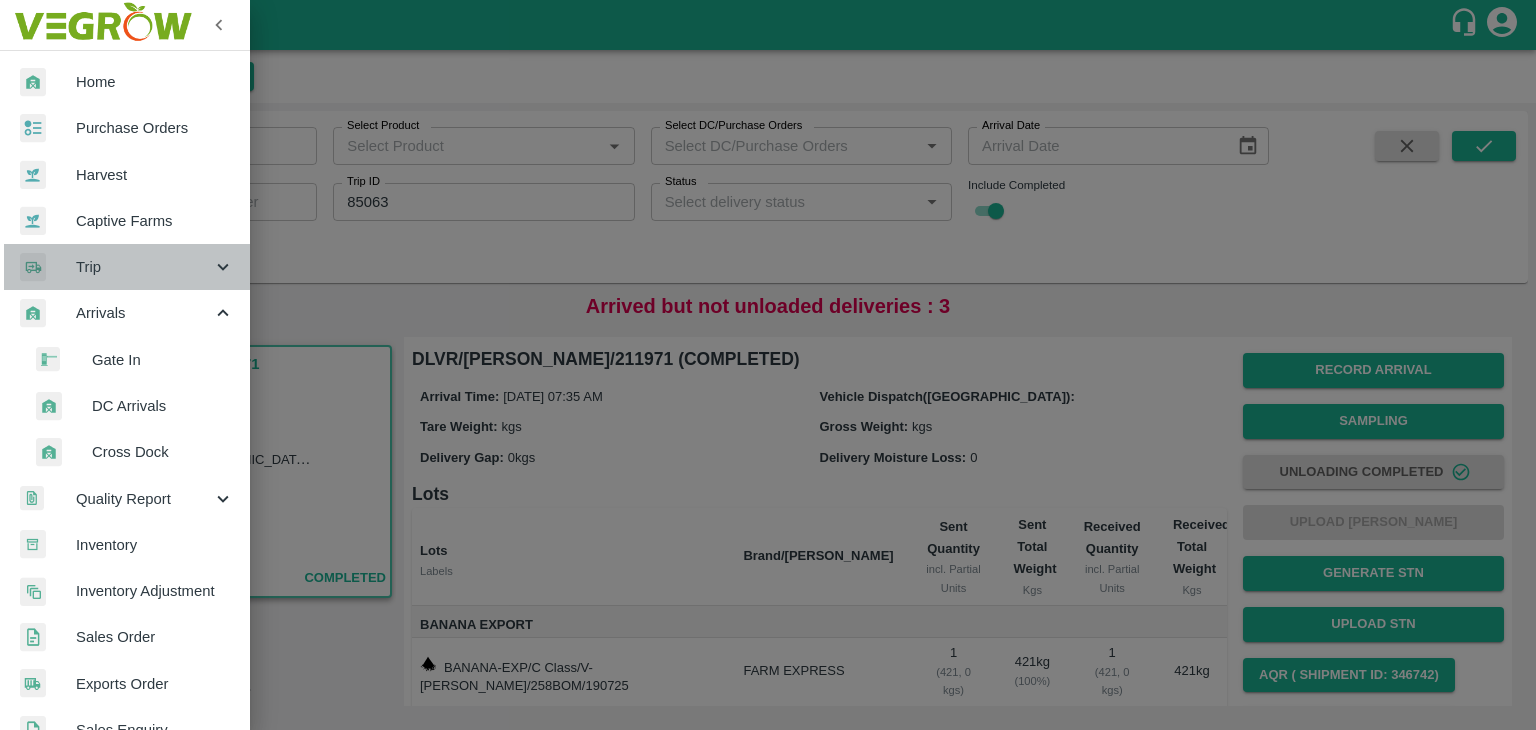 click on "Trip" at bounding box center (144, 267) 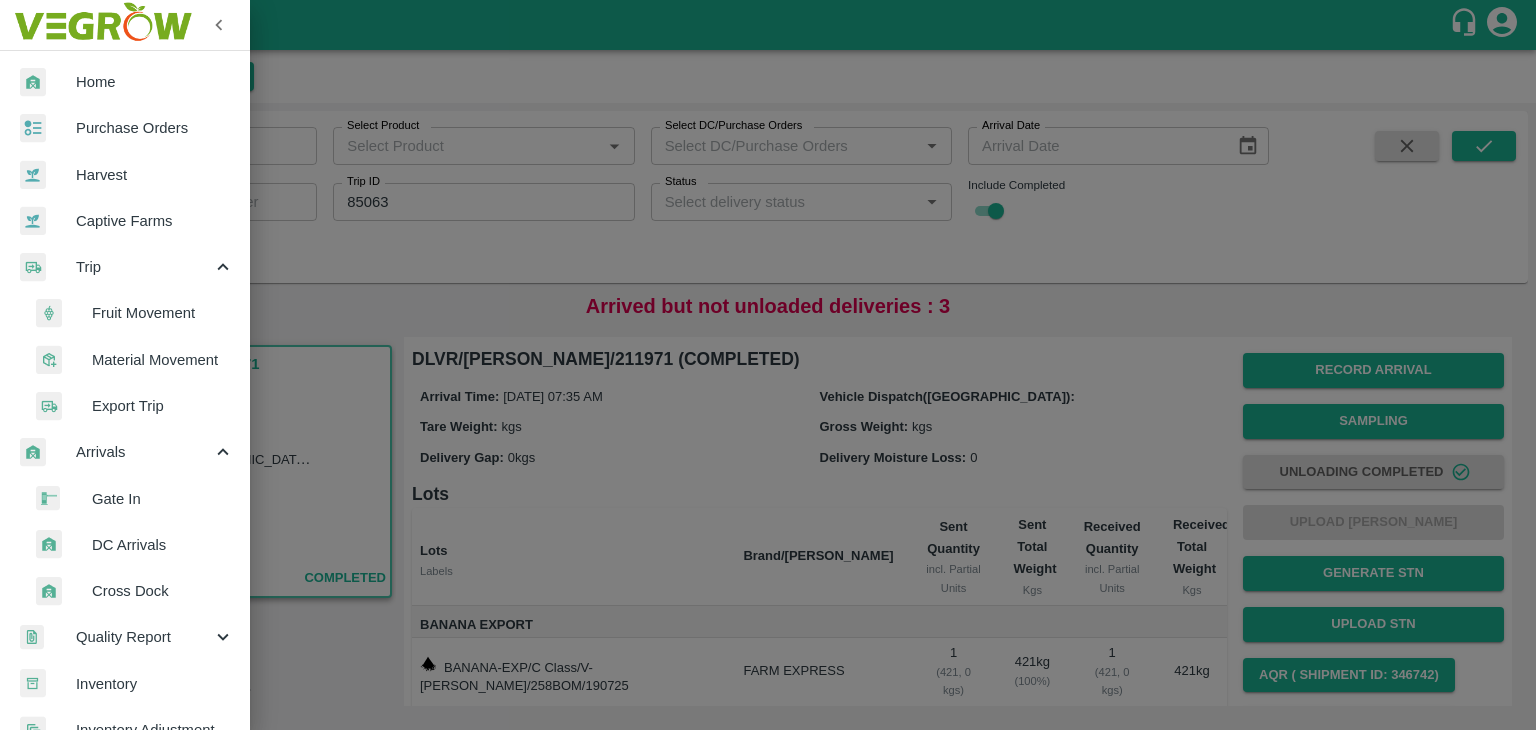 click on "Fruit Movement" at bounding box center (163, 313) 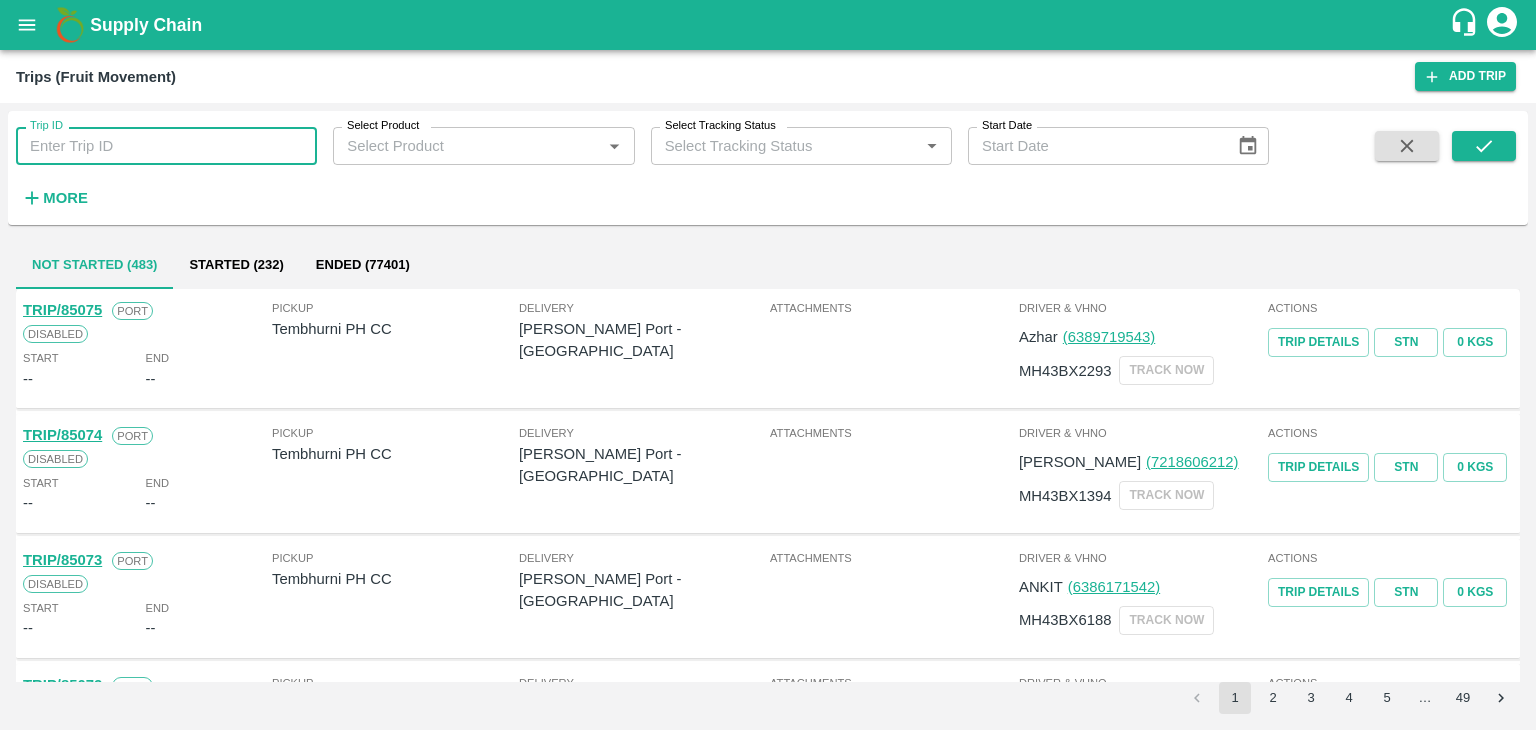 click on "Trip ID" at bounding box center [166, 146] 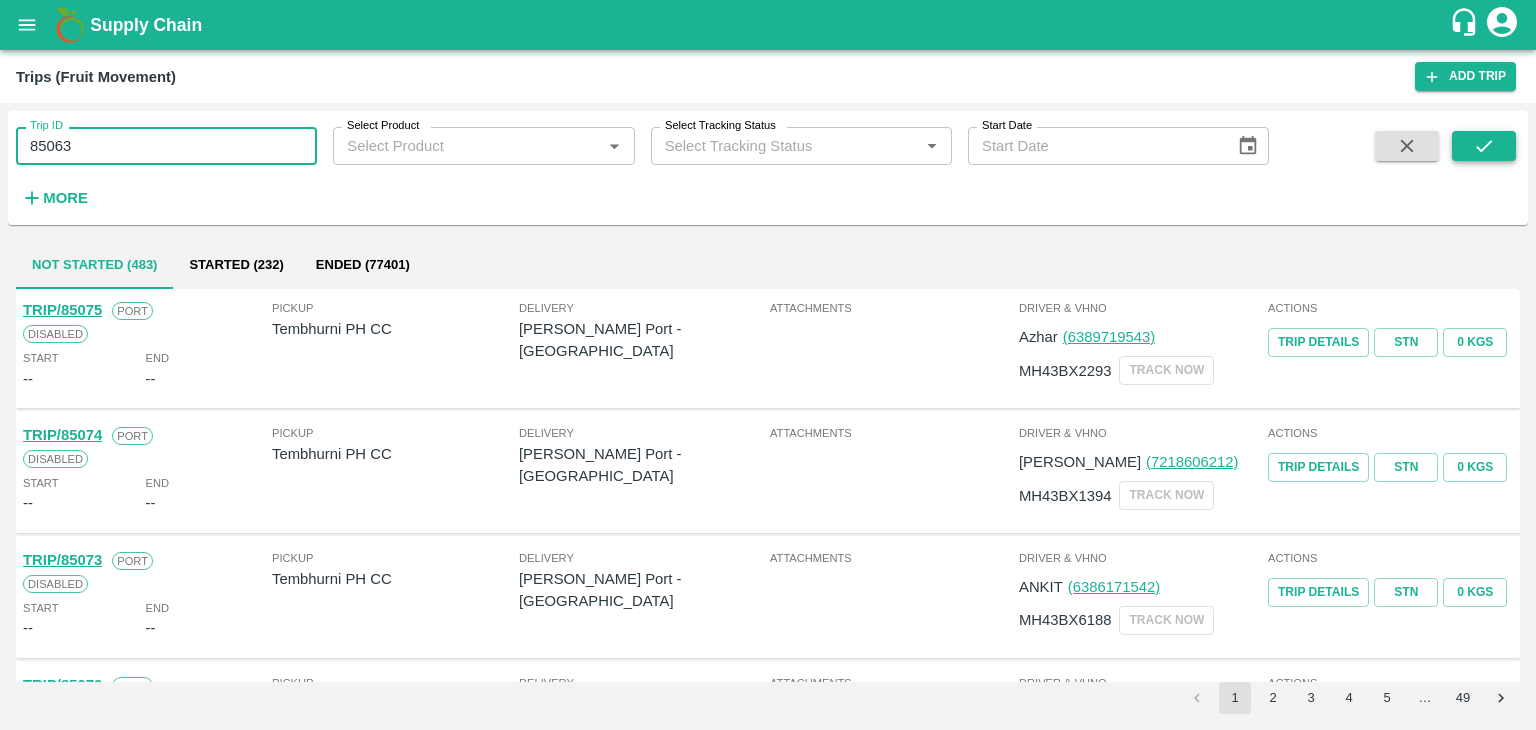 type on "85063" 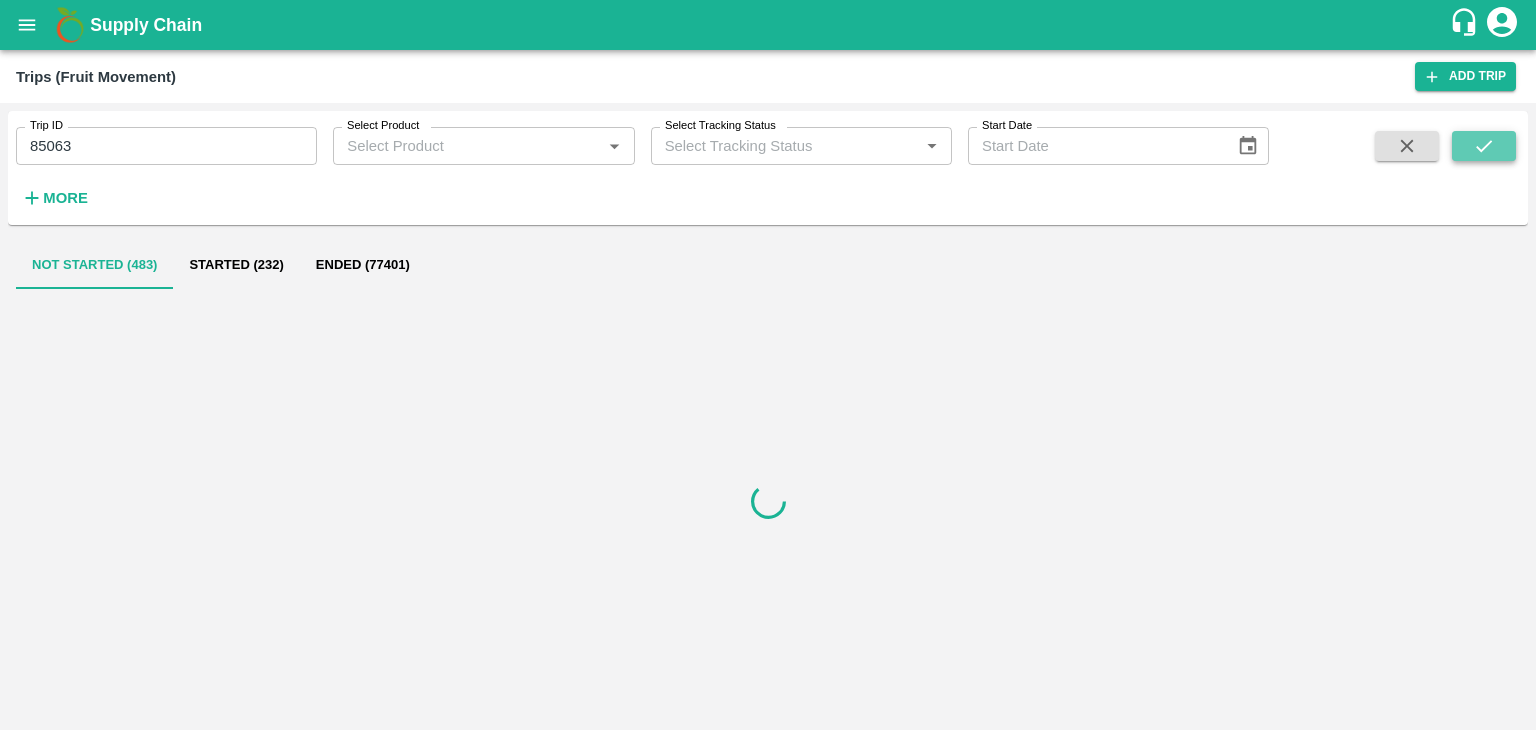 click at bounding box center (1484, 146) 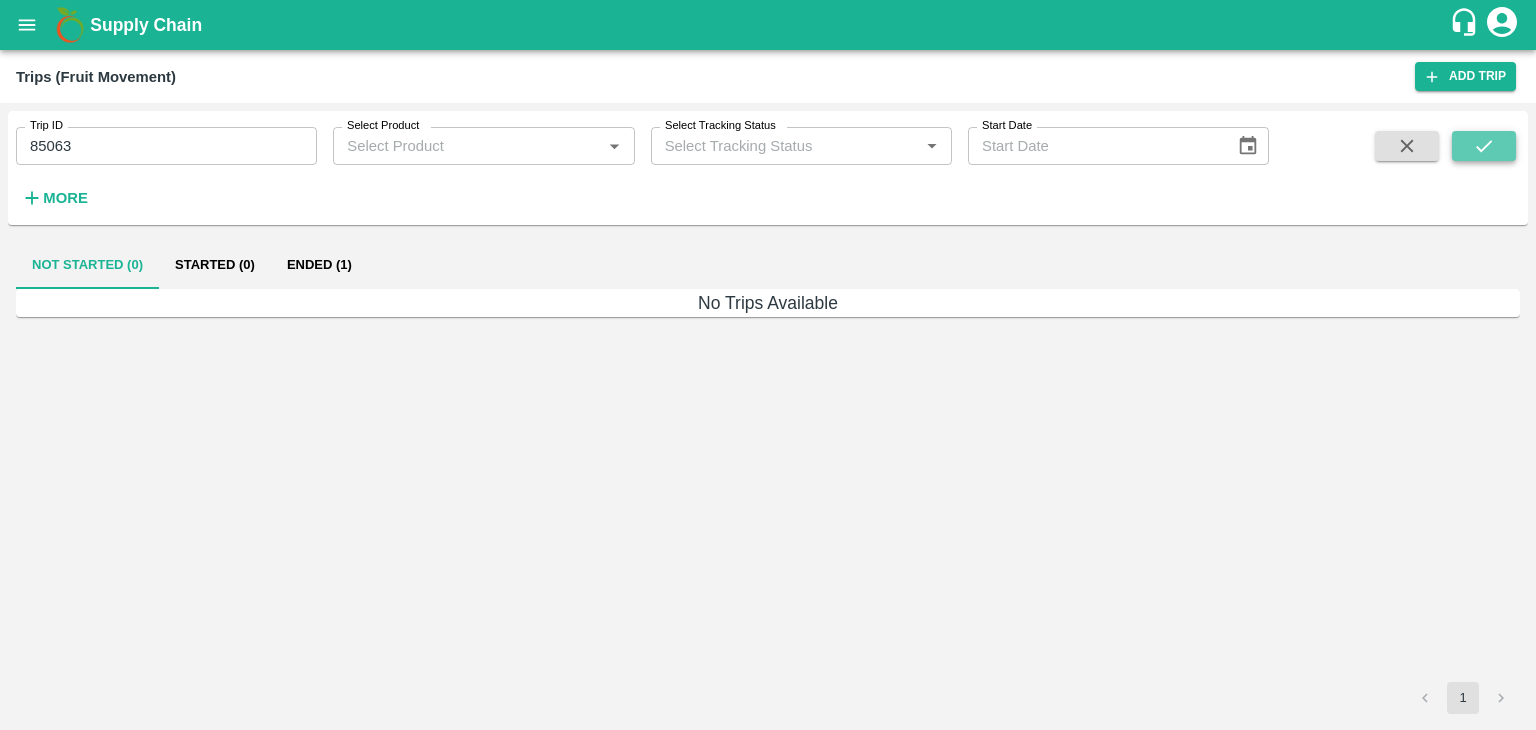 click at bounding box center (1484, 146) 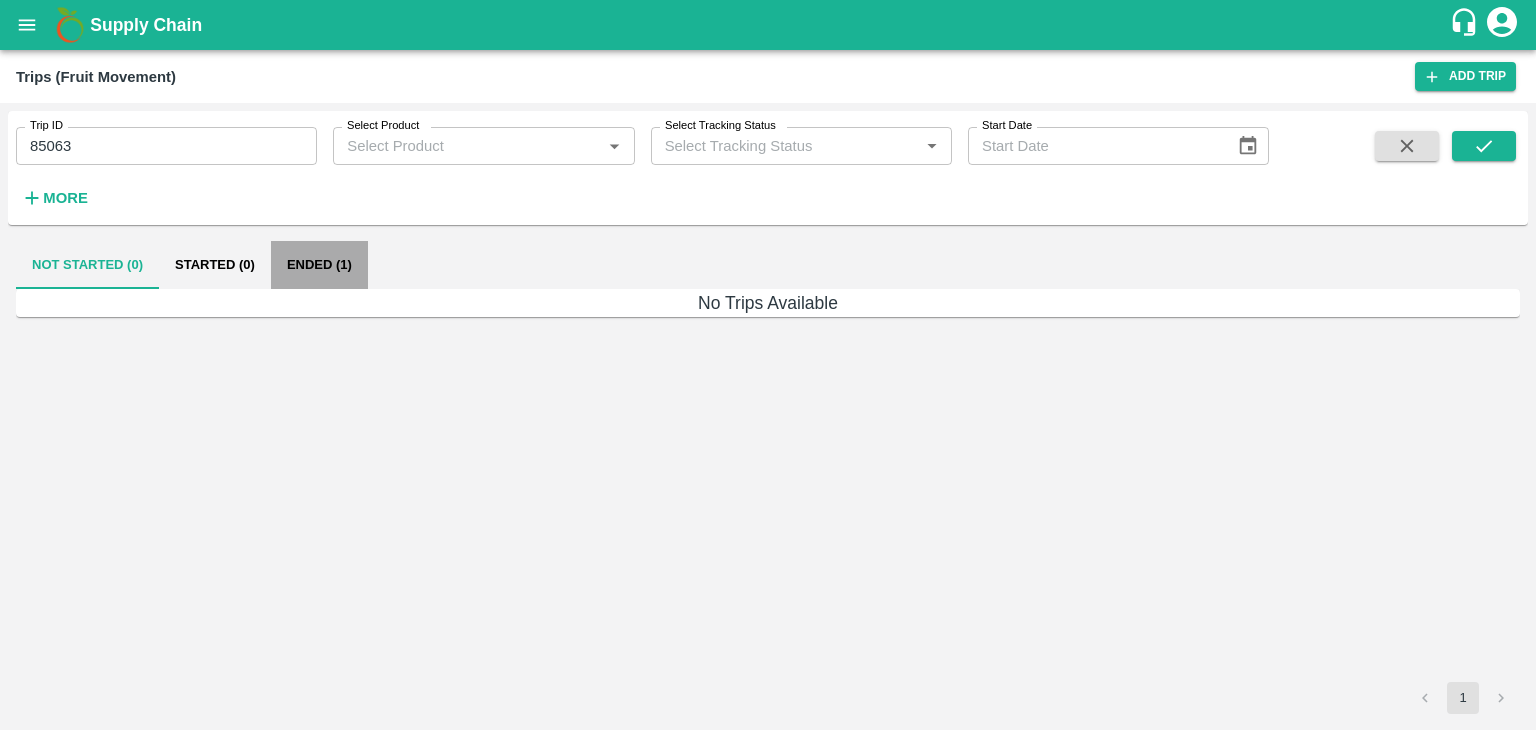 click on "Ended (1)" at bounding box center [319, 265] 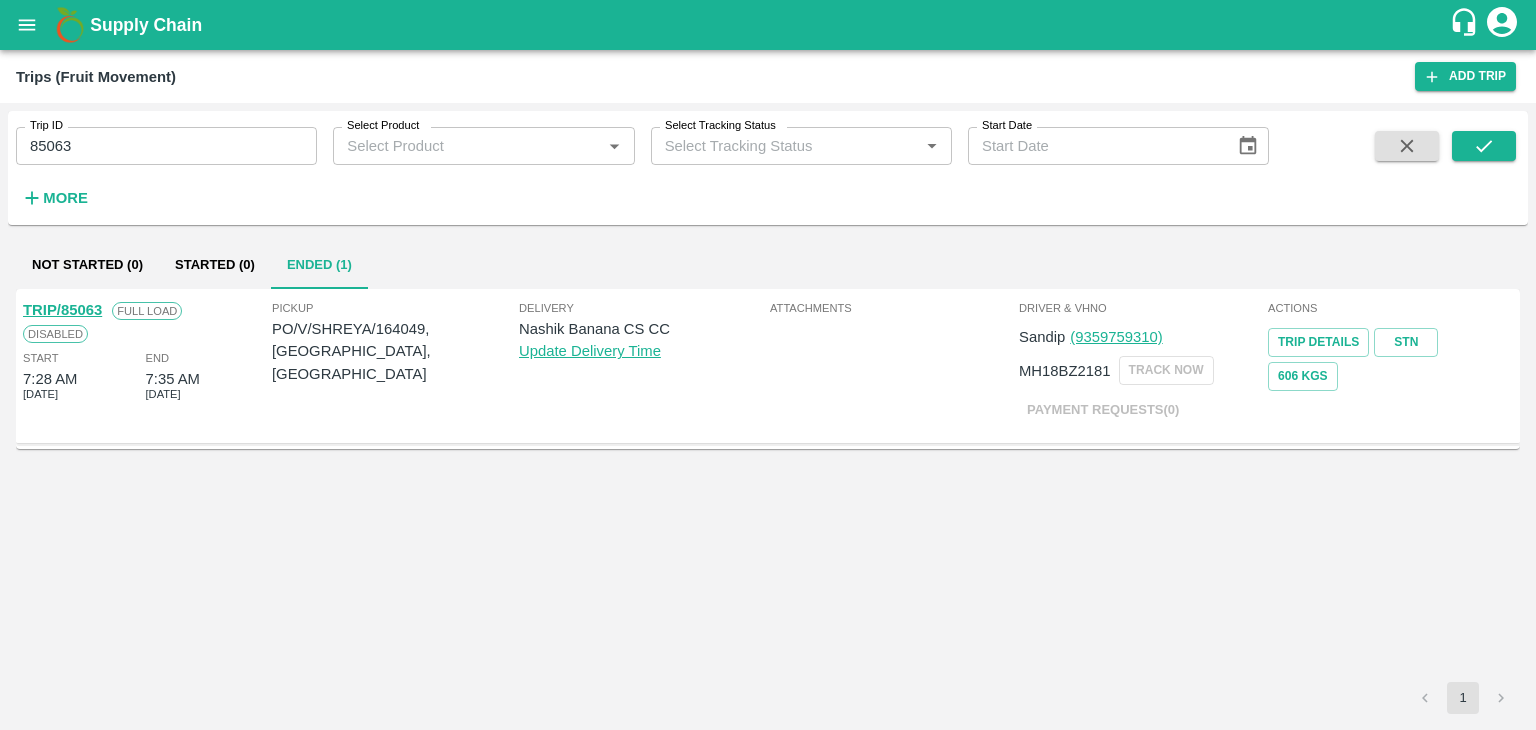 click on "TRIP/85063" at bounding box center [62, 310] 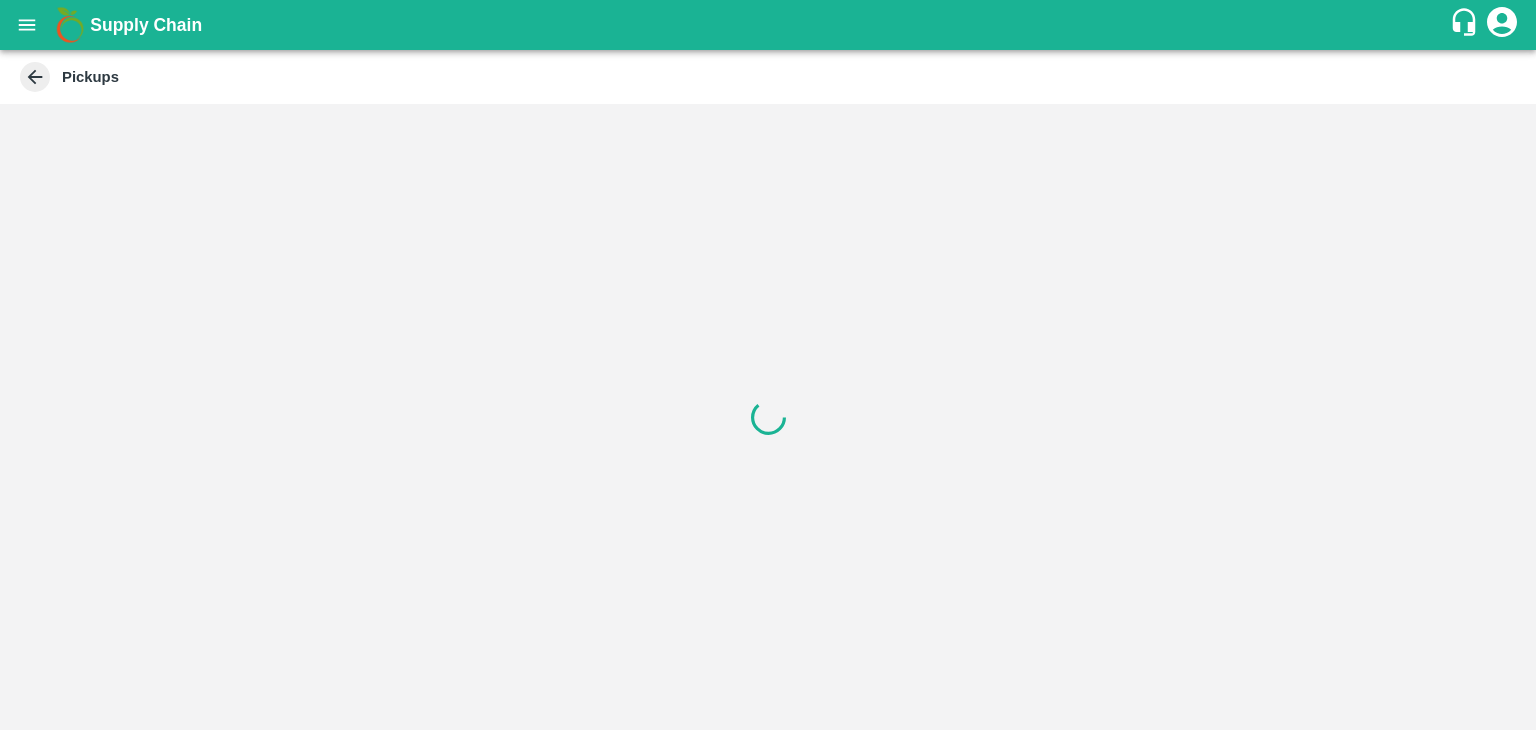 scroll, scrollTop: 0, scrollLeft: 0, axis: both 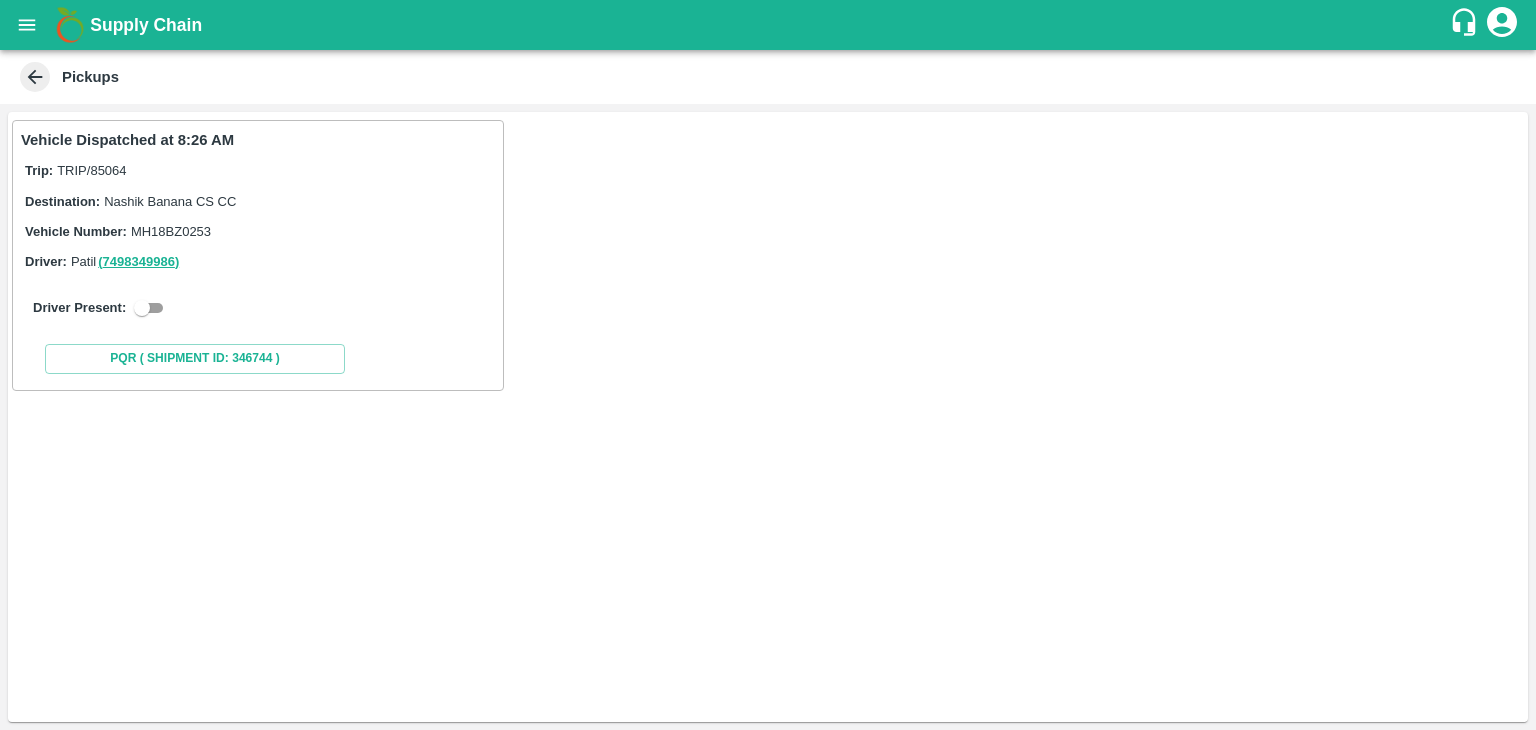 click on "Driver Present:" at bounding box center [258, 308] 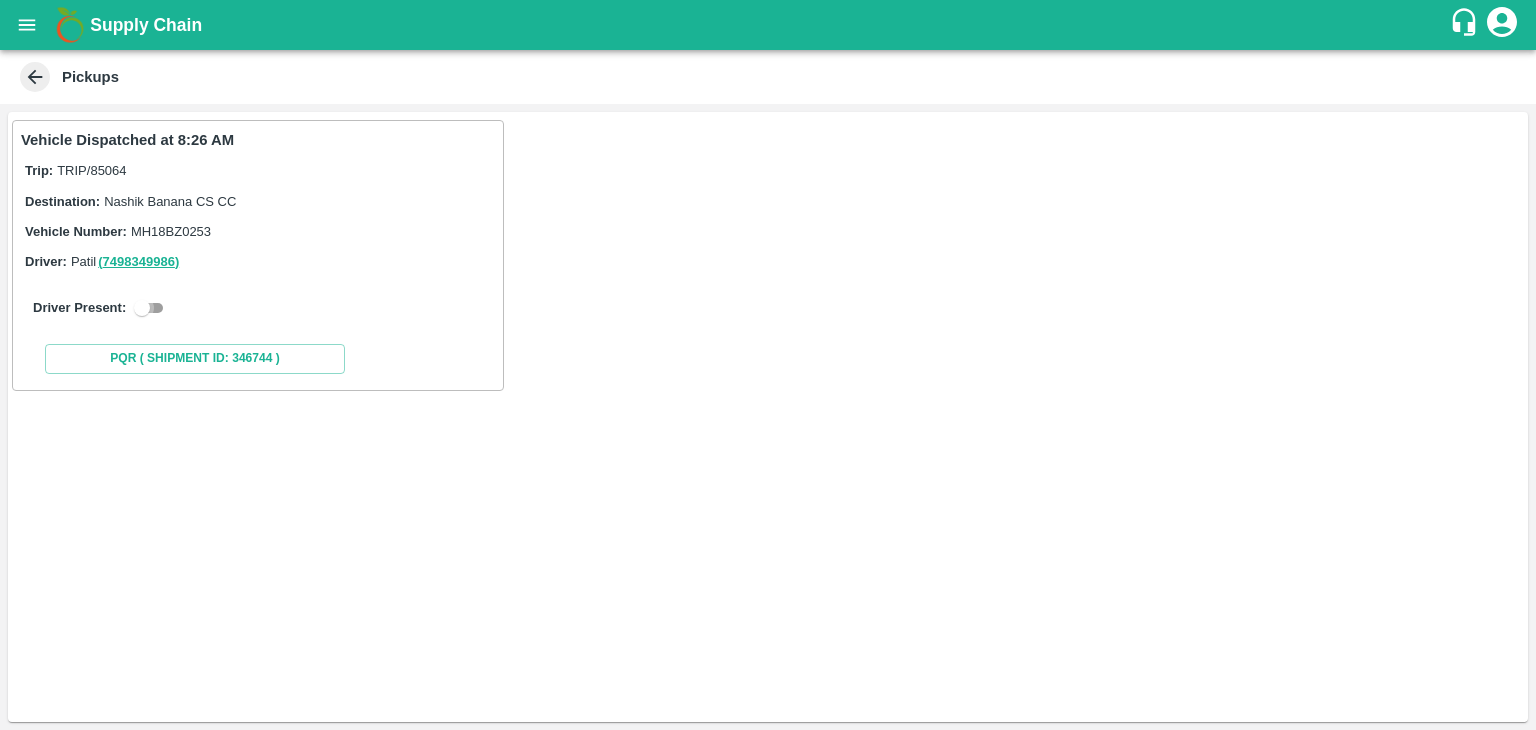 click at bounding box center (142, 308) 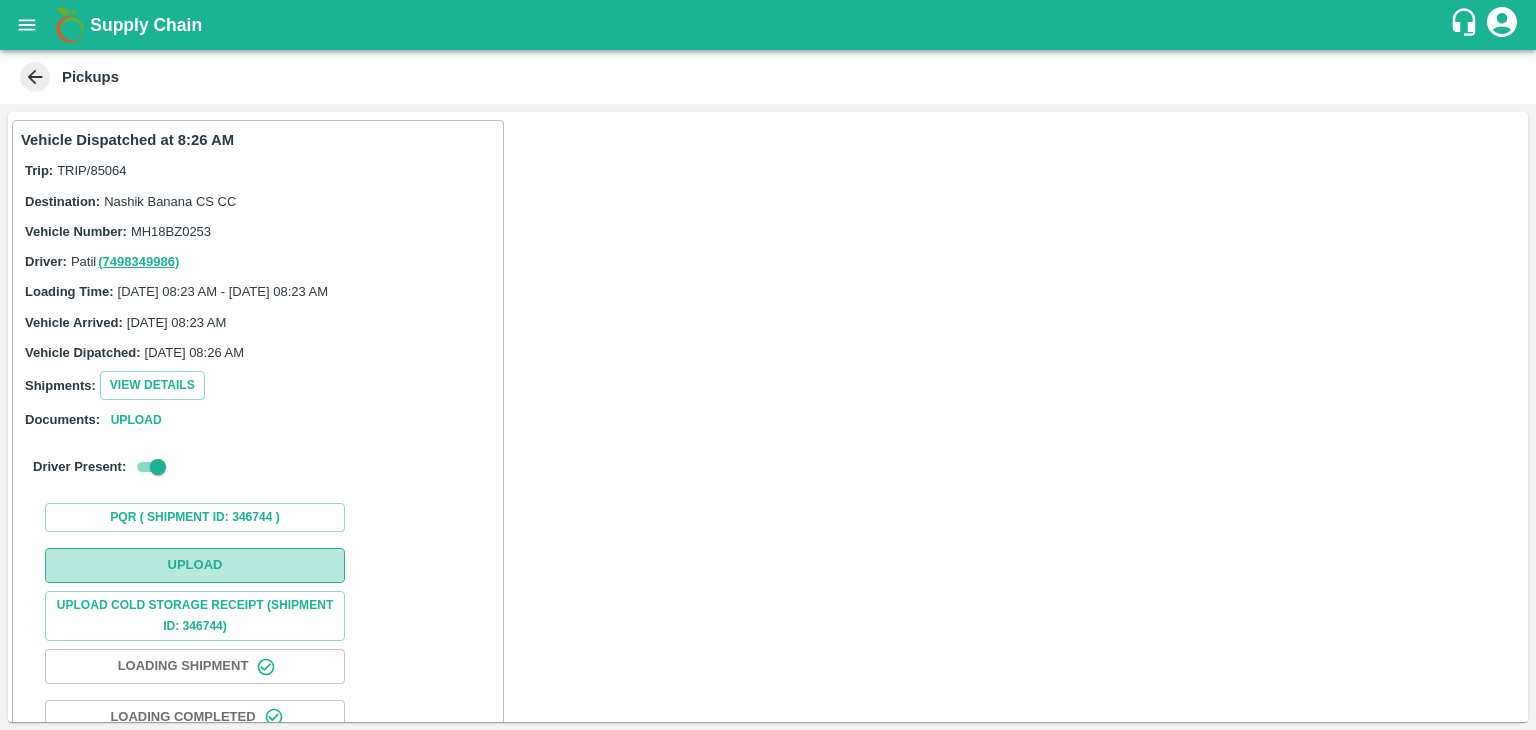 click on "Upload" at bounding box center [195, 565] 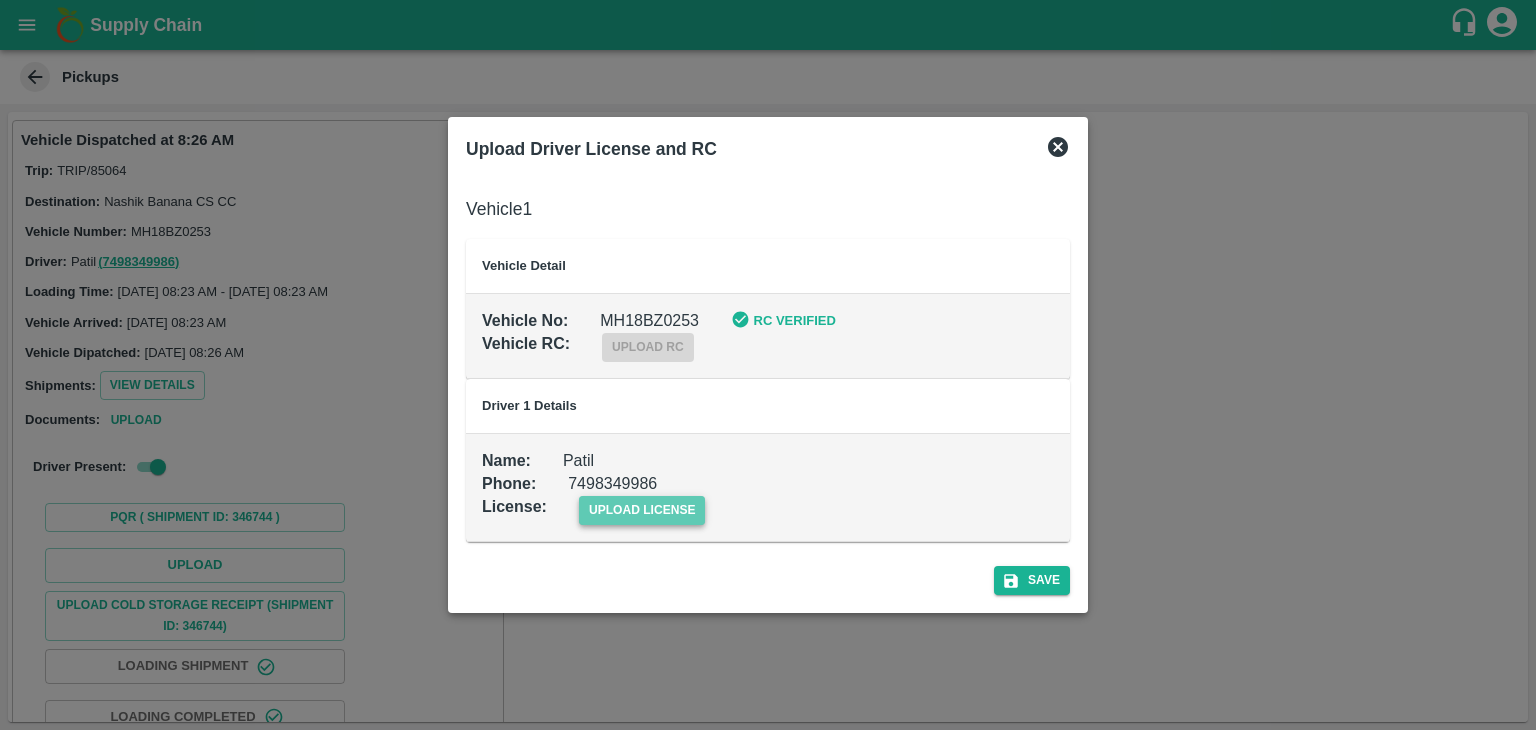 click on "upload license" at bounding box center [642, 510] 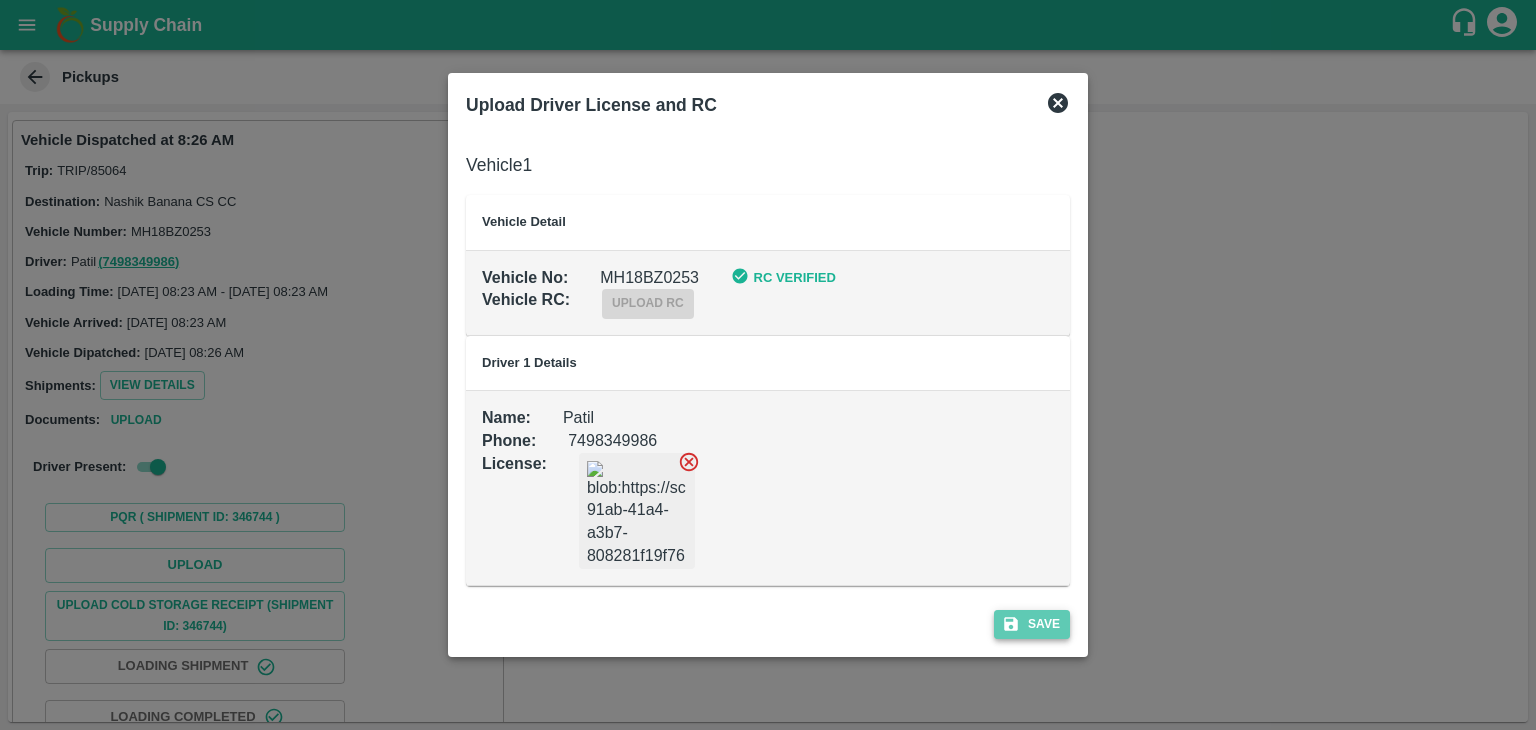 click on "Save" at bounding box center (1032, 624) 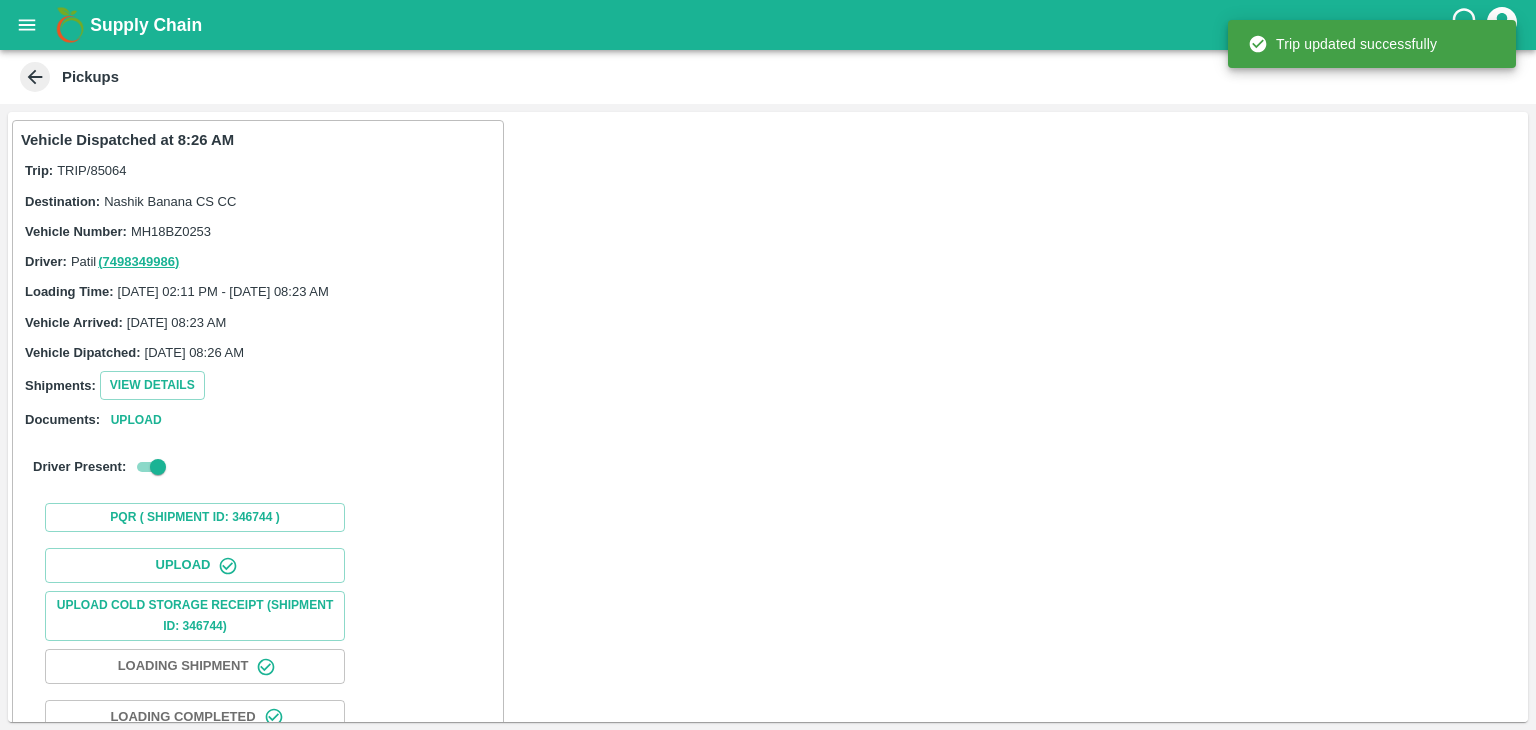 scroll, scrollTop: 209, scrollLeft: 0, axis: vertical 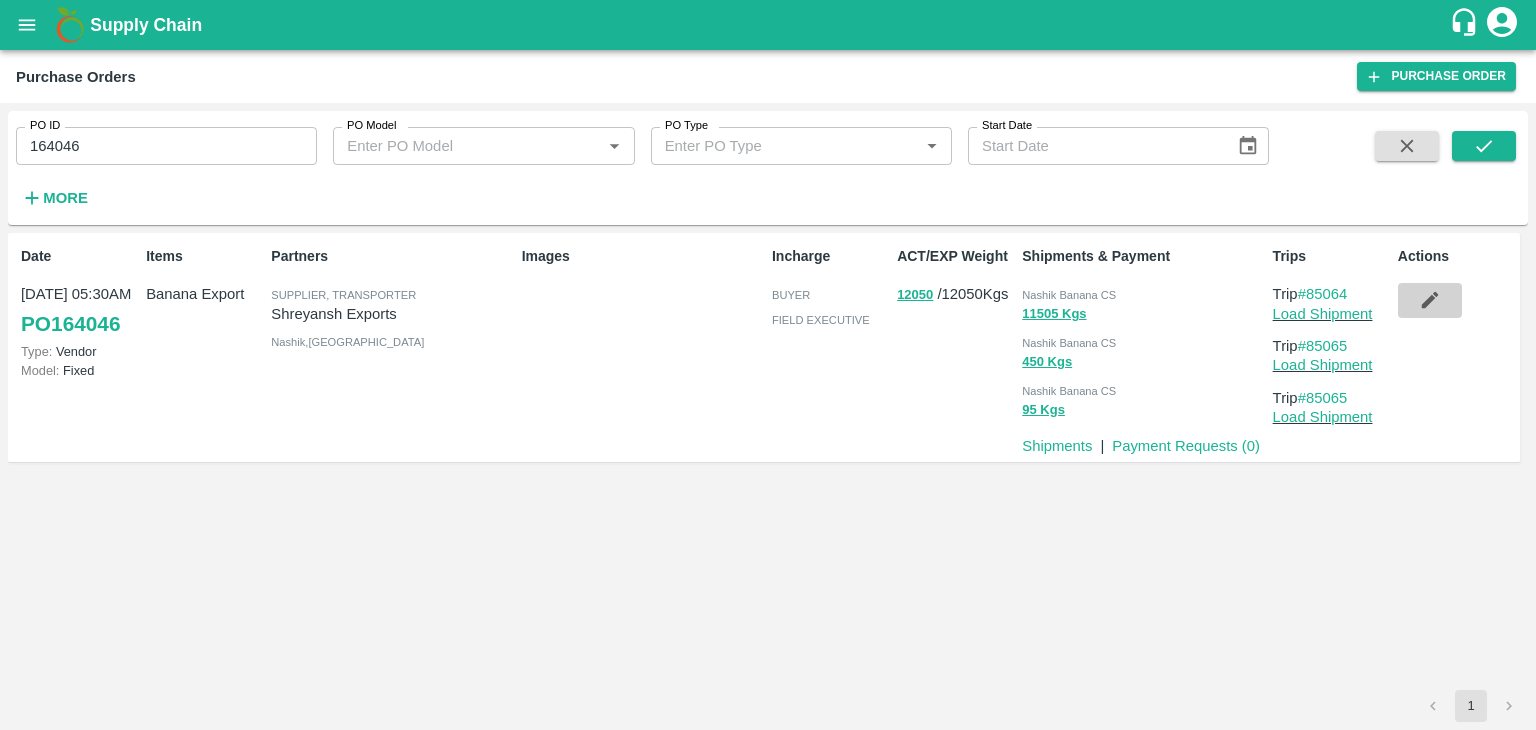 click 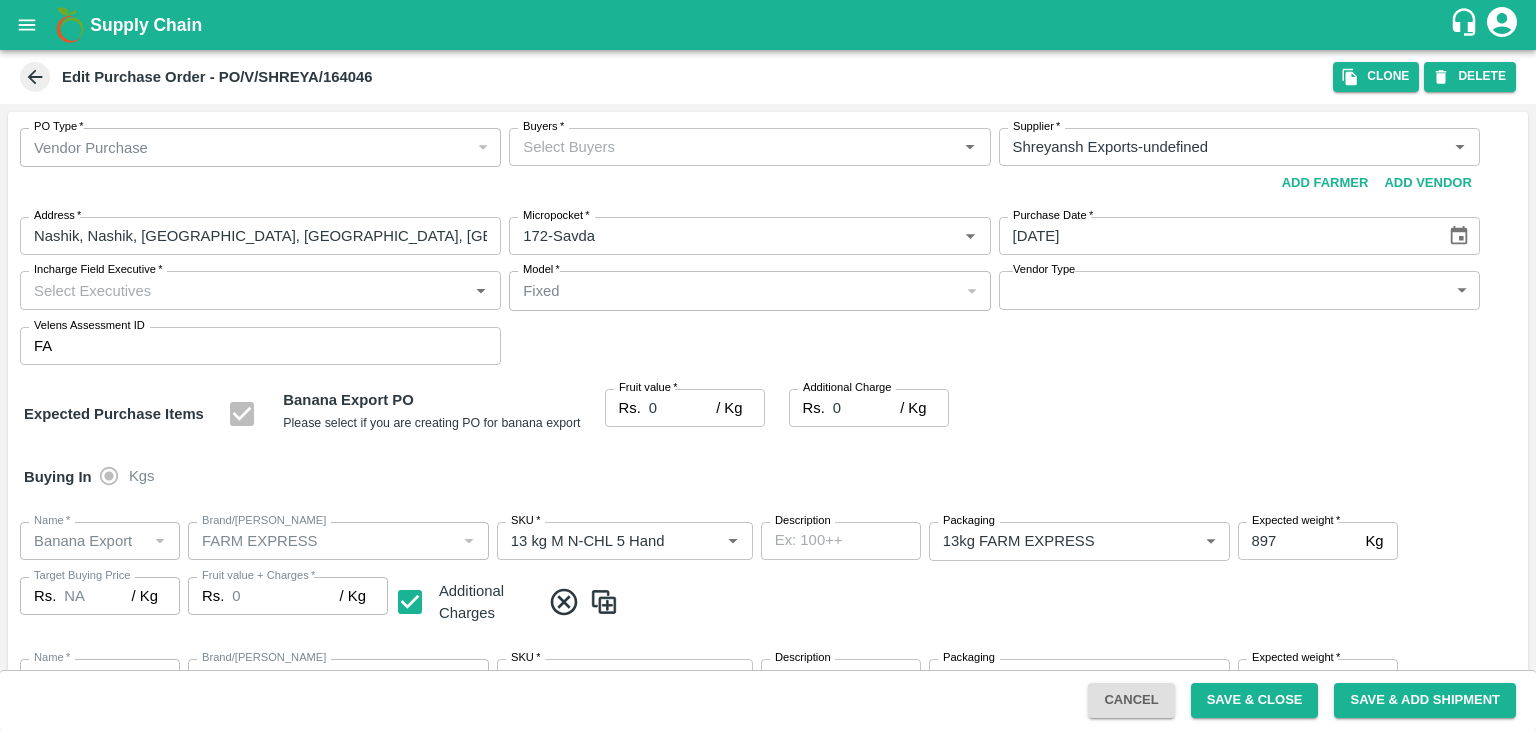 click on "Buyers   *" at bounding box center (733, 147) 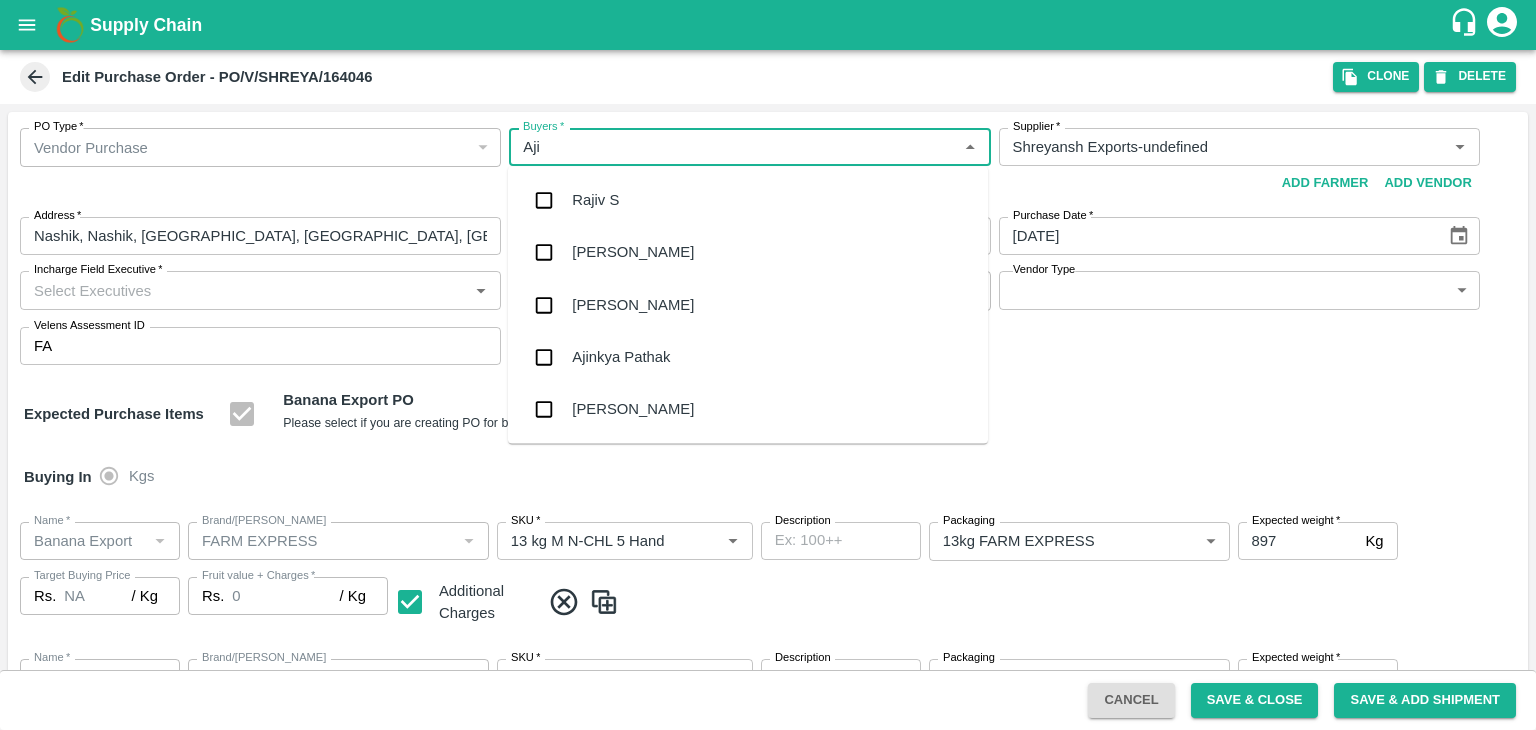 type on "Ajit" 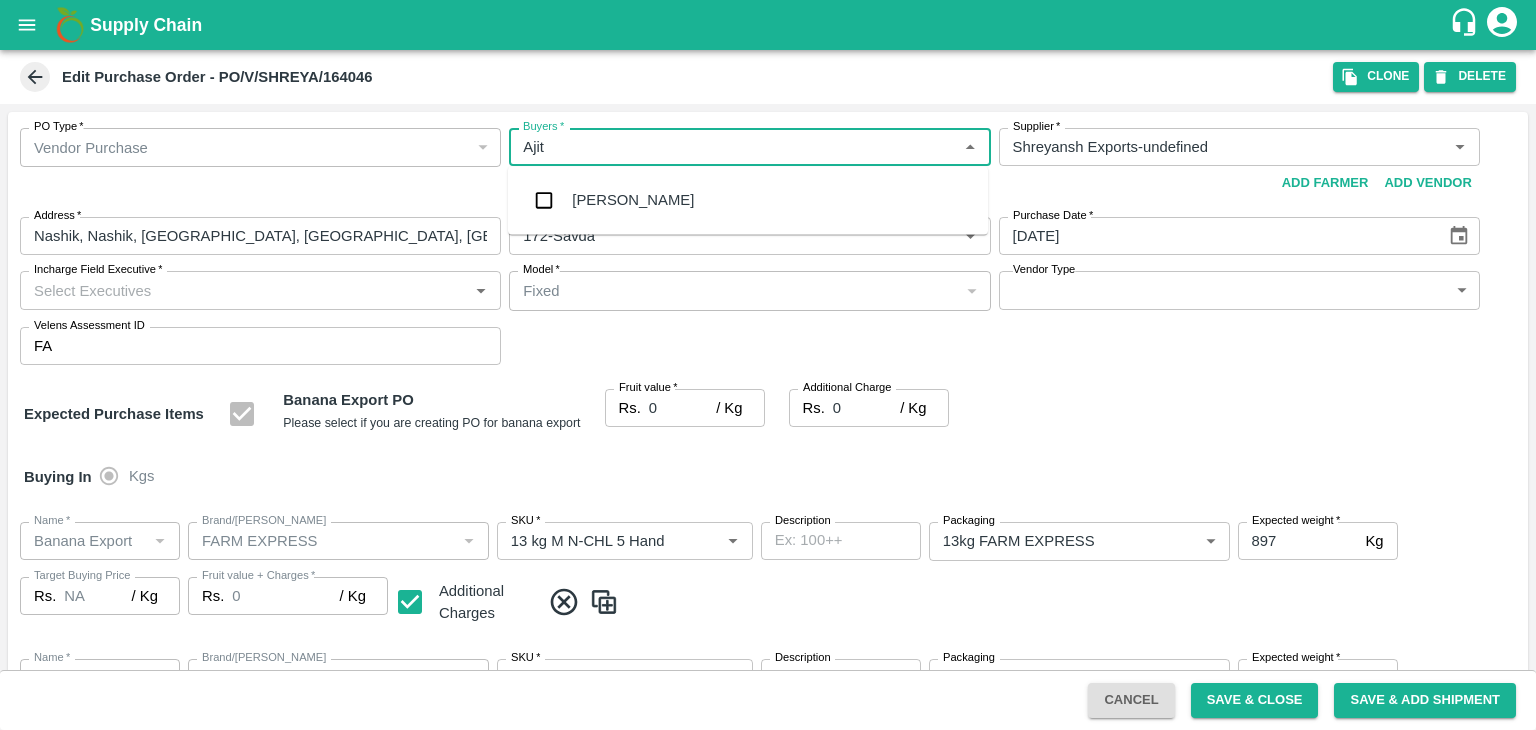 click on "Ajit Otari" at bounding box center [748, 200] 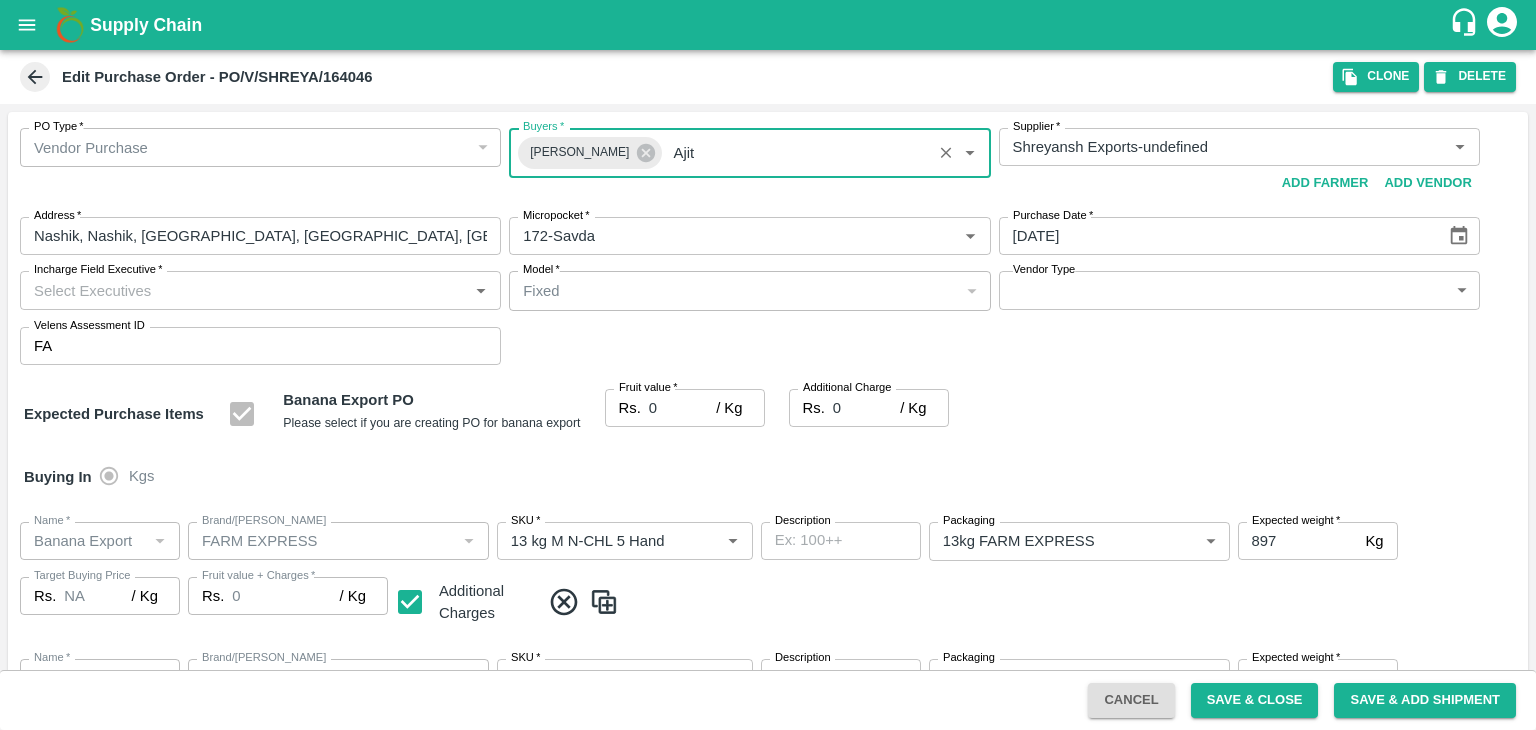 type 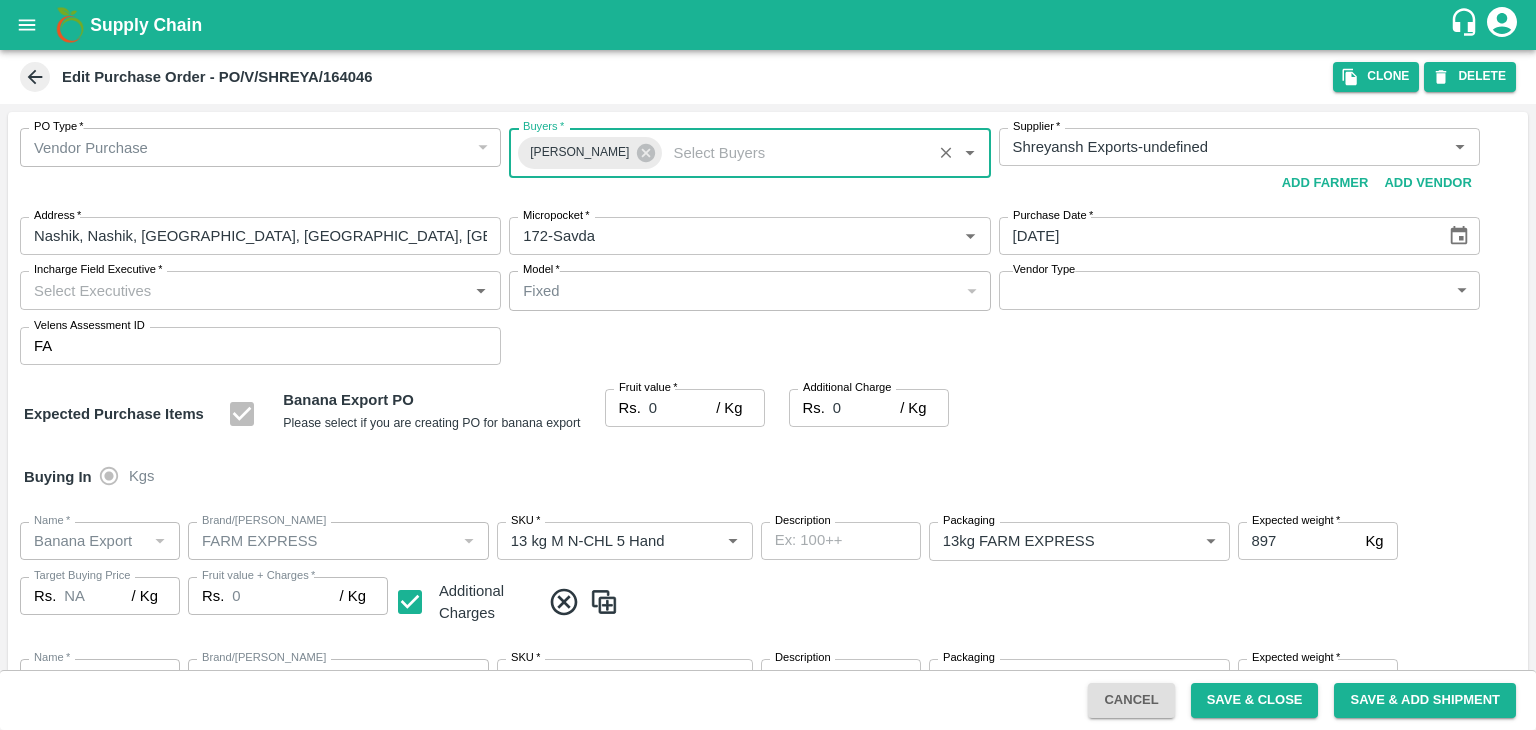 click on "Incharge Field Executive   *" at bounding box center (244, 290) 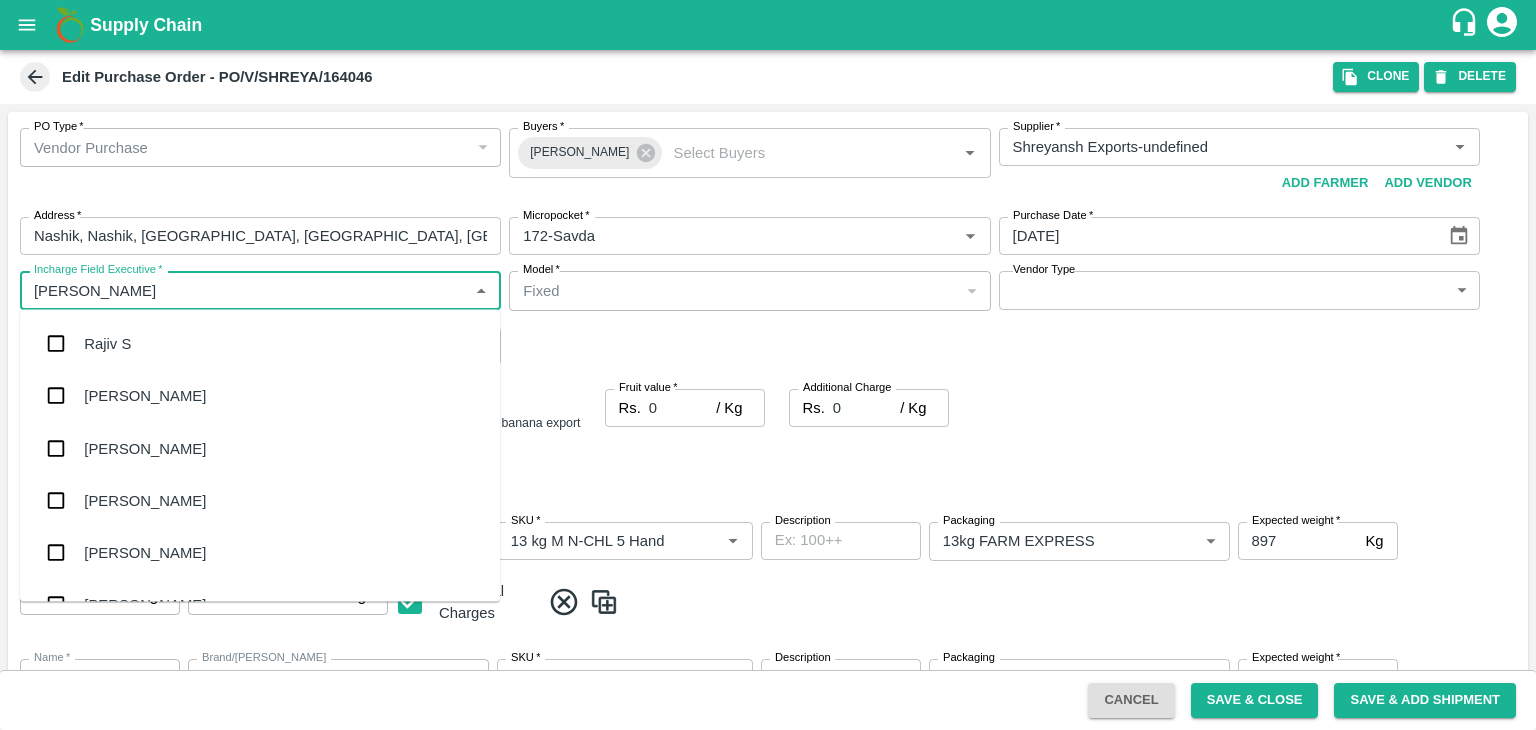 type on "Jay" 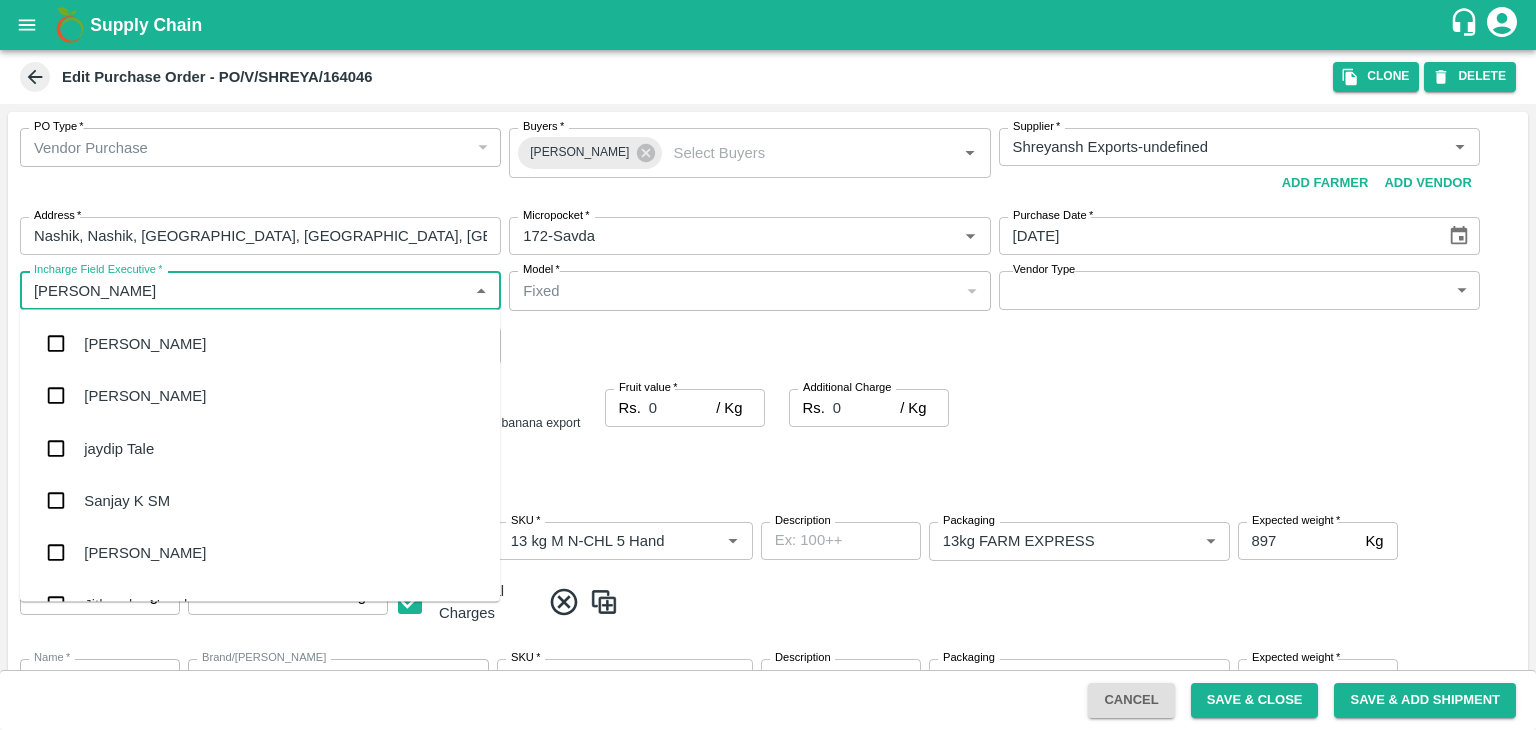 click on "jaydip Tale" at bounding box center [119, 448] 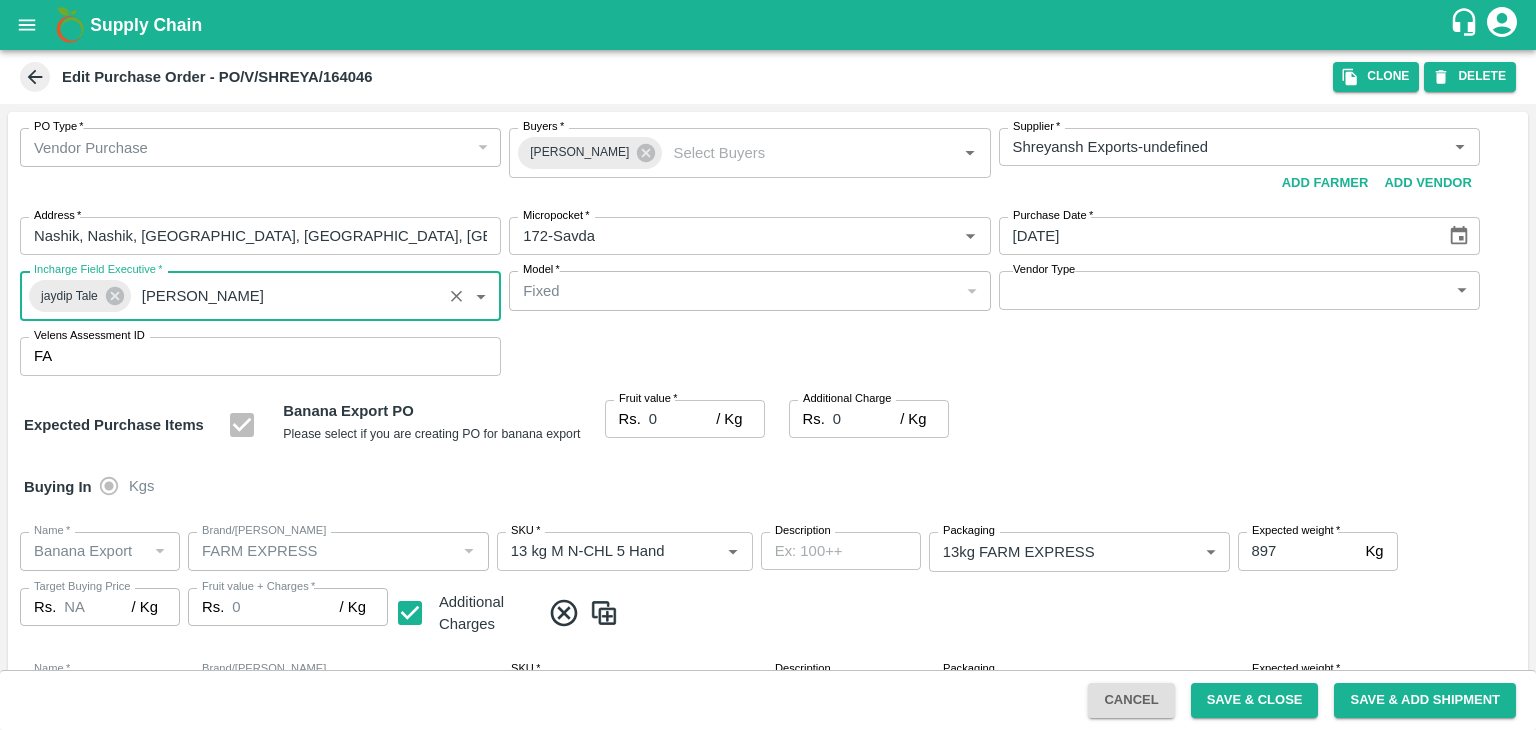 type 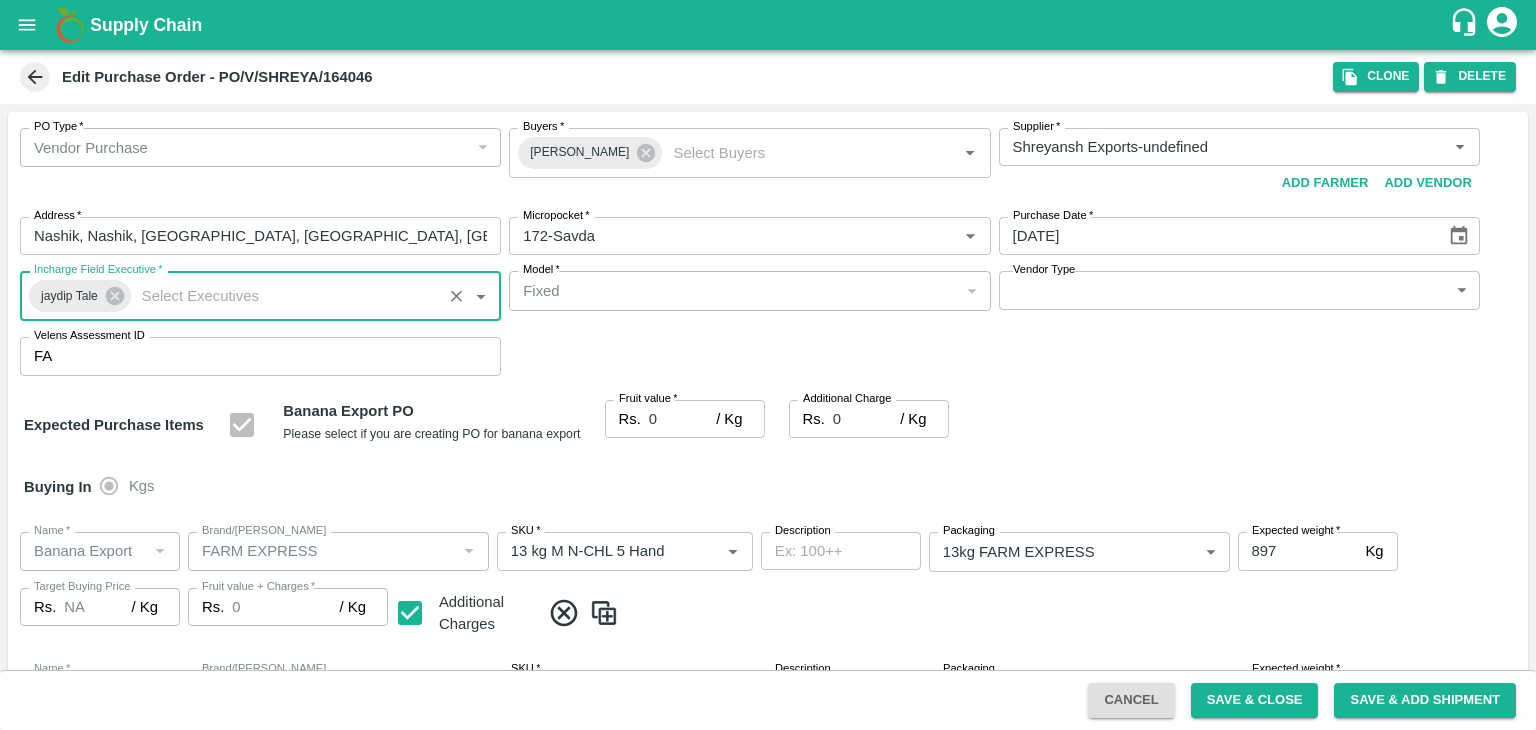 click on "Supply Chain Edit Purchase Order - PO/V/SHREYA/164046 Clone DELETE PO Type   * Vendor Purchase 2 PO Type Buyers   * Ajit Otari Buyers   * Supplier   * Supplier   * Add Vendor Add Farmer Address   * Nashik, Nashik, Nashik, Maharashtra, India Address Micropocket   * Micropocket   * Purchase Date   * 19/07/2025 Purchase Date Incharge Field Executive   * jaydip Tale Incharge Field Executive   * Model   * Fixed Fixed Model Vendor Type ​ Vendor Type Velens Assessment ID FA Velens Assessment ID Expected Purchase Items Banana Export PO Please select if you are creating PO for banana export Fruit value   * Rs. 0 / Kg Fruit value Additional Charge Rs. 0 / Kg Additional Charge Buying In Kgs Name   * Name   * Brand/Marka Brand/Marka SKU   * SKU   * Description x Description Packaging 13kg FARM EXPRESS 468 Packaging Expected weight   * 897 Kg Expected weight Target Buying Price Rs. NA / Kg Target Buying Price Fruit value + Charges   * Rs. 0 / Kg Fruit value + Charges Name   * Name" at bounding box center (768, 365) 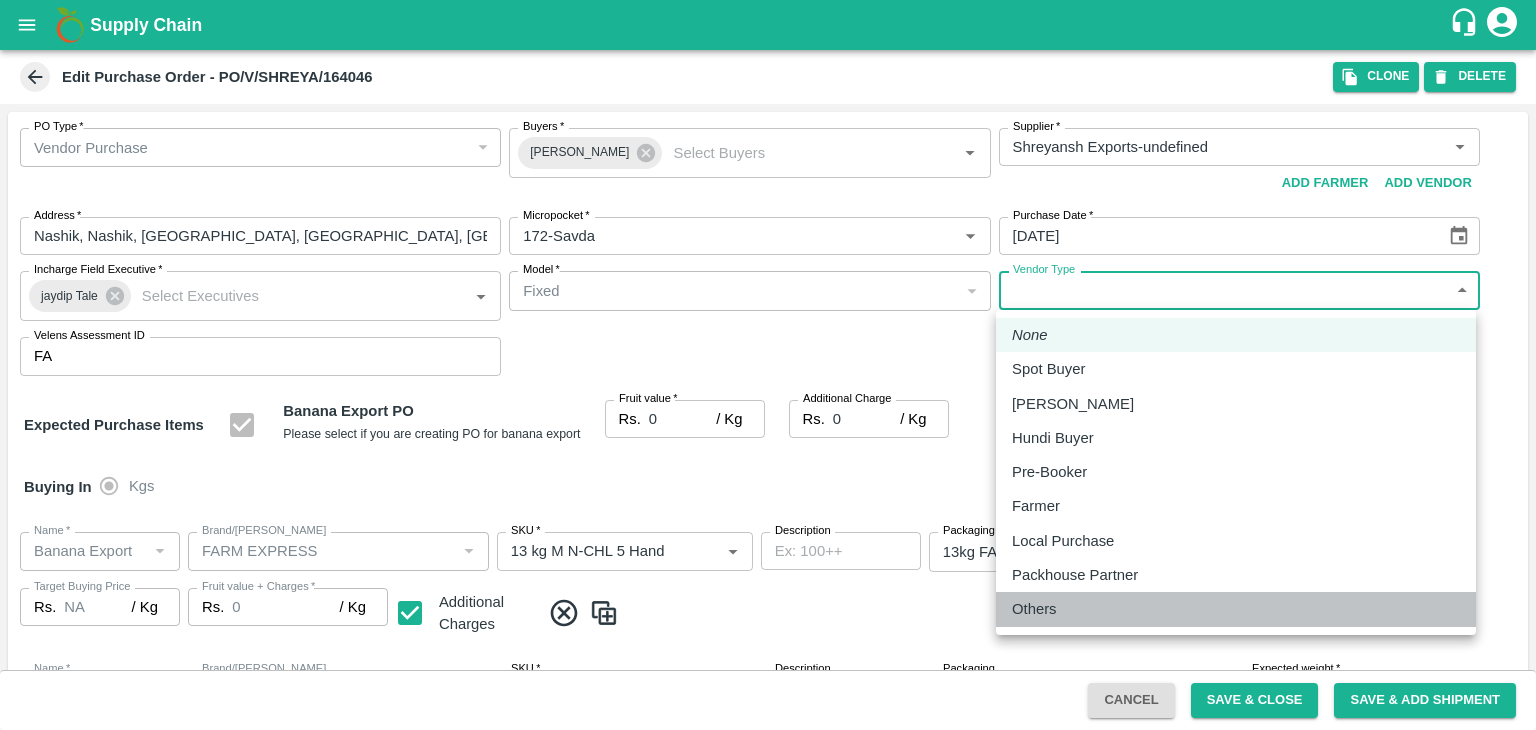 click on "Others" at bounding box center [1034, 609] 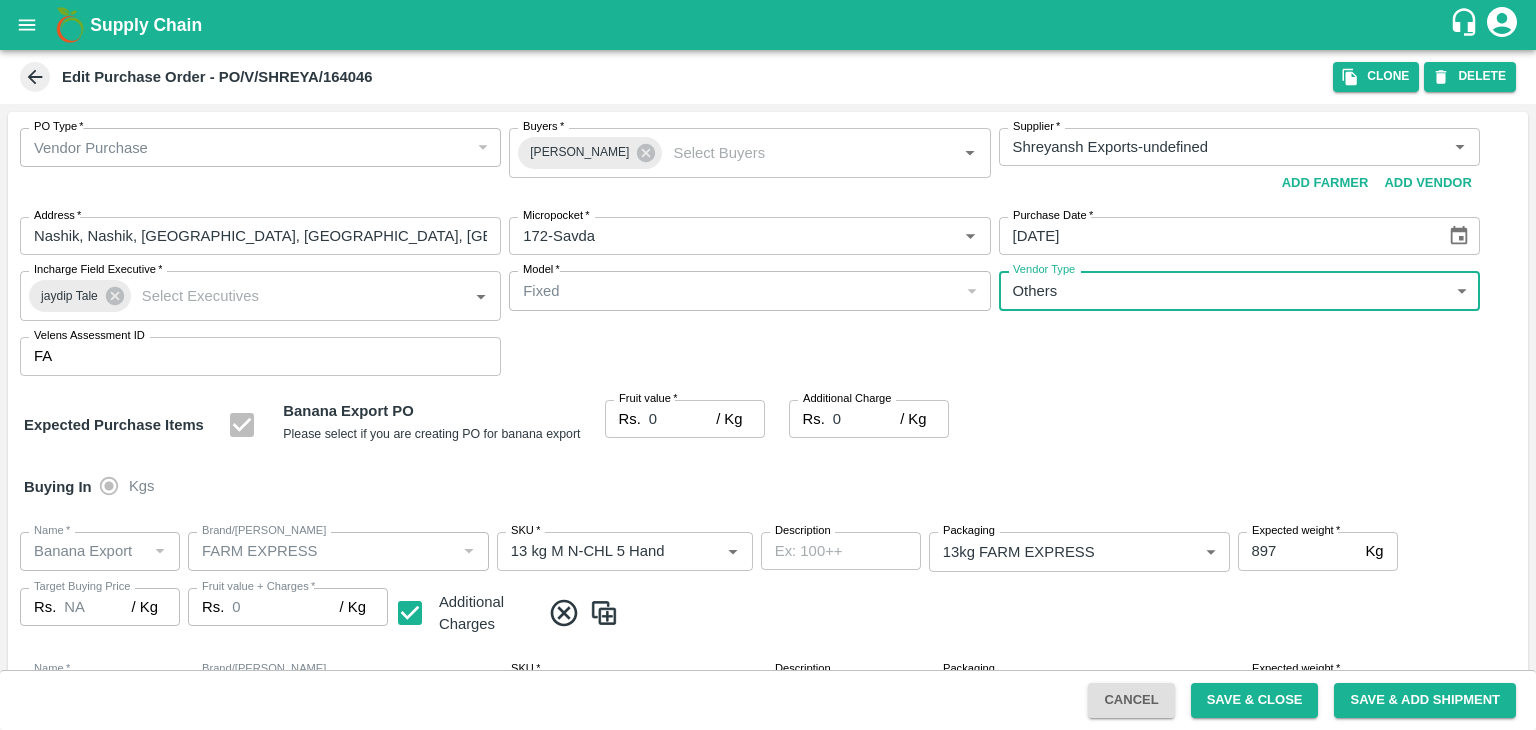 click on "0" at bounding box center [682, 419] 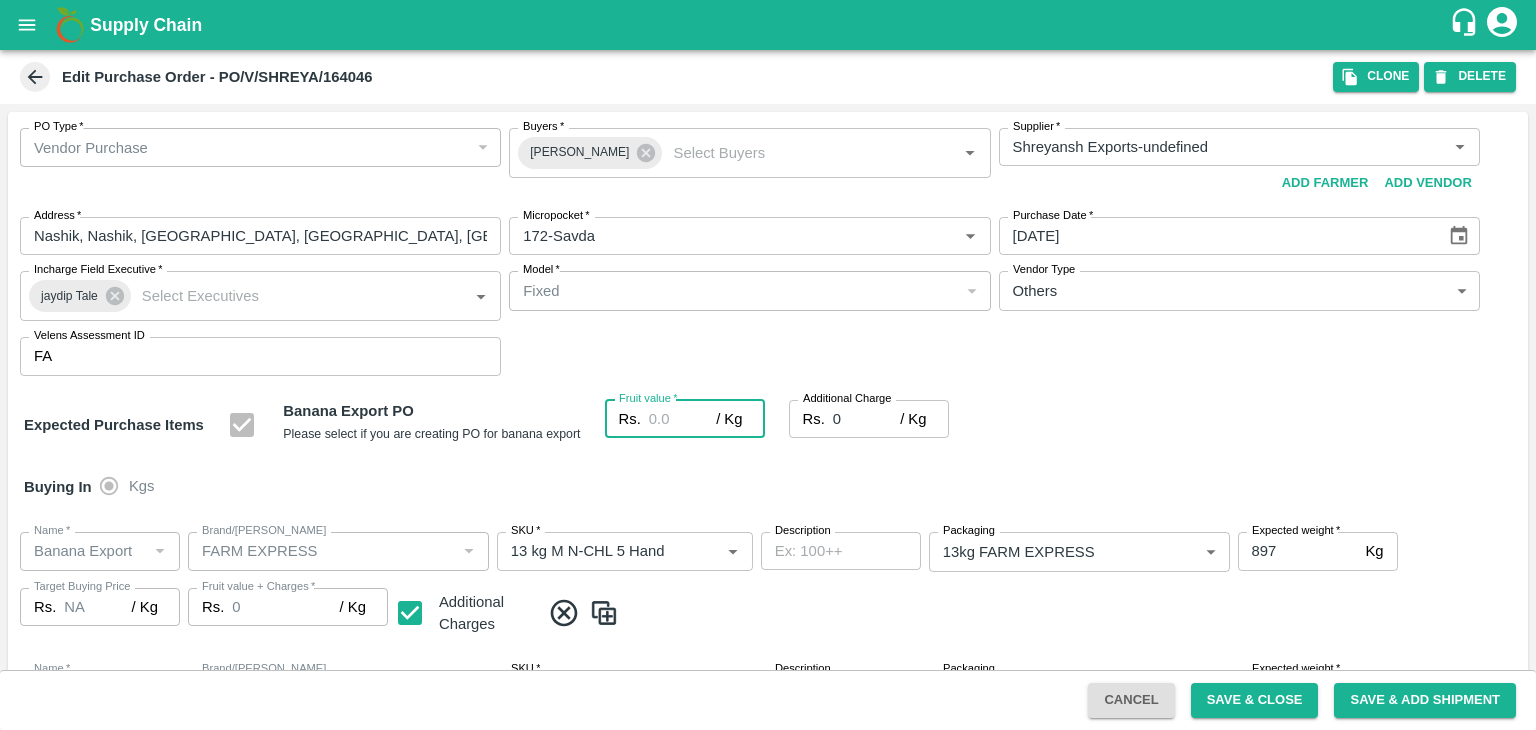 type on "2" 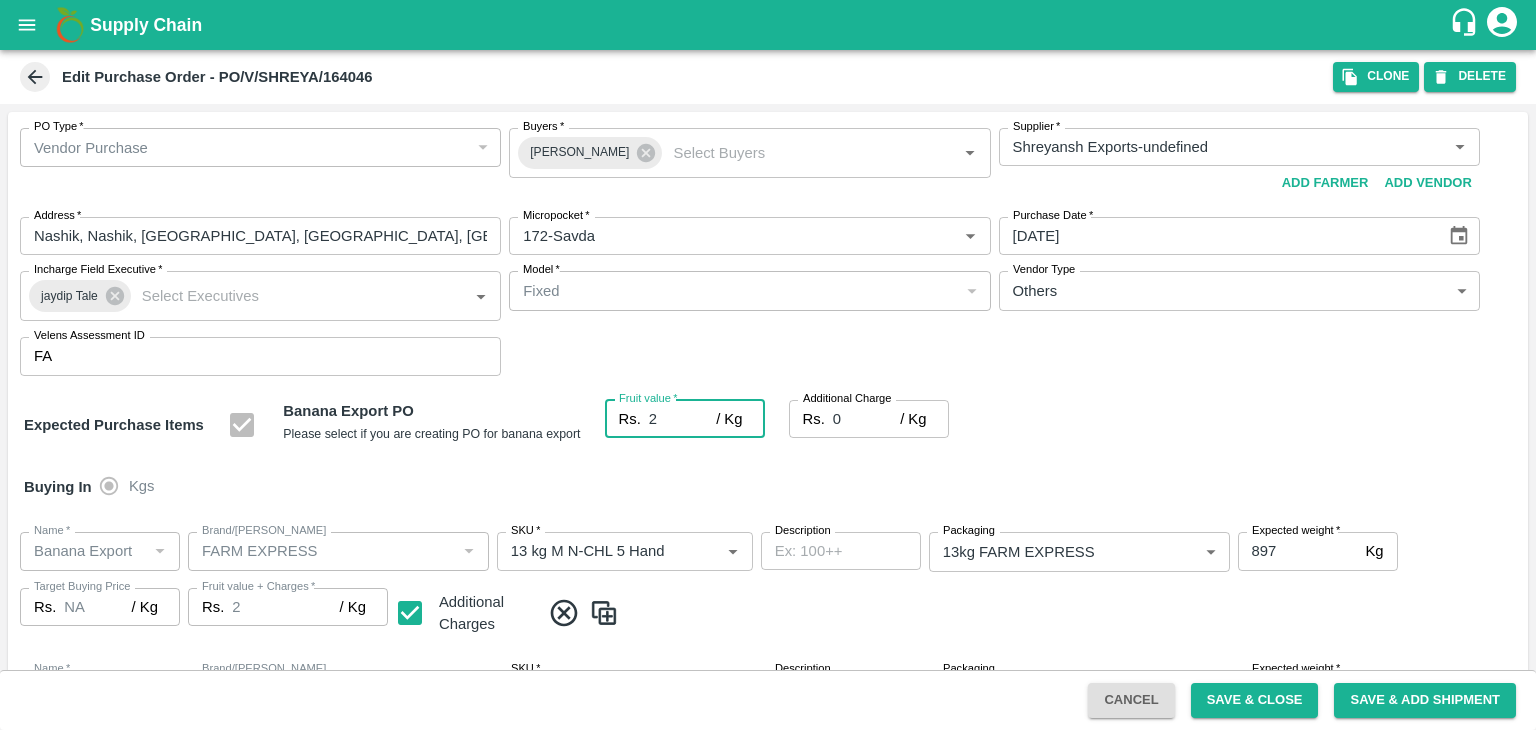 type on "2" 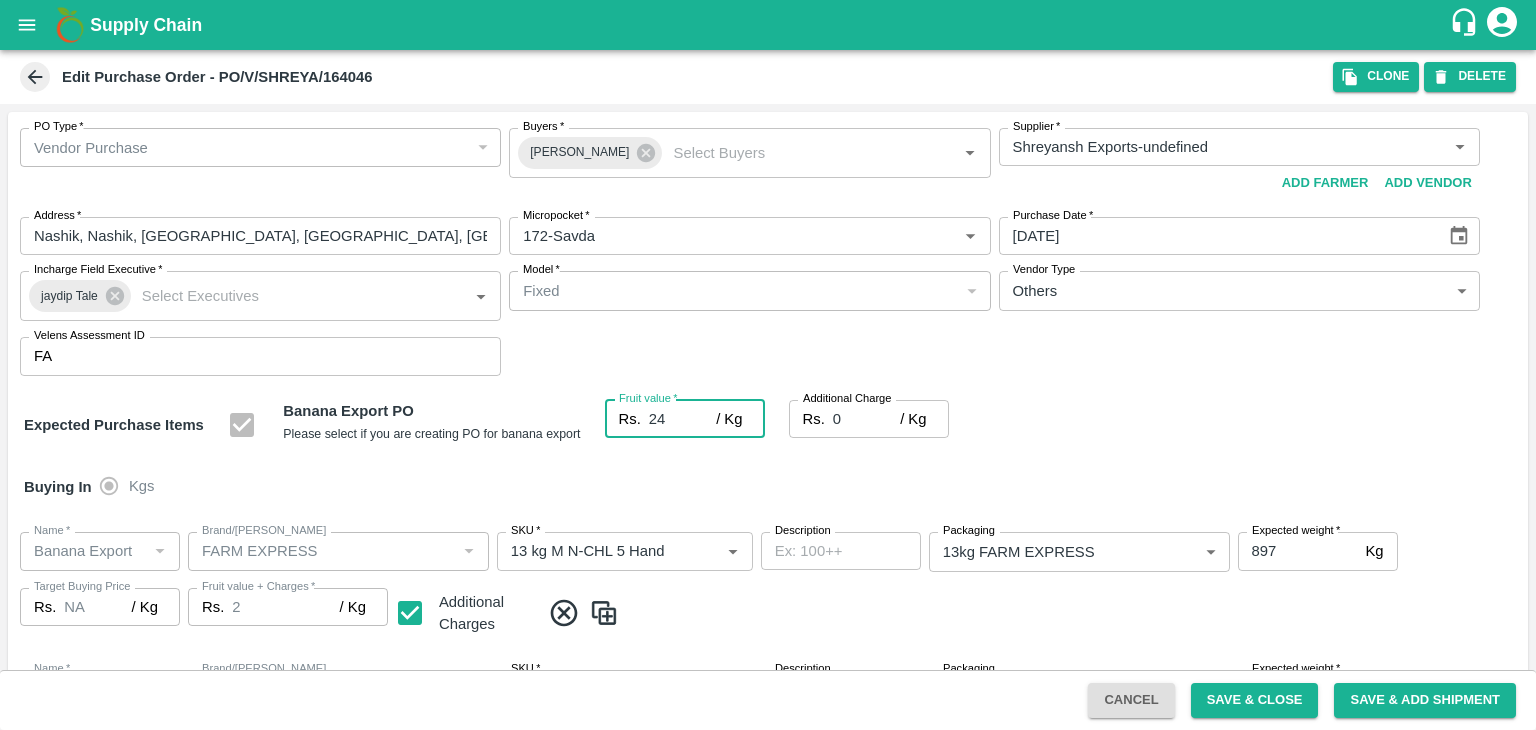 type on "24" 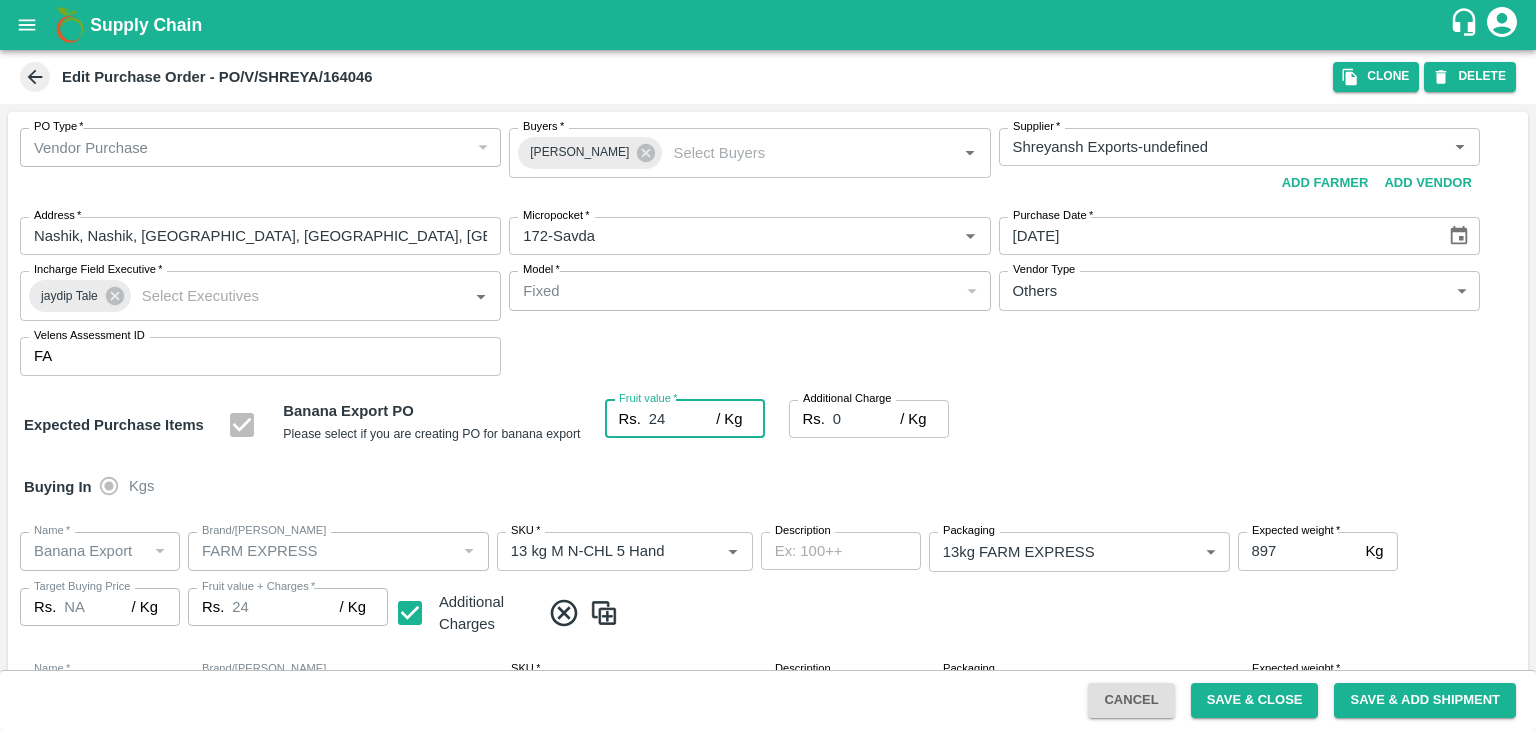type on "24" 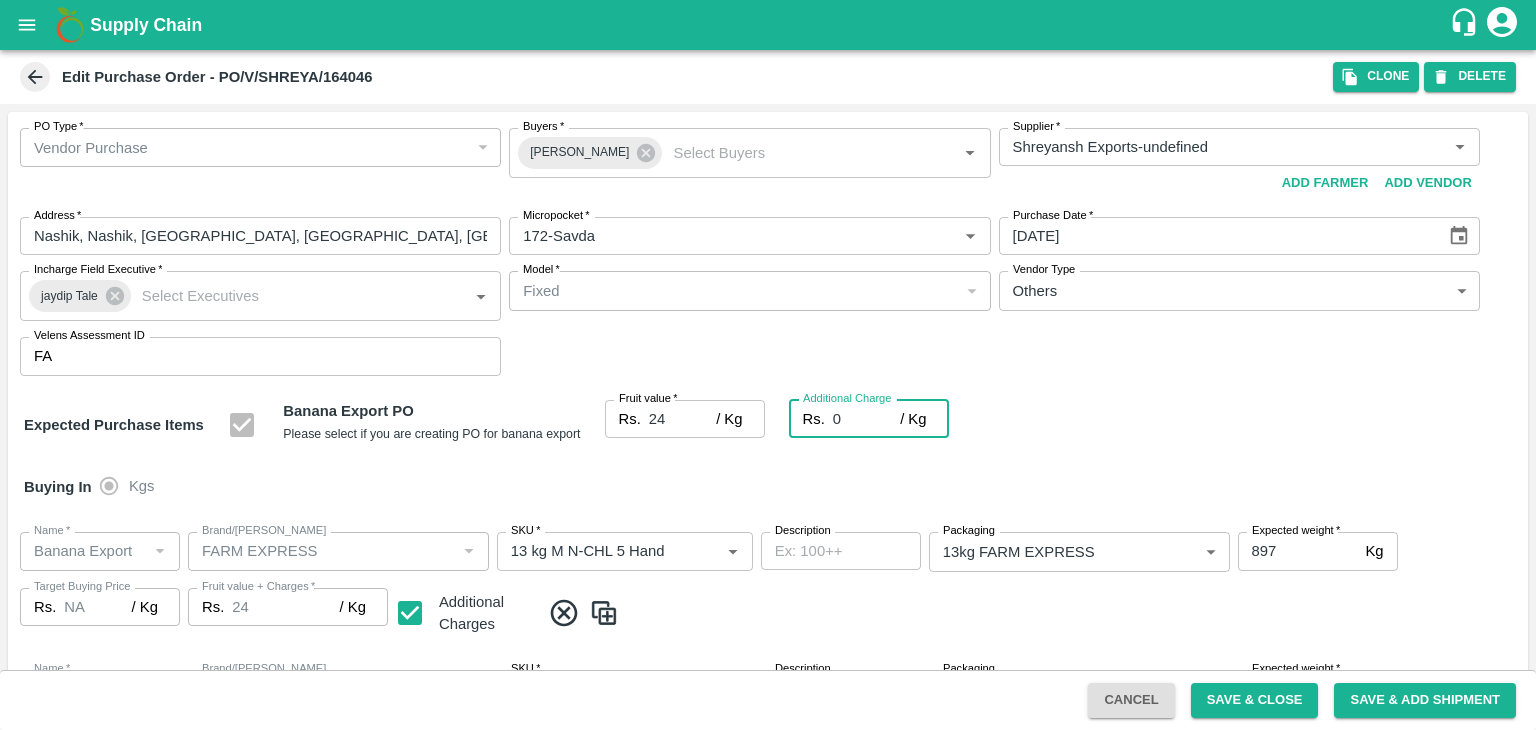 type on "2" 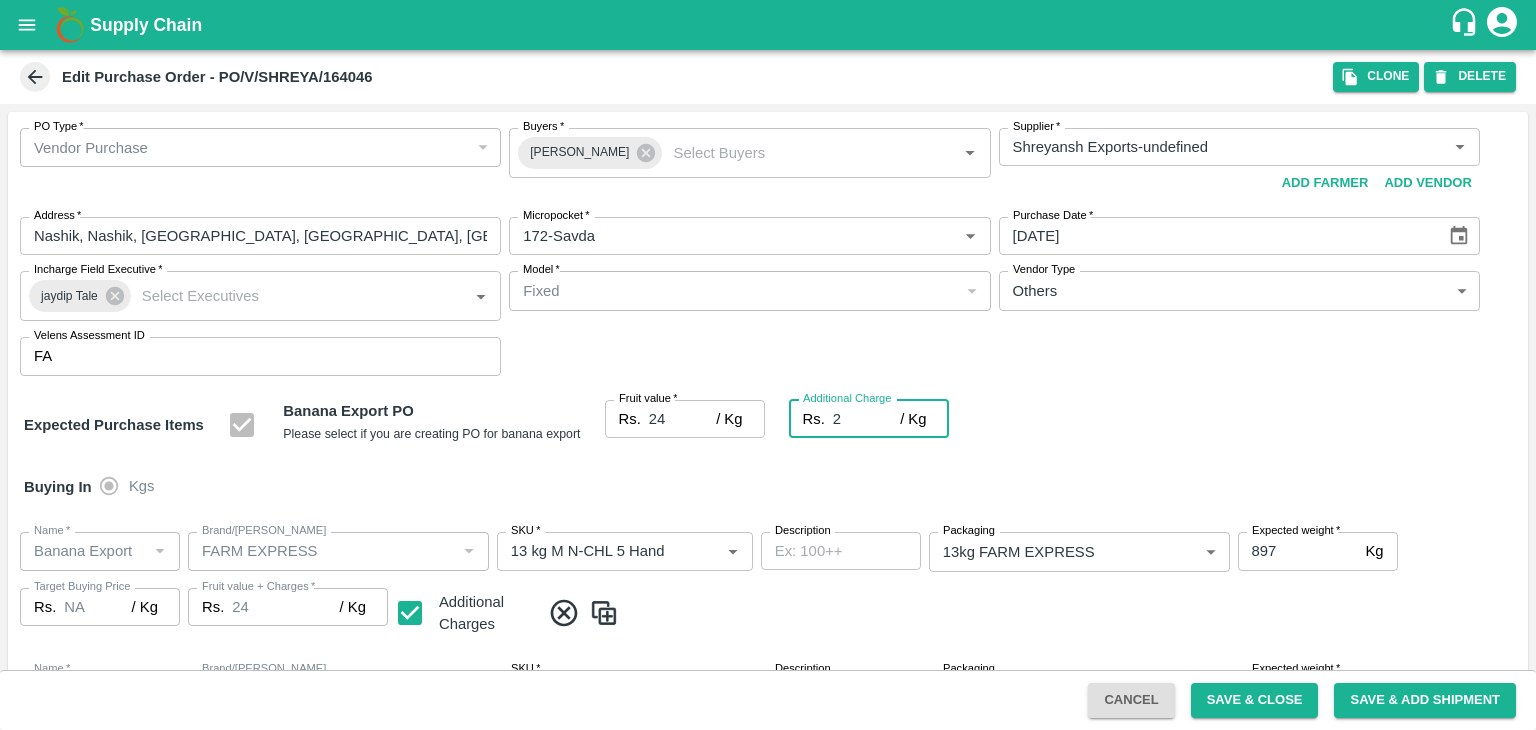 type on "26" 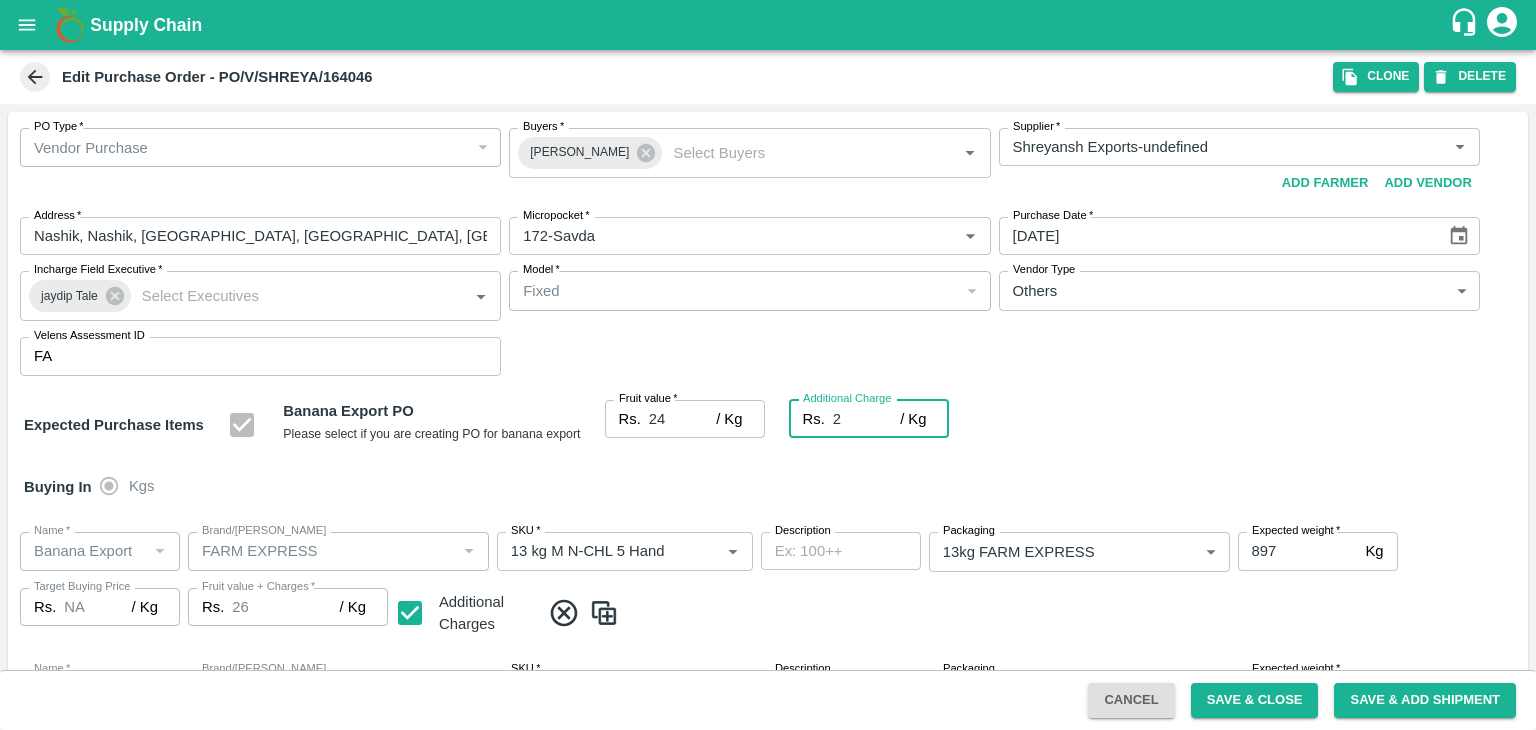 type on "2.7" 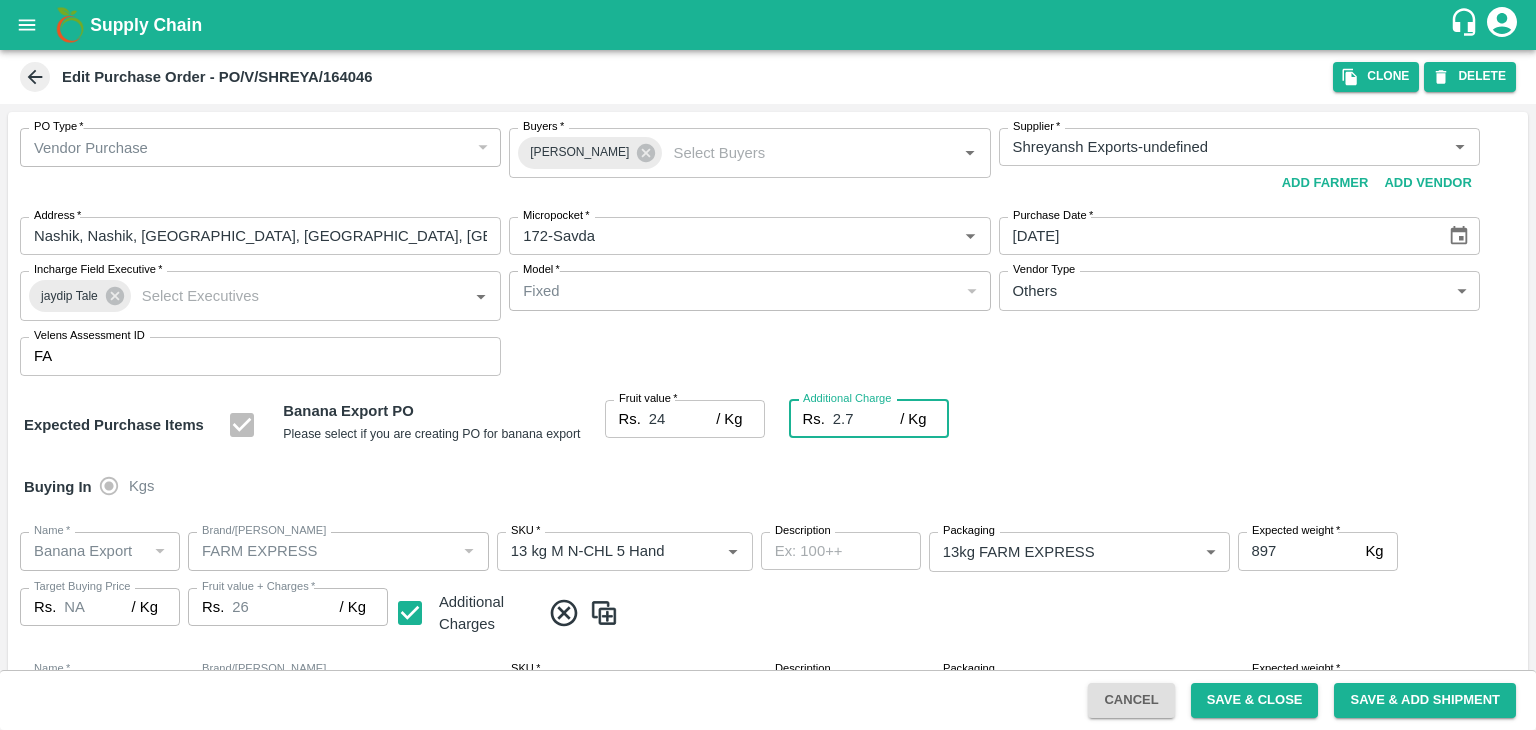 type on "26.7" 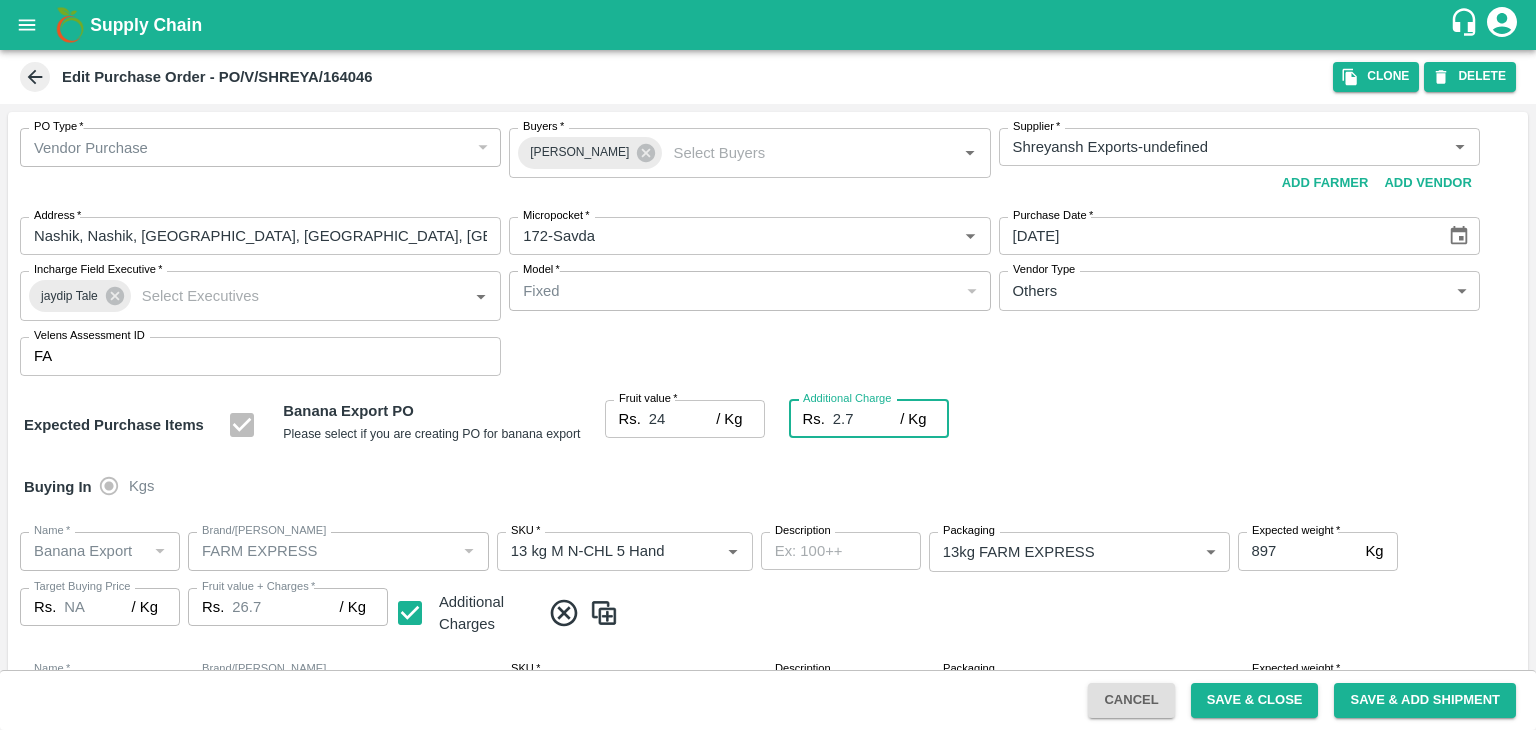 type on "2.75" 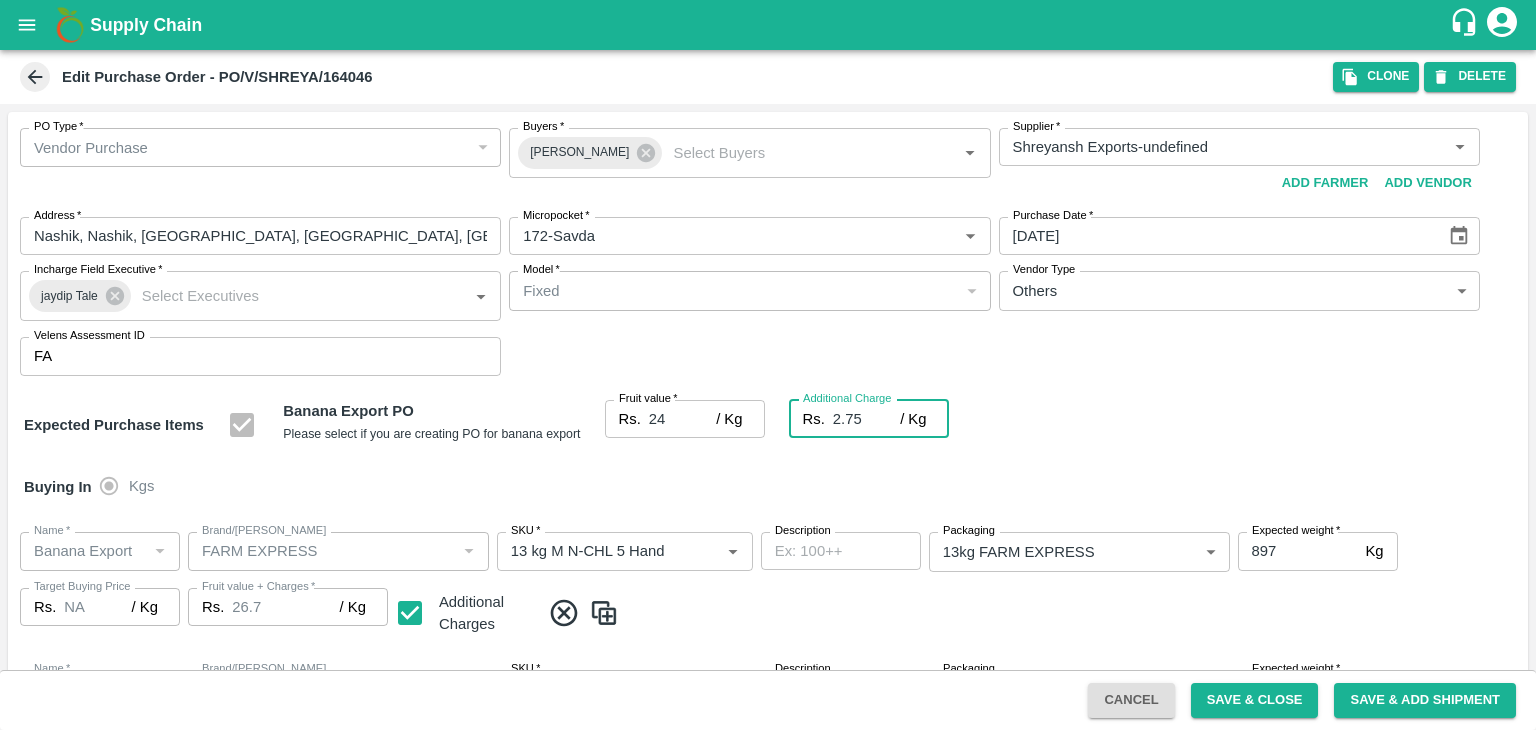 type on "26.75" 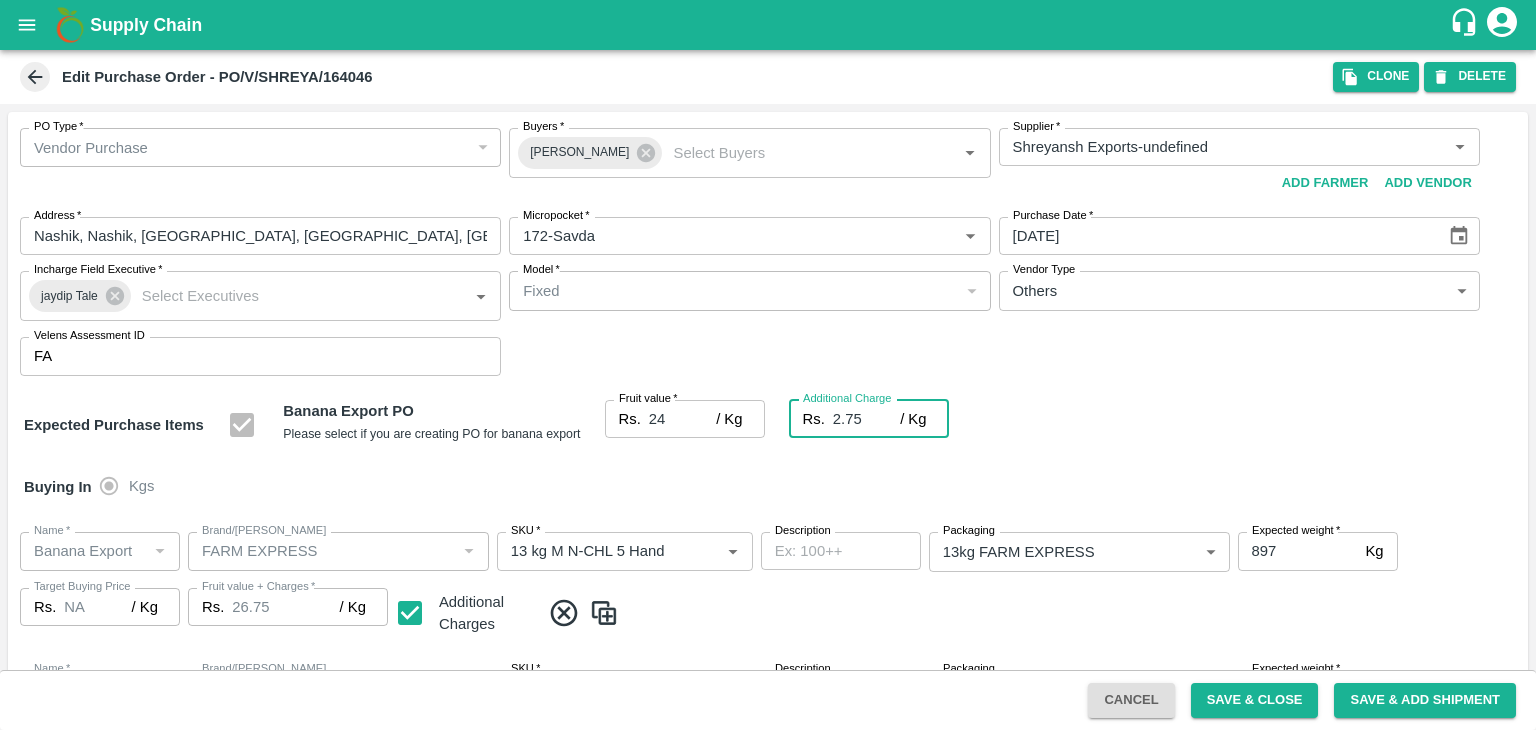 type on "2.75" 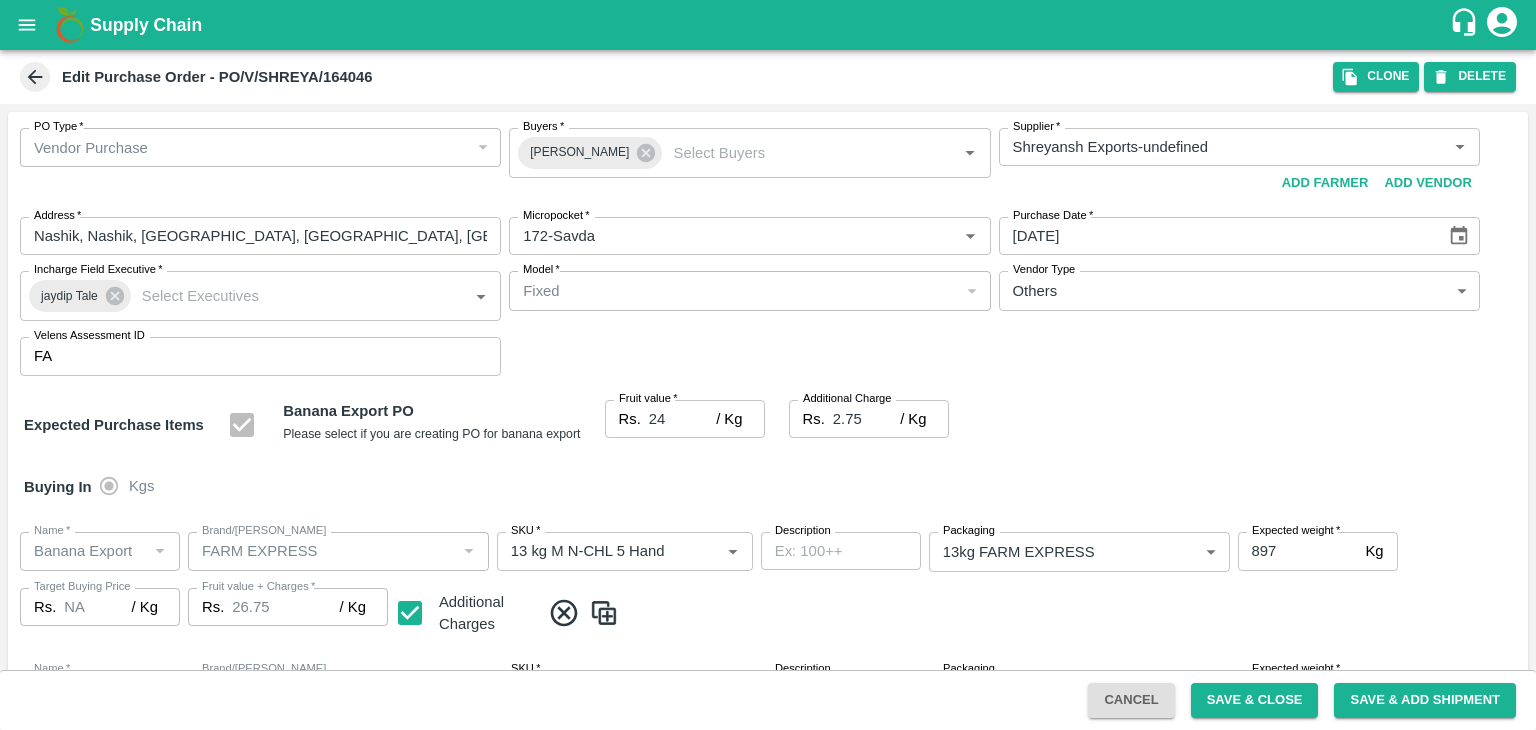 scroll, scrollTop: 923, scrollLeft: 0, axis: vertical 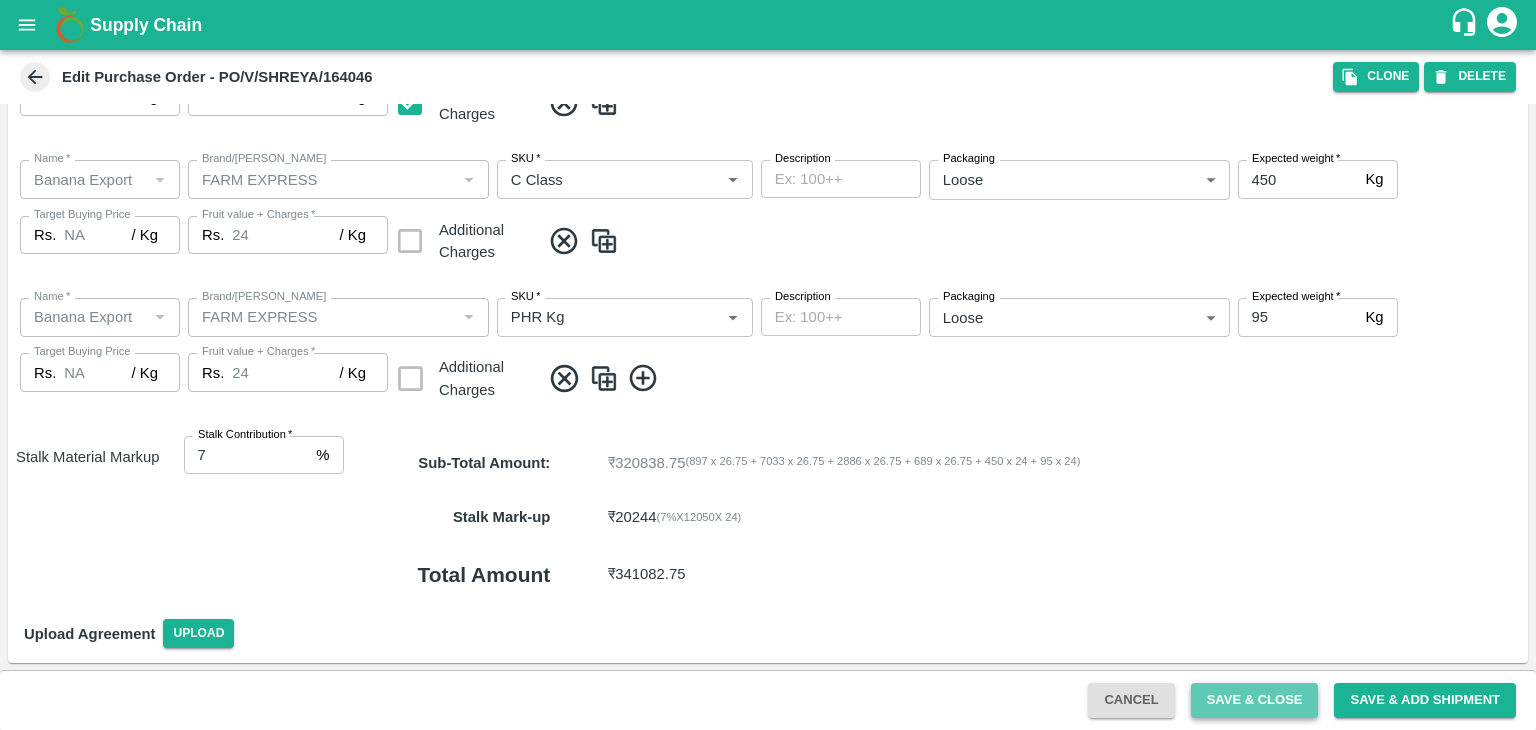 click on "Save & Close" at bounding box center [1255, 700] 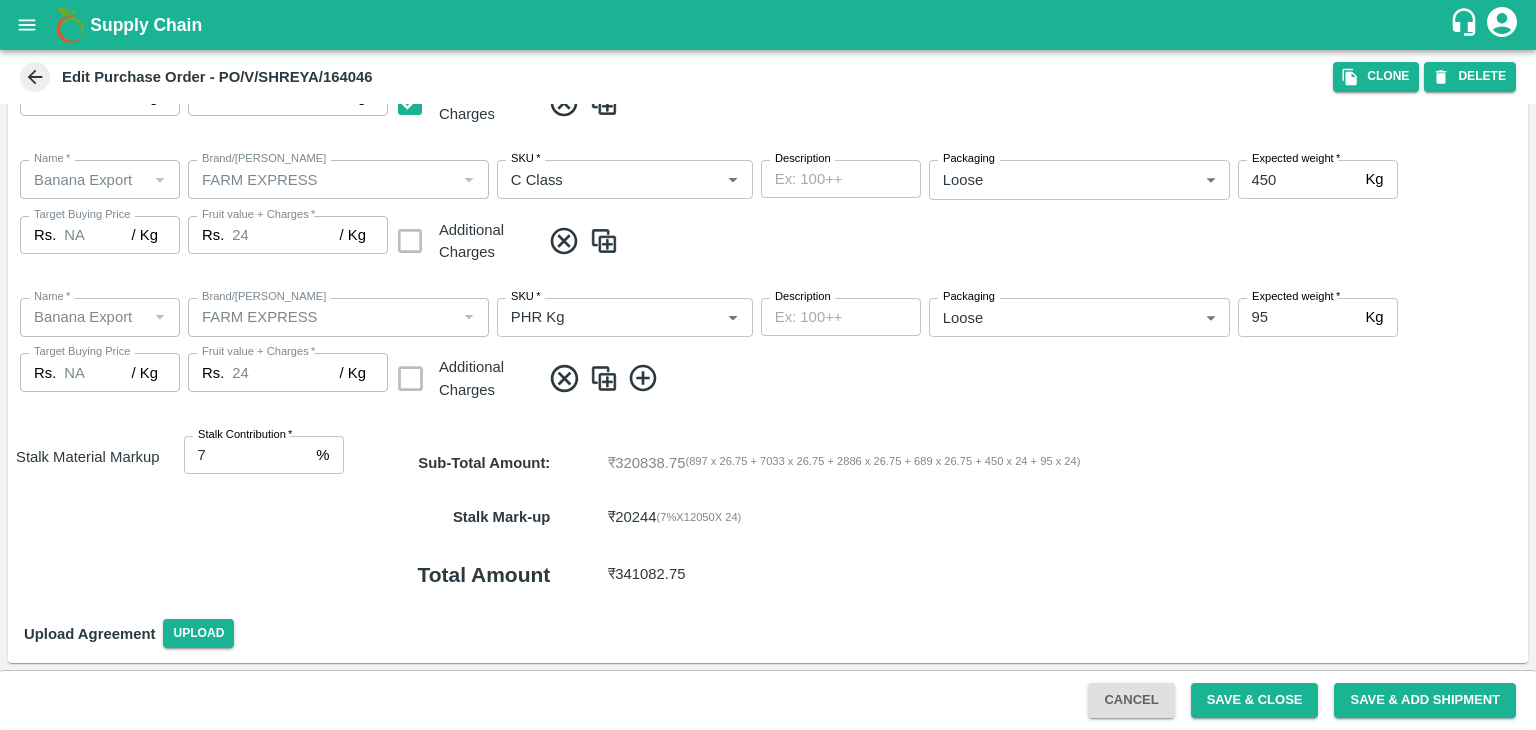 scroll, scrollTop: 0, scrollLeft: 0, axis: both 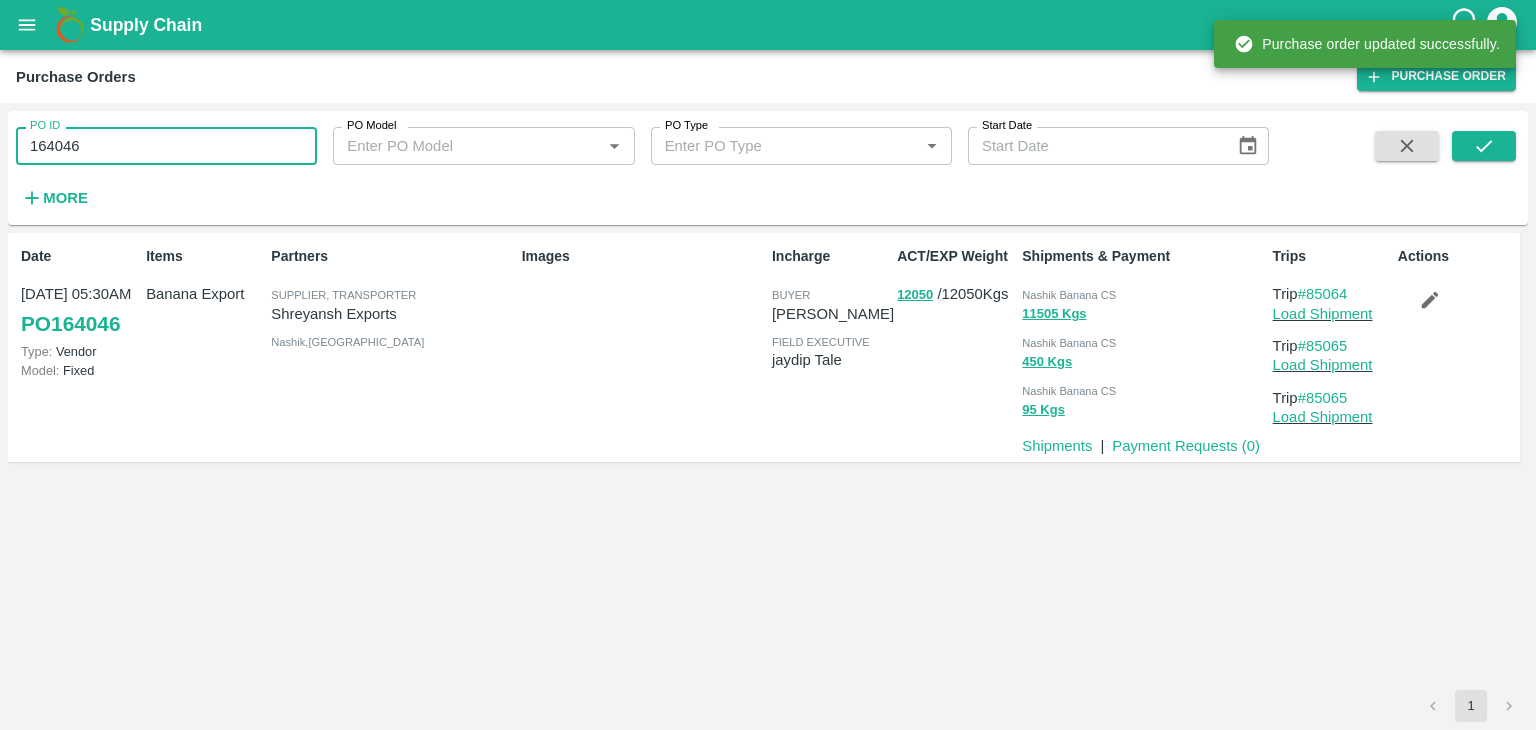 click on "164046" at bounding box center (166, 146) 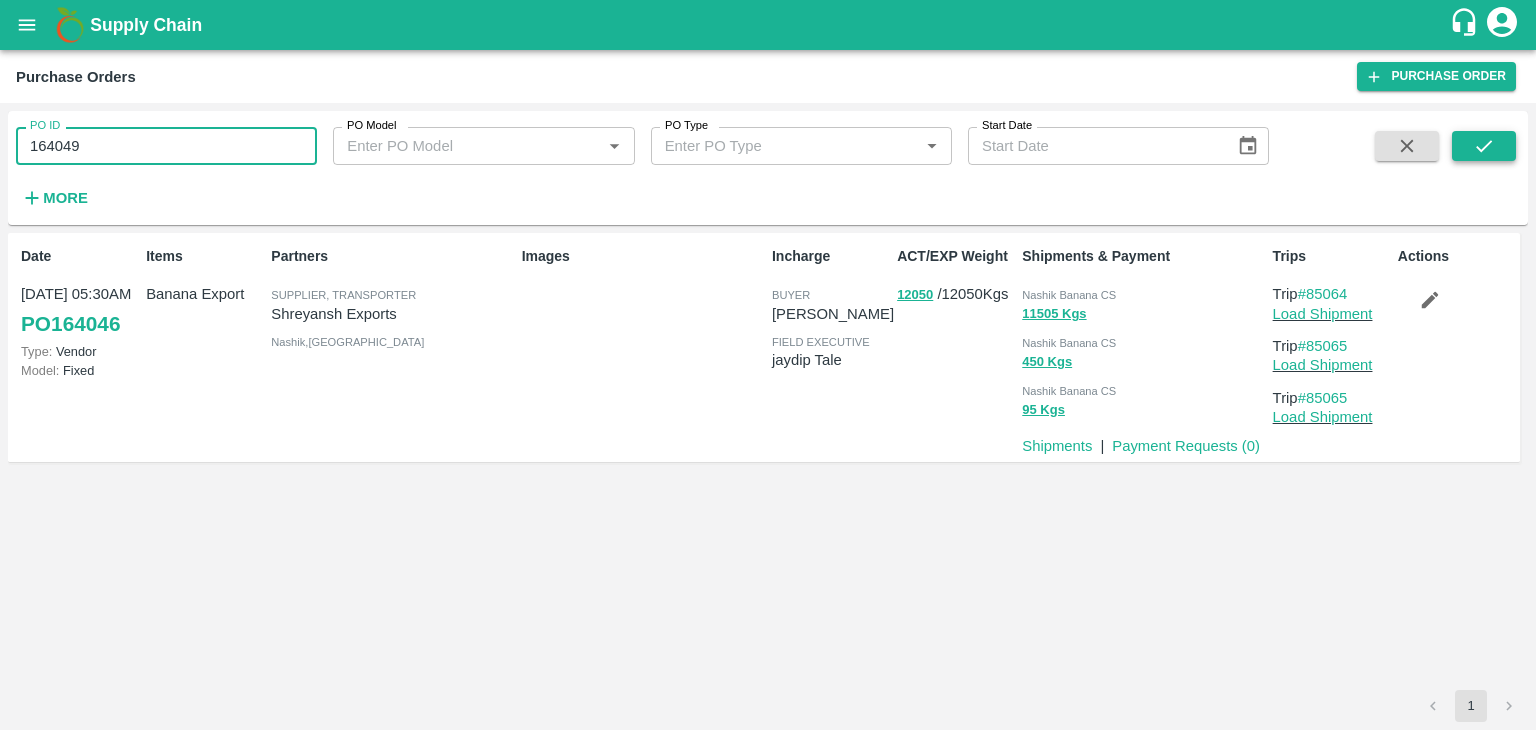 type on "164049" 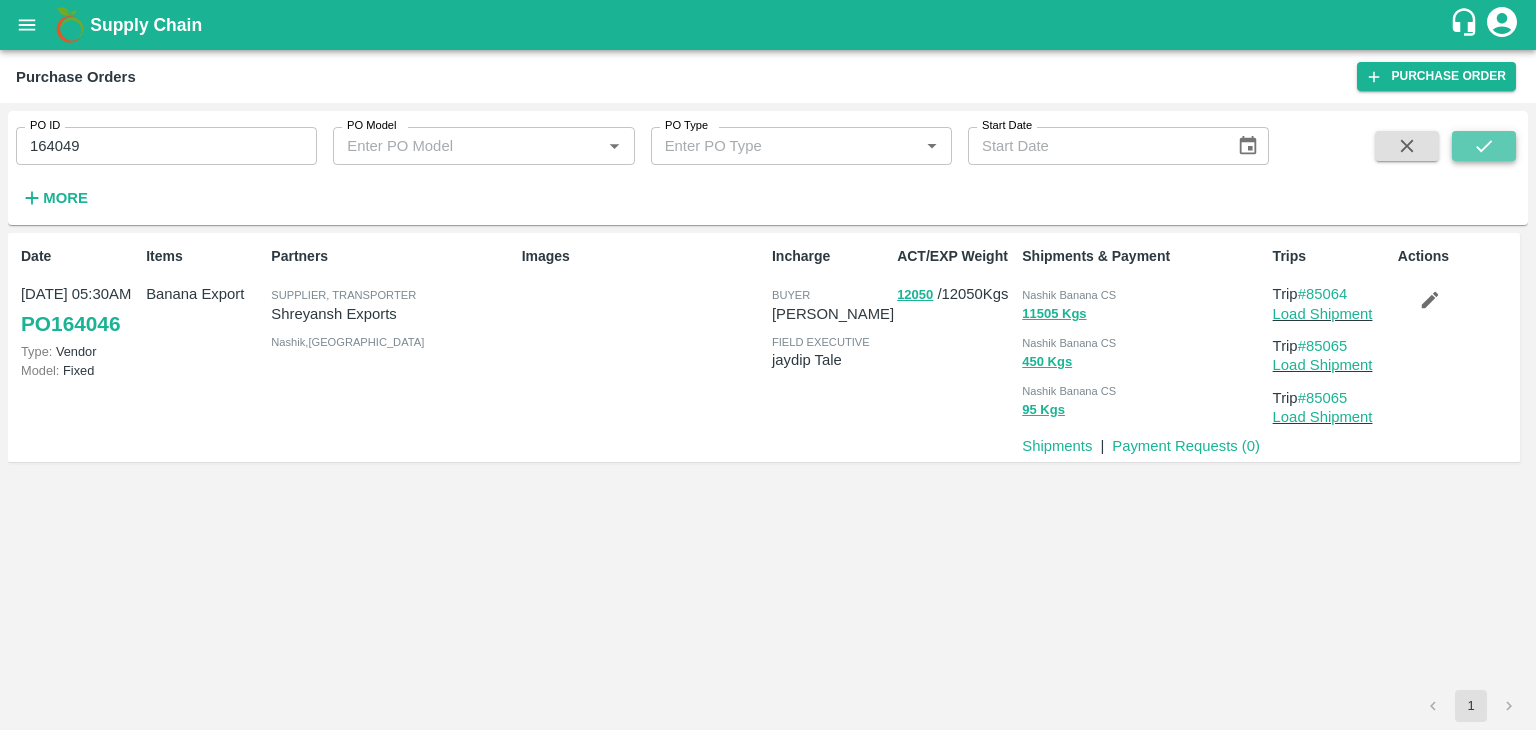 click at bounding box center (1484, 146) 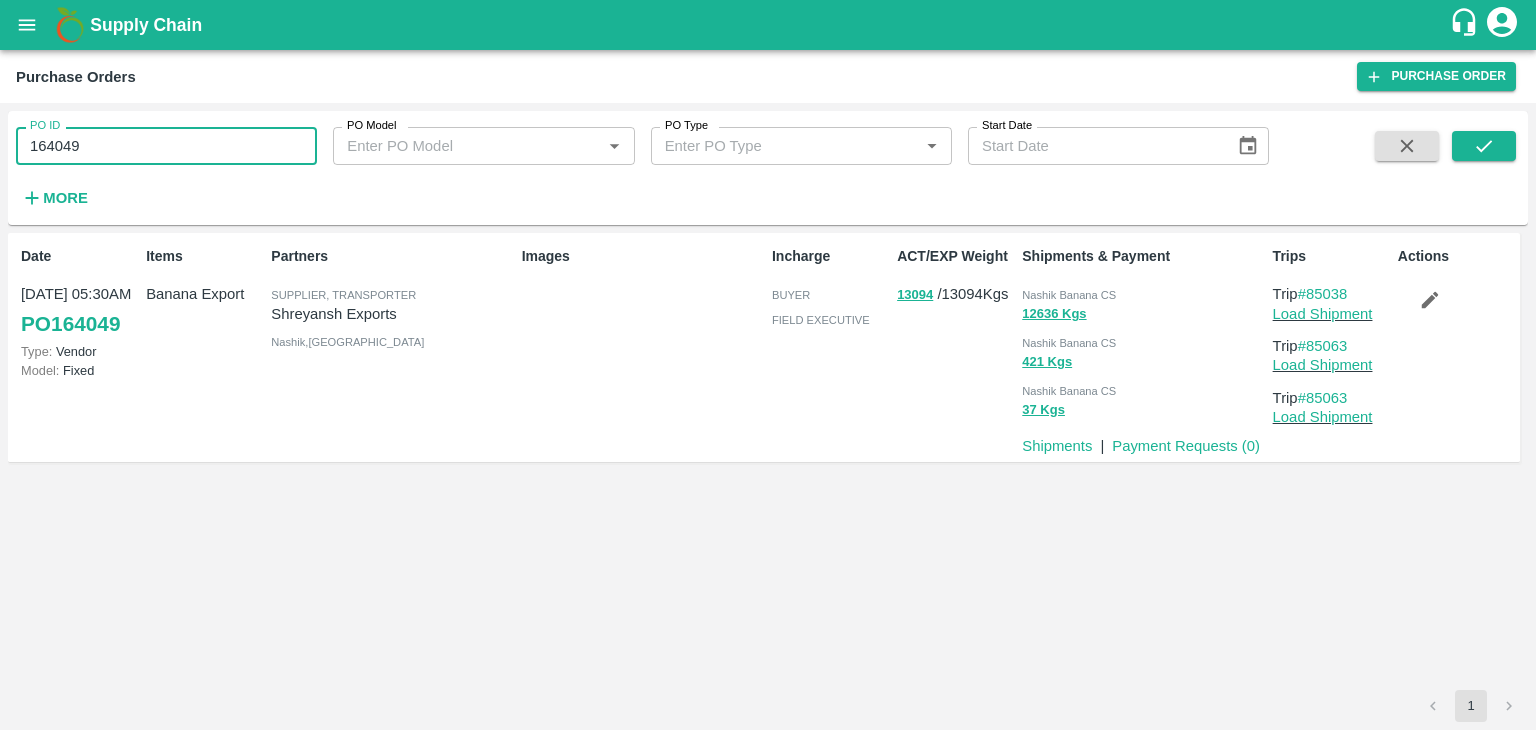 click on "164049" at bounding box center [166, 146] 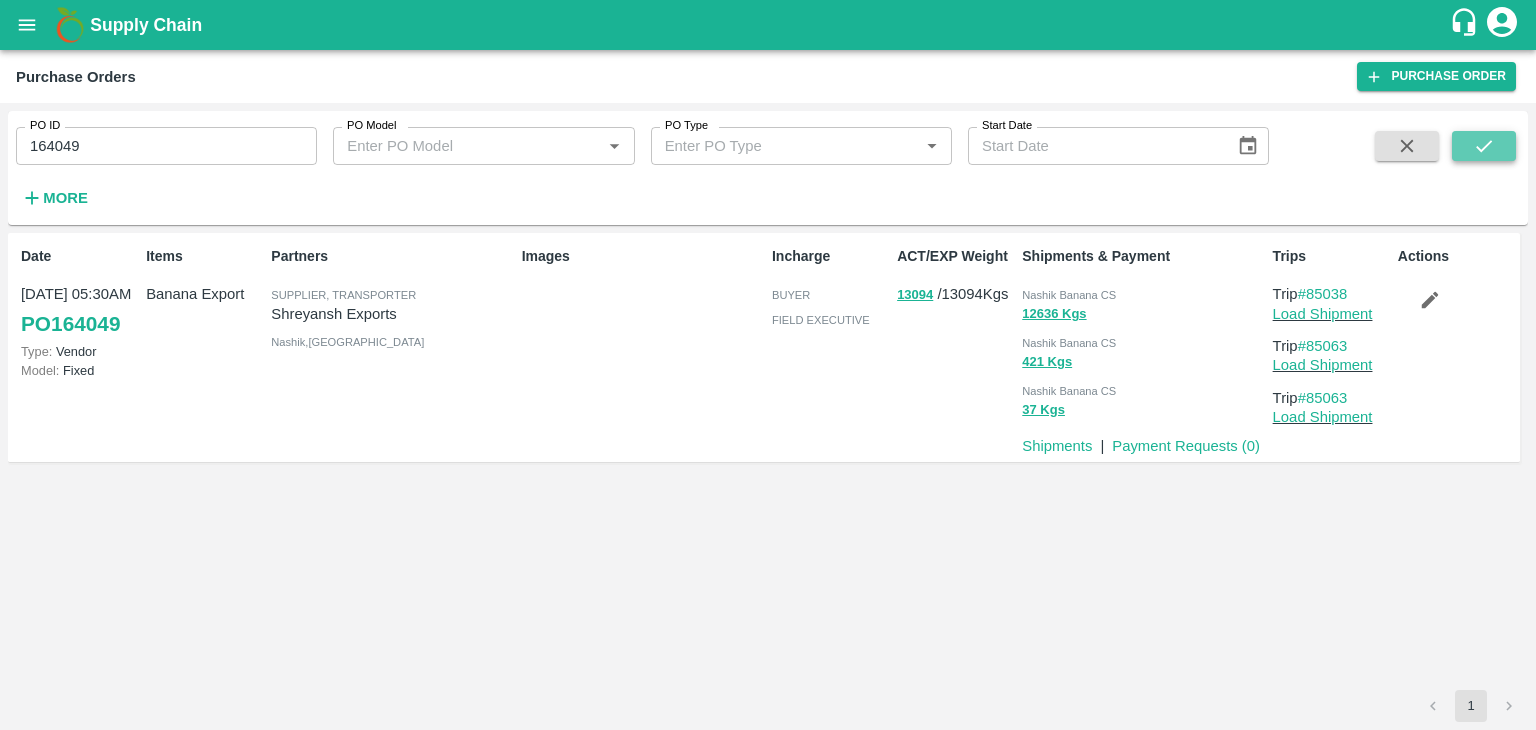click 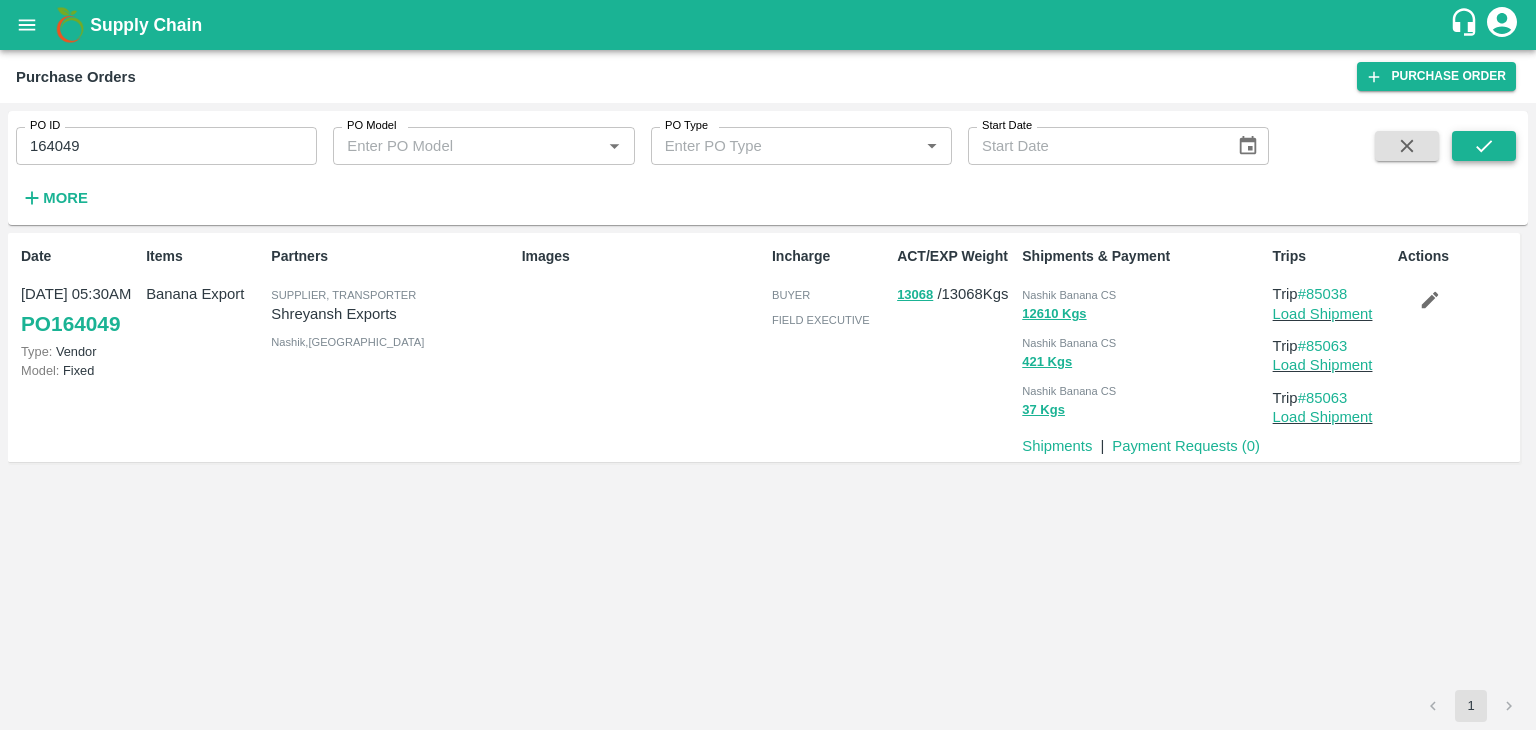 click 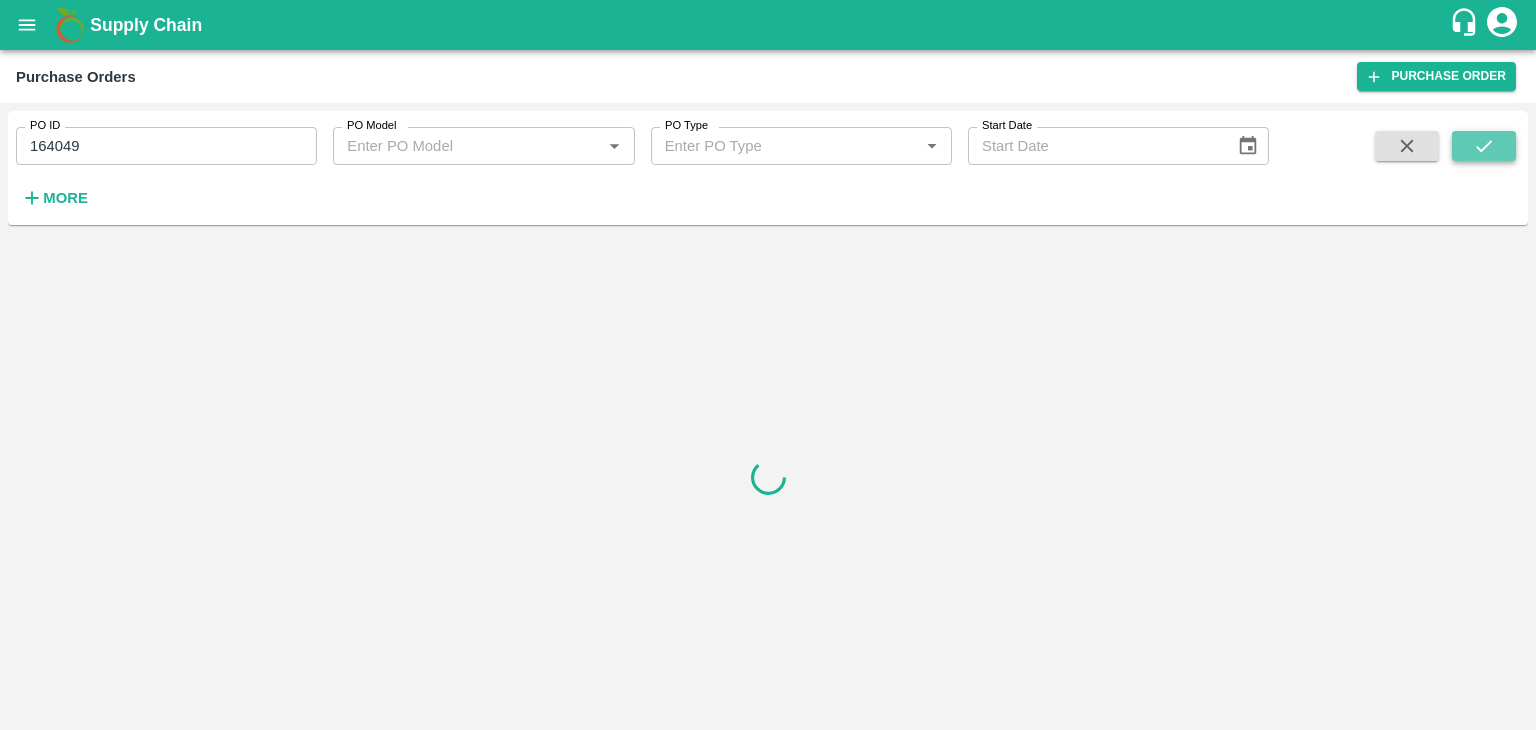 click 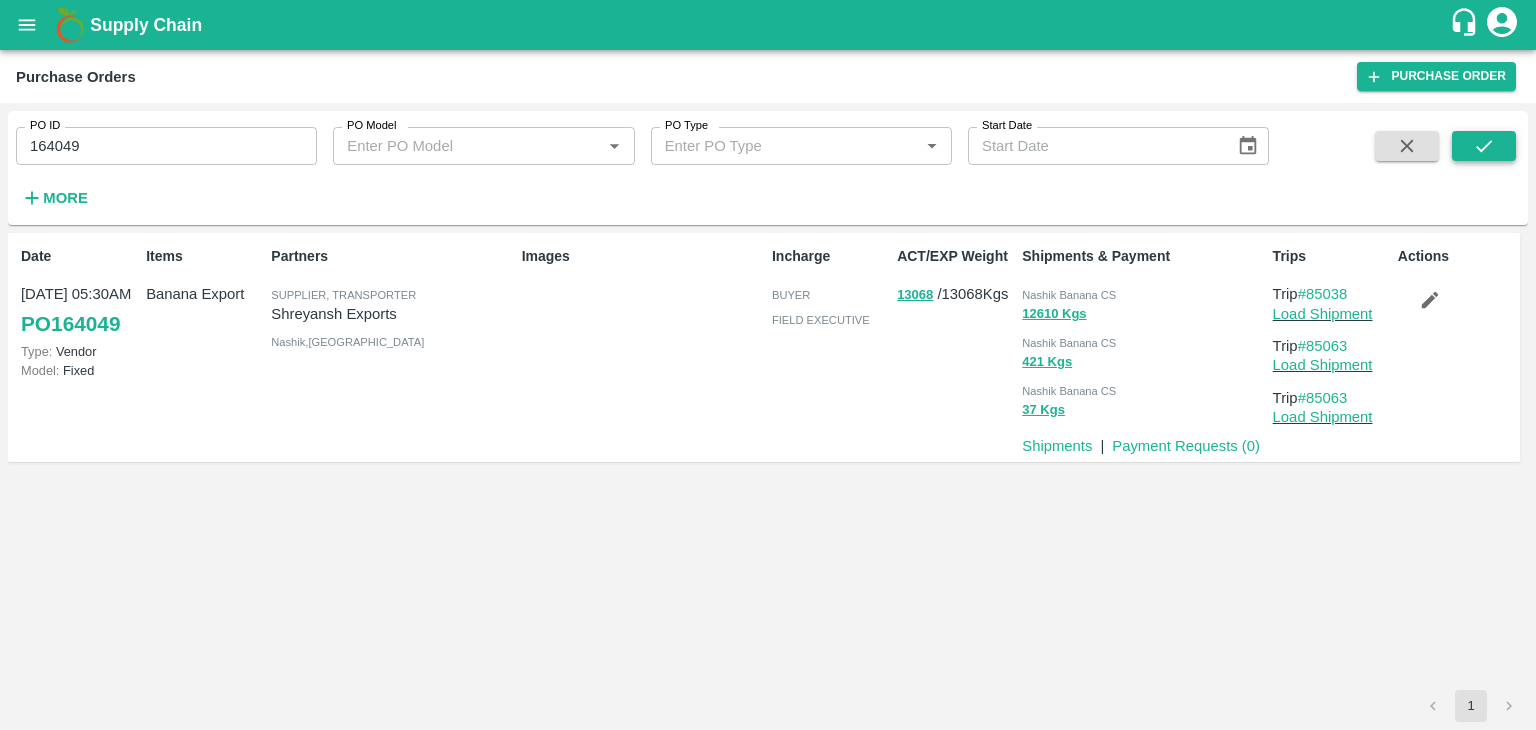 click 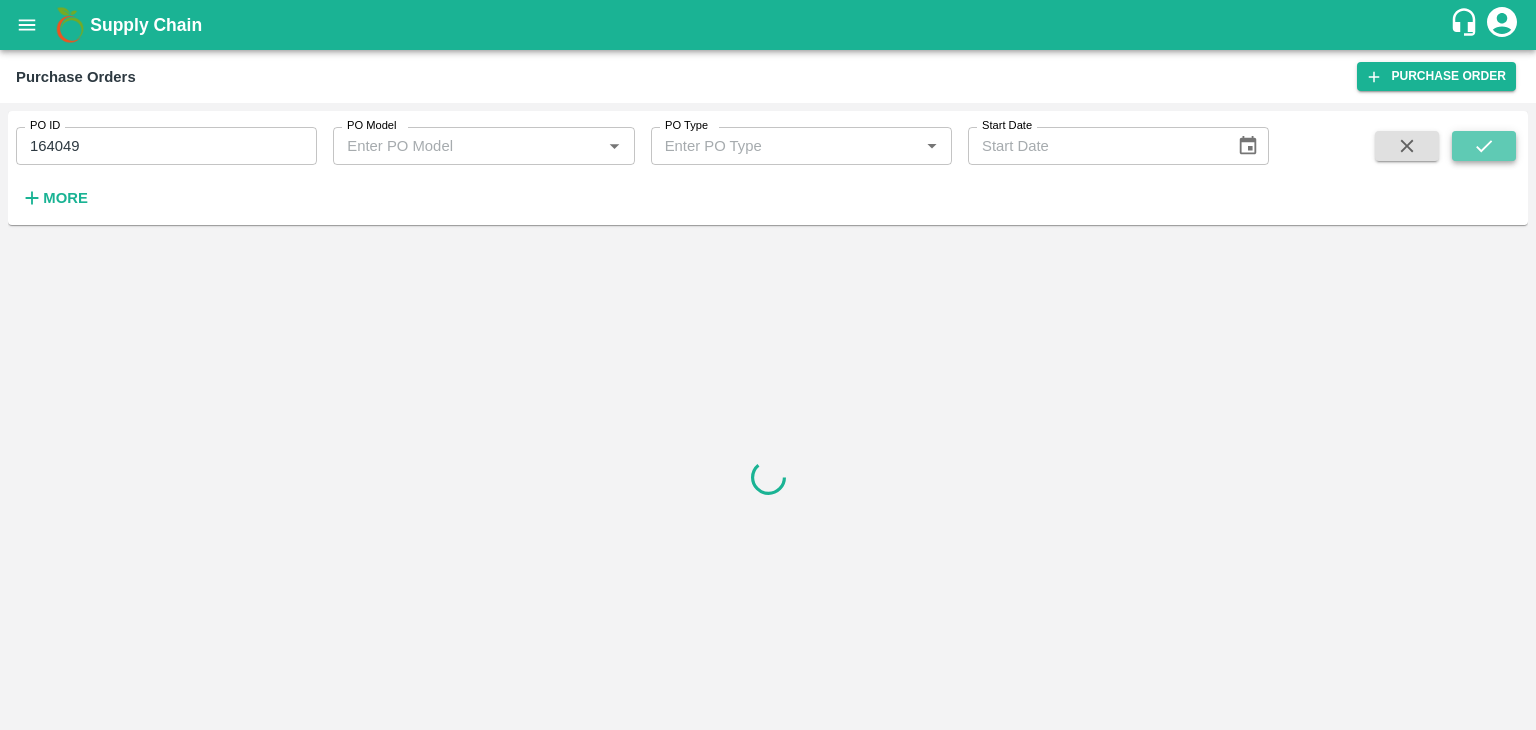 click 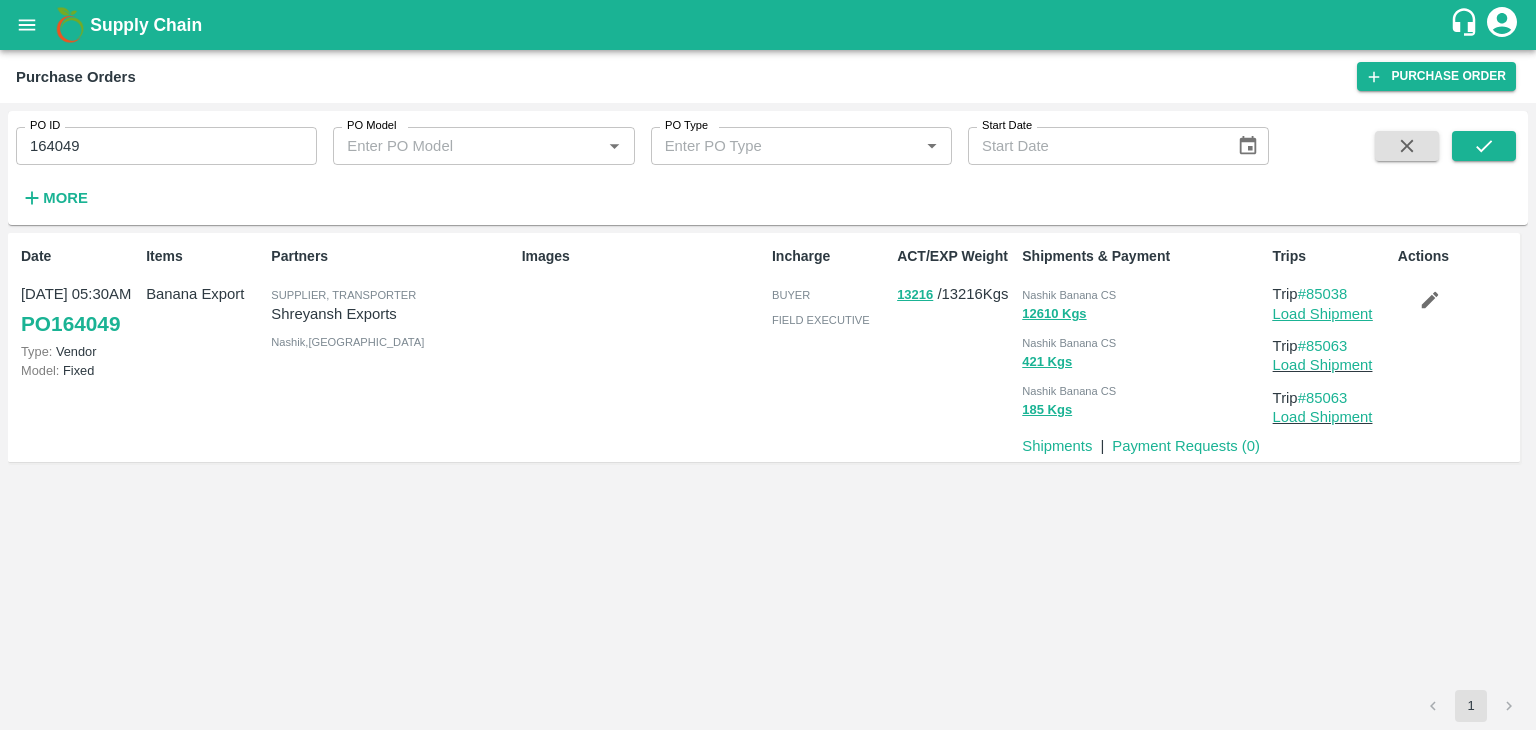 click on "Load Shipment" at bounding box center (1323, 314) 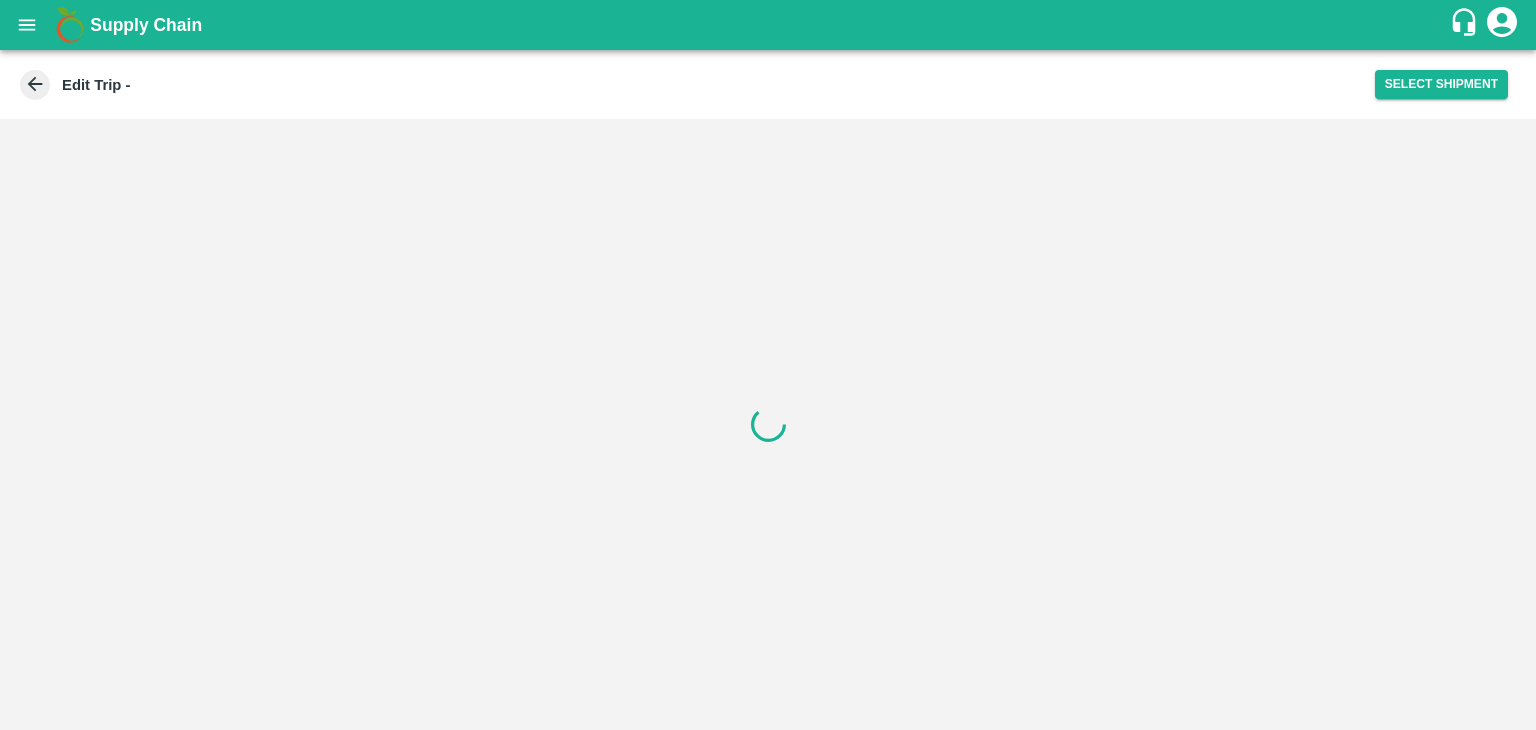 scroll, scrollTop: 0, scrollLeft: 0, axis: both 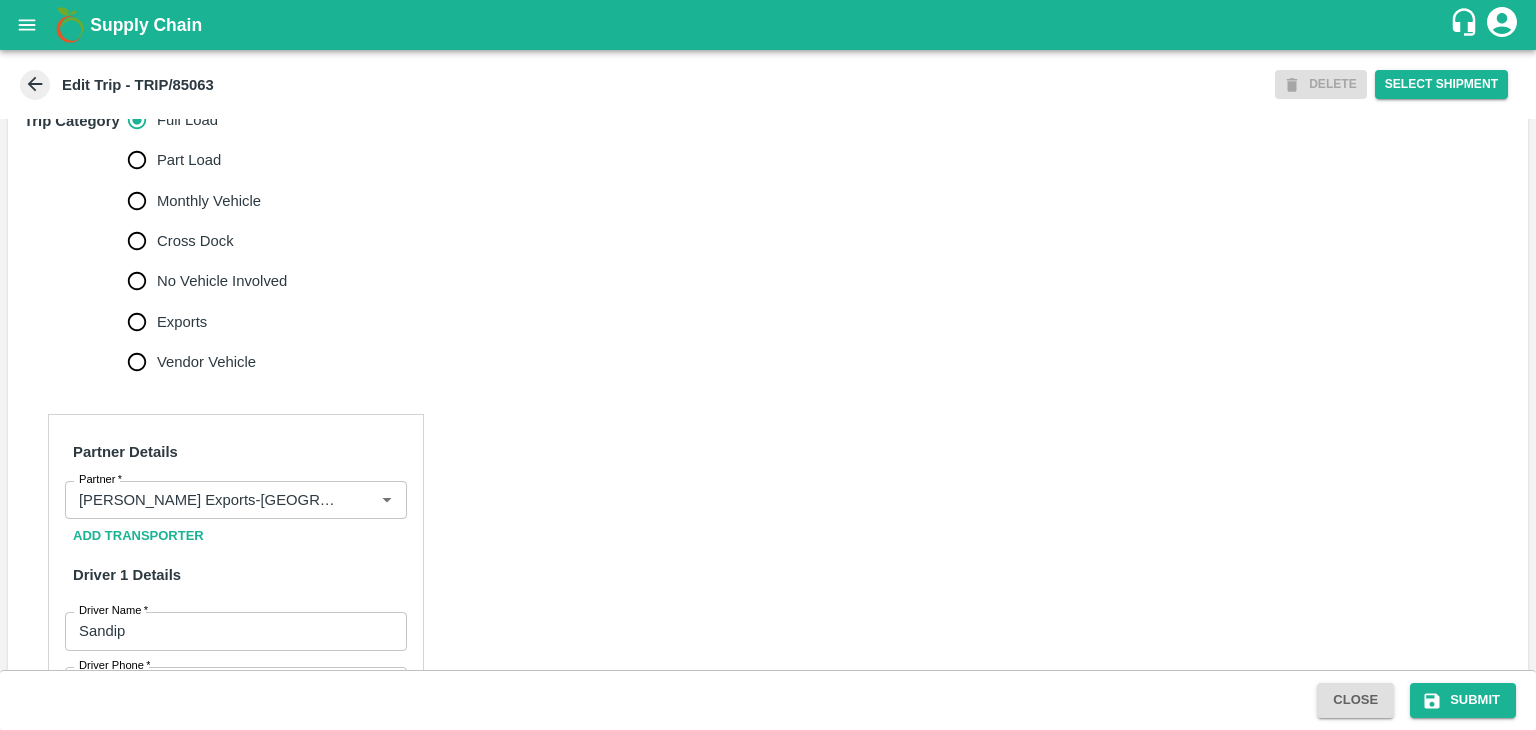 click on "No Vehicle Involved" at bounding box center (222, 281) 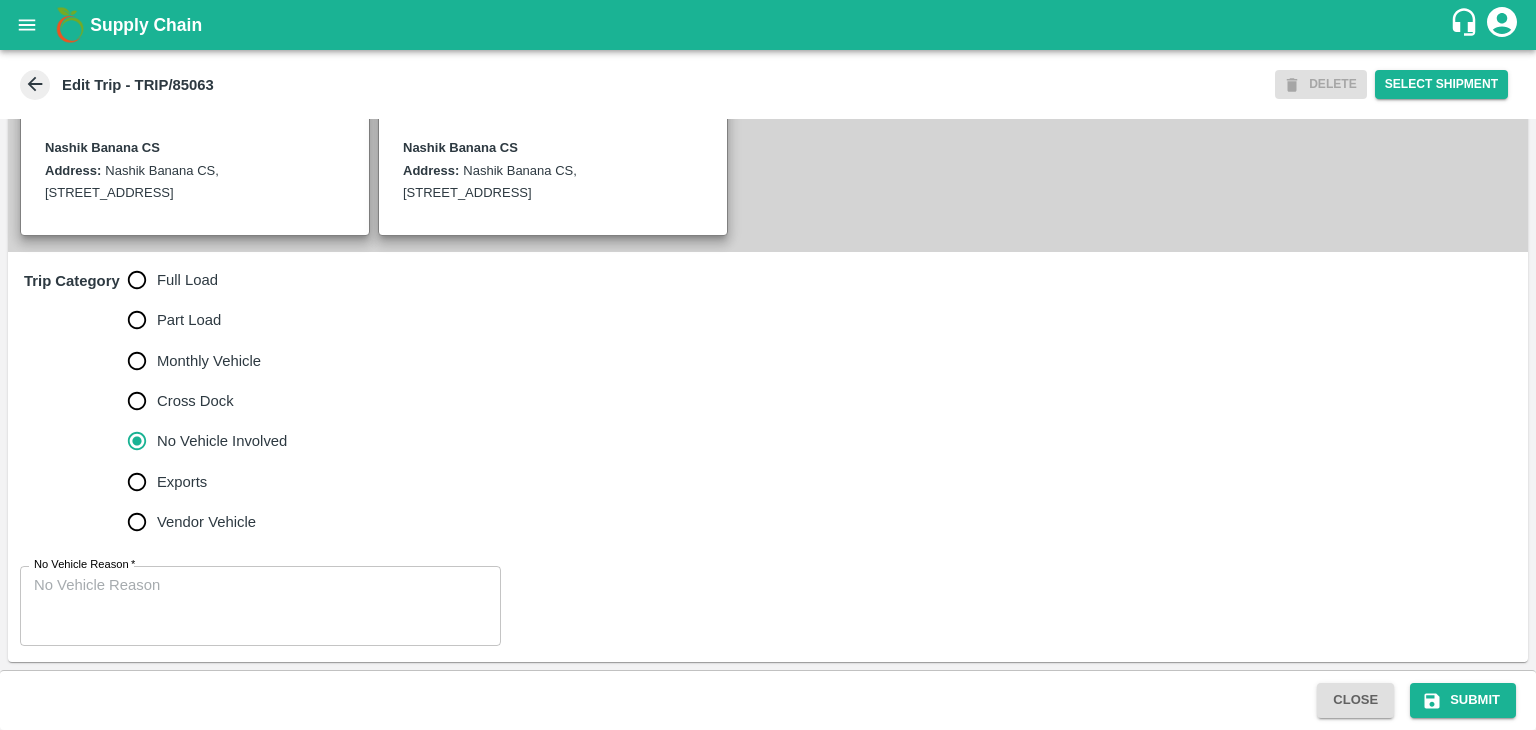 click on "No Vehicle Reason   * x No Vehicle Reason" at bounding box center [768, 606] 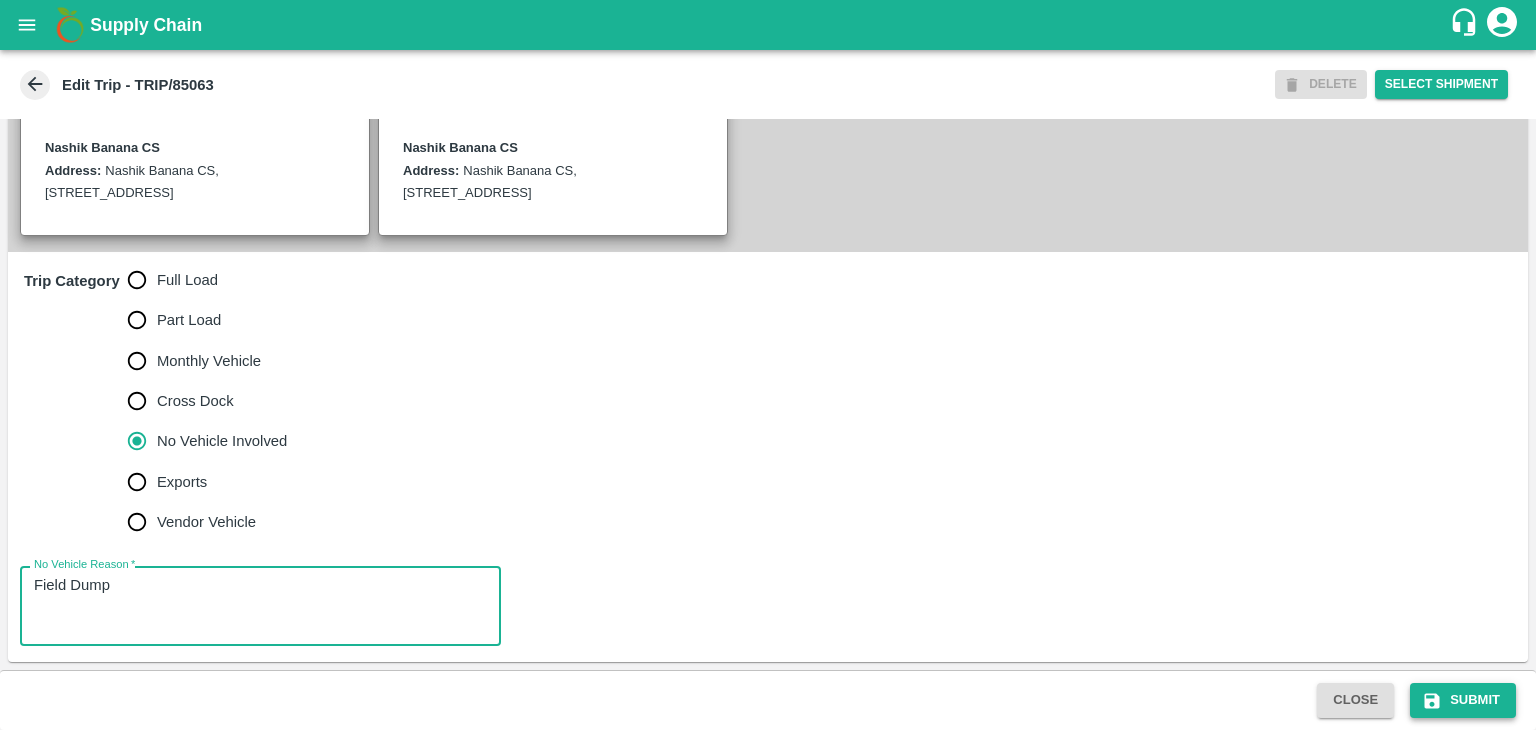 type on "Field Dump" 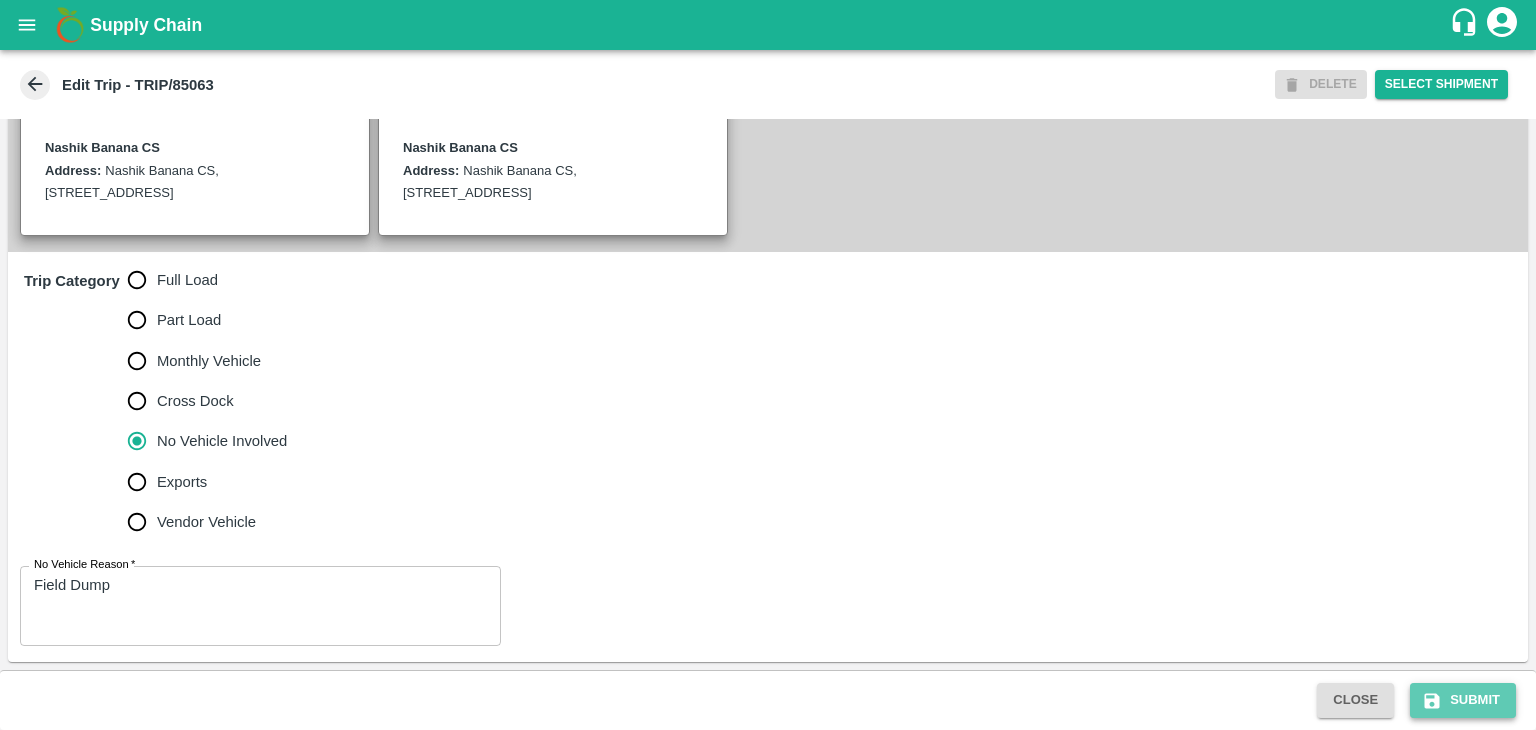click on "Submit" at bounding box center [1463, 700] 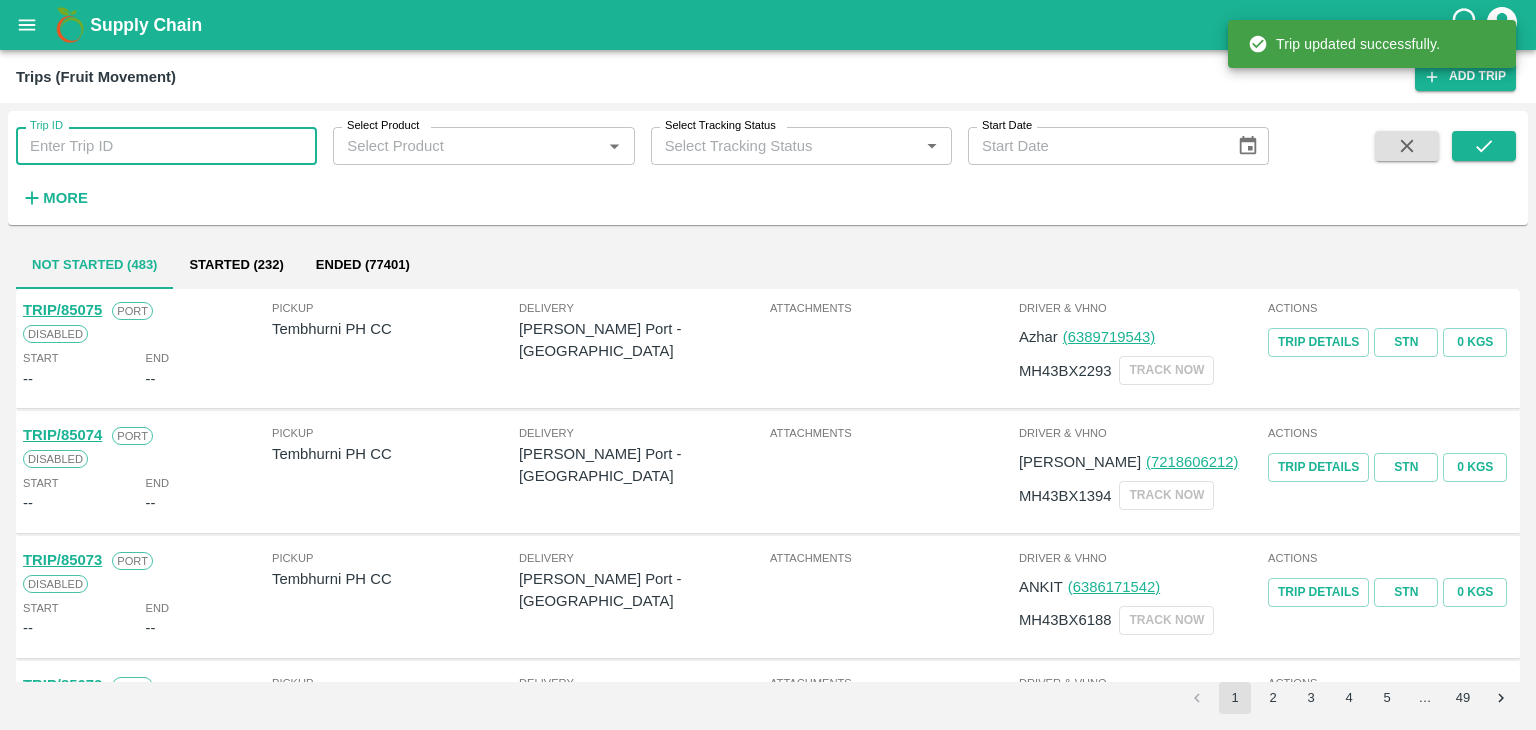 click on "Trip ID" at bounding box center [166, 146] 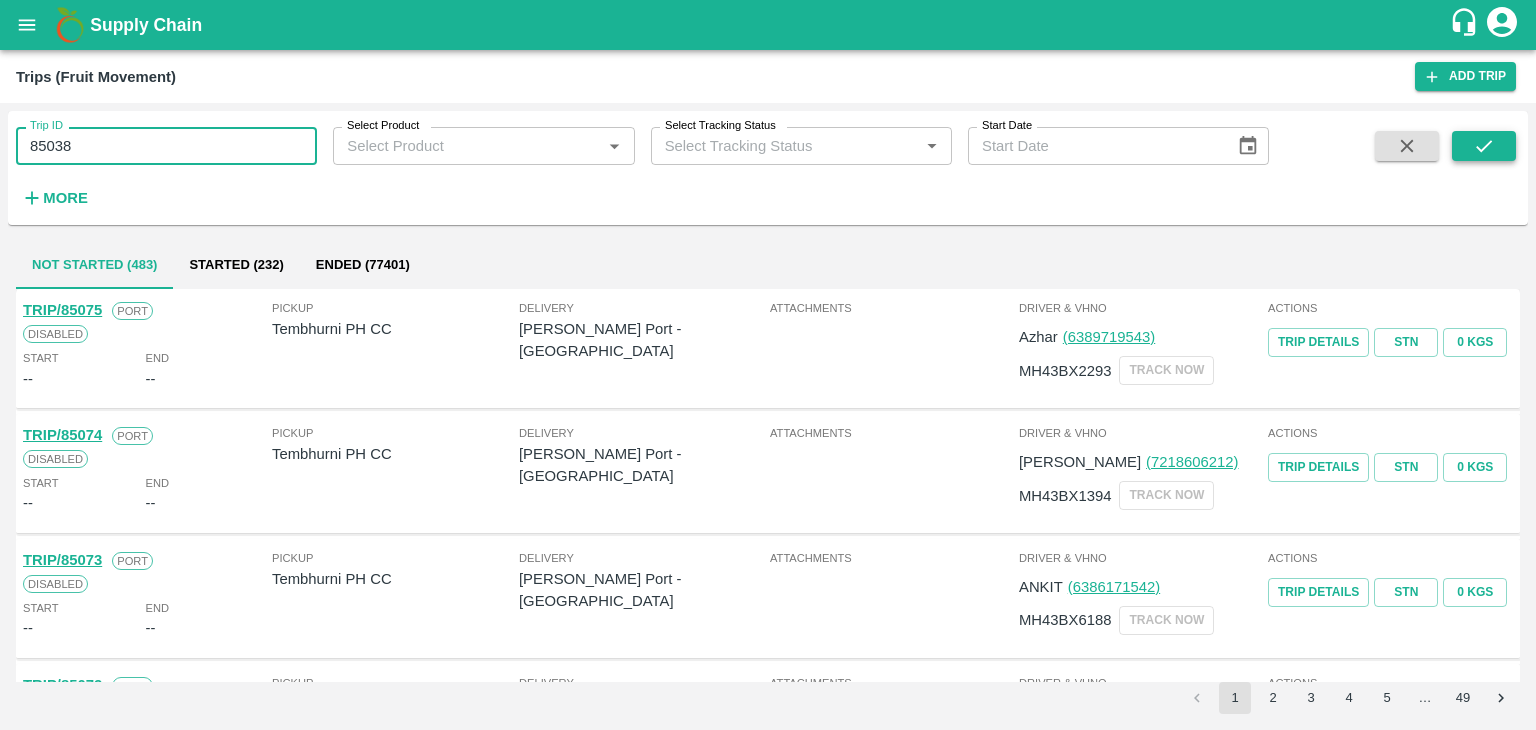 type on "85038" 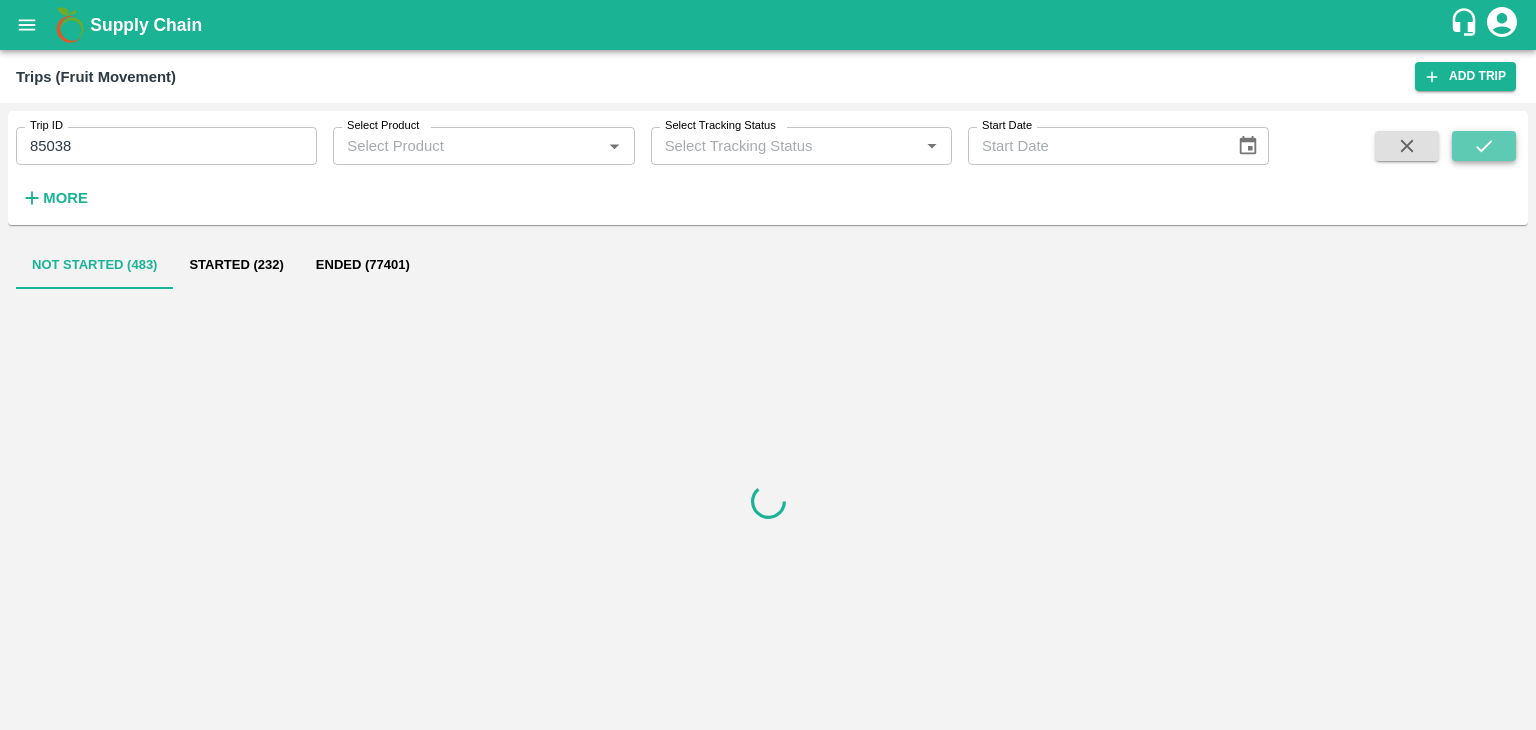 click at bounding box center (1484, 146) 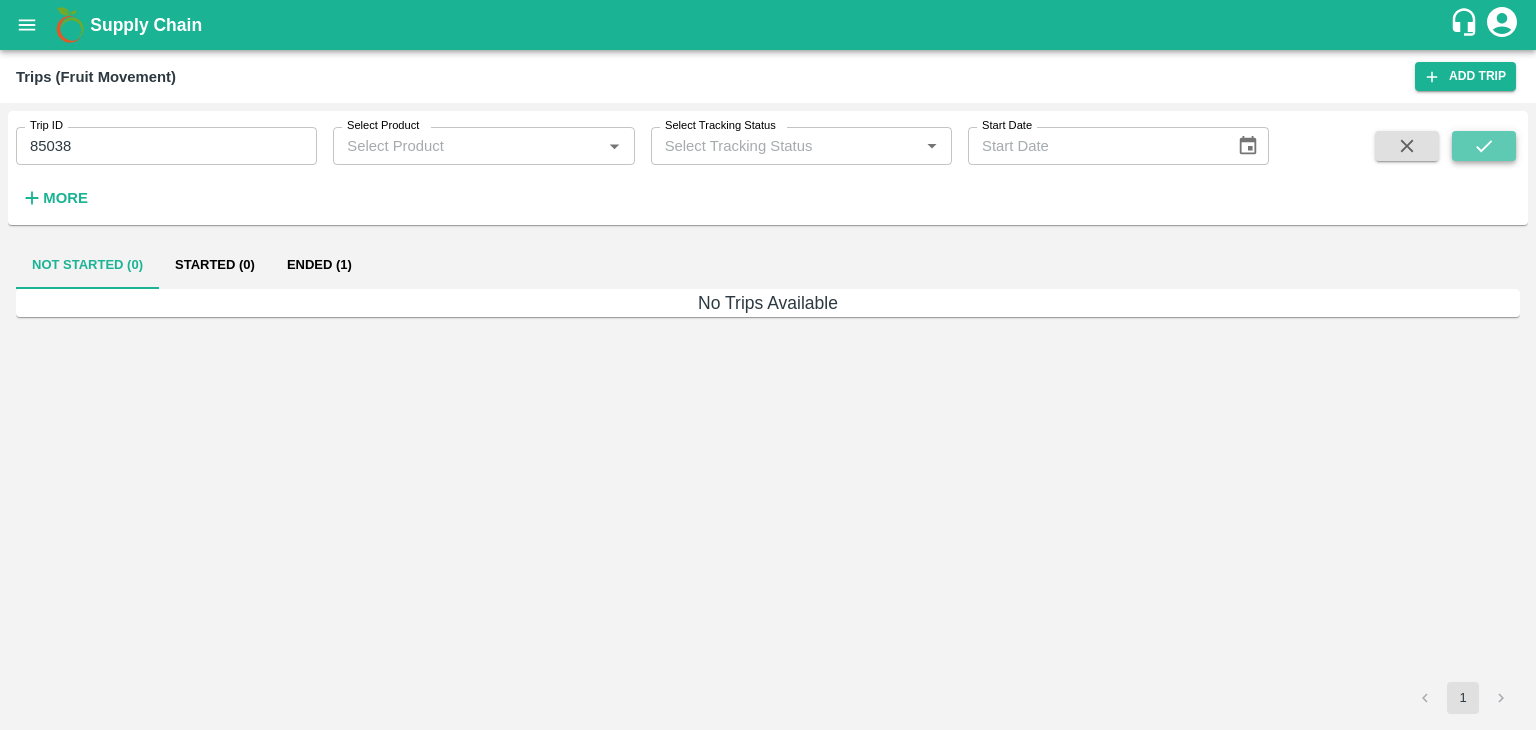 click at bounding box center [1484, 146] 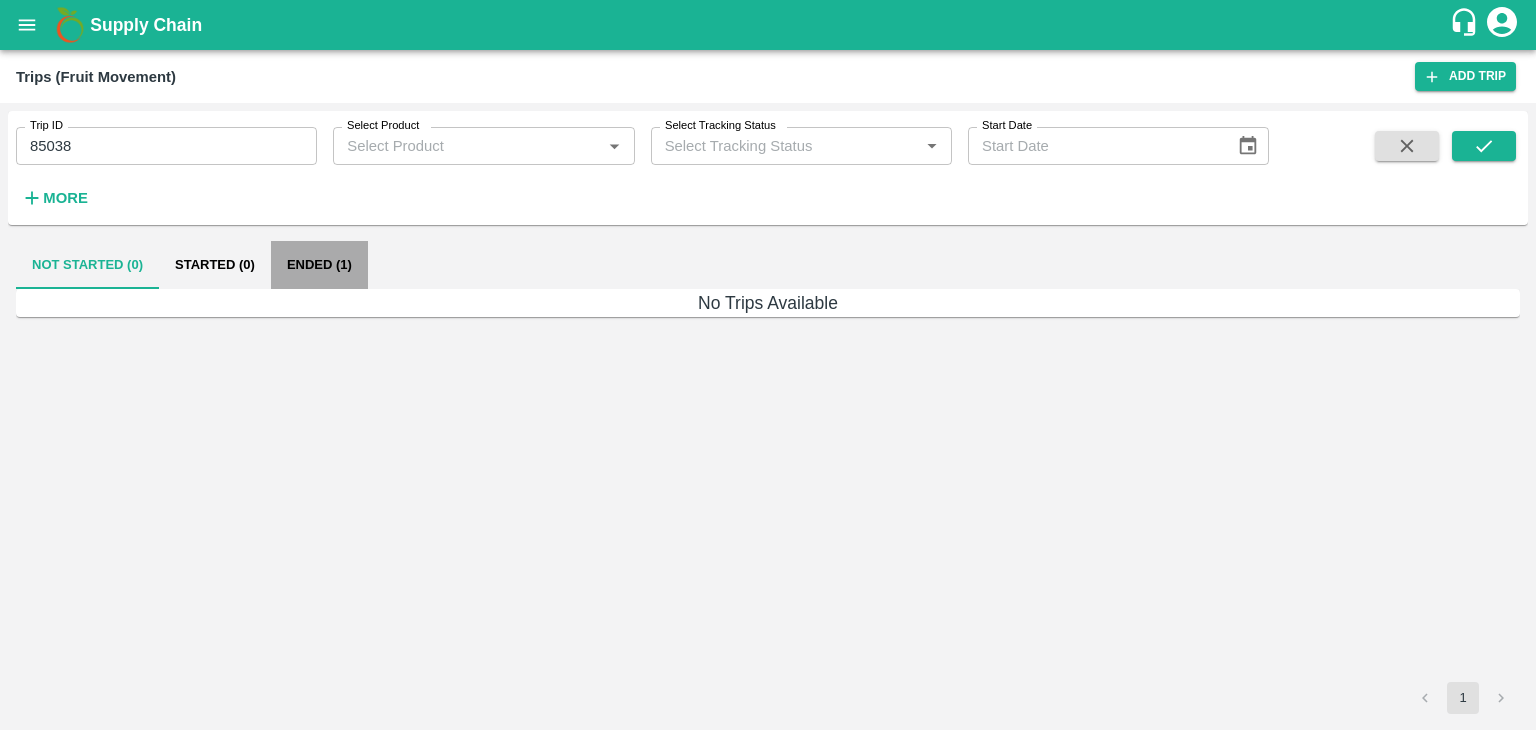 click on "Ended (1)" at bounding box center (319, 265) 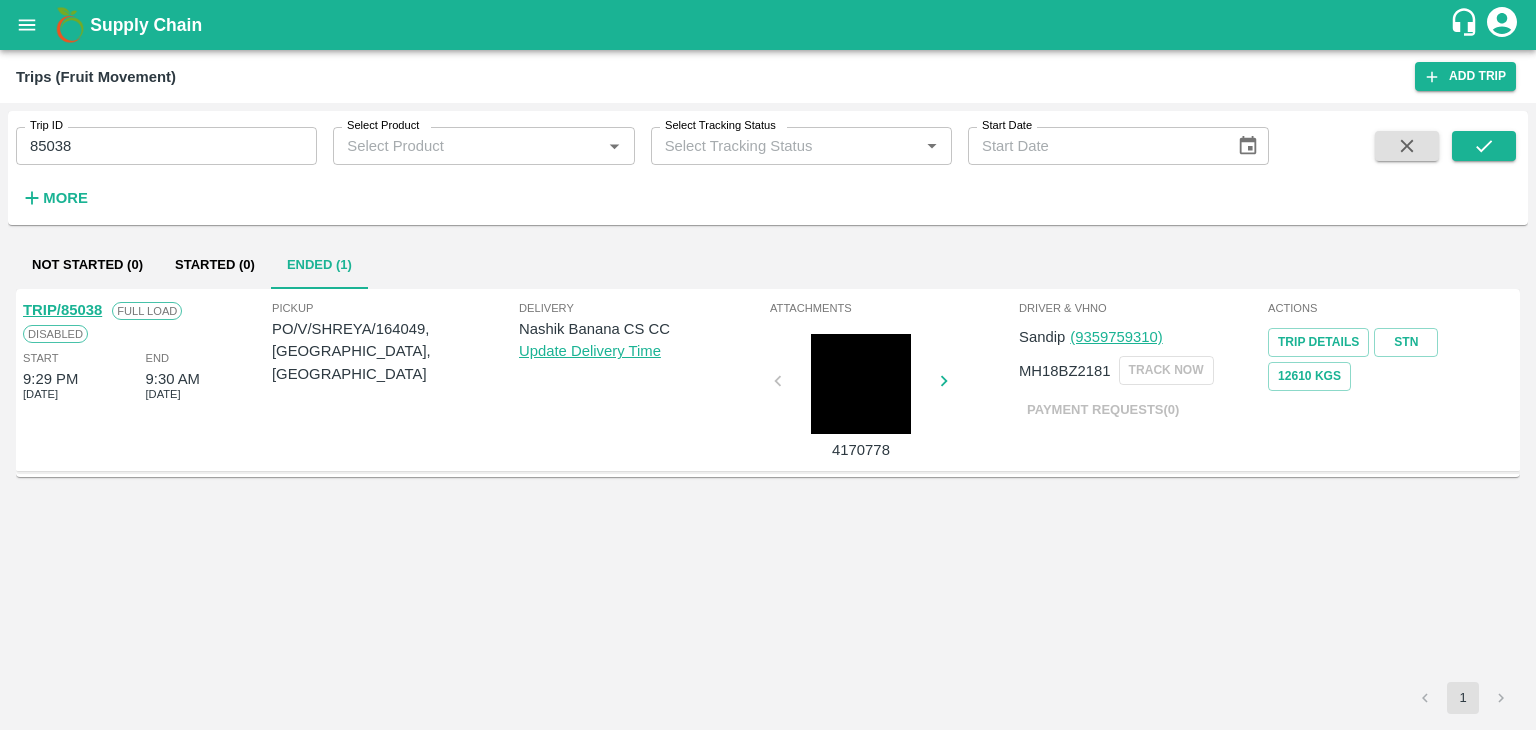 click on "TRIP/85038" at bounding box center (62, 310) 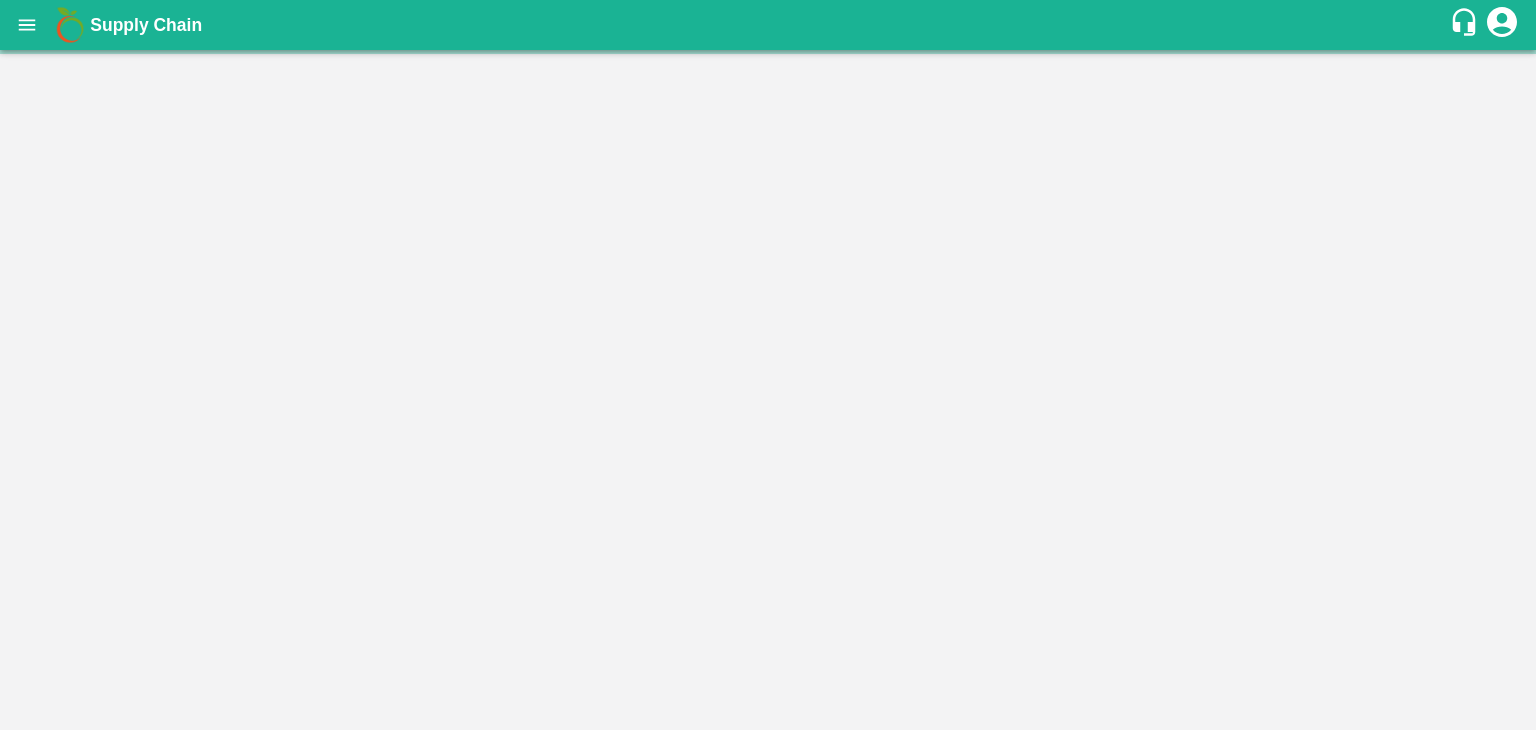 scroll, scrollTop: 0, scrollLeft: 0, axis: both 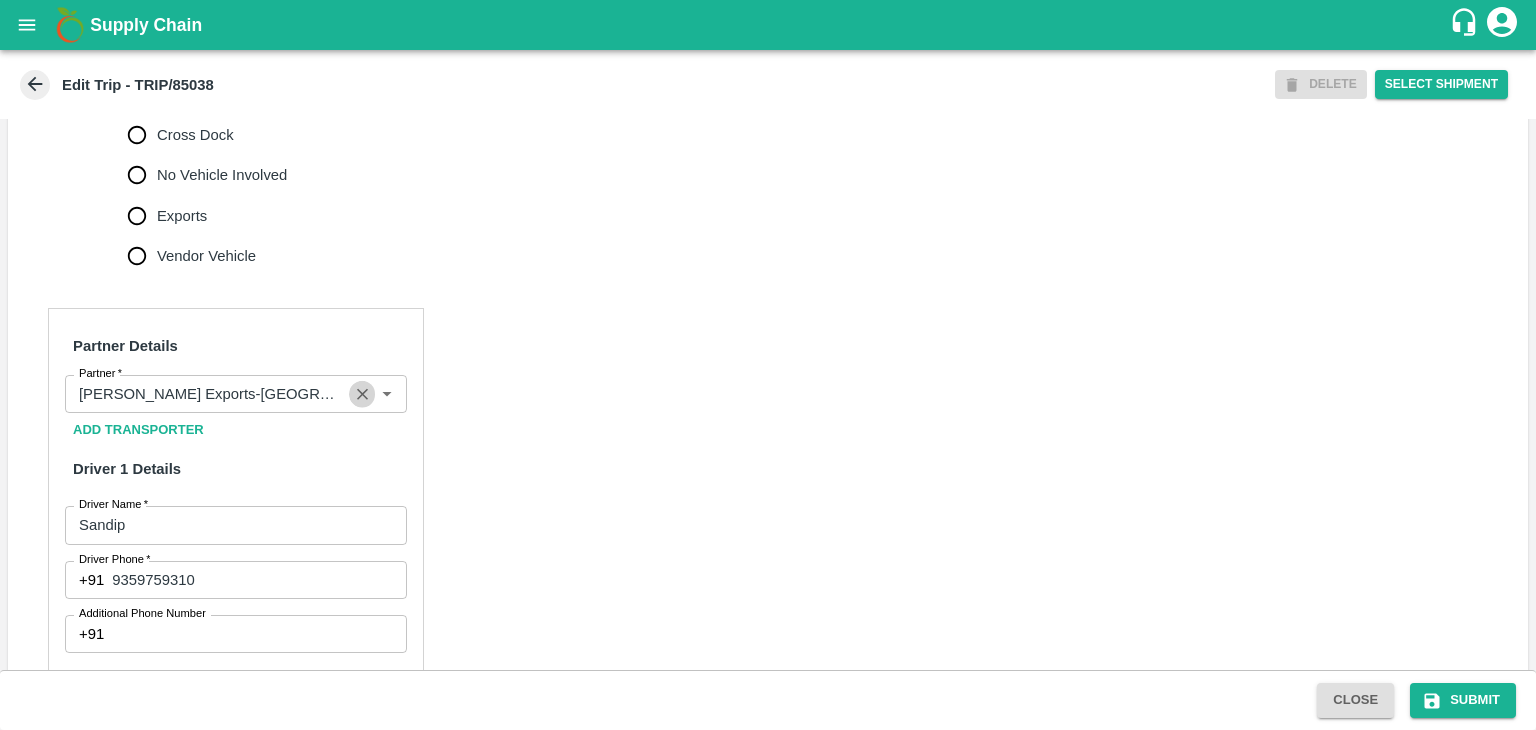 click 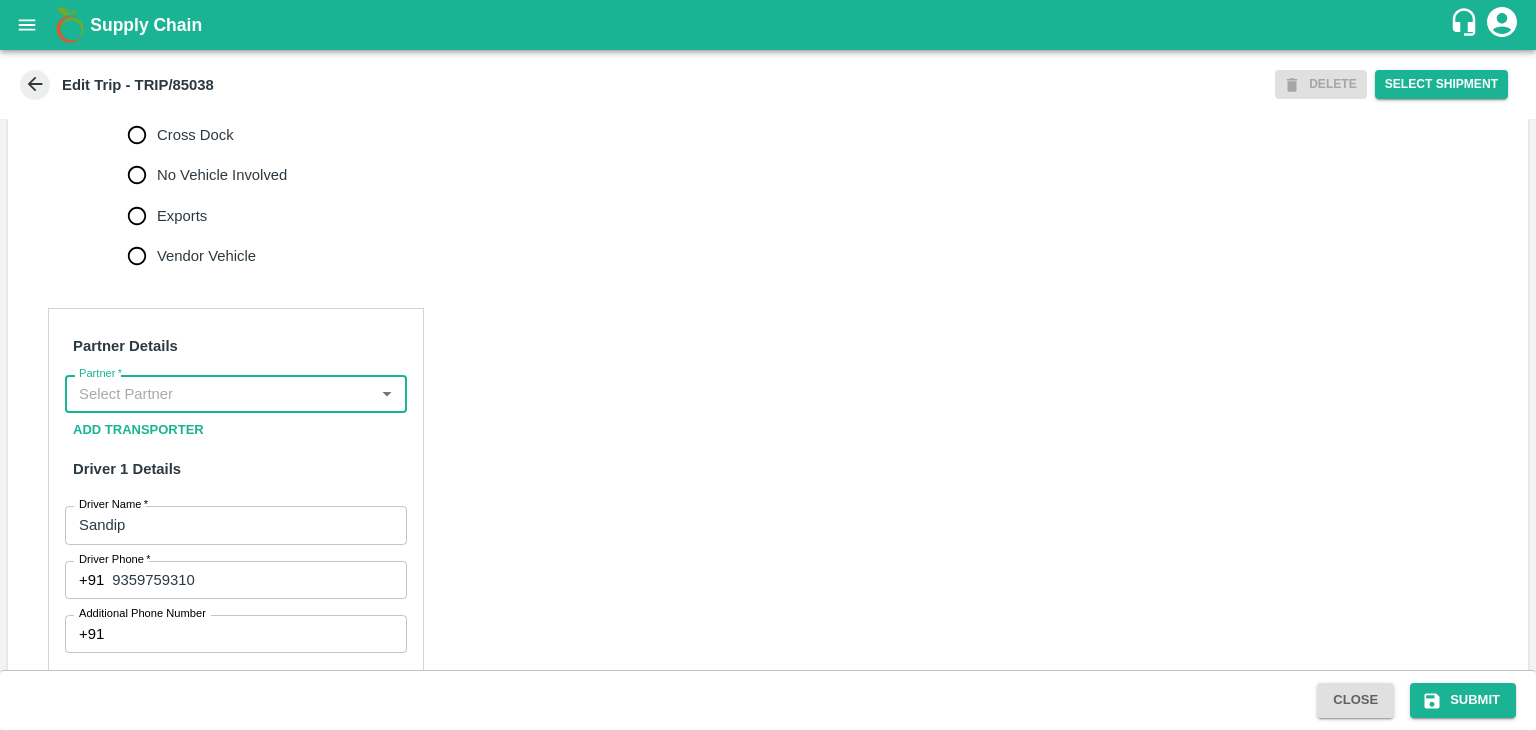scroll, scrollTop: 0, scrollLeft: 0, axis: both 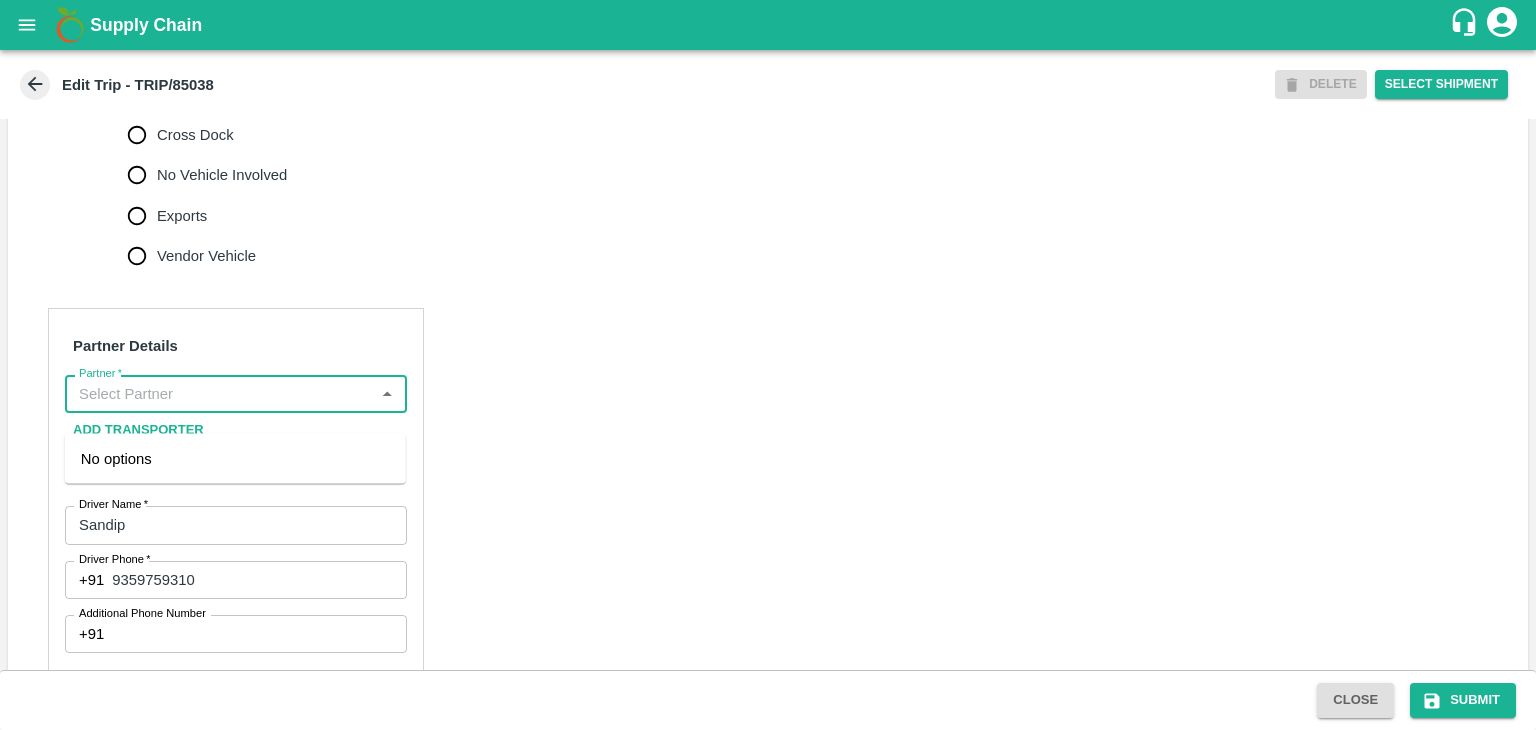 click on "Partner   *" at bounding box center (219, 394) 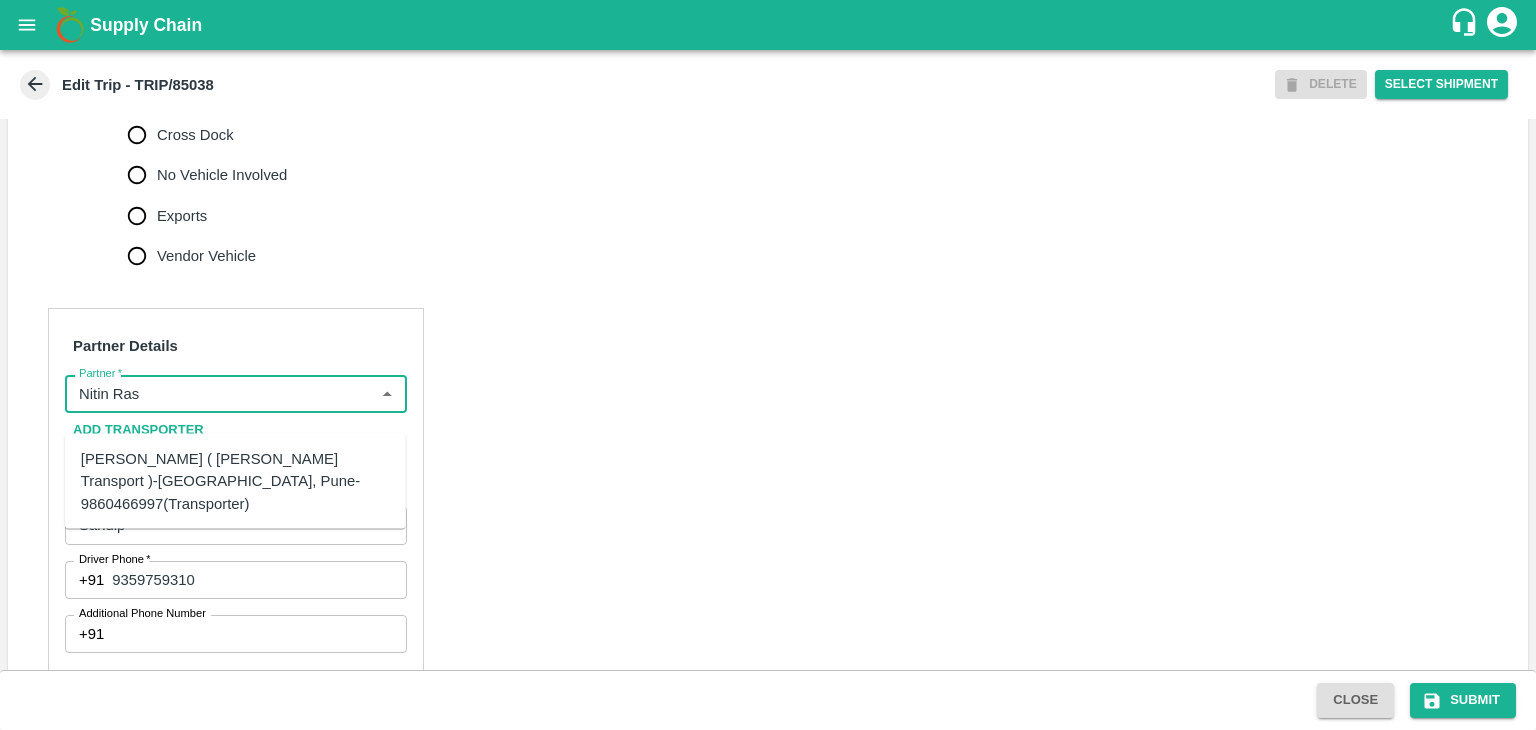 click on "[PERSON_NAME] ( [PERSON_NAME] Transport )-[GEOGRAPHIC_DATA], Pune-9860466997(Transporter)" at bounding box center (235, 481) 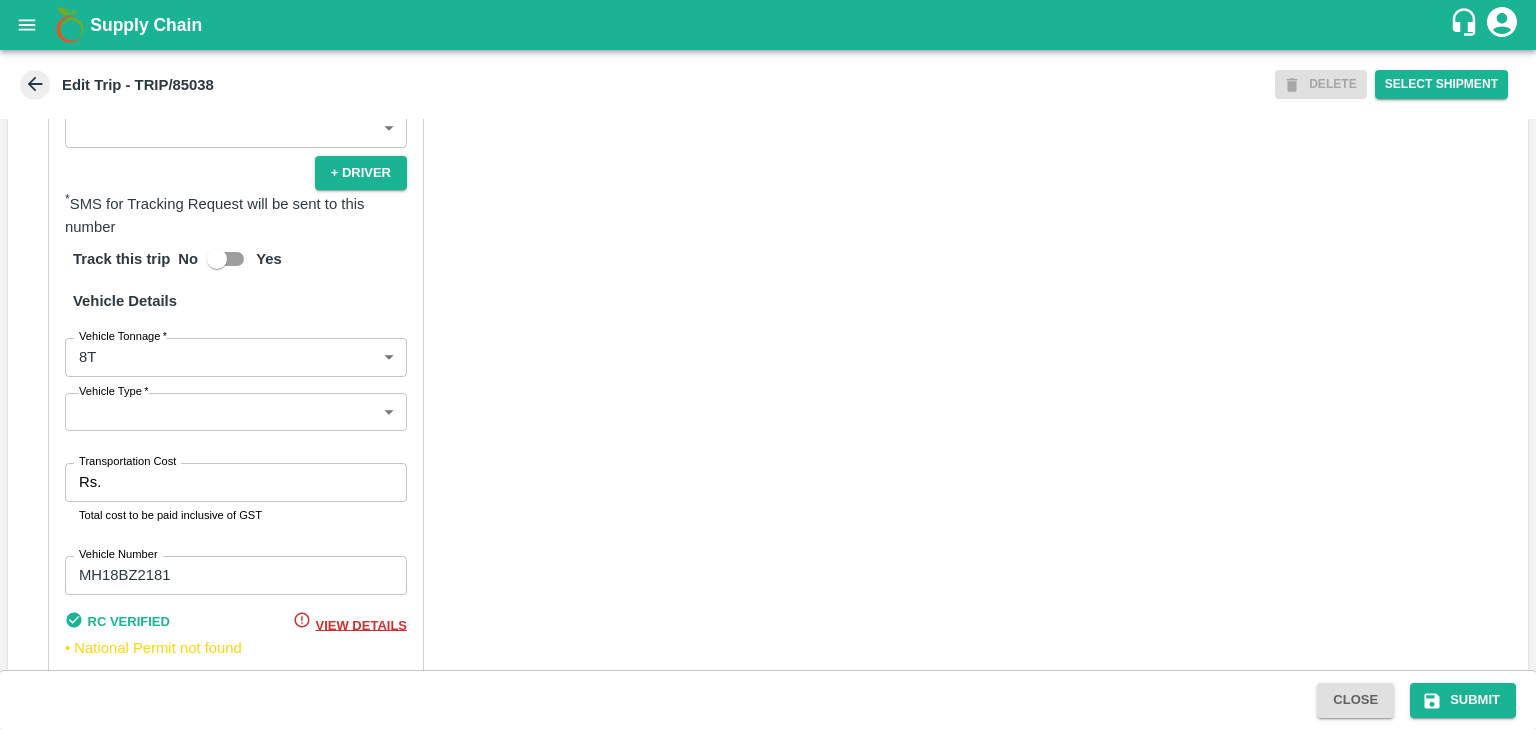 scroll, scrollTop: 1320, scrollLeft: 0, axis: vertical 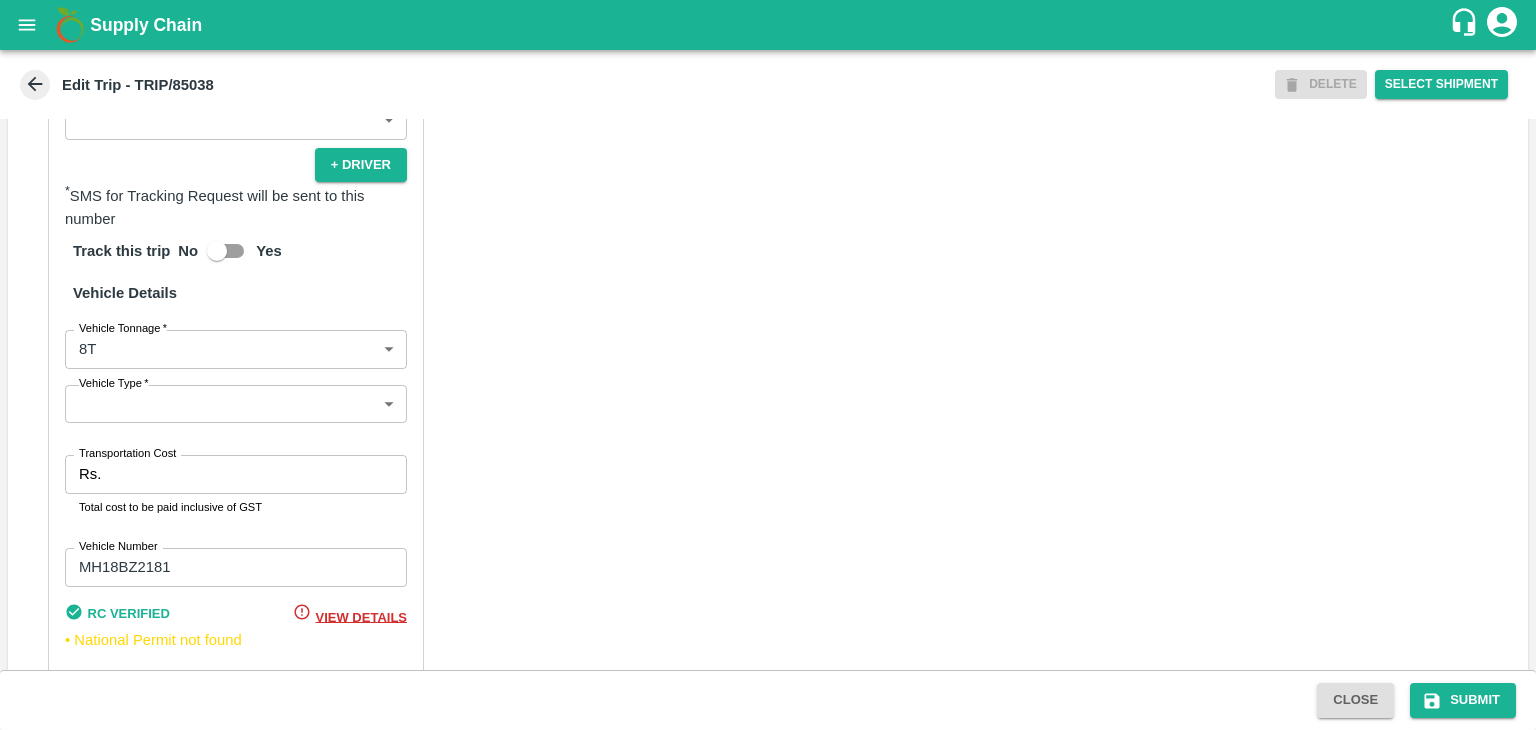 type on "[PERSON_NAME] ( [PERSON_NAME] Transport )-[GEOGRAPHIC_DATA], Pune-9860466997(Transporter)" 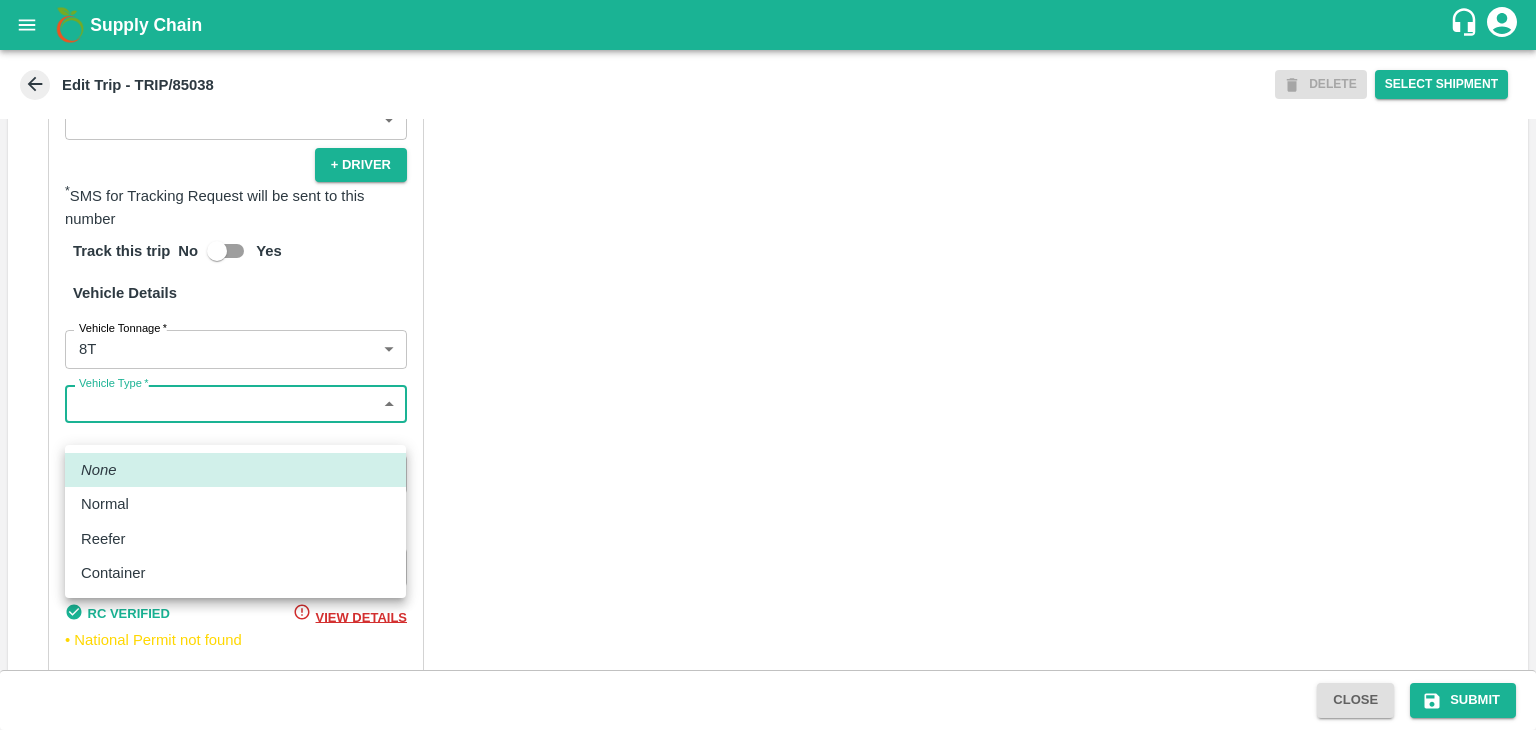 click on "Supply Chain Edit Trip - TRIP/85038 DELETE Select Shipment Trip Details Trip Type Fruit Movement 1 Trip Type Trip Pickup Order SHIP/[PERSON_NAME]/346693 PO/V/SHREYA/164049 Address: [GEOGRAPHIC_DATA], [GEOGRAPHIC_DATA] Trip Delivery Order SHIP/[PERSON_NAME]/346693 Nashik Banana CS Address:  [GEOGRAPHIC_DATA] No. 314/2/1, A/p- Mohadi, Tal- Dindori, Dist- Nashik 422207, [GEOGRAPHIC_DATA], [GEOGRAPHIC_DATA], [GEOGRAPHIC_DATA] Trip Category  Full Load Part Load Monthly Vehicle Cross Dock No Vehicle Involved Exports Vendor Vehicle Partner Details Partner   * Partner Add   Transporter Driver 1 Details Driver Name   * Sandip Driver Name Driver Phone   * [PHONE_NUMBER] Driver Phone Additional Phone Number +91 Additional Phone Number Driver Language ​ Driver Language + Driver * SMS for Tracking Request will be sent to this number Track this trip No Yes Vehicle Details Vehicle Tonnage   * 8T 8000 Vehicle Tonnage Vehicle Type   * ​ Vehicle Type Transportation Cost Rs. Transportation Cost Total cost to be paid inclusive of GST Vehicle Number" at bounding box center [768, 365] 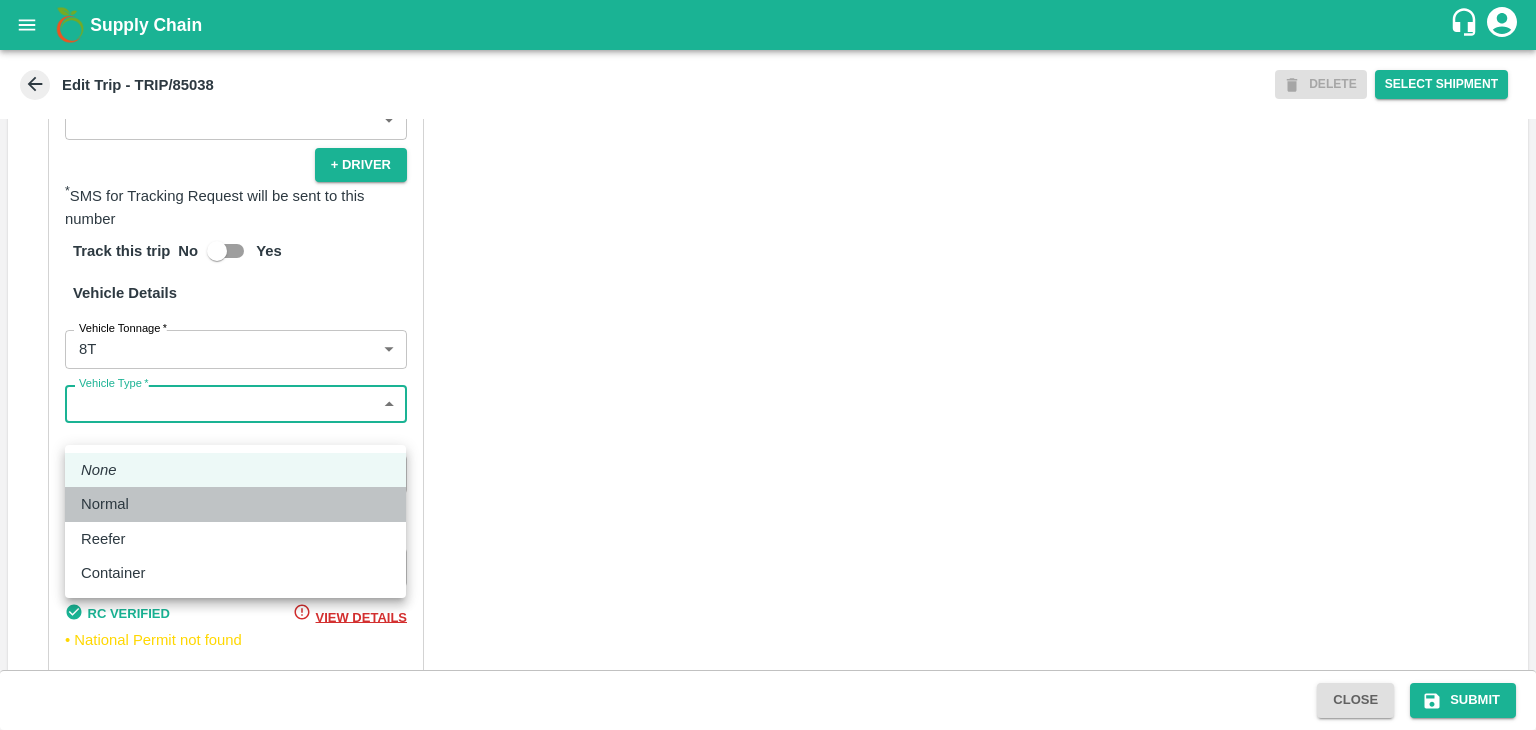 click on "Normal" at bounding box center [235, 504] 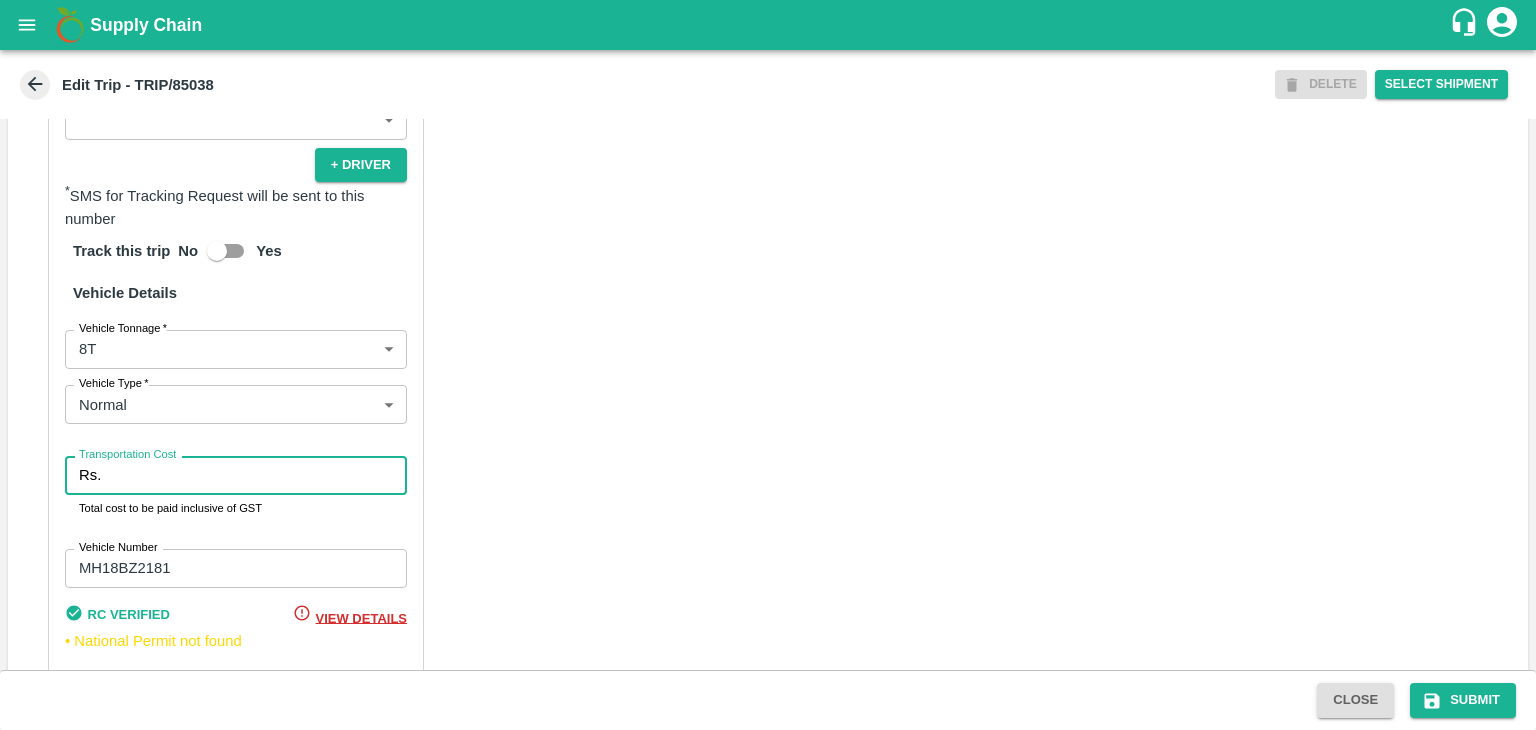 click on "Transportation Cost" at bounding box center [258, 475] 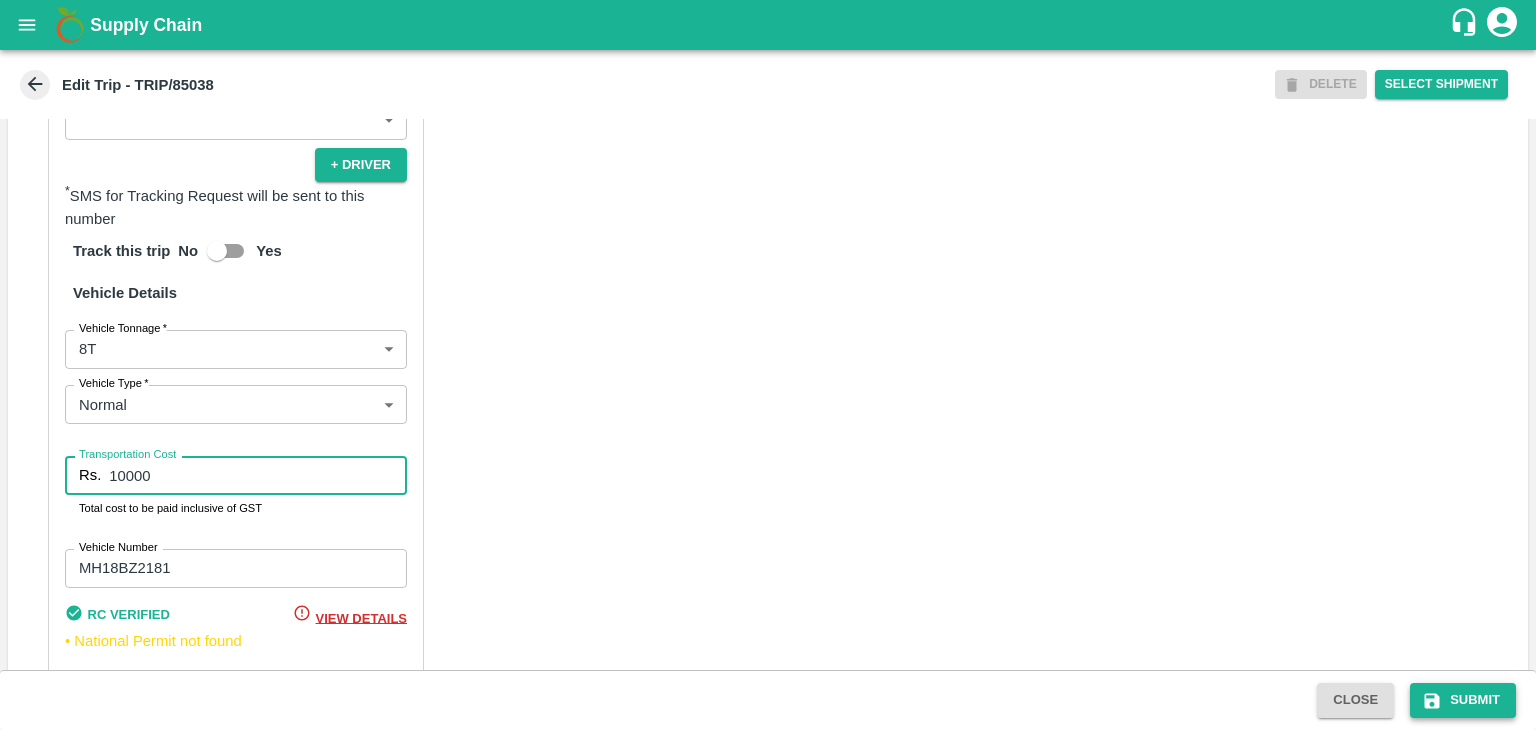 type on "10000" 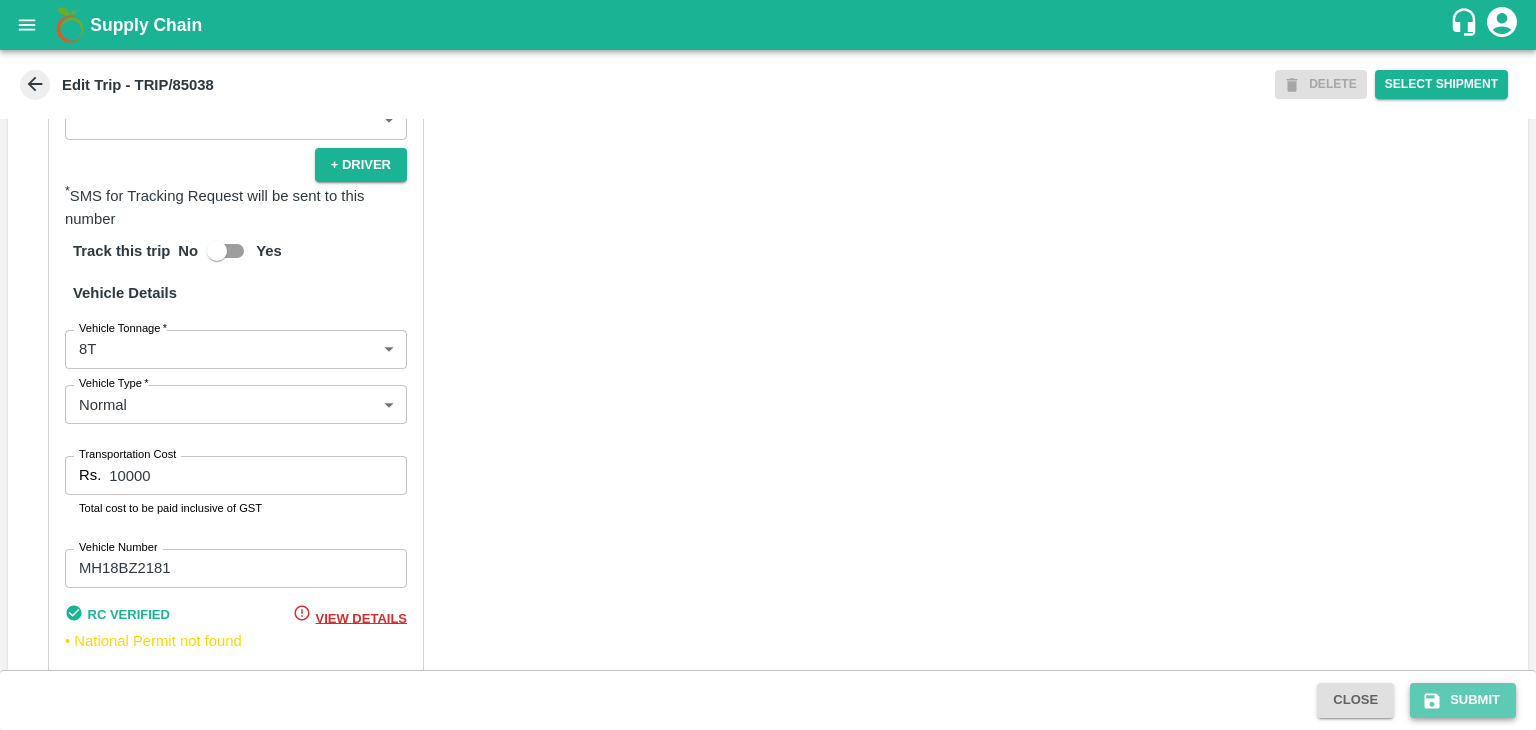 click on "Submit" at bounding box center [1463, 700] 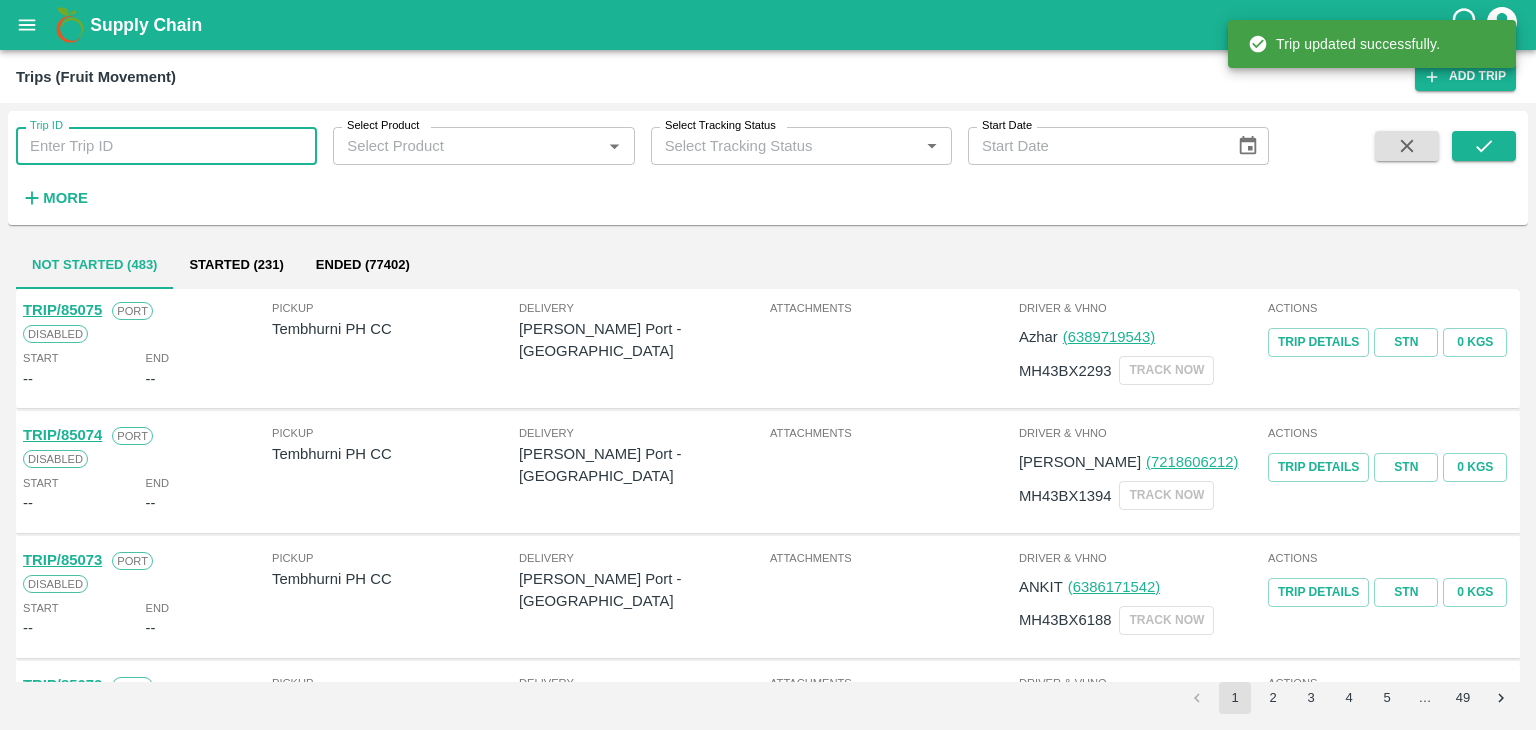drag, startPoint x: 168, startPoint y: 164, endPoint x: 161, endPoint y: 141, distance: 24.04163 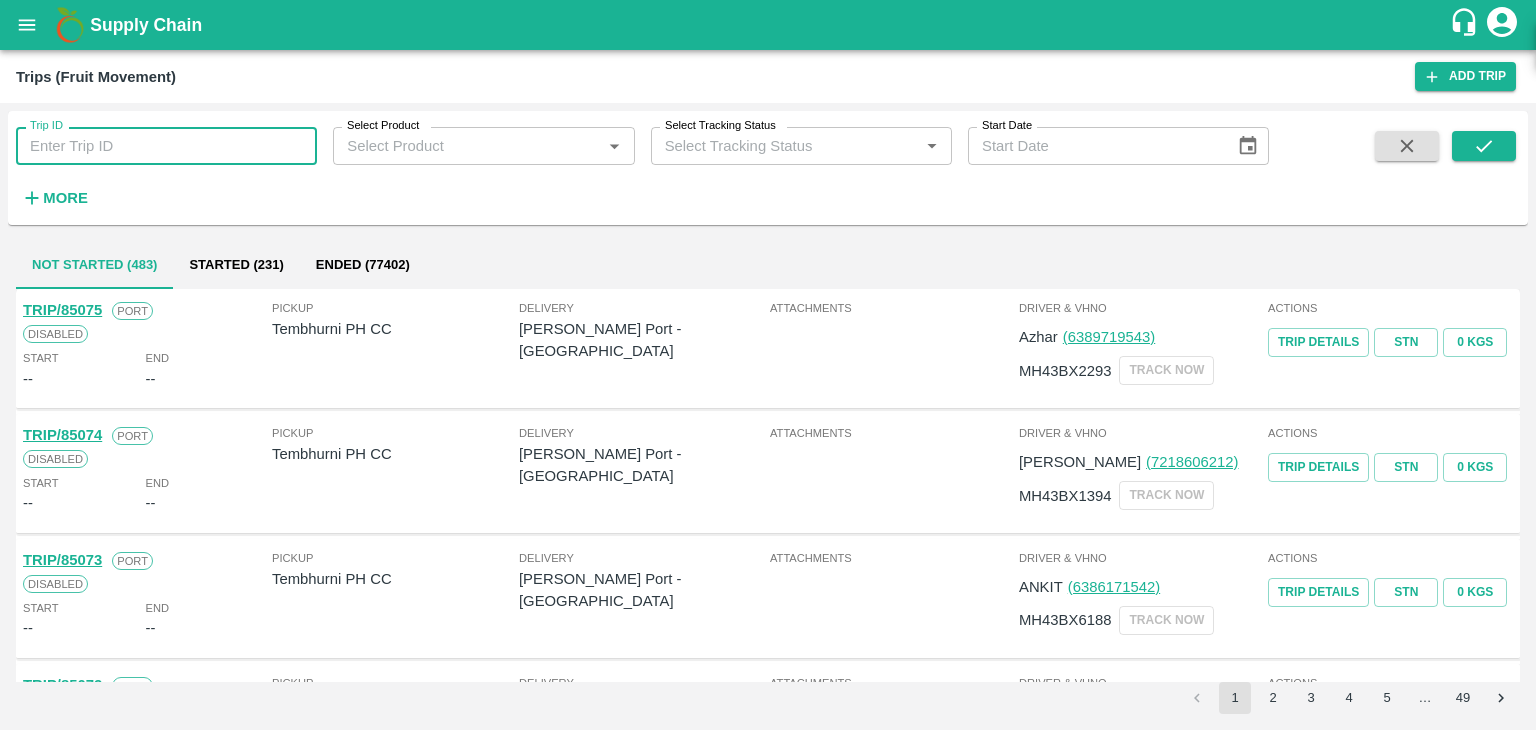 click on "Trip ID" at bounding box center [166, 146] 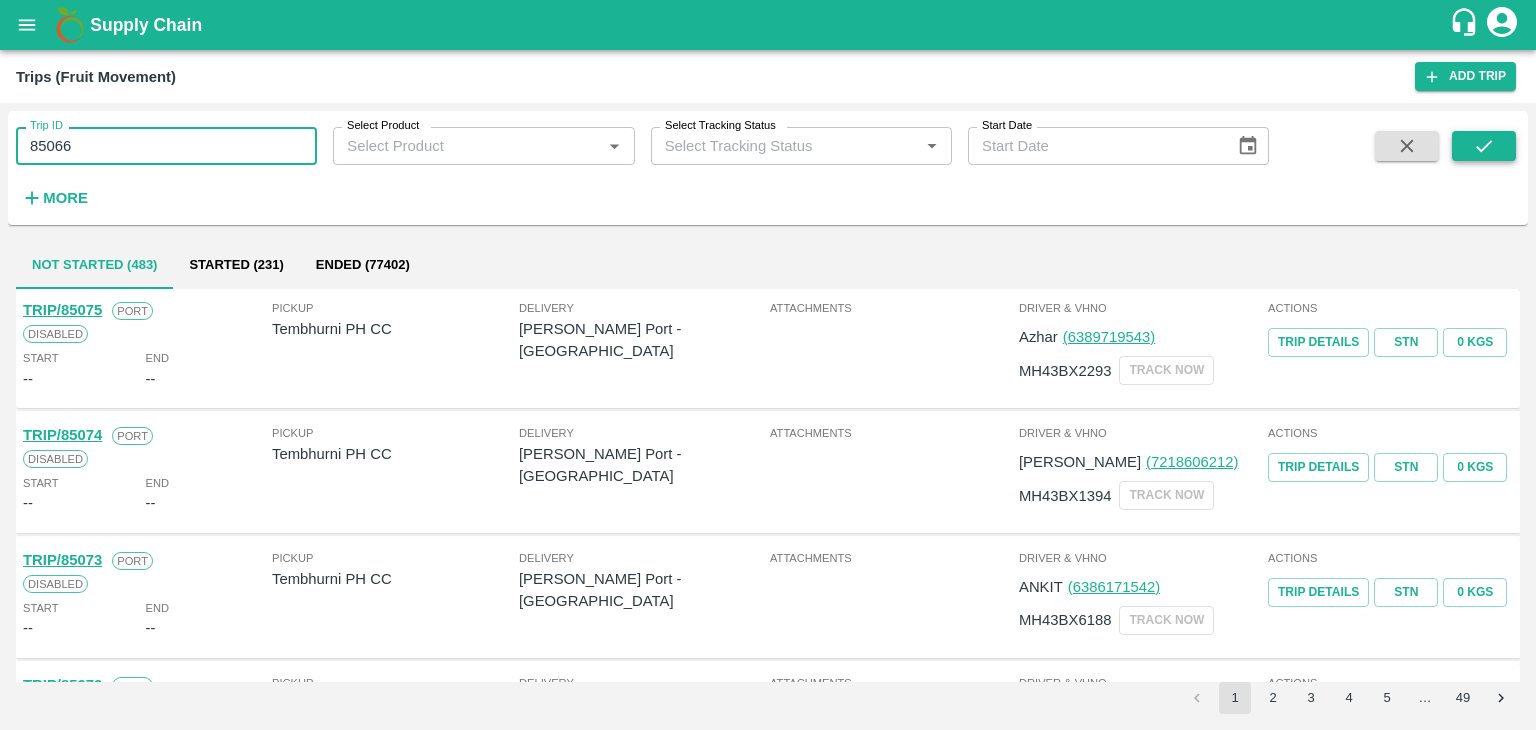 type on "85066" 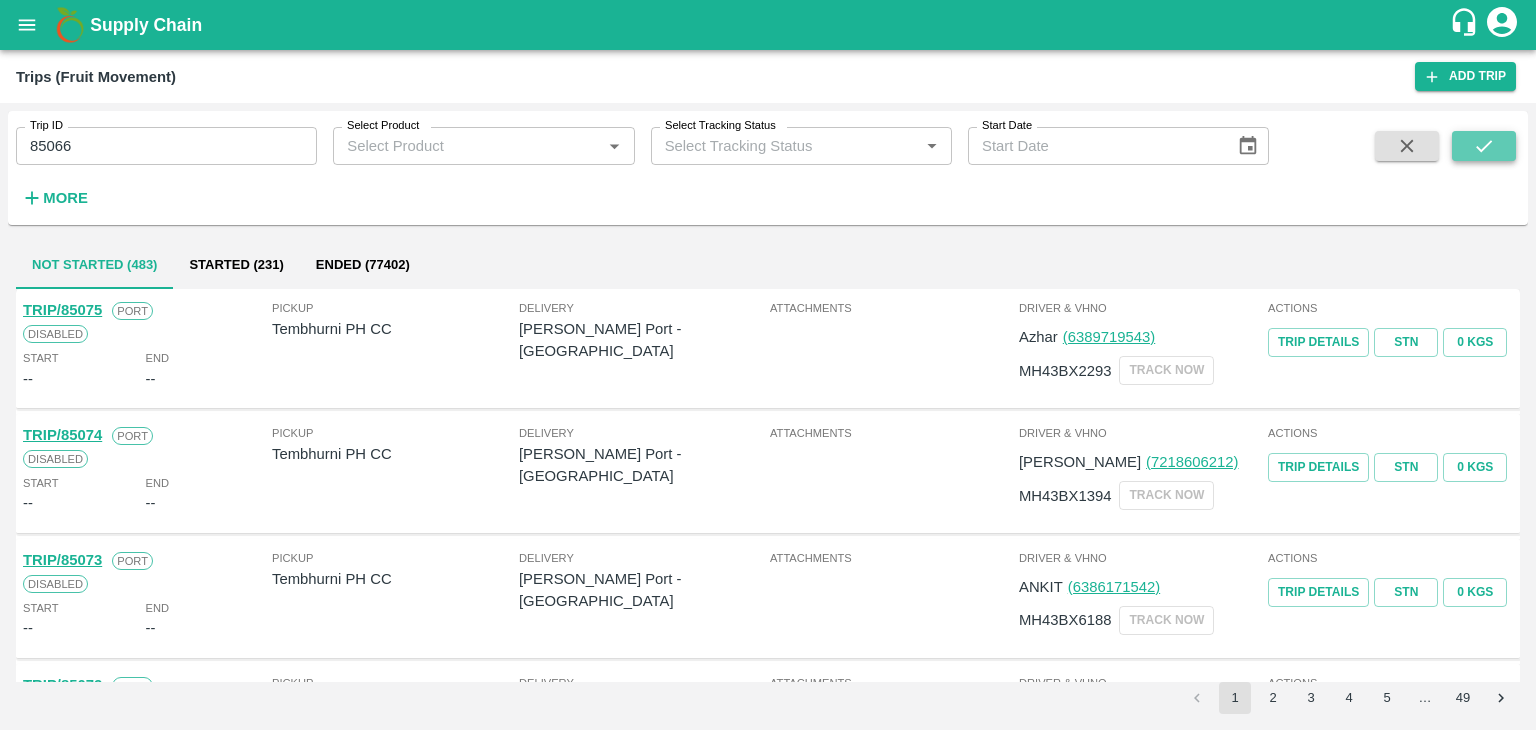click 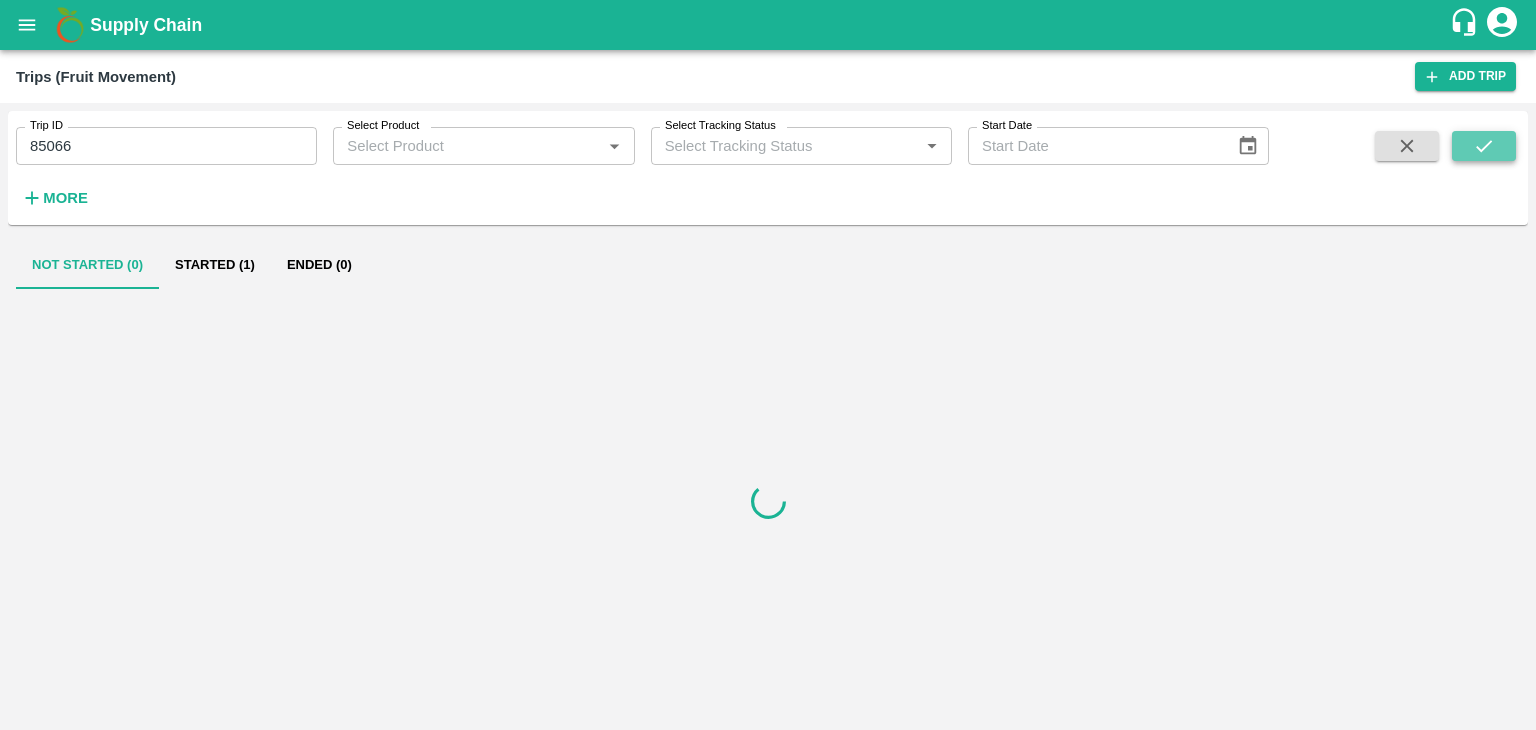 click 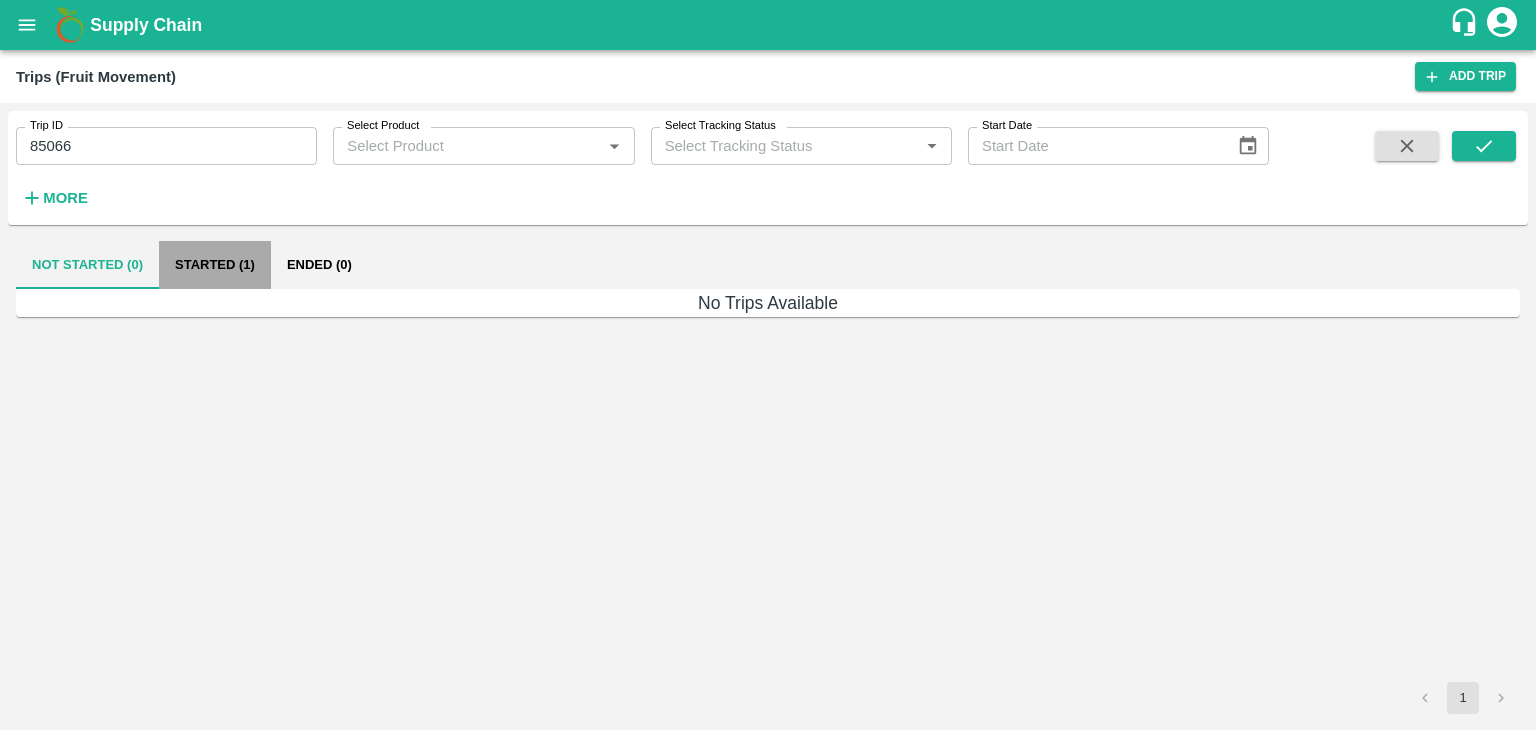click on "Started (1)" at bounding box center [215, 265] 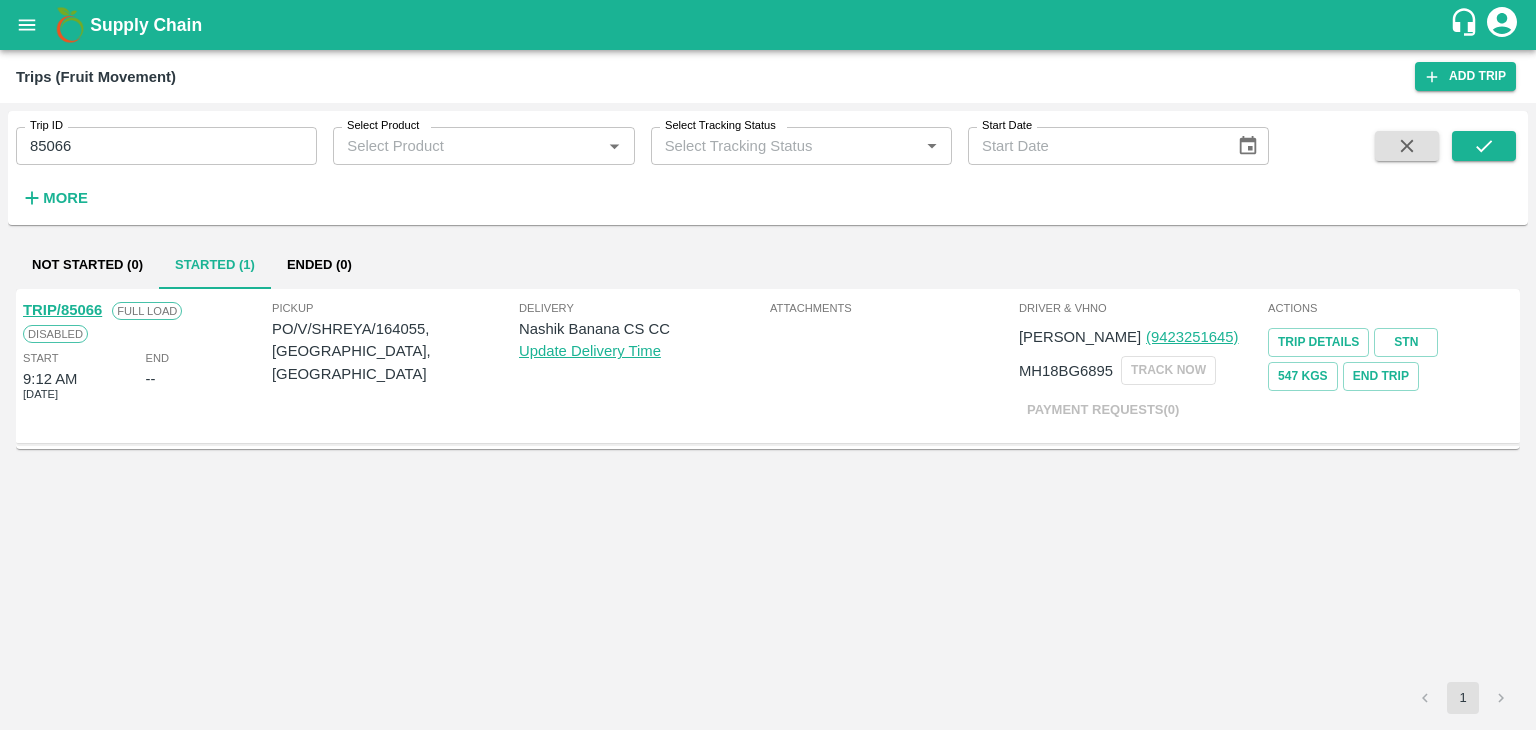 click on "TRIP/85066" at bounding box center (62, 310) 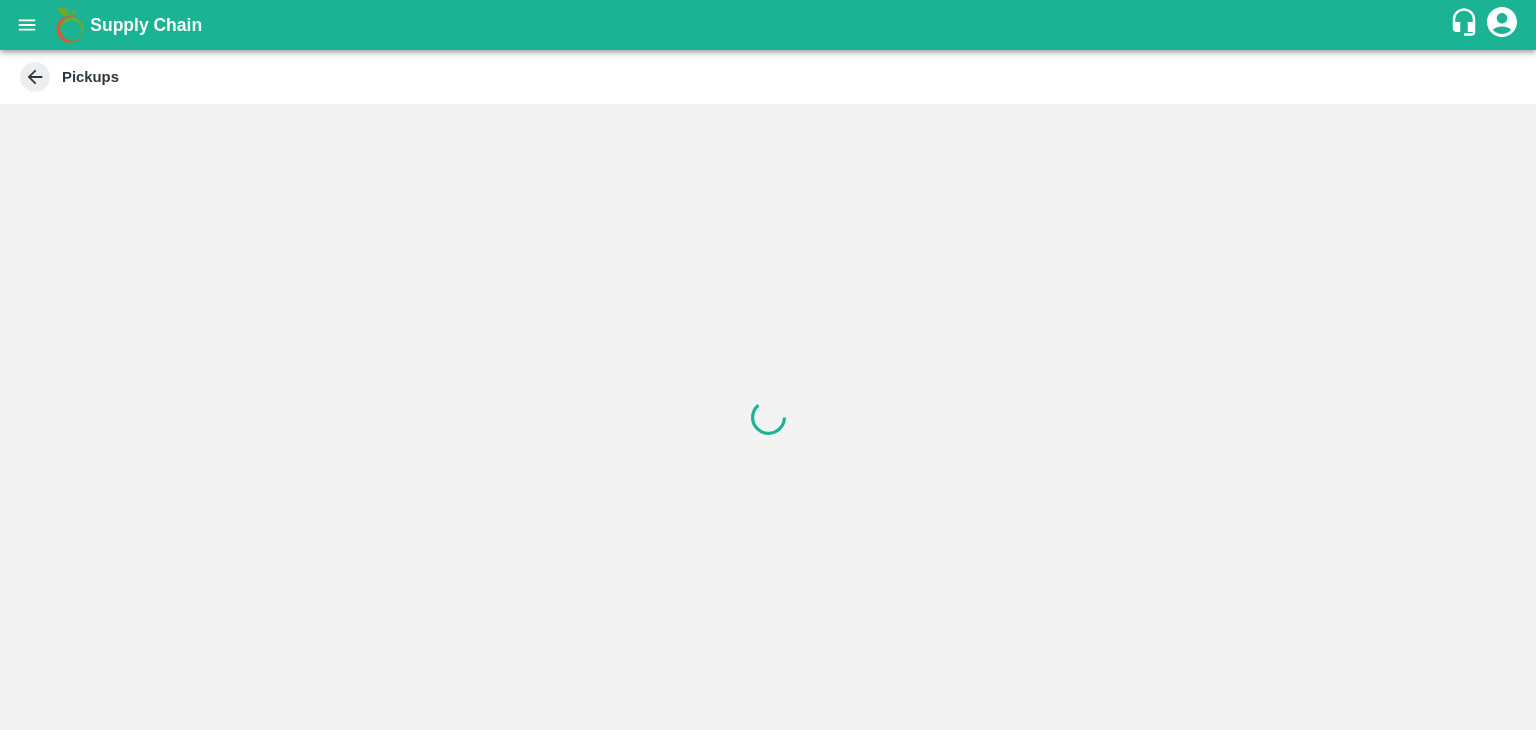 scroll, scrollTop: 0, scrollLeft: 0, axis: both 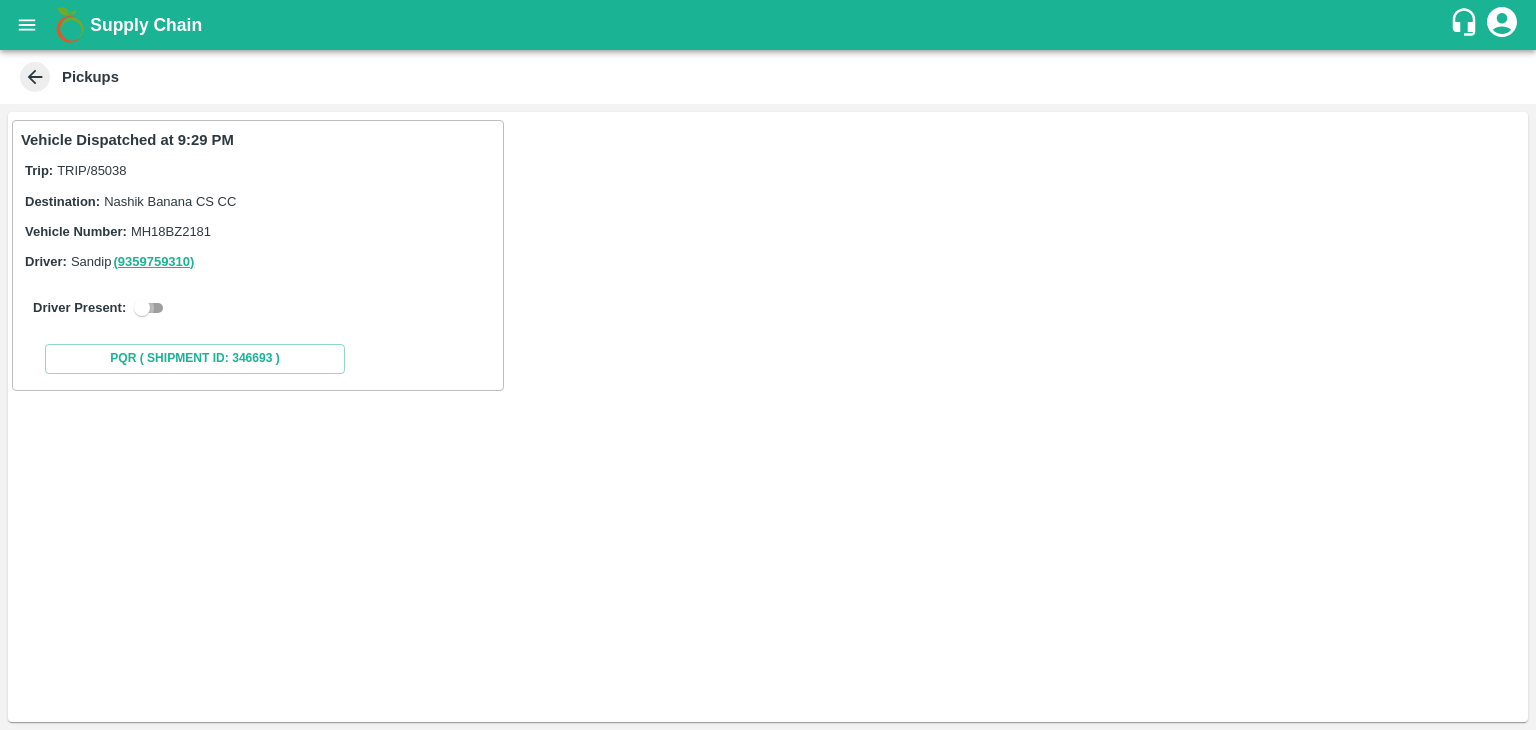 click at bounding box center [142, 308] 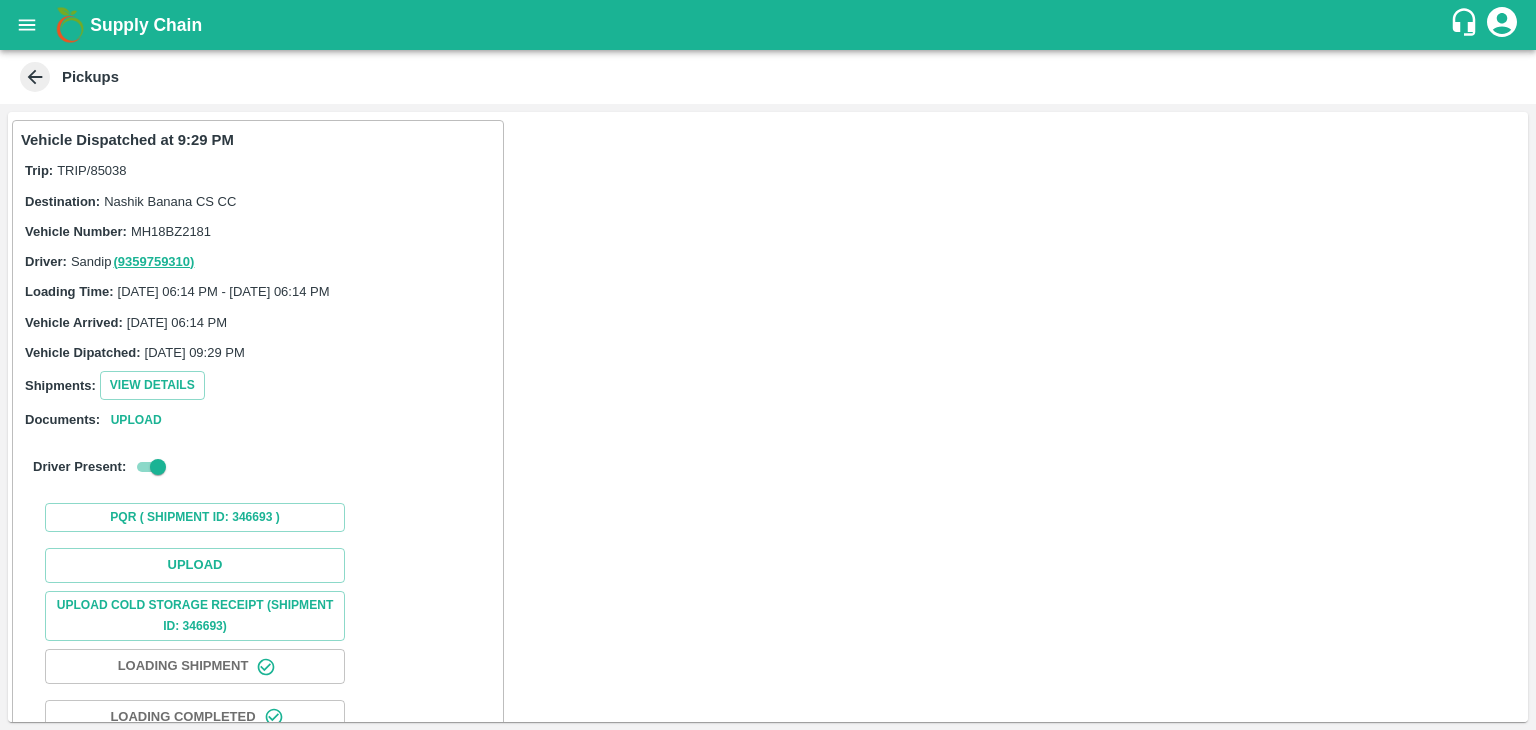 click on "Upload Upload Cold Storage Receipt (SHIPMENT ID: 346693) Loading Shipment Loading Completed Nfi Consumption (SHIPMENT ID:  346693 ) Generate STN" at bounding box center (258, 692) 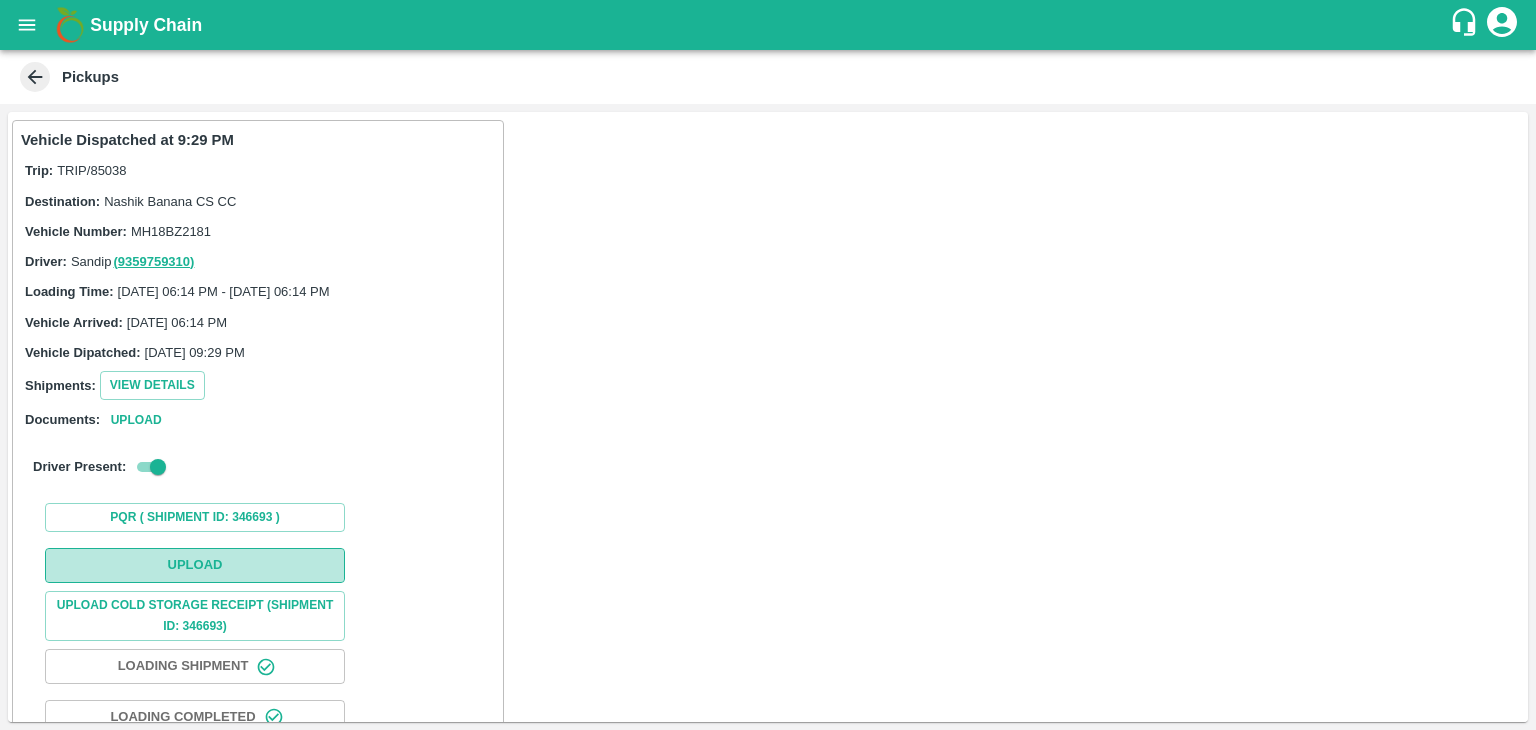 click on "Upload" at bounding box center (195, 565) 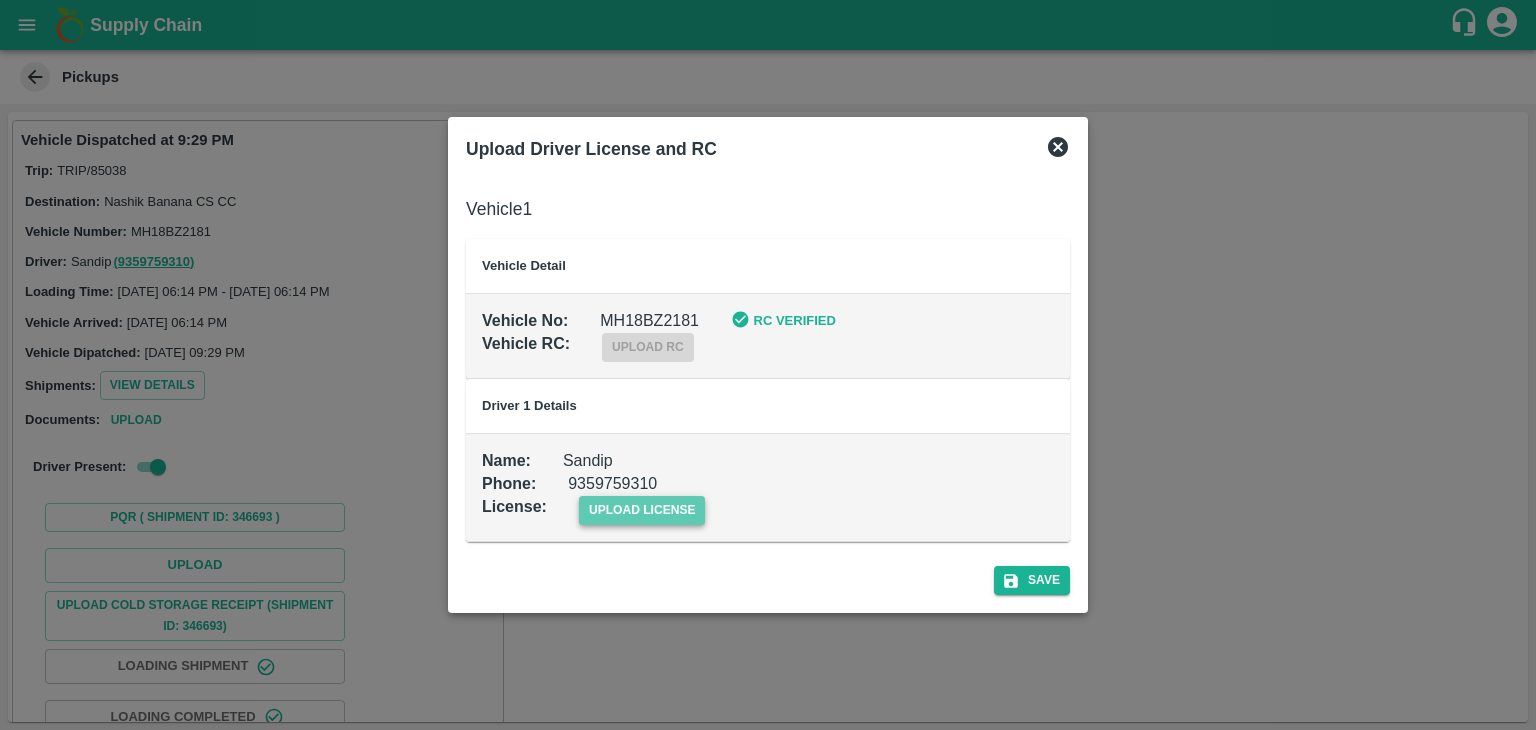 click on "upload license" at bounding box center (642, 510) 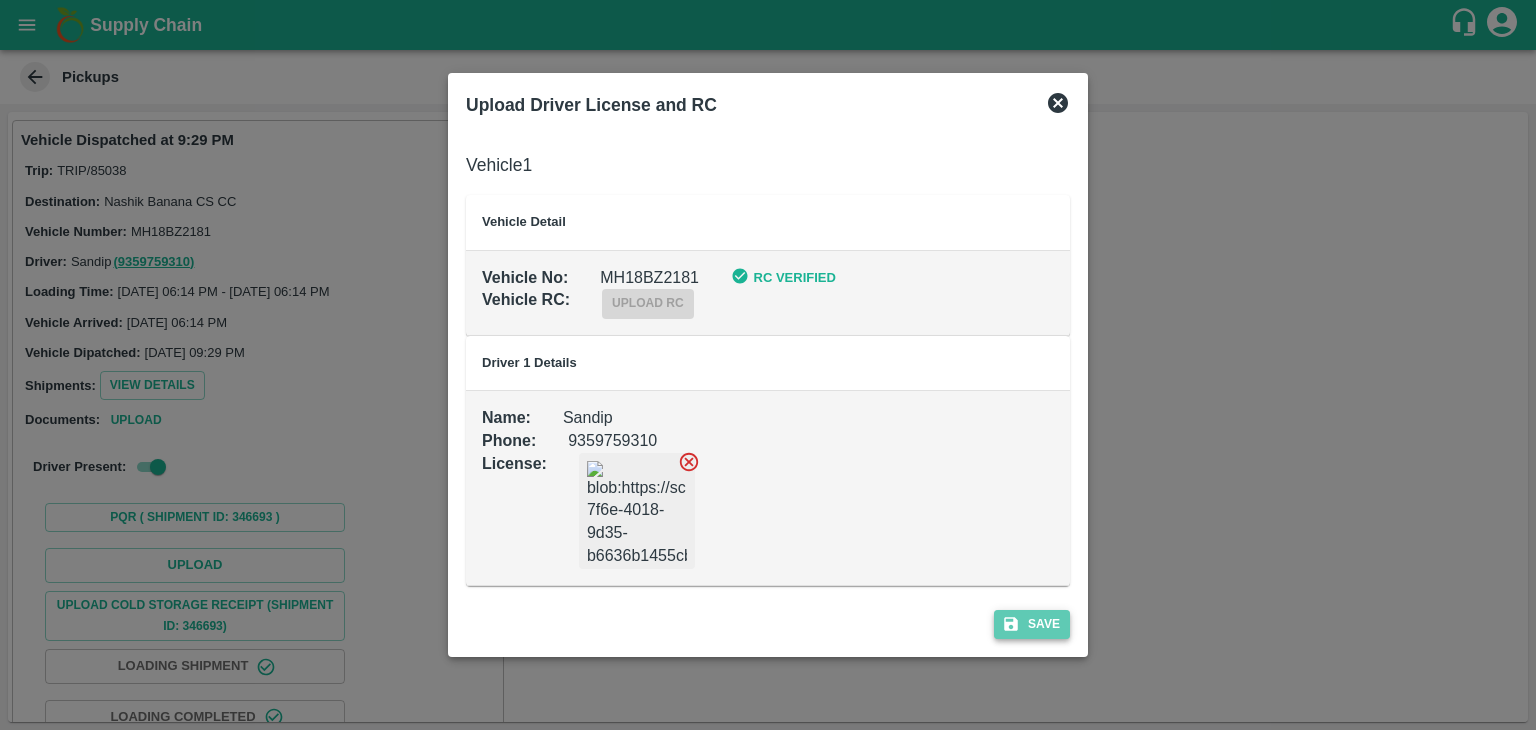 click on "Save" at bounding box center (1032, 624) 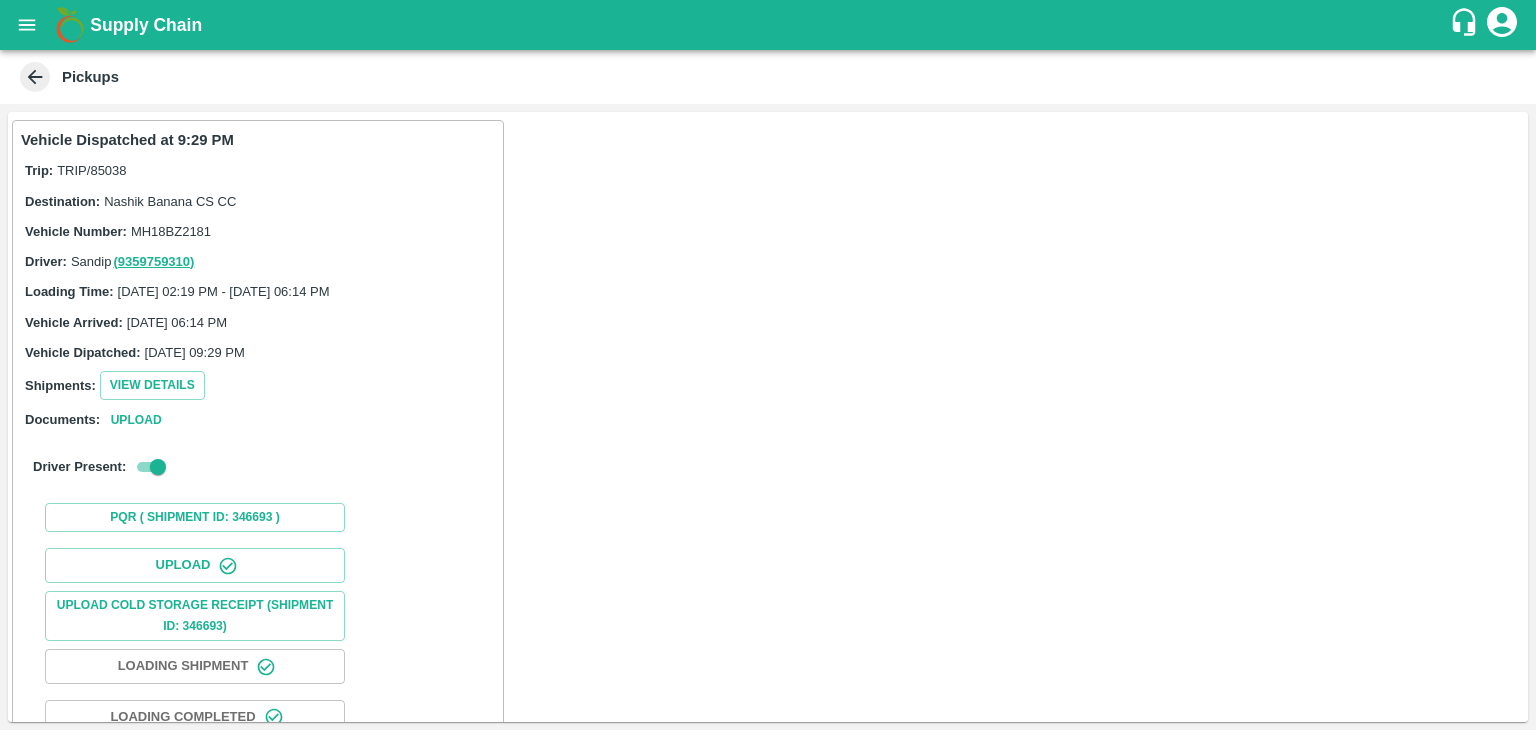 scroll, scrollTop: 209, scrollLeft: 0, axis: vertical 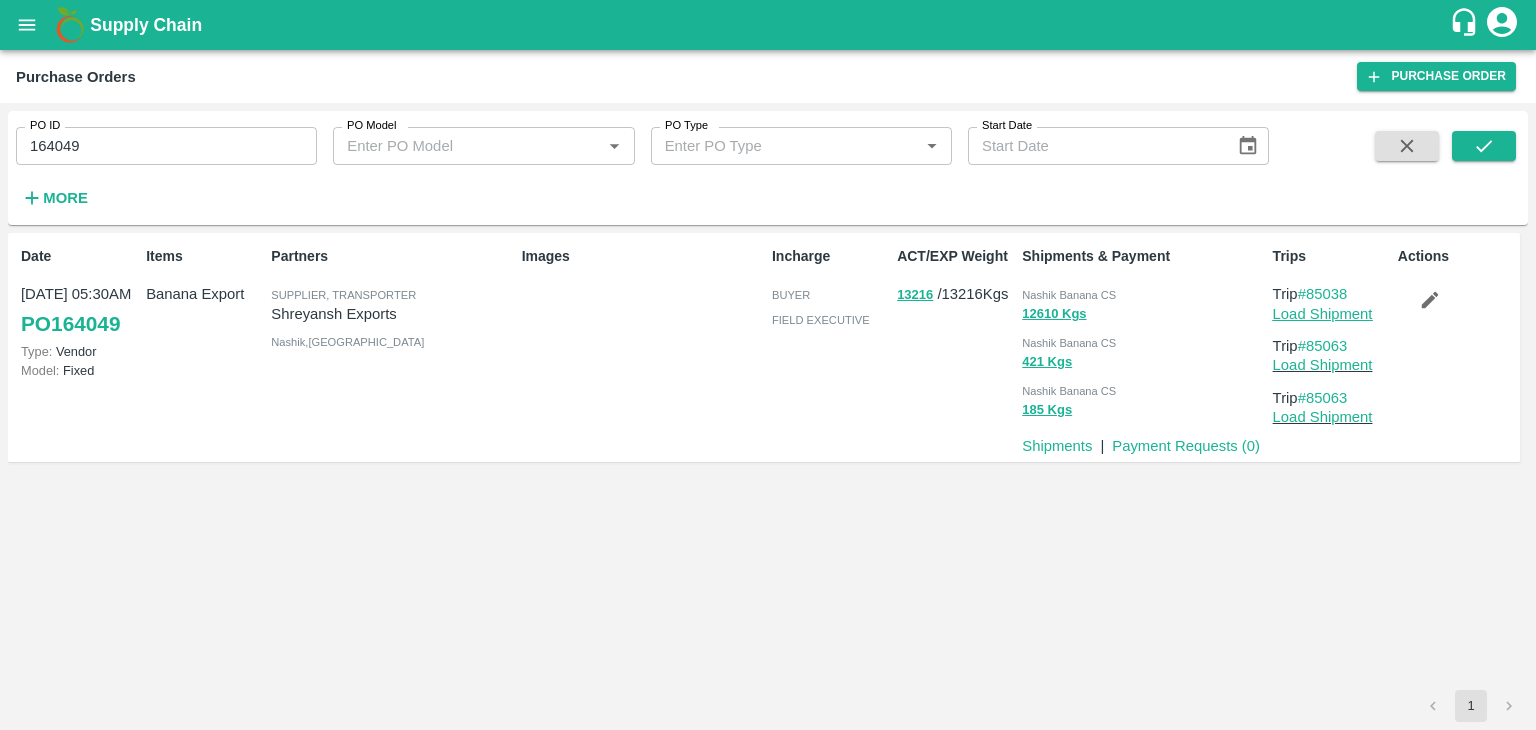 click on "Load Shipment" at bounding box center (1323, 314) 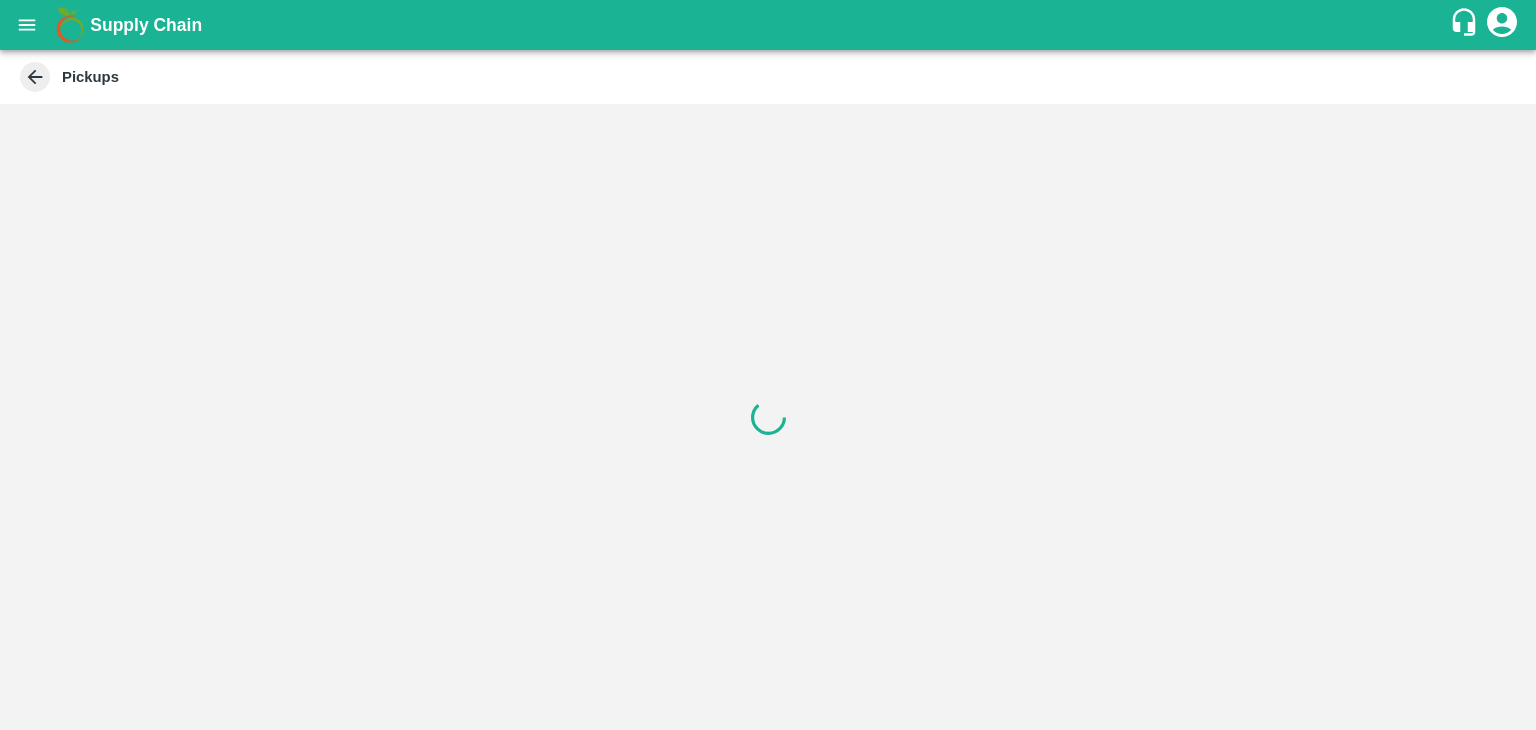 scroll, scrollTop: 0, scrollLeft: 0, axis: both 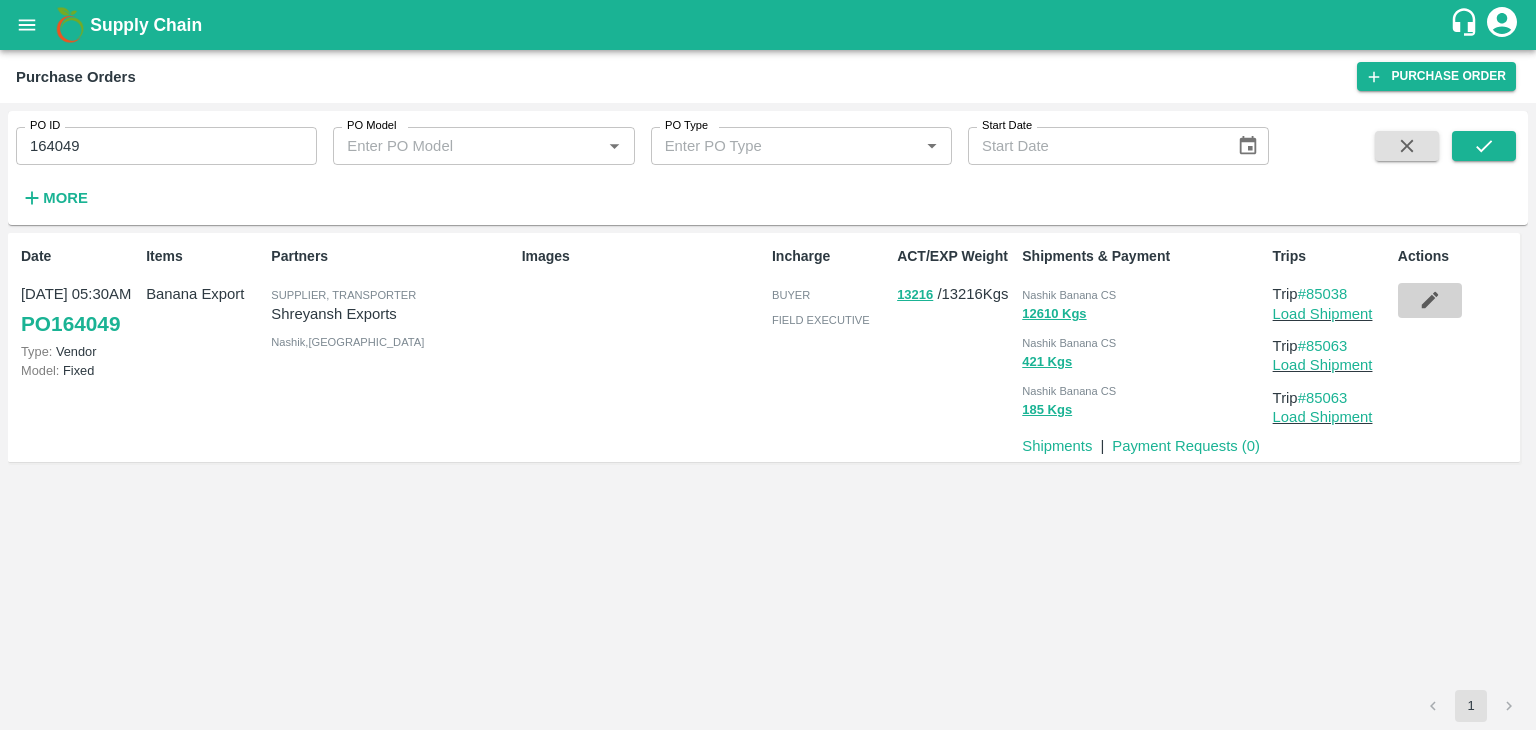 click 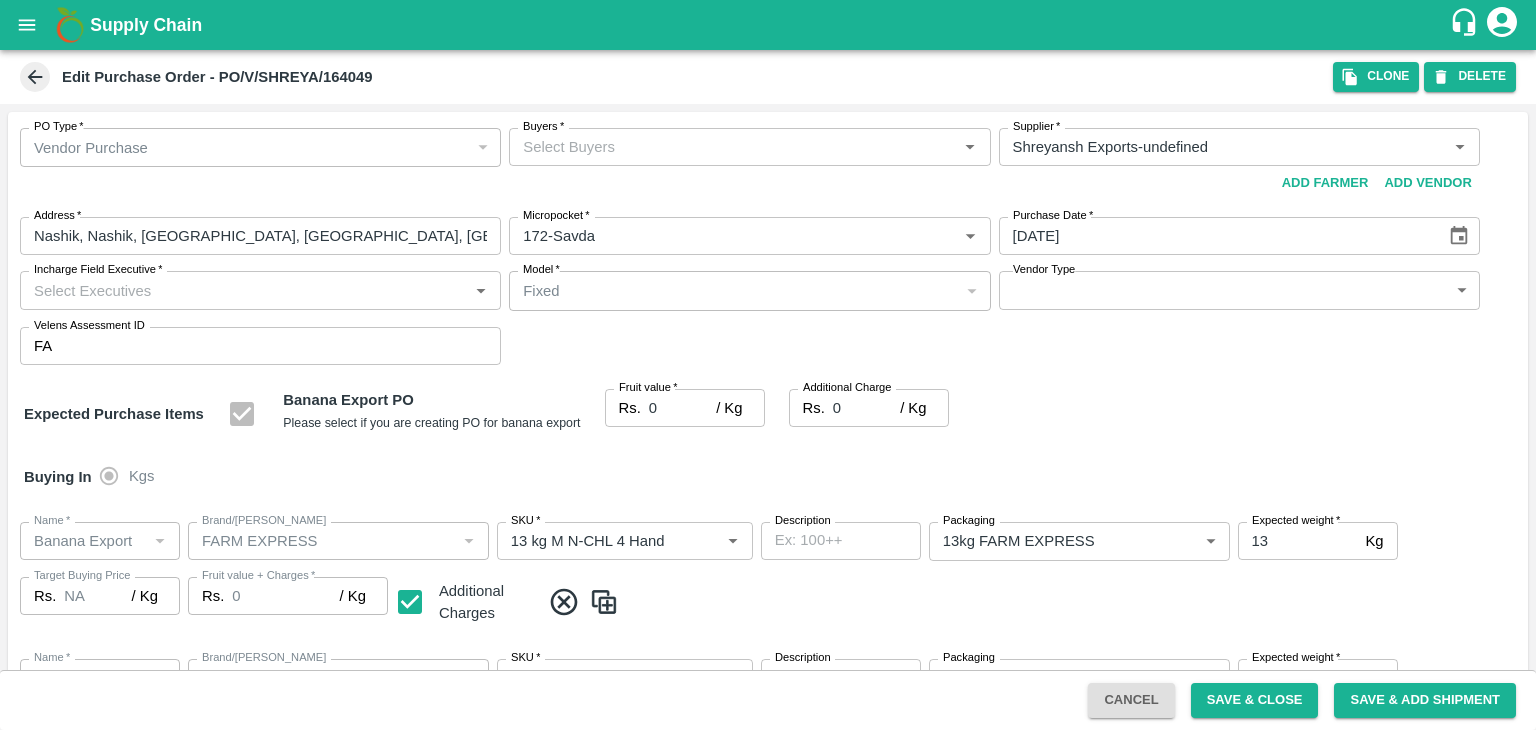 click on "Buyers   *" at bounding box center (733, 147) 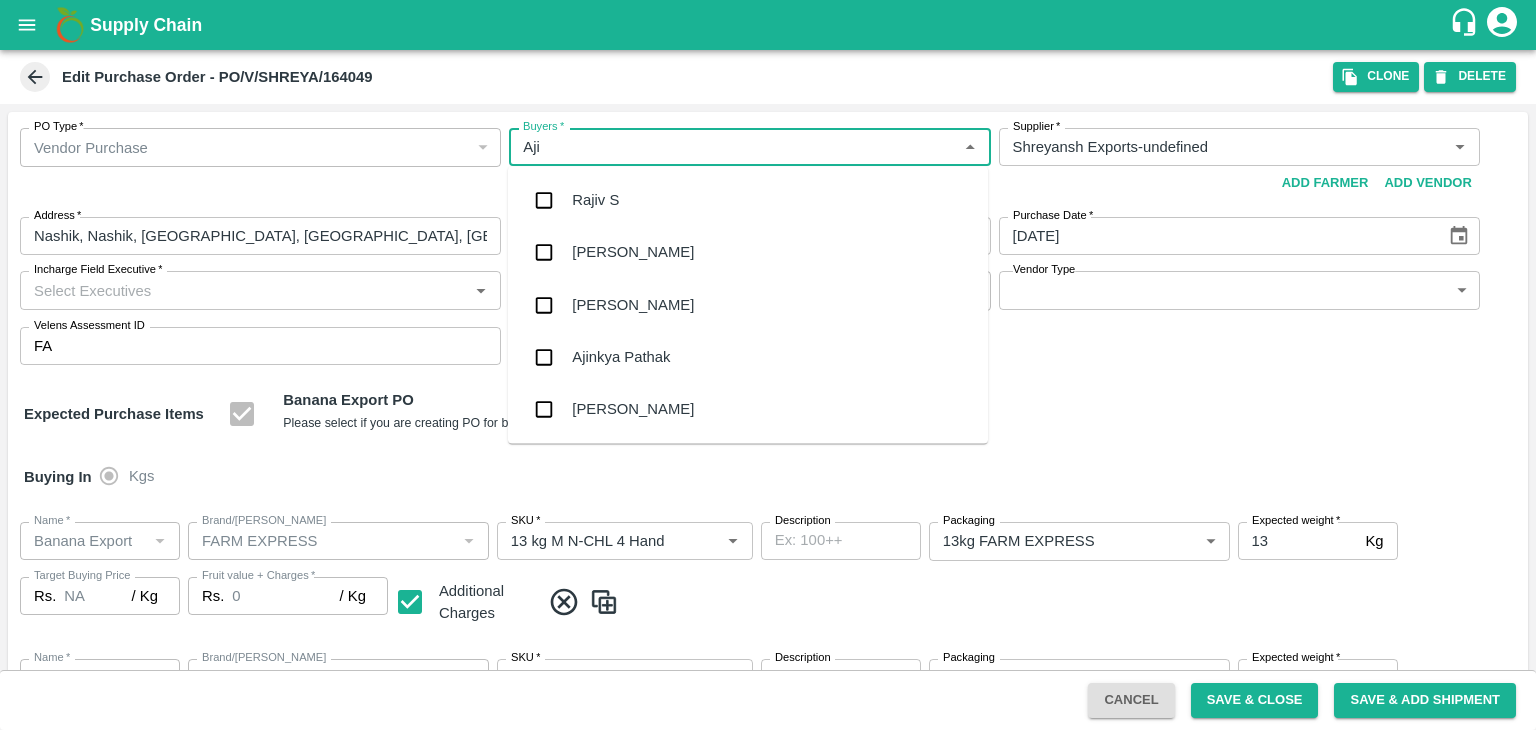 type on "Ajit" 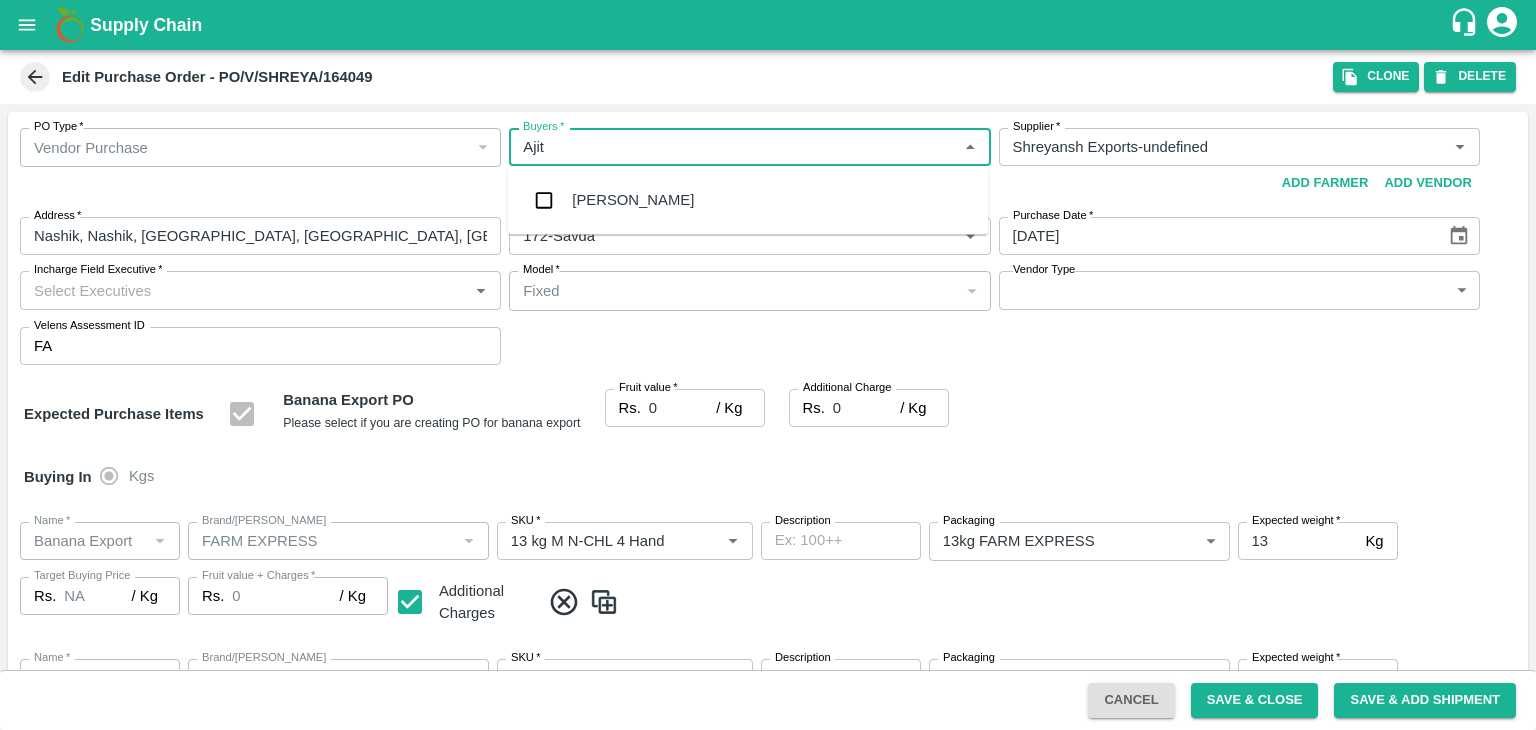 click on "Ajit Otari" at bounding box center [633, 200] 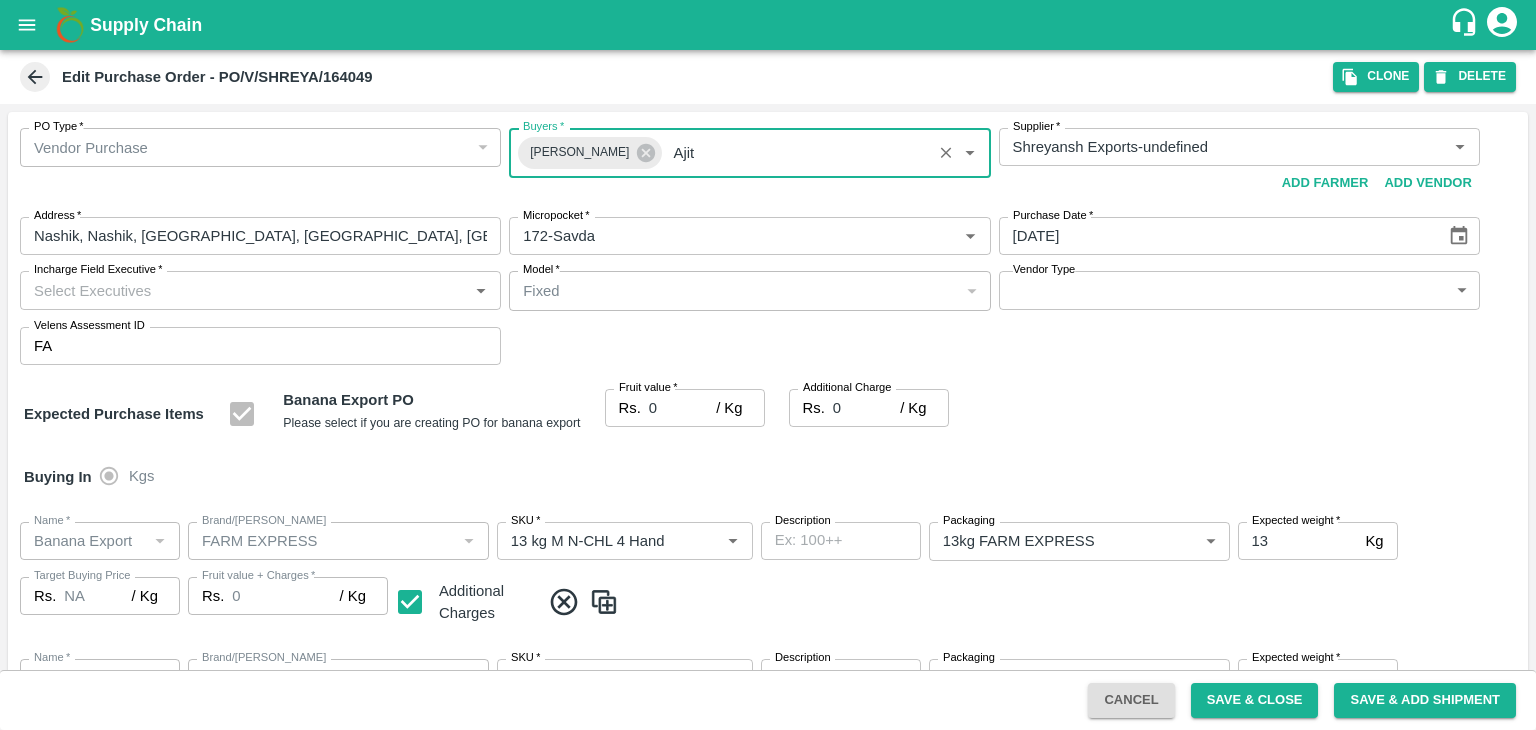 type 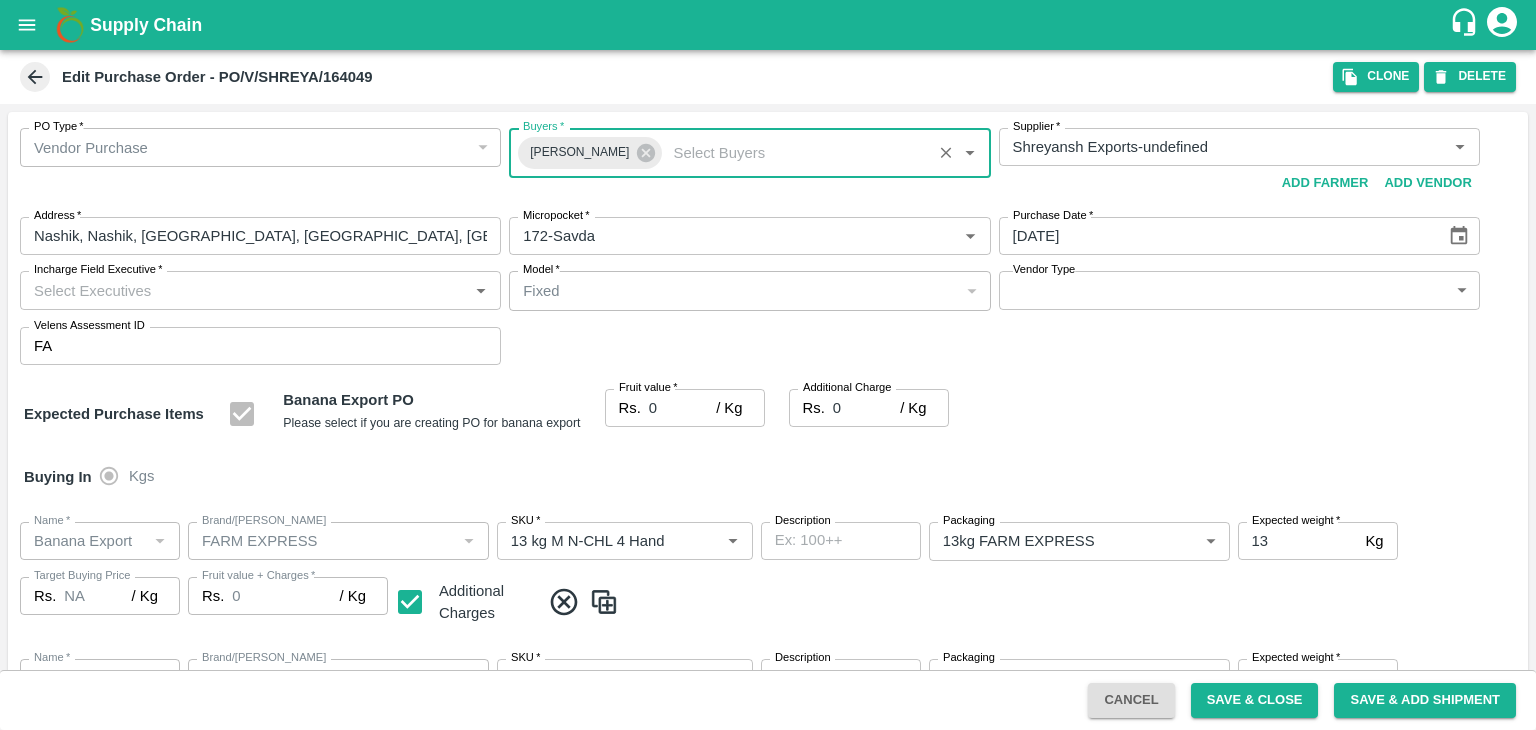 click on "Incharge Field Executive   *" at bounding box center [244, 290] 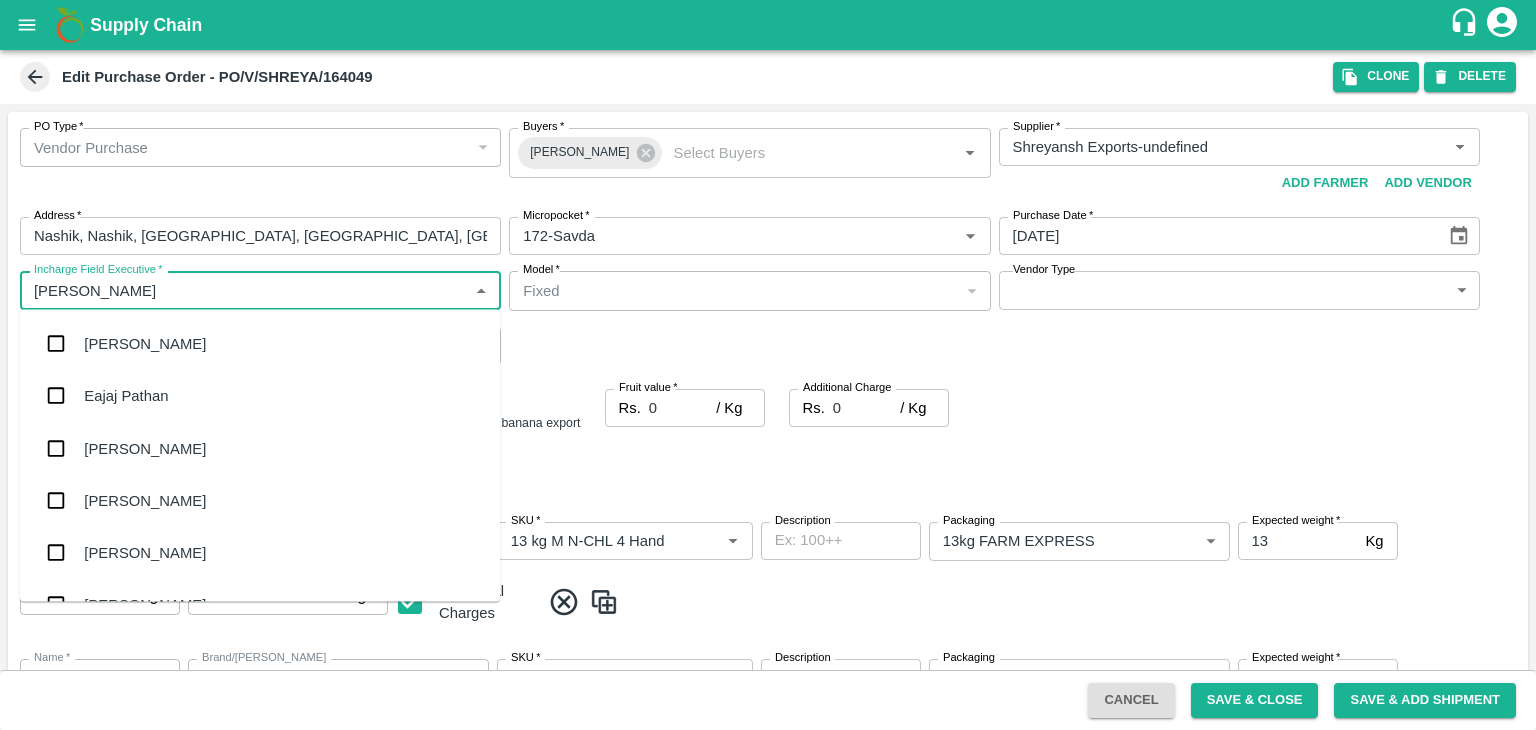 type on "Jay" 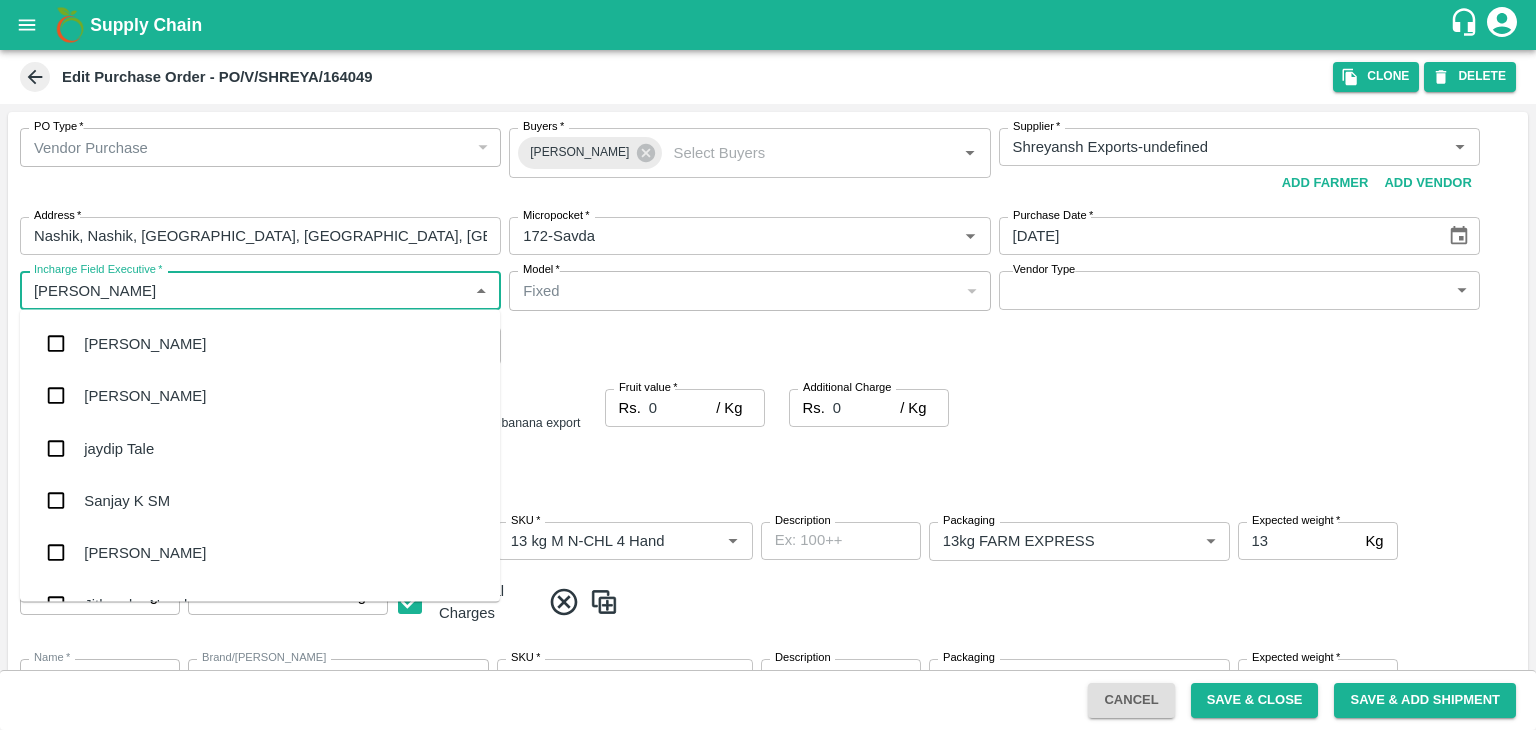click on "jaydip Tale" at bounding box center (260, 448) 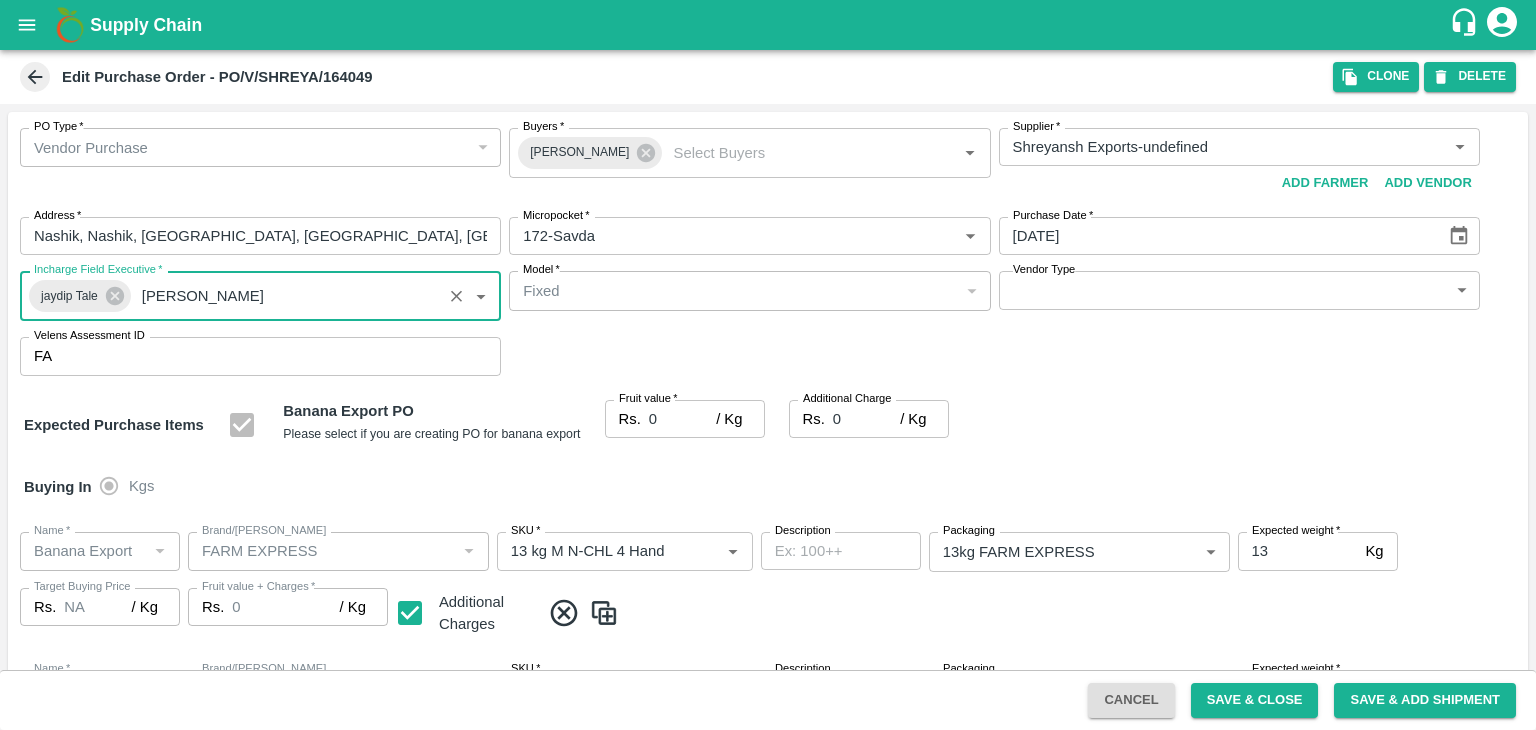 type 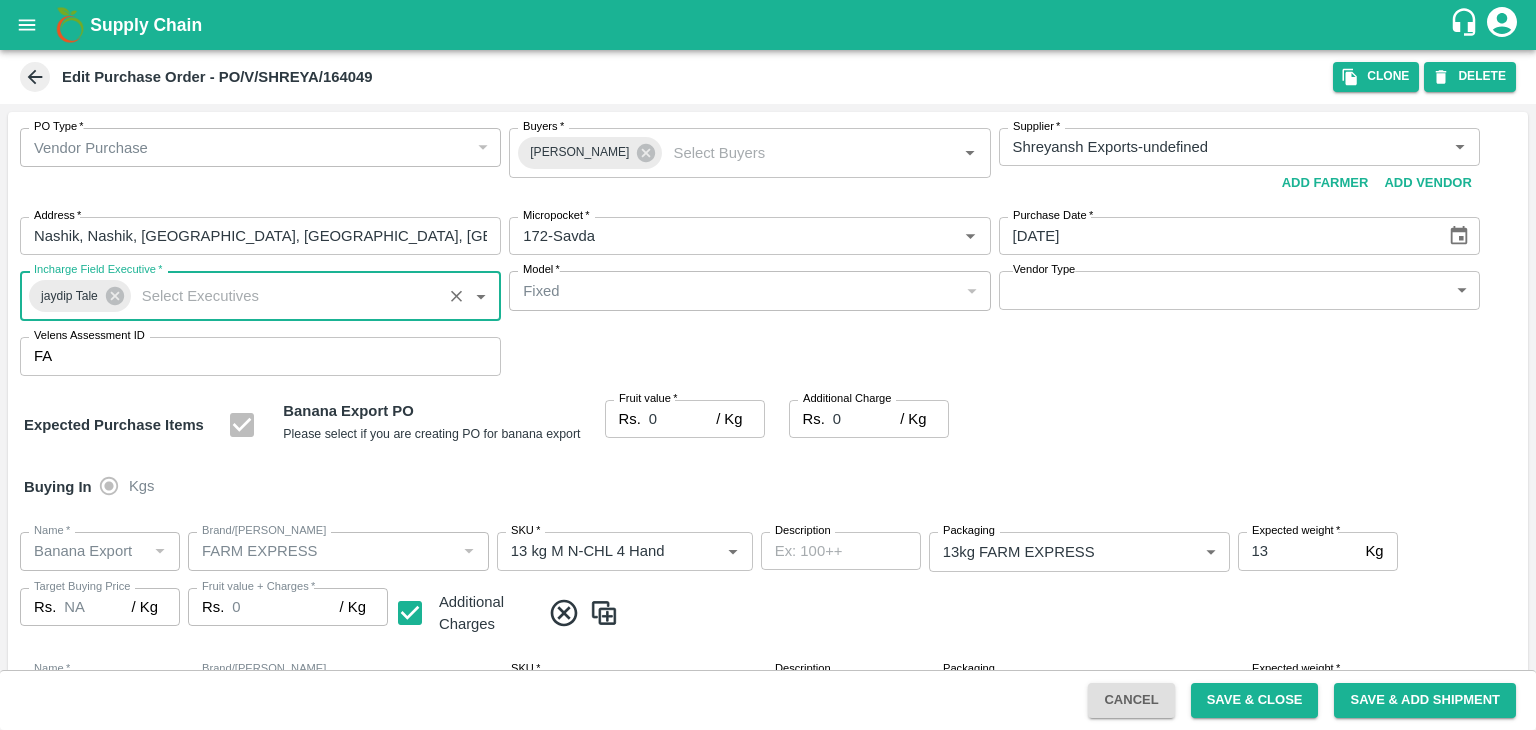click on "Supply Chain Edit Purchase Order - PO/V/SHREYA/164049 Clone DELETE PO Type   * Vendor Purchase 2 PO Type Buyers   * Ajit Otari Buyers   * Supplier   * Supplier   * Add Vendor Add Farmer Address   * Nashik, Nashik, Nashik, Maharashtra, India Address Micropocket   * Micropocket   * Purchase Date   * 19/07/2025 Purchase Date Incharge Field Executive   * jaydip Tale Incharge Field Executive   * Model   * Fixed Fixed Model Vendor Type ​ Vendor Type Velens Assessment ID FA Velens Assessment ID Expected Purchase Items Banana Export PO Please select if you are creating PO for banana export Fruit value   * Rs. 0 / Kg Fruit value Additional Charge Rs. 0 / Kg Additional Charge Buying In Kgs Name   * Name   * Brand/Marka Brand/Marka SKU   * SKU   * Description x Description Packaging 13kg FARM EXPRESS 468 Packaging Expected weight   * 13 Kg Expected weight Target Buying Price Rs. NA / Kg Target Buying Price Fruit value + Charges   * Rs. 0 / Kg Fruit value + Charges Name   * Name" at bounding box center (768, 365) 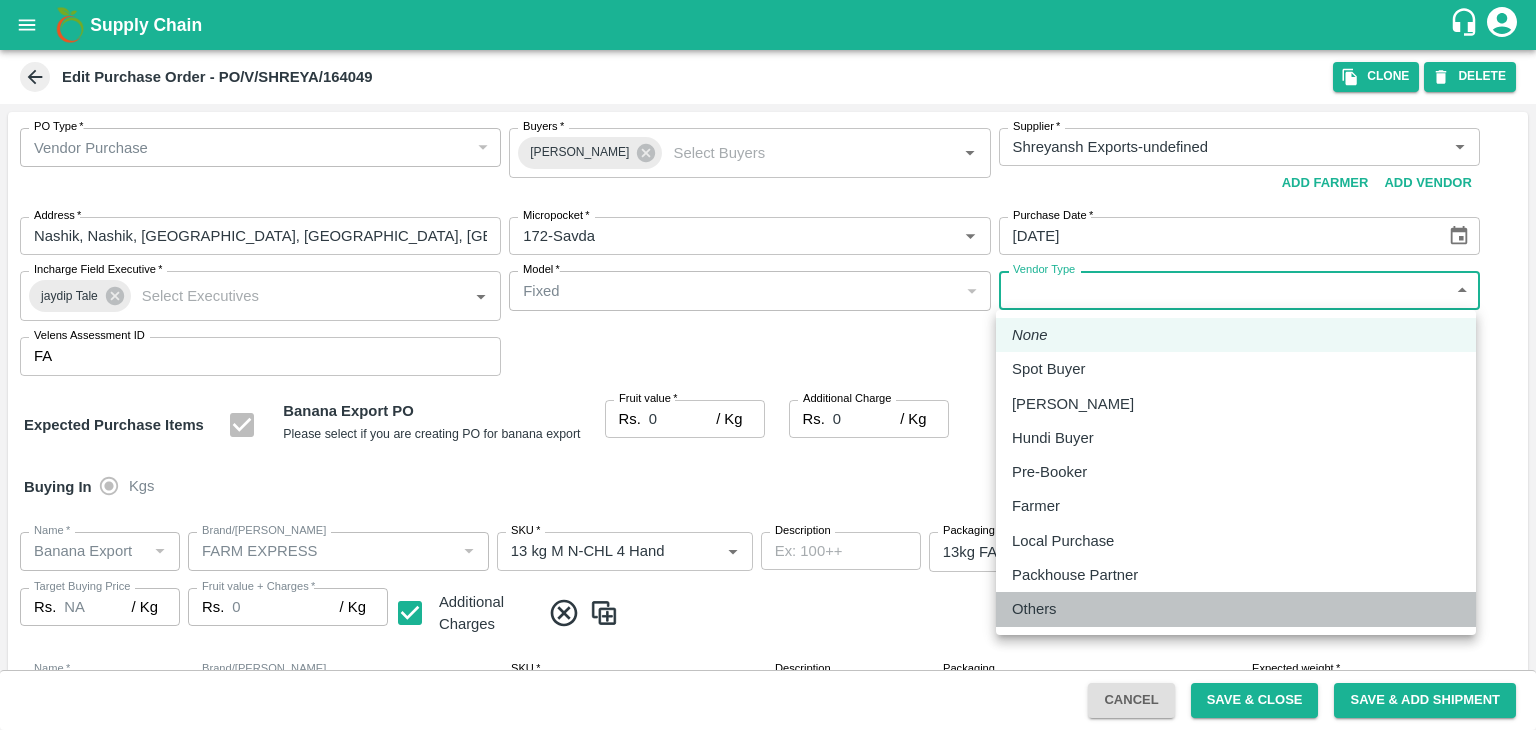 click on "Others" at bounding box center [1039, 609] 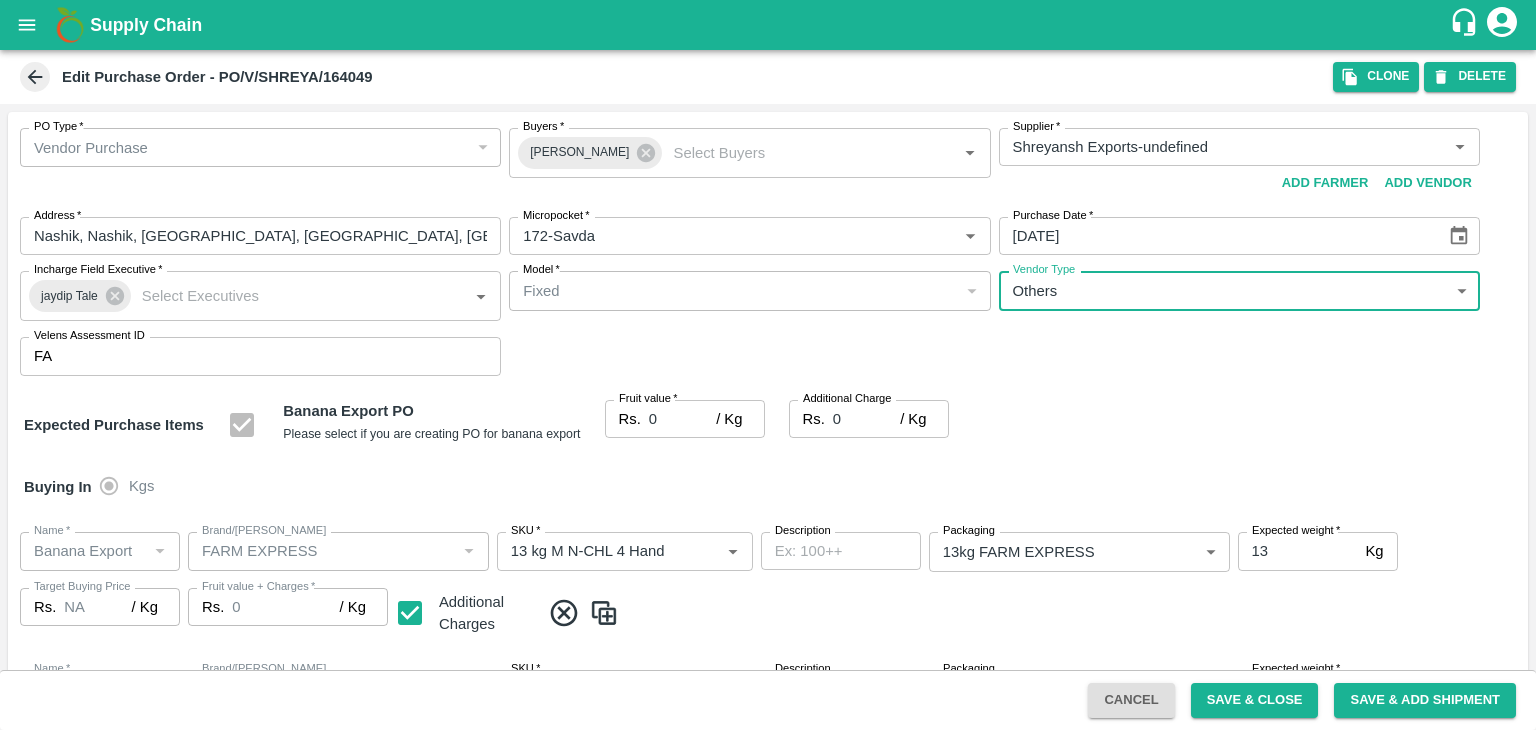 click on "0" at bounding box center [682, 419] 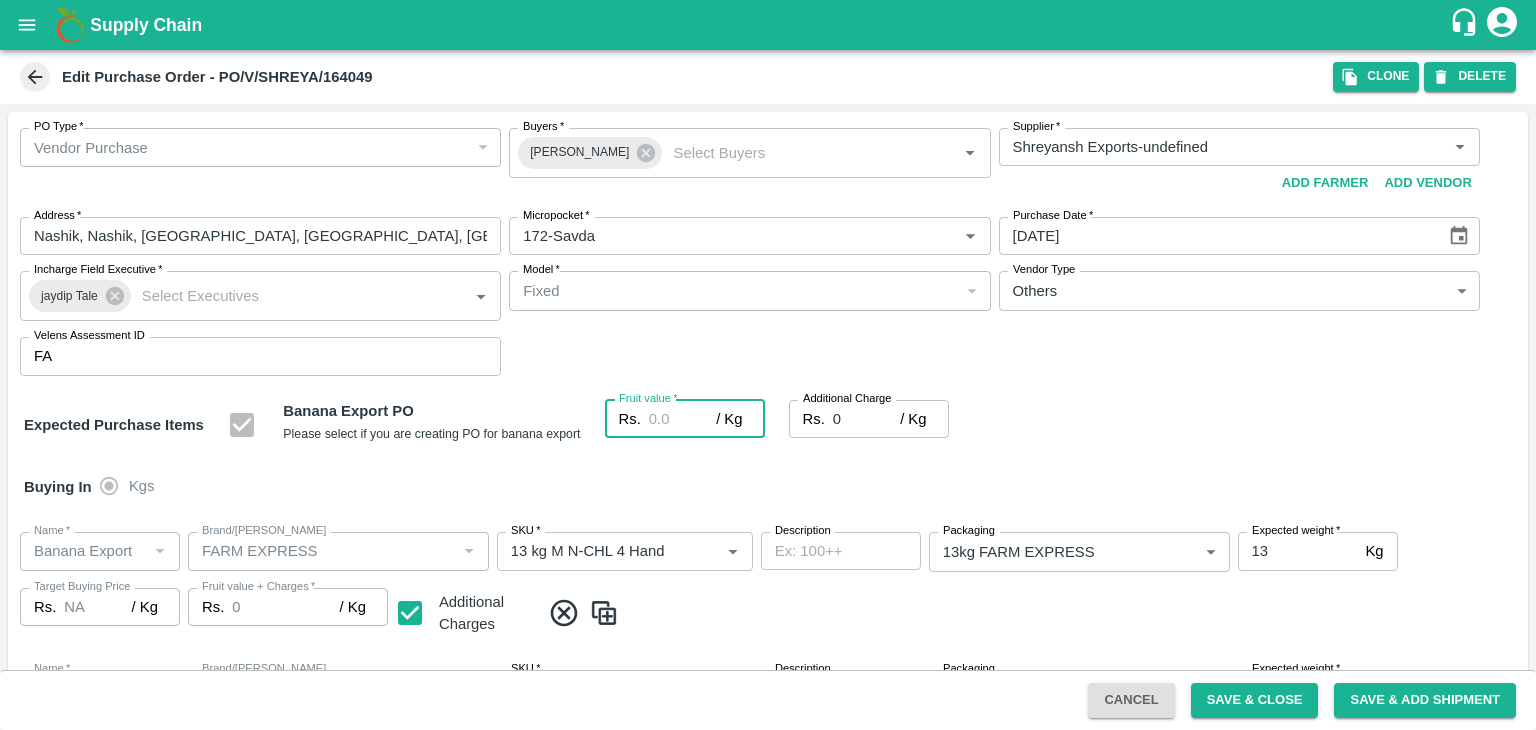 type on "2" 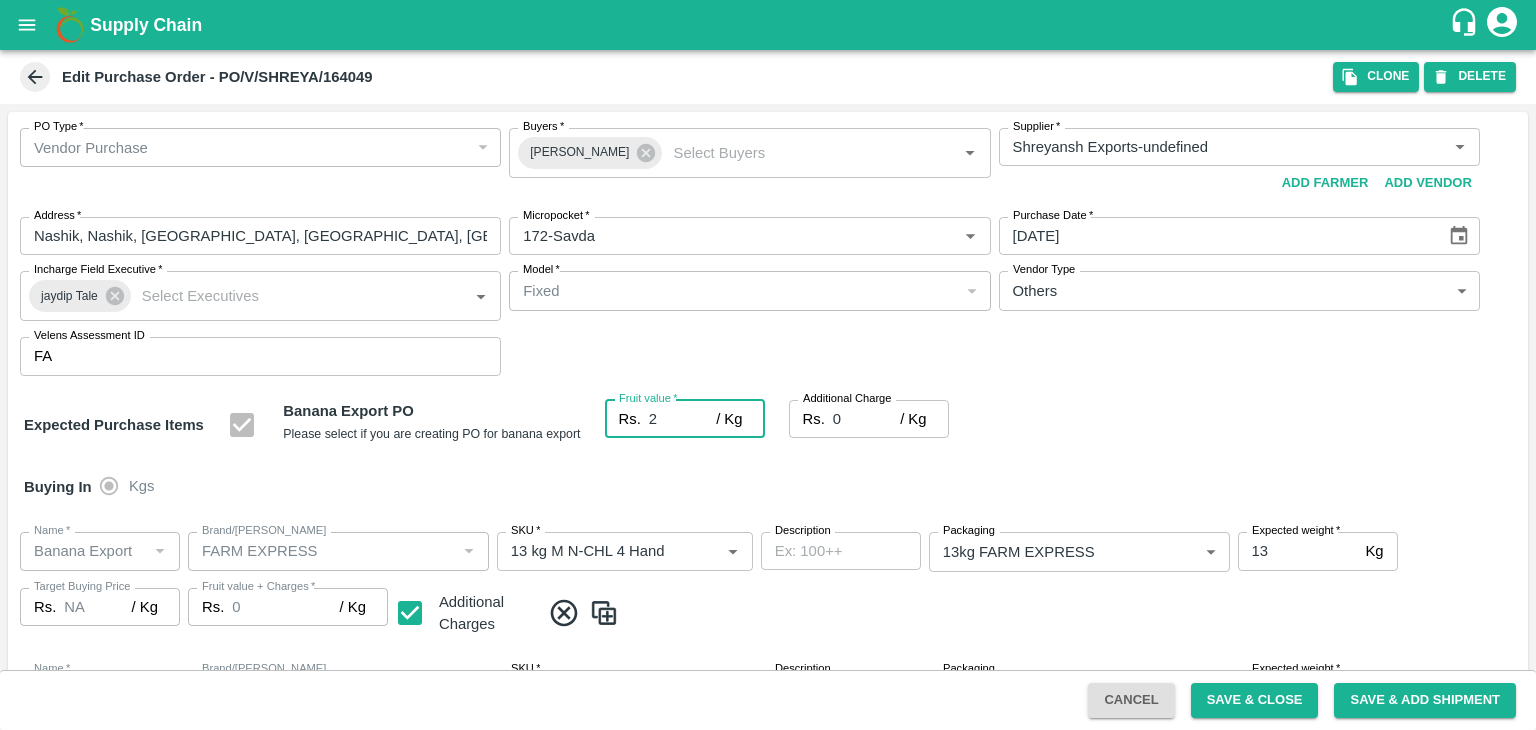 type on "2" 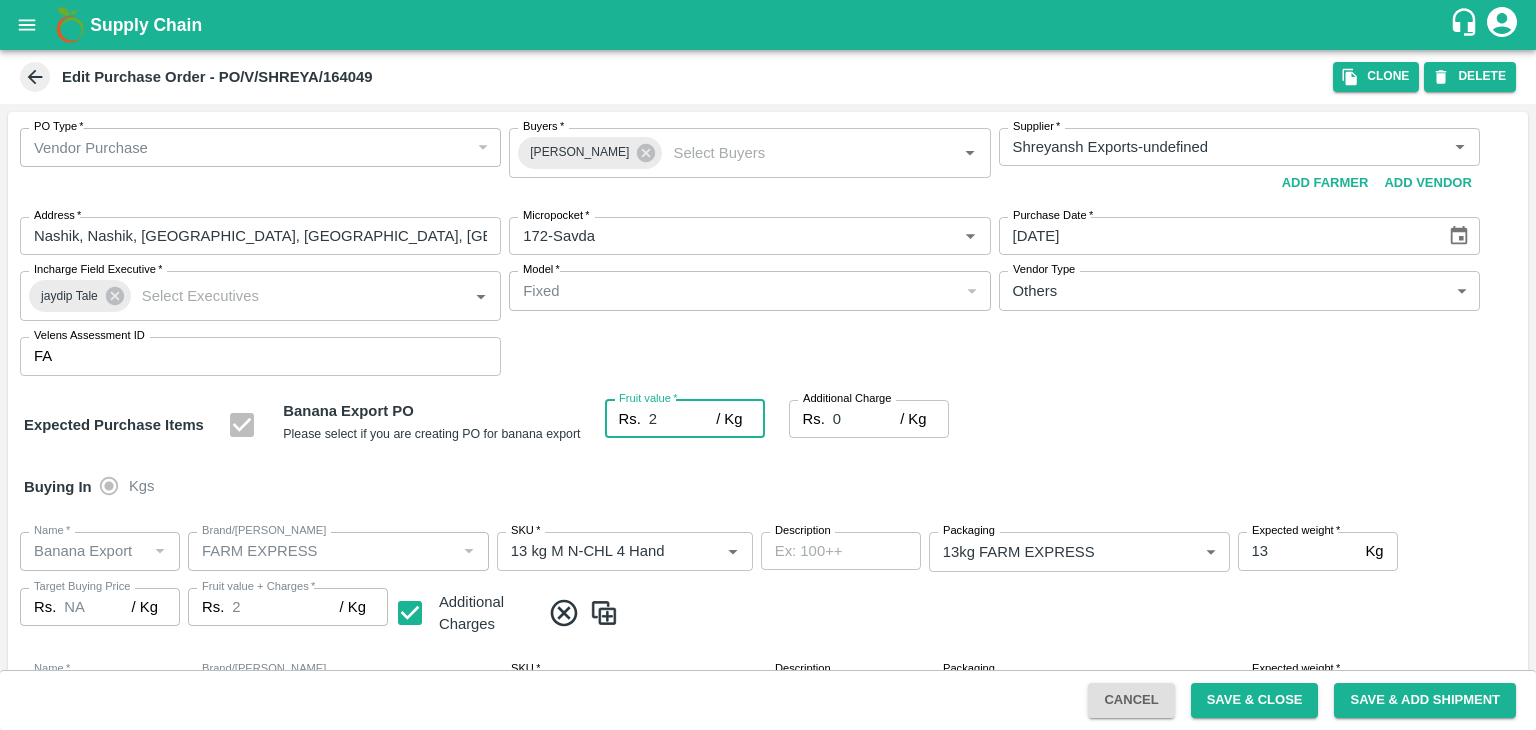 type on "24" 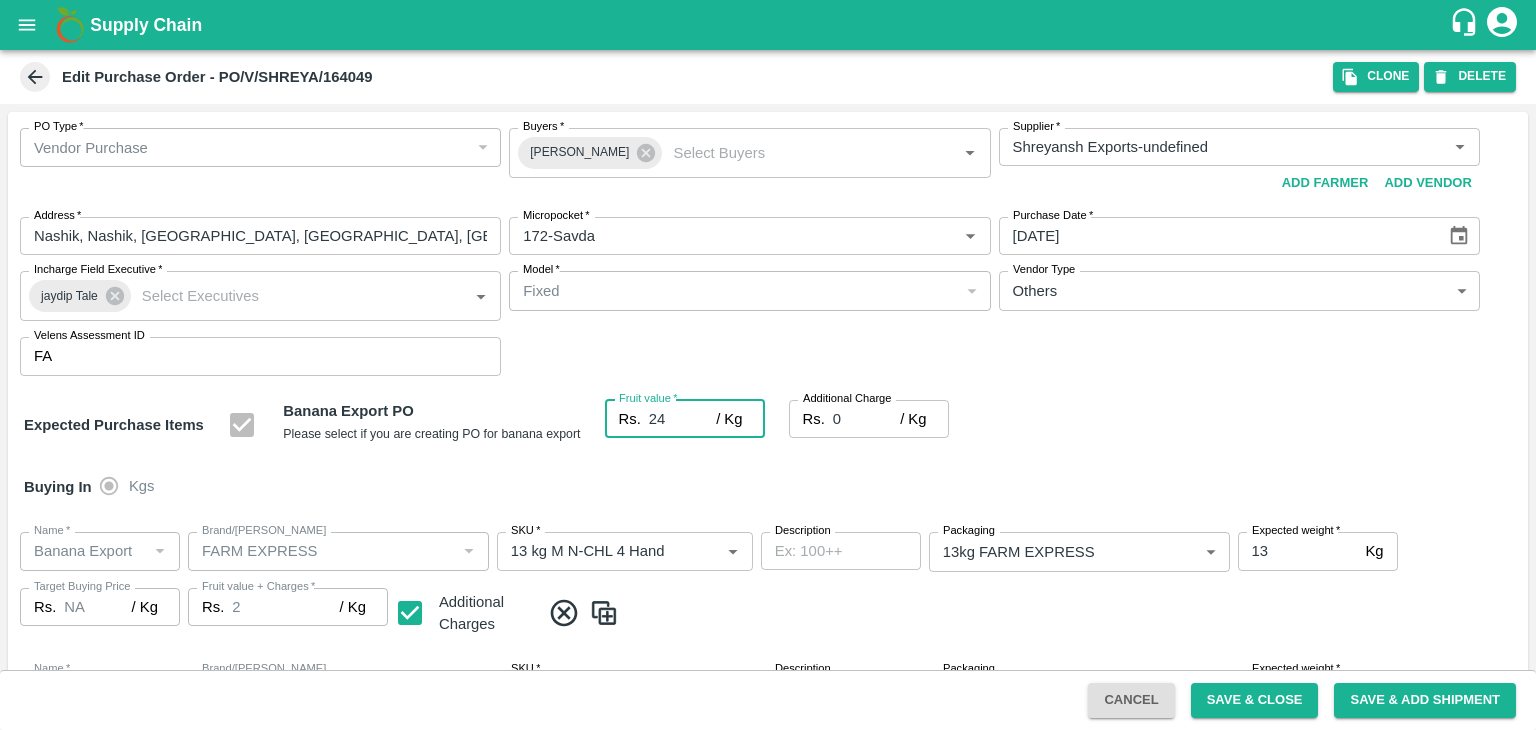 type on "24" 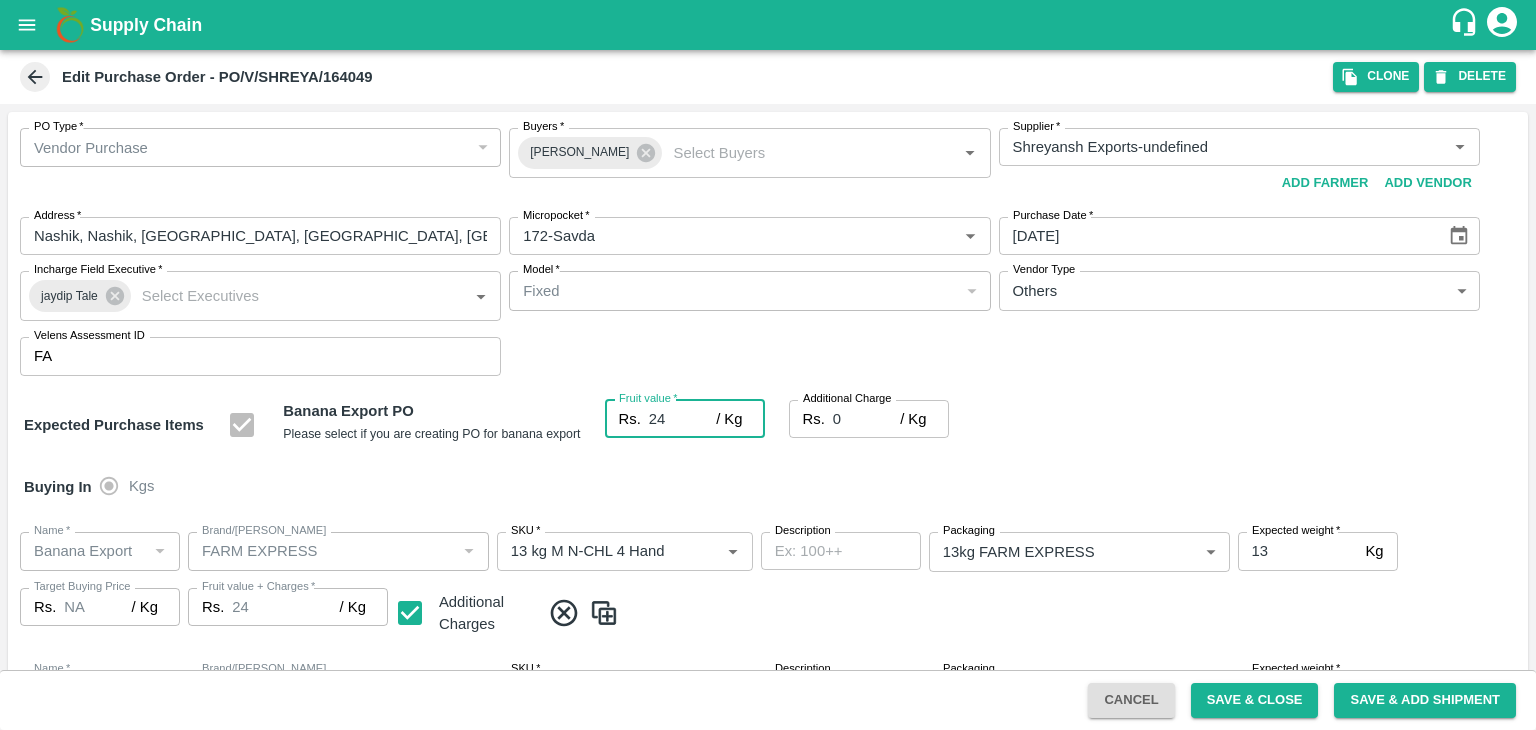 type on "24" 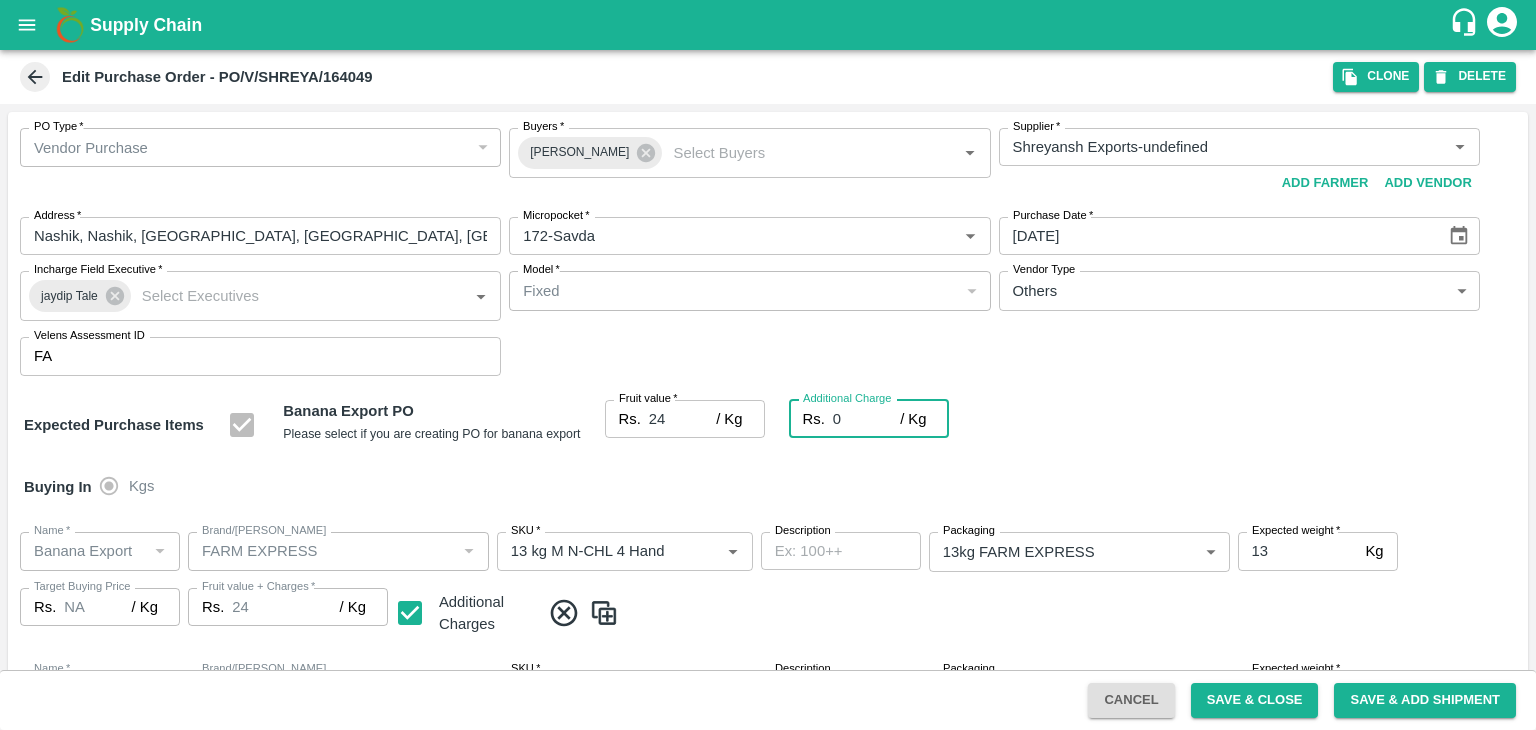 type on "2" 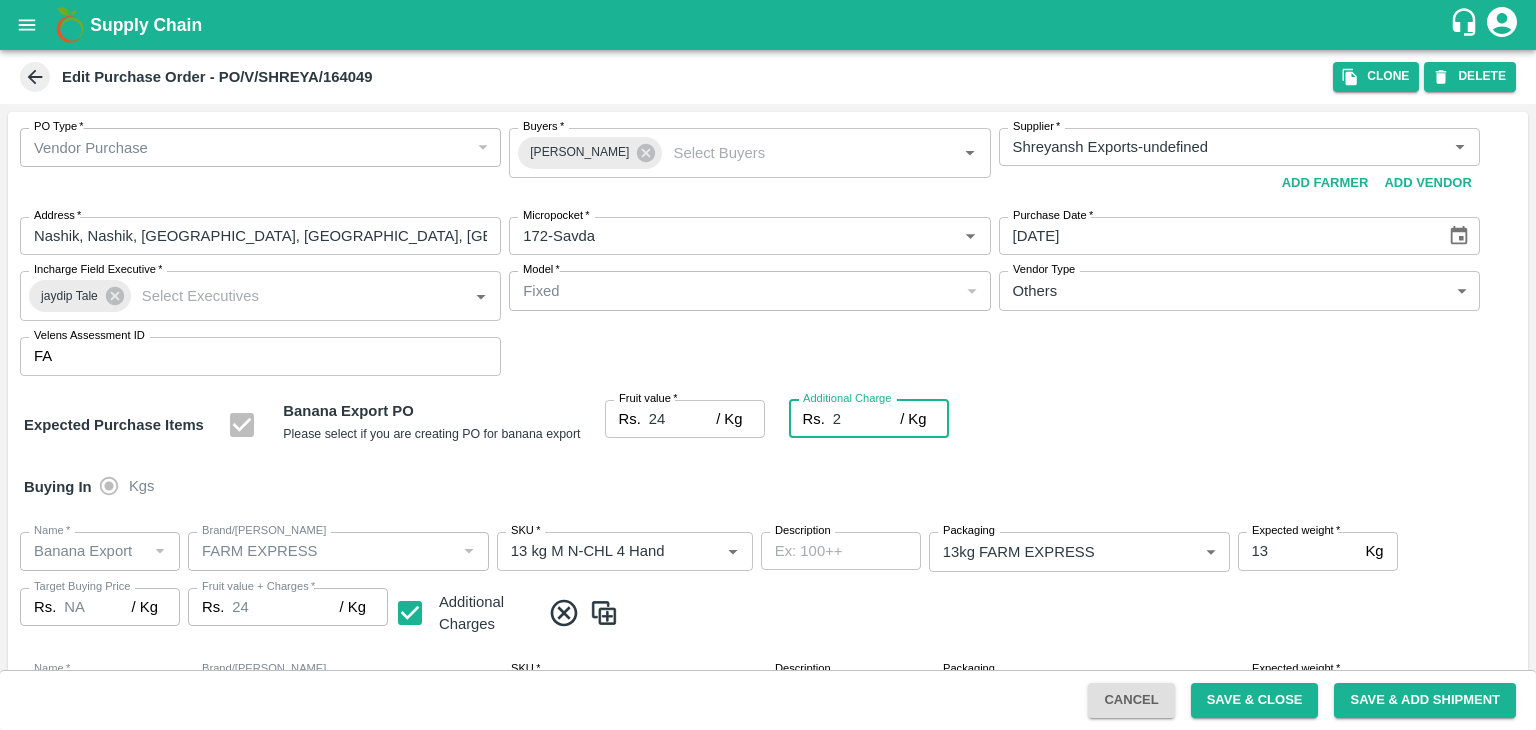 type on "26" 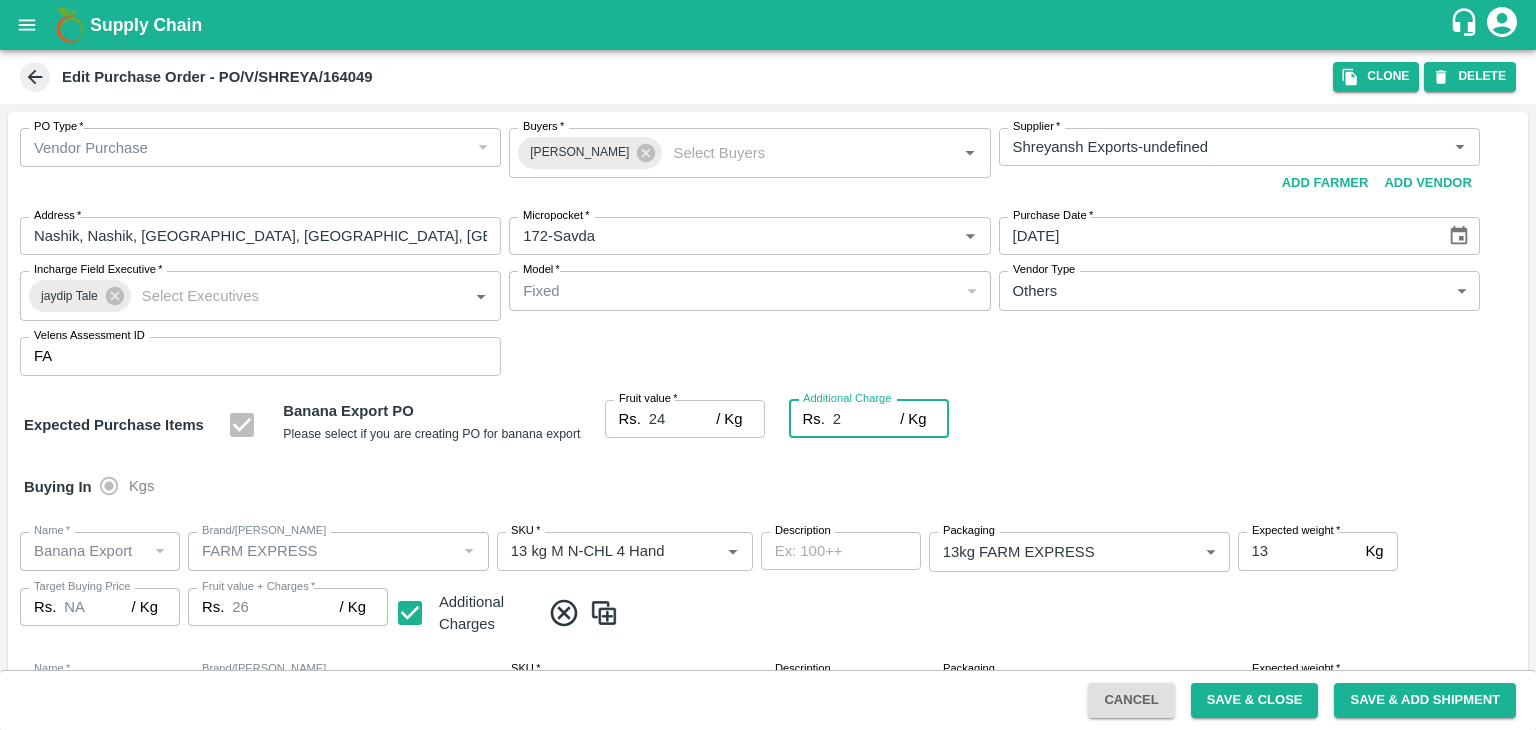 type on "2.7" 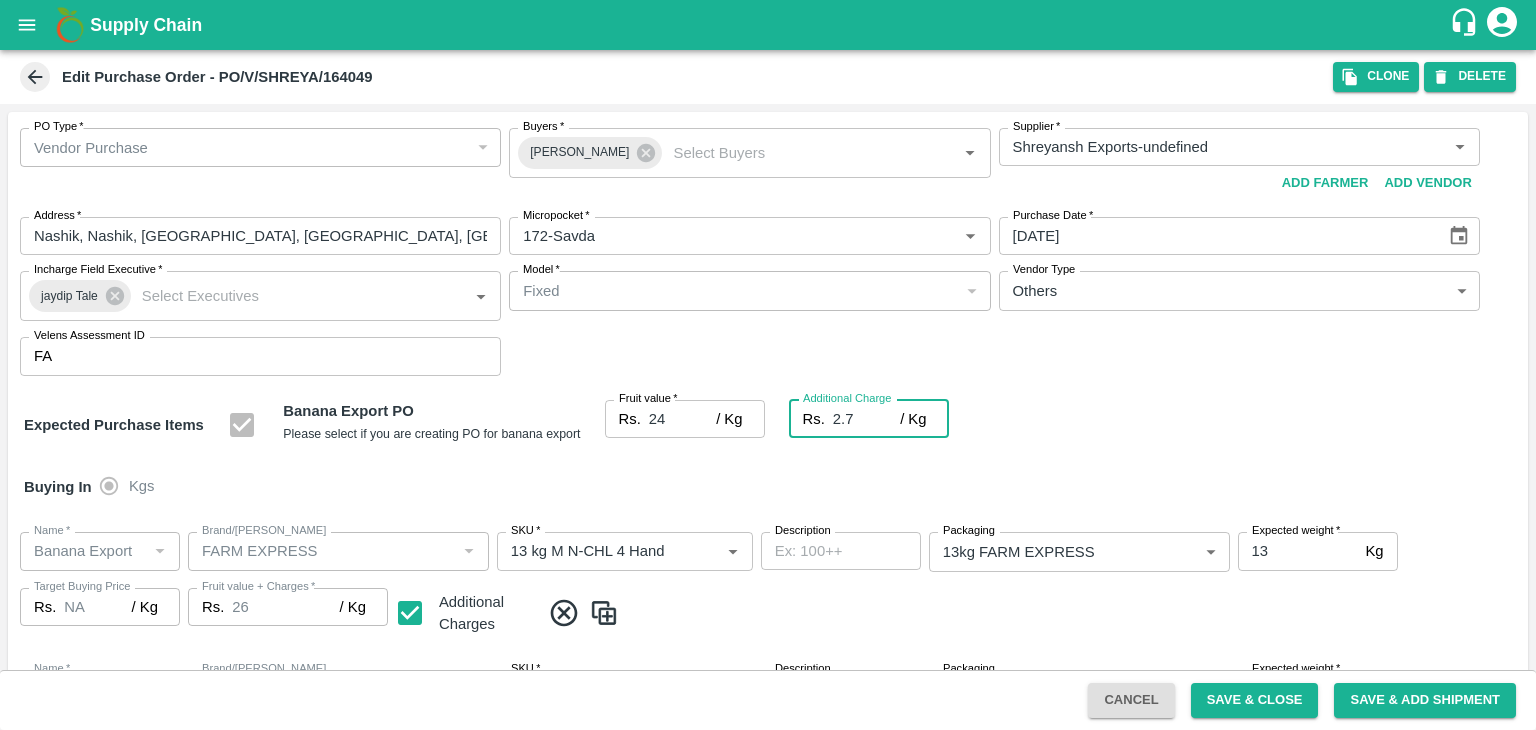 type on "26.7" 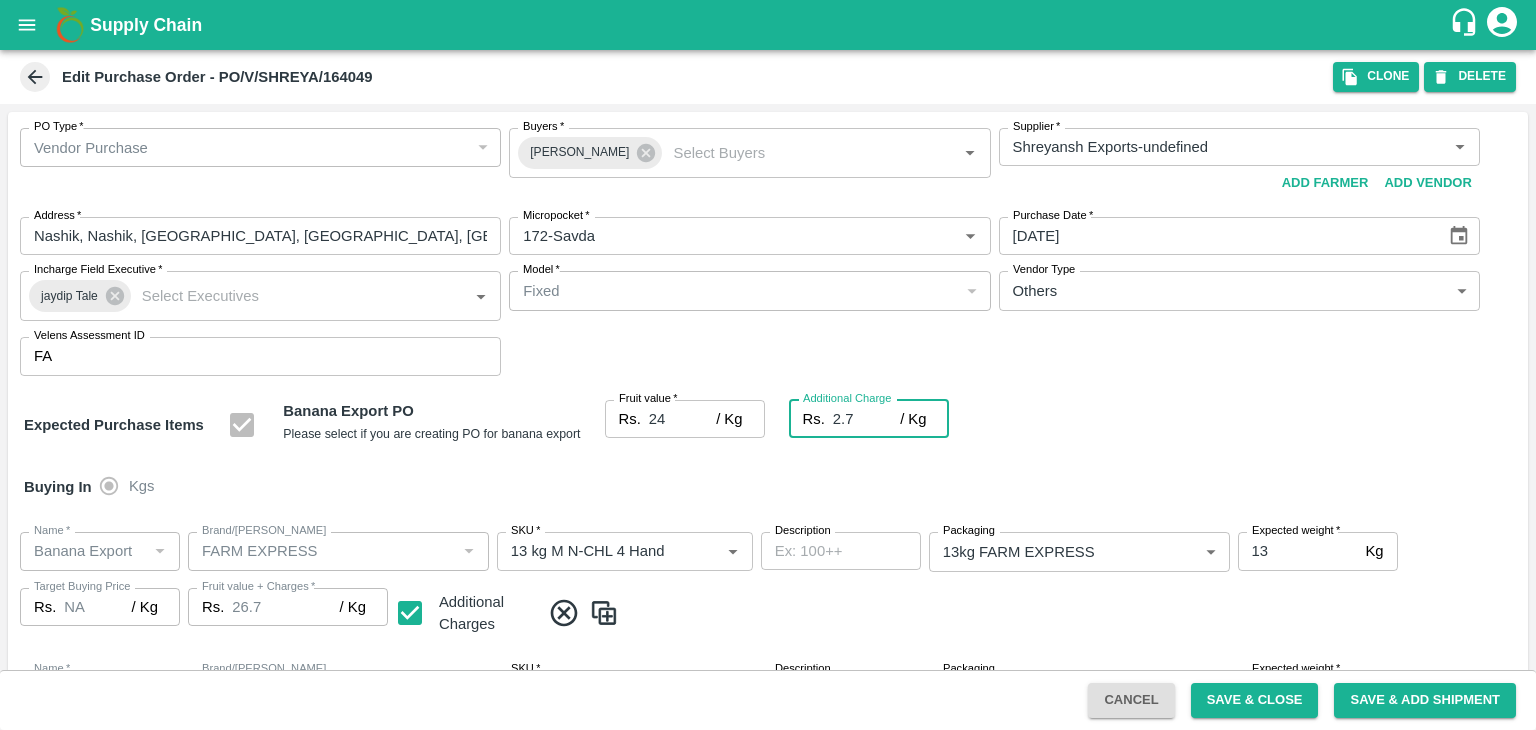type on "2.75" 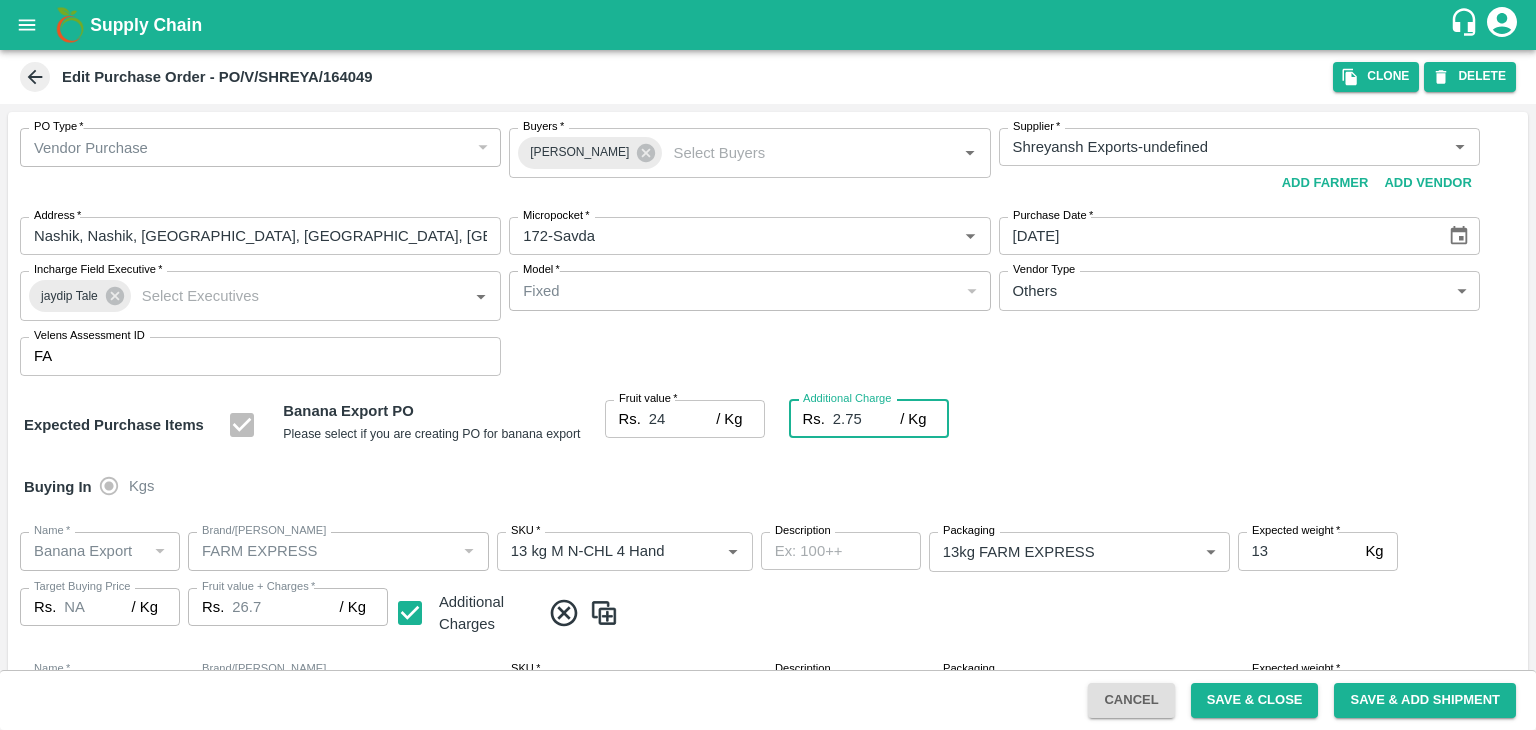 type on "26.75" 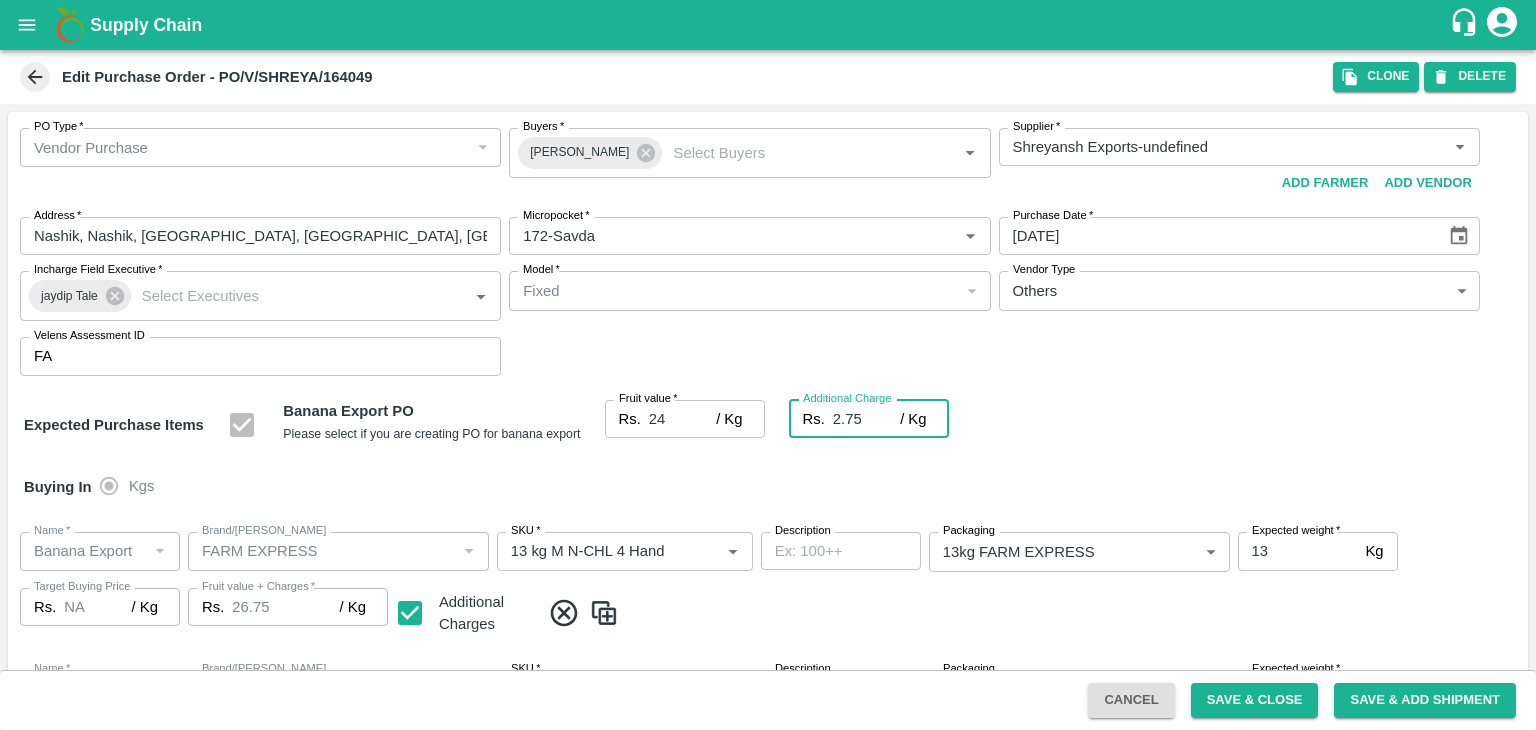 type on "2.75" 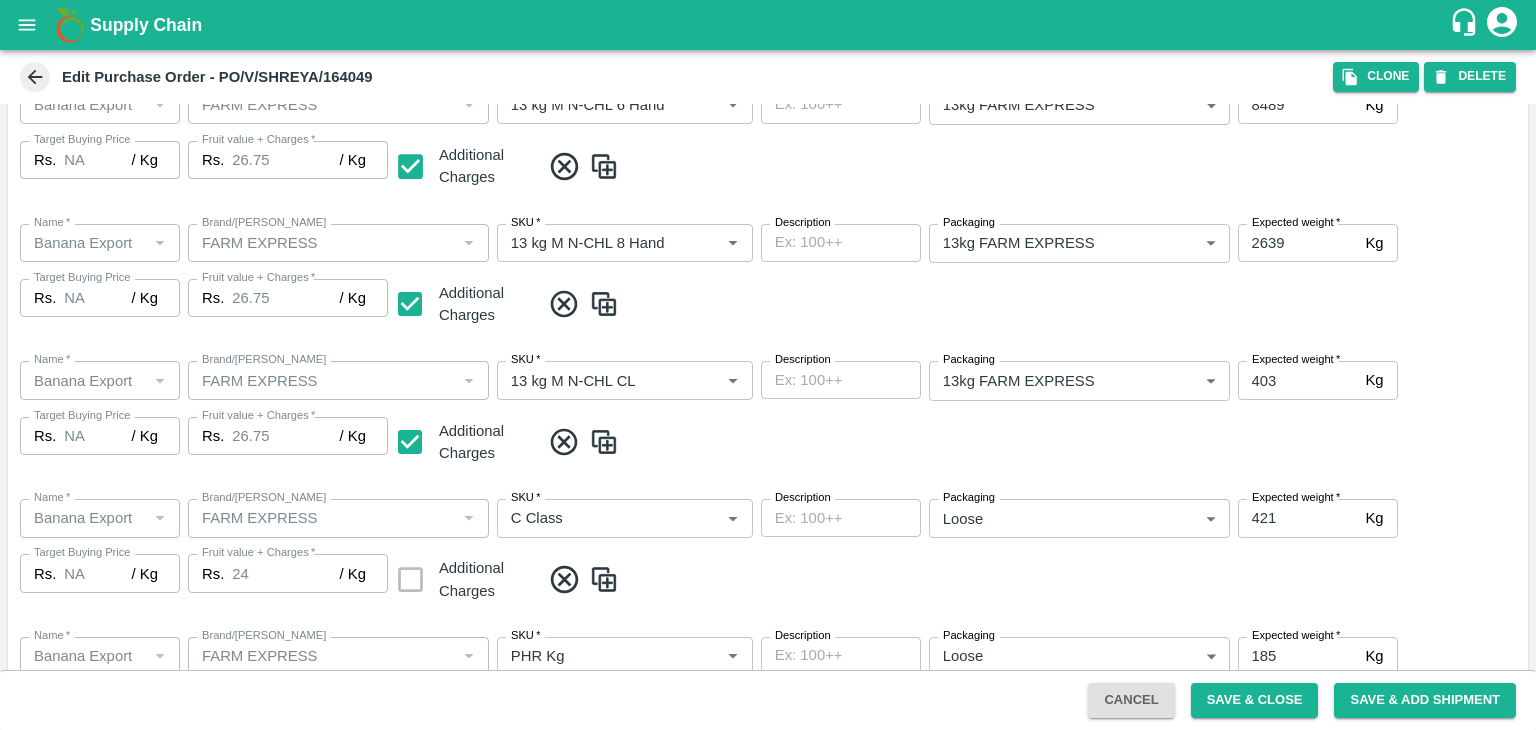 scroll, scrollTop: 1060, scrollLeft: 0, axis: vertical 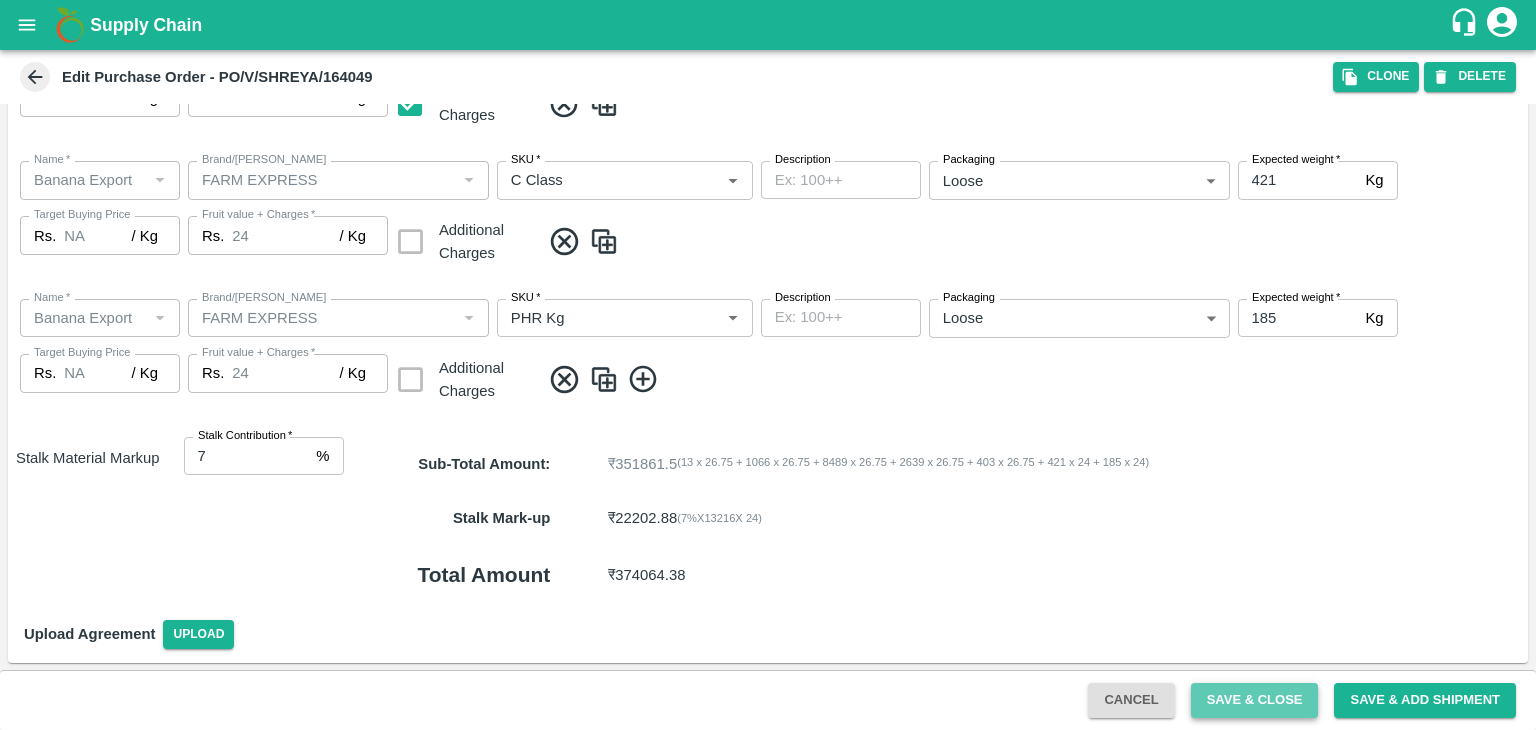 click on "Save & Close" at bounding box center (1255, 700) 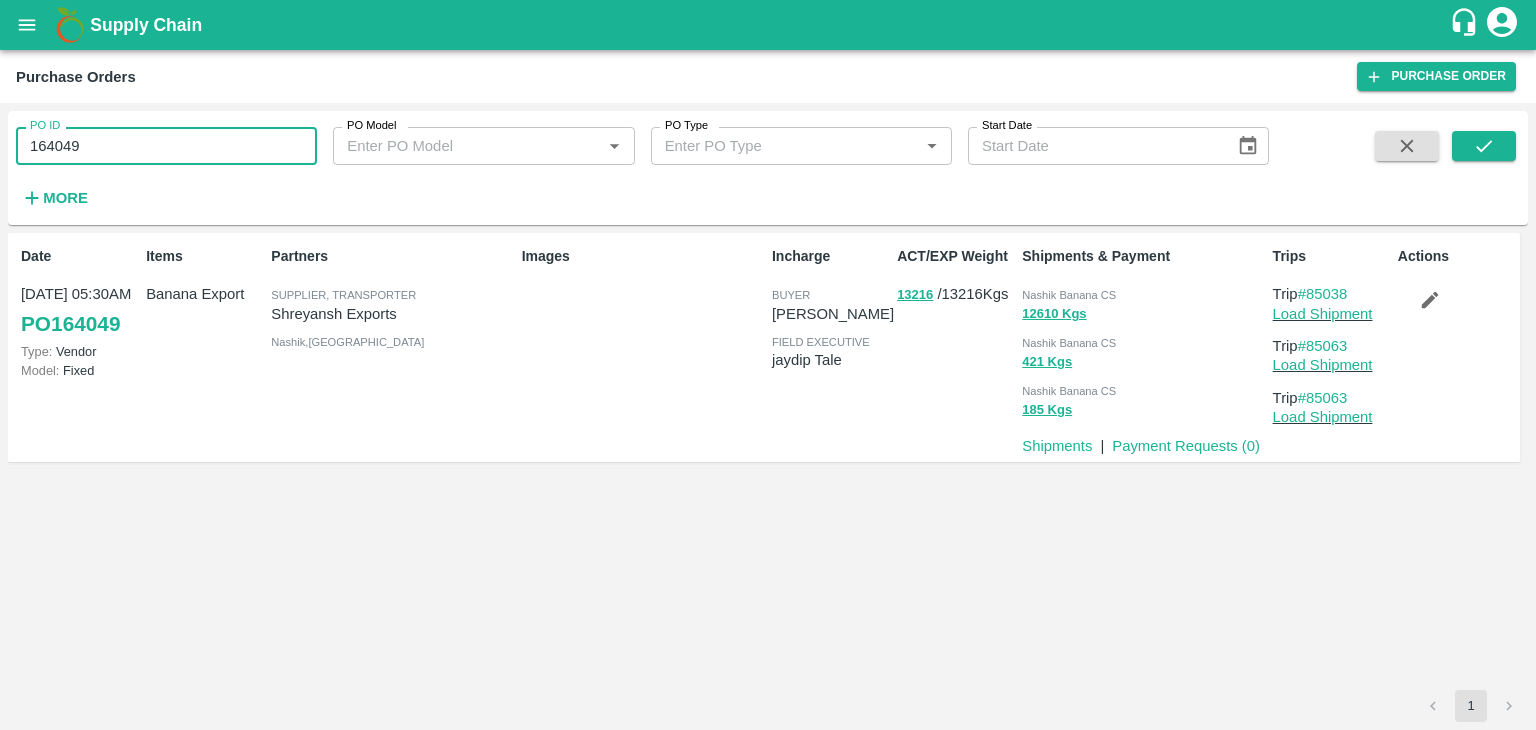 click on "164049" at bounding box center (166, 146) 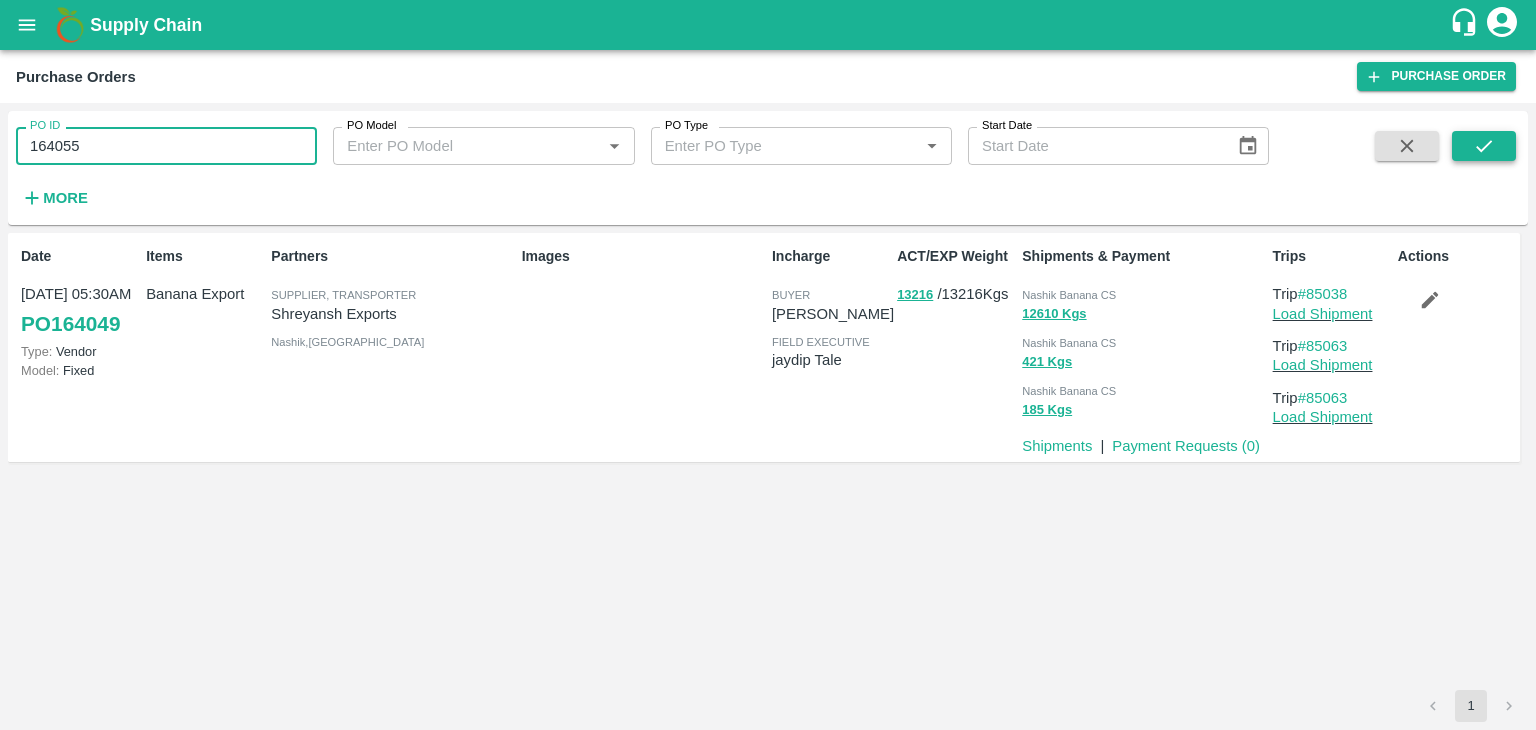 type on "164055" 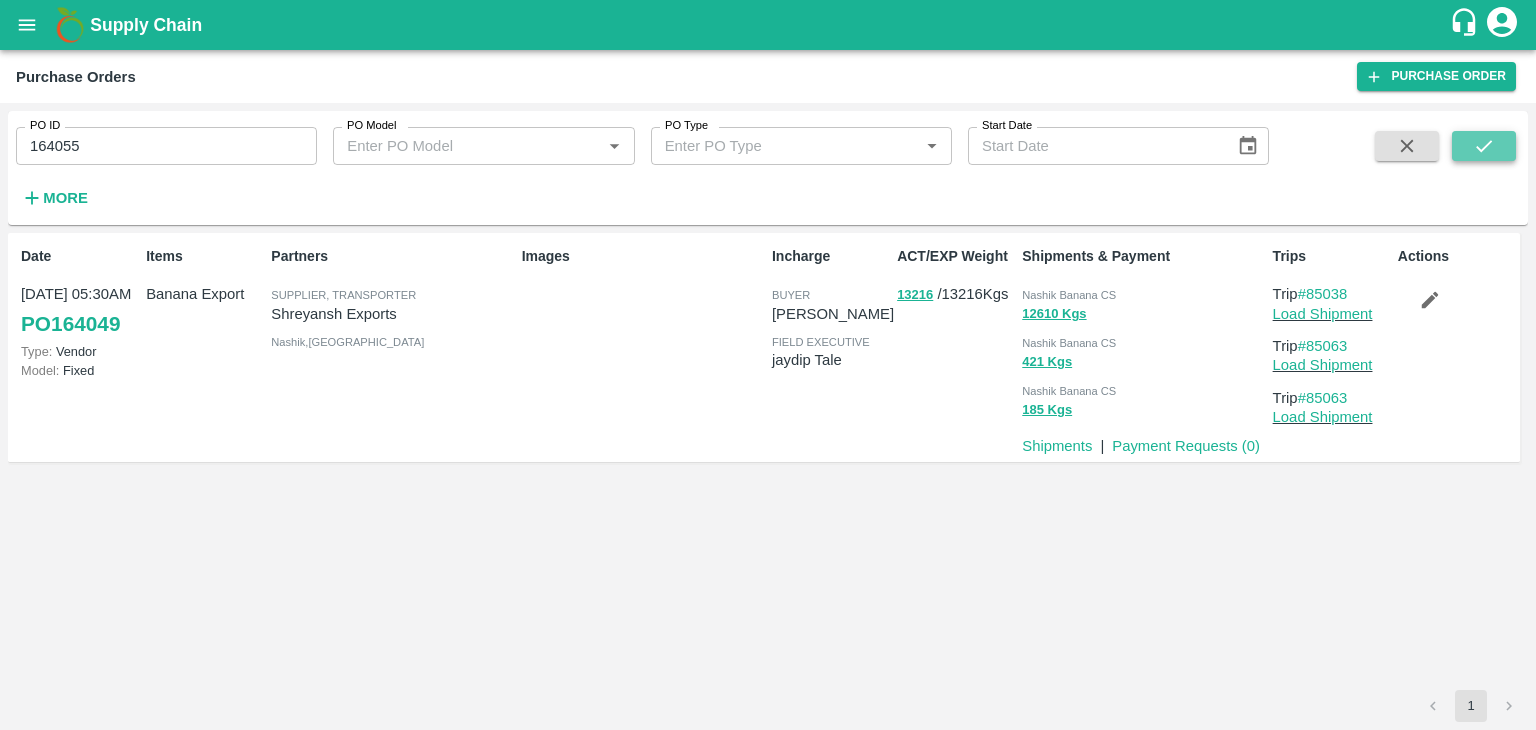 click at bounding box center (1484, 146) 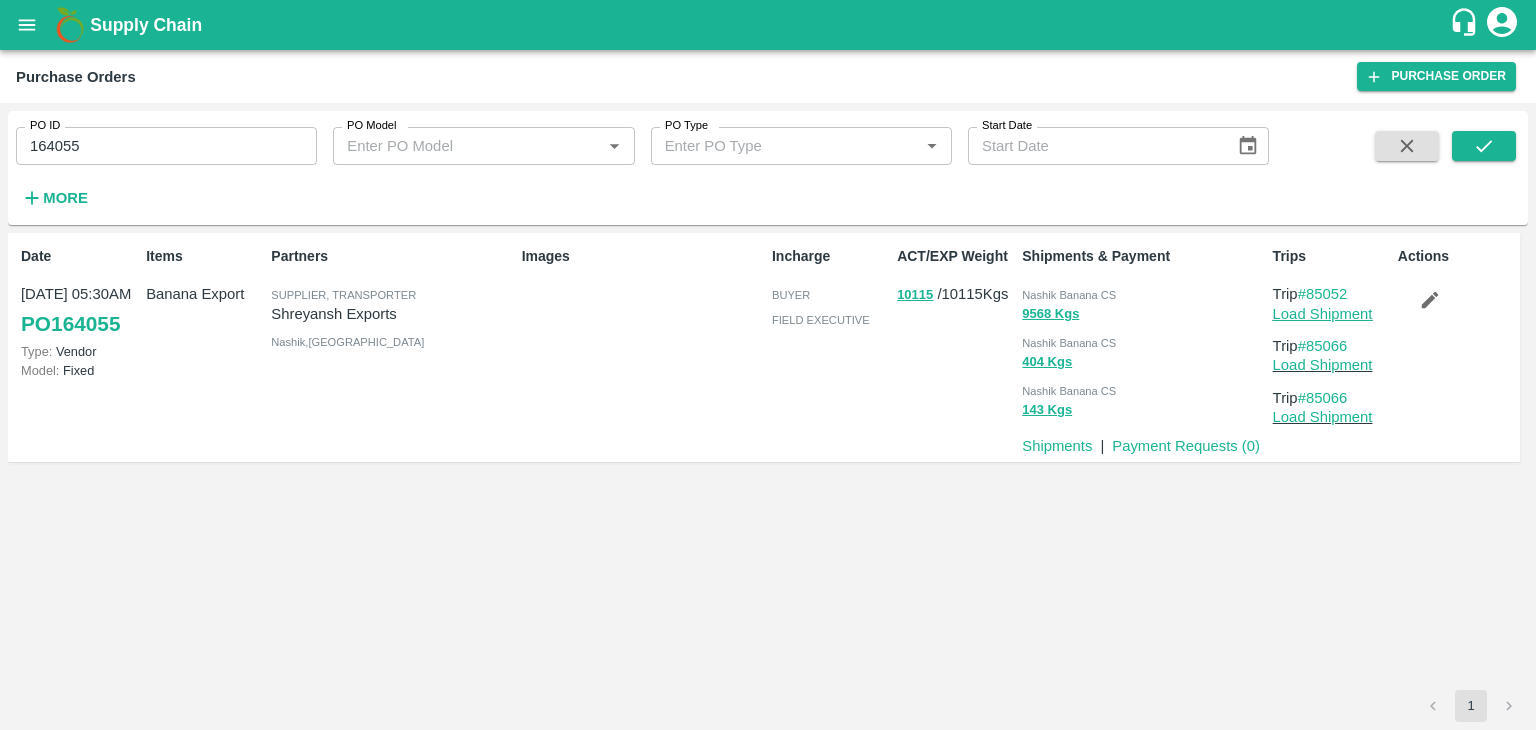 click on "Load Shipment" at bounding box center (1323, 314) 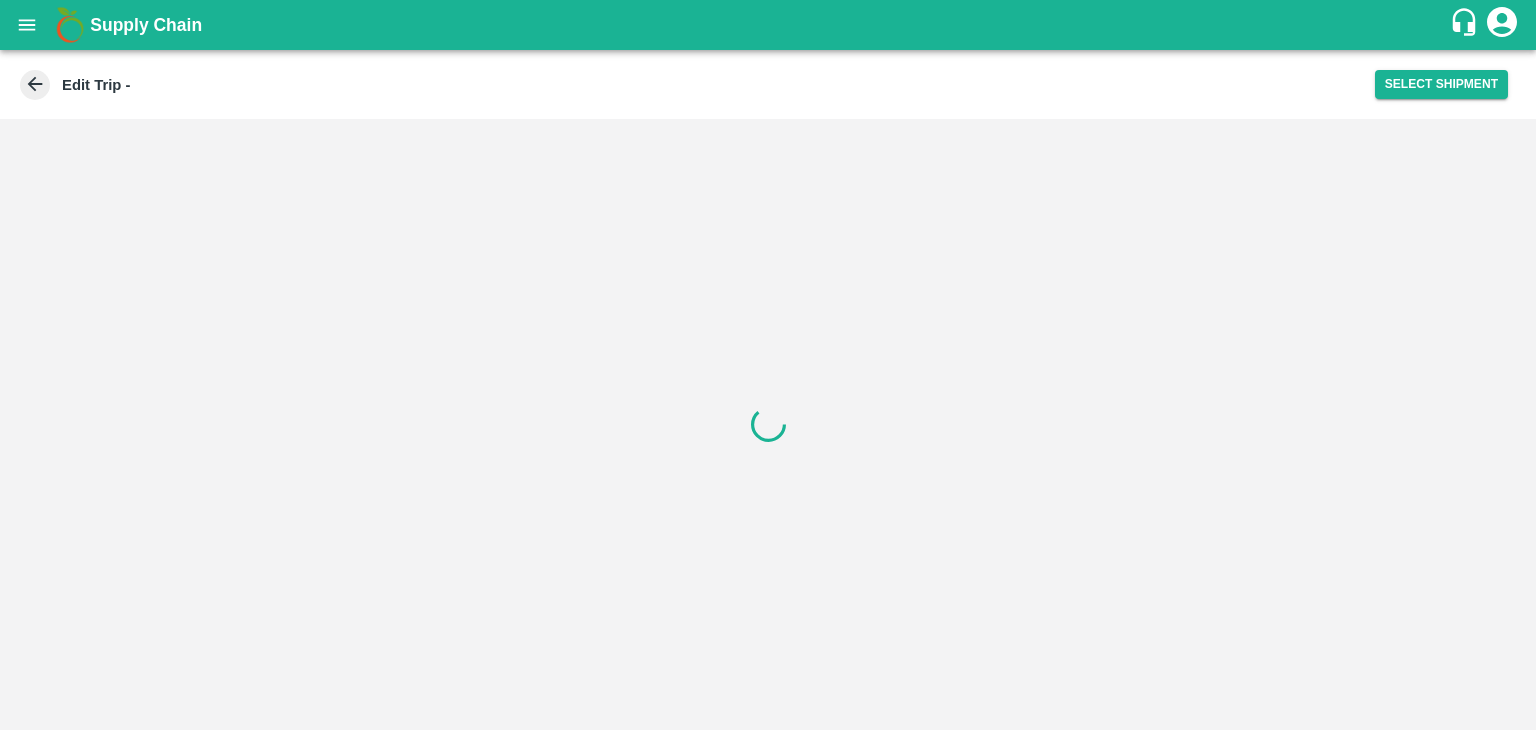 scroll, scrollTop: 0, scrollLeft: 0, axis: both 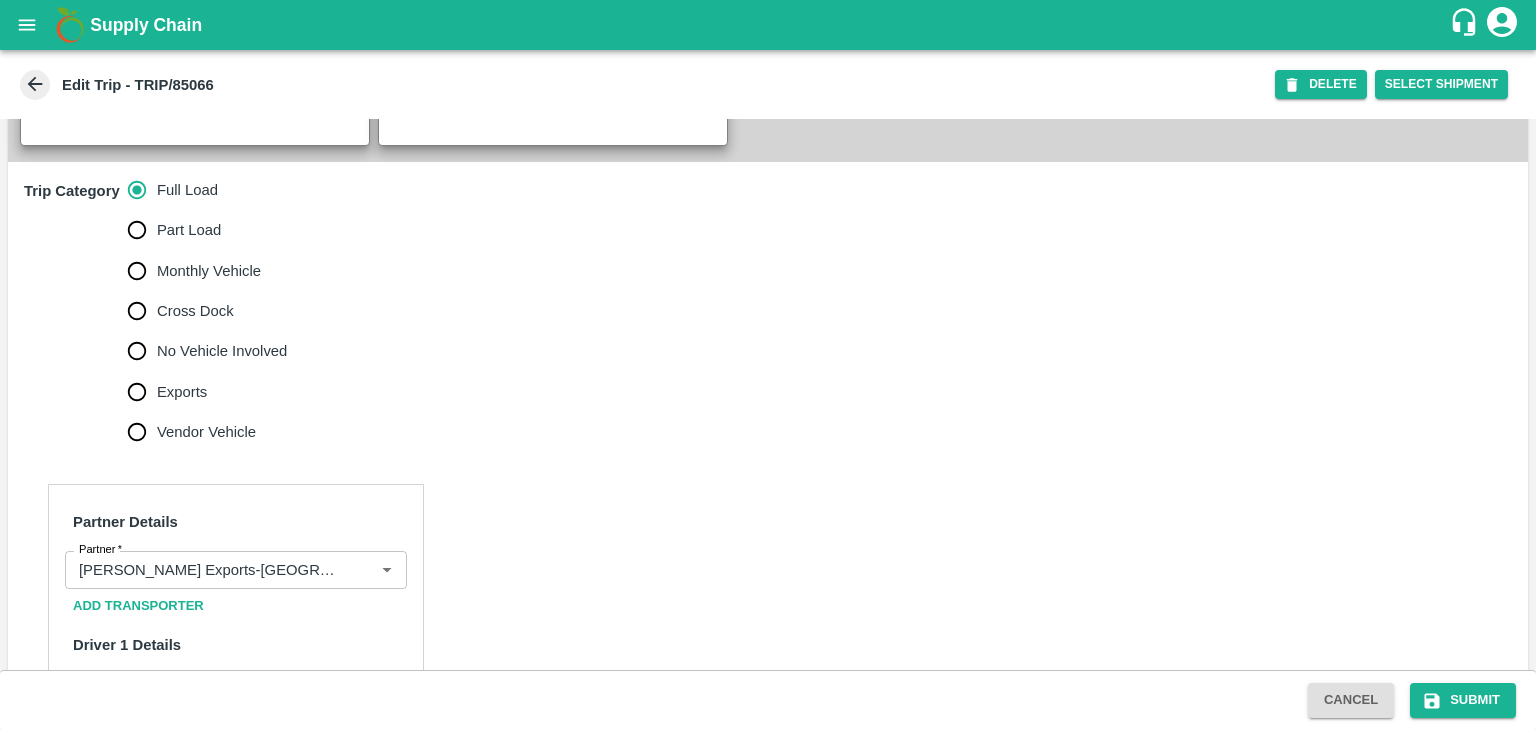 click on "No Vehicle Involved" at bounding box center [222, 351] 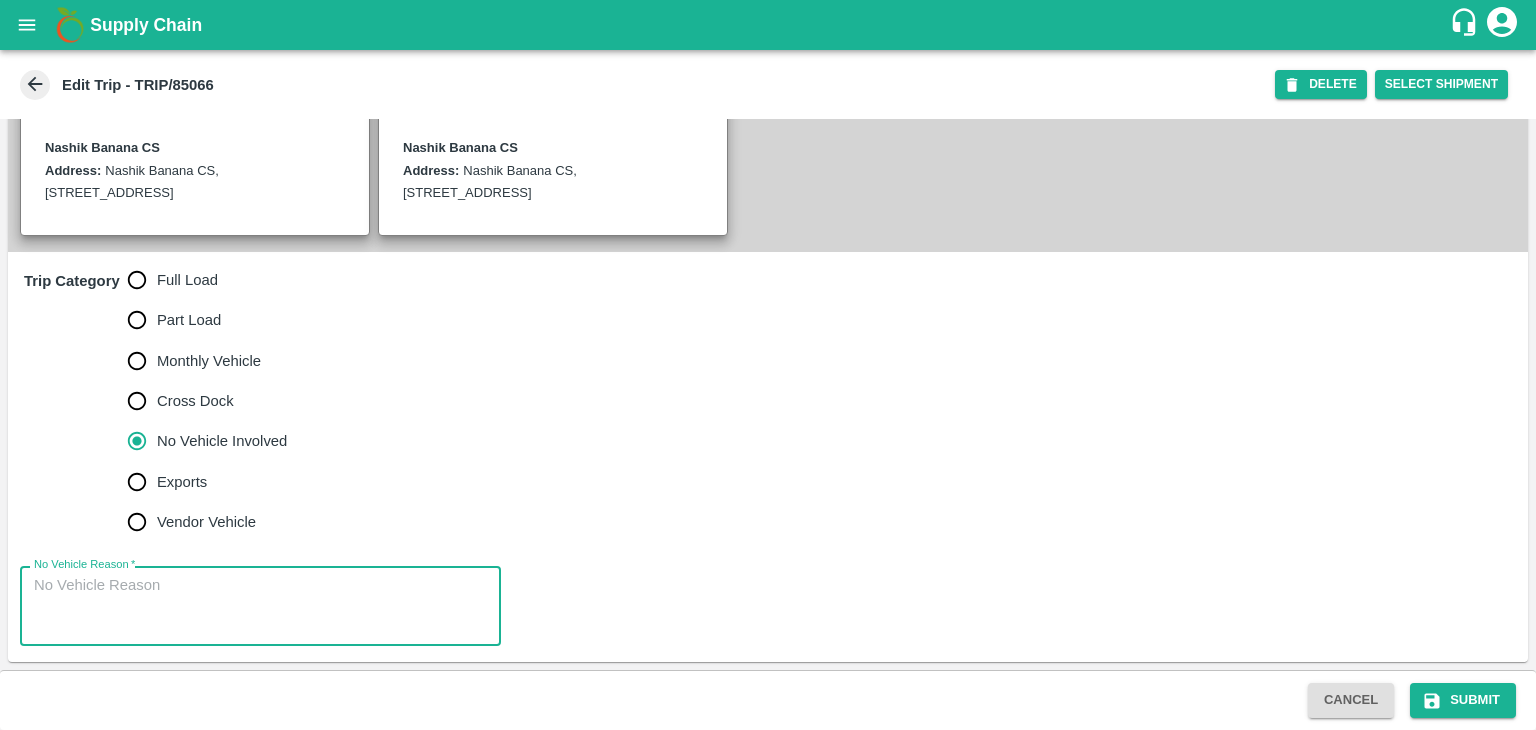 click on "No Vehicle Reason   *" at bounding box center (260, 606) 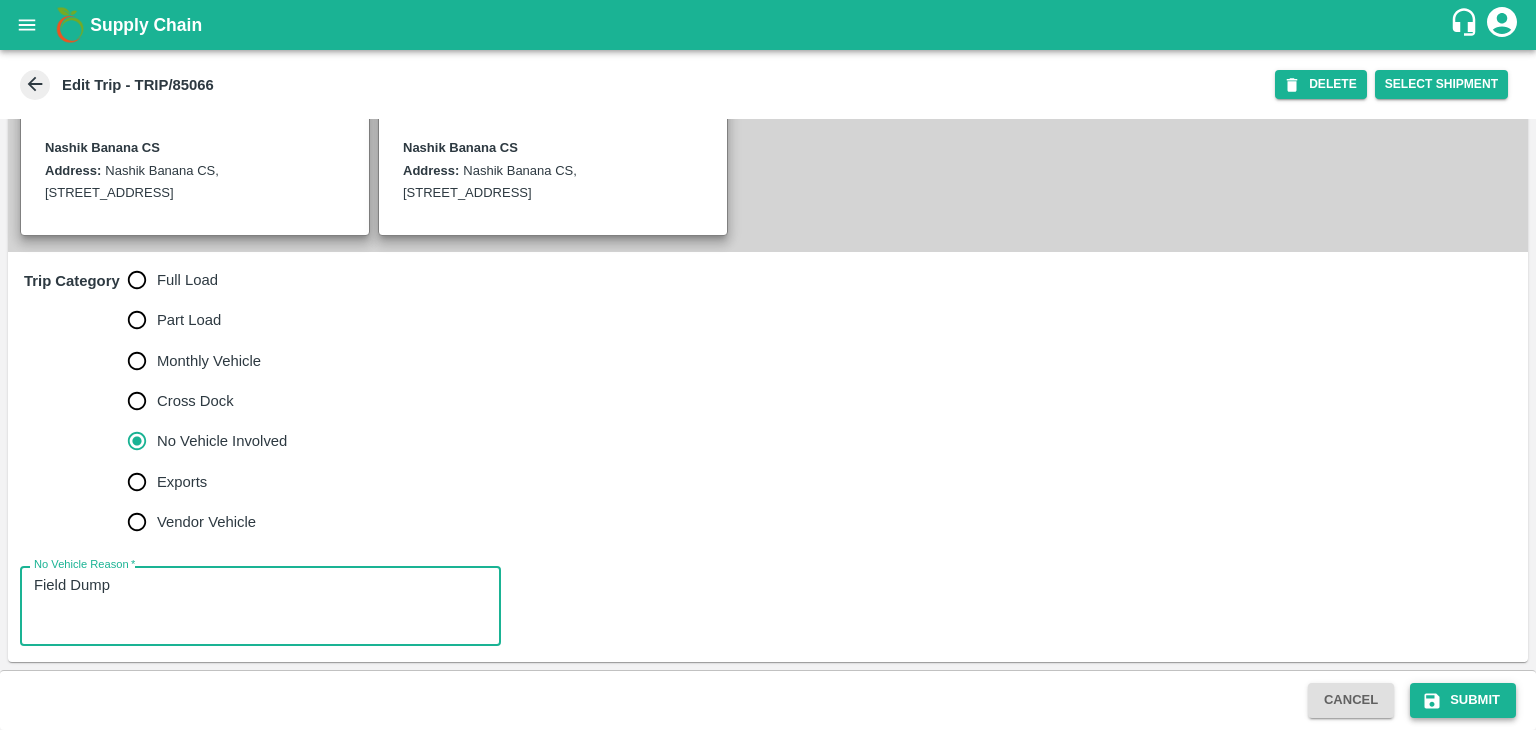 type on "Field Dump" 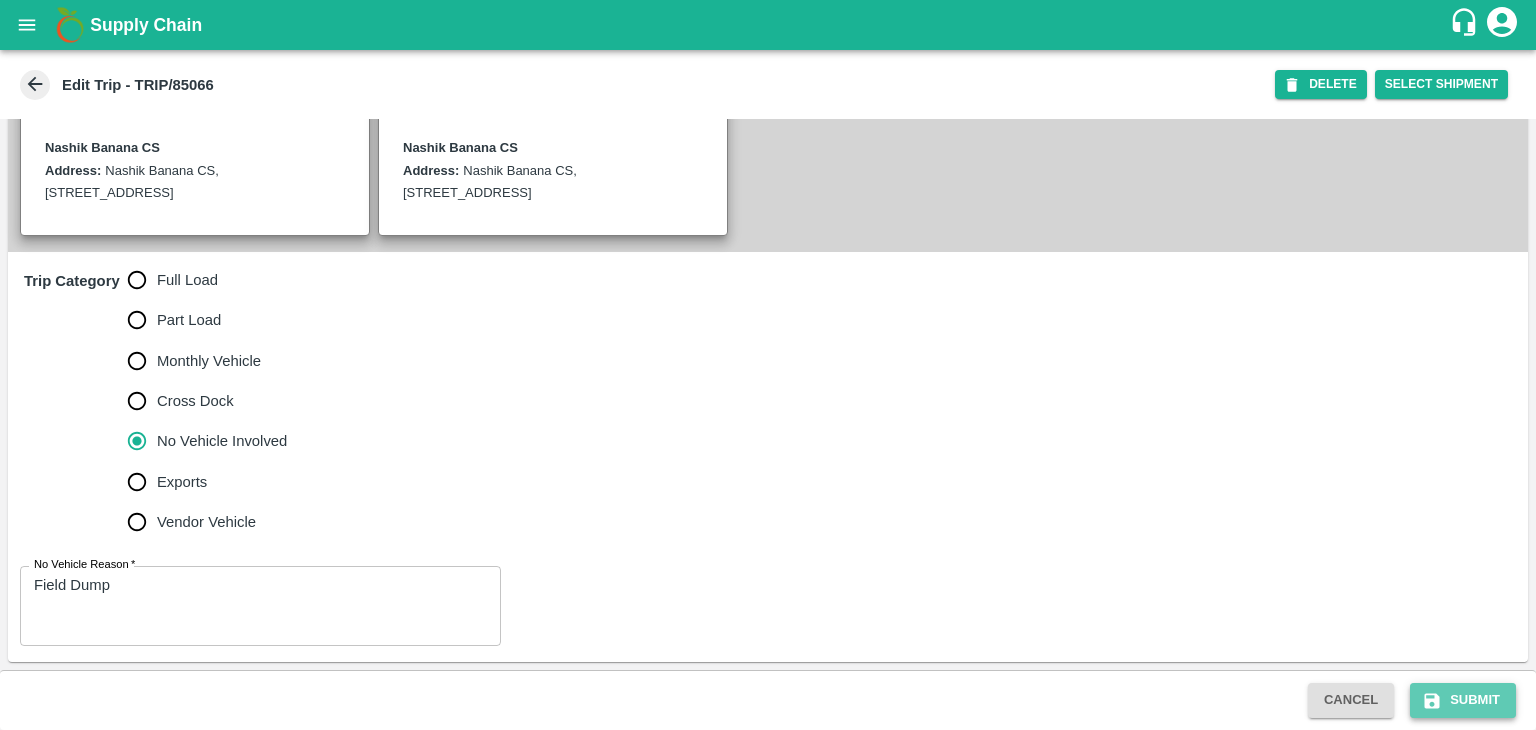click on "Submit" at bounding box center [1463, 700] 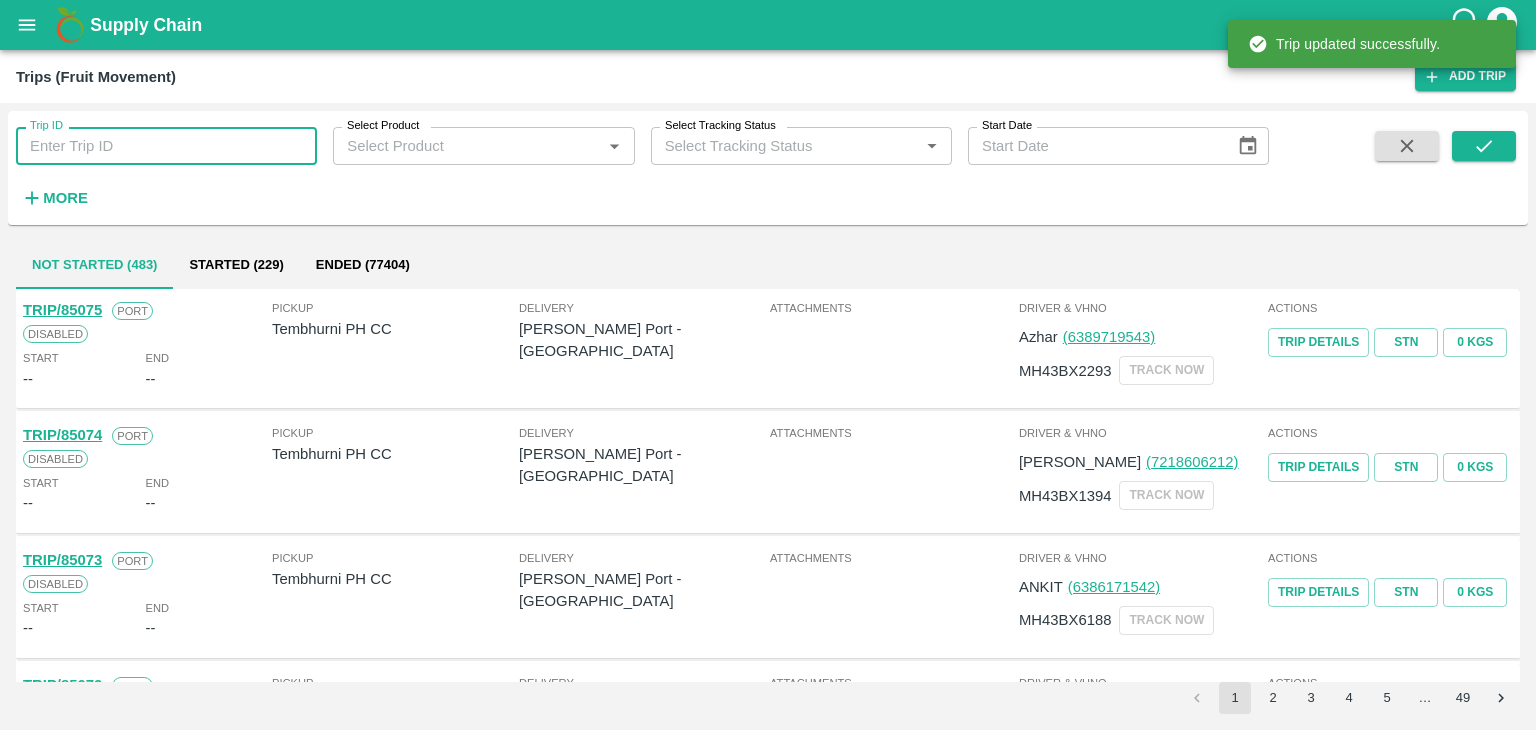 click on "Trip ID" at bounding box center [166, 146] 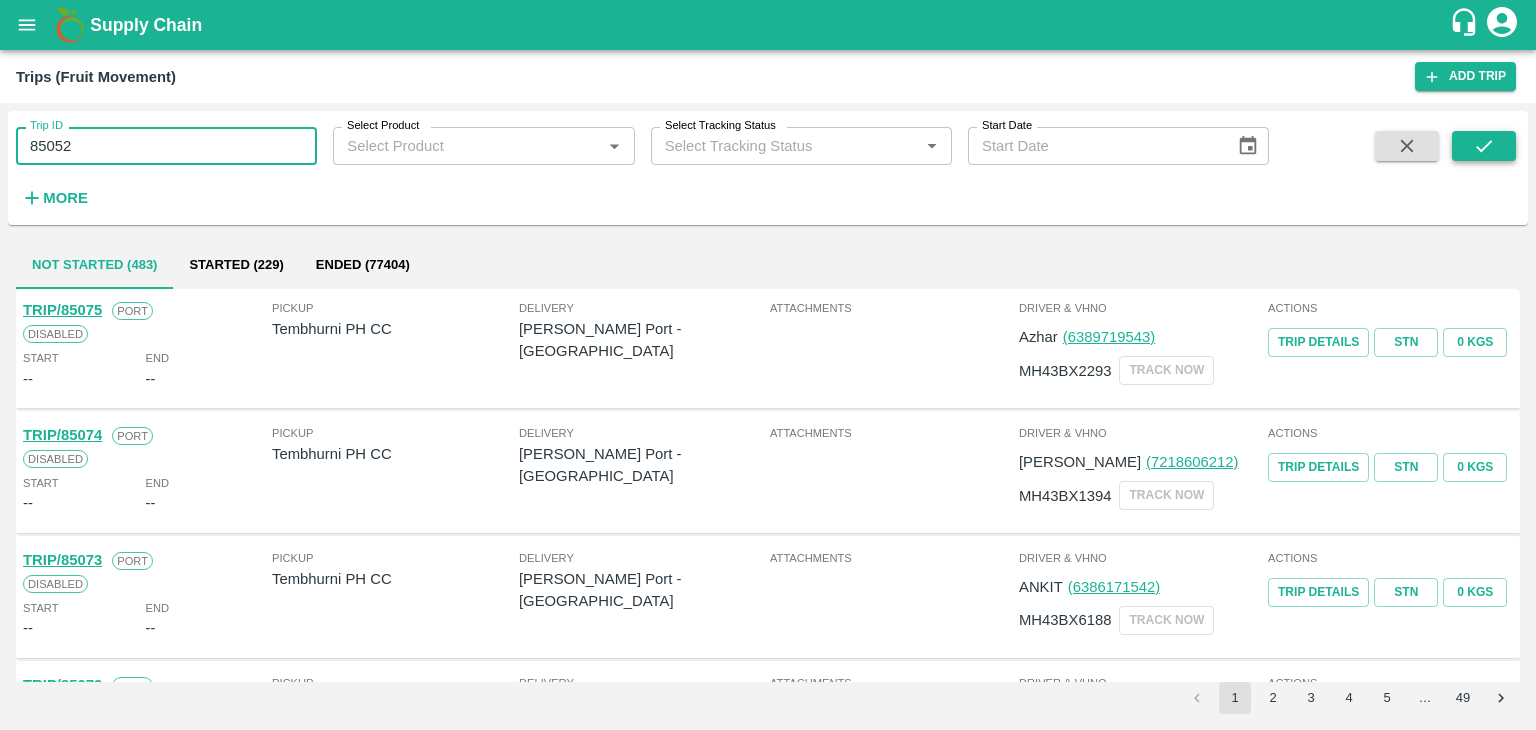 type on "85052" 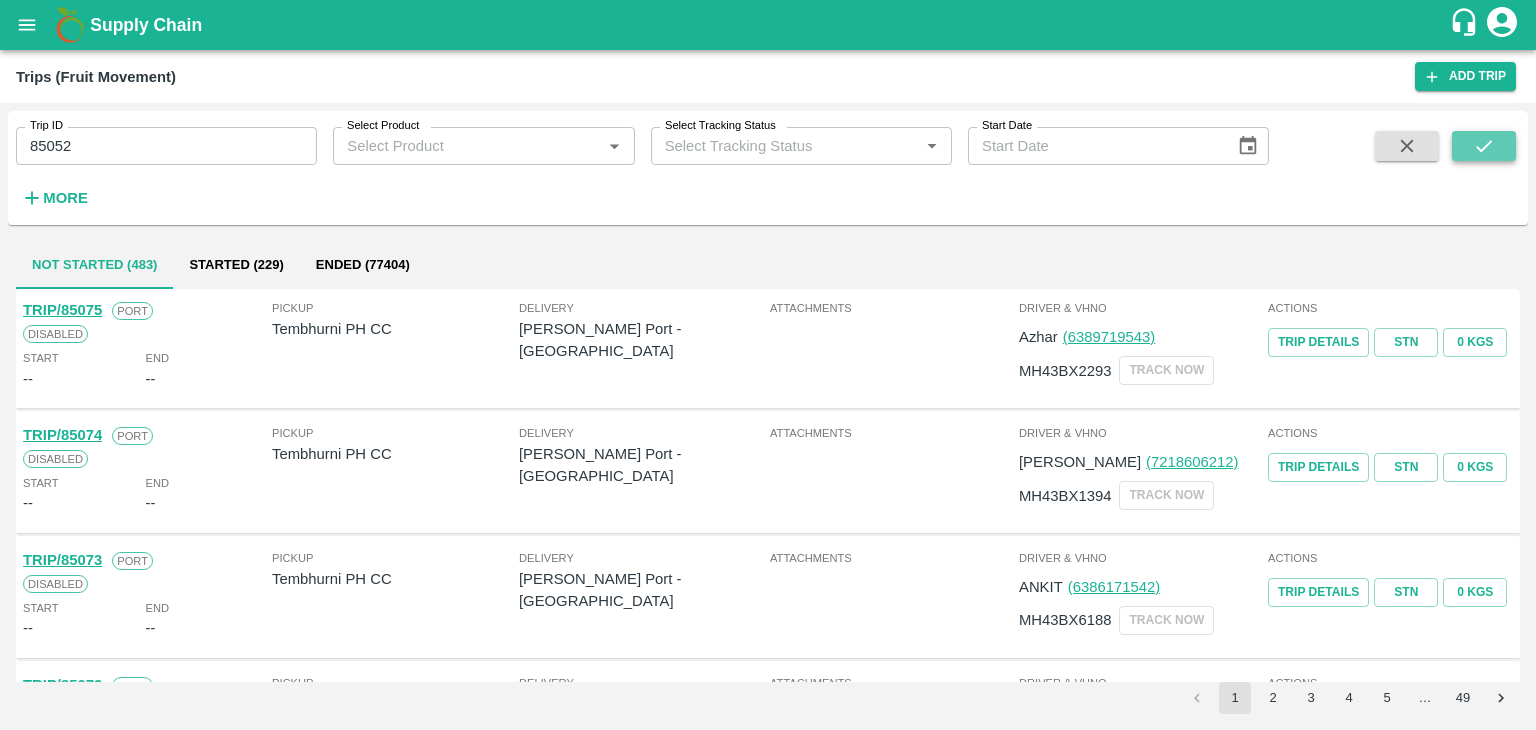 click 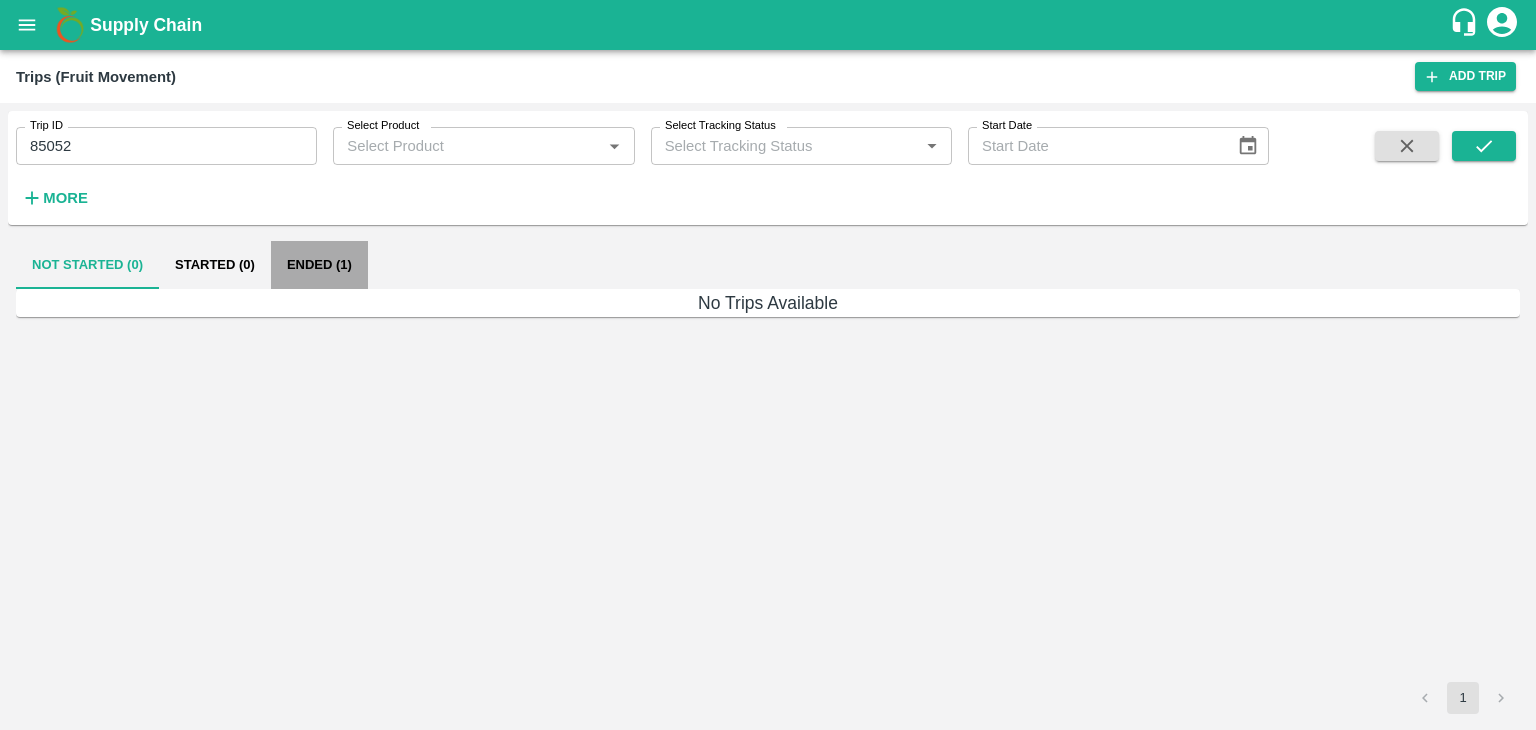click on "Ended (1)" at bounding box center [319, 265] 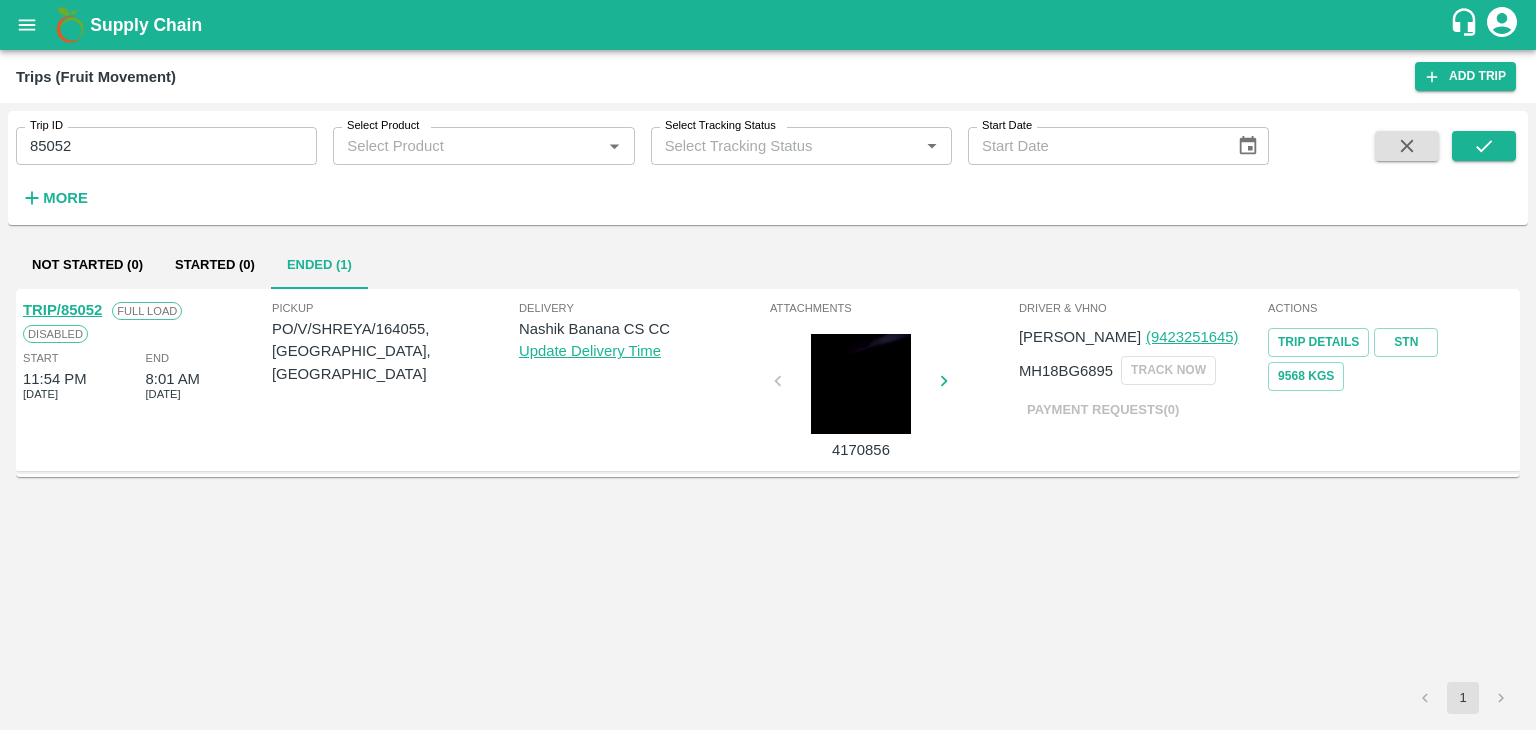 click on "TRIP/85052" at bounding box center [62, 310] 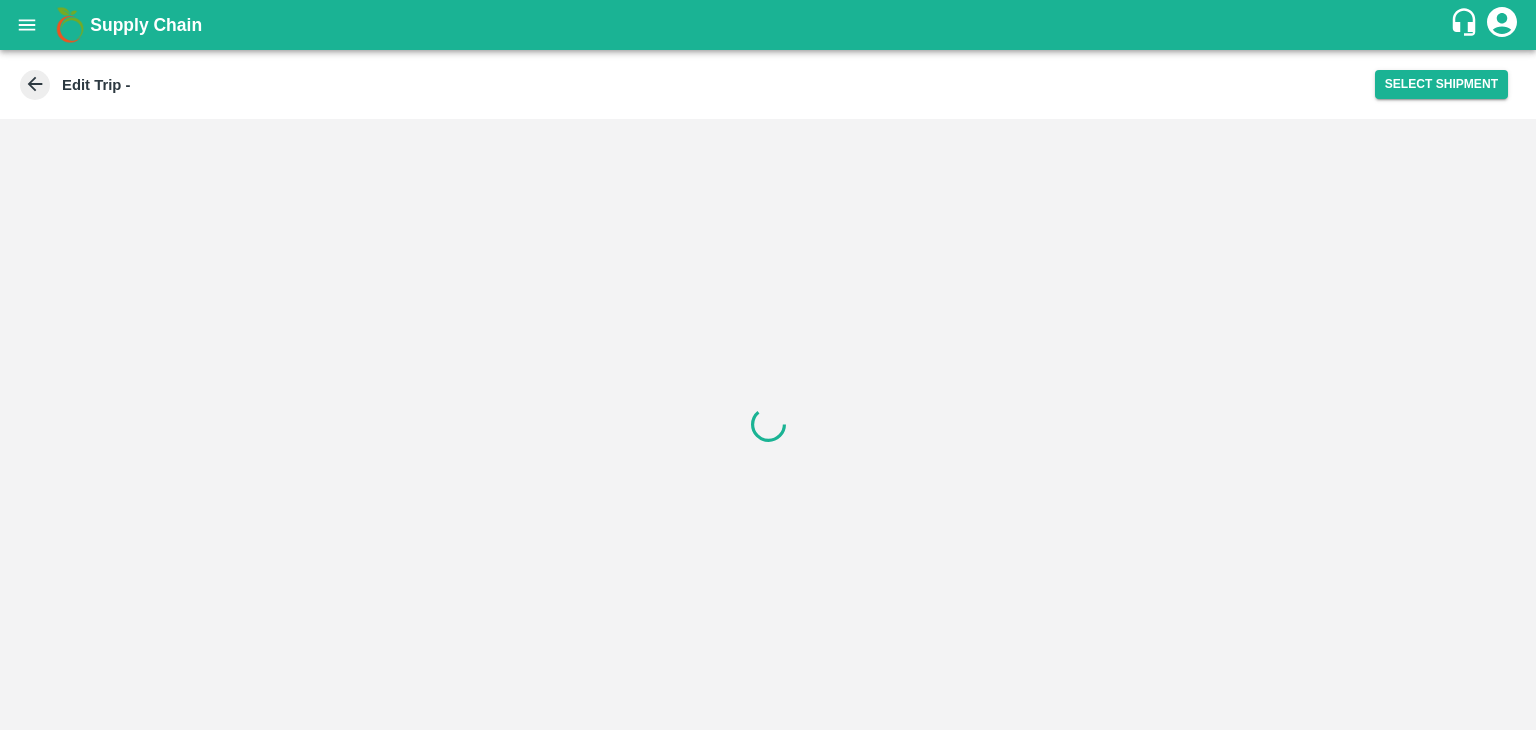 scroll, scrollTop: 0, scrollLeft: 0, axis: both 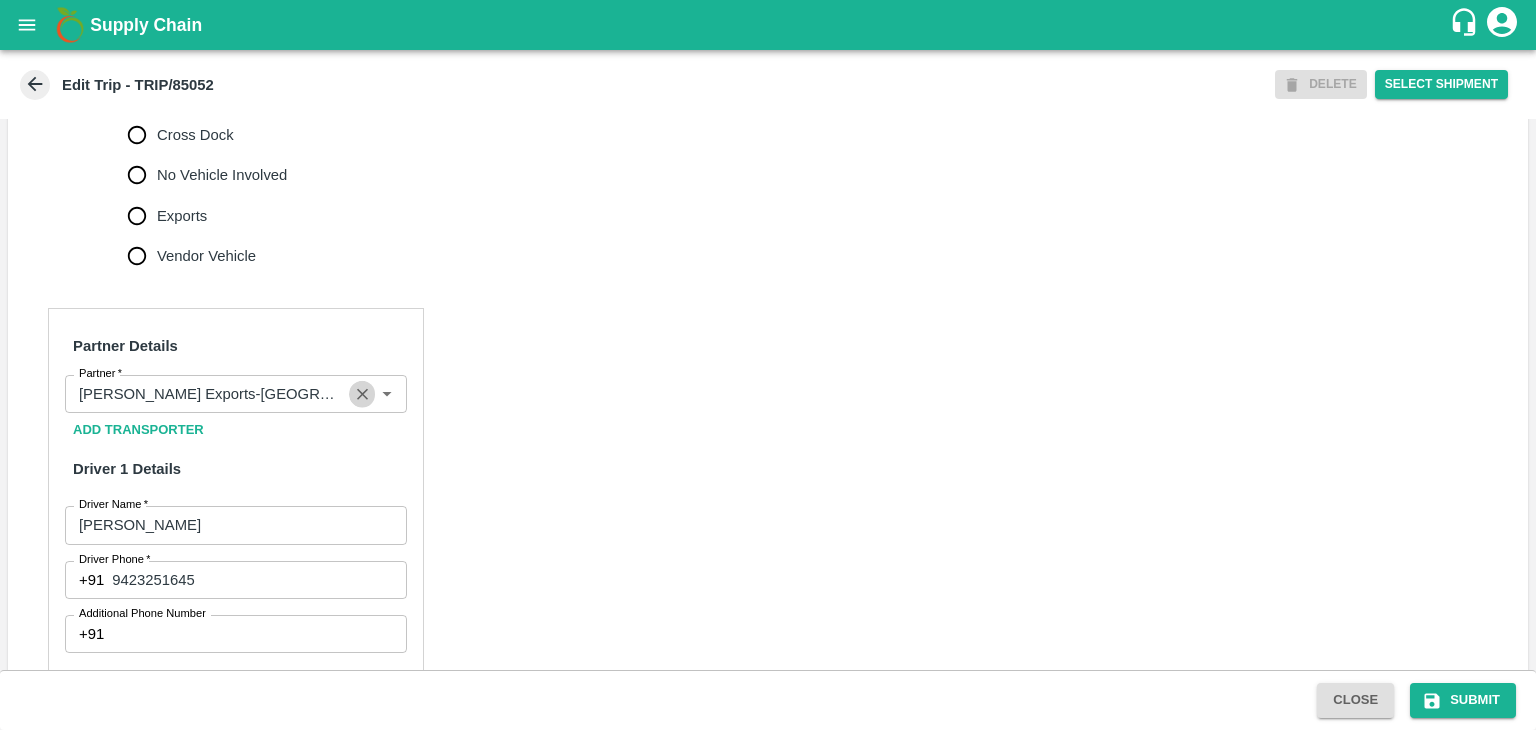 click 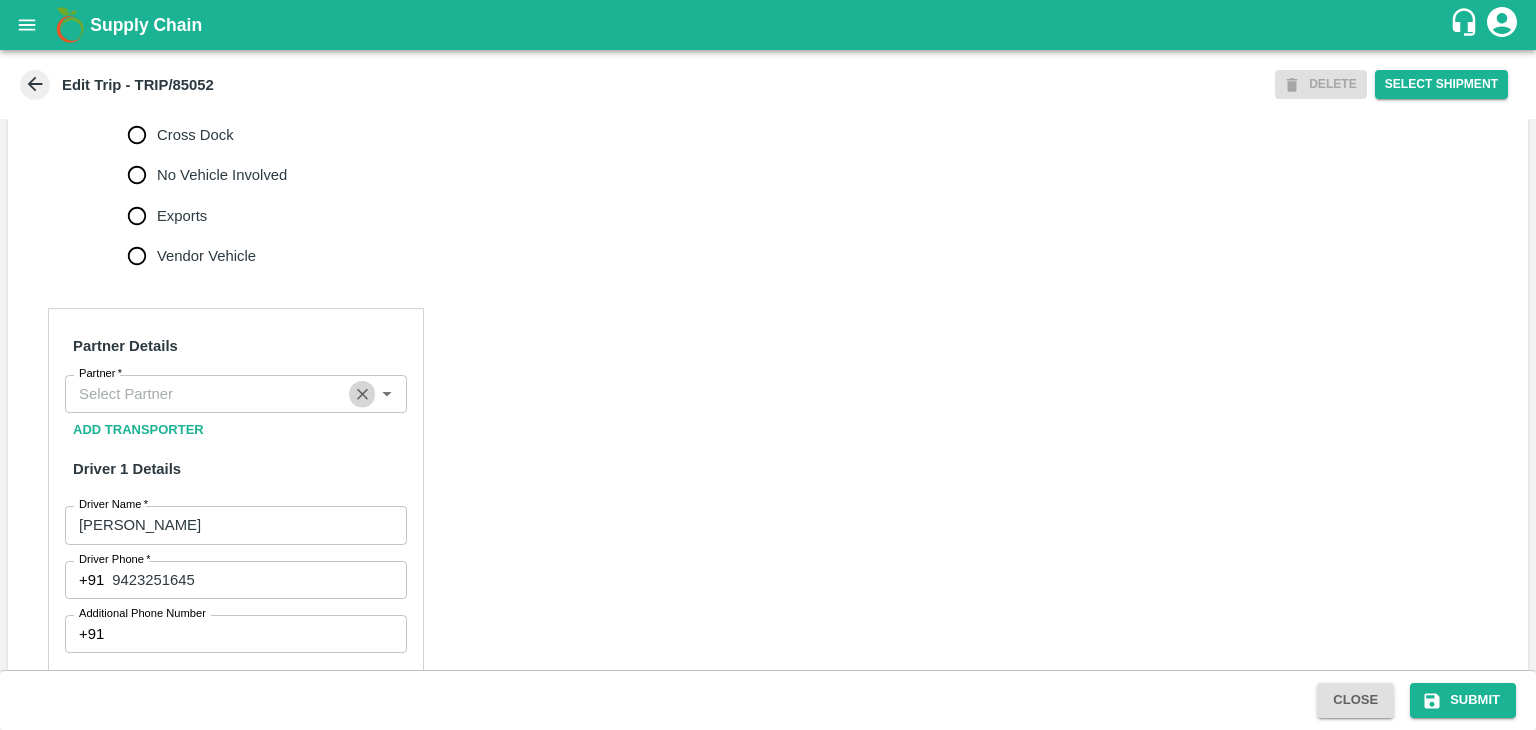 scroll, scrollTop: 0, scrollLeft: 0, axis: both 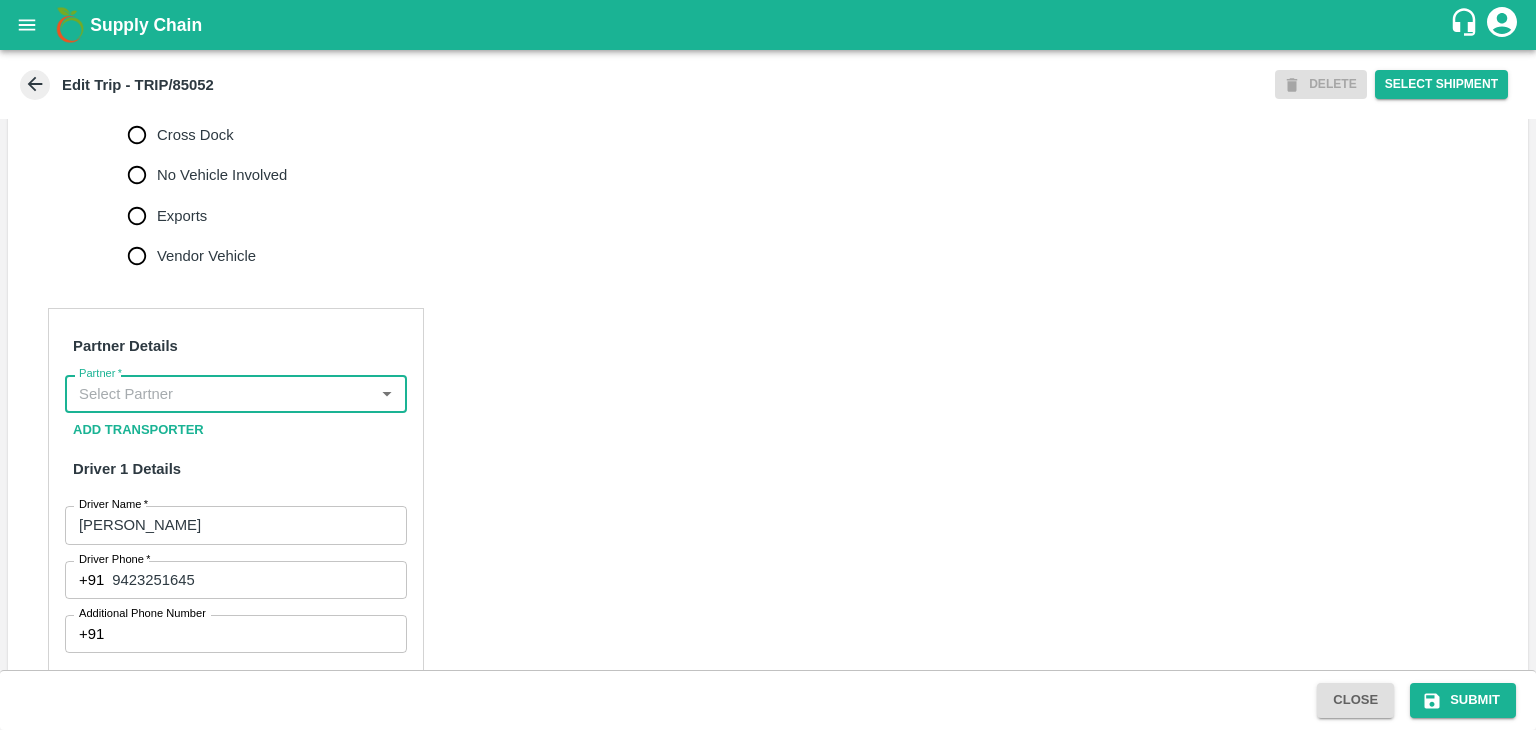 click on "Partner   *" at bounding box center [219, 394] 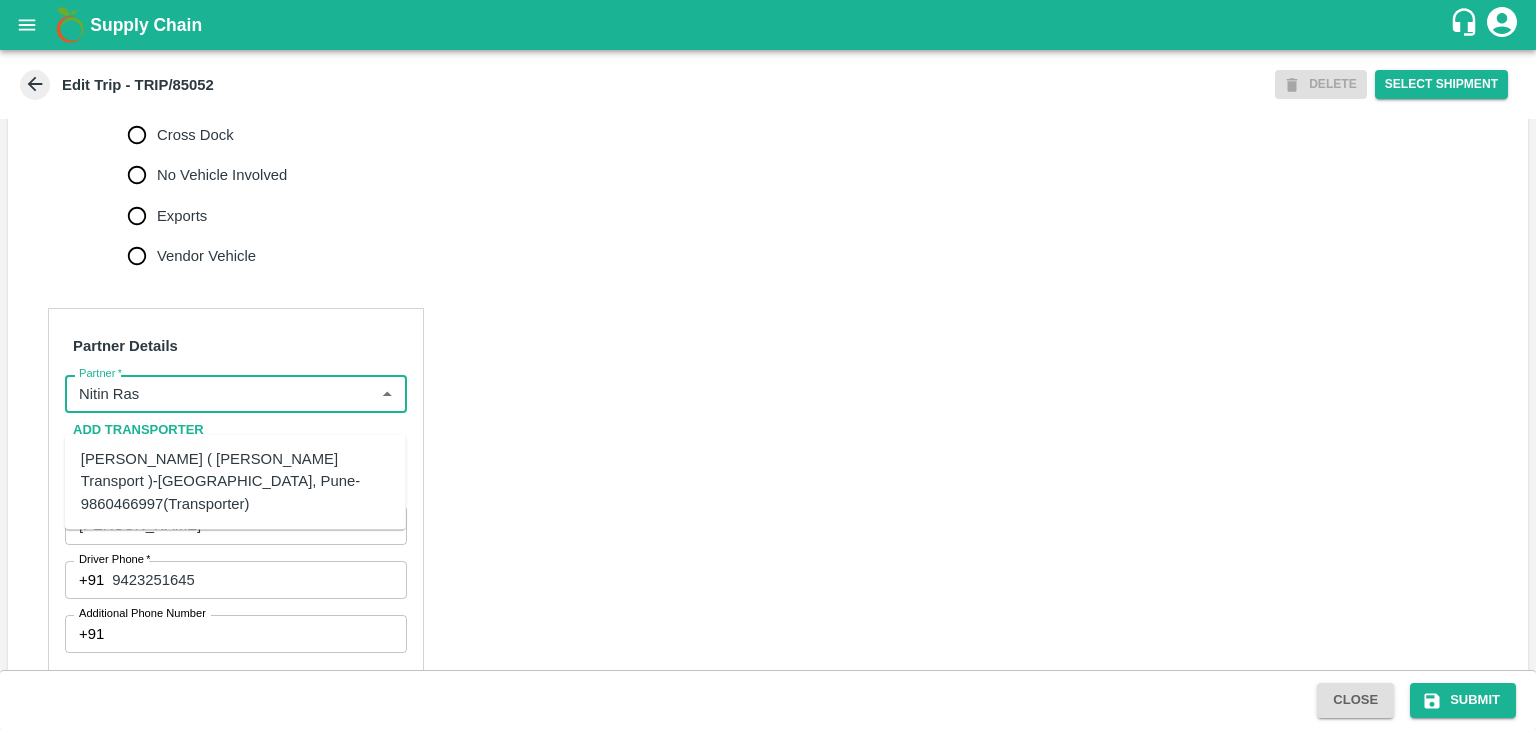 click on "Nitin Rasal ( Bhairavnath Transport )-Deulgaon, Pune-9860466997(Transporter)" at bounding box center [235, 481] 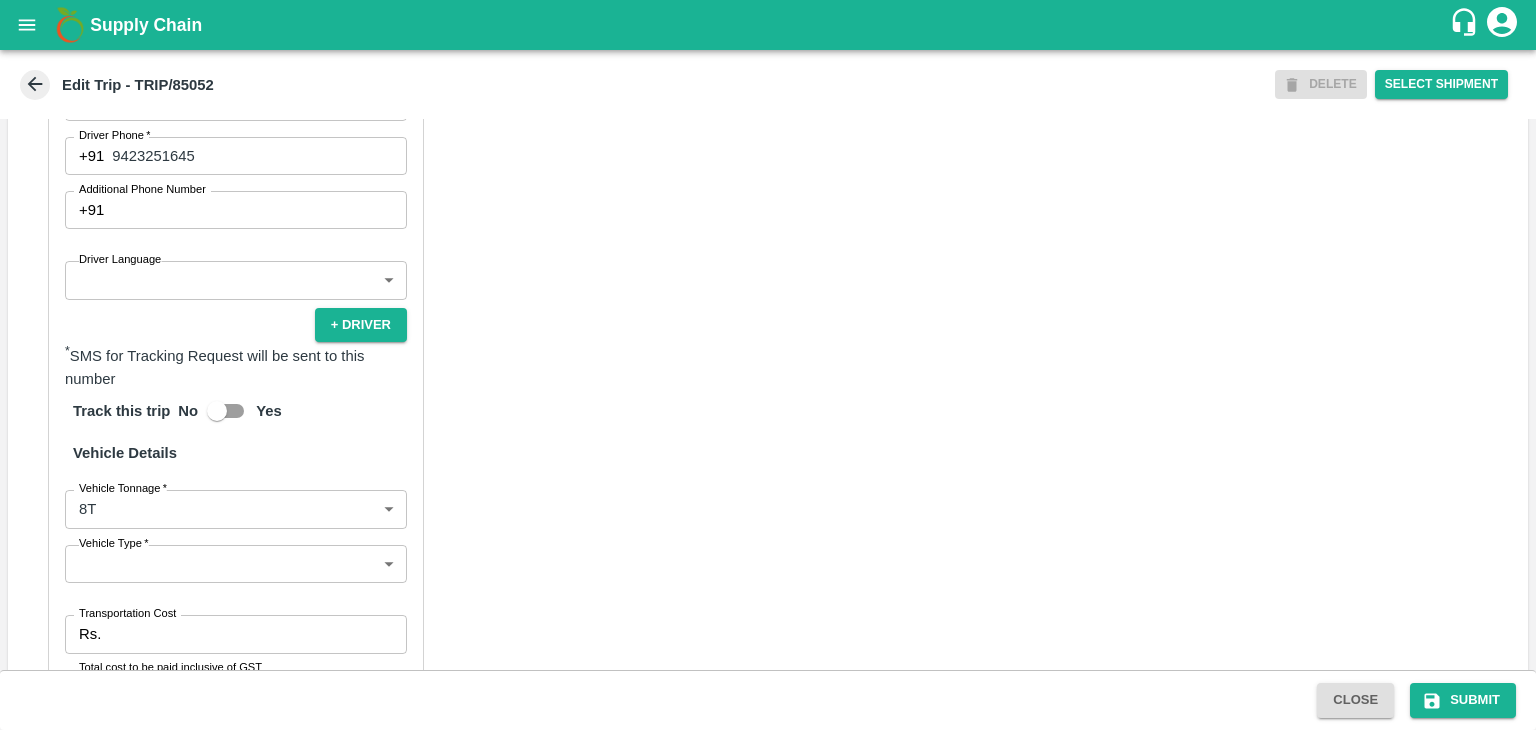 scroll, scrollTop: 1164, scrollLeft: 0, axis: vertical 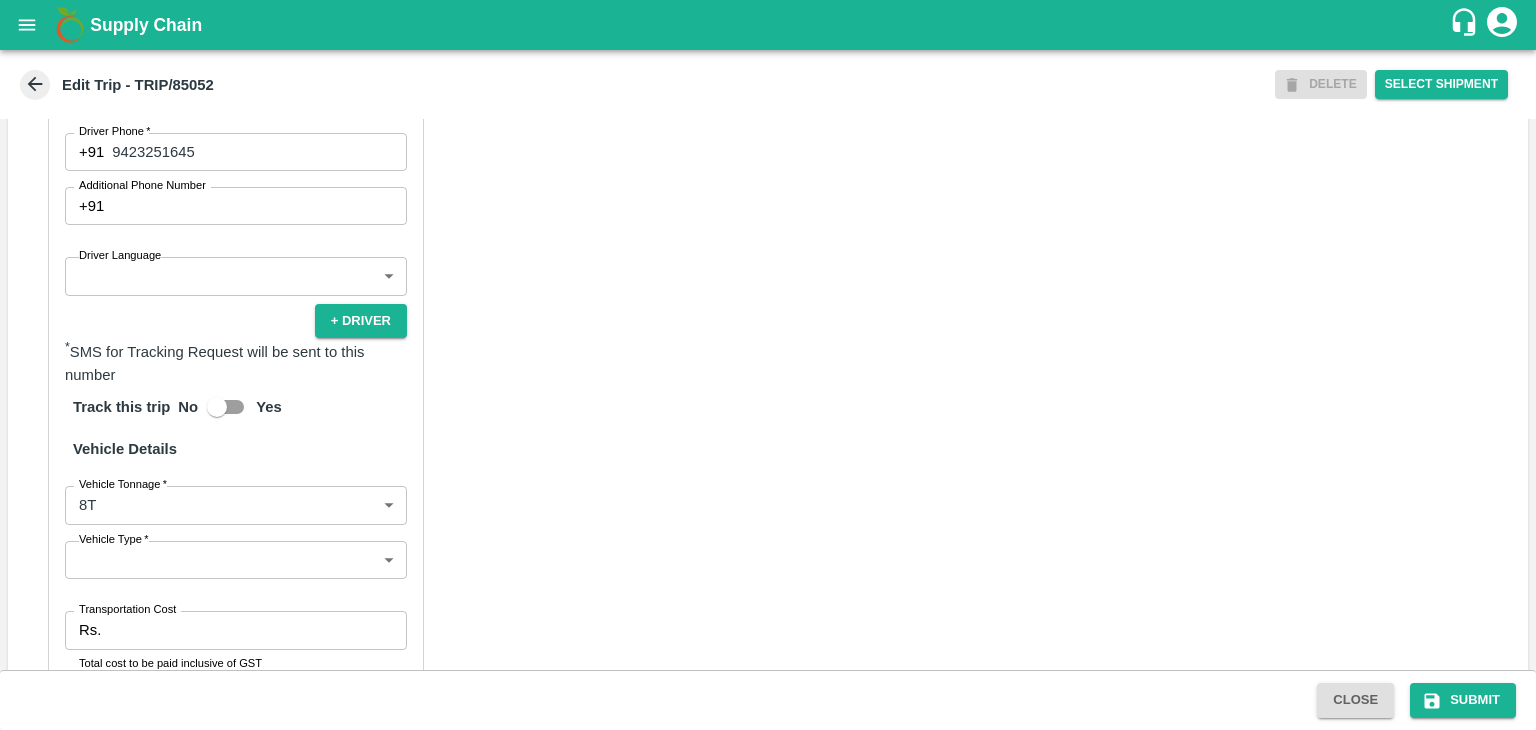type on "Nitin Rasal ( Bhairavnath Transport )-Deulgaon, Pune-9860466997(Transporter)" 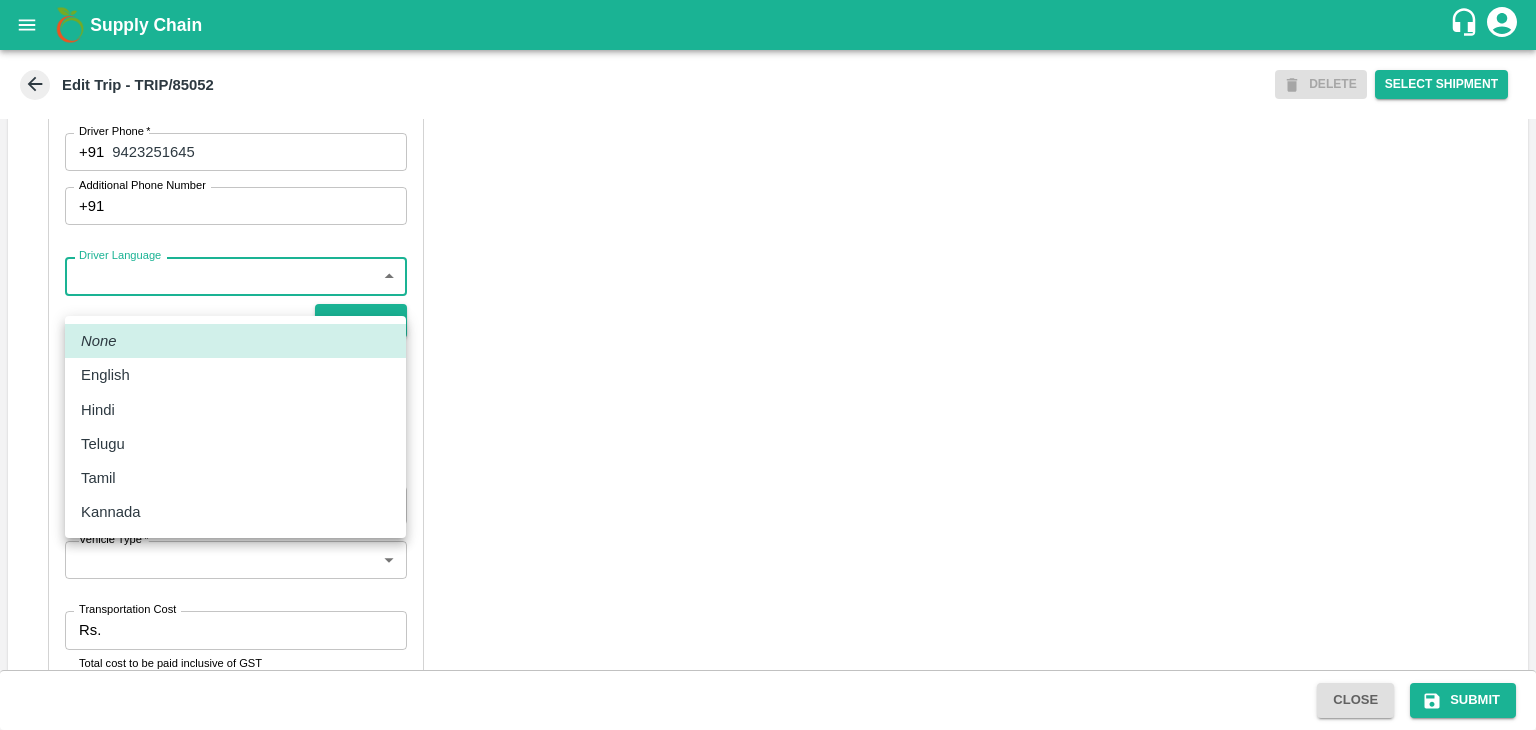 click on "Supply Chain Edit Trip - TRIP/85052 DELETE Select Shipment Trip Details Trip Type Fruit Movement 1 Trip Type Trip Pickup Order SHIP/NASH/346725 PO/V/SHREYA/164055 Address: Nashik, Nashik, Nashik, Maharashtra, India Trip Delivery Order SHIP/NASH/346725 Nashik Banana CS Address:  Nashik Banana CS, Gat No. 314/2/1, A/p- Mohadi, Tal- Dindori, Dist- Nashik 422207, Maharashtra, India., India Trip Category  Full Load Part Load Monthly Vehicle Cross Dock No Vehicle Involved Exports Vendor Vehicle Partner Details Partner   * Partner Add   Transporter Driver 1 Details Driver Name   * Shubham Driver Name Driver Phone   * +91 9423251645 Driver Phone Additional Phone Number +91 Additional Phone Number Driver Language ​ Driver Language + Driver * SMS for Tracking Request will be sent to this number Track this trip No Yes Vehicle Details Vehicle Tonnage   * 8T 8000 Vehicle Tonnage Vehicle Type   * ​ Vehicle Type Transportation Cost Rs. Transportation Cost Total cost to be paid inclusive of GST Vehicle Number" at bounding box center [768, 365] 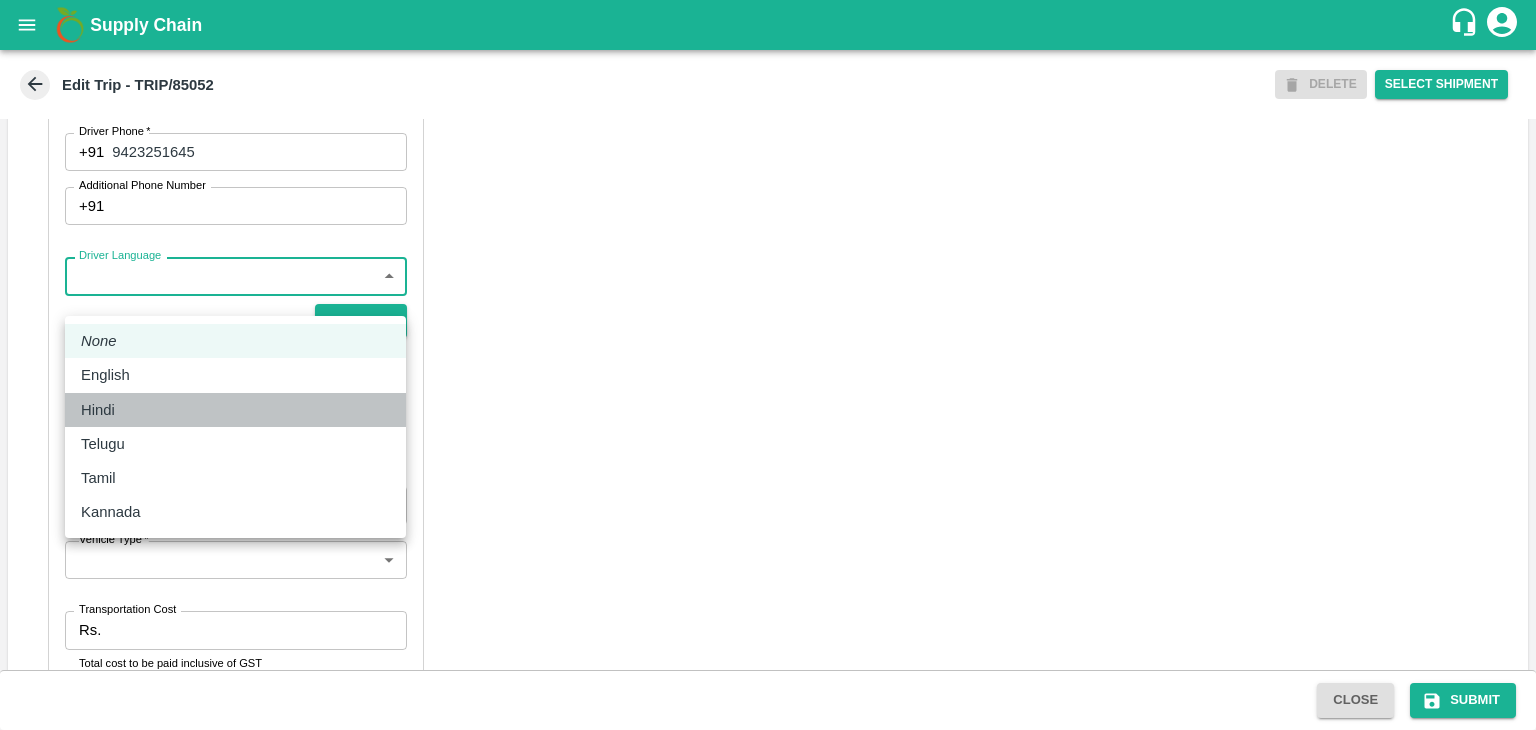click on "Hindi" at bounding box center (235, 410) 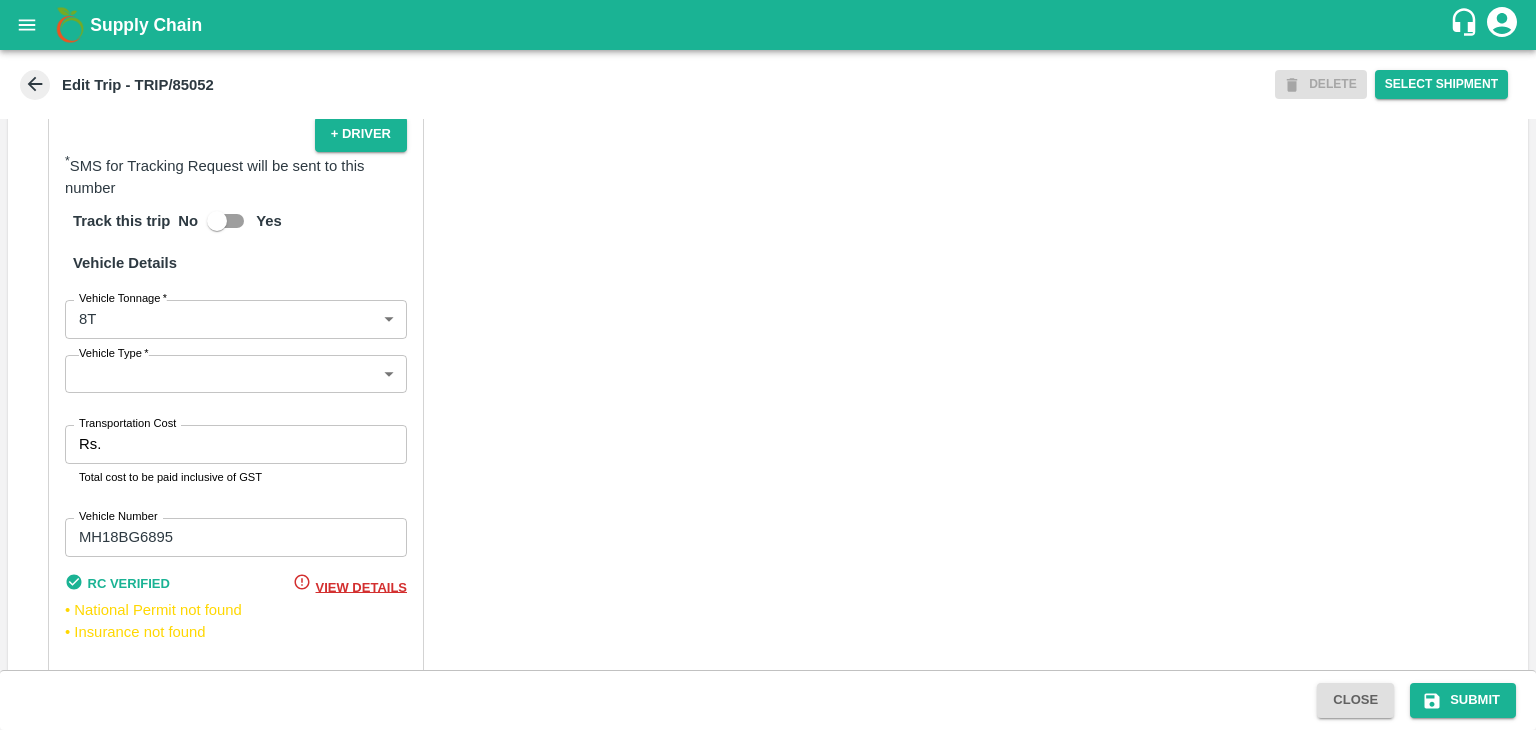 scroll, scrollTop: 1352, scrollLeft: 0, axis: vertical 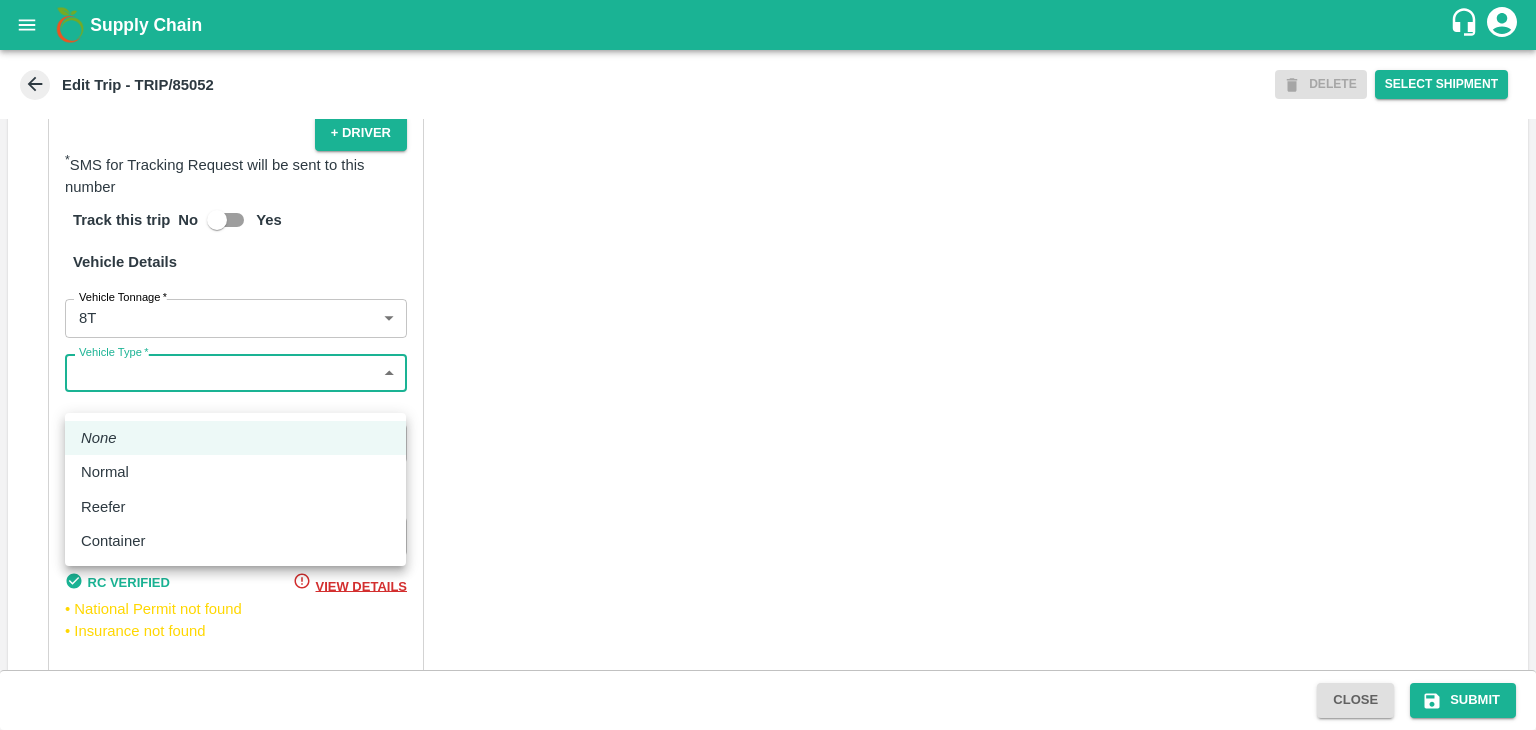 click on "Supply Chain Edit Trip - TRIP/85052 DELETE Select Shipment Trip Details Trip Type Fruit Movement 1 Trip Type Trip Pickup Order SHIP/NASH/346725 PO/V/SHREYA/164055 Address: Nashik, Nashik, Nashik, Maharashtra, India Trip Delivery Order SHIP/NASH/346725 Nashik Banana CS Address:  Nashik Banana CS, Gat No. 314/2/1, A/p- Mohadi, Tal- Dindori, Dist- Nashik 422207, Maharashtra, India., India Trip Category  Full Load Part Load Monthly Vehicle Cross Dock No Vehicle Involved Exports Vendor Vehicle Partner Details Partner   * Partner Add   Transporter Driver 1 Details Driver Name   * Shubham Driver Name Driver Phone   * +91 9423251645 Driver Phone Additional Phone Number +91 Additional Phone Number Driver Language Hindi hi Driver Language + Driver * SMS for Tracking Request will be sent to this number Track this trip No Yes Vehicle Details Vehicle Tonnage   * 8T 8000 Vehicle Tonnage Vehicle Type   * ​ Vehicle Type Transportation Cost Rs. Transportation Cost Total cost to be paid inclusive of GST MH18BG6895" at bounding box center [768, 365] 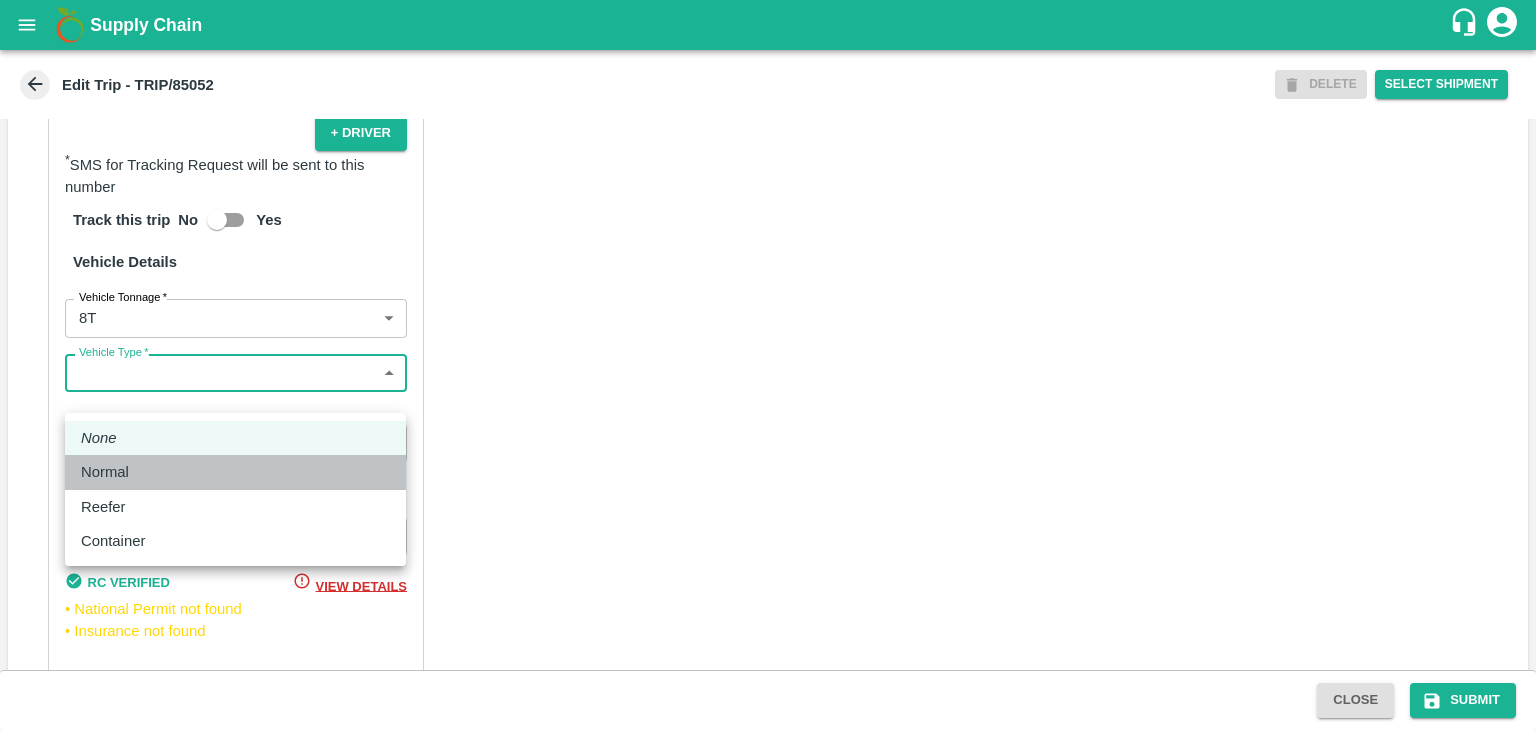 click on "Normal" at bounding box center (235, 472) 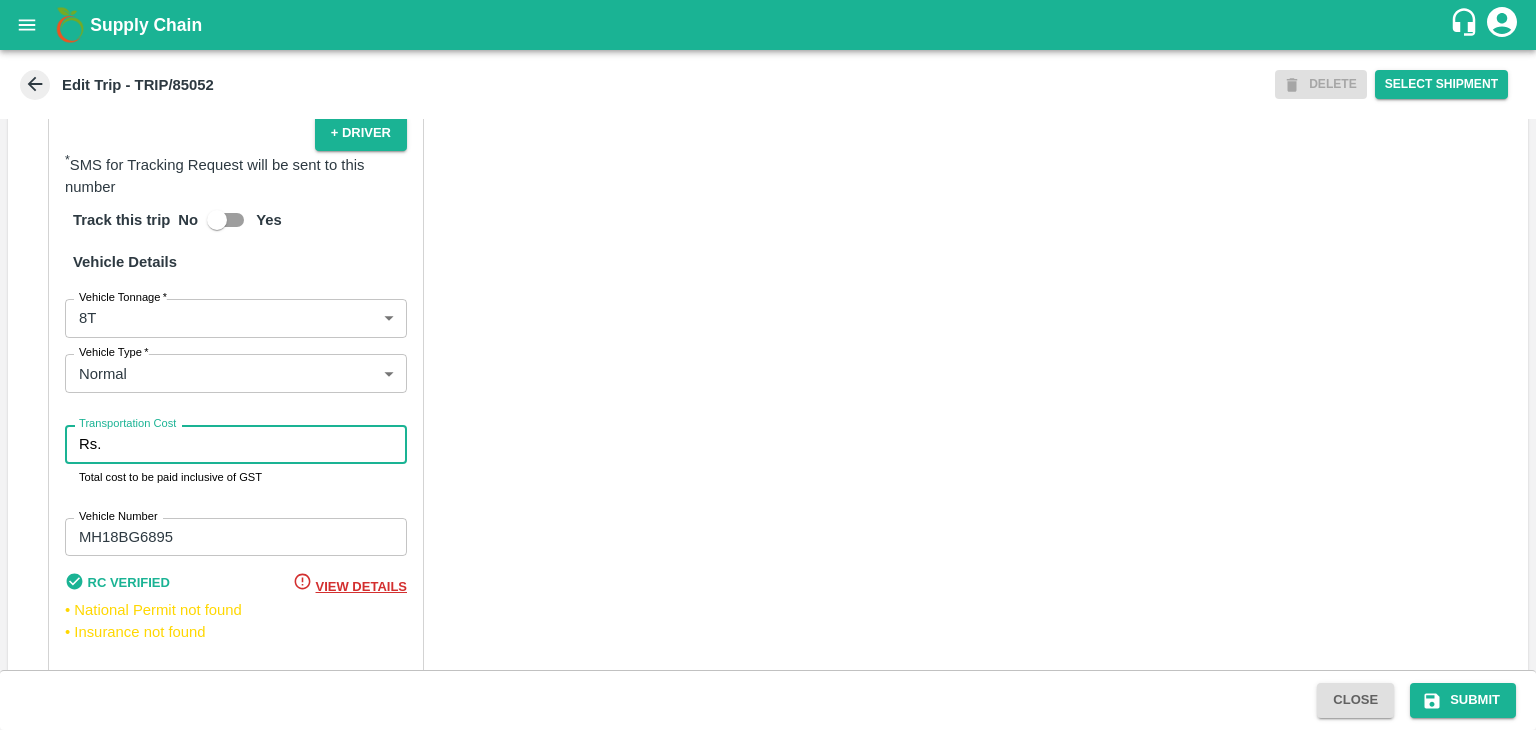 click on "Transportation Cost" at bounding box center [258, 444] 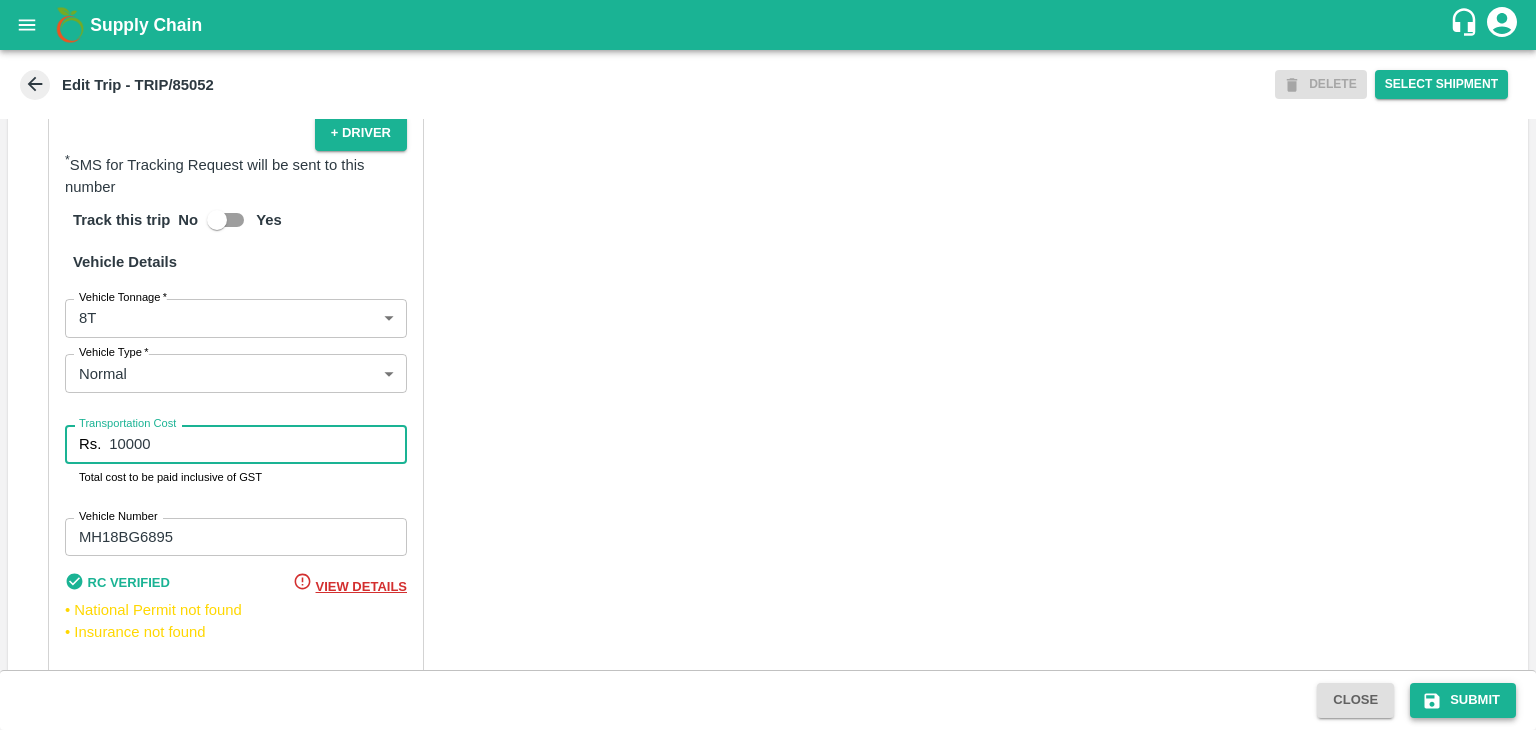 type on "10000" 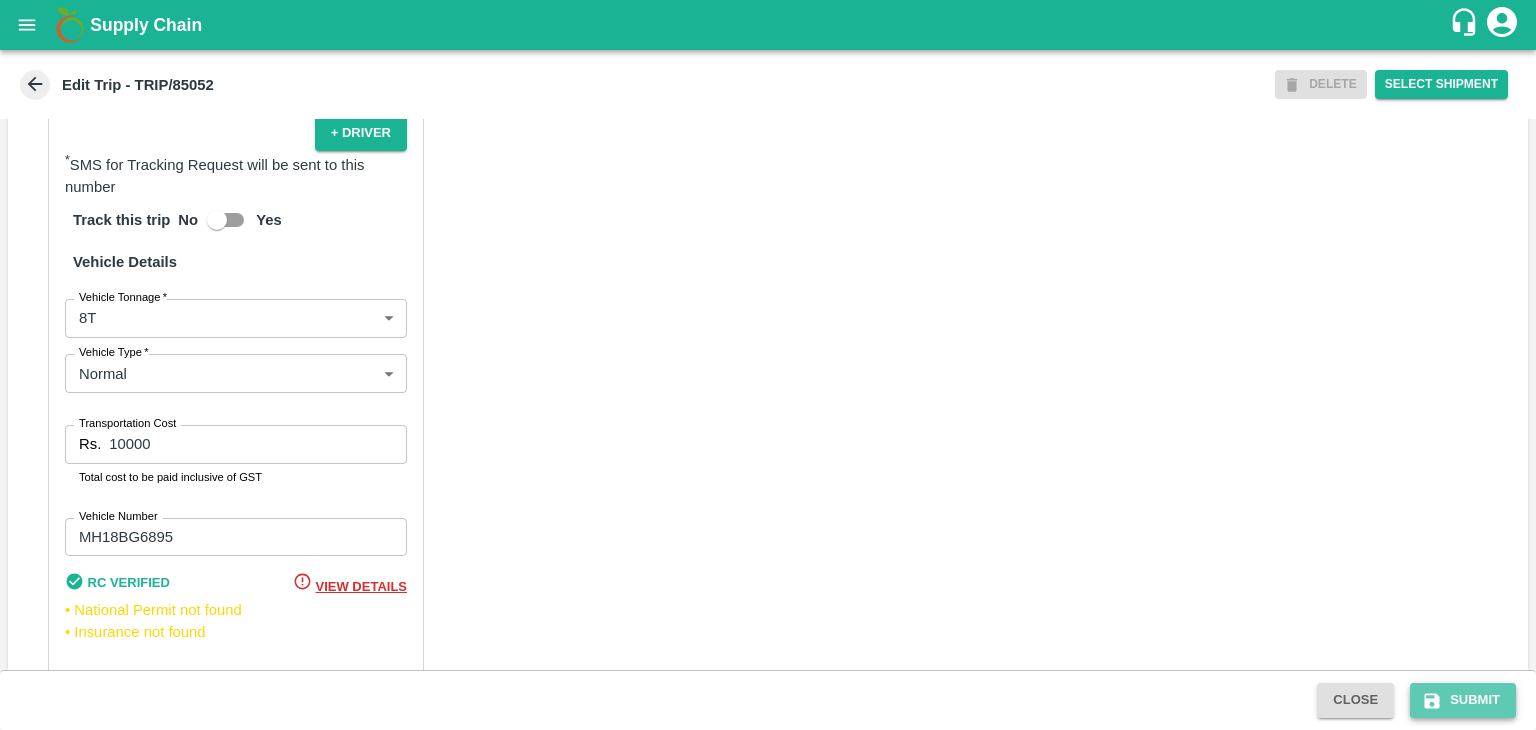 click on "Submit" at bounding box center (1463, 700) 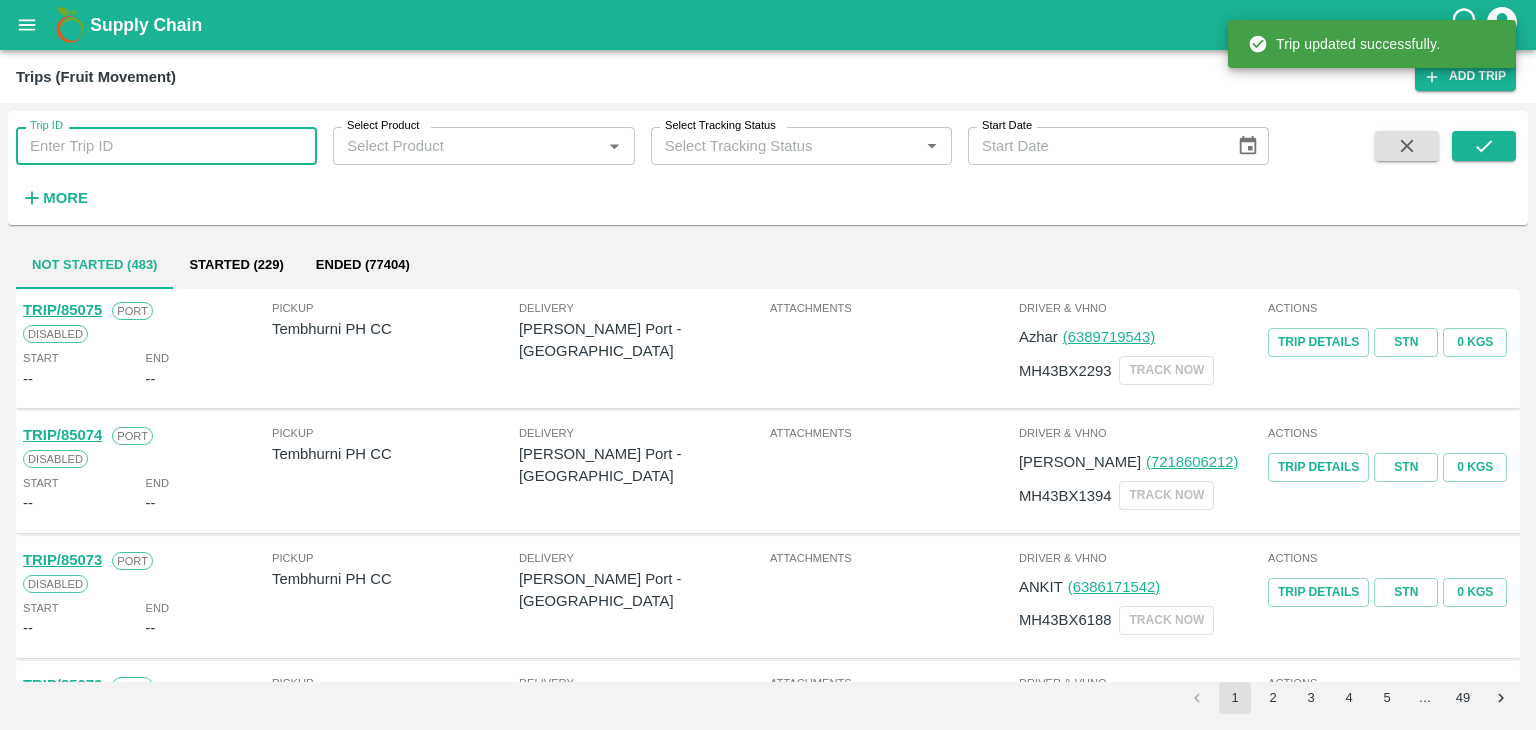 click on "Trip ID" at bounding box center (166, 146) 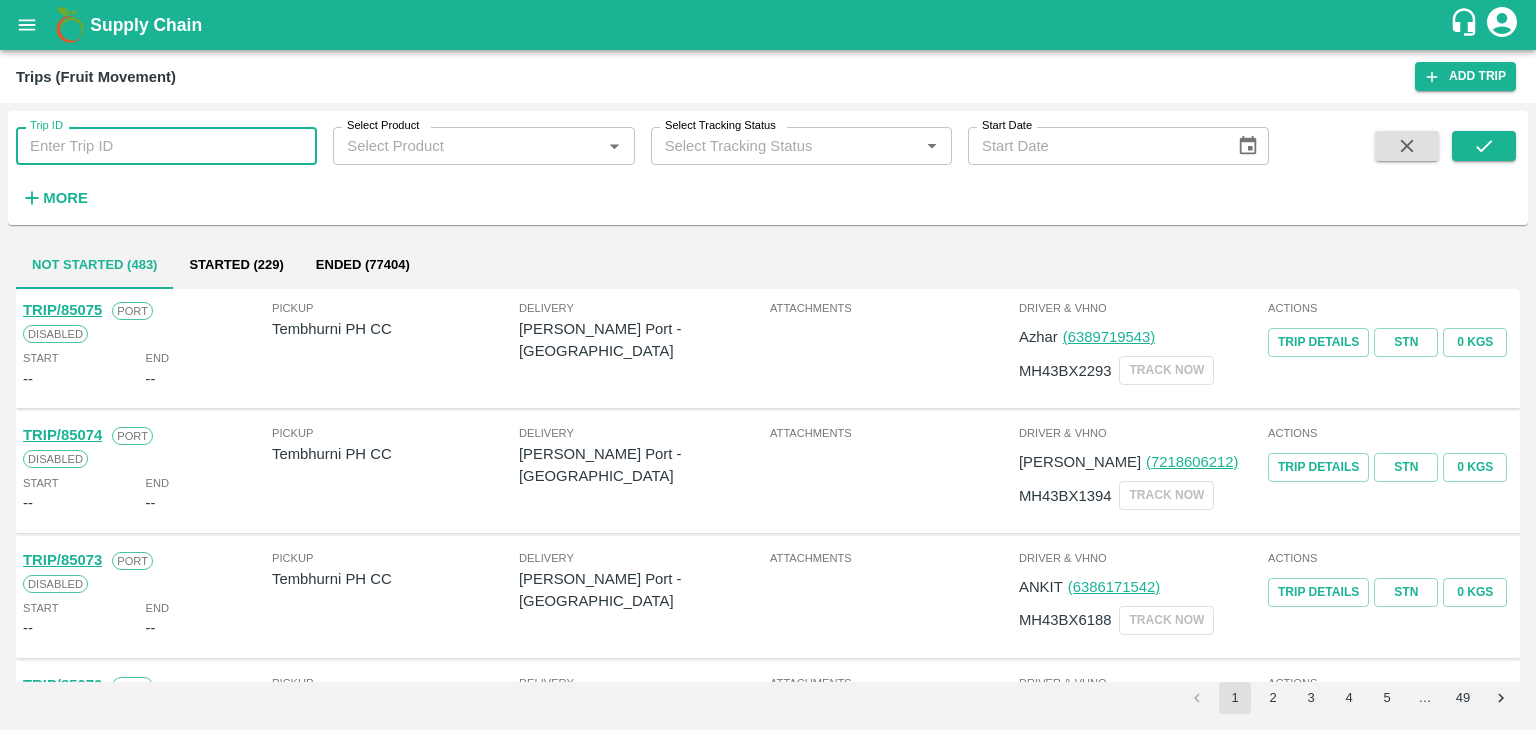 click on "Trip ID" at bounding box center [166, 146] 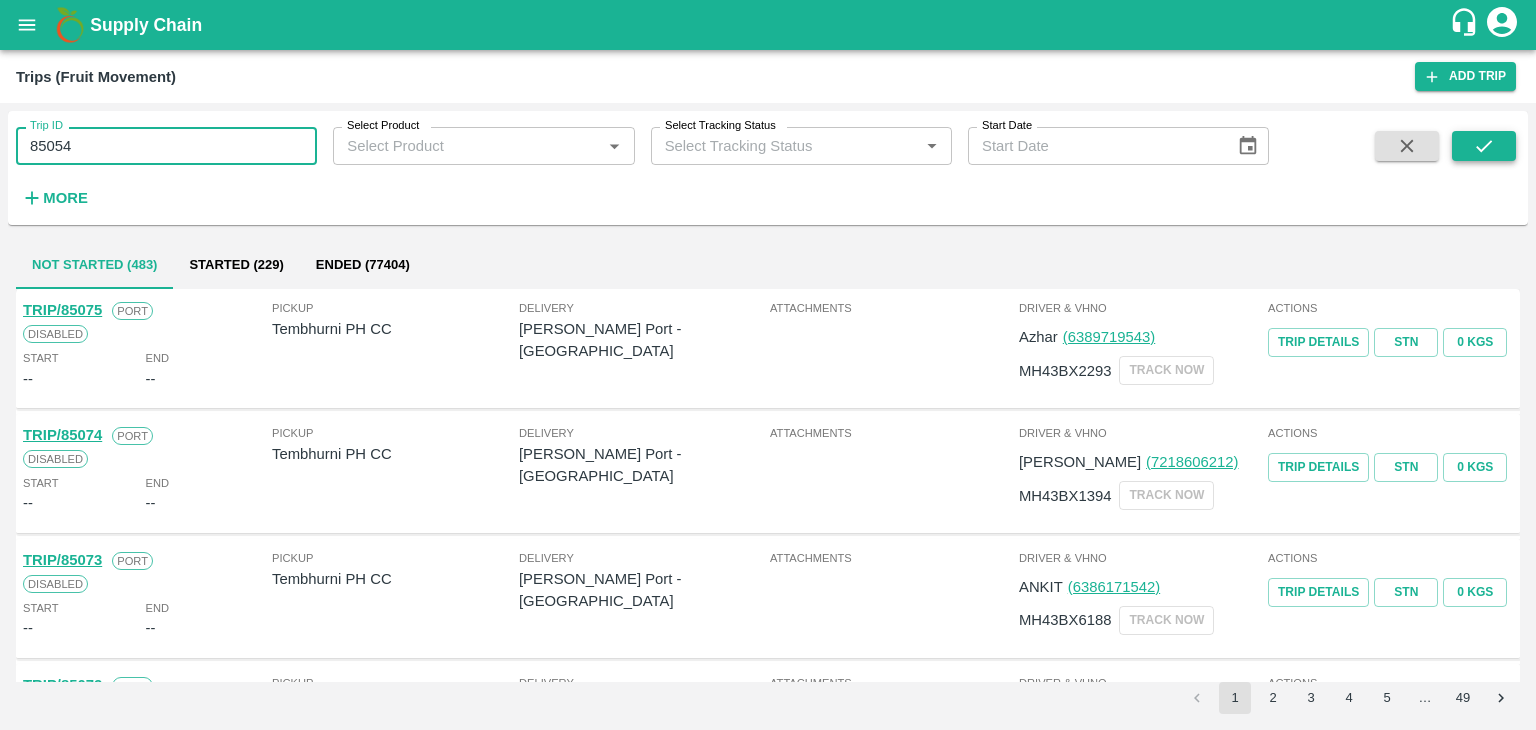 type on "85054" 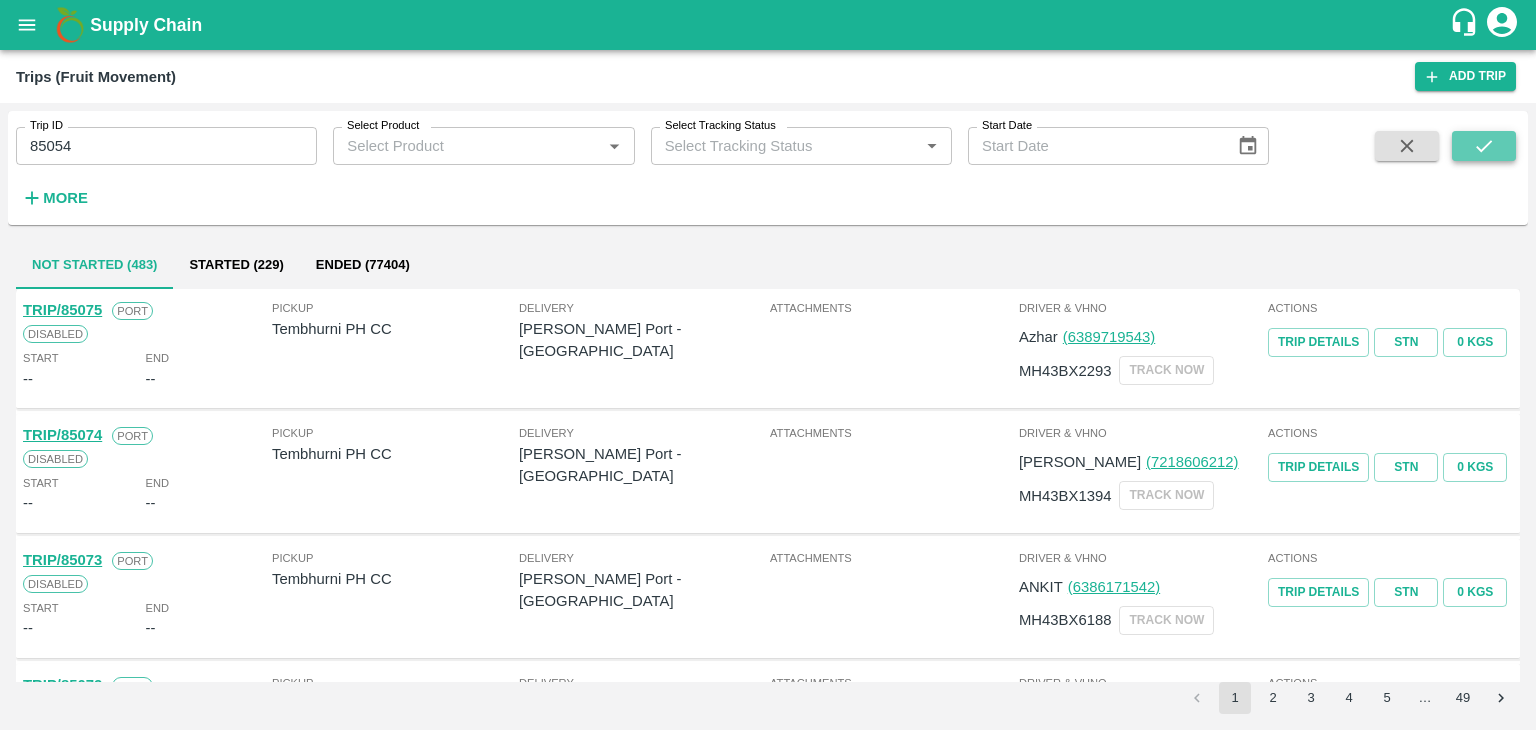 click at bounding box center (1484, 146) 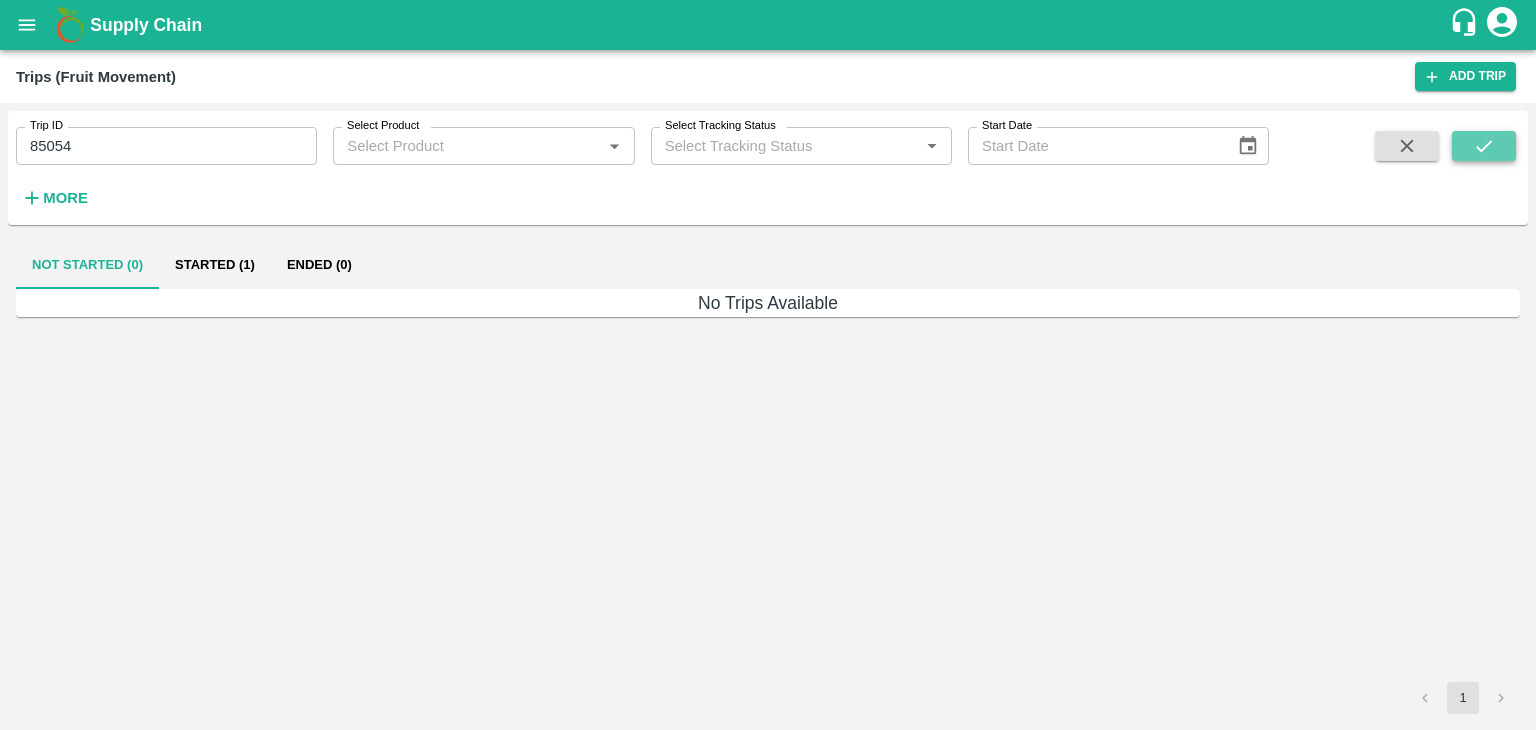 click at bounding box center [1484, 146] 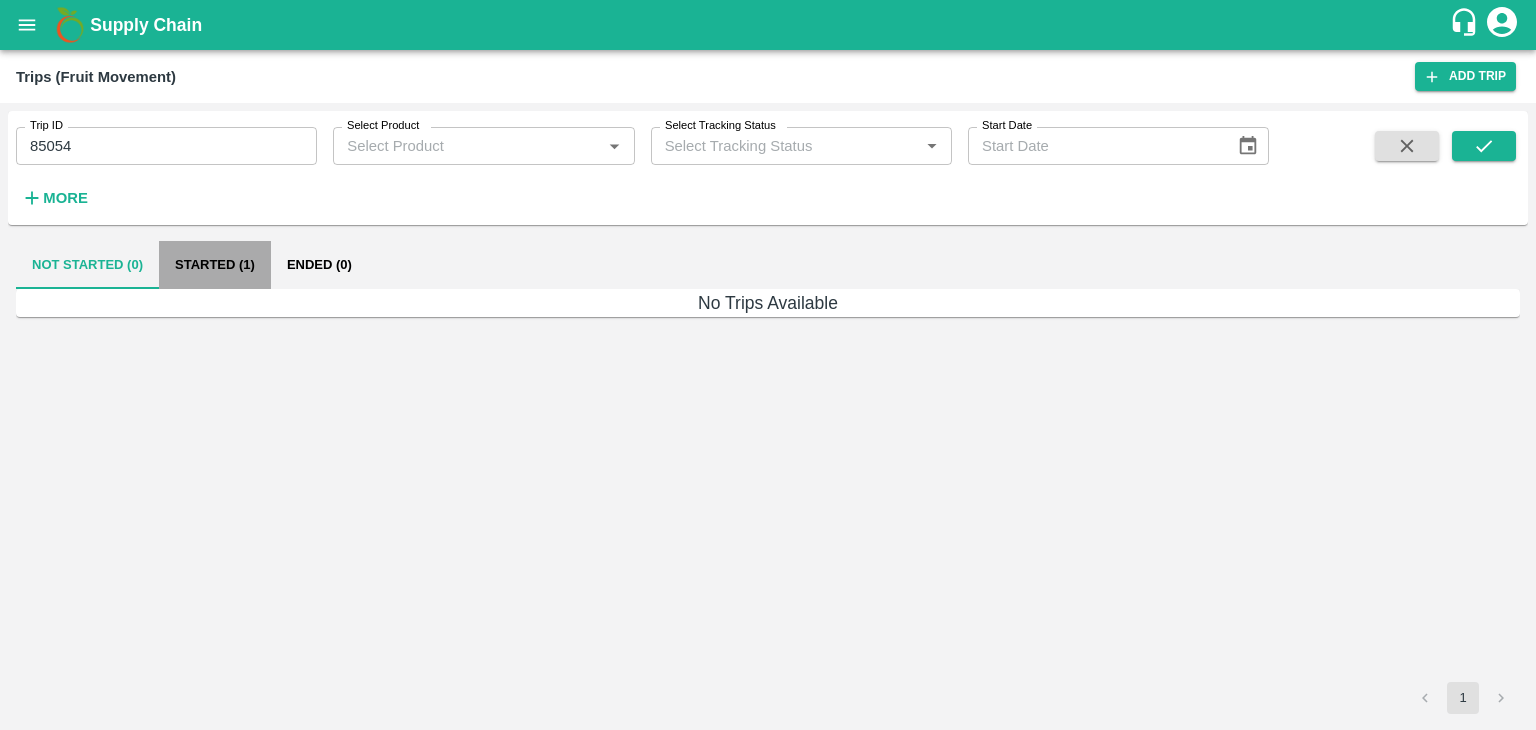 click on "Started (1)" at bounding box center [215, 265] 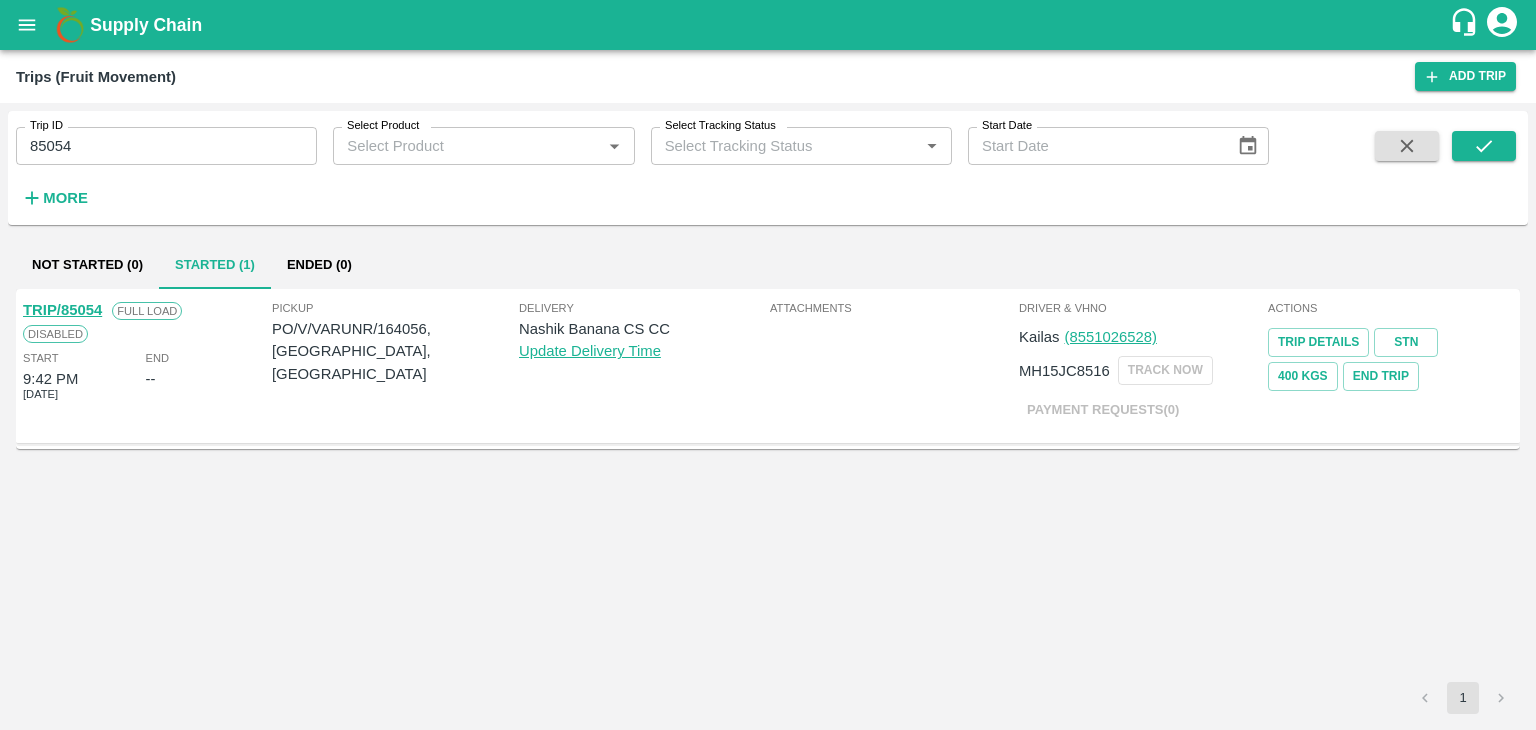 click on "TRIP/85054" at bounding box center (62, 310) 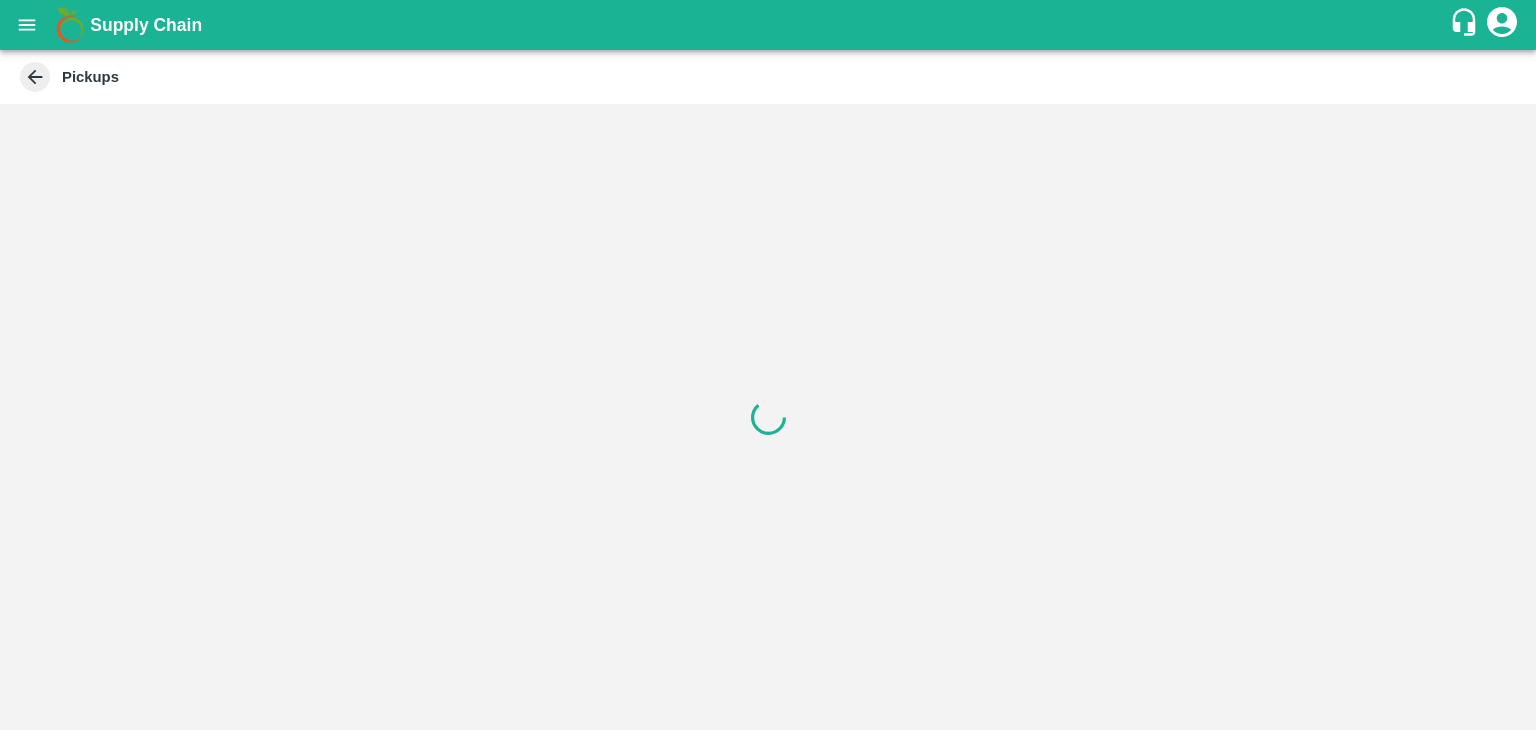scroll, scrollTop: 0, scrollLeft: 0, axis: both 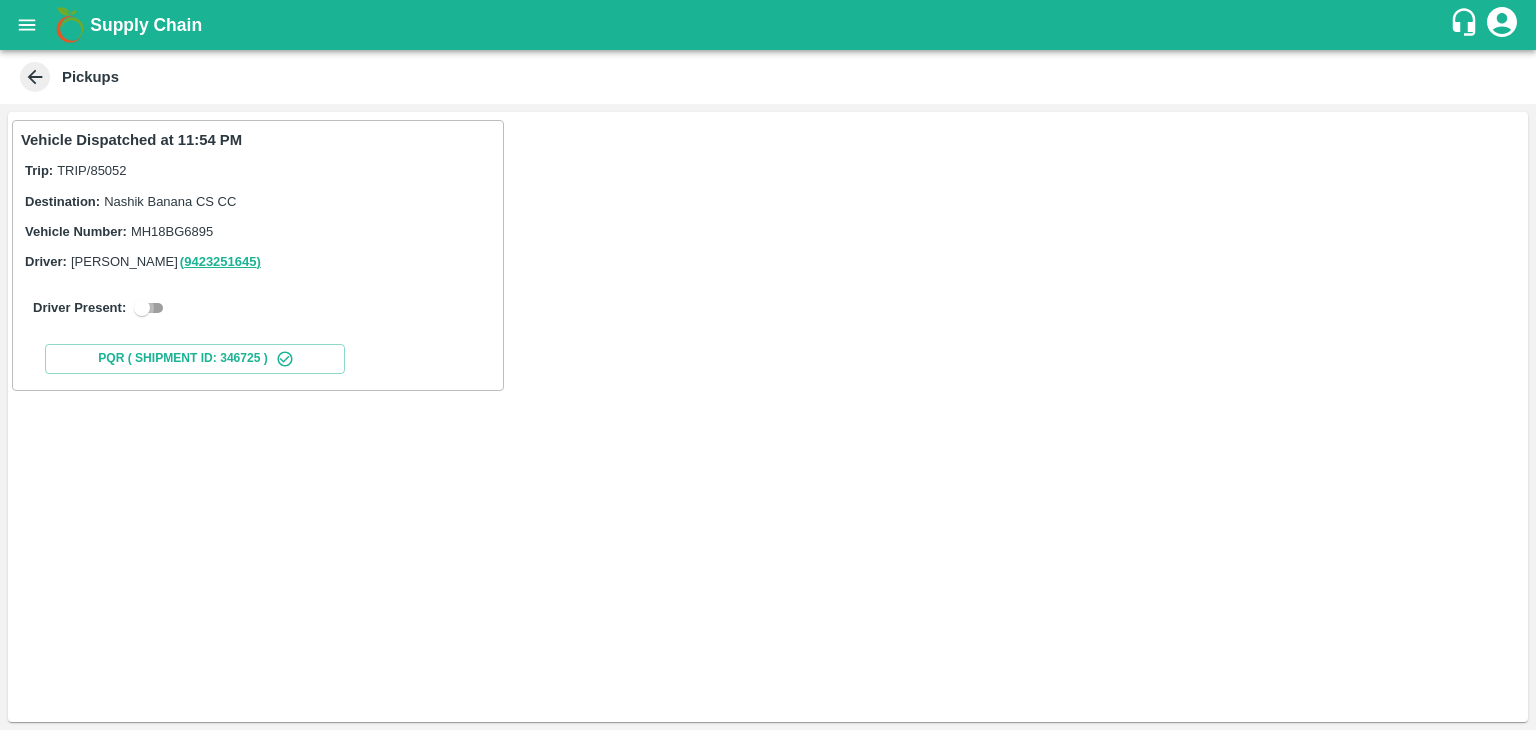 click at bounding box center (142, 308) 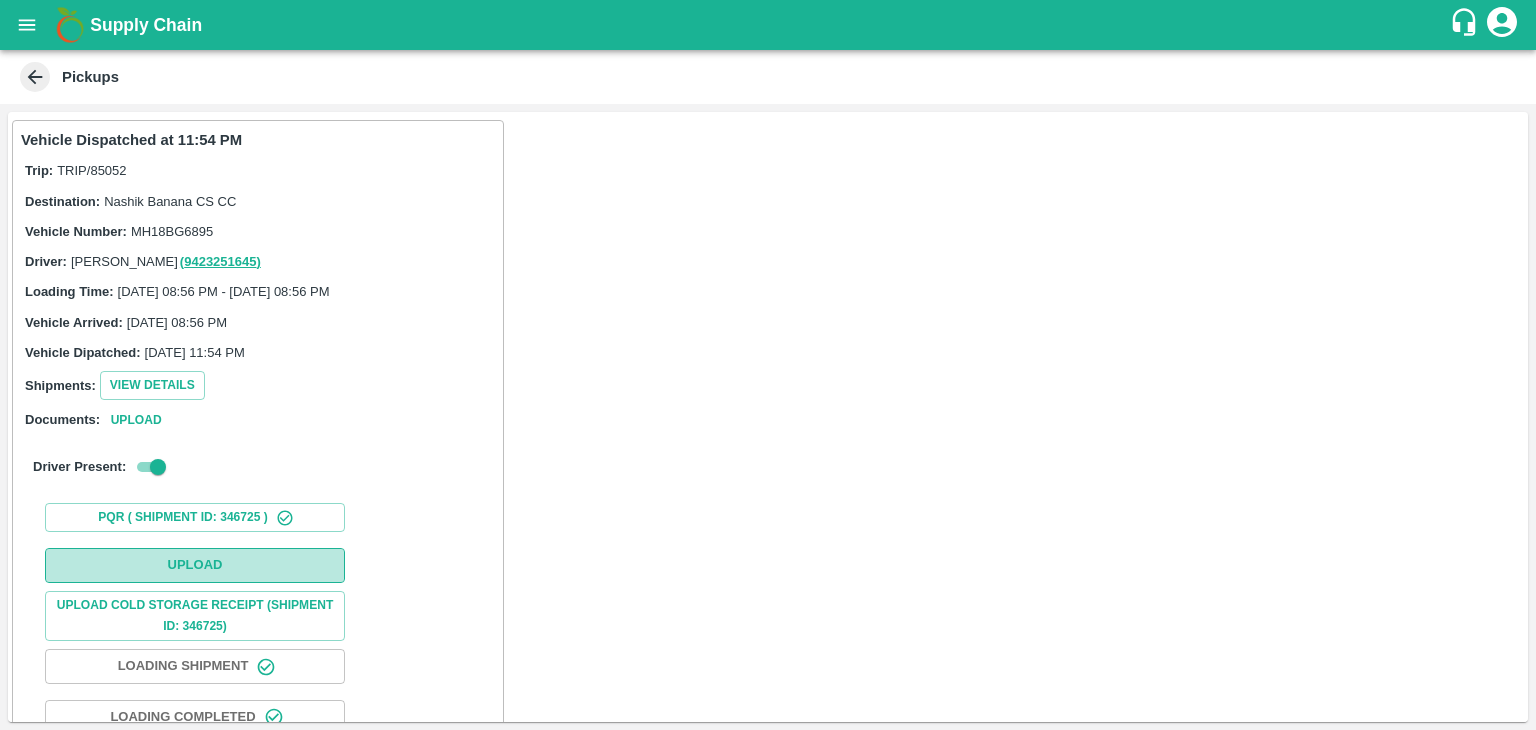 click on "Upload" at bounding box center (195, 565) 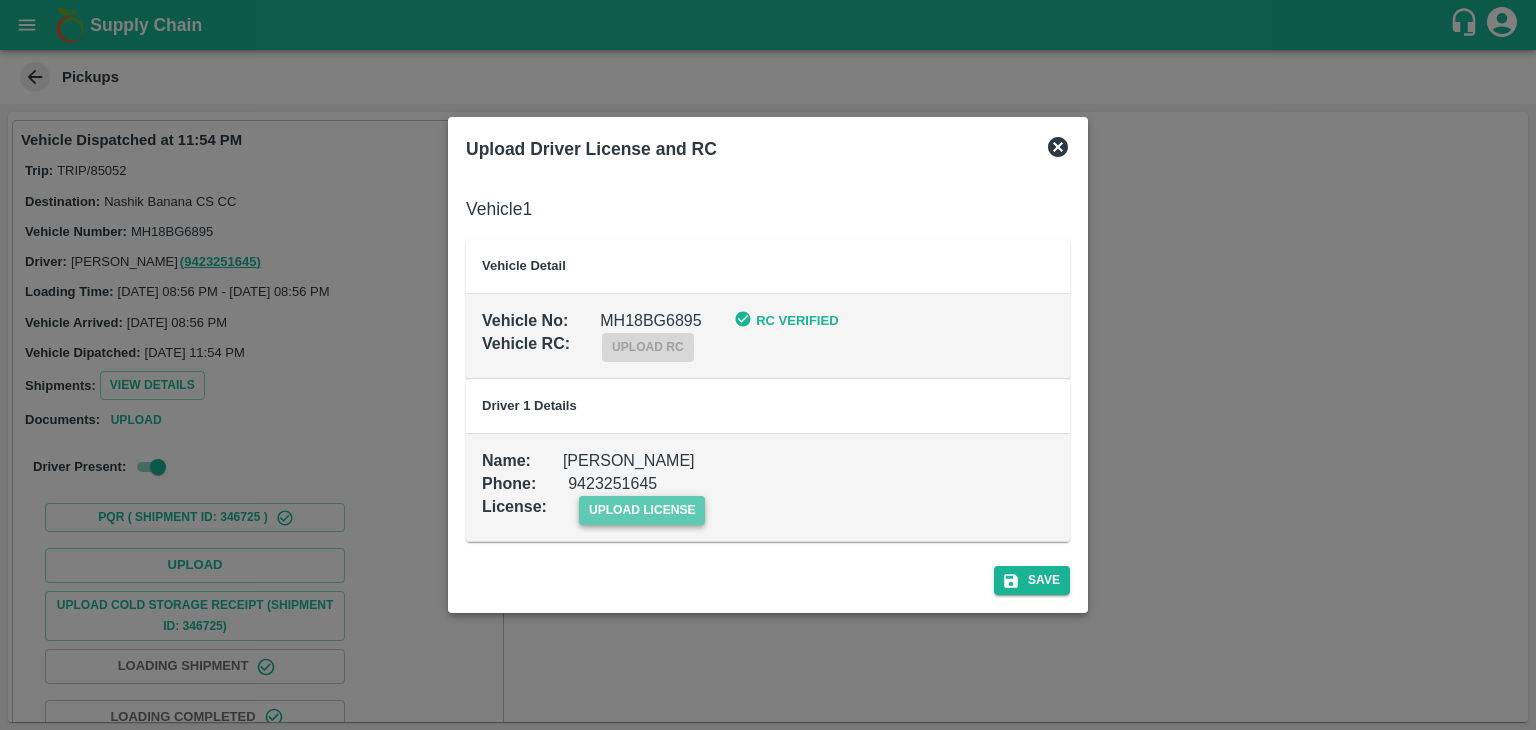 click on "upload license" at bounding box center [642, 510] 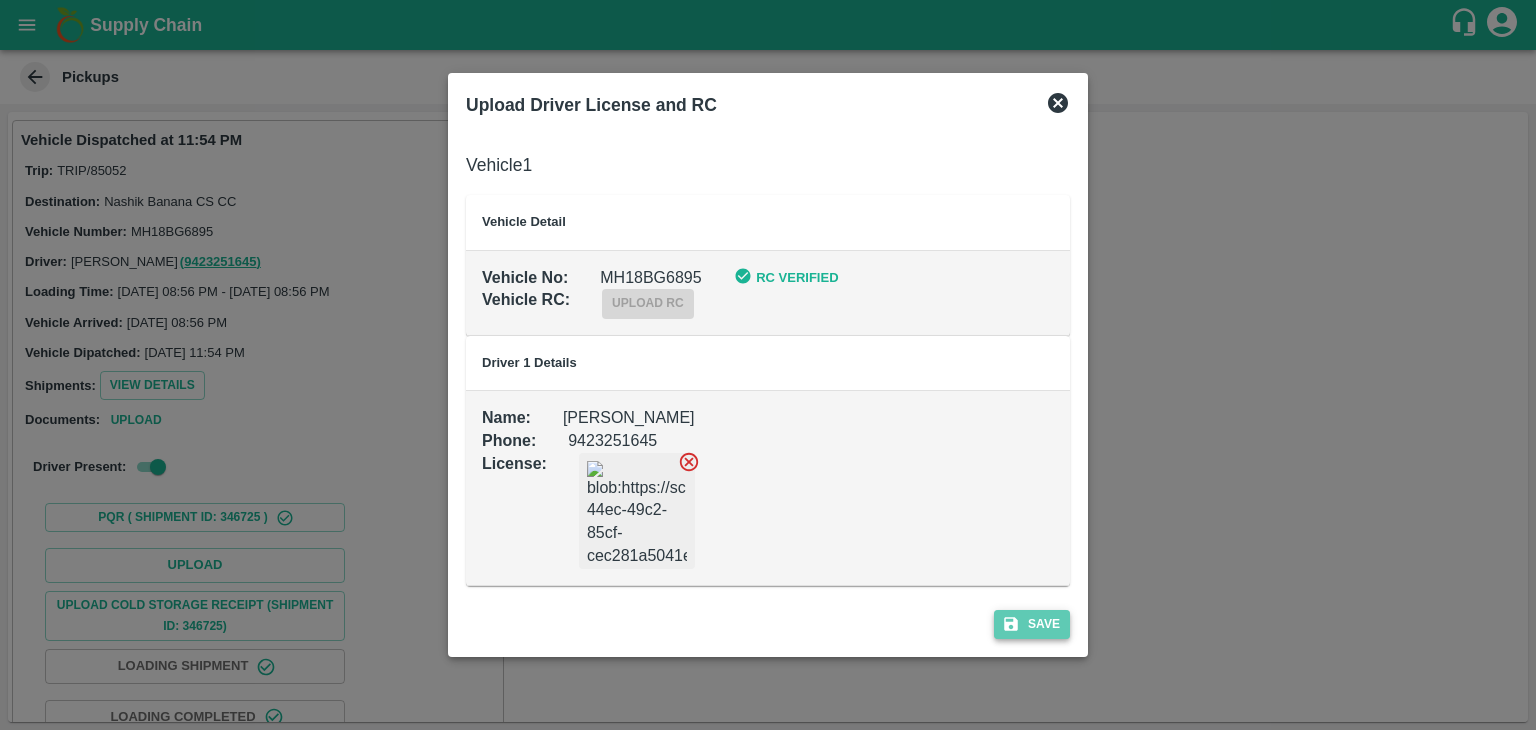click on "Save" at bounding box center (1032, 624) 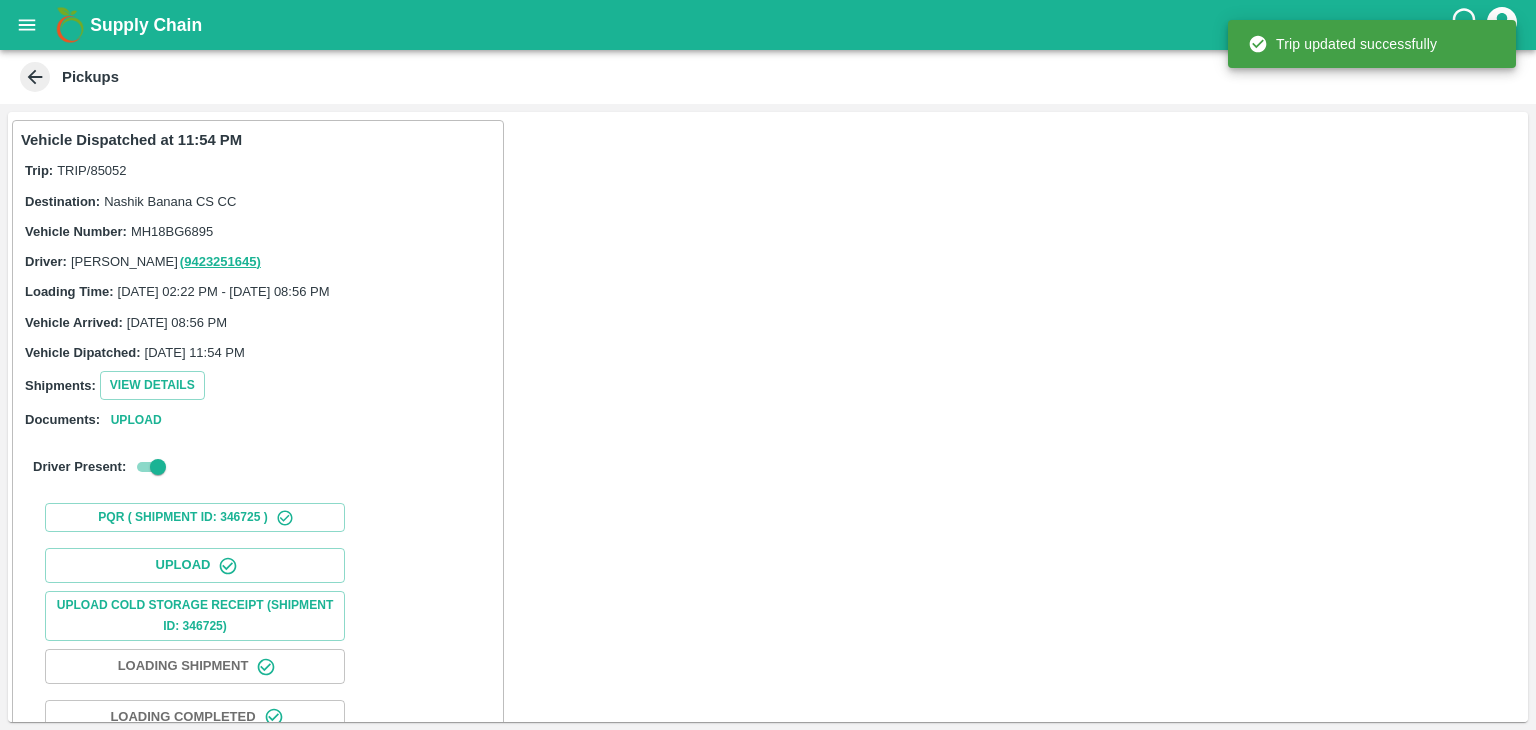 scroll, scrollTop: 209, scrollLeft: 0, axis: vertical 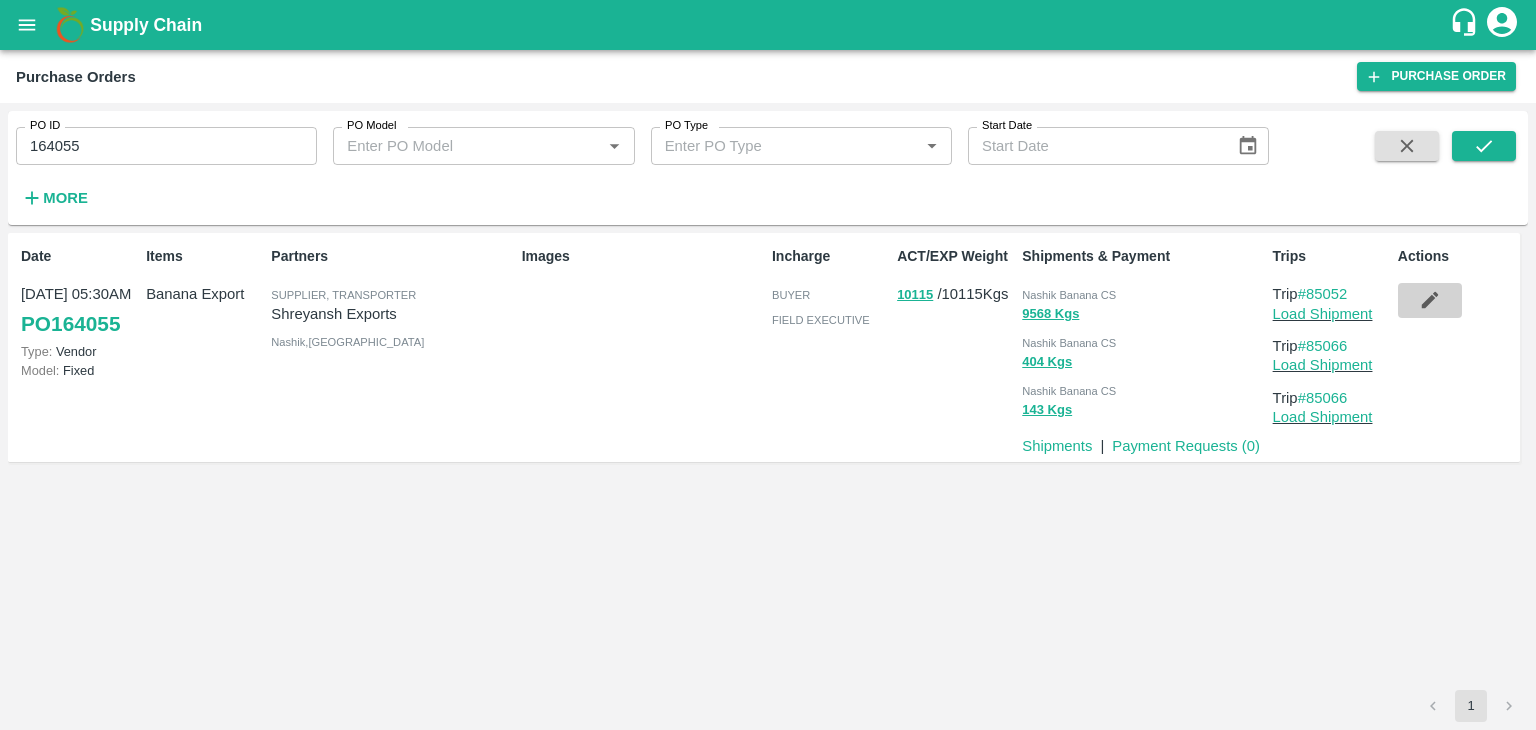 click 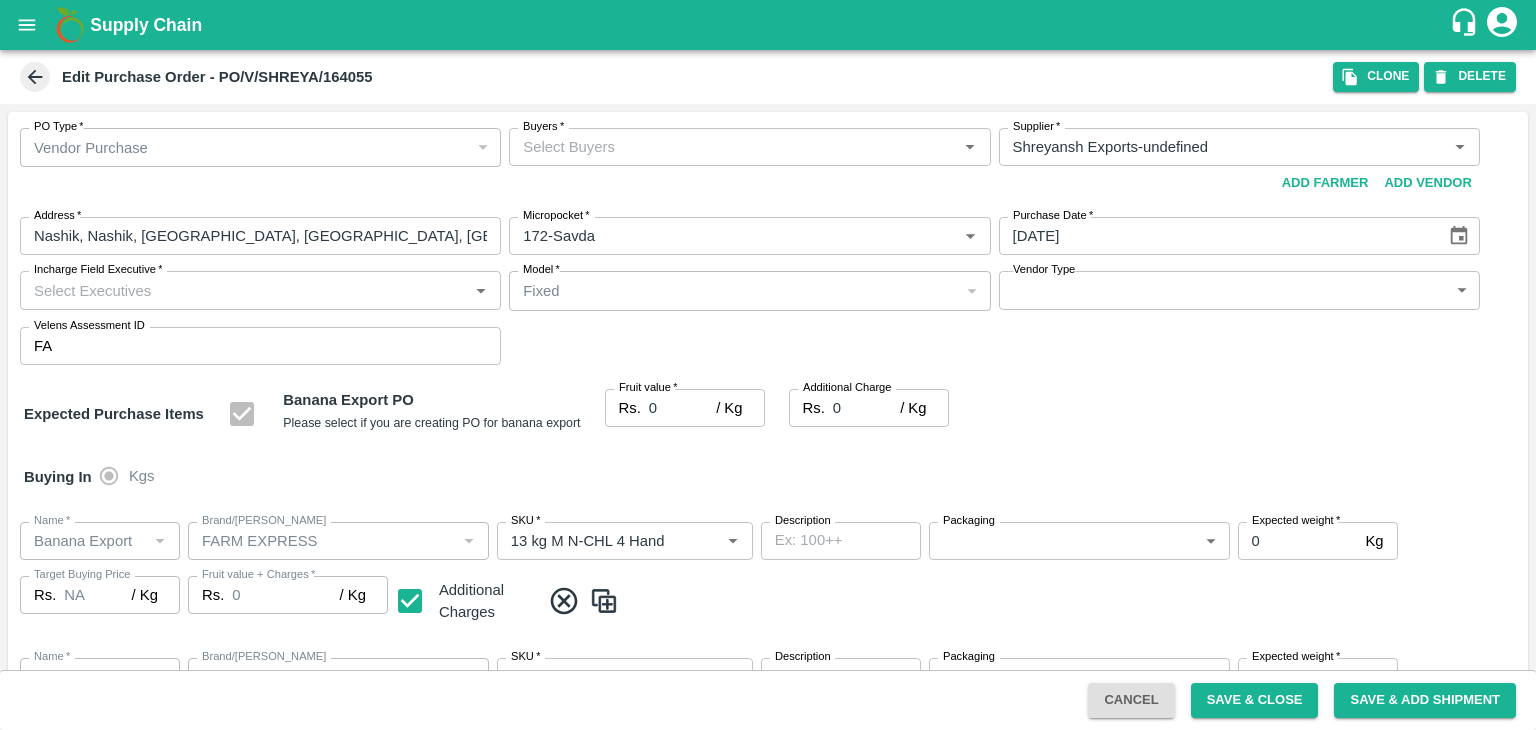 click on "Buyers   *" at bounding box center [733, 147] 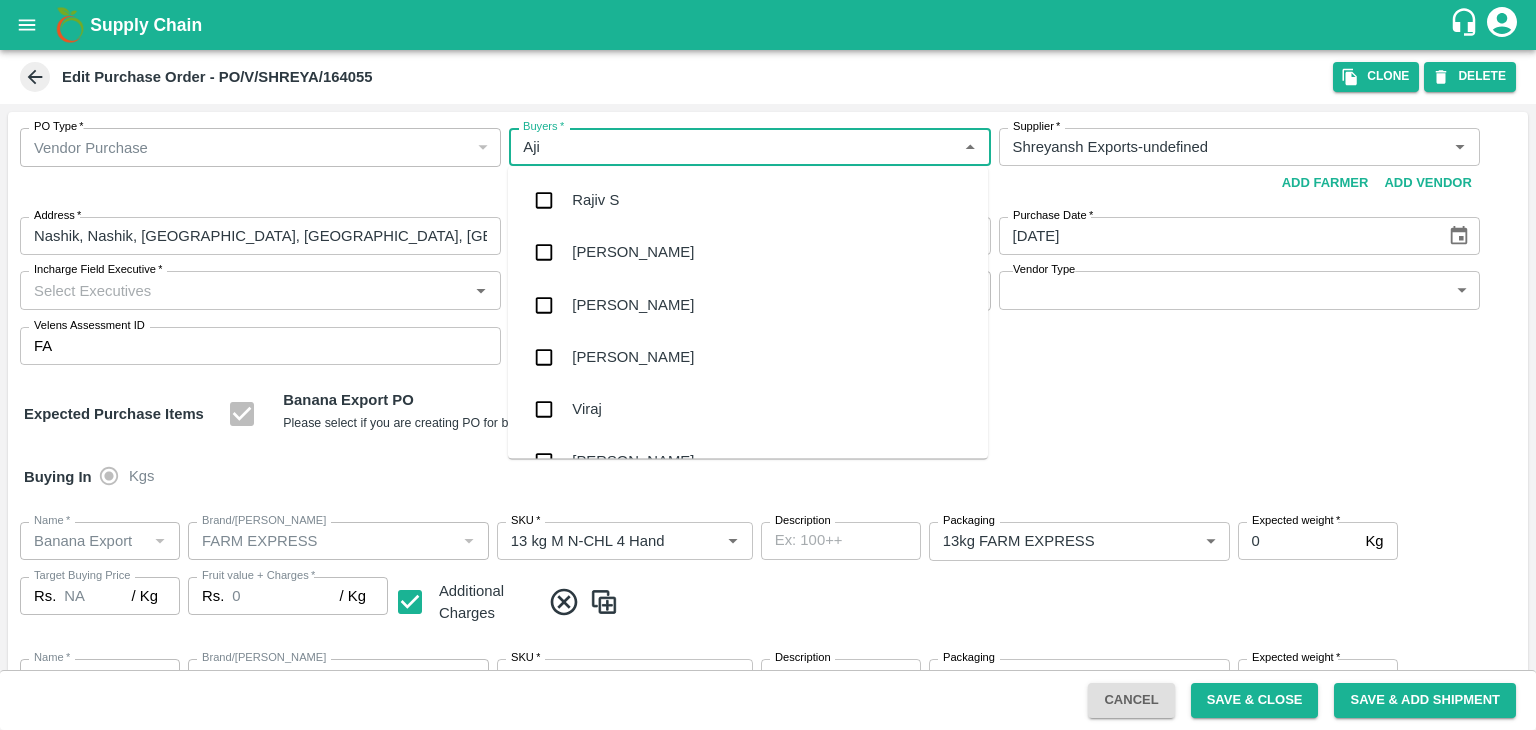 type on "Ajit" 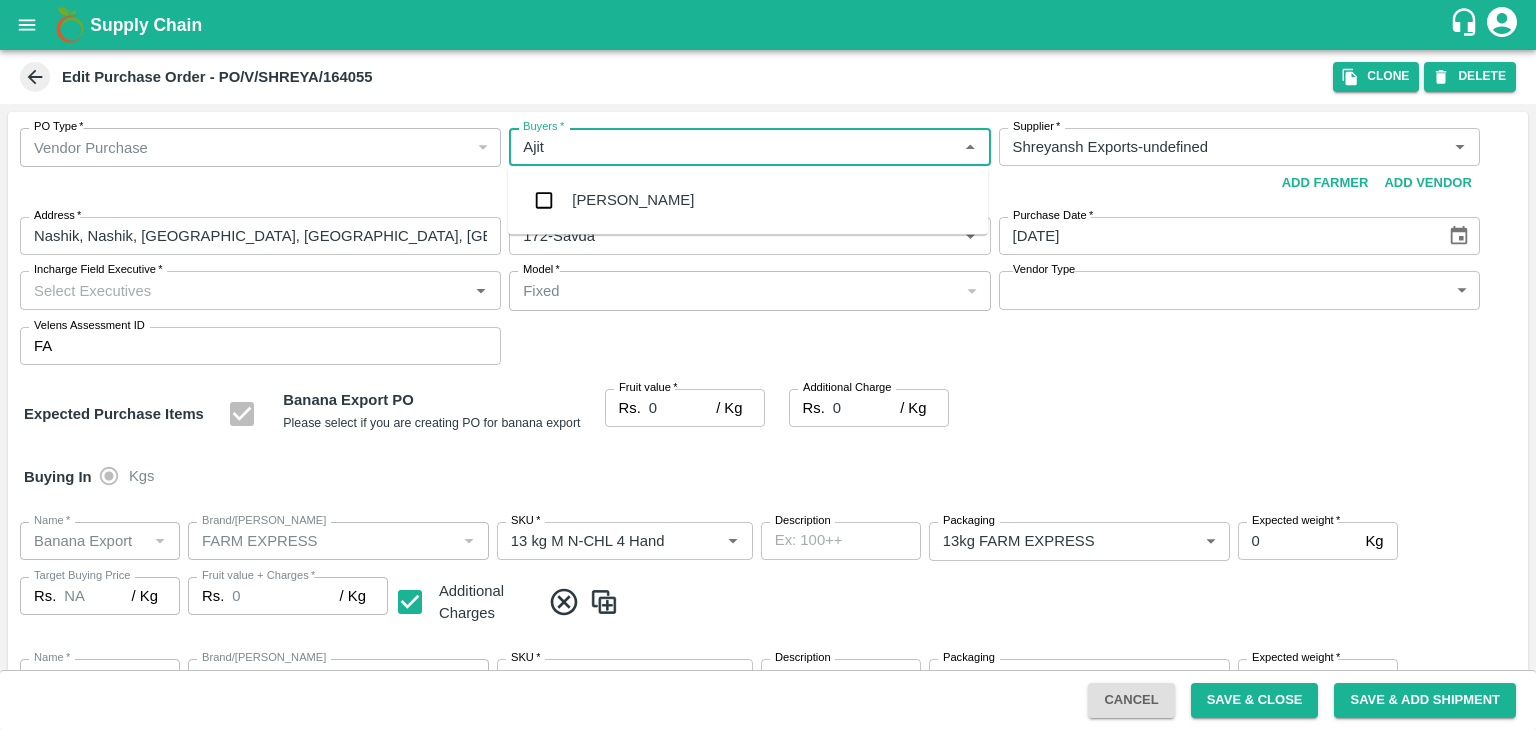 click on "Ajit Otari" at bounding box center [748, 200] 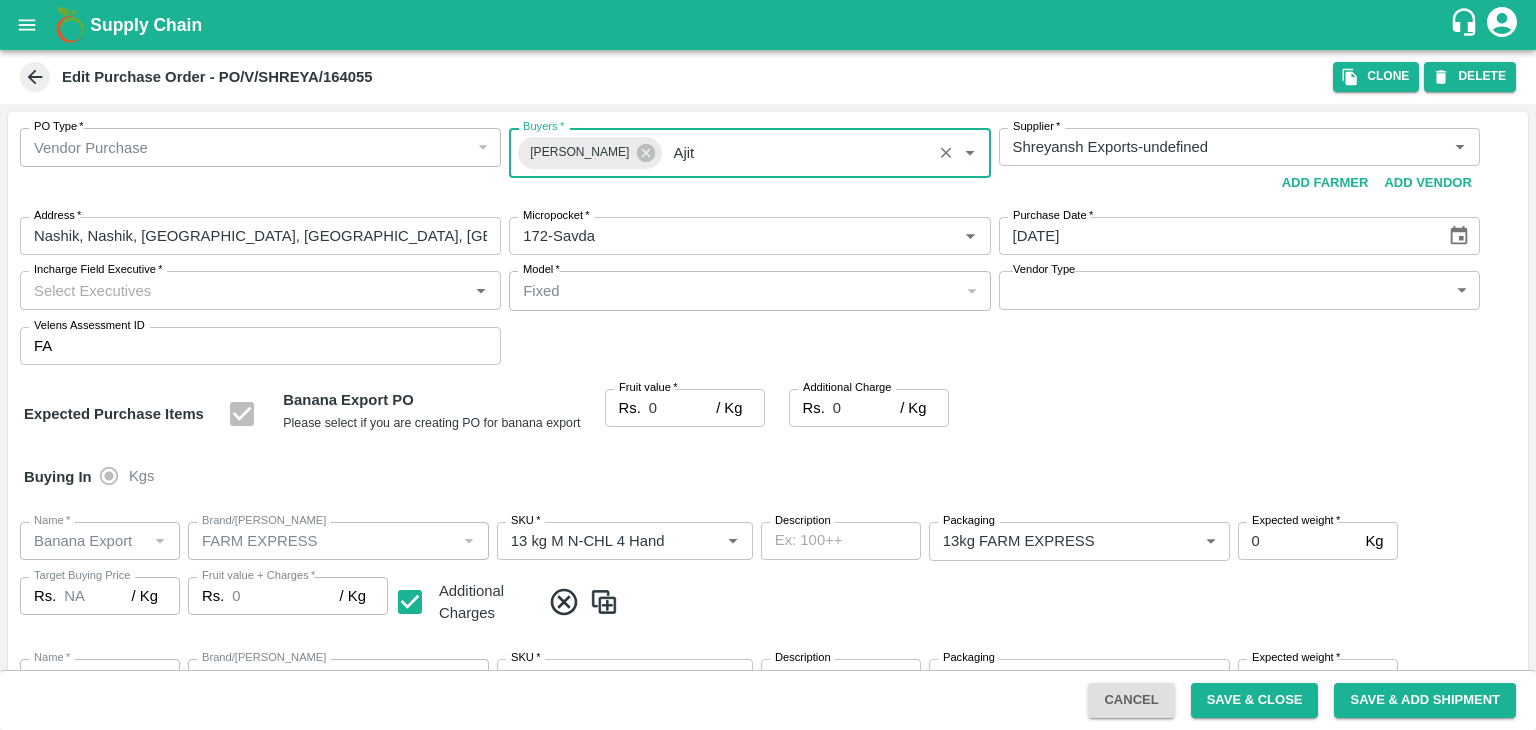 type 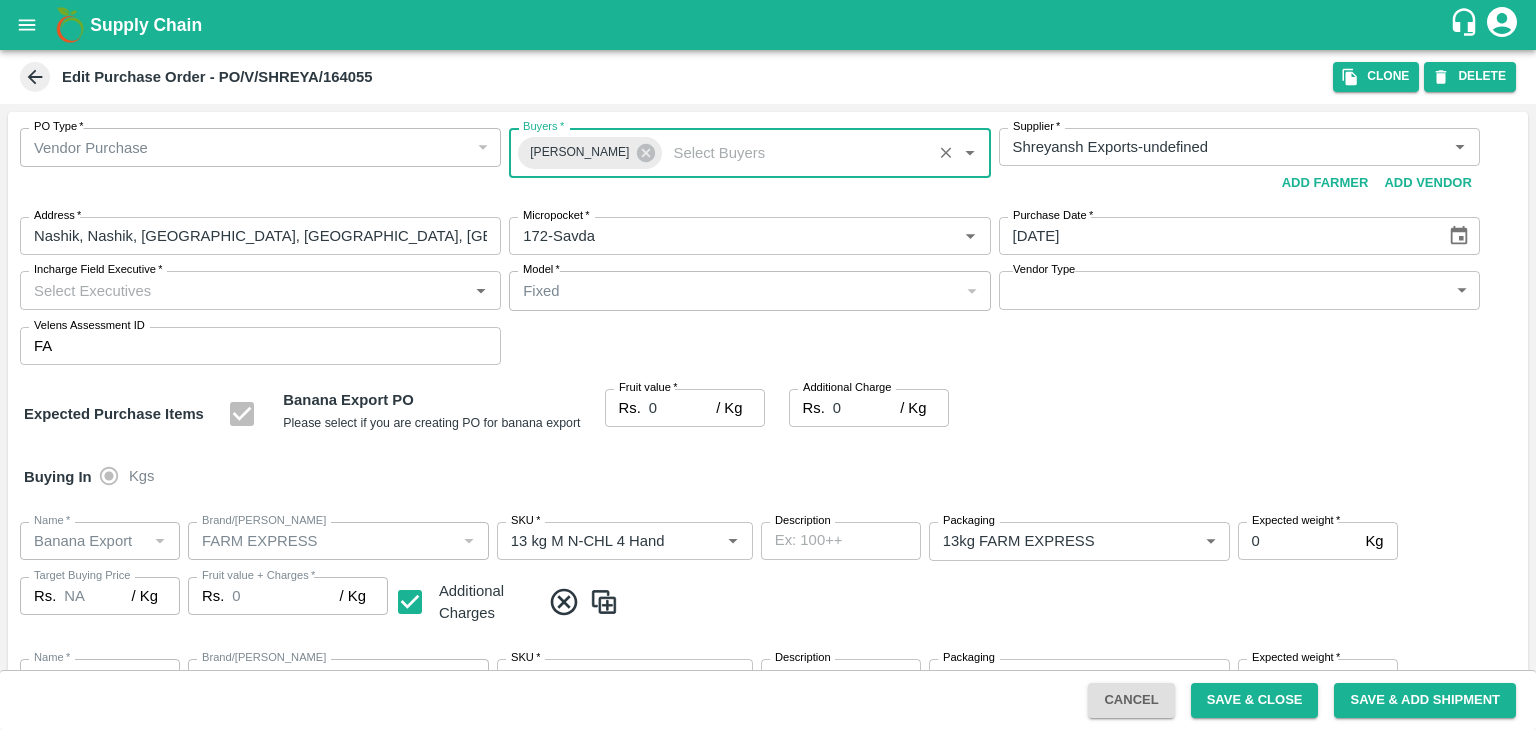click on "Incharge Field Executive   *" at bounding box center (244, 290) 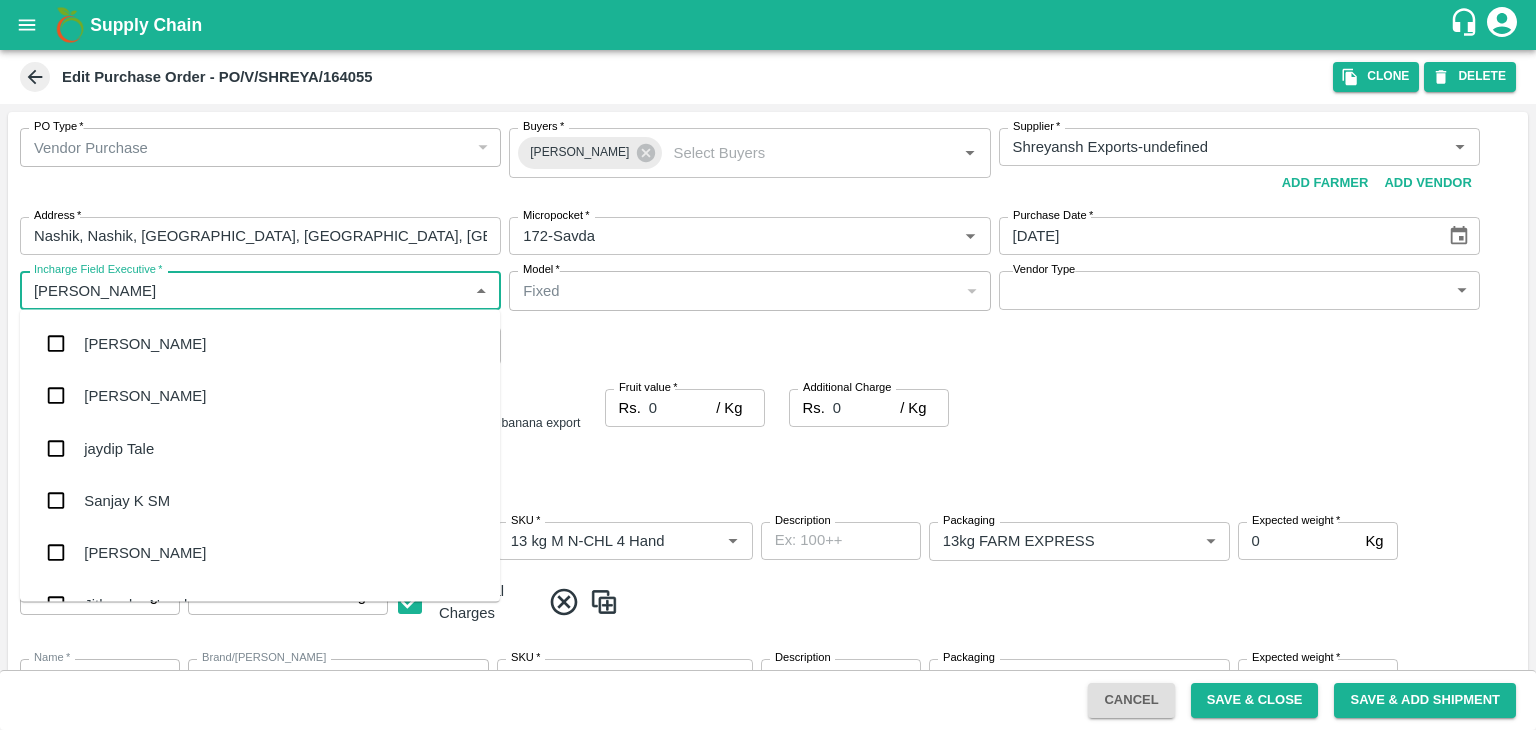 type on "Jay" 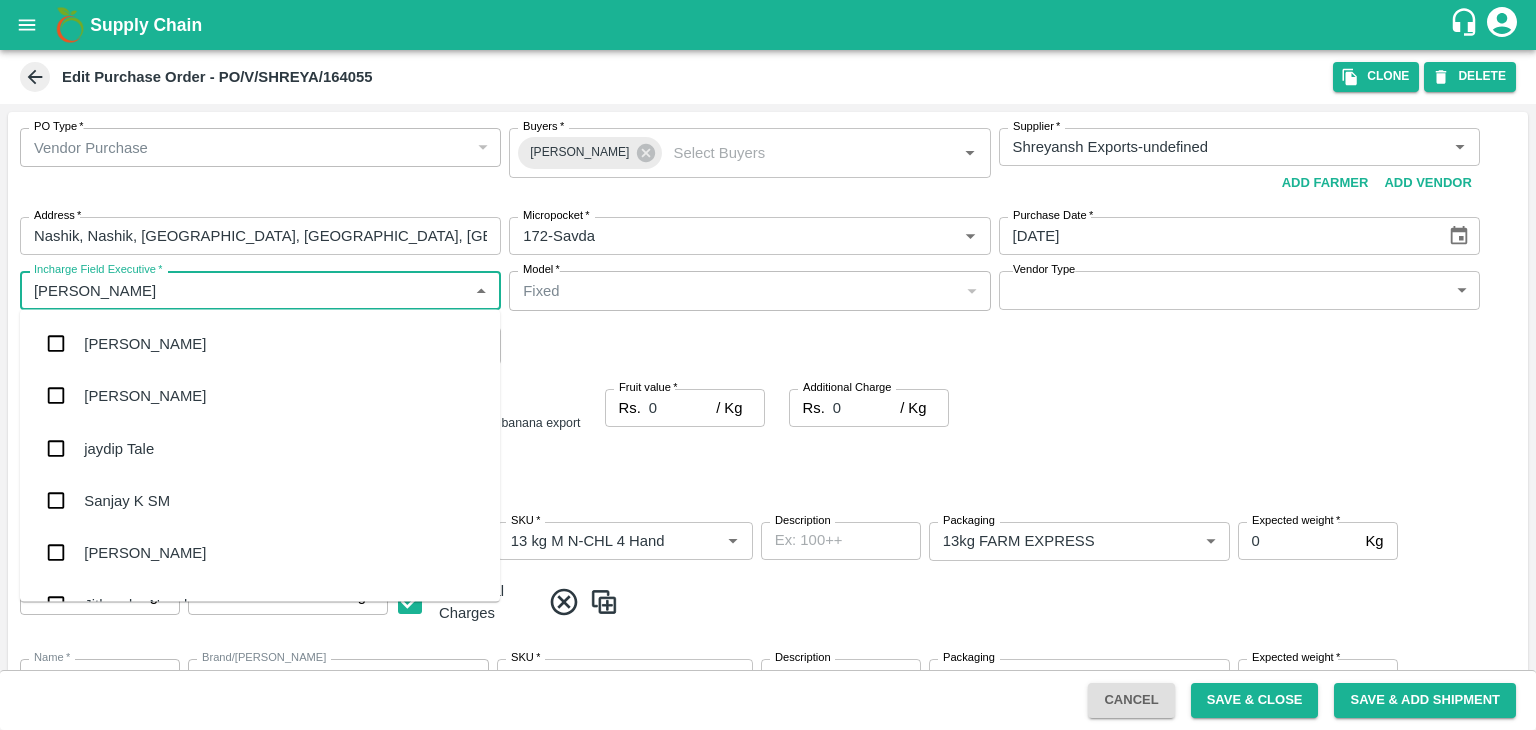 click on "jaydip Tale" at bounding box center [260, 448] 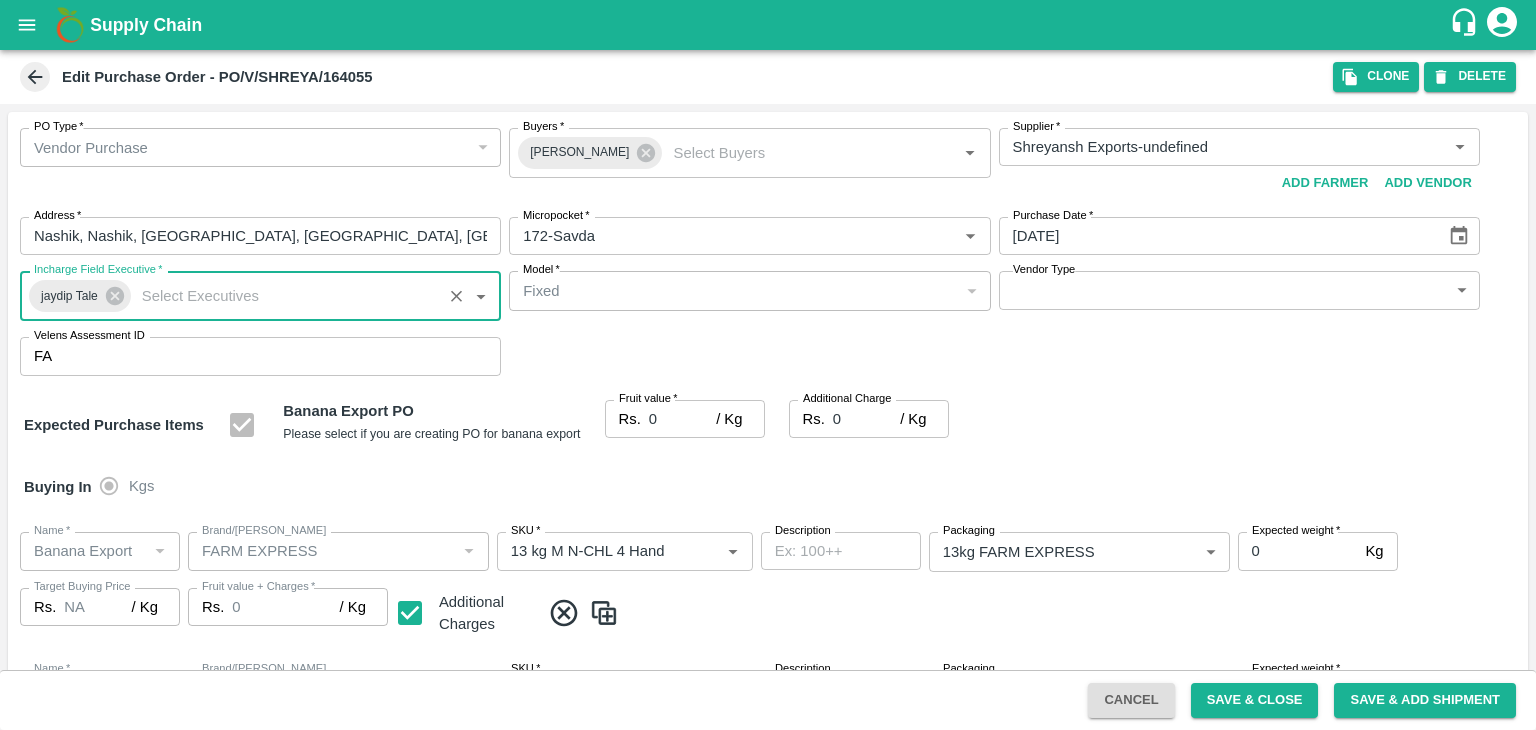 click on "Supply Chain Edit Purchase Order - PO/V/SHREYA/164055 Clone DELETE PO Type   * Vendor Purchase 2 PO Type Buyers   * Ajit Otari Buyers   * Supplier   * Supplier   * Add Vendor Add Farmer Address   * Nashik, Nashik, Nashik, Maharashtra, India Address Micropocket   * Micropocket   * Purchase Date   * 19/07/2025 Purchase Date Incharge Field Executive   * jaydip Tale Incharge Field Executive   * Model   * Fixed Fixed Model Vendor Type ​ Vendor Type Velens Assessment ID FA Velens Assessment ID Expected Purchase Items Banana Export PO Please select if you are creating PO for banana export Fruit value   * Rs. 0 / Kg Fruit value Additional Charge Rs. 0 / Kg Additional Charge Buying In Kgs Name   * Name   * Brand/Marka Brand/Marka SKU   * SKU   * Description x Description Packaging 13kg FARM EXPRESS 468 Packaging Expected weight   * 0 Kg Expected weight Target Buying Price Rs. NA / Kg Target Buying Price Fruit value + Charges   * Rs. 0 / Kg Fruit value + Charges Name   * Name *" at bounding box center [768, 365] 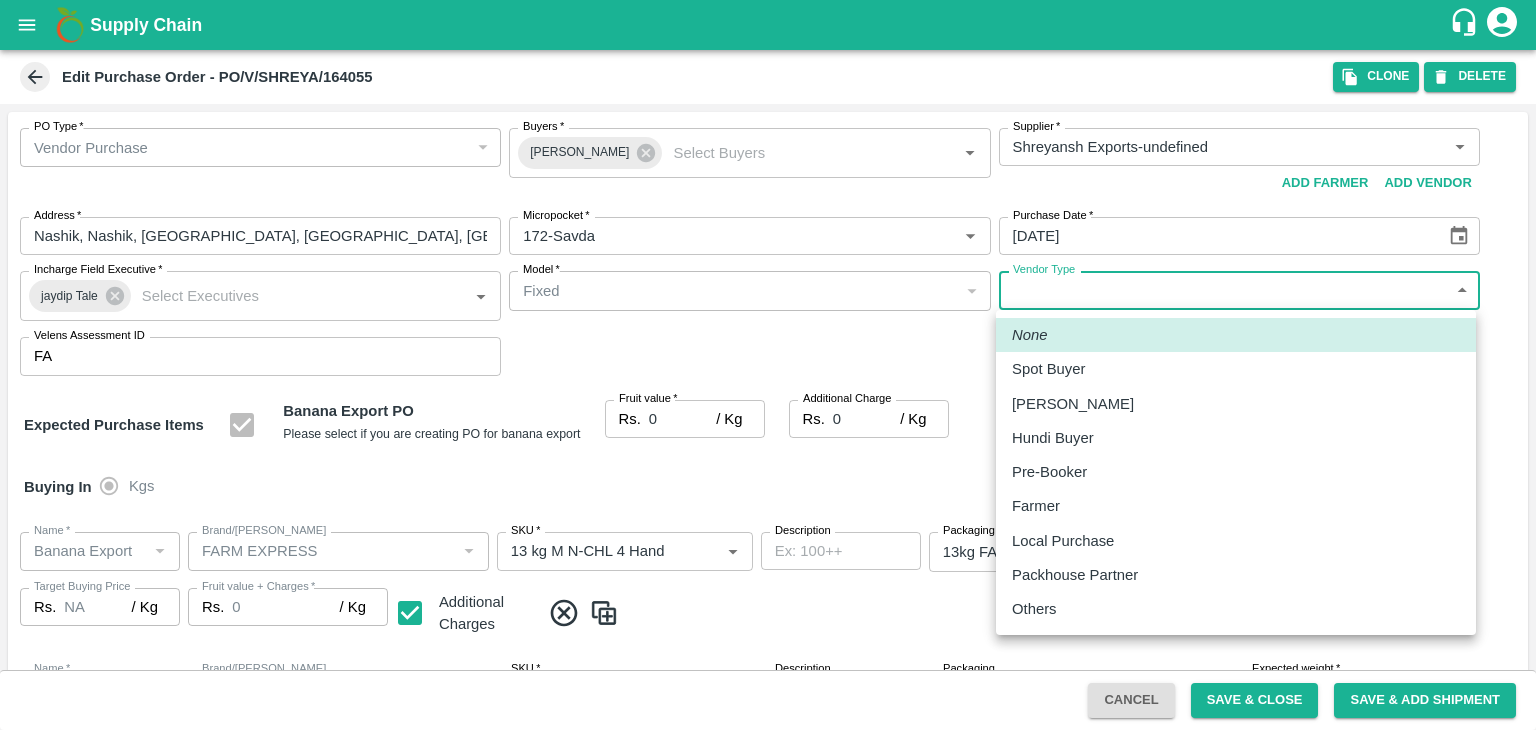click on "Others" at bounding box center [1236, 609] 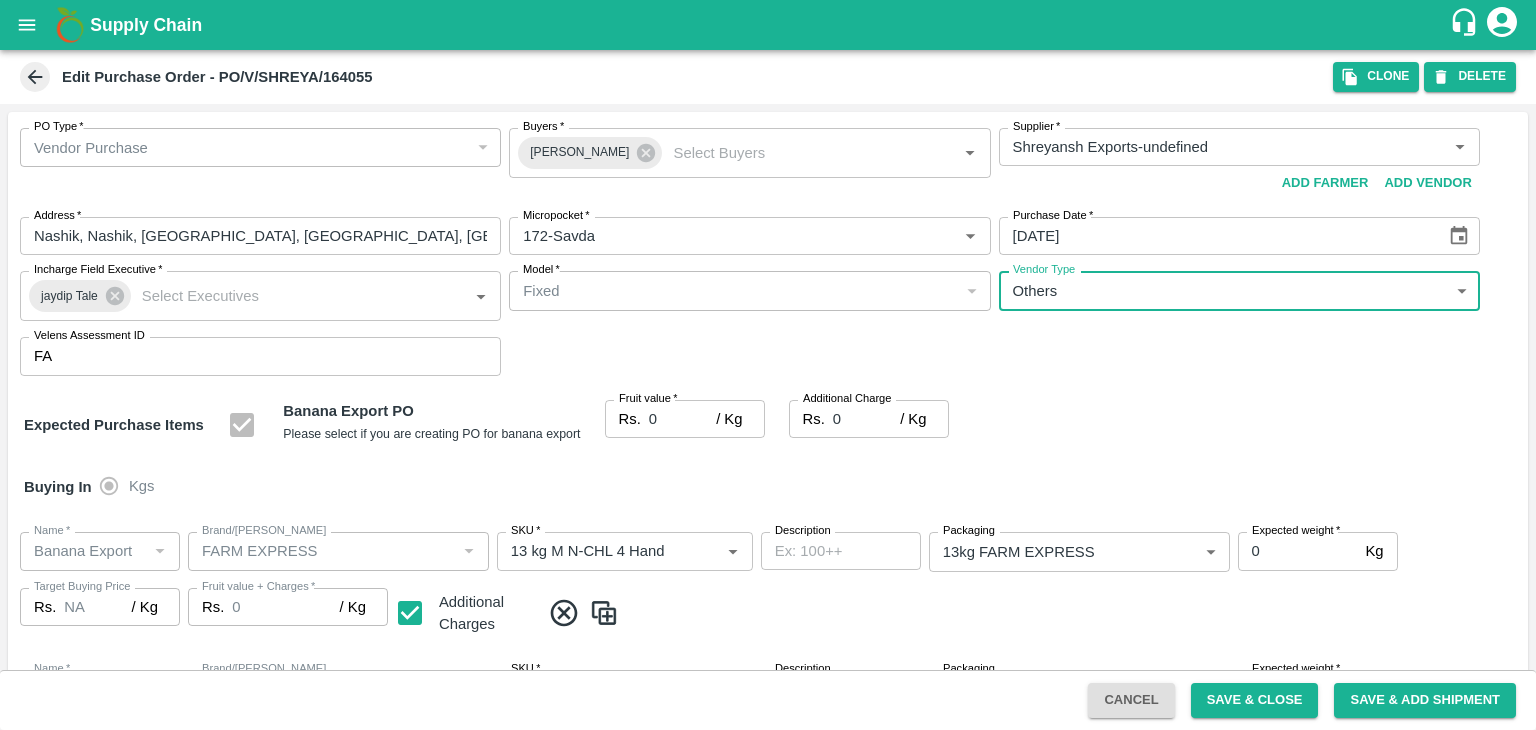 type on "OTHER" 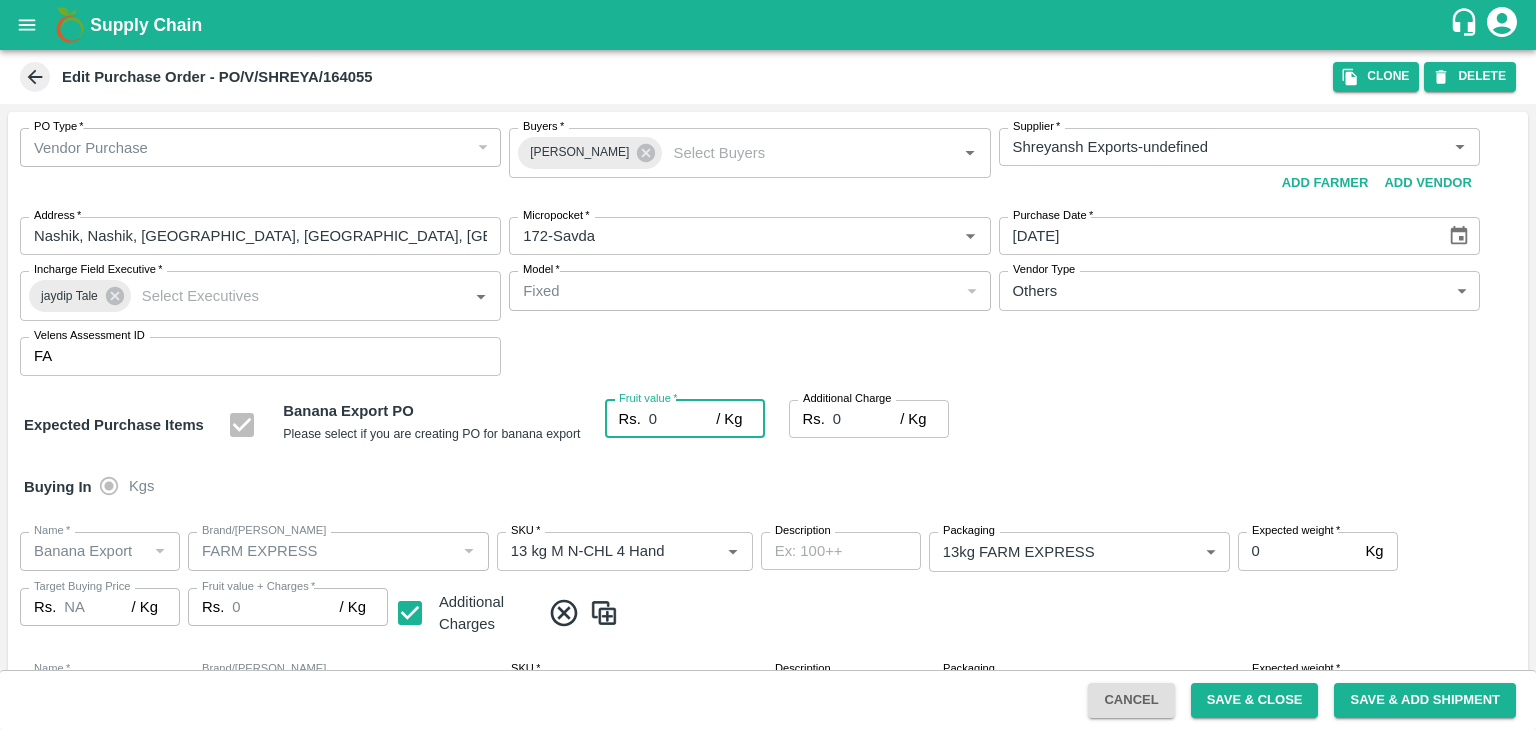 click on "0" at bounding box center (682, 419) 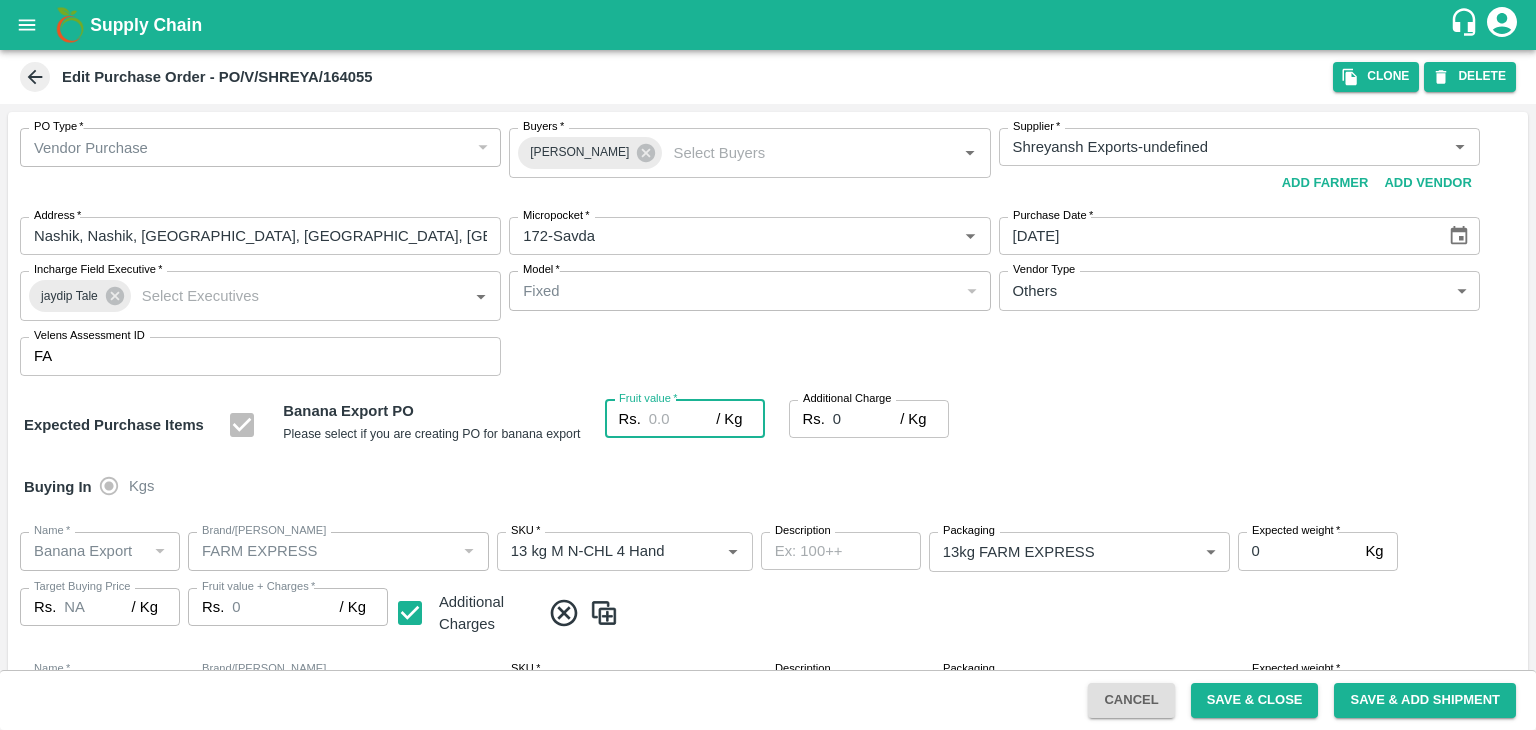 type on "2" 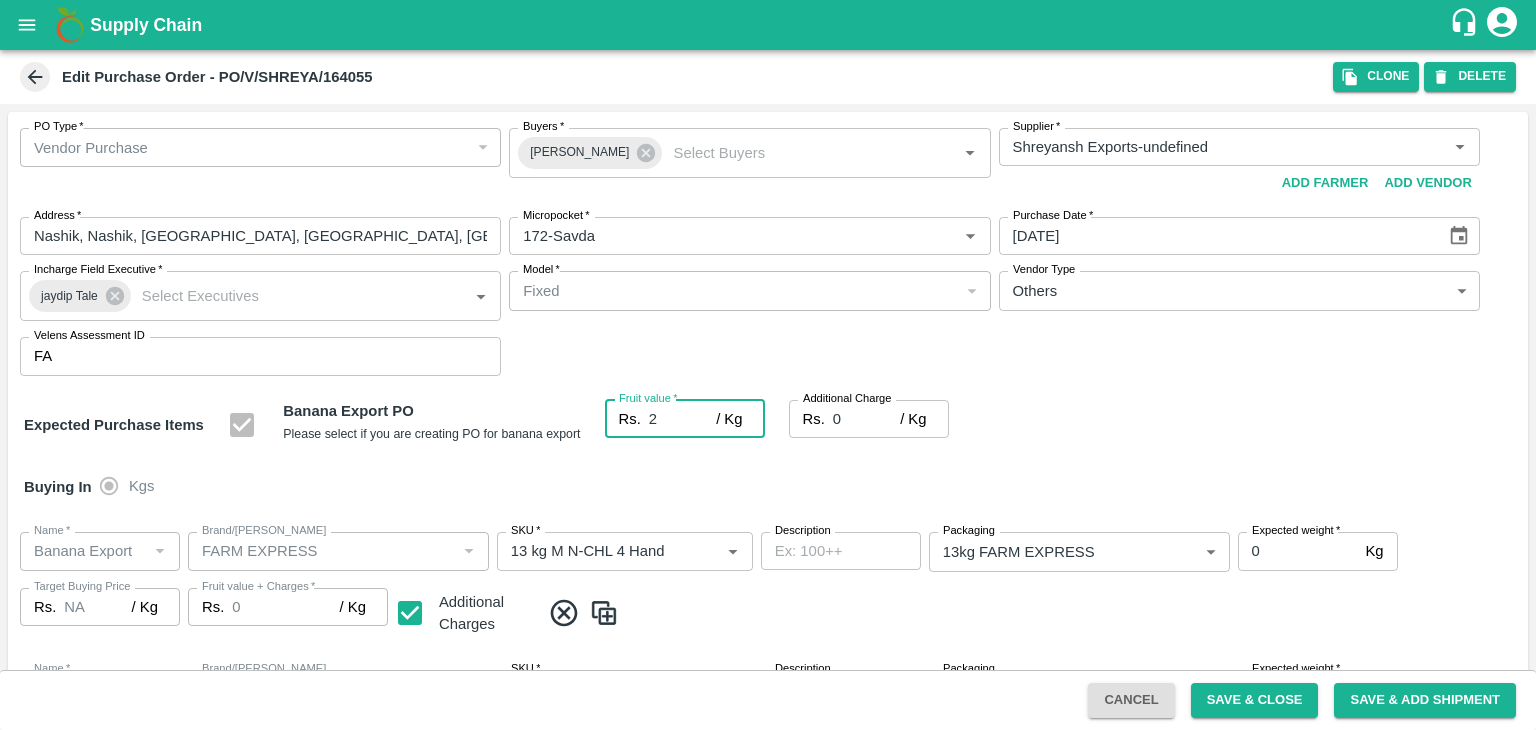 type on "2" 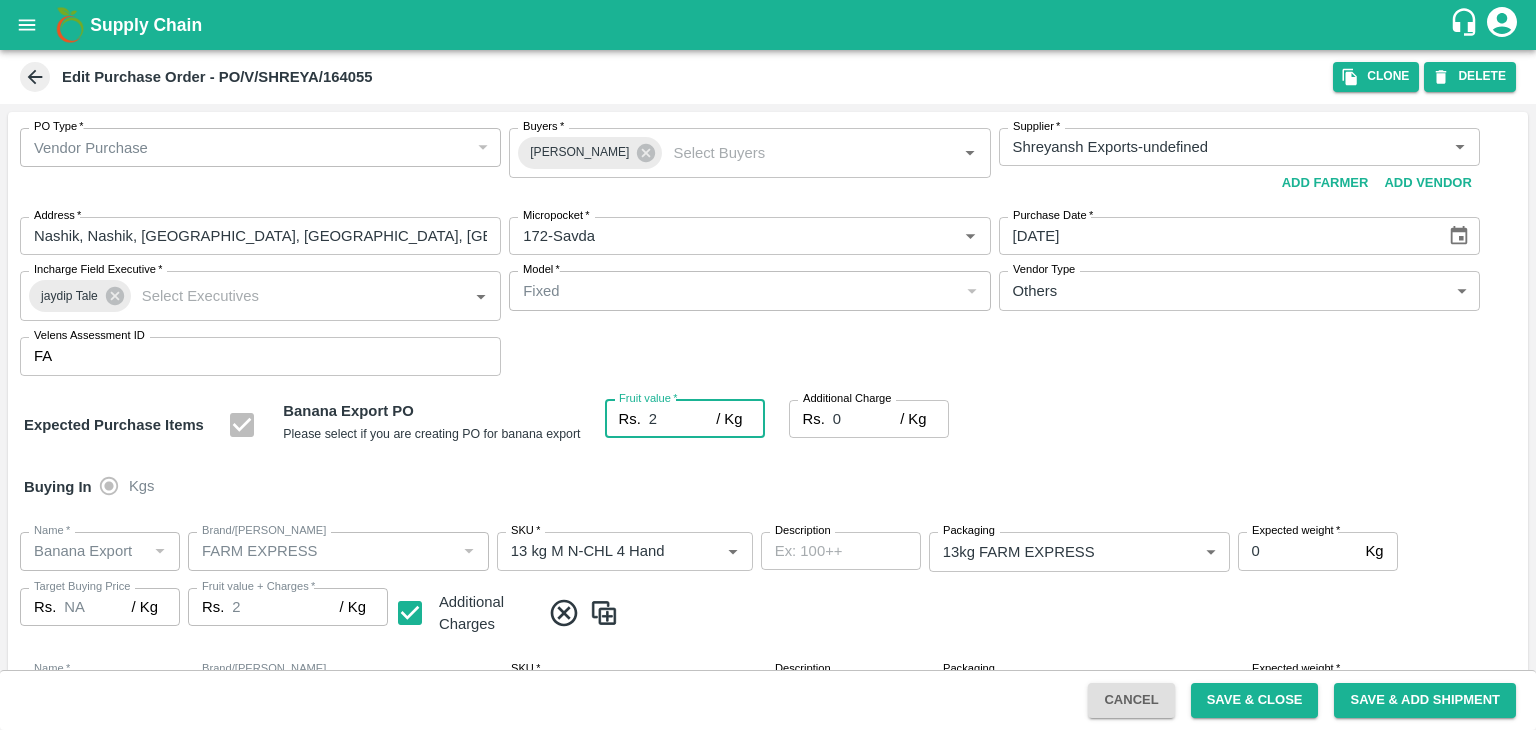 type on "24" 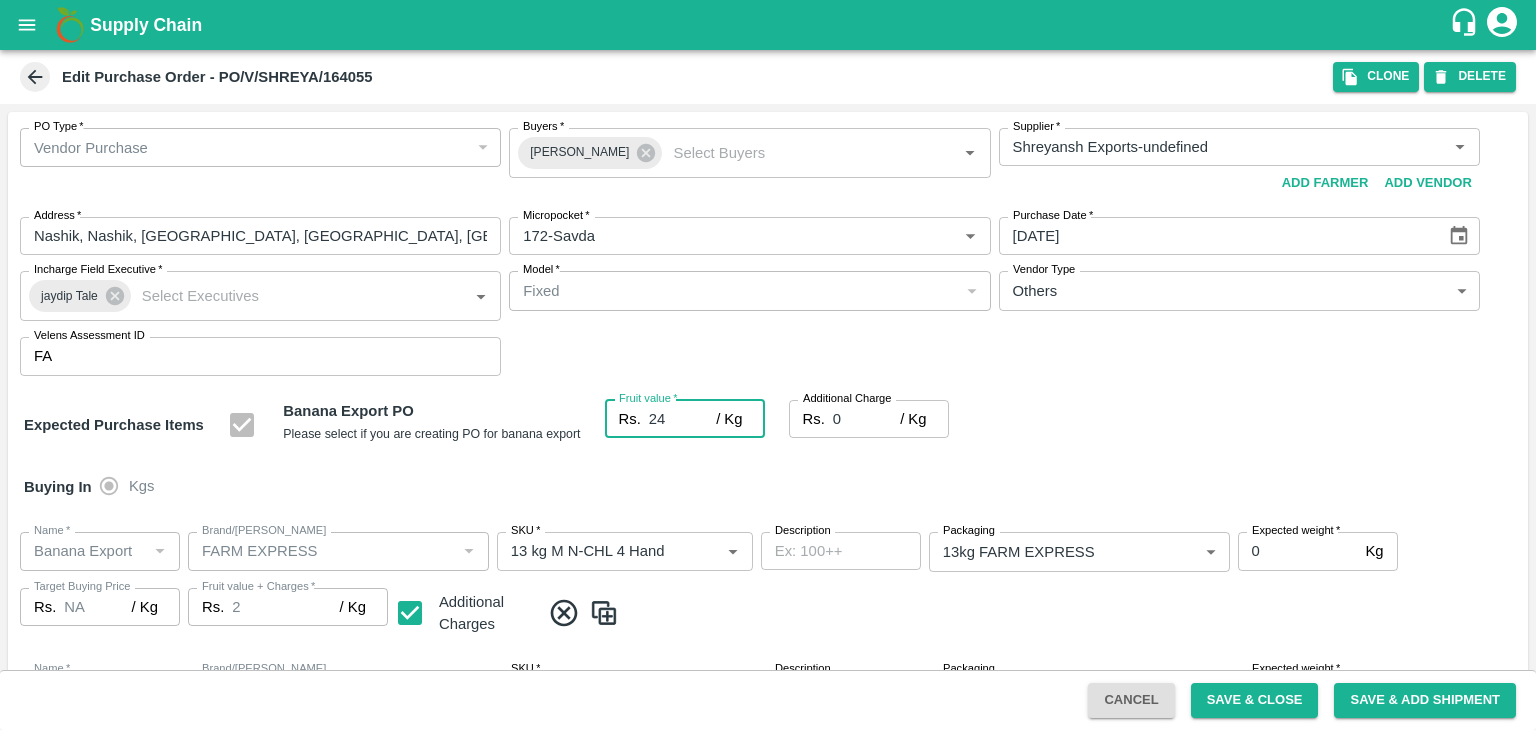 type on "24" 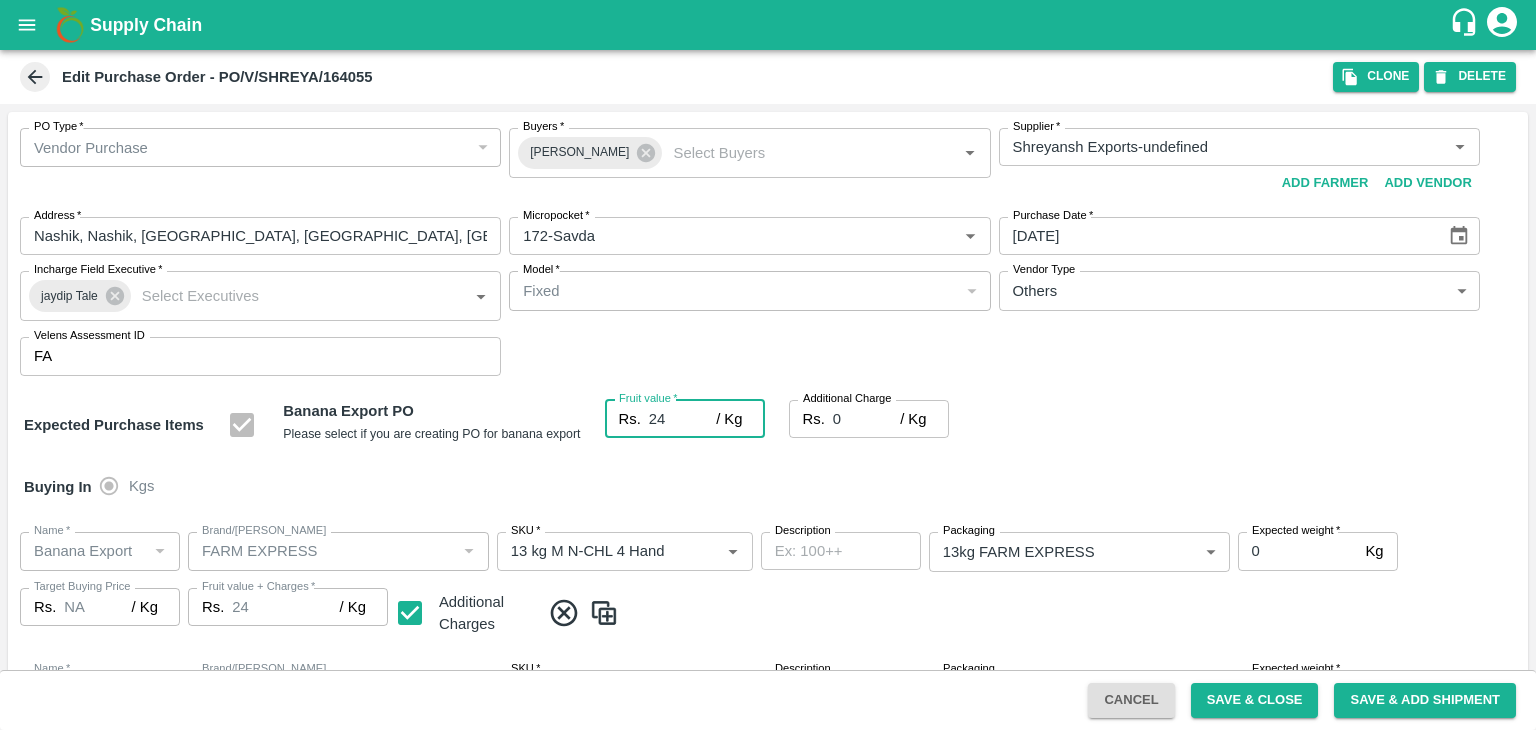 type on "24" 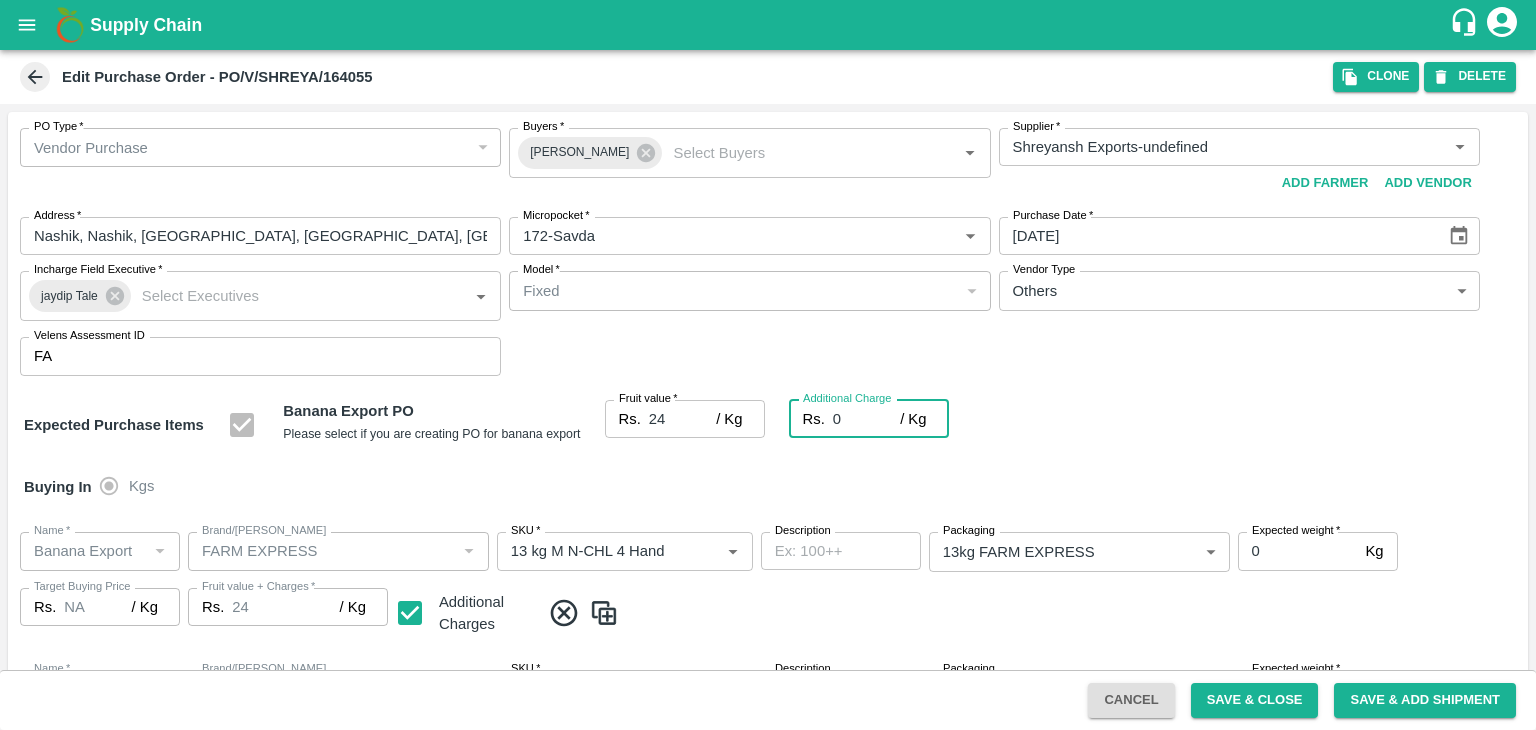 type on "2" 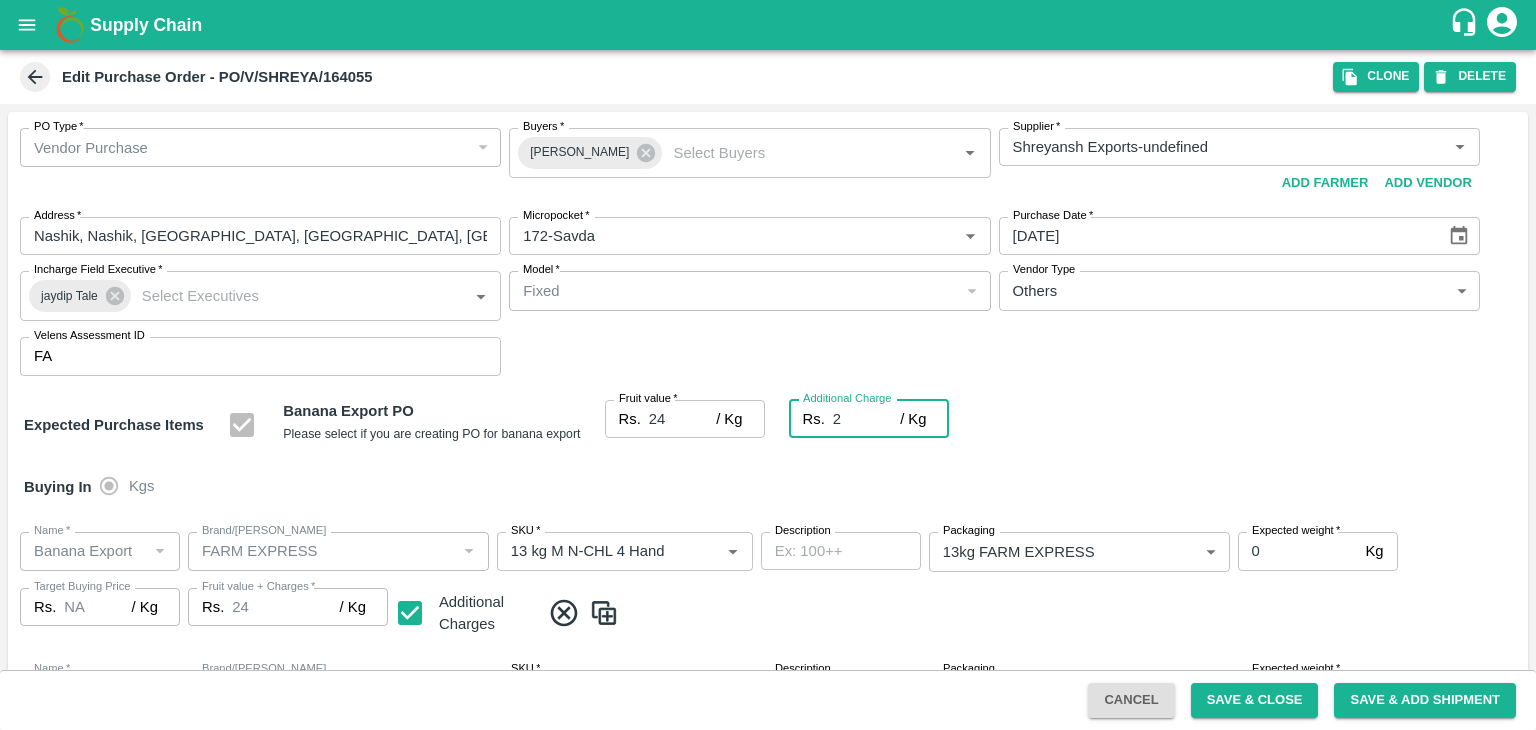 type on "26" 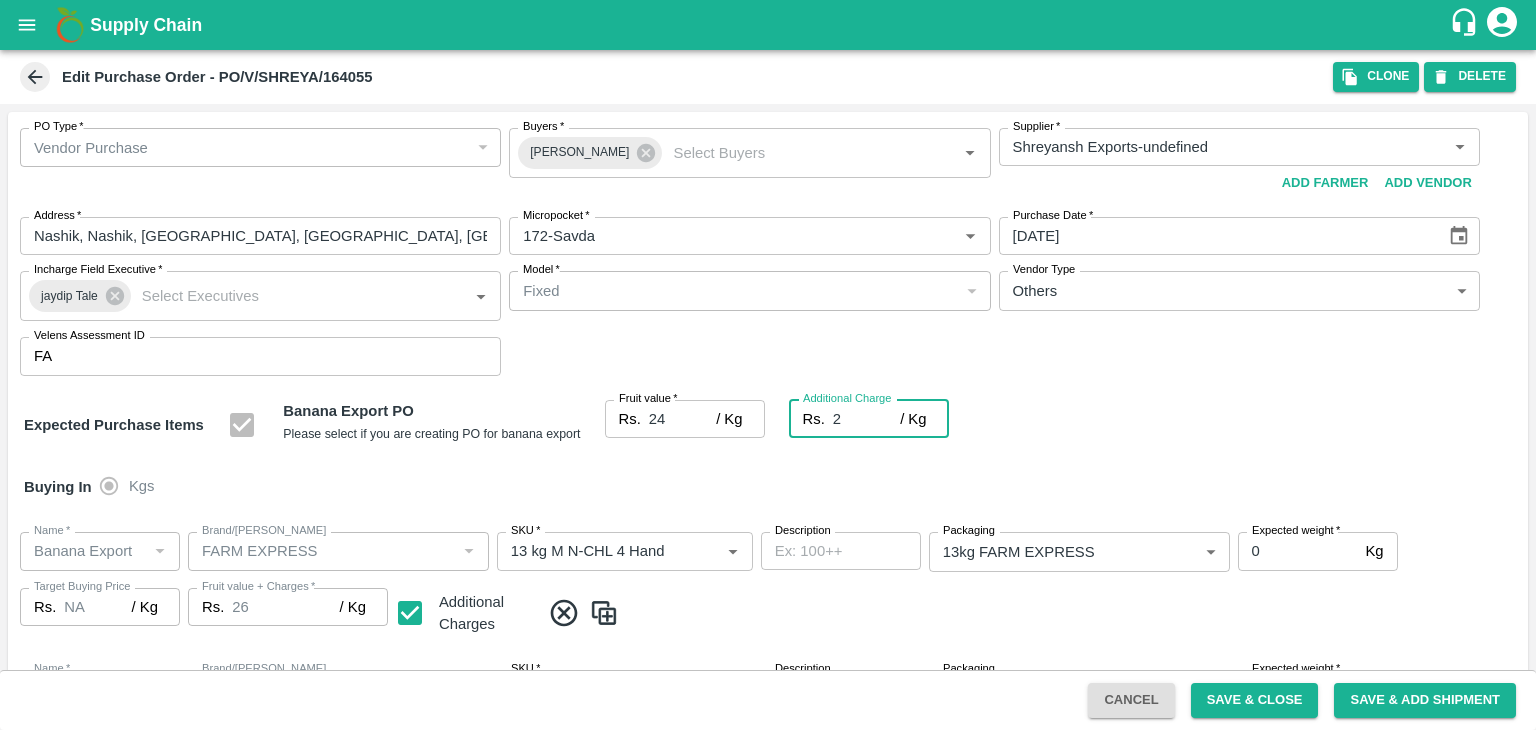 type on "2.7" 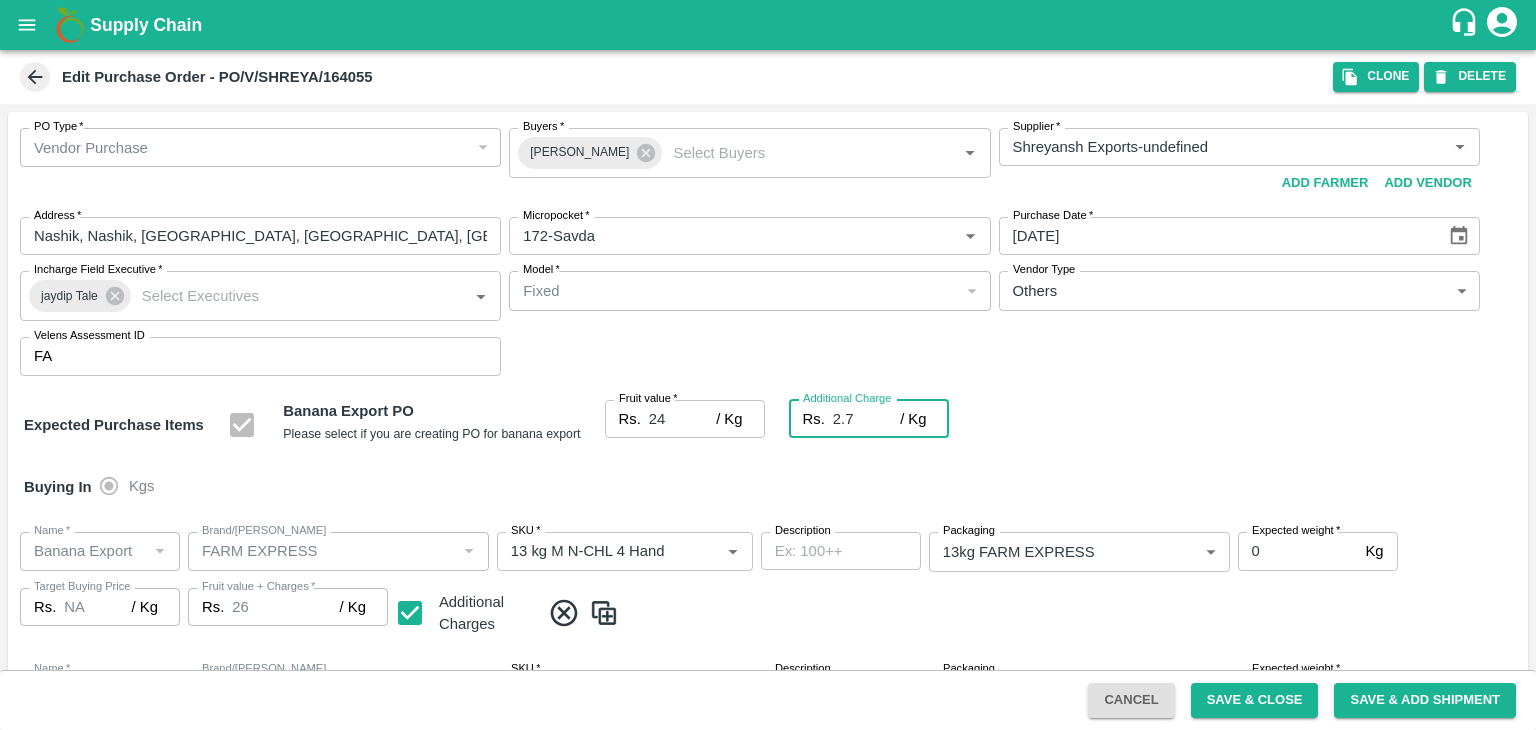 type on "26.7" 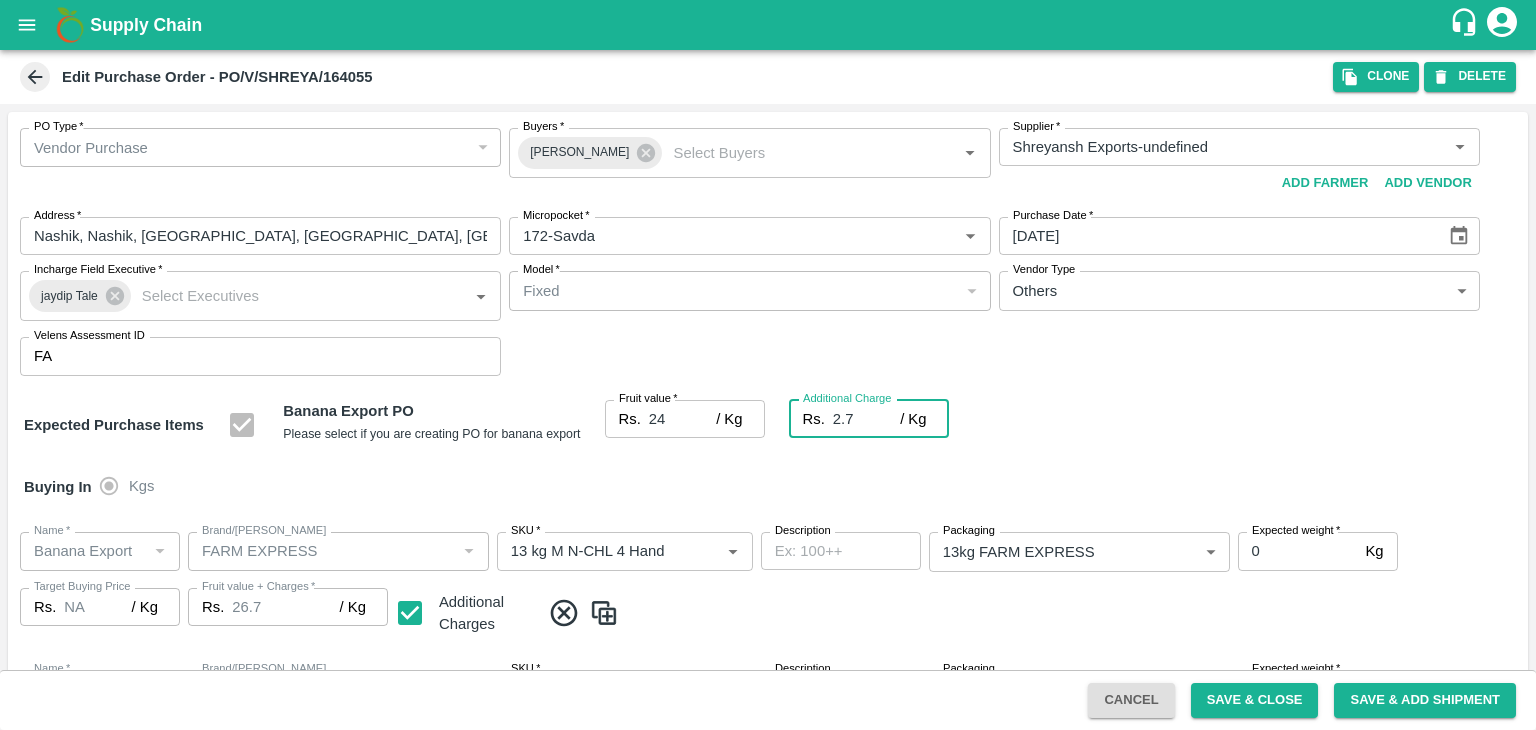 type on "2.75" 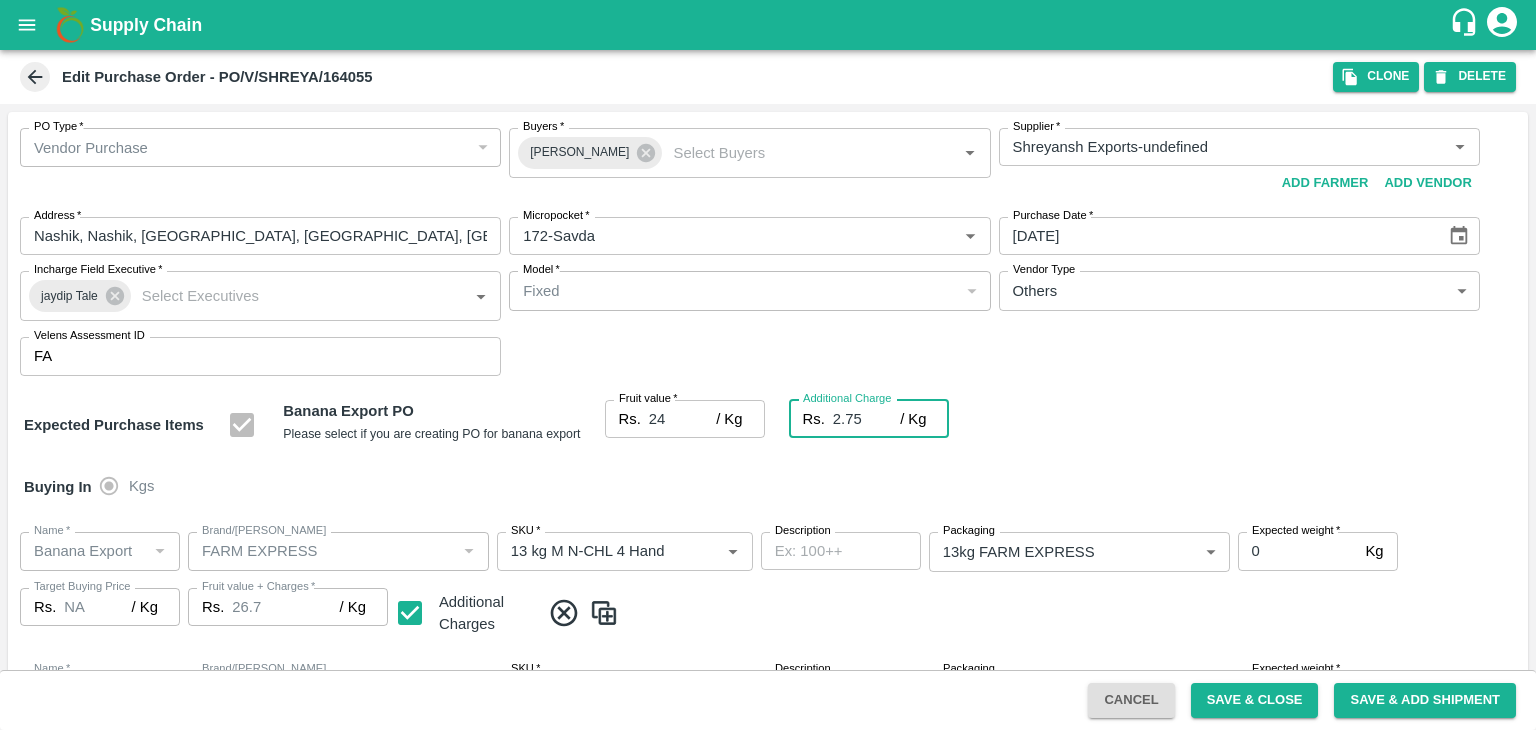 type on "26.75" 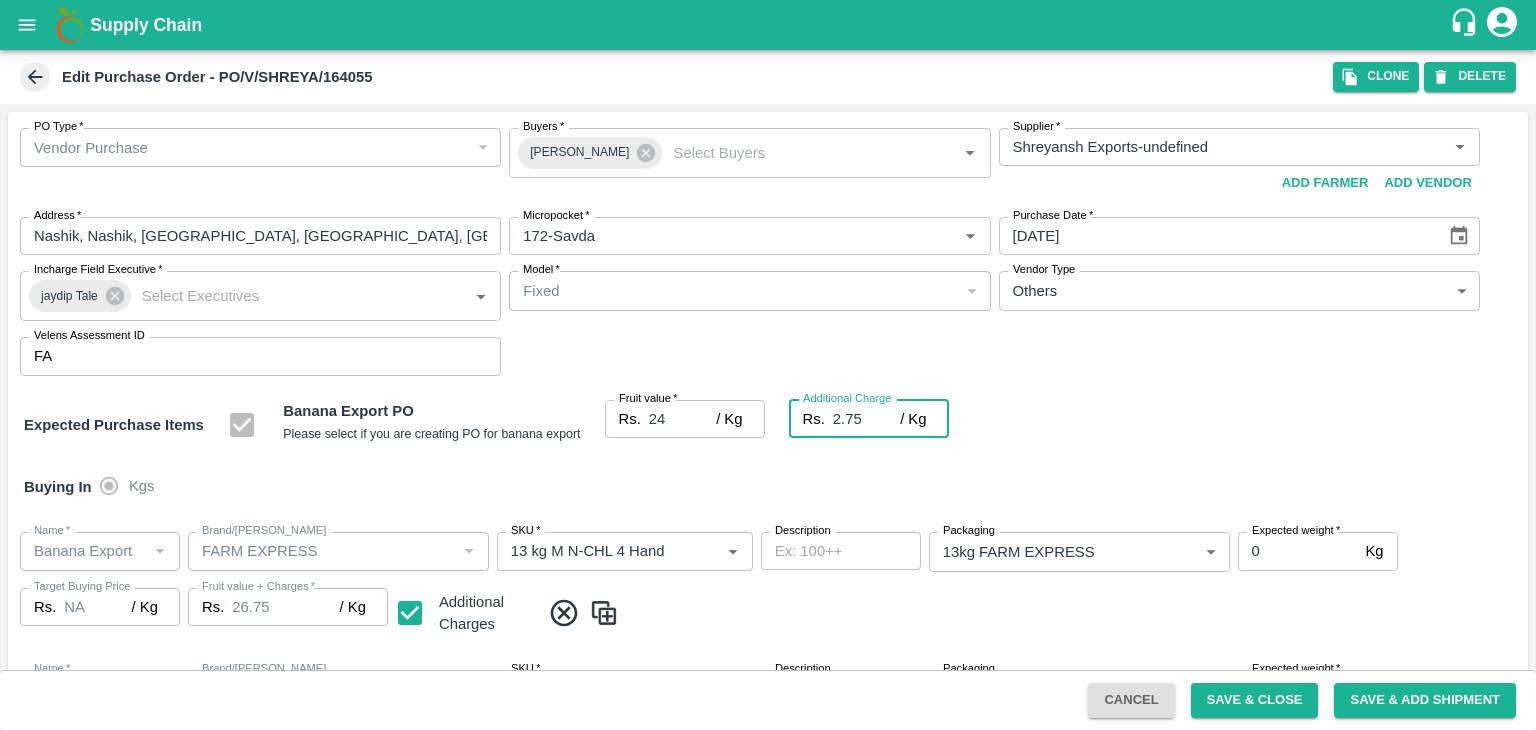 type on "2.75" 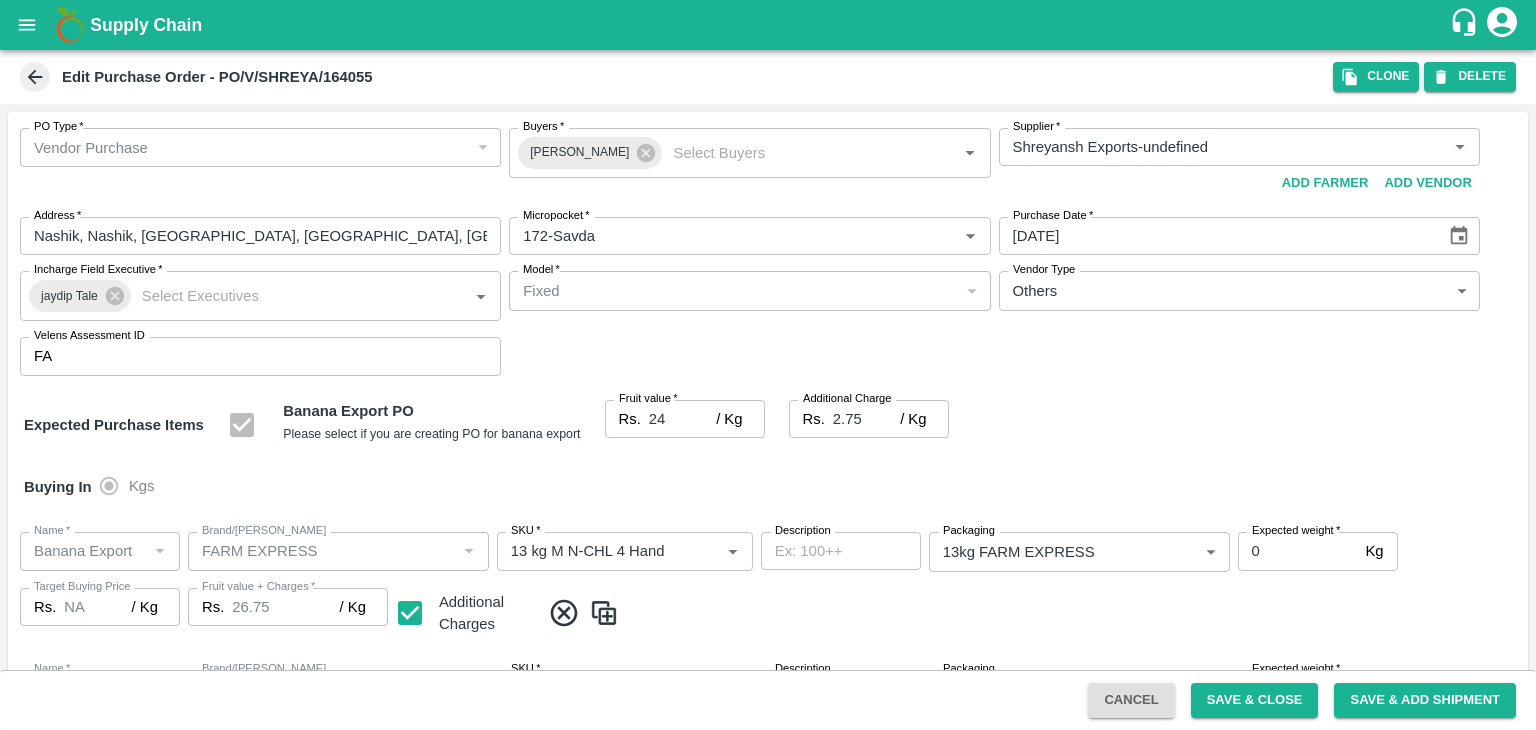 scroll, scrollTop: 1060, scrollLeft: 0, axis: vertical 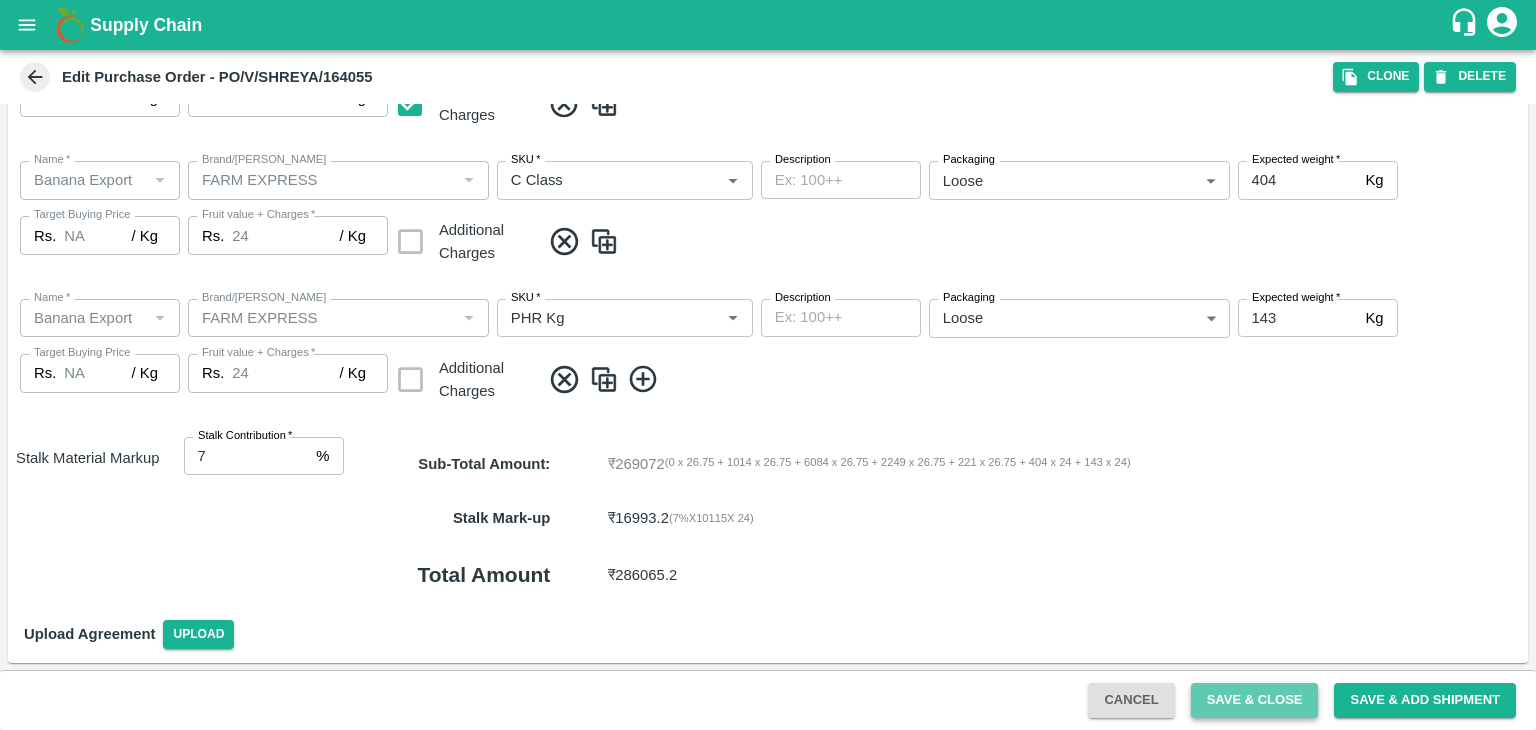 click on "Save & Close" at bounding box center (1255, 700) 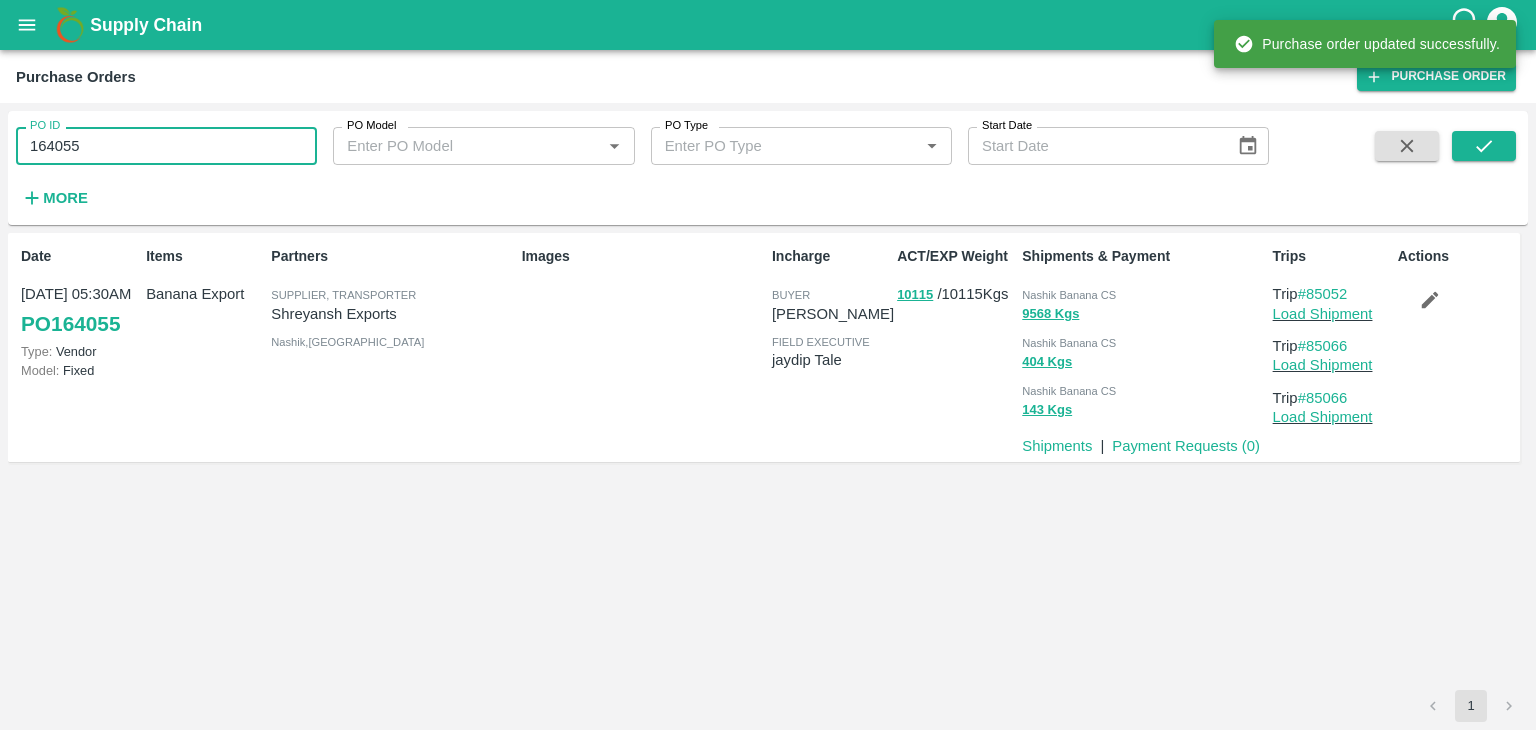 click on "164055" at bounding box center [166, 146] 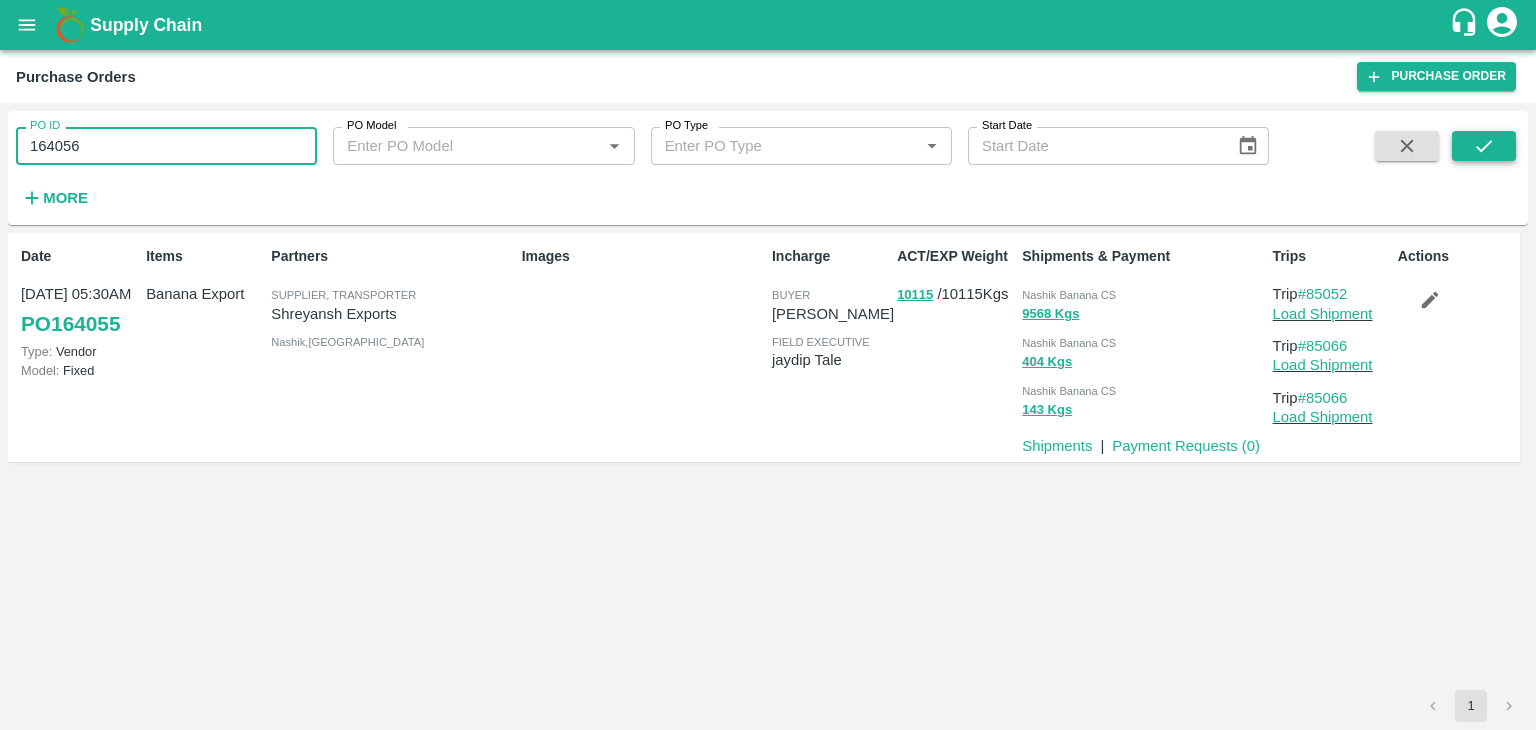 type on "164056" 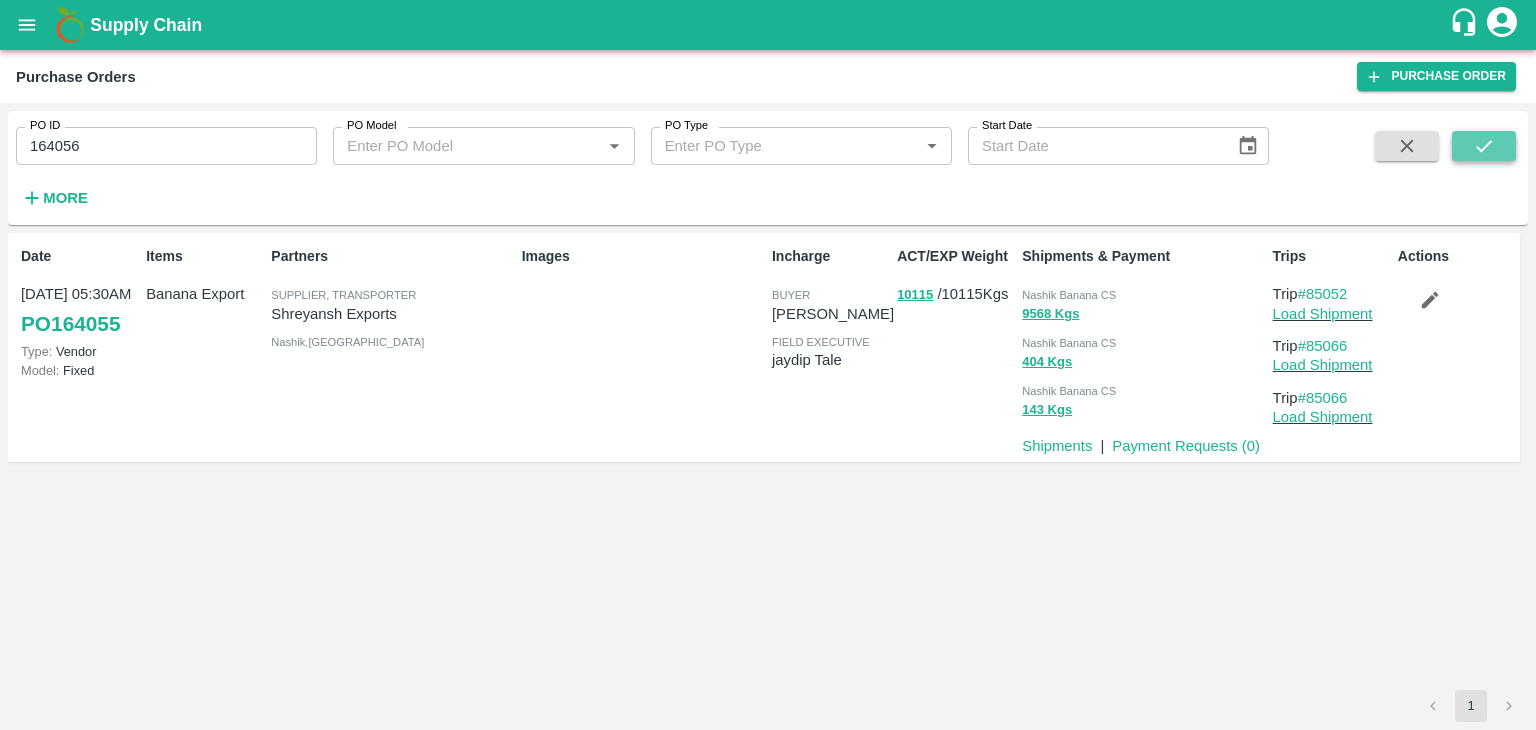 click 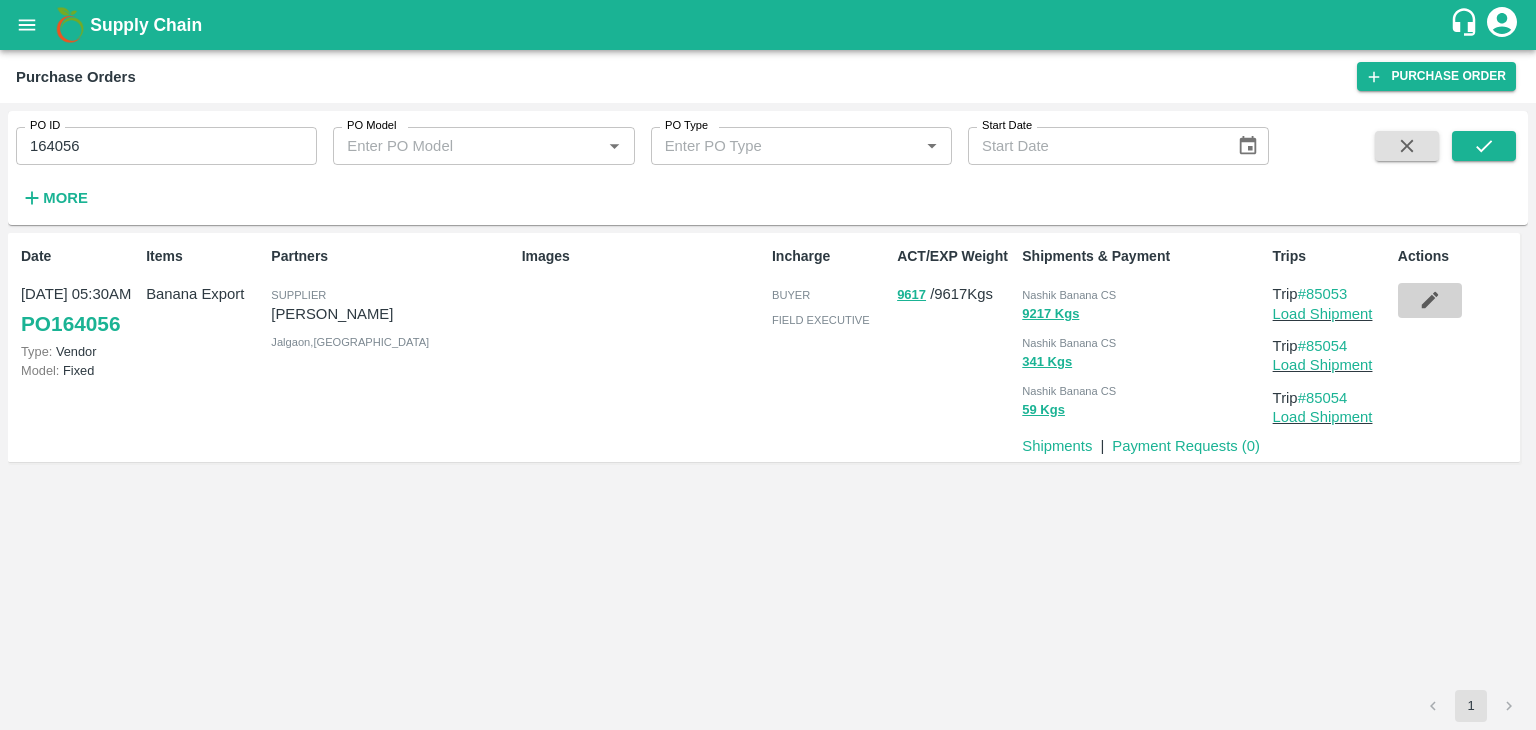 click 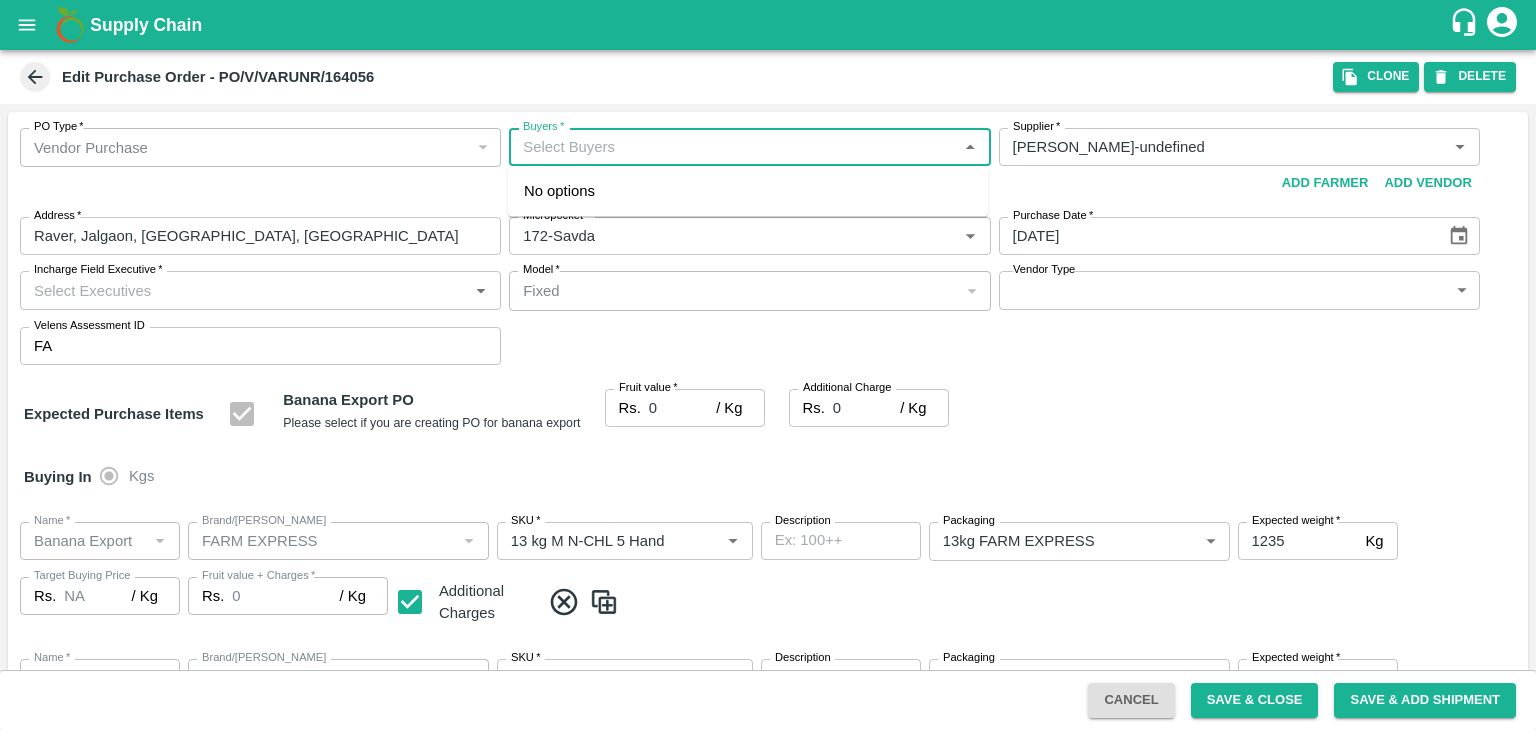 click on "Buyers   *" at bounding box center (733, 147) 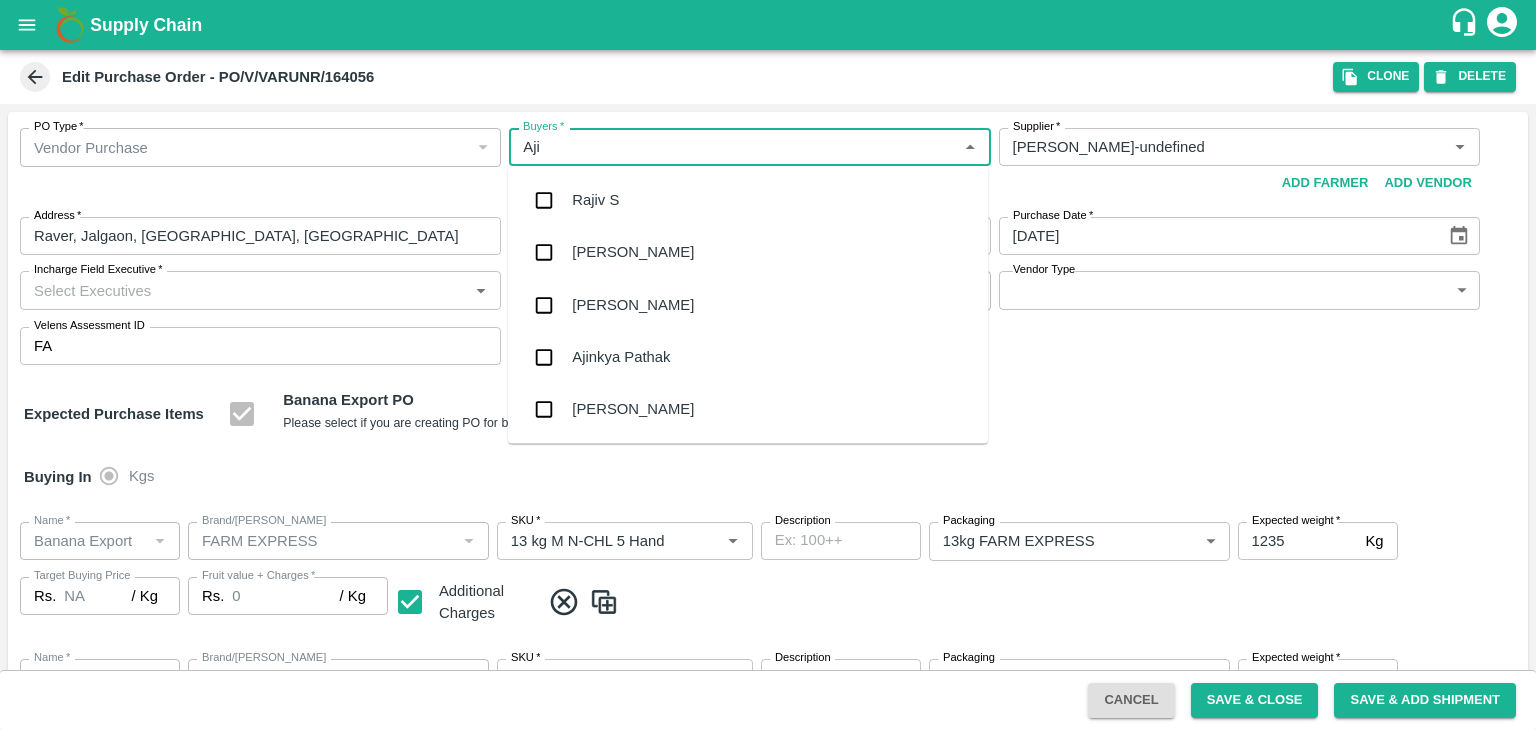 type on "Ajit" 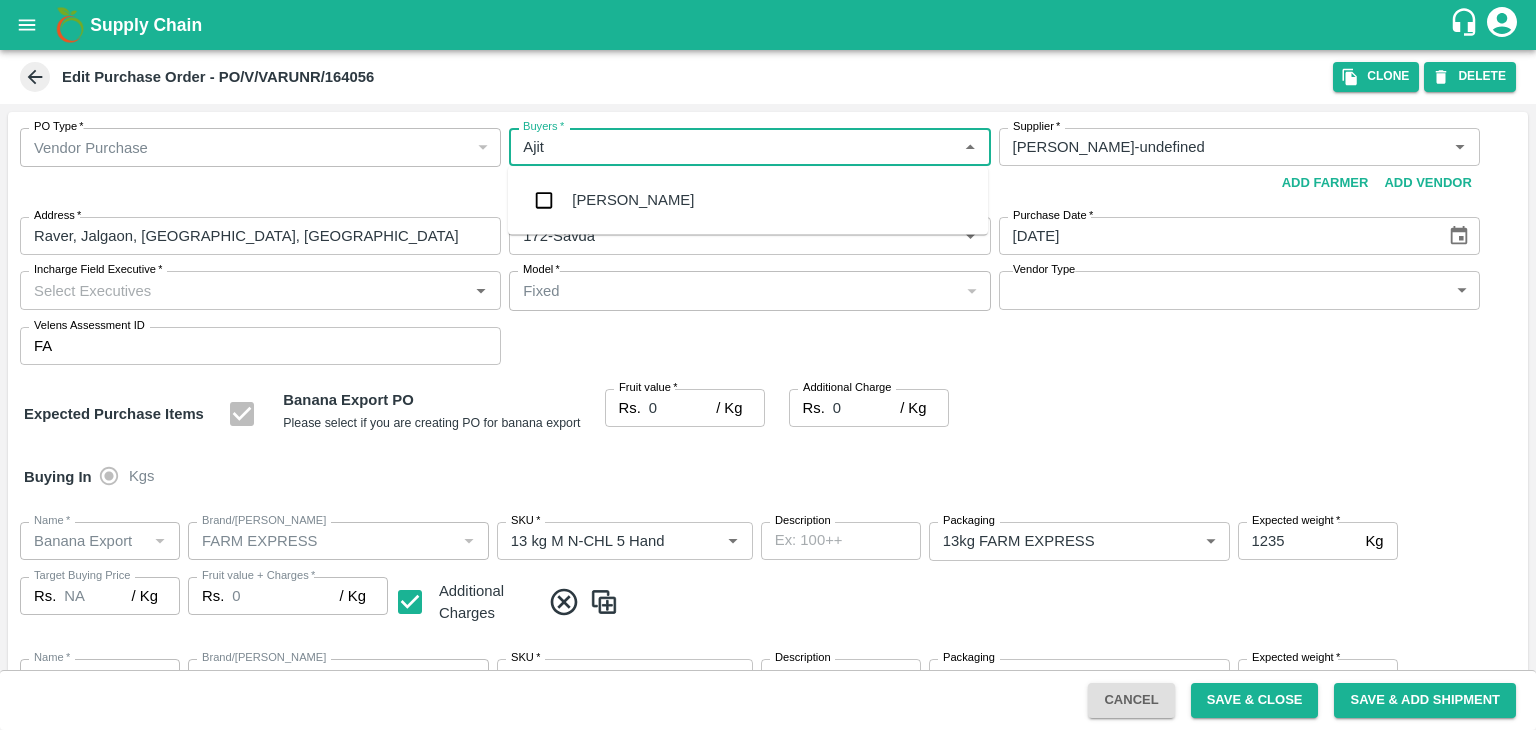 click on "Ajit Otari" at bounding box center [633, 200] 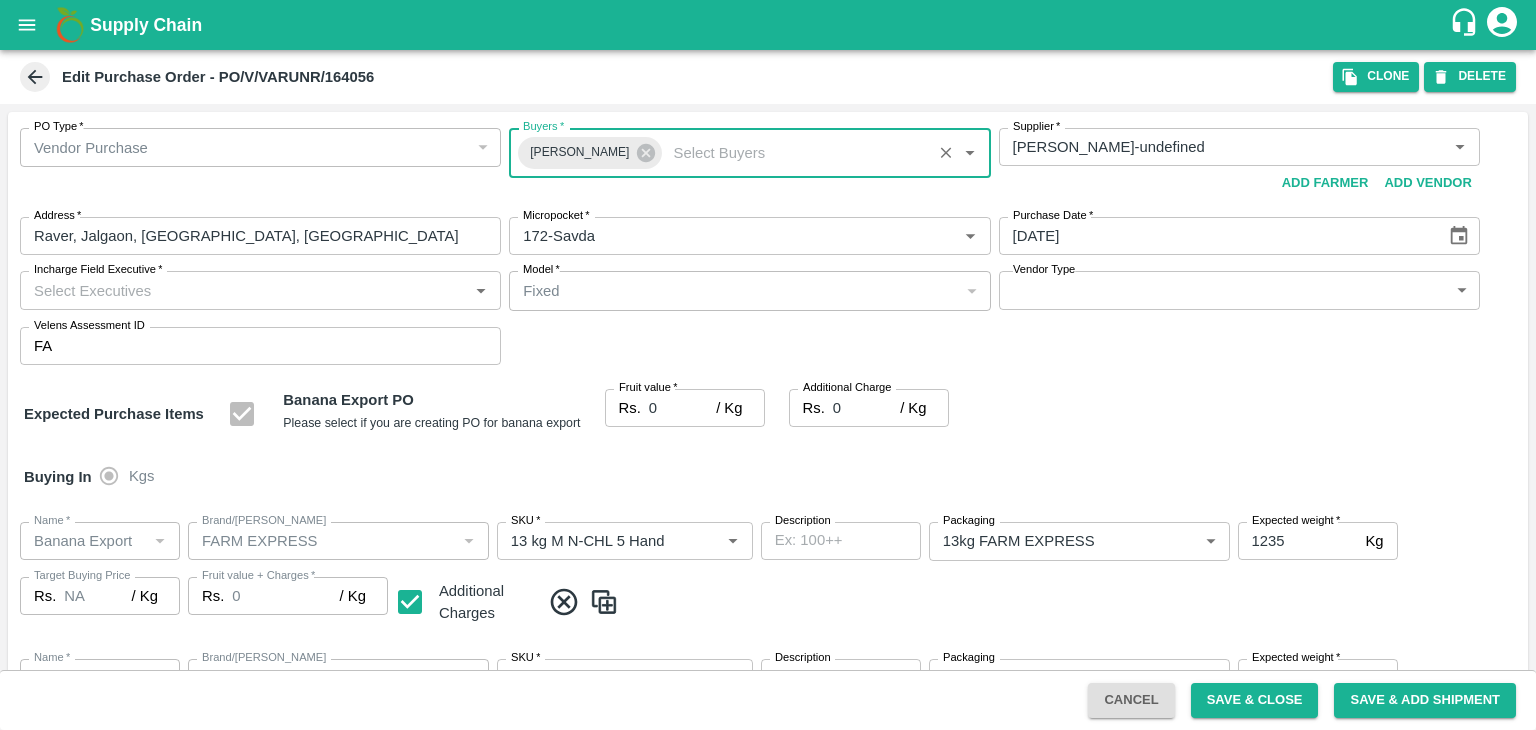 click on "Incharge Field Executive   *" at bounding box center (244, 290) 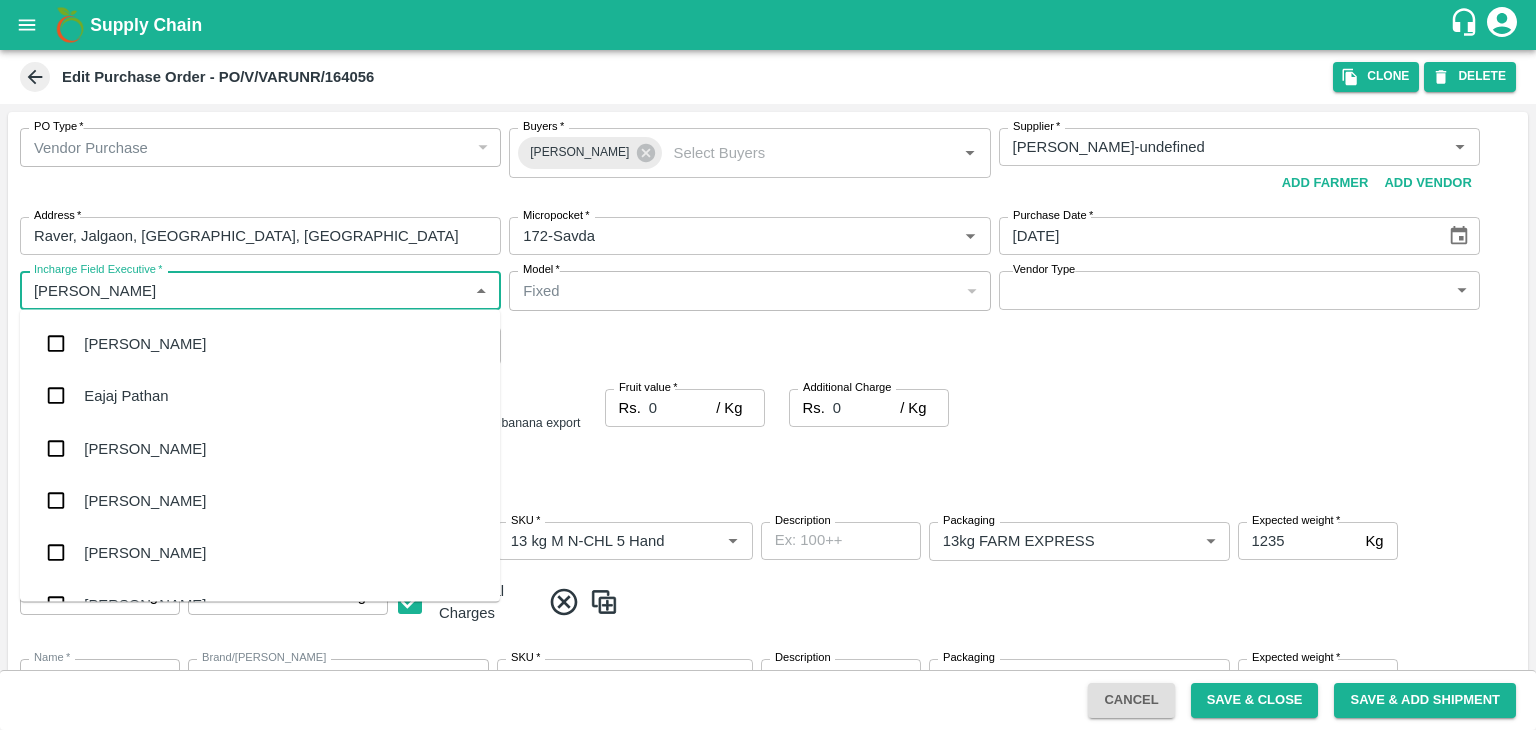 type on "Jay" 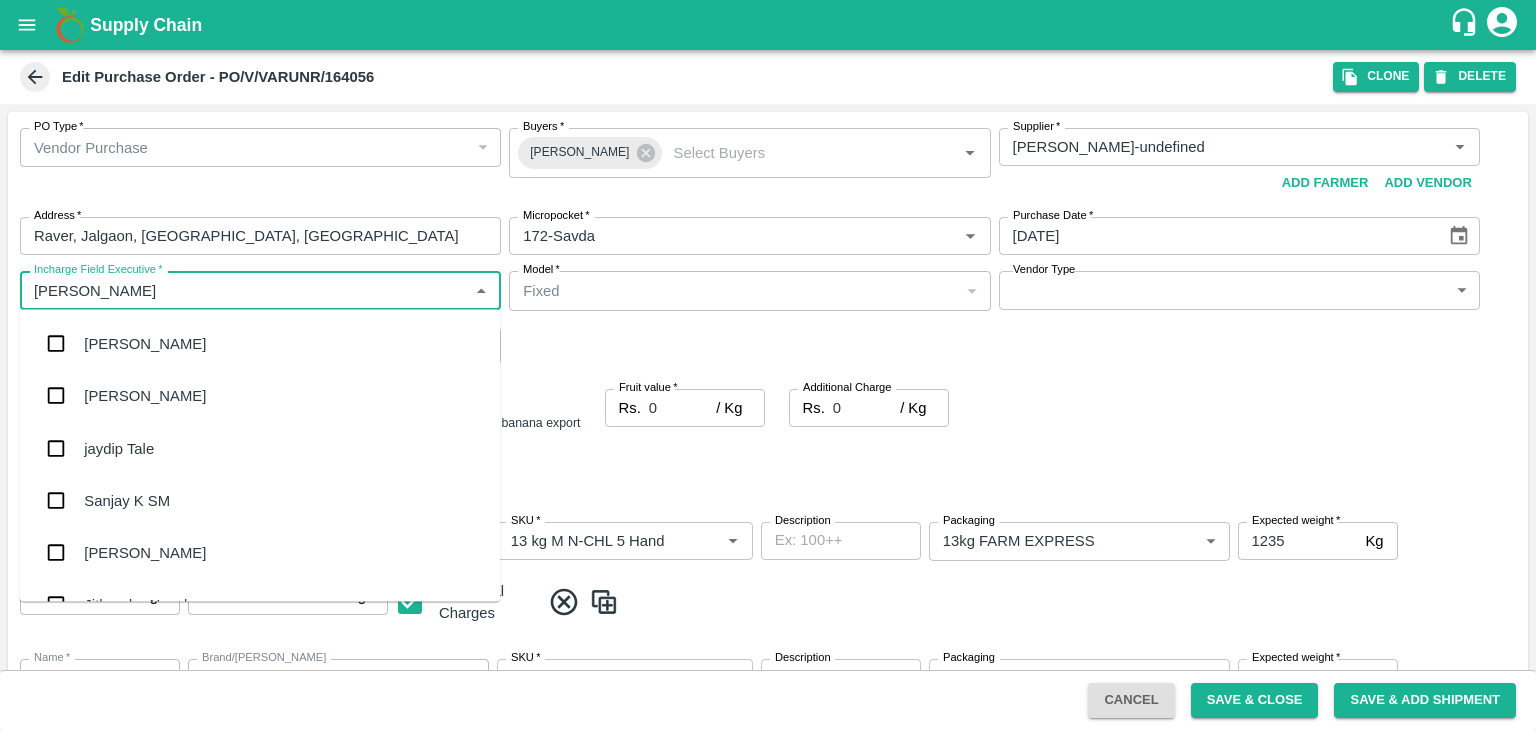 click on "jaydip Tale" at bounding box center [260, 448] 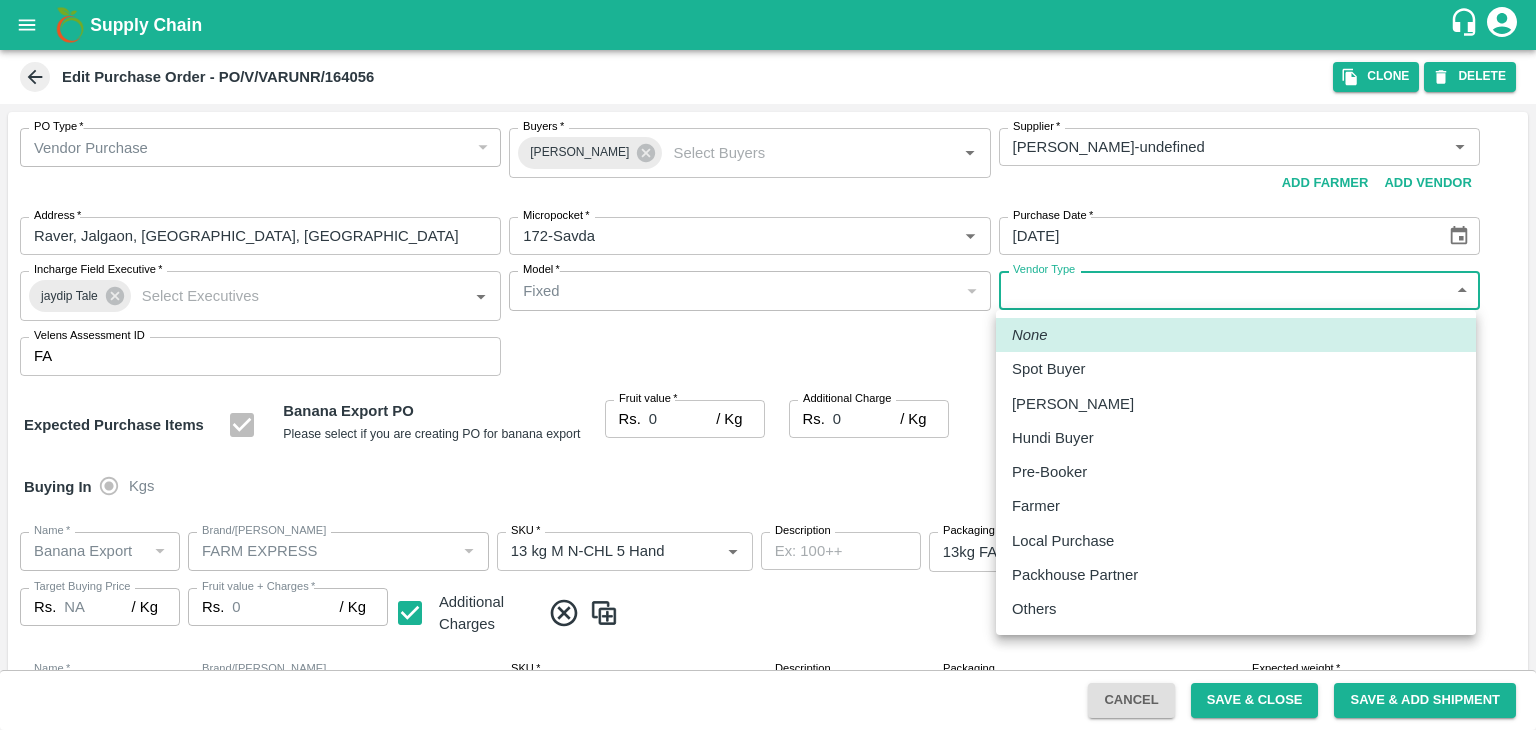 click on "Supply Chain Edit Purchase Order - PO/V/VARUNR/164056 Clone DELETE PO Type   * Vendor Purchase 2 PO Type Buyers   * Ajit Otari Buyers   * Supplier   * Supplier   * Add Vendor Add Farmer Address   * Raver, Jalgaon, Raver, Maharashtra Address Micropocket   * Micropocket   * Purchase Date   * 19/07/2025 Purchase Date Incharge Field Executive   * jaydip Tale Incharge Field Executive   * Model   * Fixed Fixed Model Vendor Type ​ Vendor Type Velens Assessment ID FA Velens Assessment ID Expected Purchase Items Banana Export PO Please select if you are creating PO for banana export Fruit value   * Rs. 0 / Kg Fruit value Additional Charge Rs. 0 / Kg Additional Charge Buying In Kgs Name   * Name   * Brand/Marka Brand/Marka SKU   * SKU   * Description x Description Packaging 13kg FARM EXPRESS 468 Packaging Expected weight   * 1235 Kg Expected weight Target Buying Price Rs. NA / Kg Target Buying Price Fruit value + Charges   * Rs. 0 / Kg Fruit value + Charges Additional Charges" at bounding box center (768, 365) 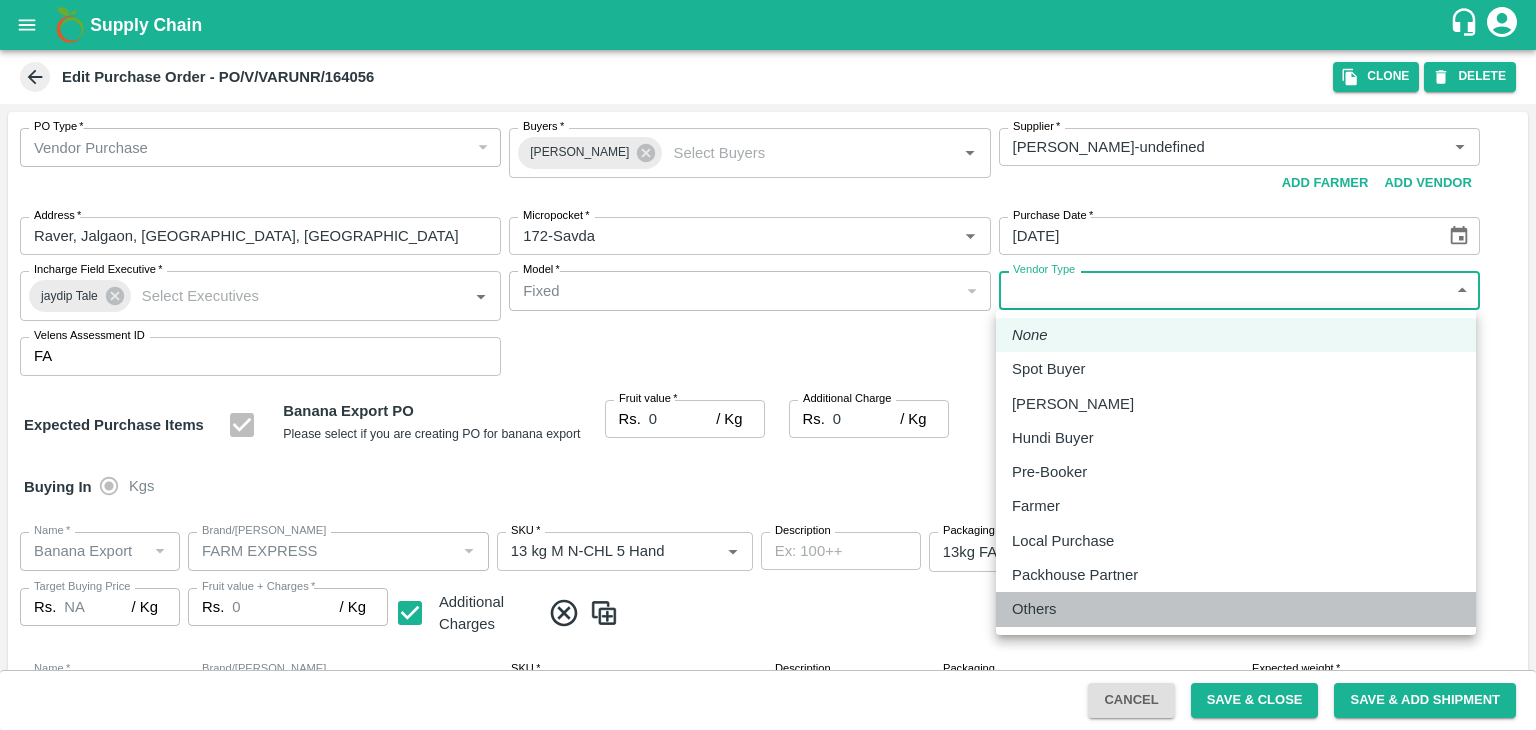 click on "Others" at bounding box center (1236, 609) 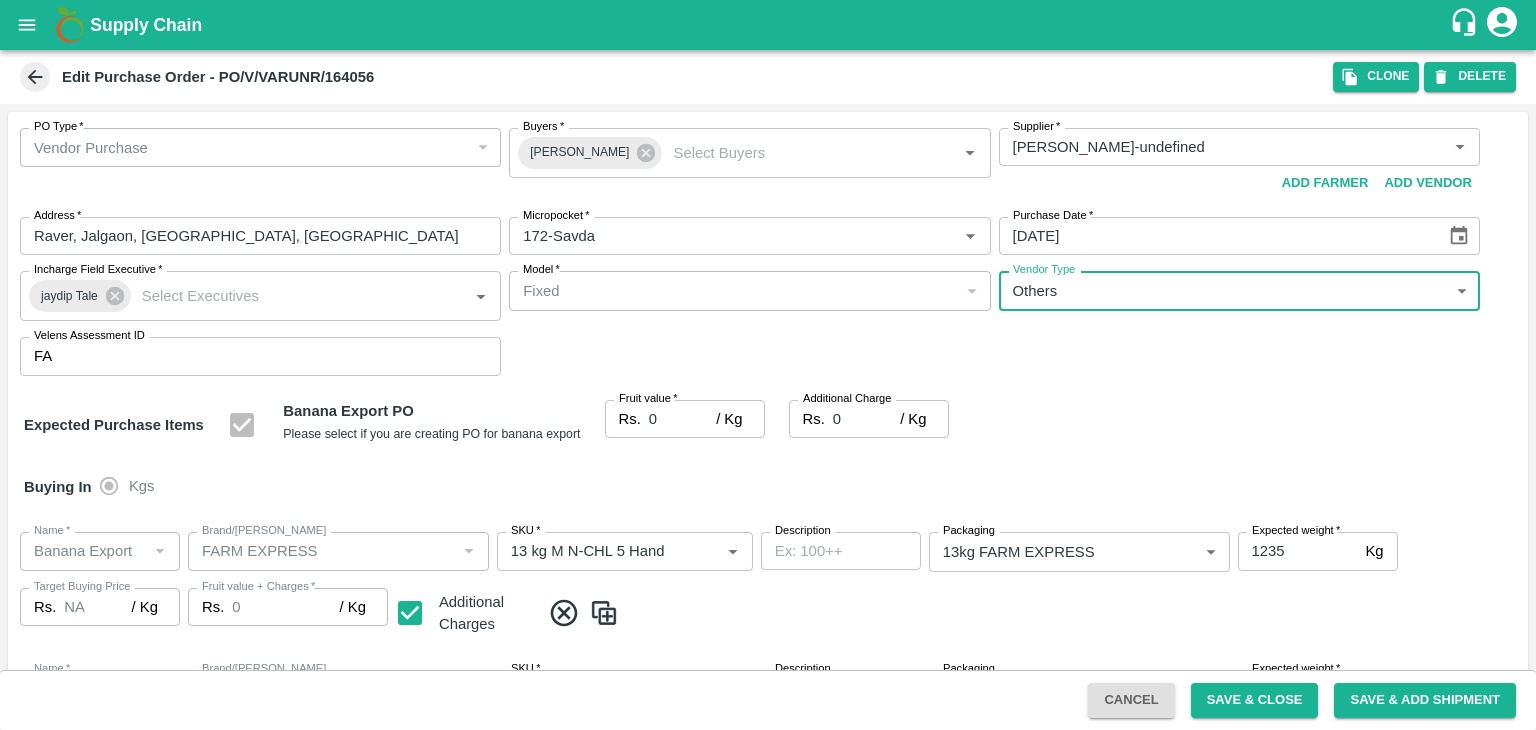 type on "OTHER" 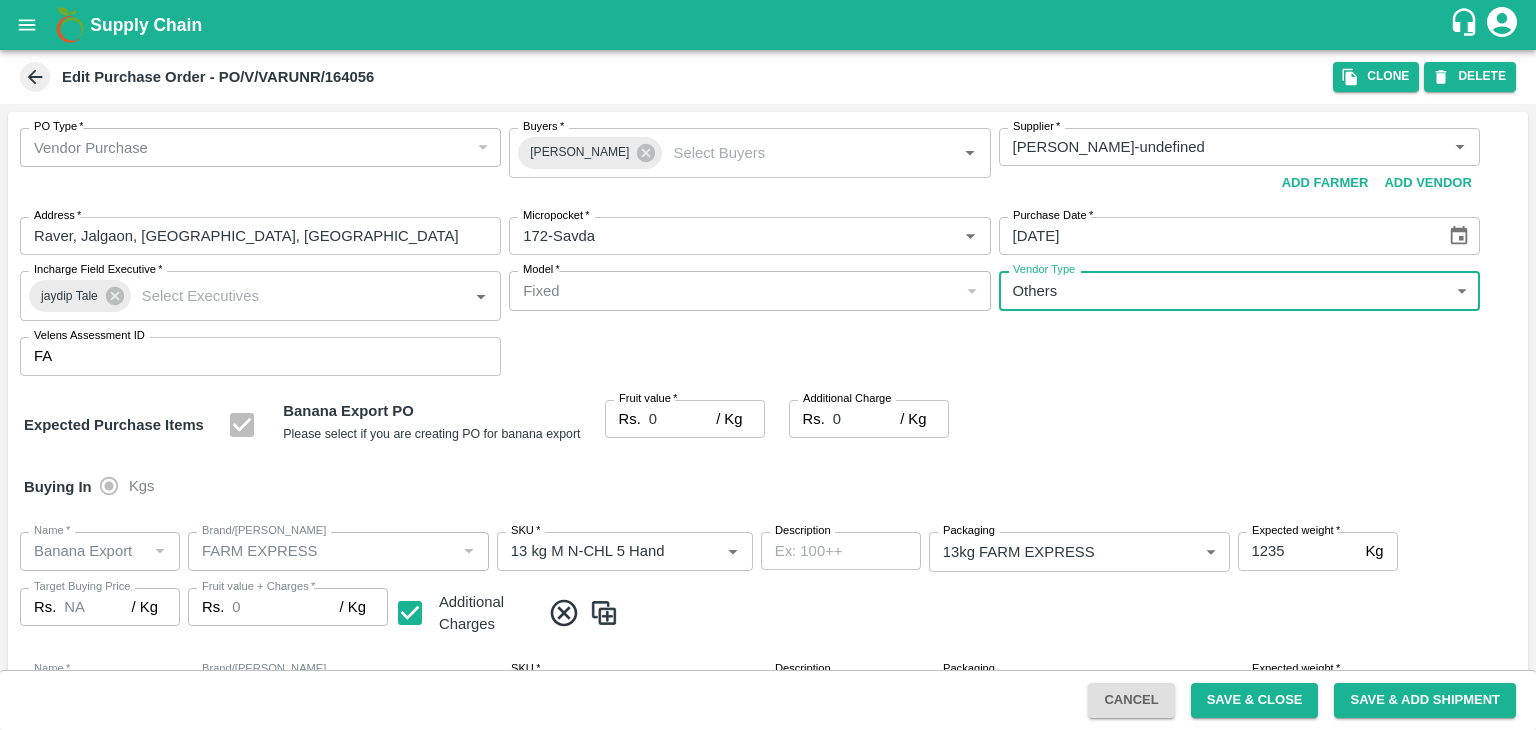 click on "0" at bounding box center [682, 419] 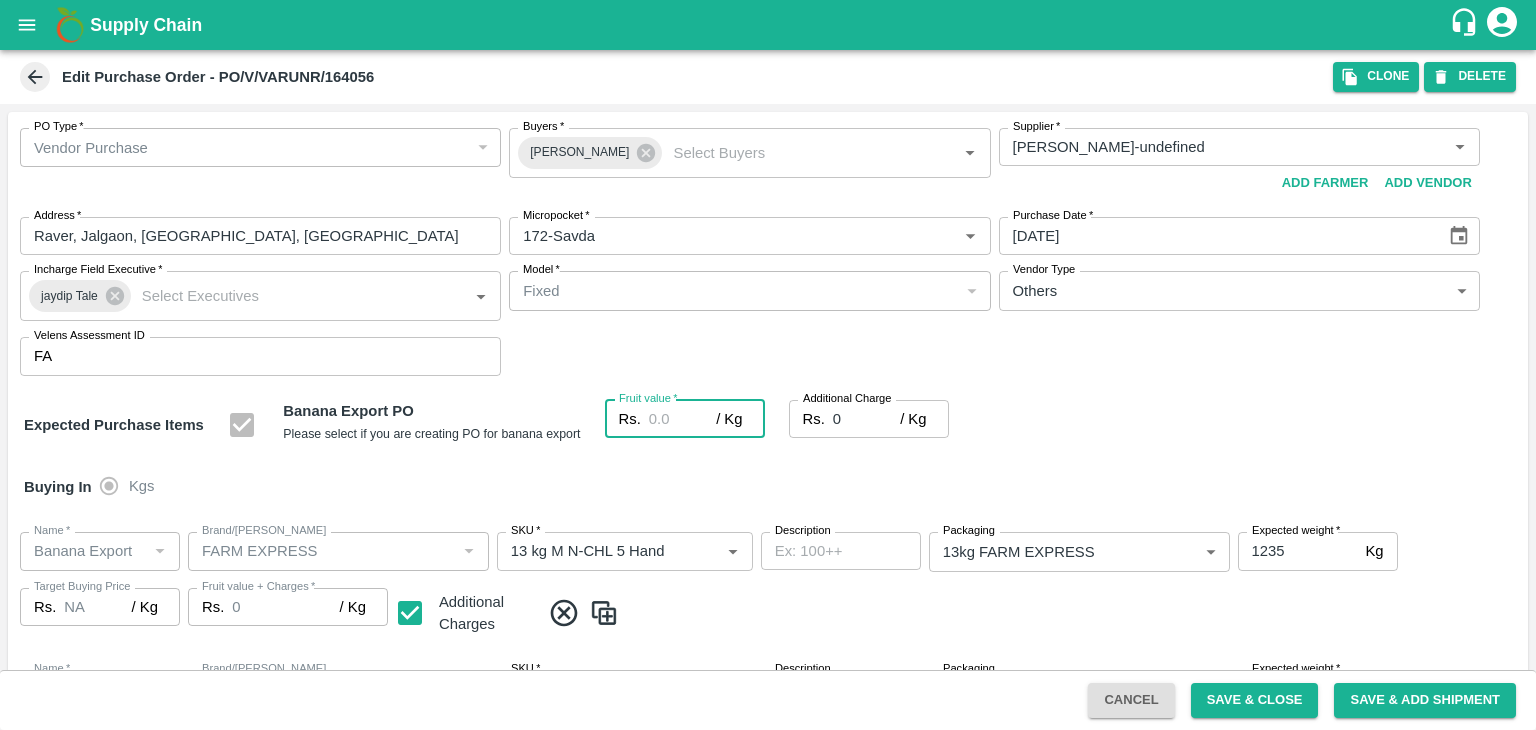 type on "2" 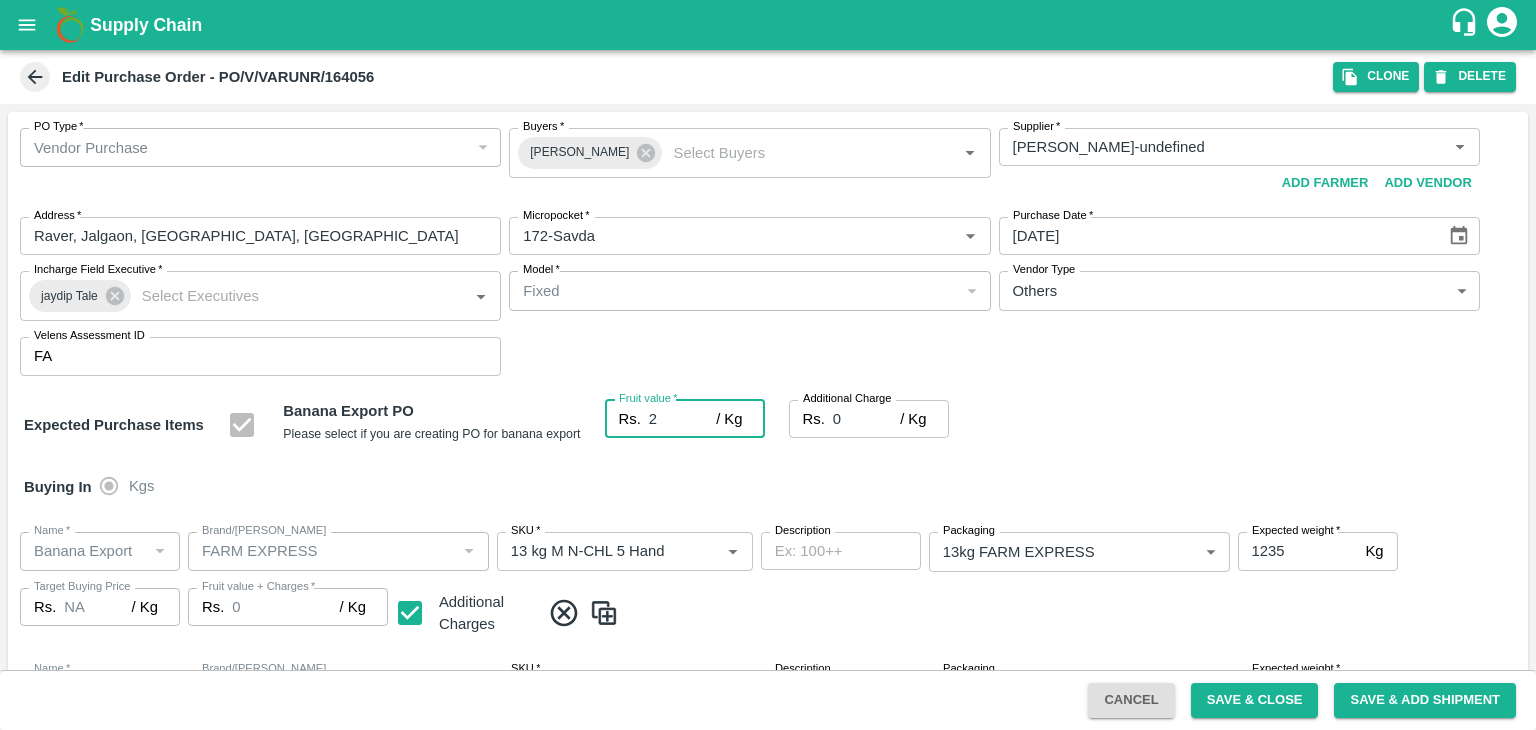 type on "2" 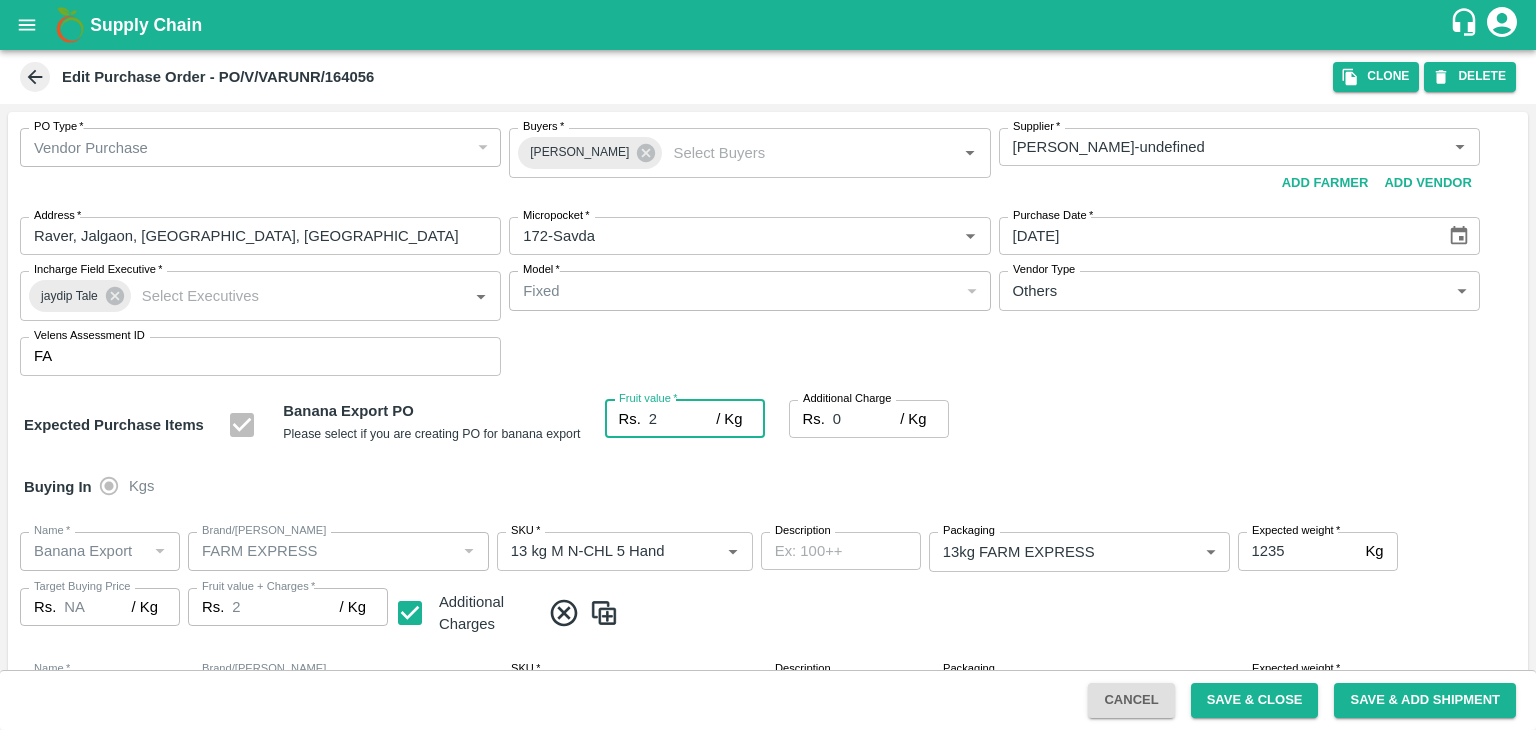 type on "24" 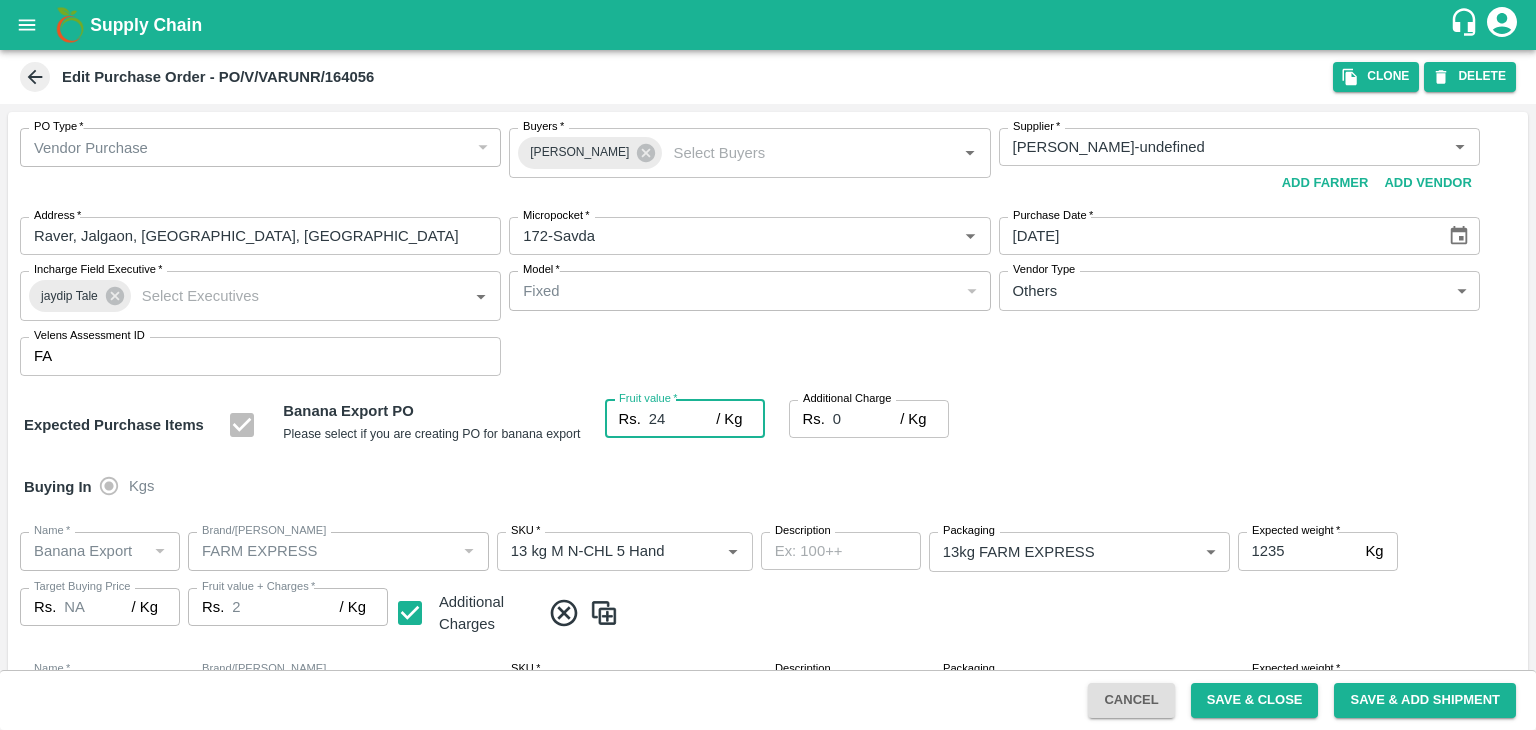type on "24" 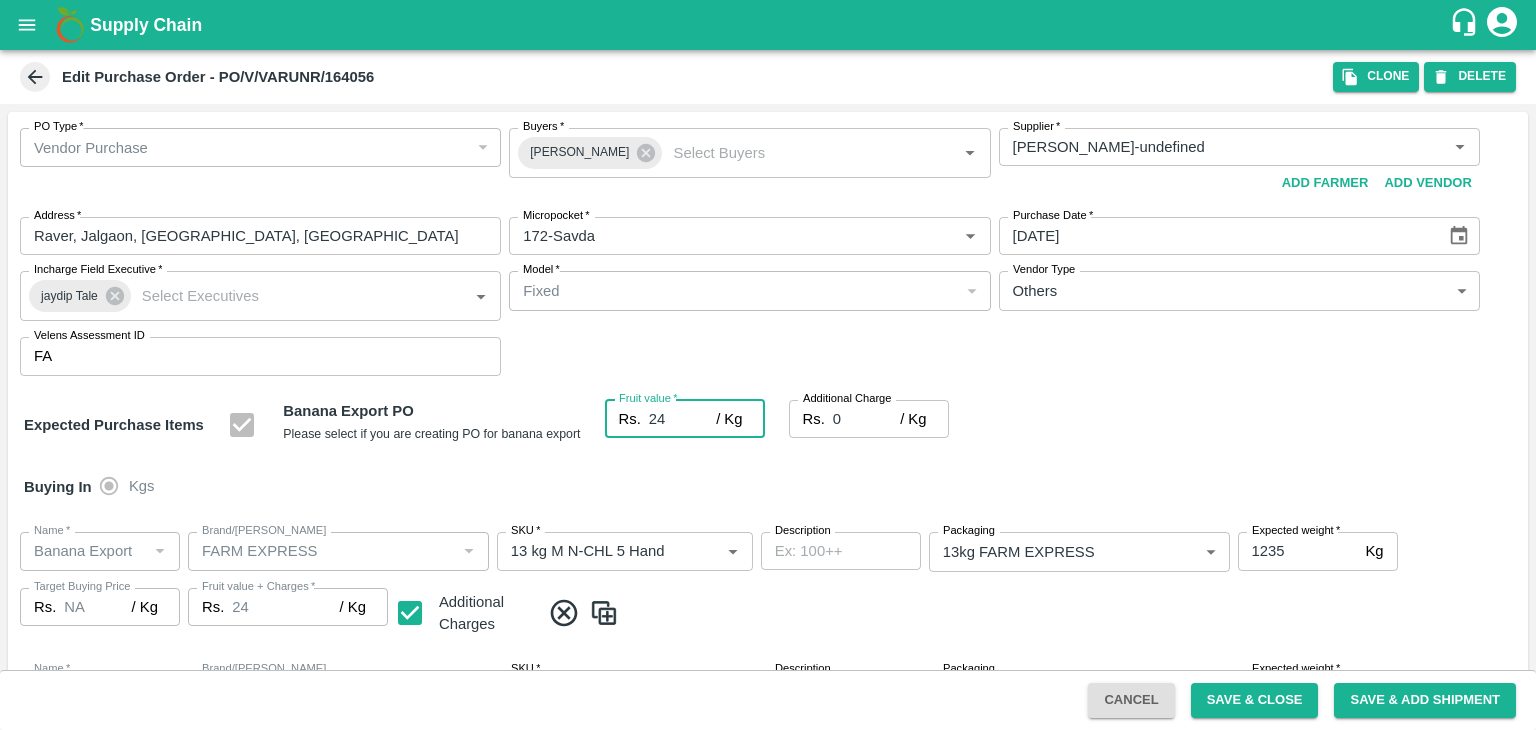 type on "2" 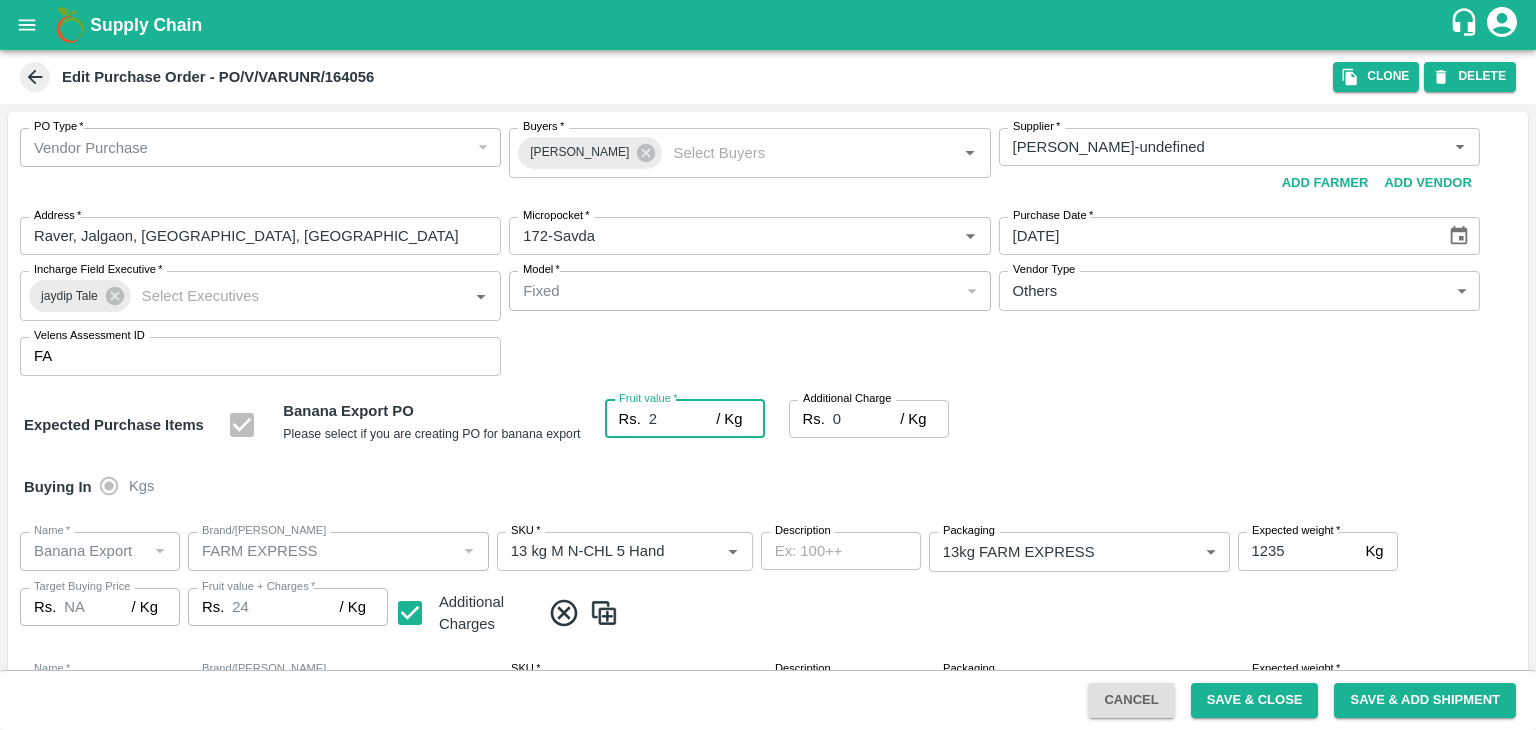 type on "2" 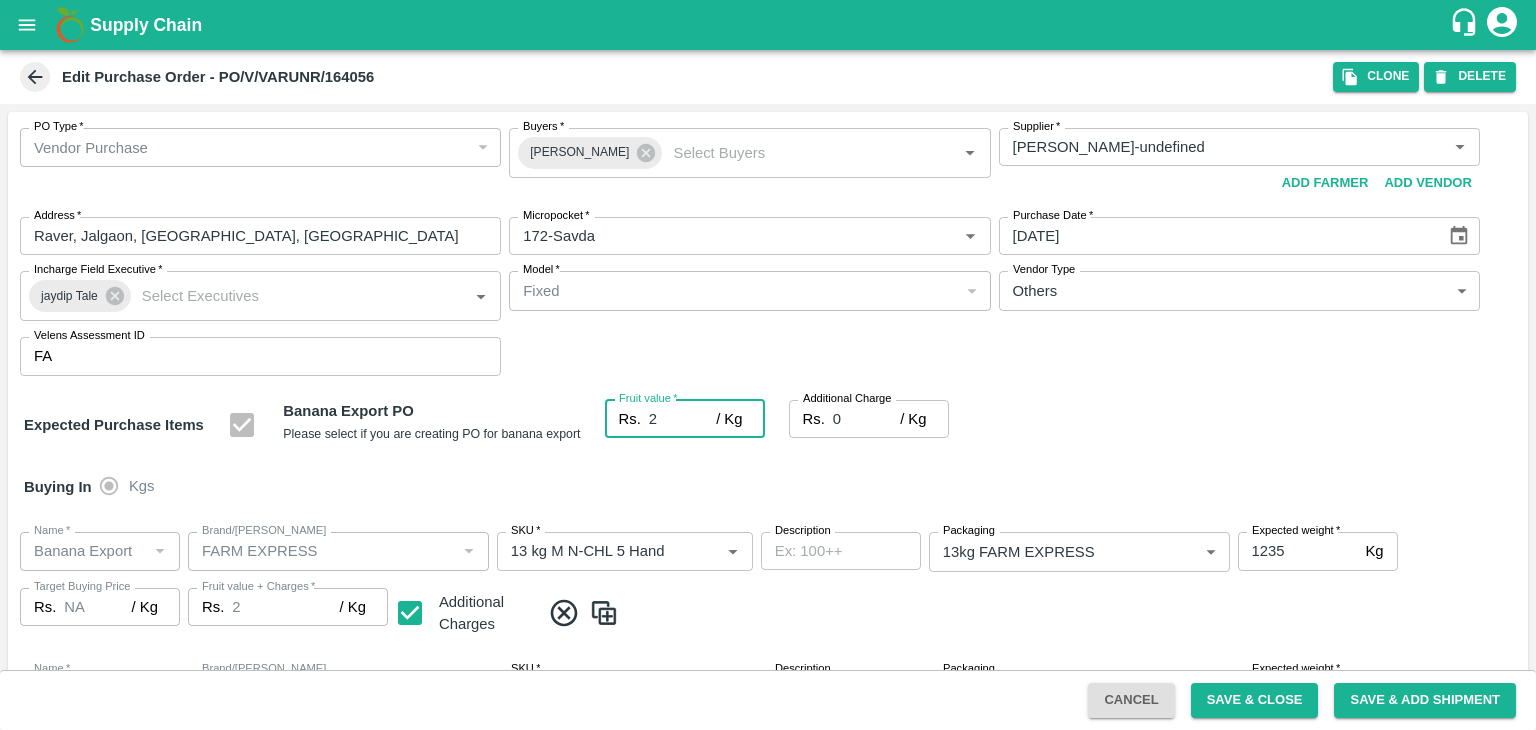 type on "23" 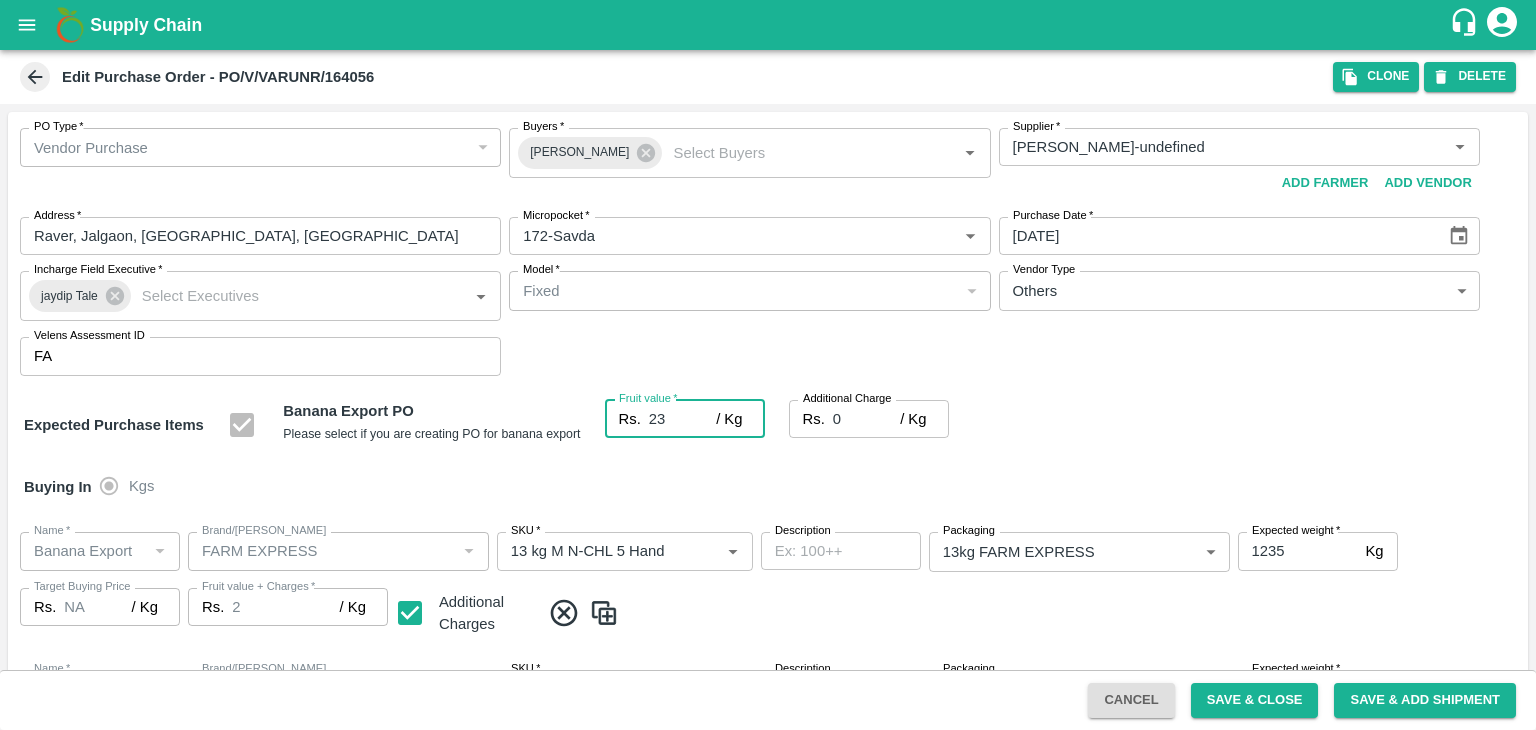 type on "23" 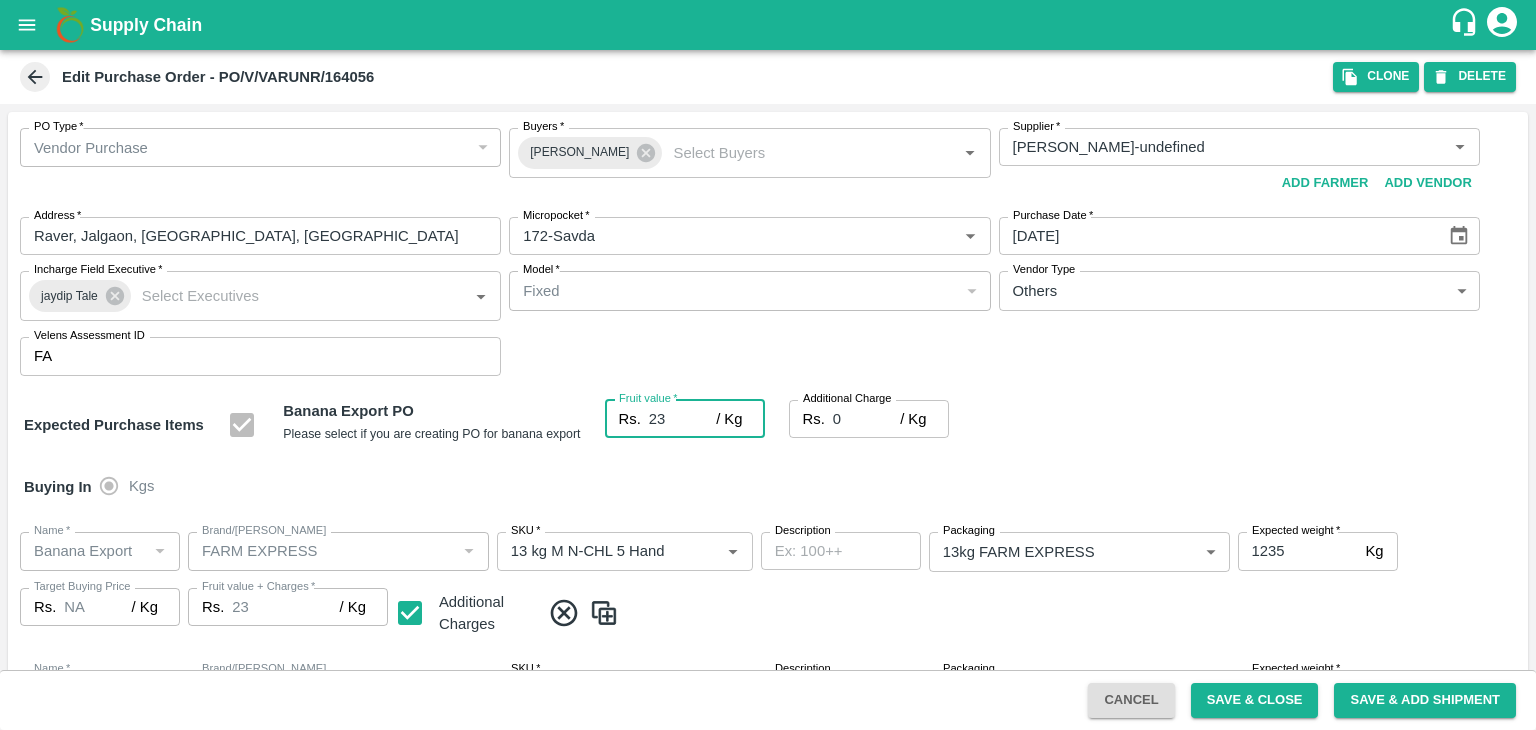 type on "23" 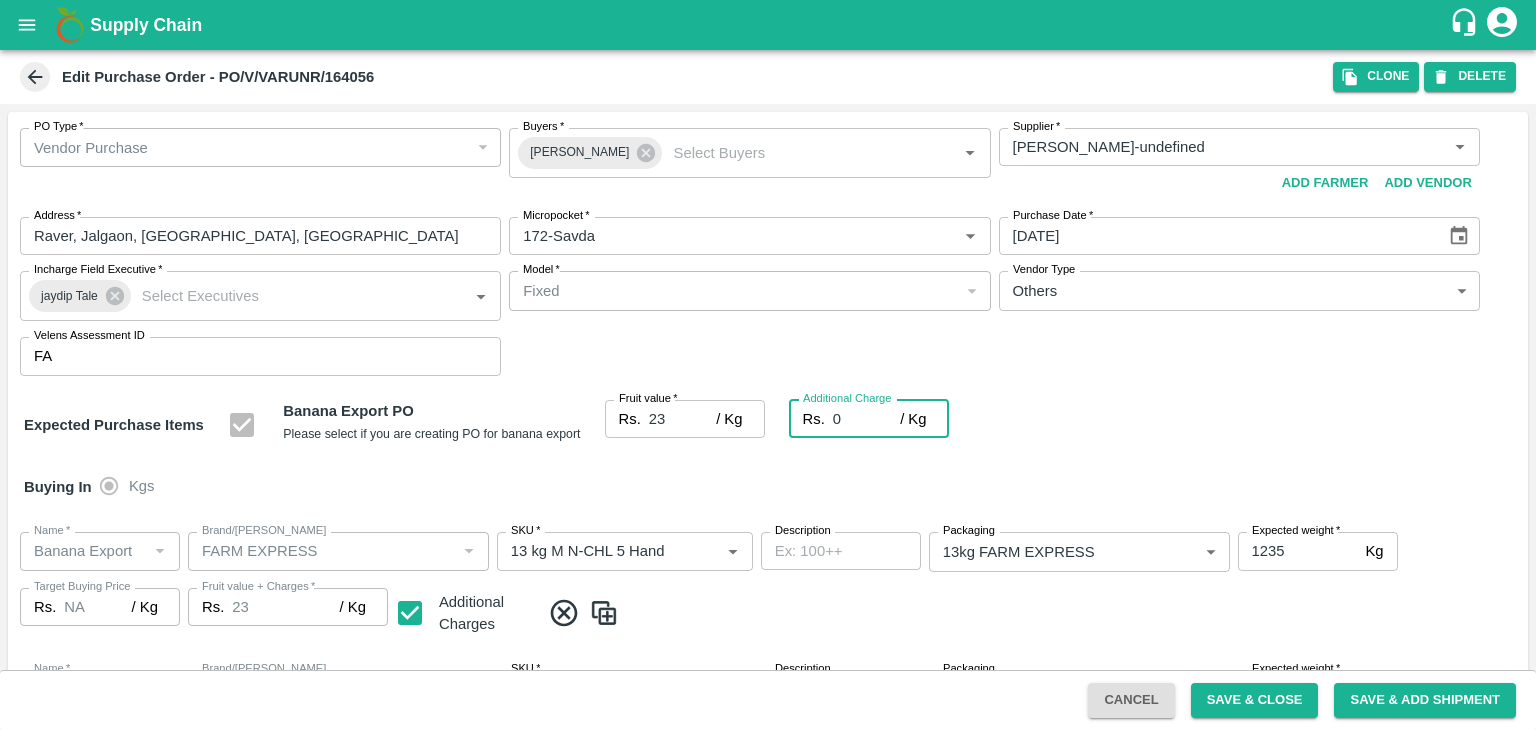 type on "2" 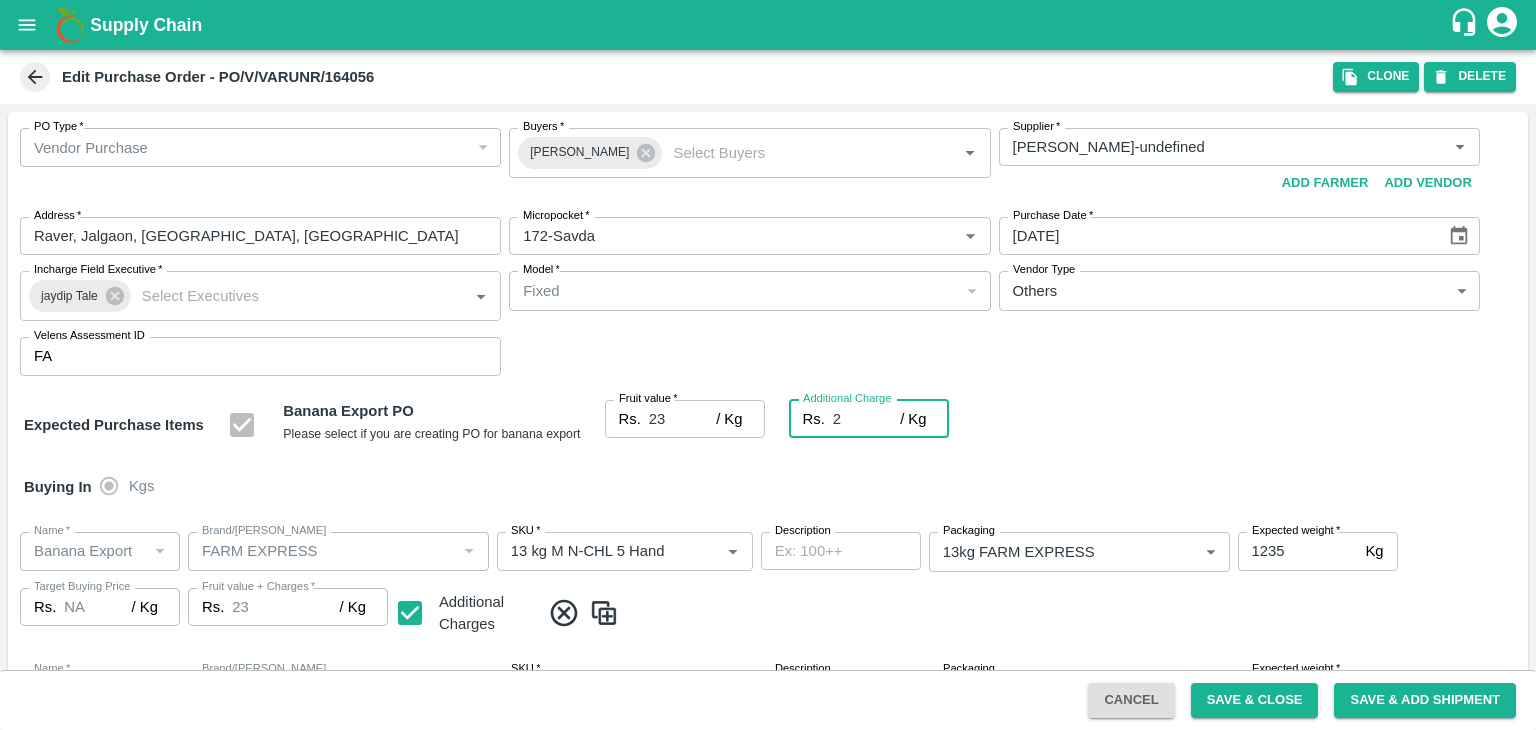 type on "25" 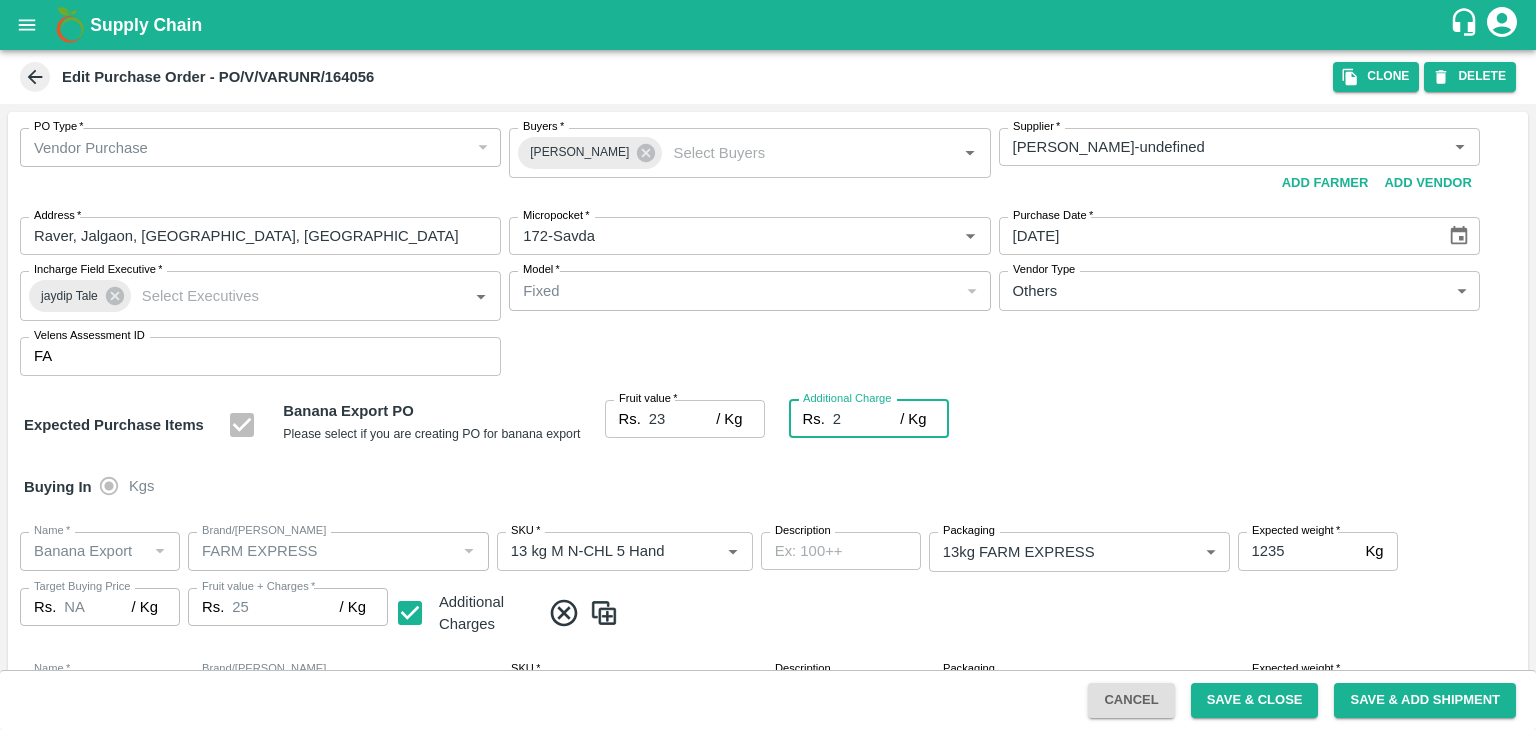 type on "2.7" 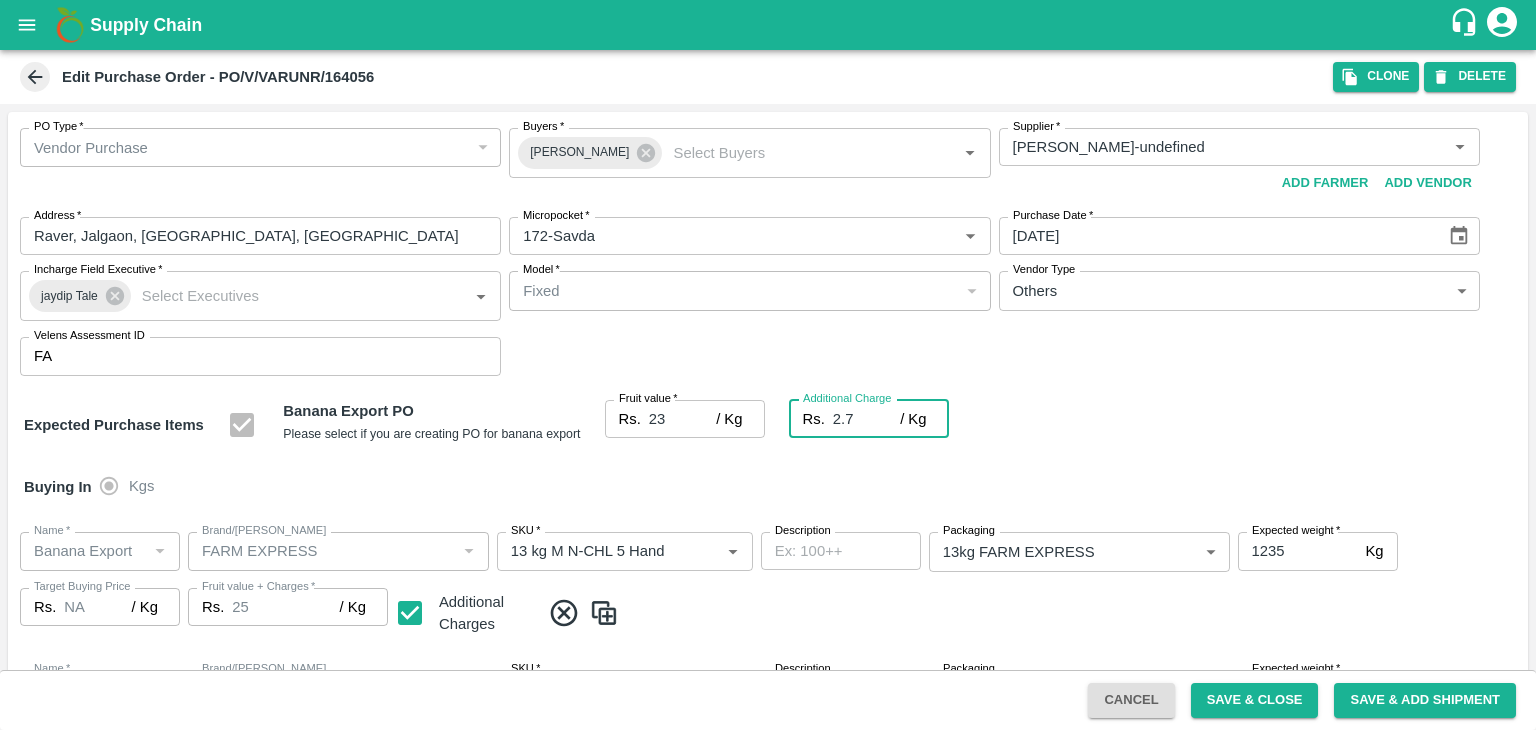 type on "25.7" 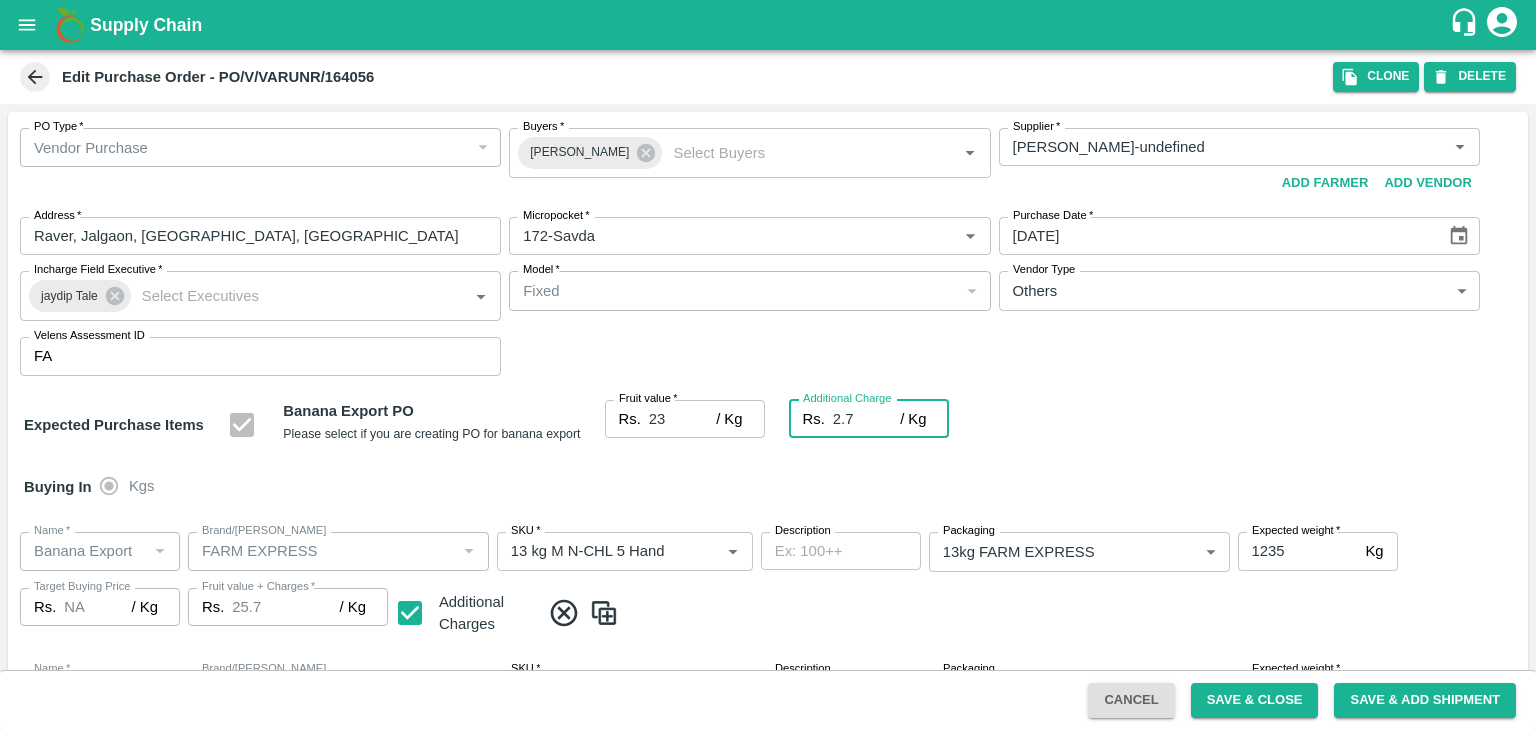 type on "2.75" 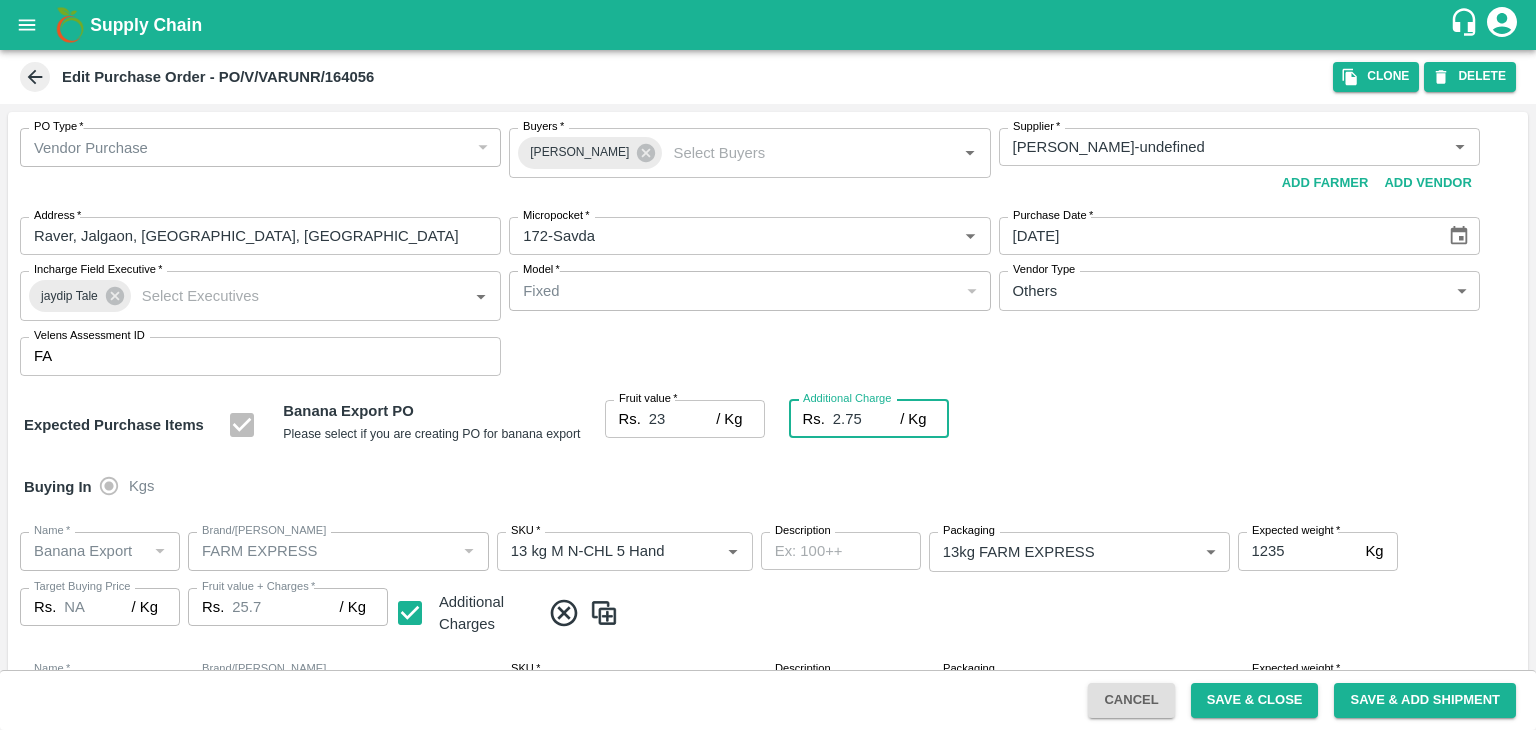 type on "25.75" 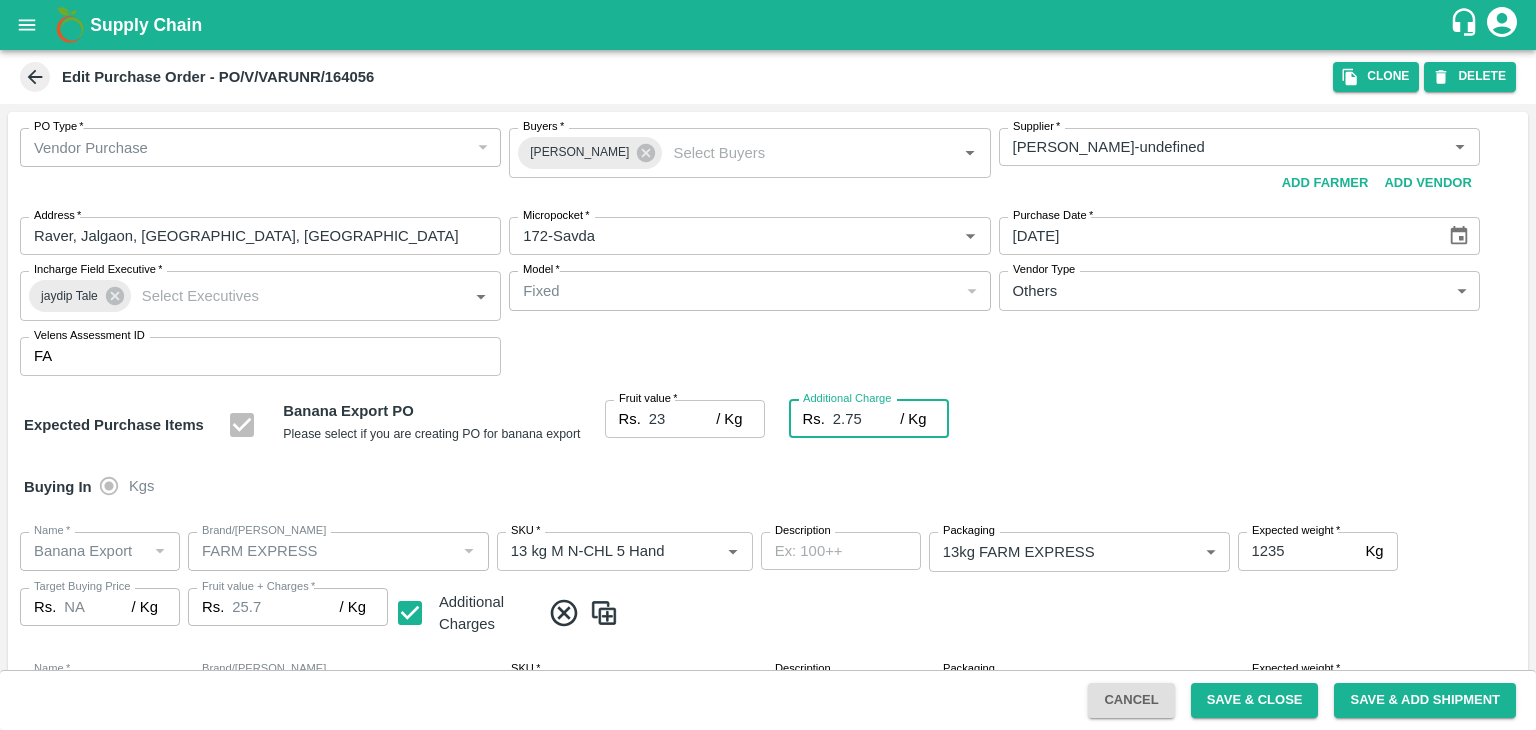 type on "25.75" 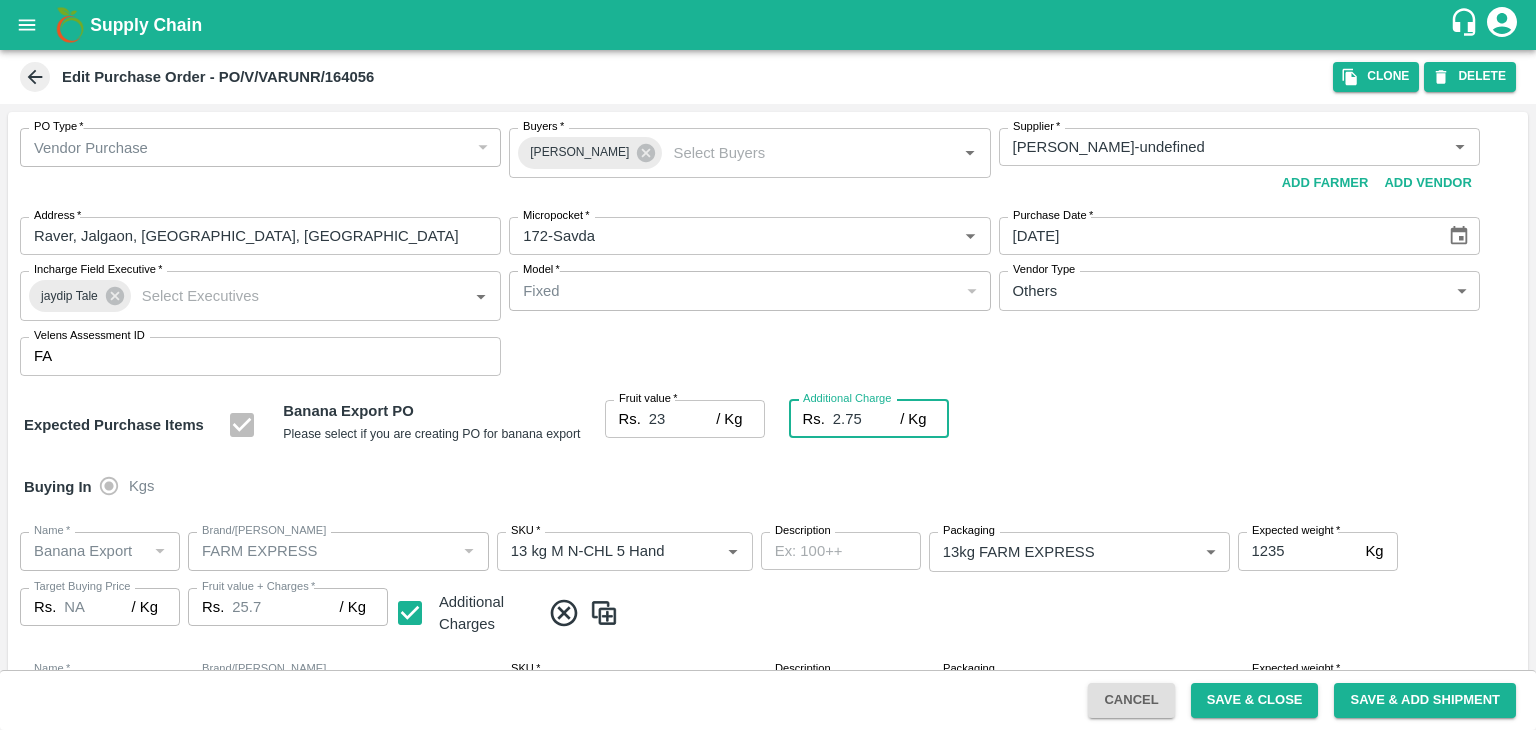 type on "25.75" 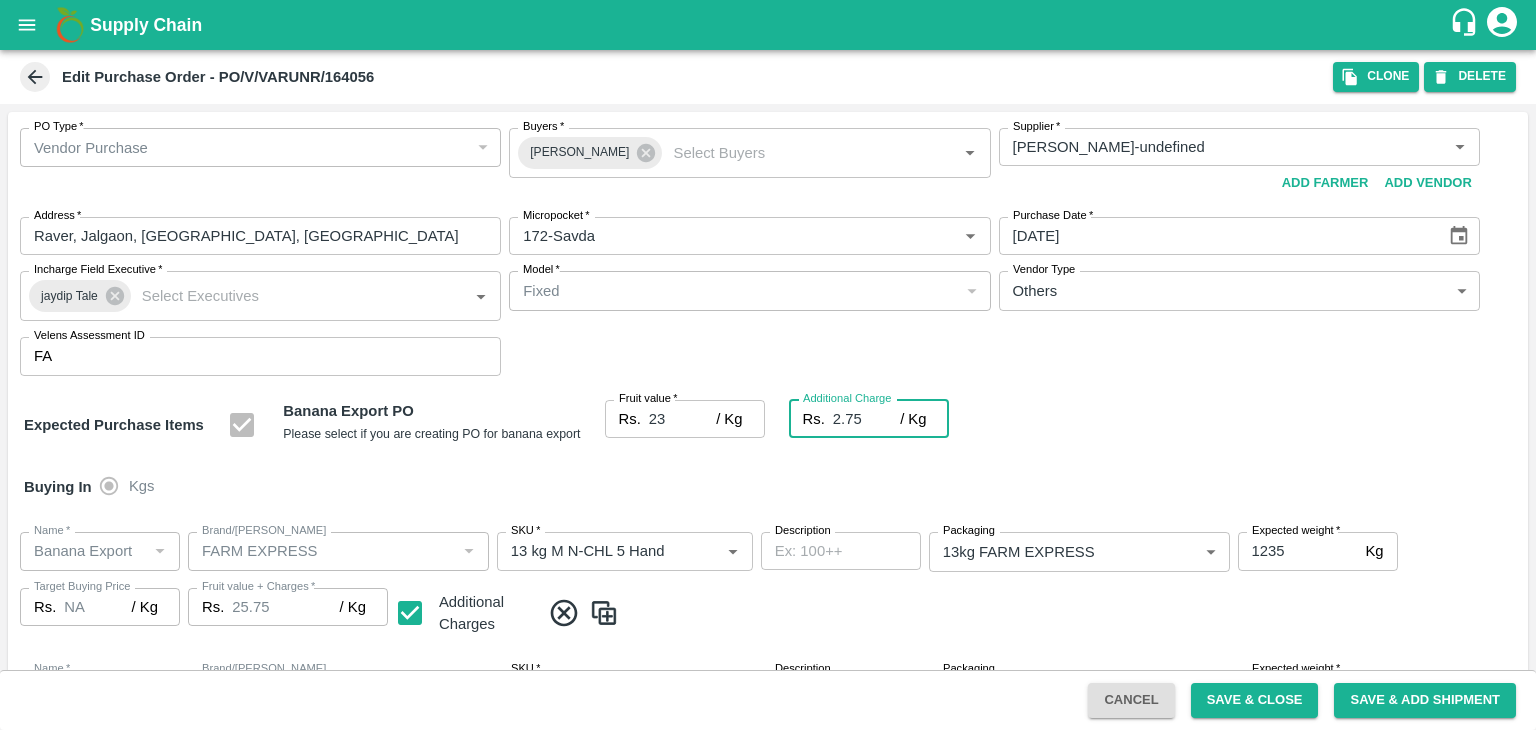 type on "2.75" 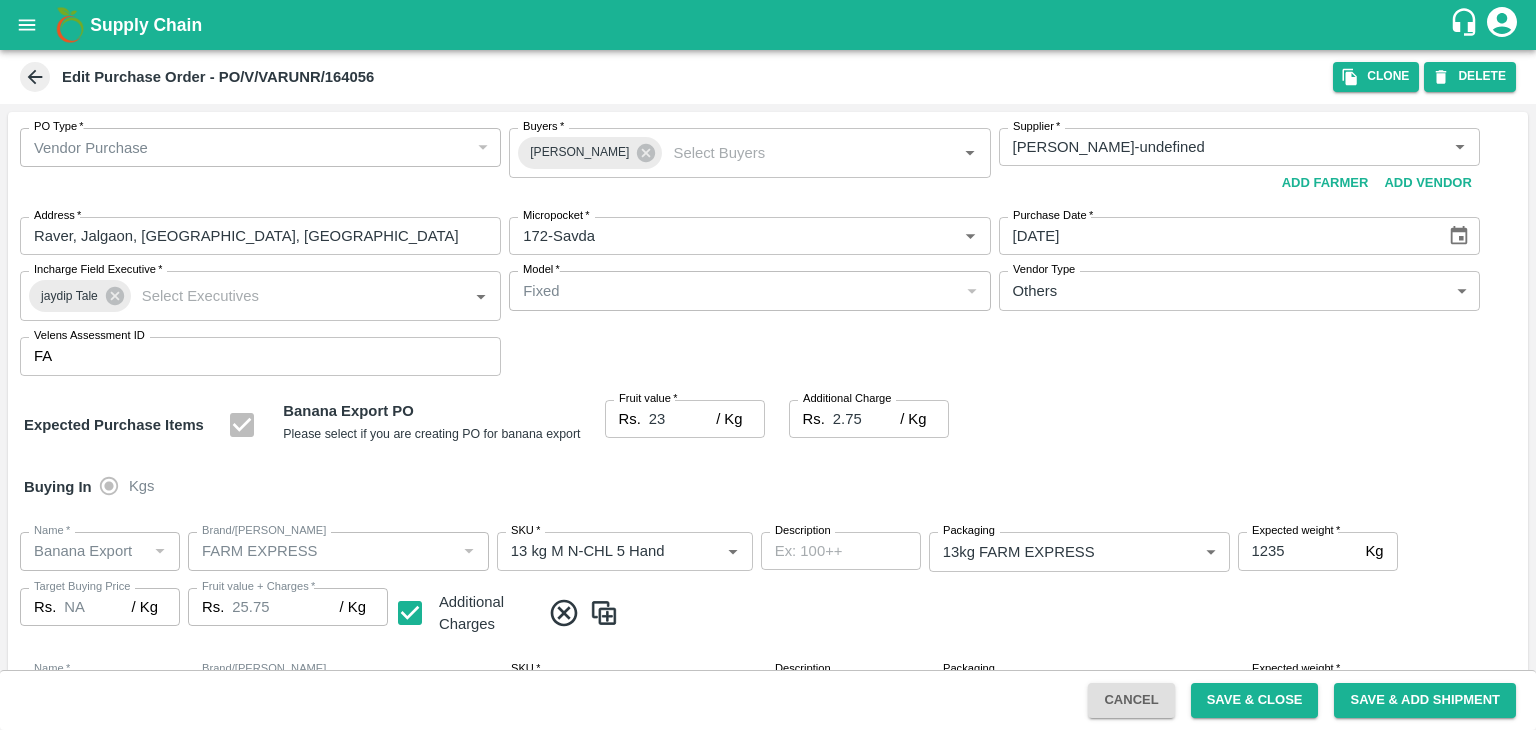 click on "Buying In Kgs" at bounding box center [768, 487] 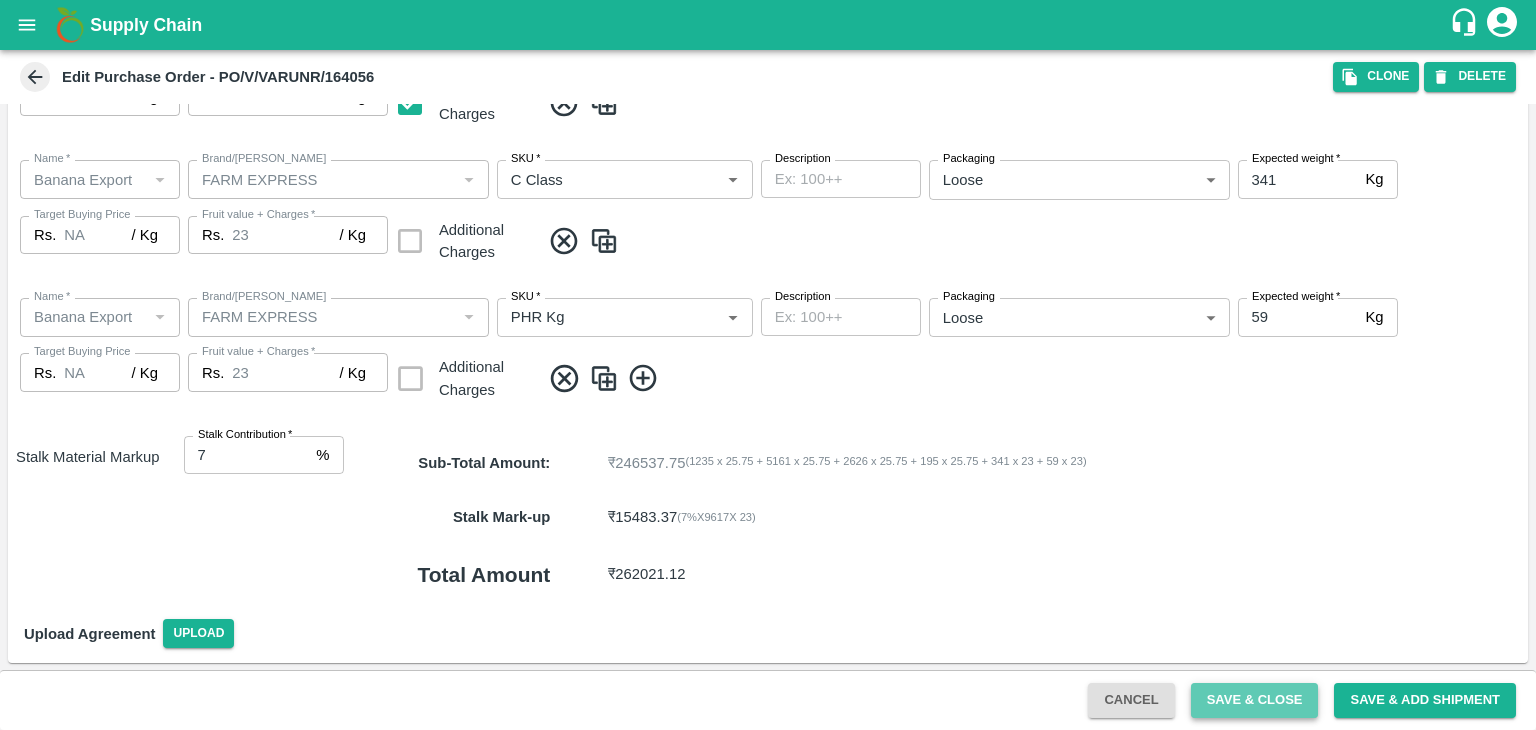 click on "Save & Close" at bounding box center (1255, 700) 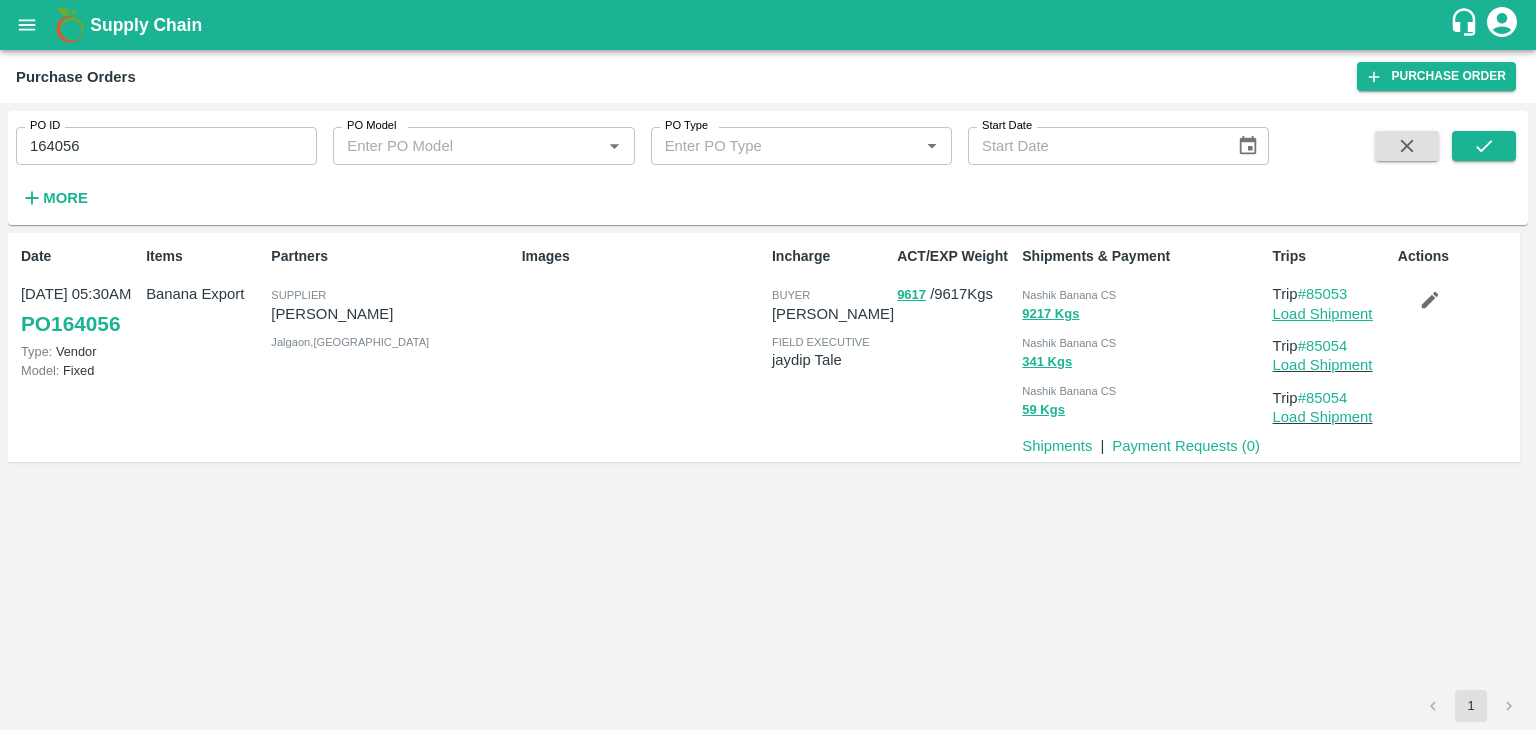 click on "Load Shipment" at bounding box center [1323, 314] 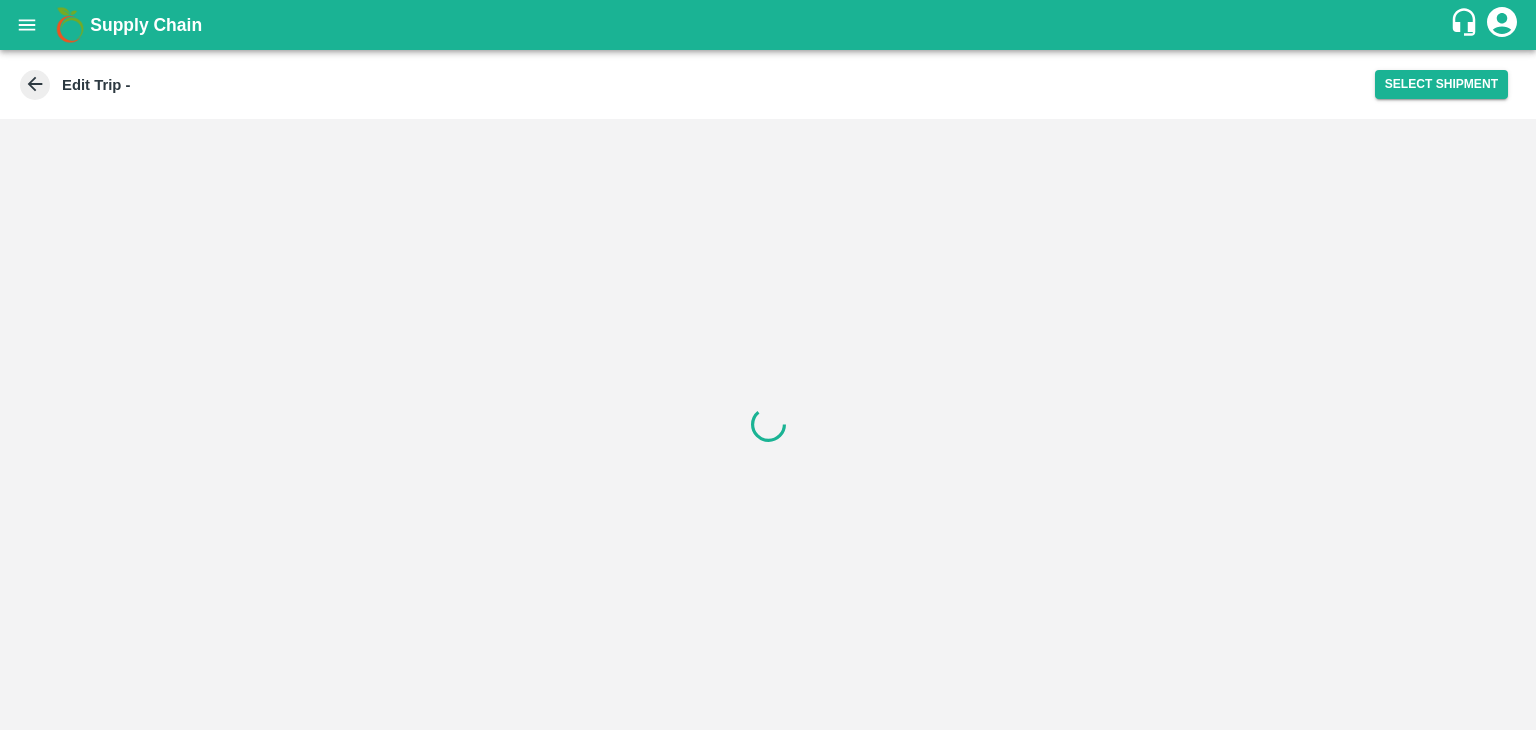 scroll, scrollTop: 0, scrollLeft: 0, axis: both 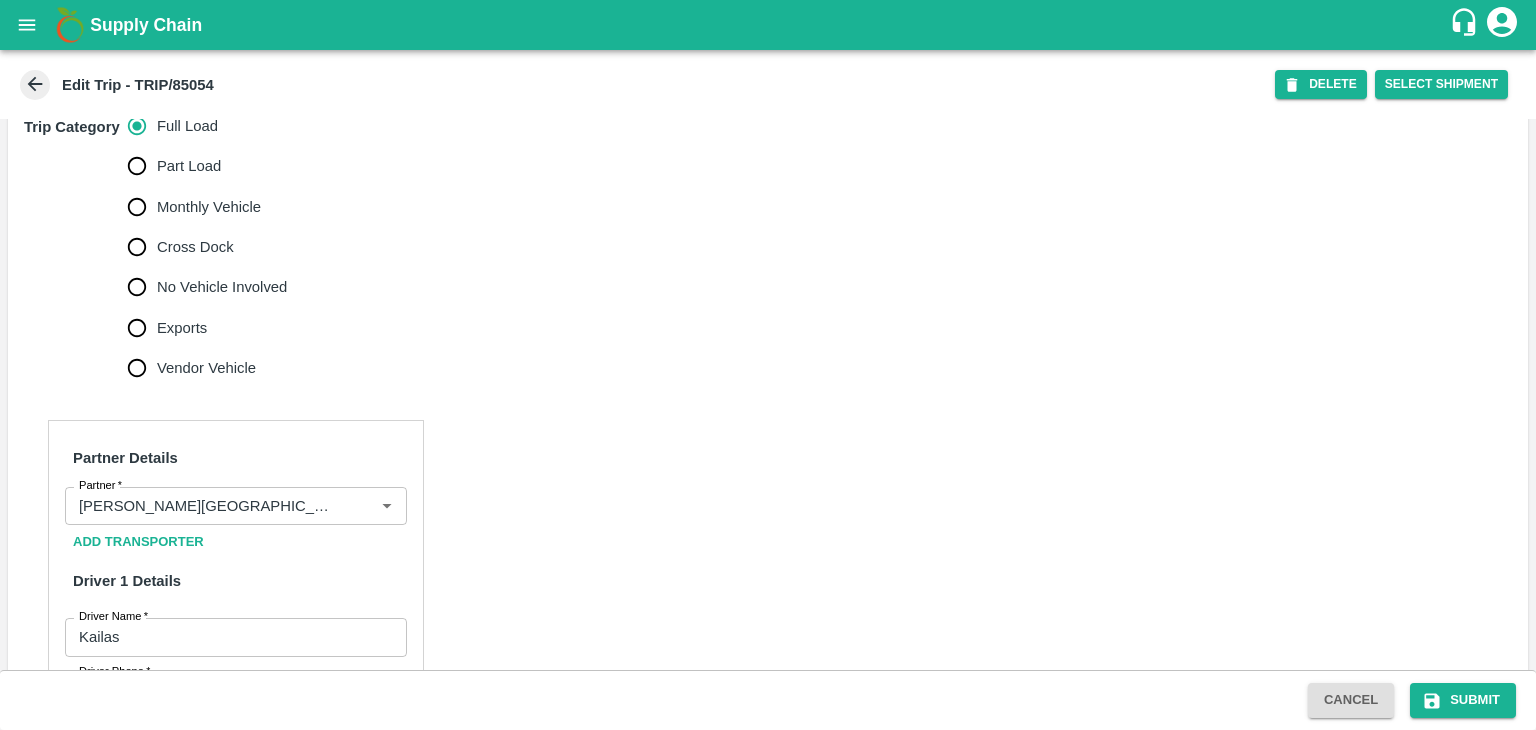 click on "No Vehicle Involved" at bounding box center [222, 287] 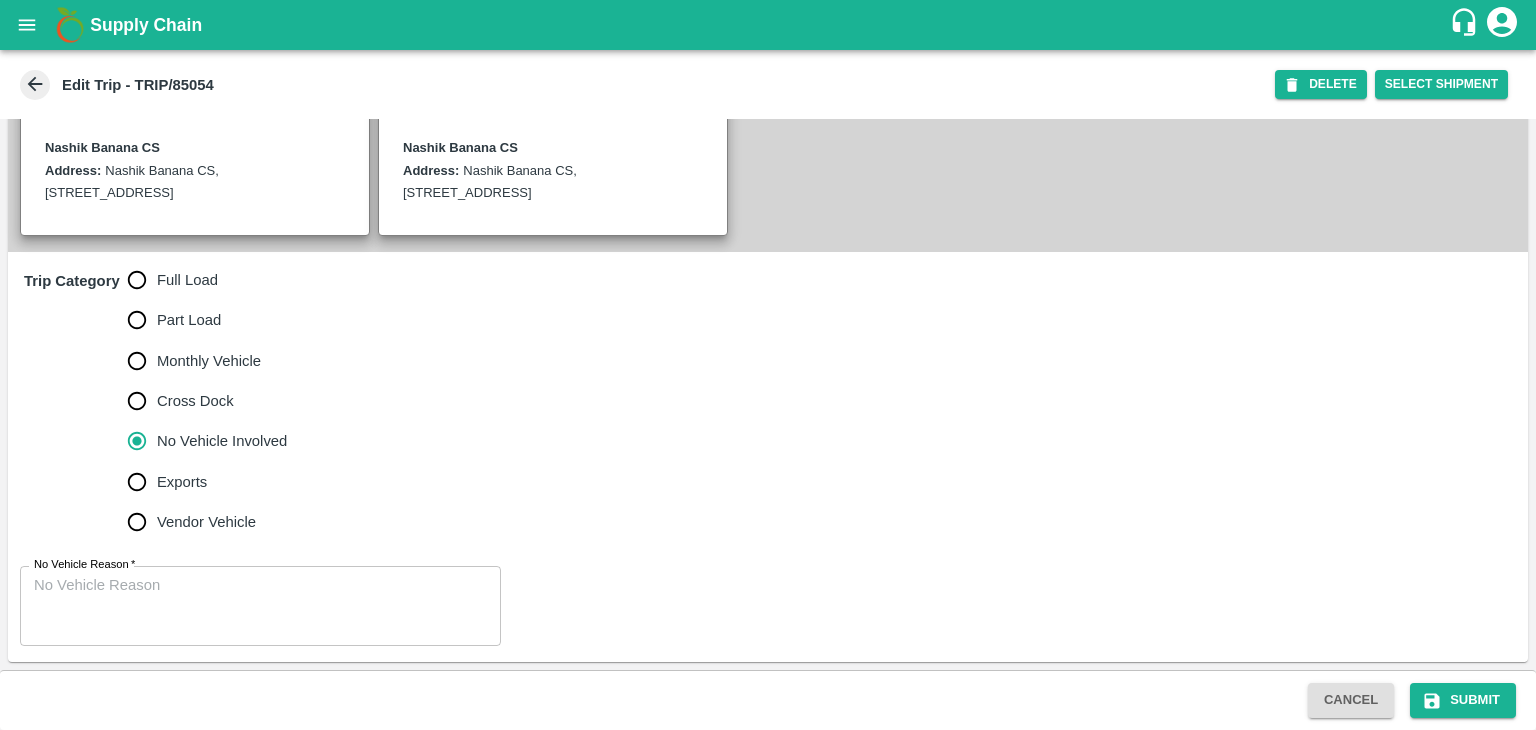 scroll, scrollTop: 468, scrollLeft: 0, axis: vertical 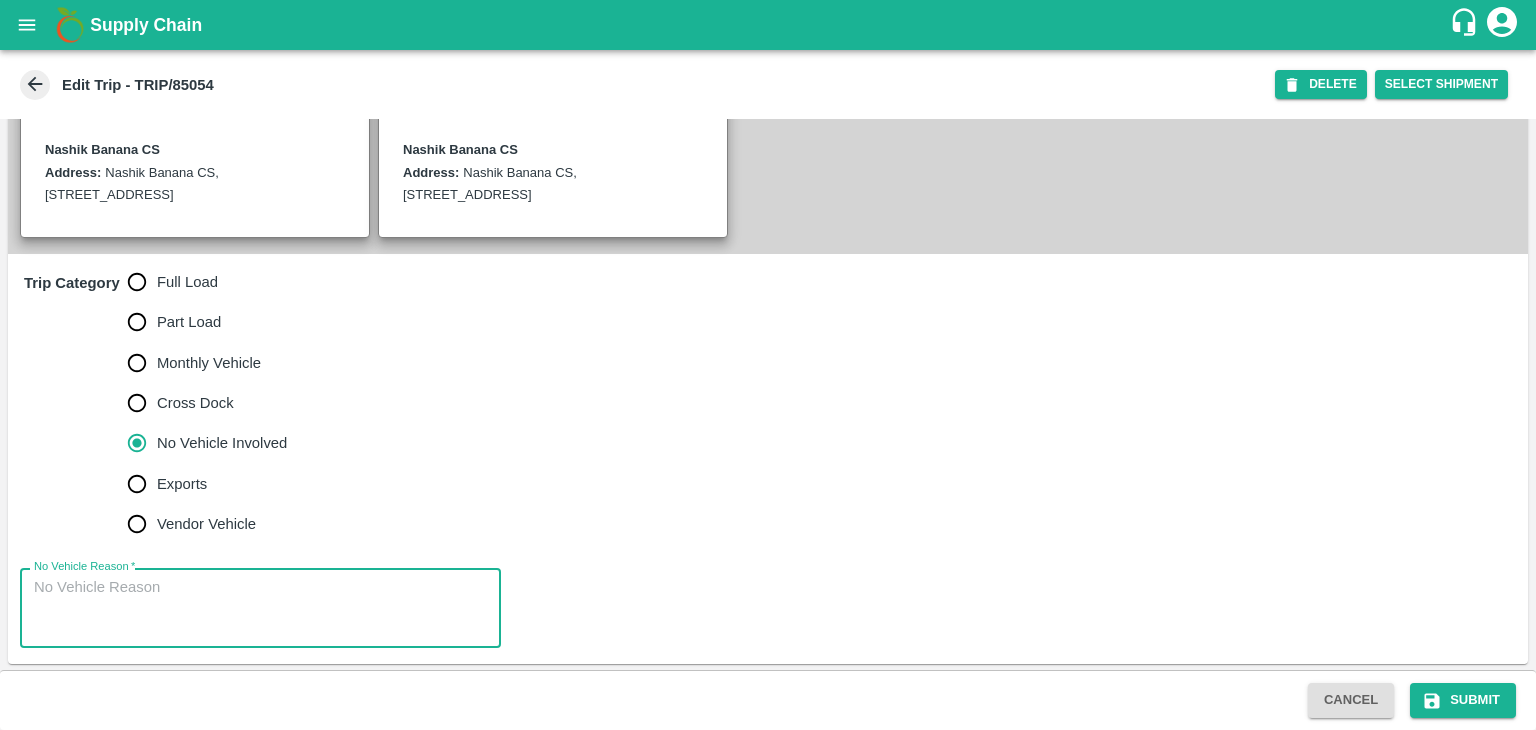 click on "No Vehicle Reason   *" at bounding box center [260, 608] 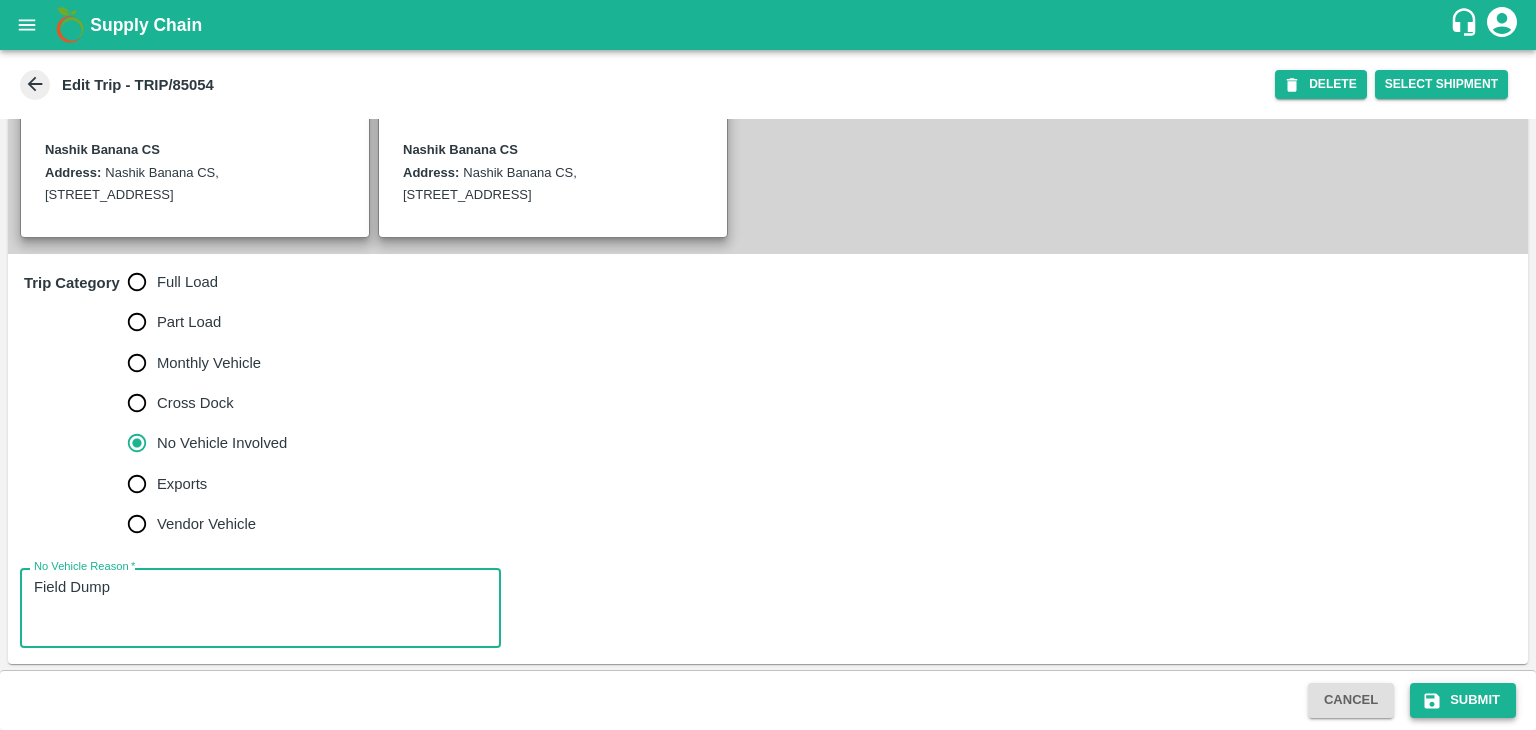 type on "Field Dump" 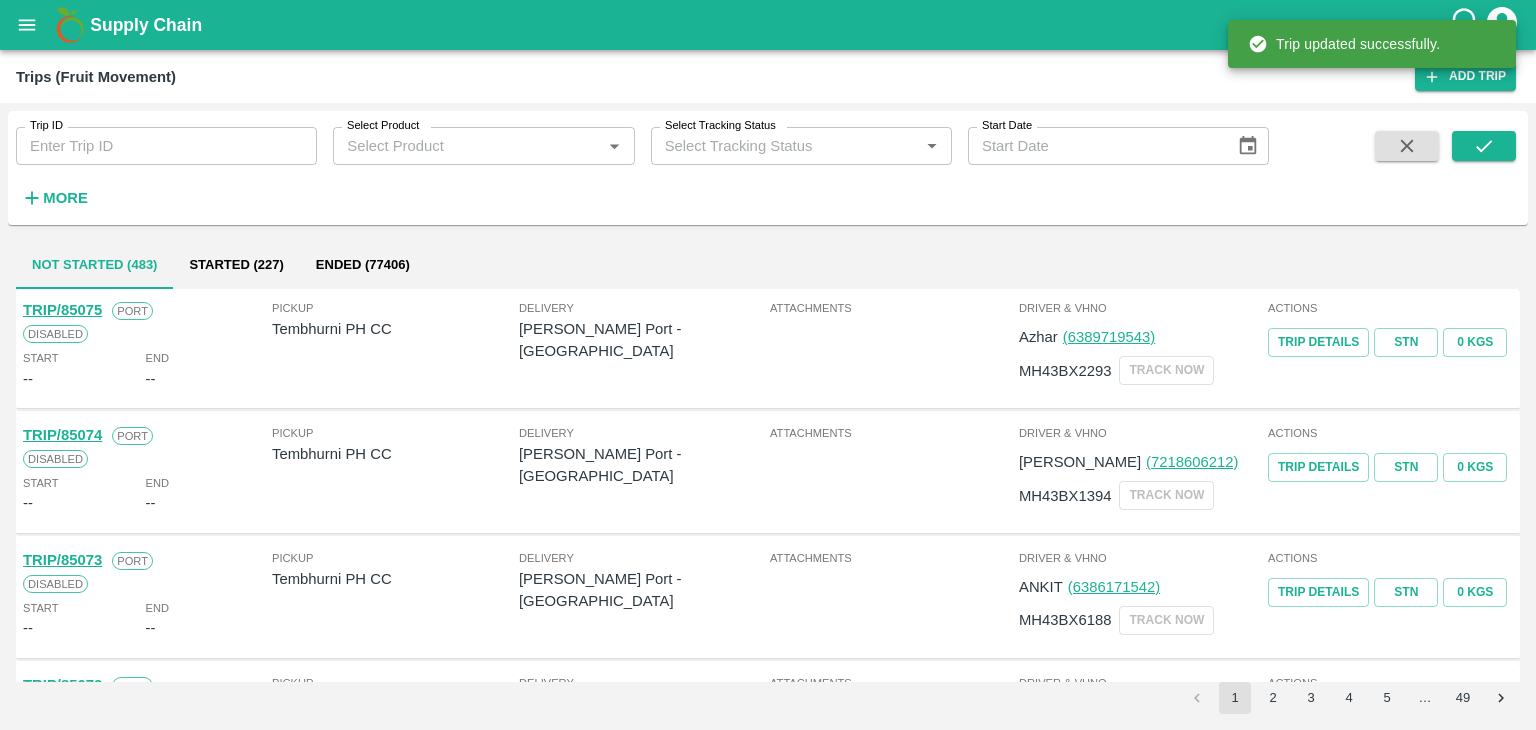 click on "Trip ID" at bounding box center (166, 146) 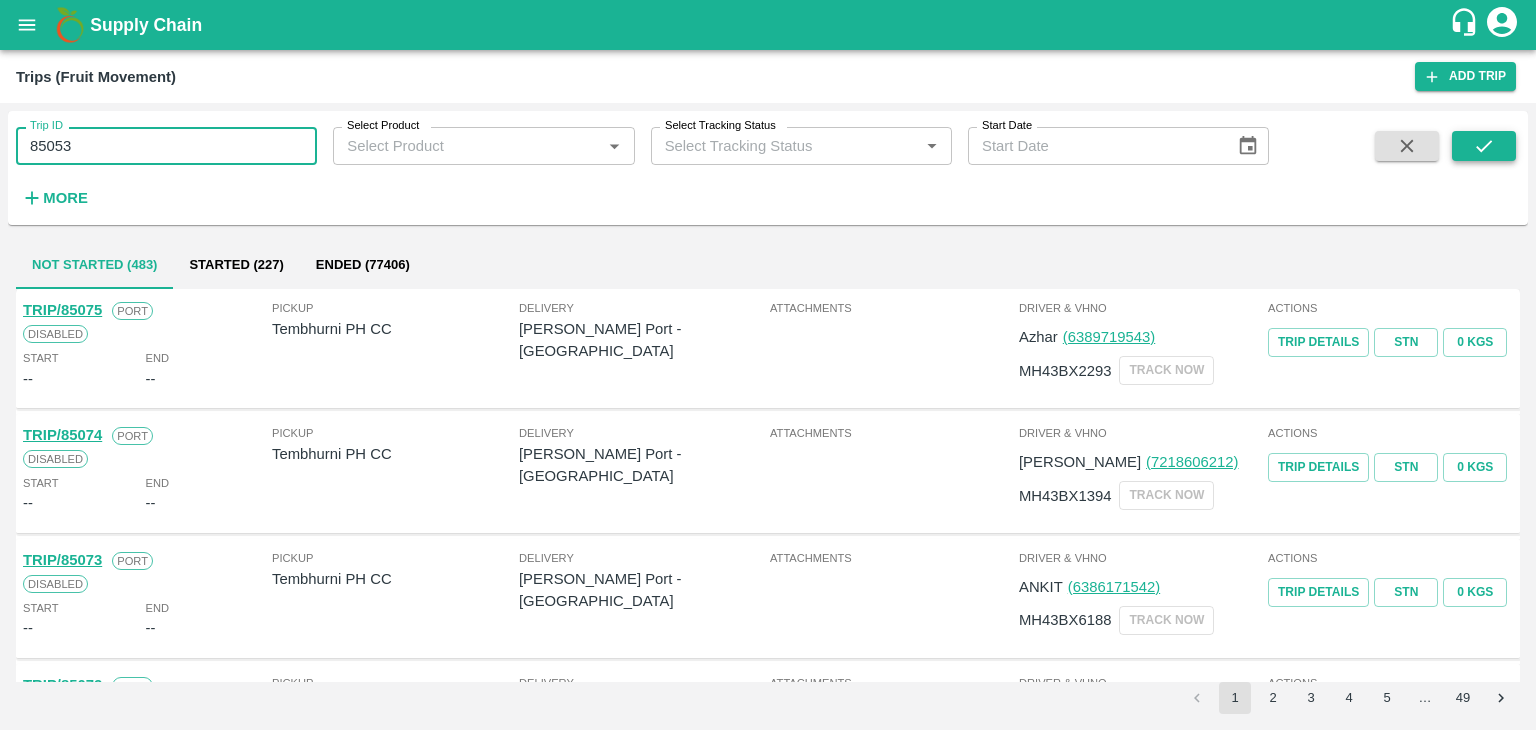 type on "85053" 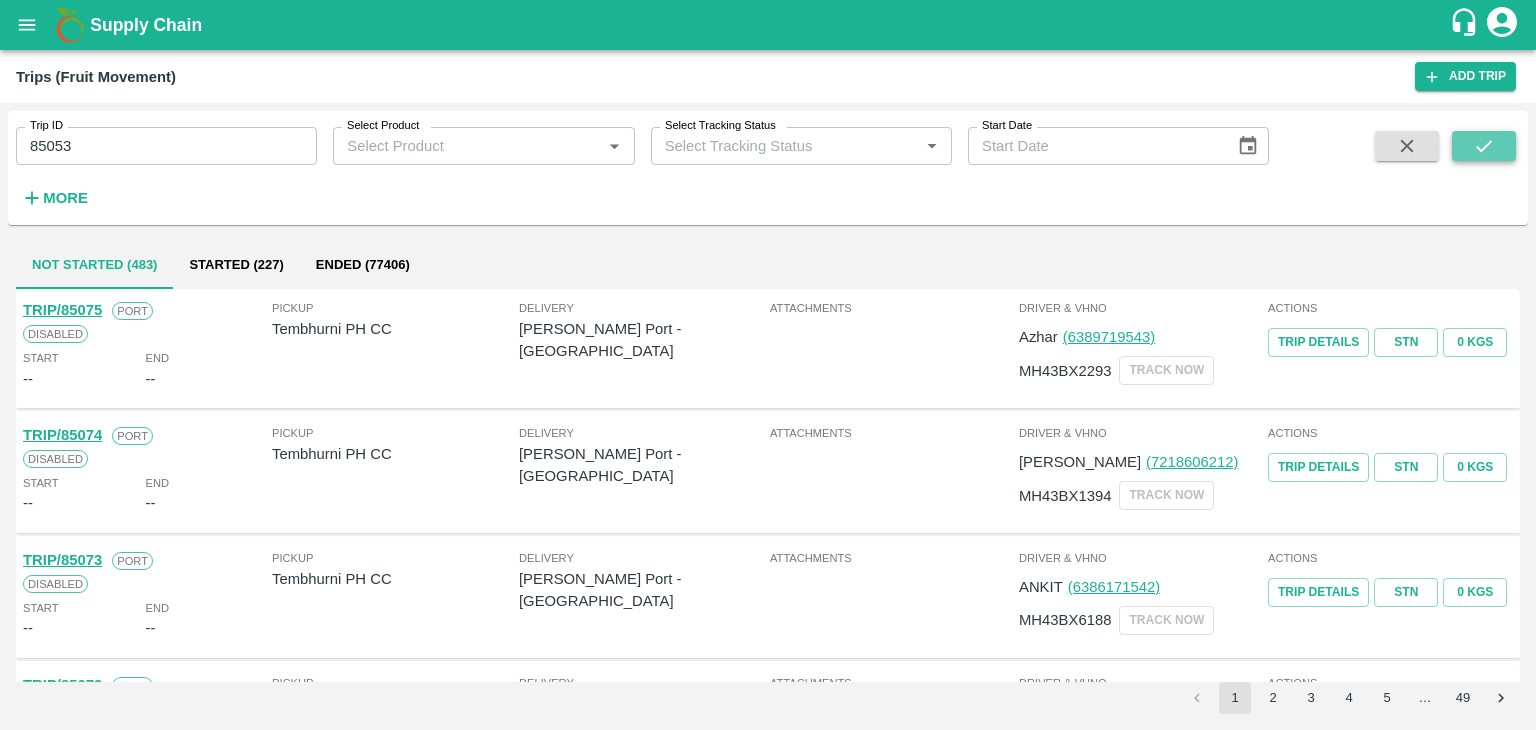 click at bounding box center [1484, 146] 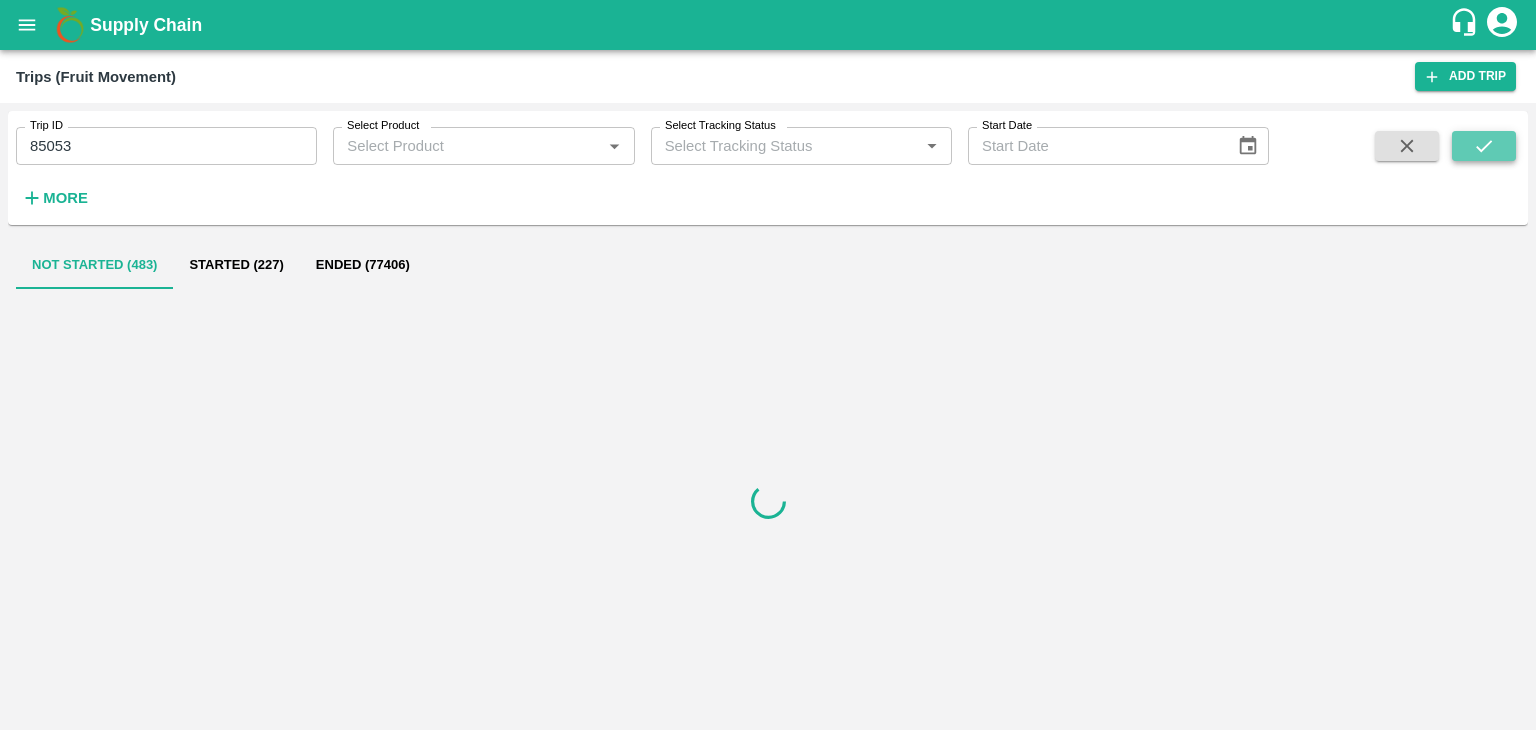 click at bounding box center [1484, 146] 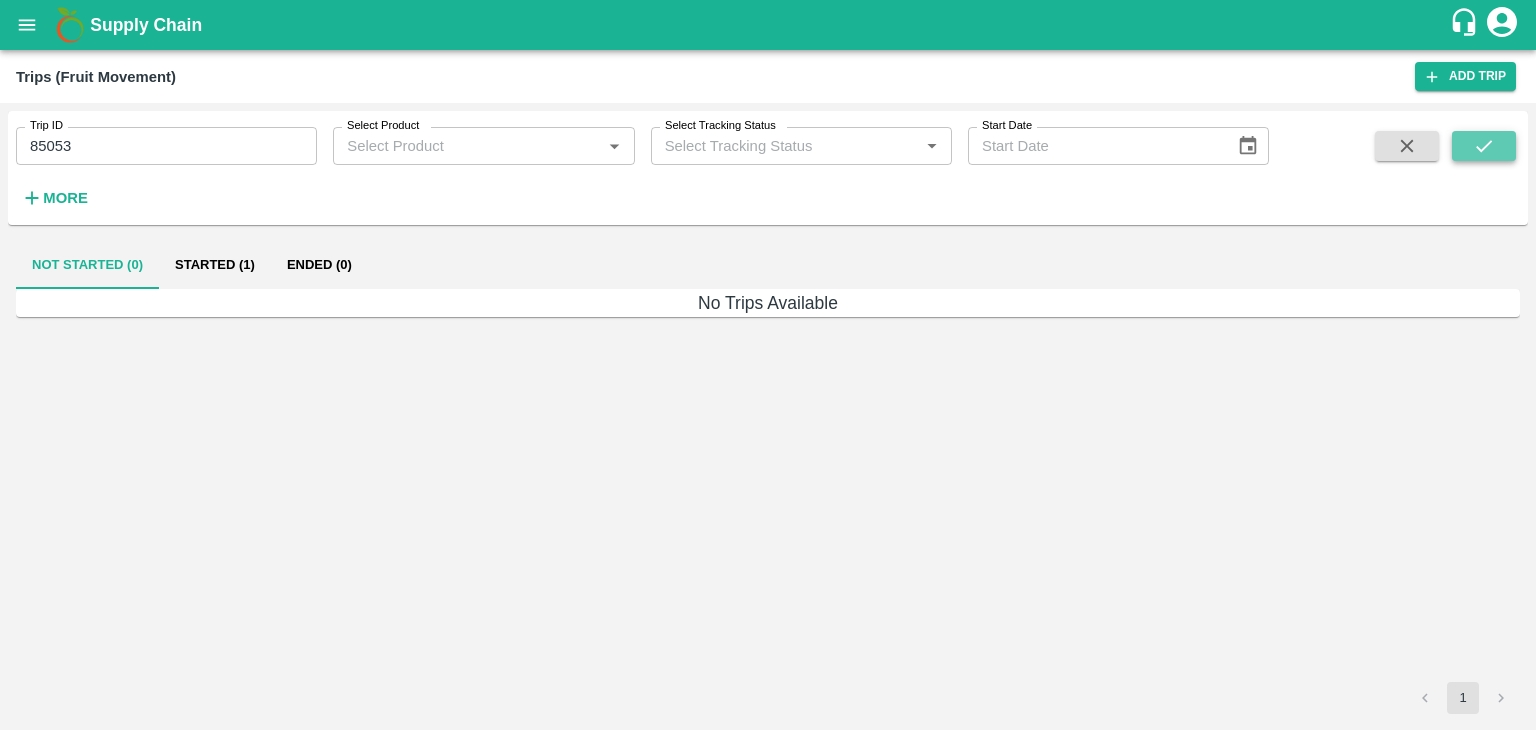 click at bounding box center (1484, 146) 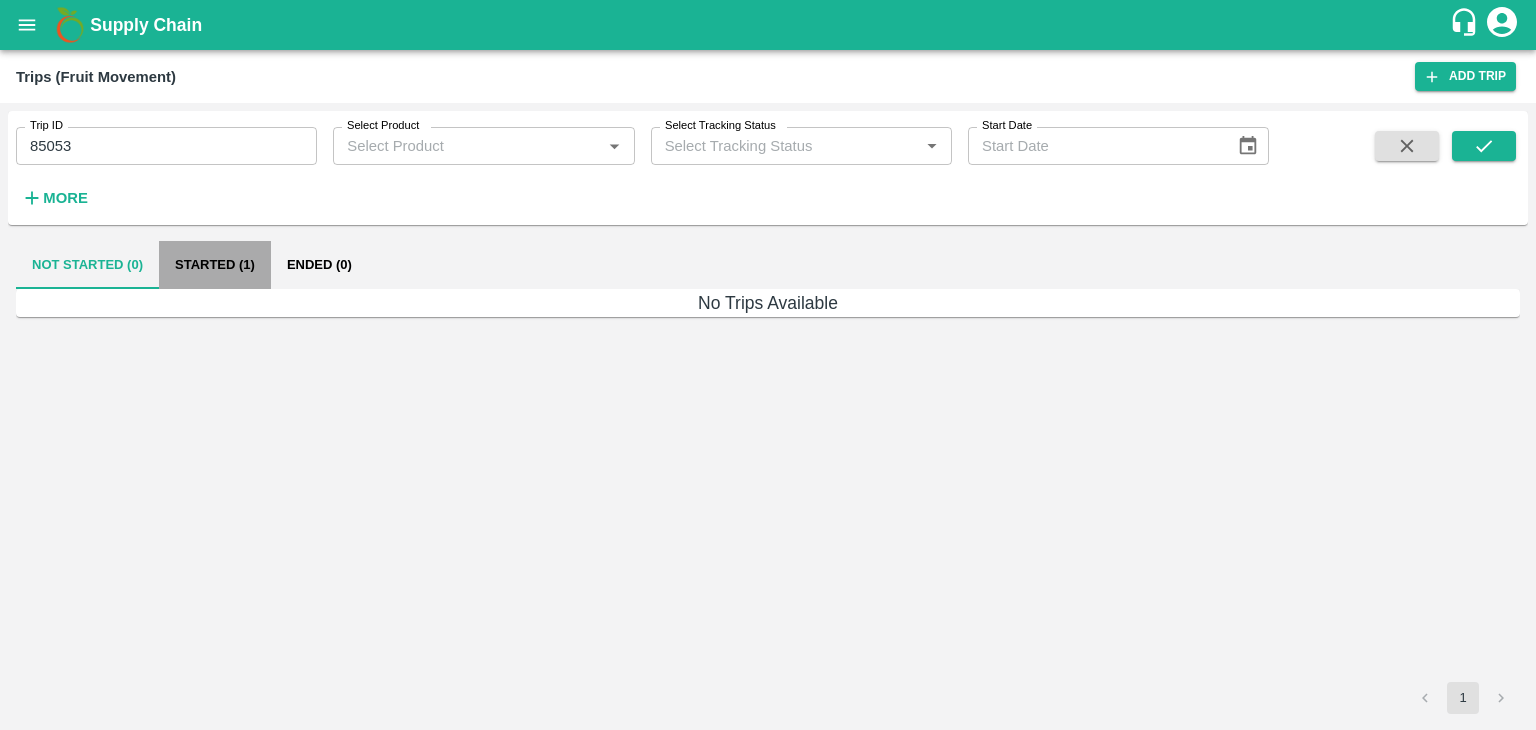 click on "Started (1)" at bounding box center (215, 265) 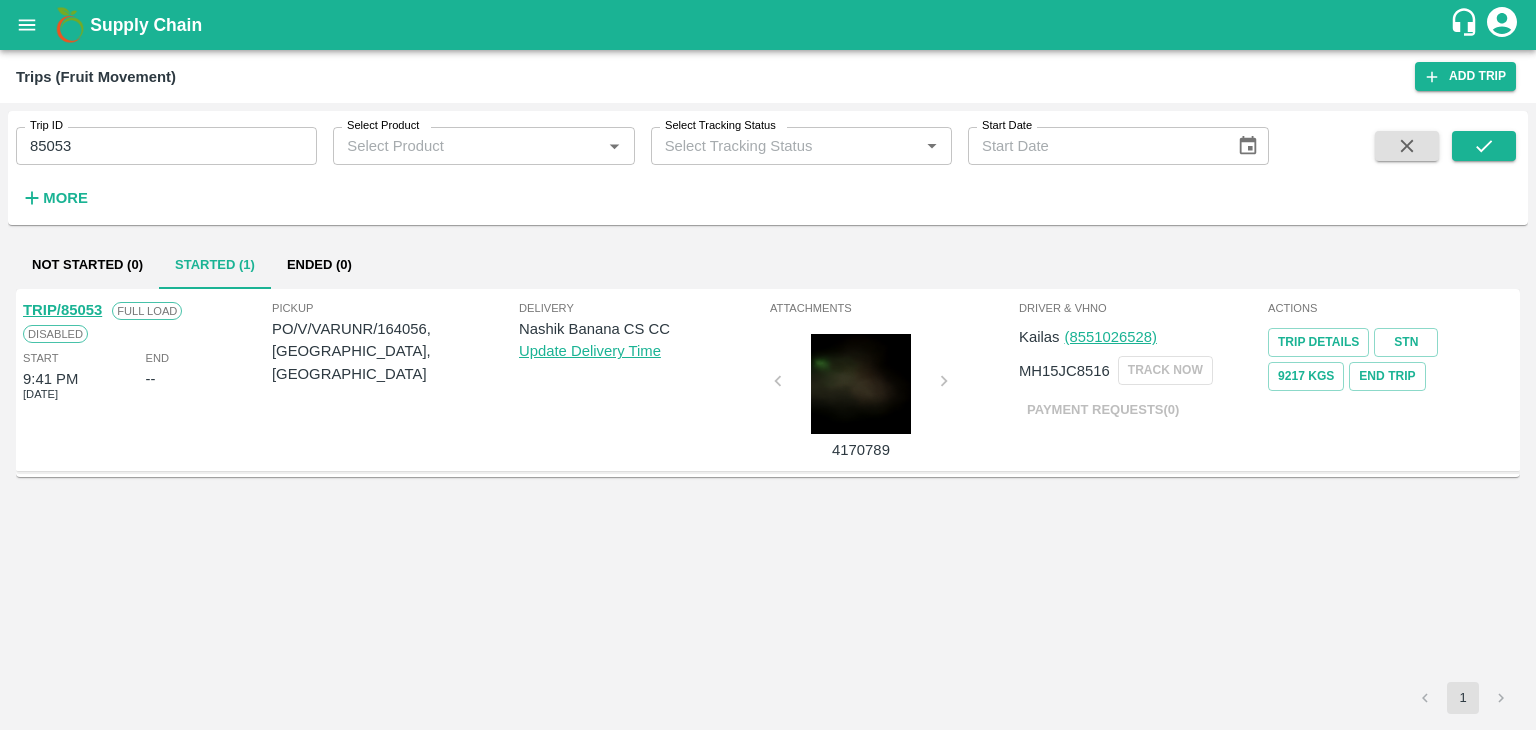 click on "TRIP/85053" at bounding box center [62, 310] 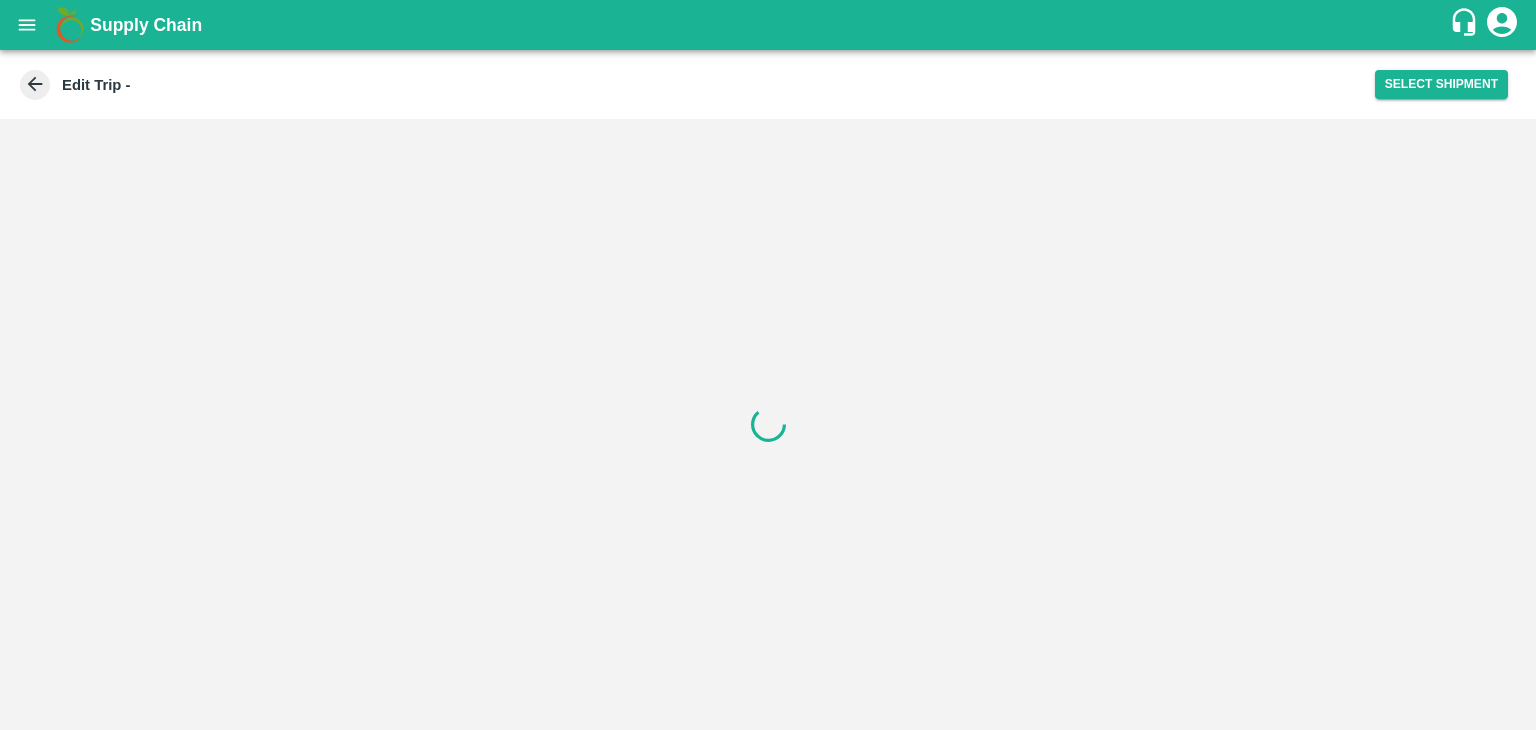 scroll, scrollTop: 0, scrollLeft: 0, axis: both 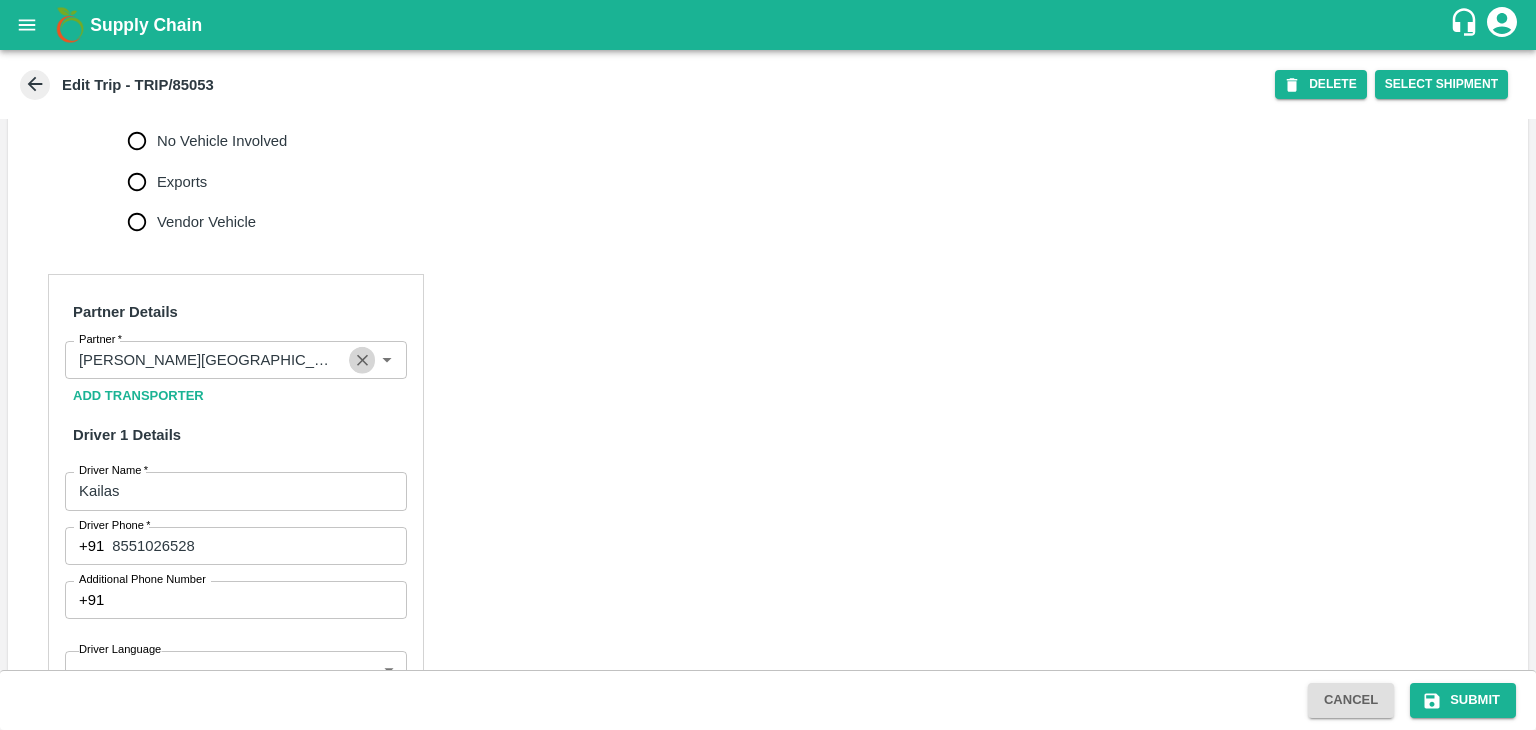 click 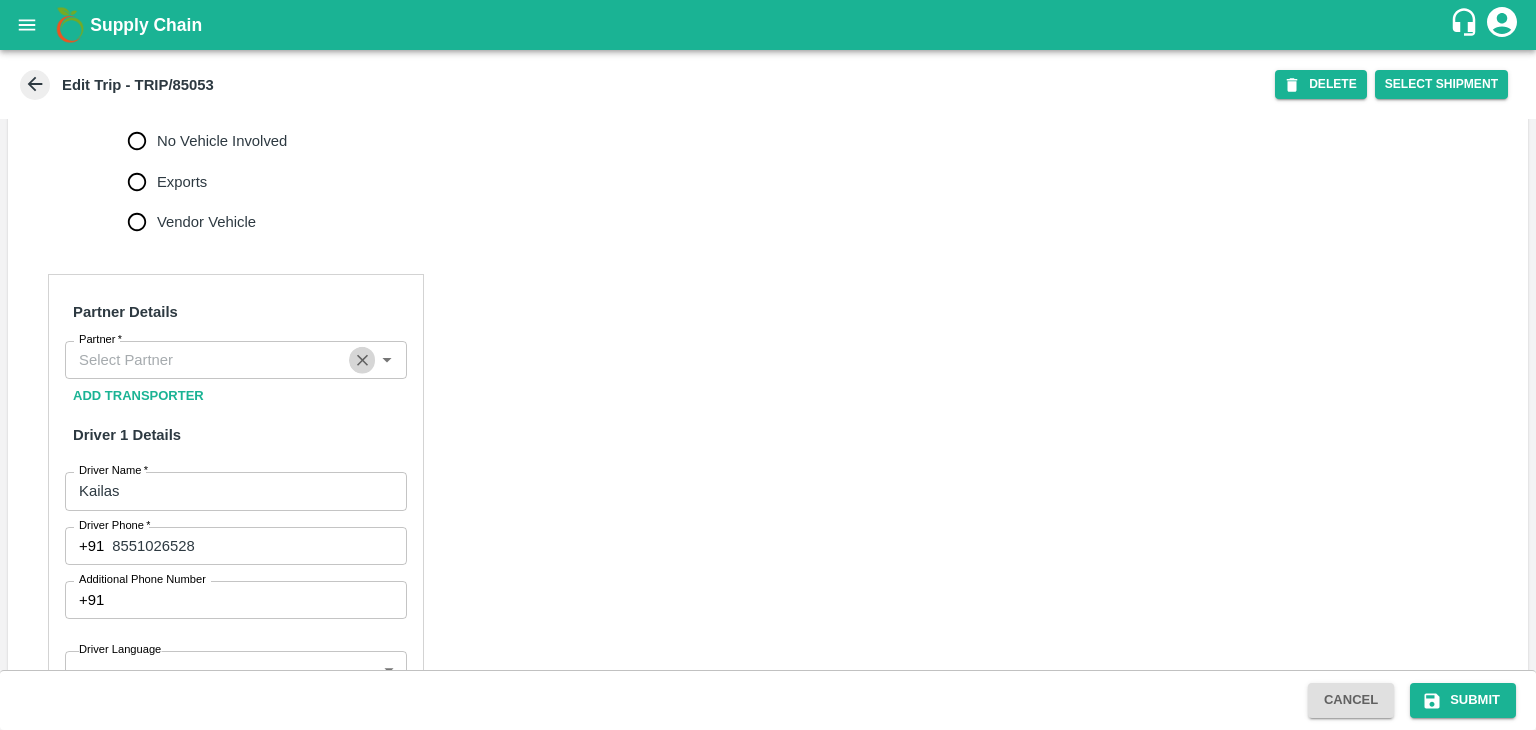 scroll, scrollTop: 0, scrollLeft: 0, axis: both 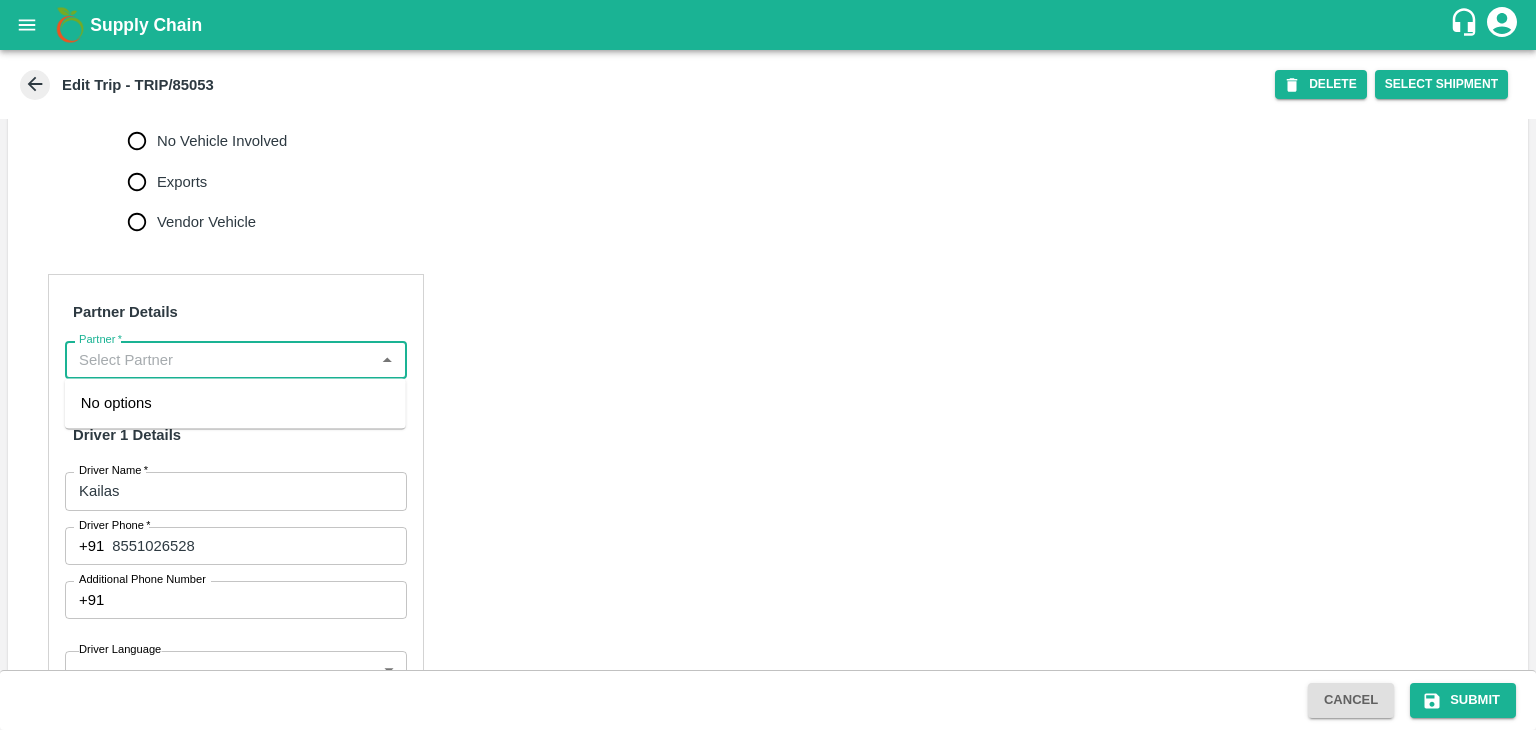 click on "Partner   *" at bounding box center [219, 360] 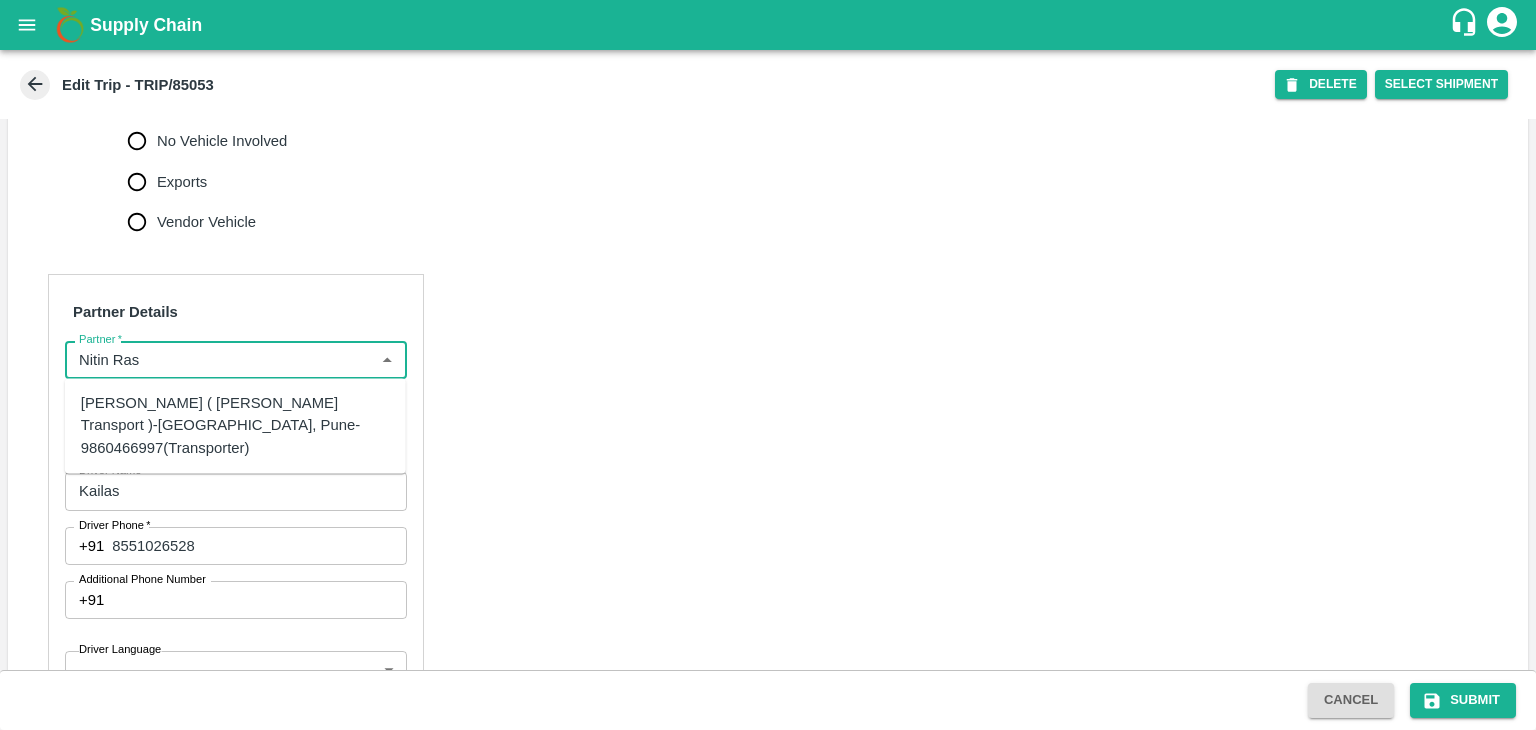 click on "Nitin Rasal ( Bhairavnath Transport )-Deulgaon, Pune-9860466997(Transporter)" at bounding box center [235, 425] 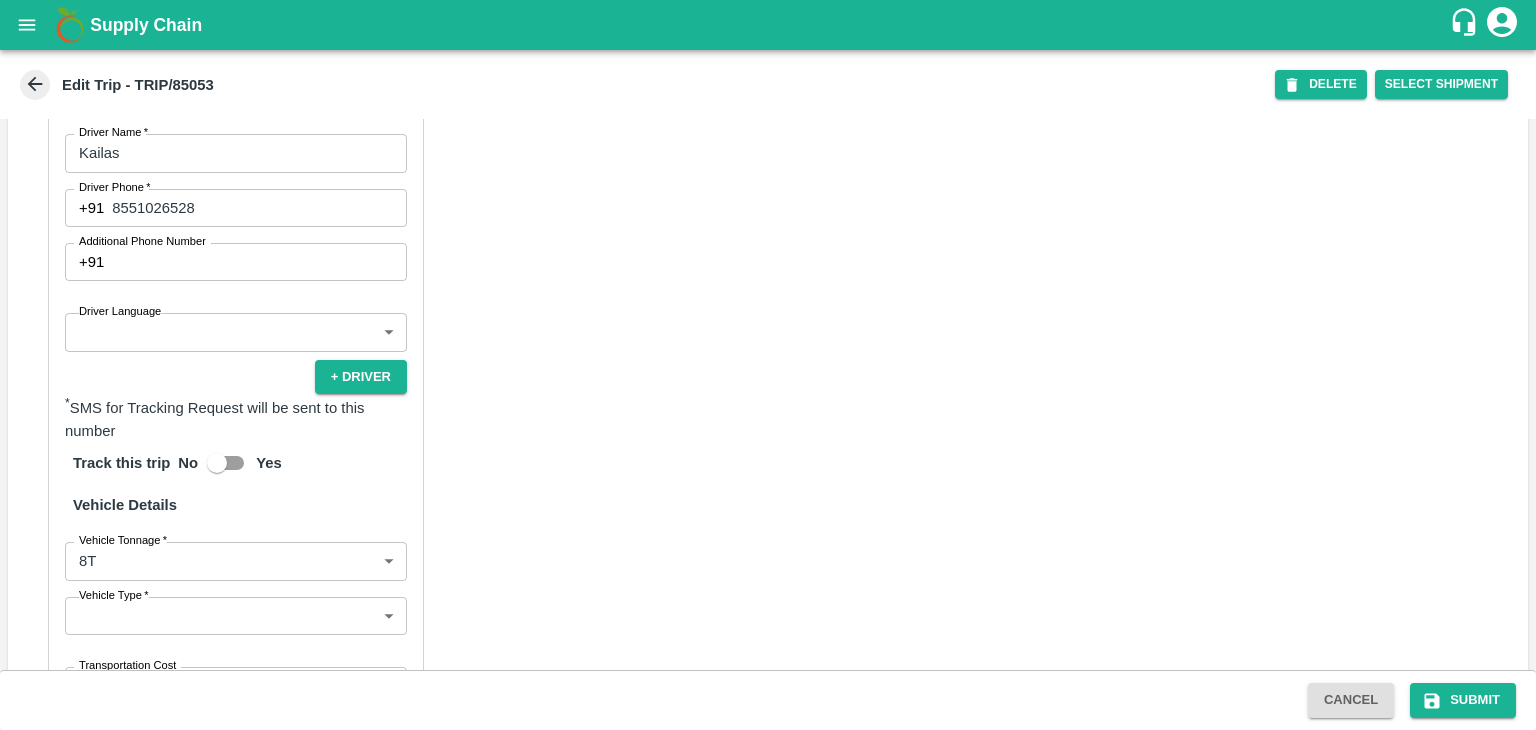 scroll, scrollTop: 1110, scrollLeft: 0, axis: vertical 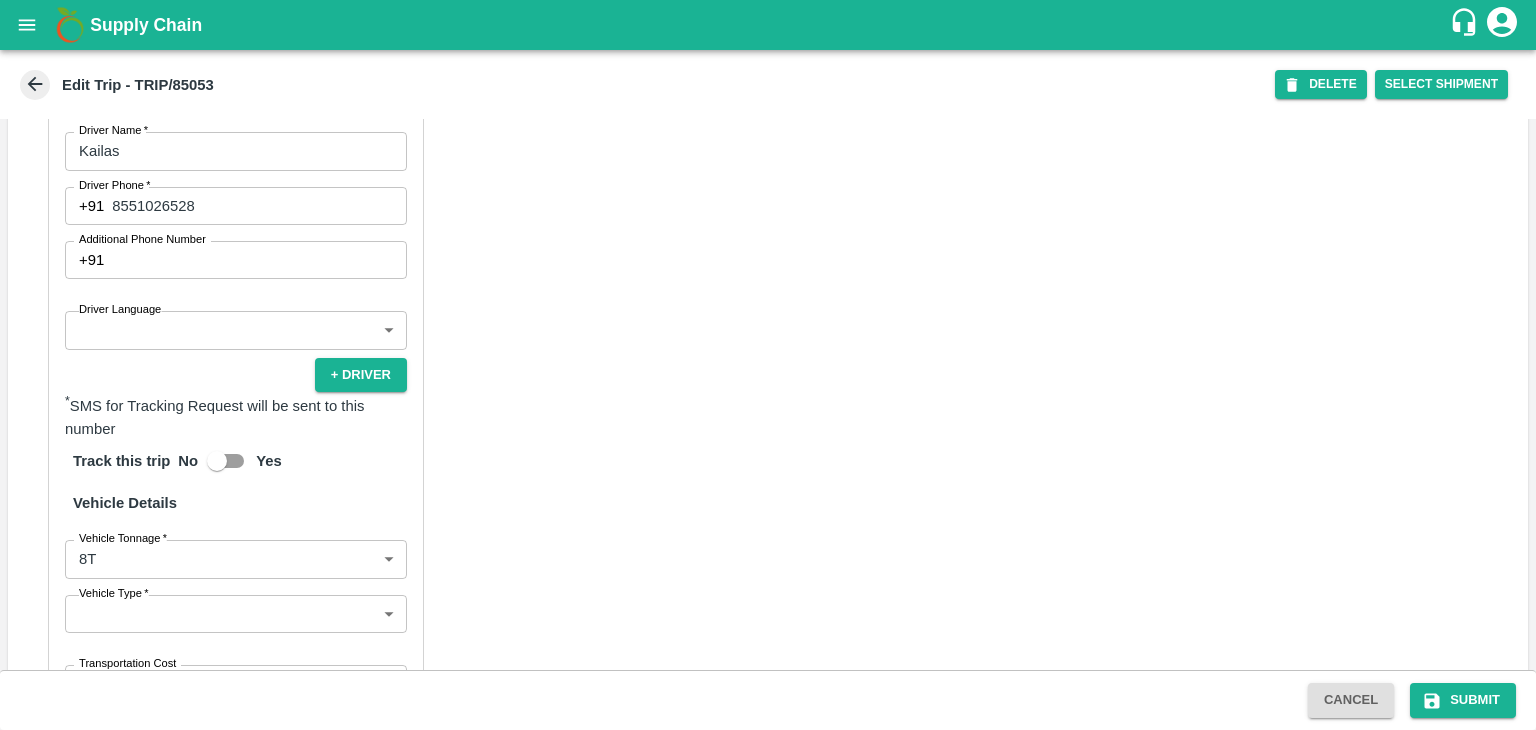 type on "Nitin Rasal ( Bhairavnath Transport )-Deulgaon, Pune-9860466997(Transporter)" 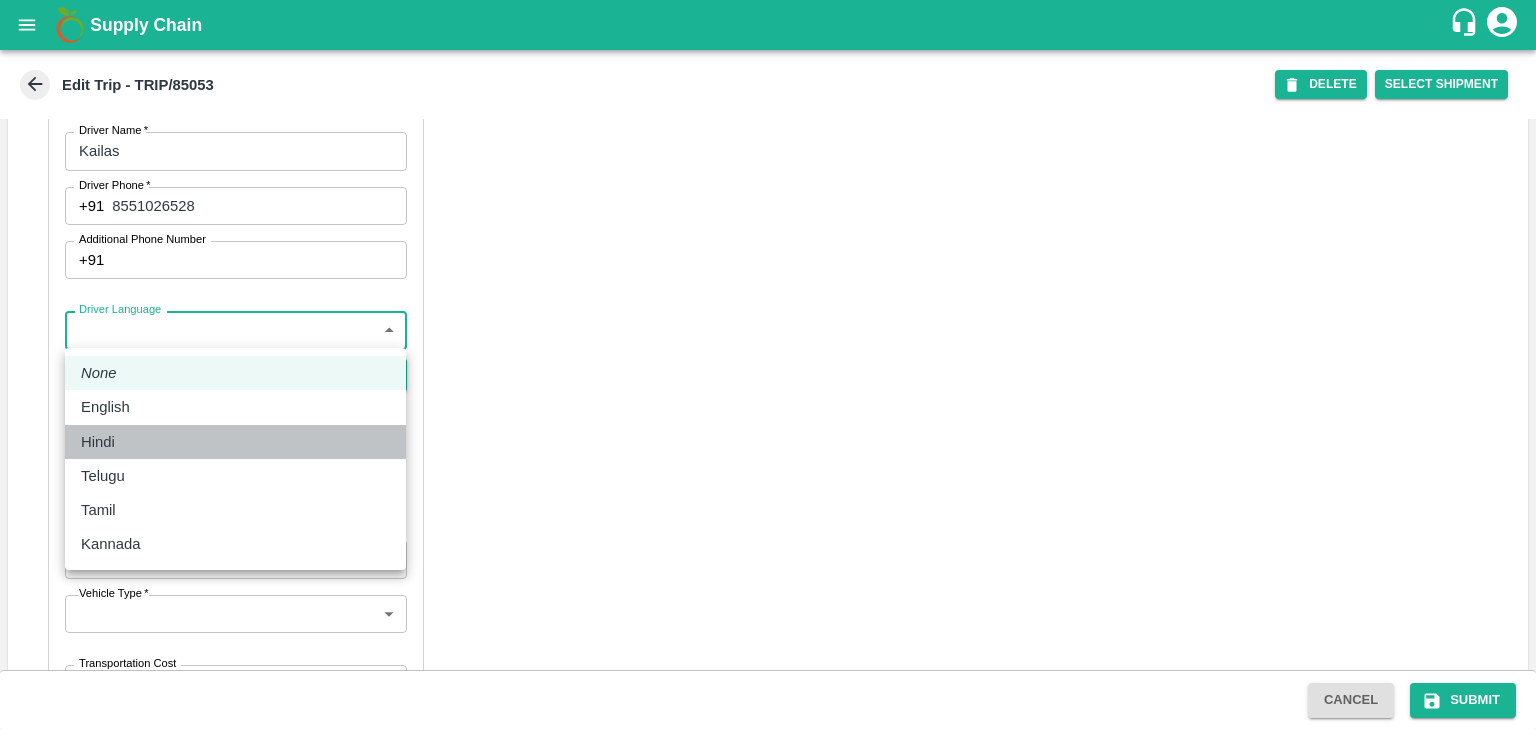 click on "Hindi" at bounding box center (235, 442) 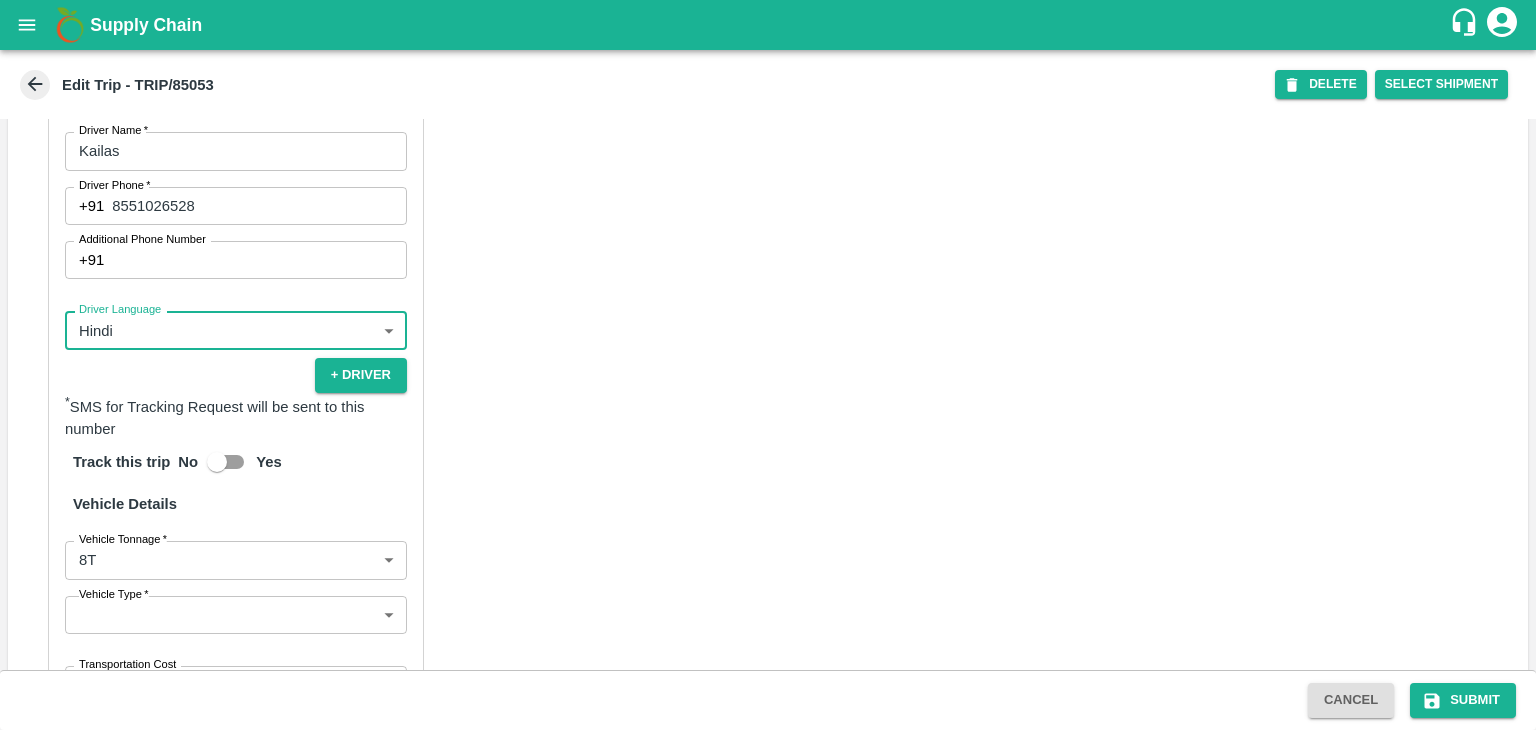 scroll, scrollTop: 1356, scrollLeft: 0, axis: vertical 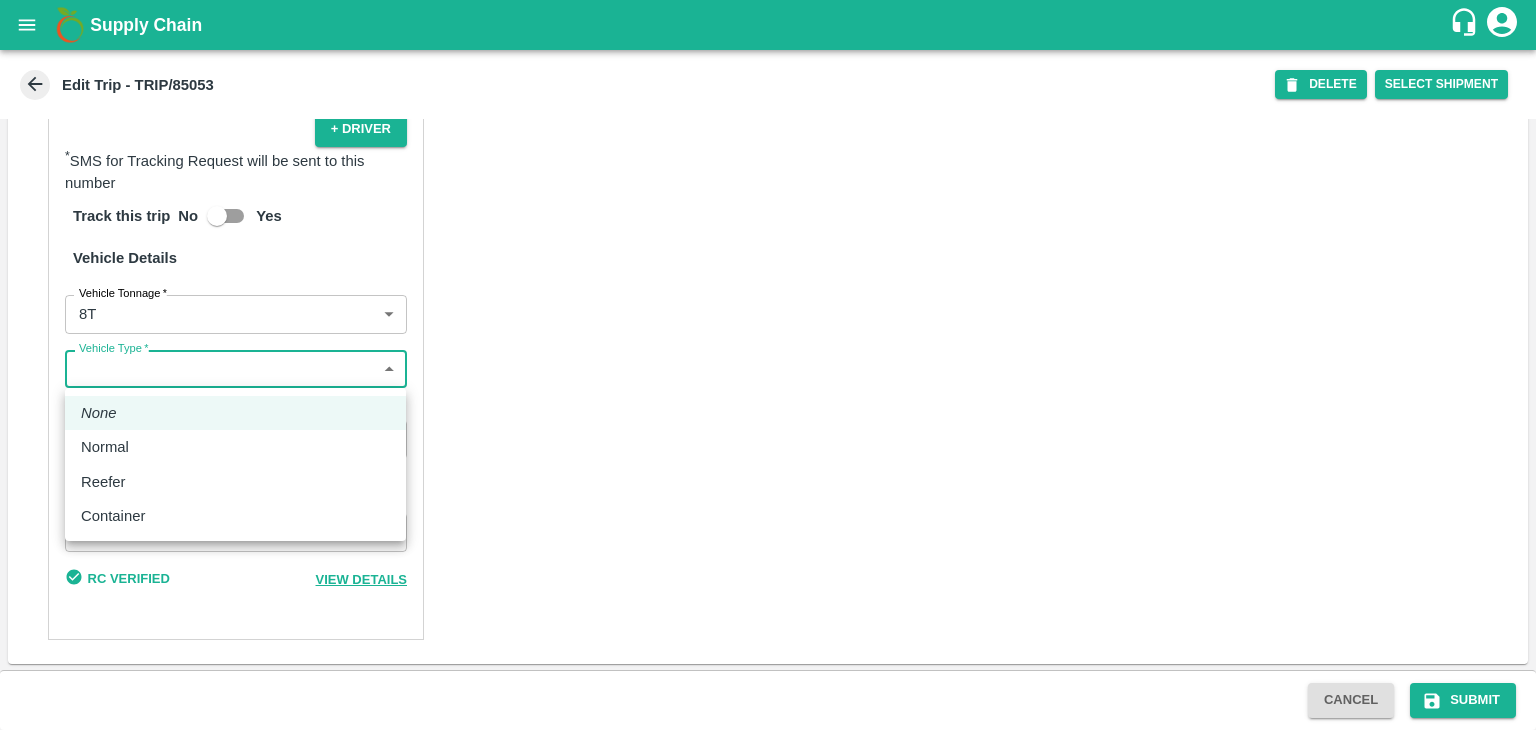 click on "Supply Chain Edit Trip - TRIP/85053 DELETE Select Shipment Trip Details Trip Type Fruit Movement 1 Trip Type Trip Pickup Order SHIP/NASH/346726 PO/V/VARUNR/164056 Address: Raver, Jalgaon, Raver, Maharashtra Trip Delivery Order SHIP/NASH/346726 Nashik Banana CS Address:  Nashik Banana CS, Gat No. 314/2/1, A/p- Mohadi, Tal- Dindori, Dist- Nashik 422207, Maharashtra, India., India Trip Category  Full Load Part Load Monthly Vehicle Cross Dock No Vehicle Involved Exports Vendor Vehicle Partner Details Partner   * Partner Add   Transporter Driver 1 Details Driver Name   * Kailas Driver Name Driver Phone   * +91 8551026528 Driver Phone Additional Phone Number +91 Additional Phone Number Driver Language Hindi hi Driver Language + Driver * SMS for Tracking Request will be sent to this number Track this trip No Yes Vehicle Details Vehicle Tonnage   * 8T 8000 Vehicle Tonnage Vehicle Type   * ​ Vehicle Type Transportation Cost Rs. Transportation Cost Total cost to be paid inclusive of GST Vehicle Number None" at bounding box center [768, 365] 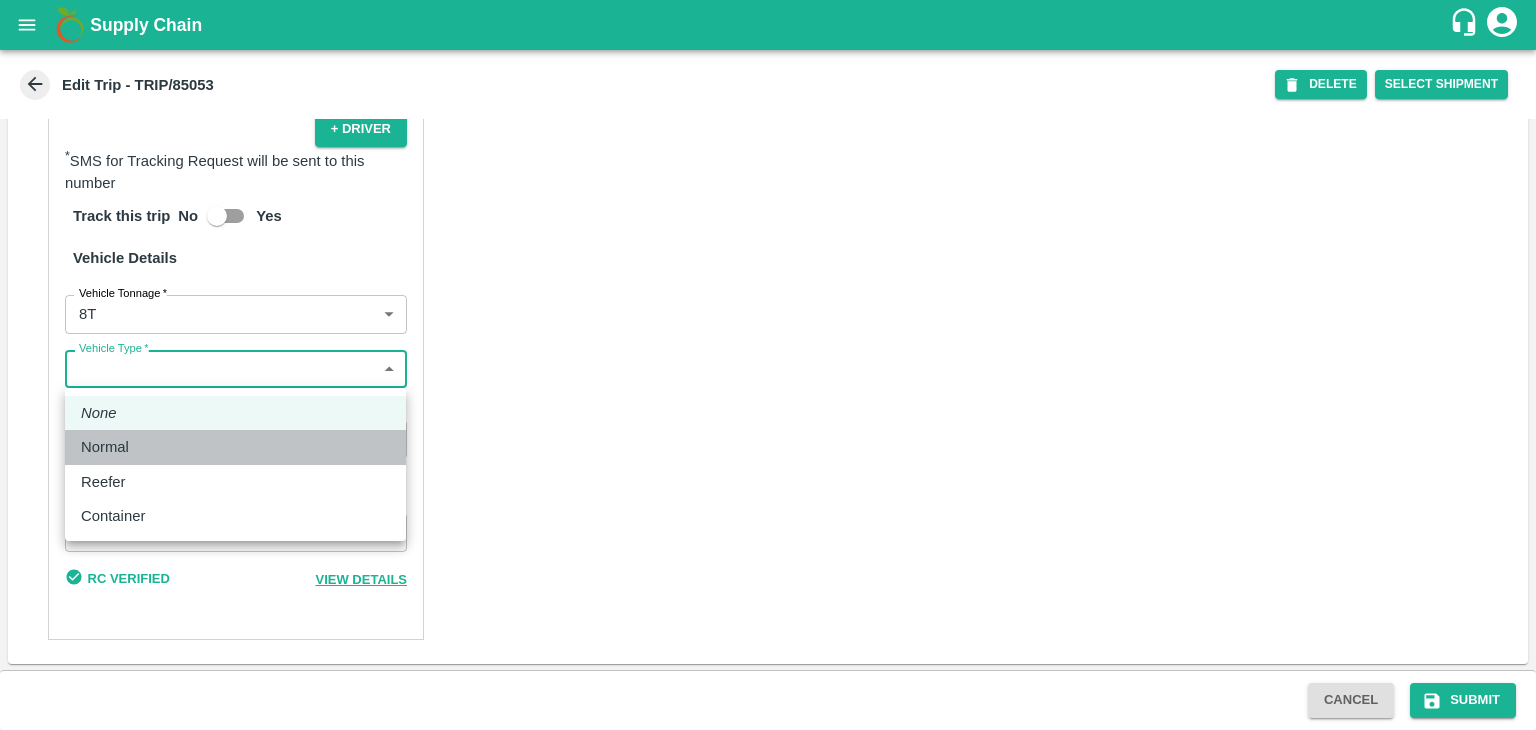 click on "Normal" at bounding box center [110, 447] 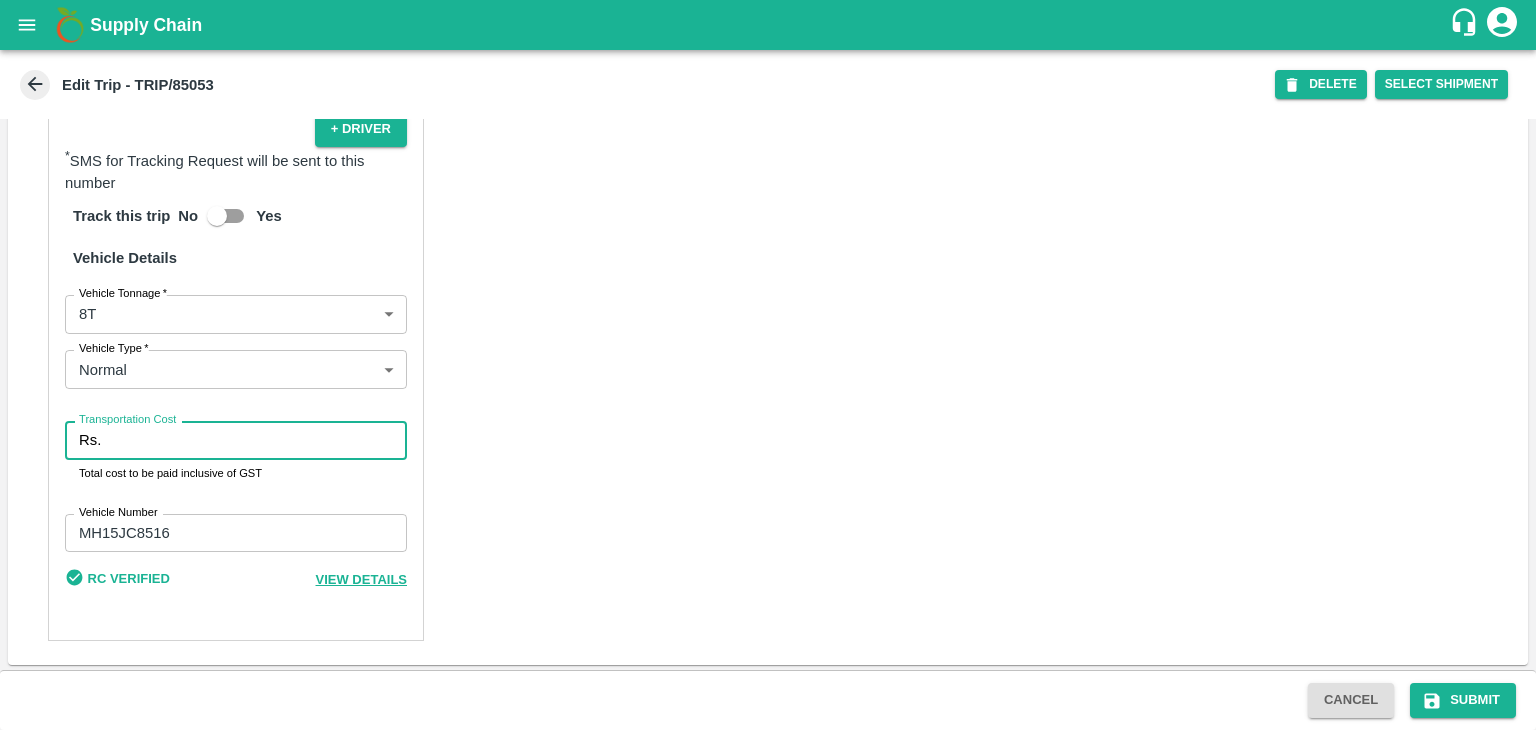 click on "Transportation Cost" at bounding box center (258, 440) 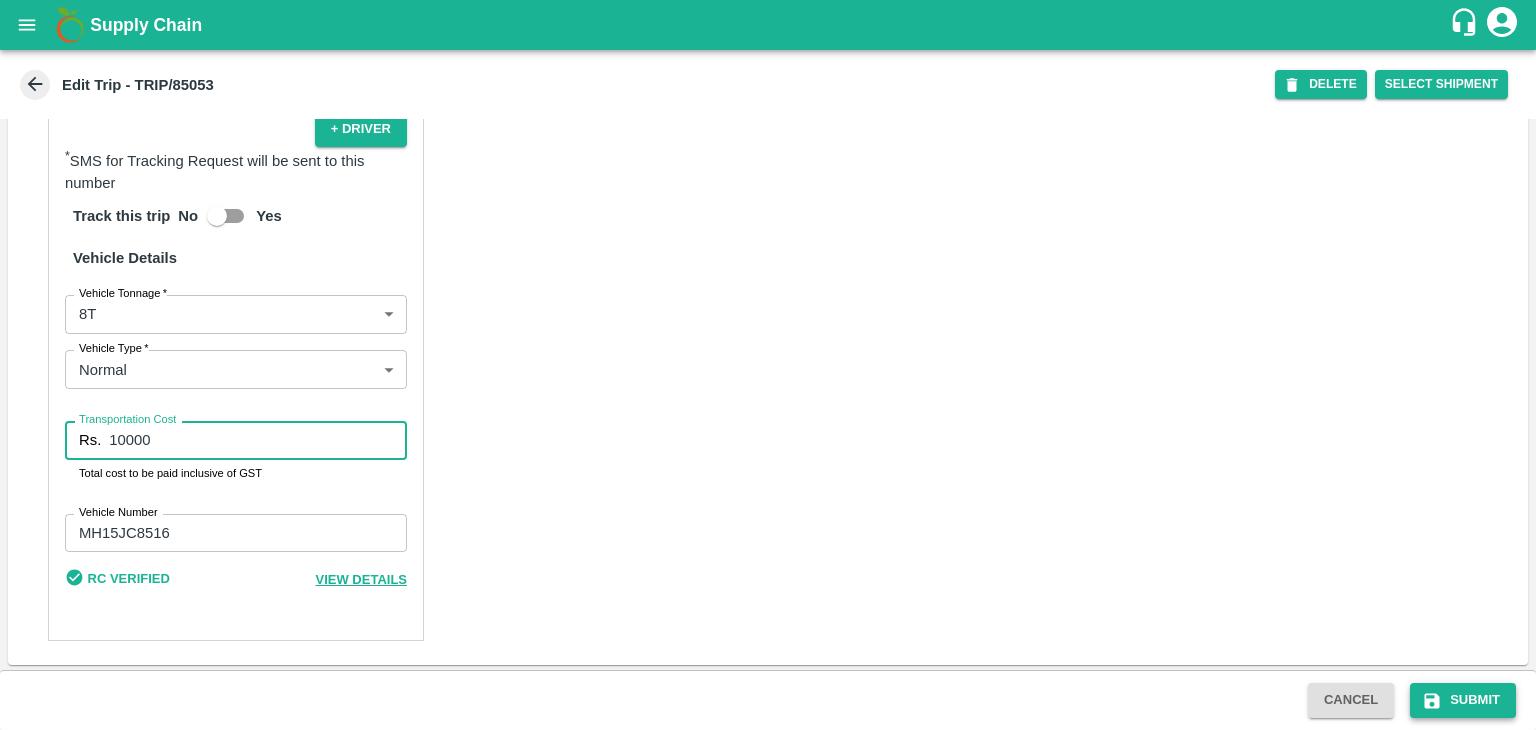 type on "10000" 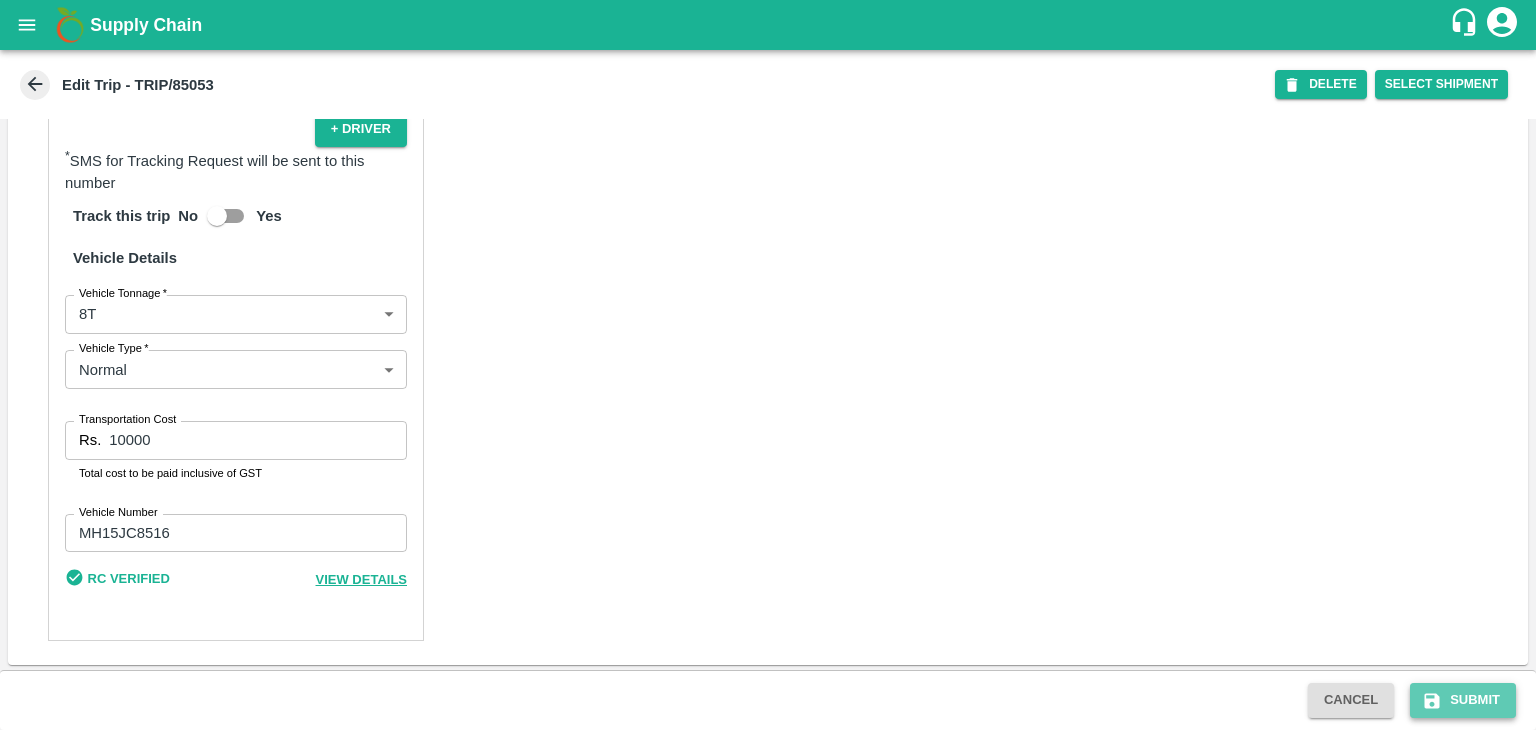 click on "Submit" at bounding box center [1463, 700] 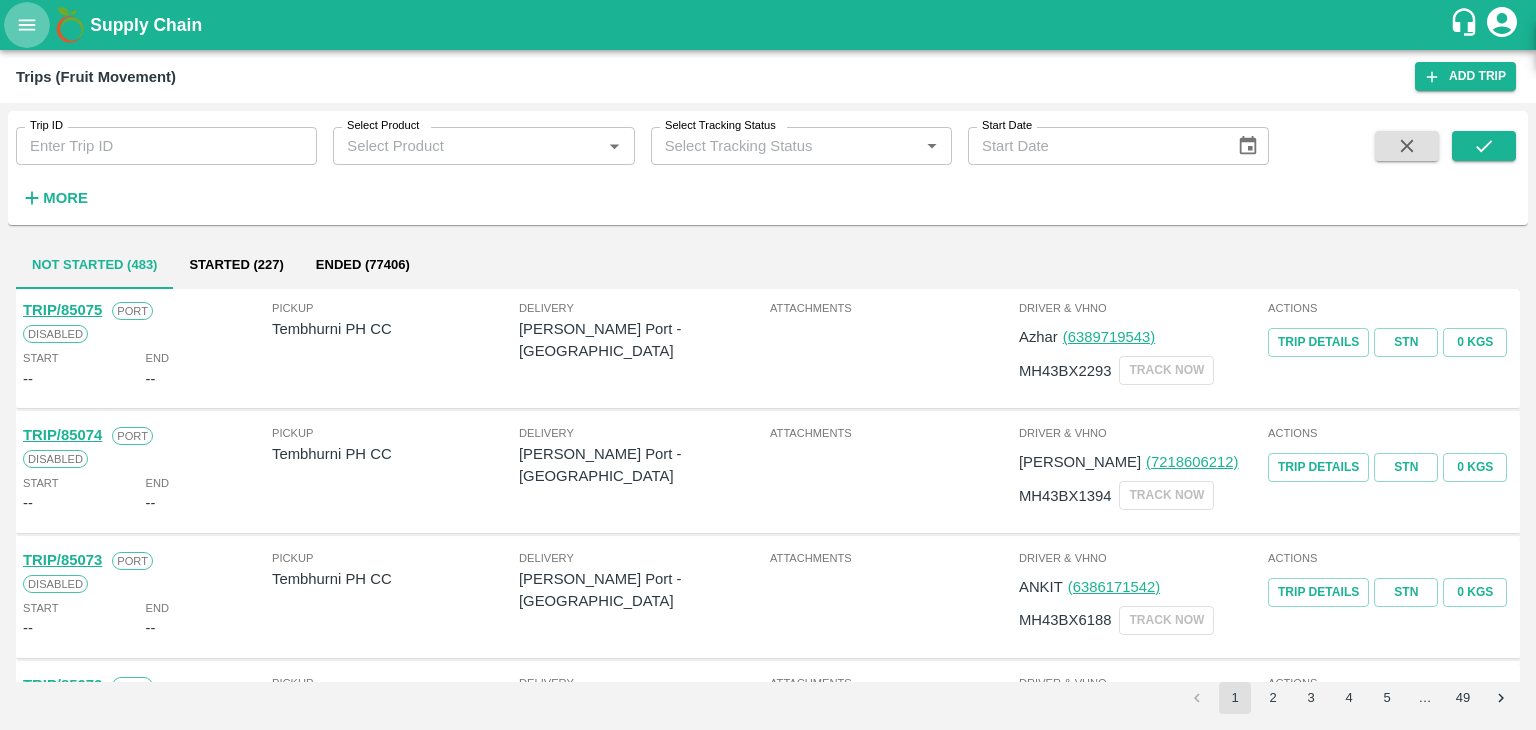 click 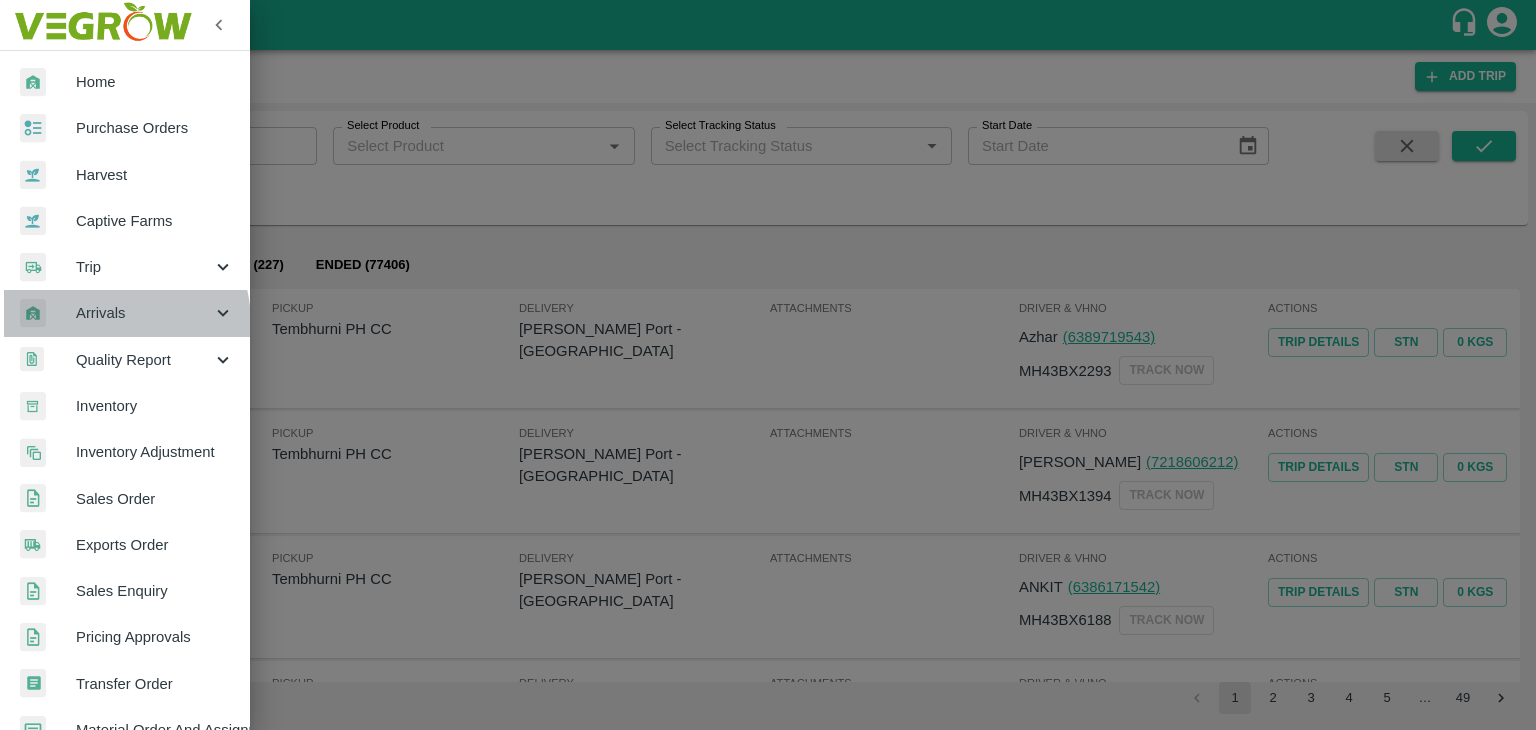 click on "Arrivals" at bounding box center (144, 313) 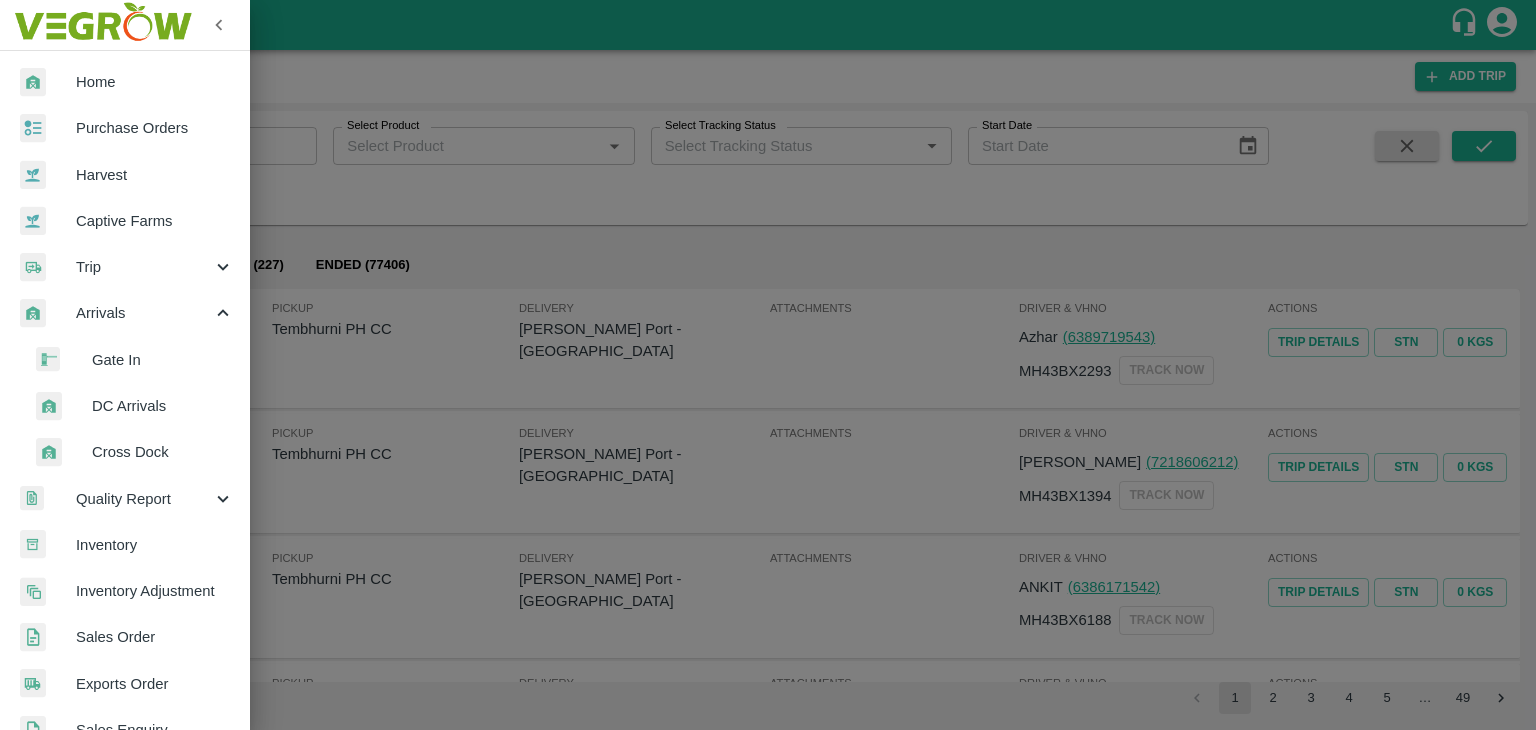 click on "DC Arrivals" at bounding box center [163, 406] 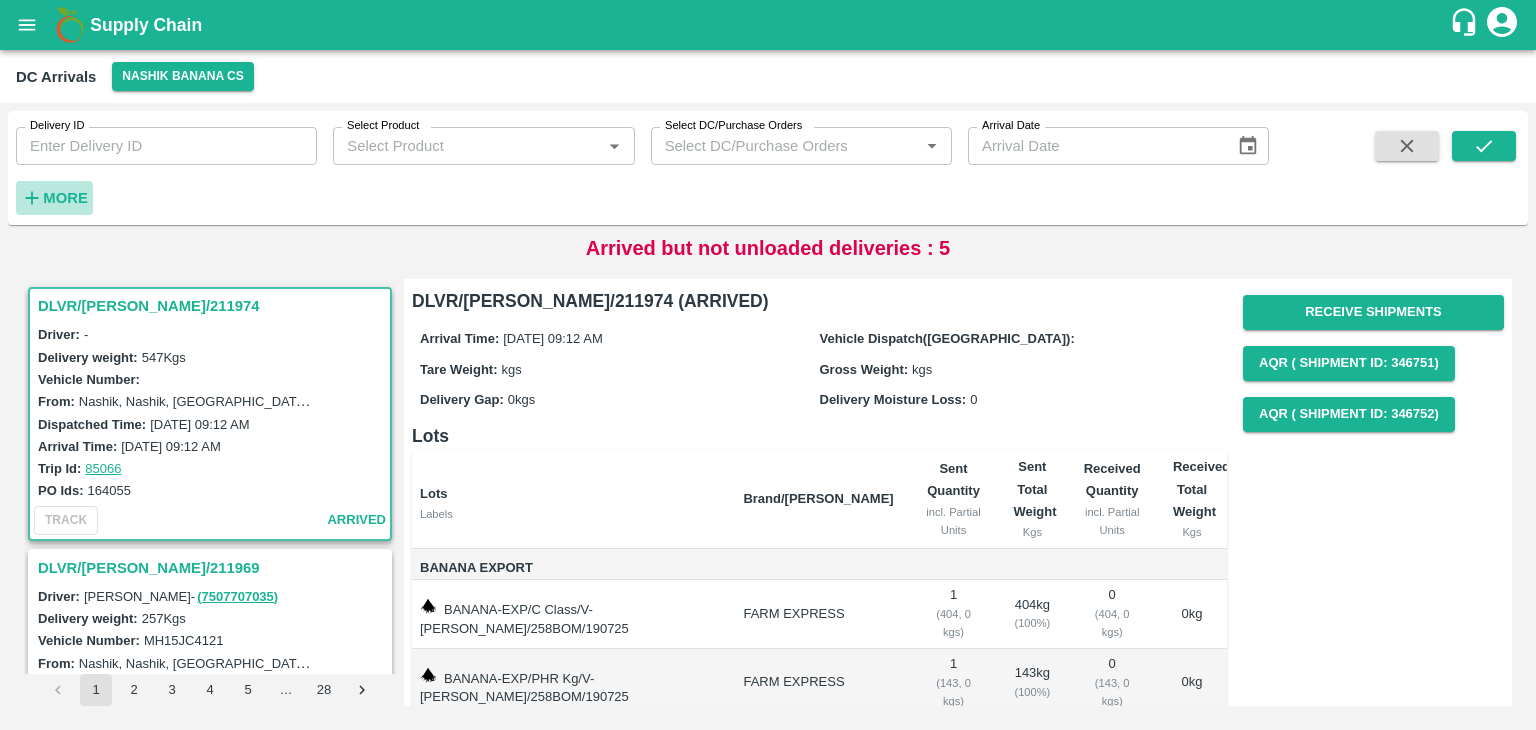 click on "More" at bounding box center (65, 198) 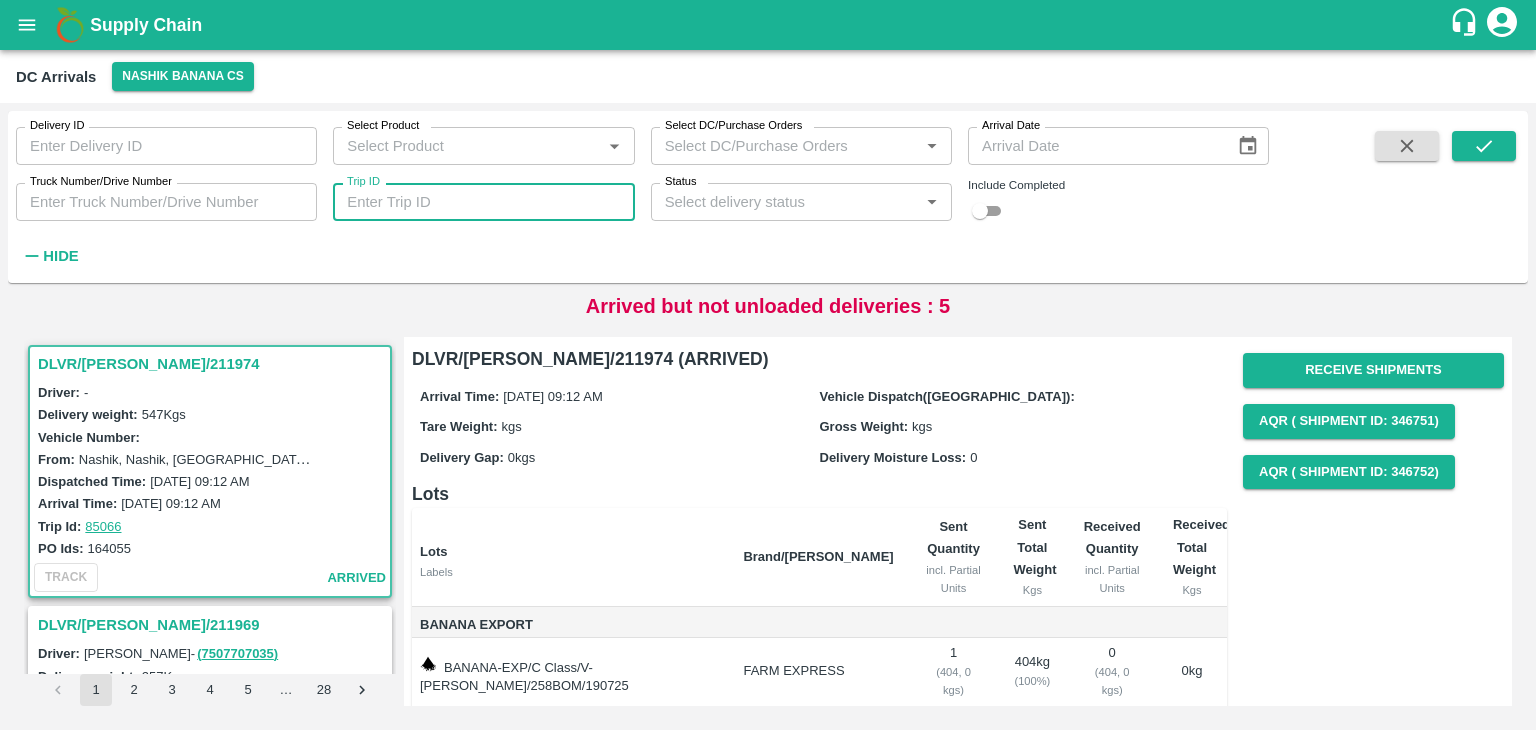 click on "Trip ID" at bounding box center (483, 202) 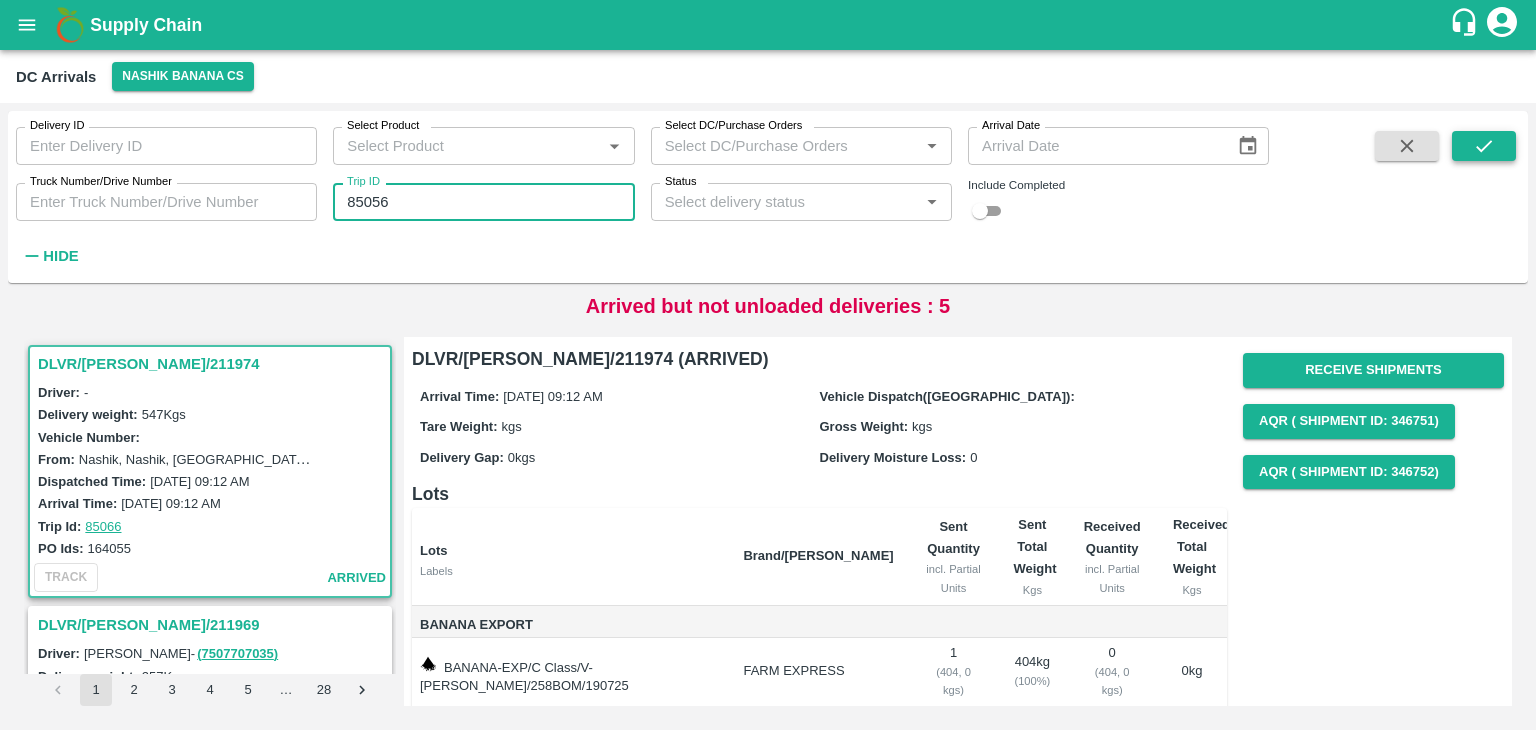 type on "85056" 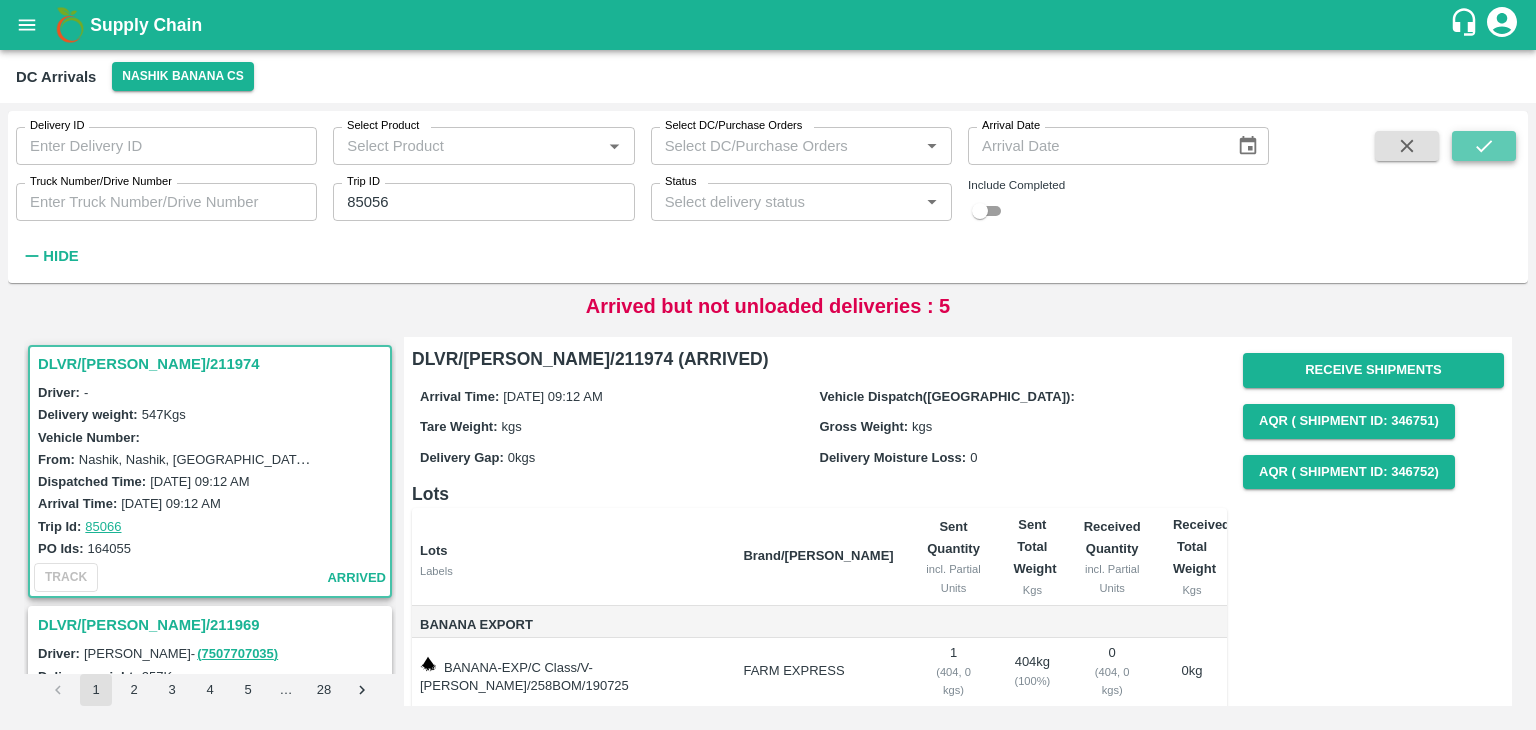 click 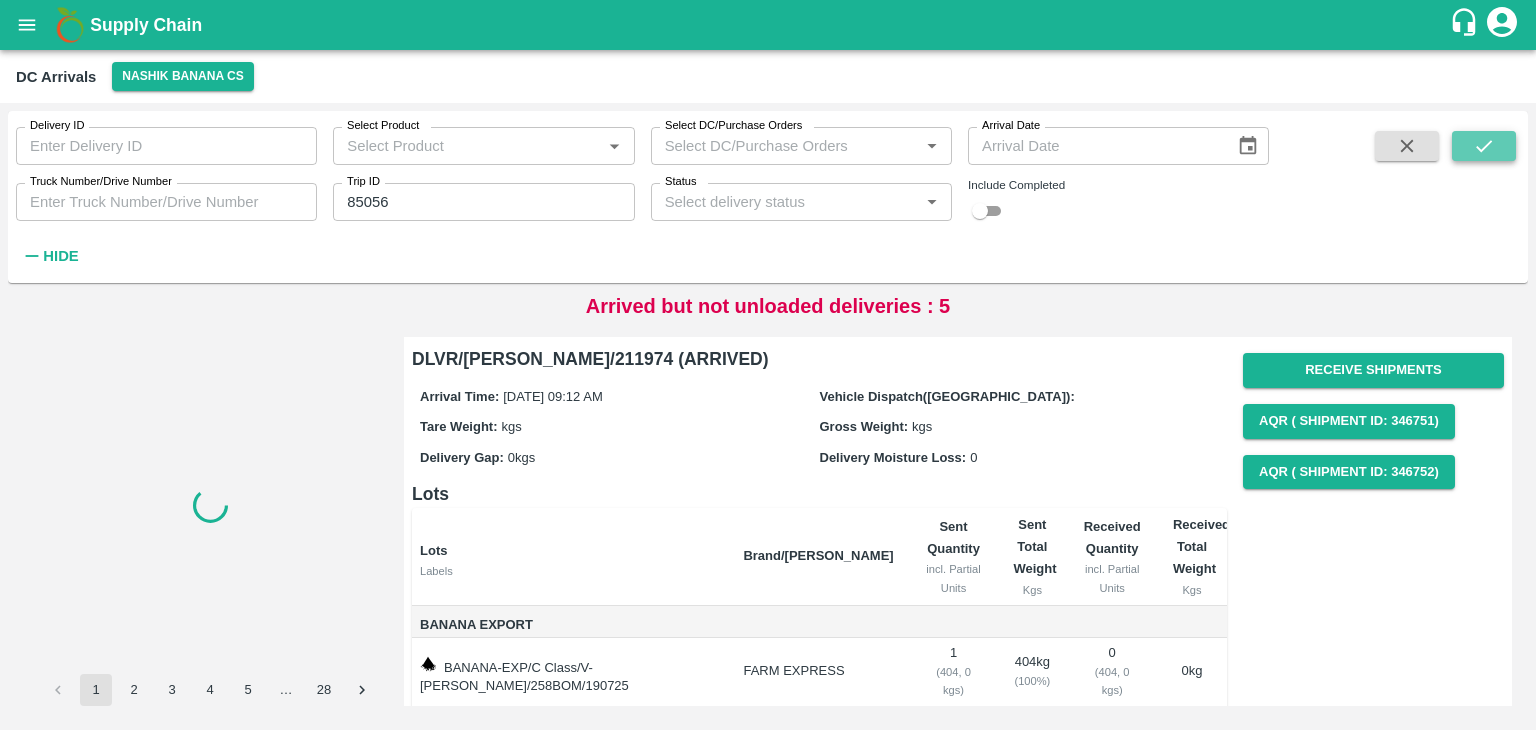 click 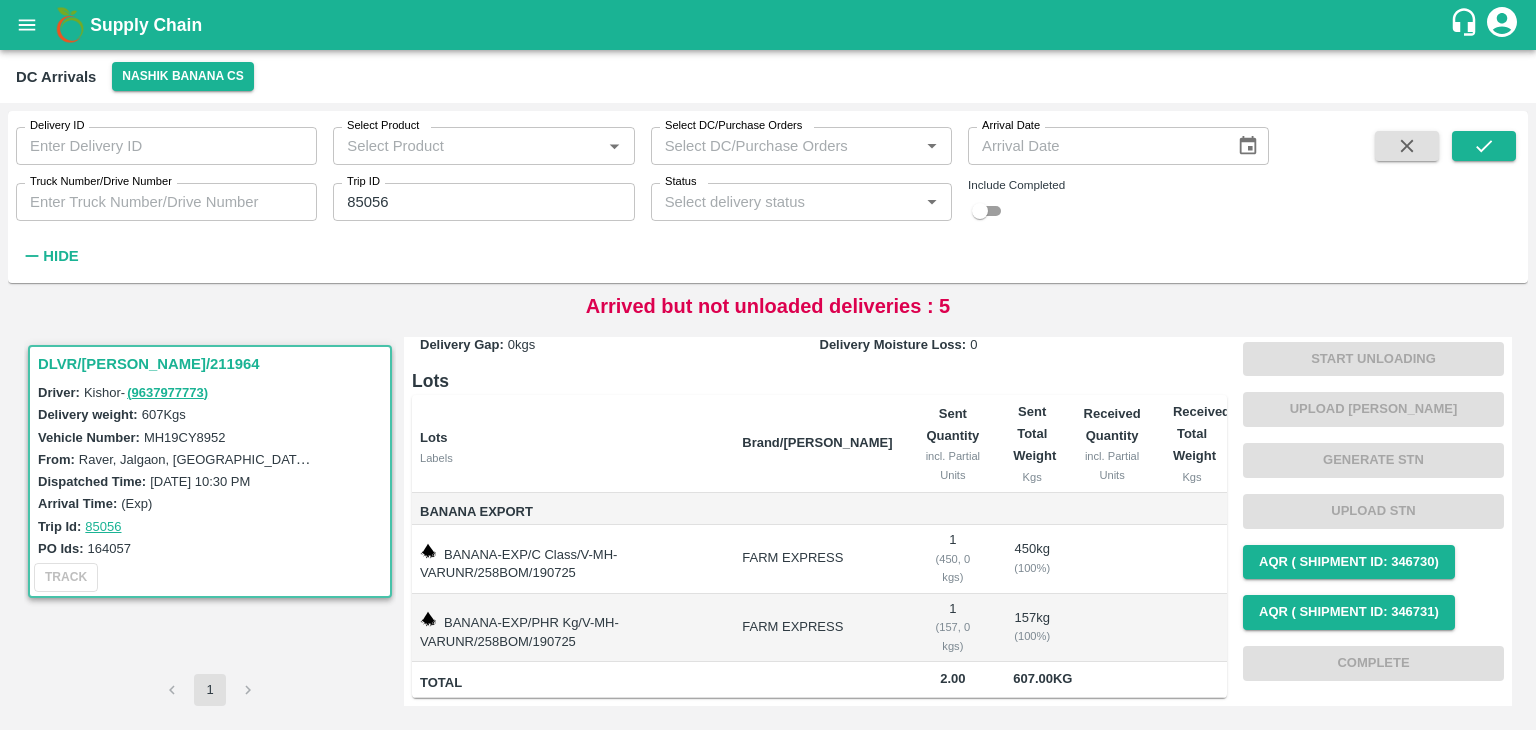 scroll, scrollTop: 0, scrollLeft: 0, axis: both 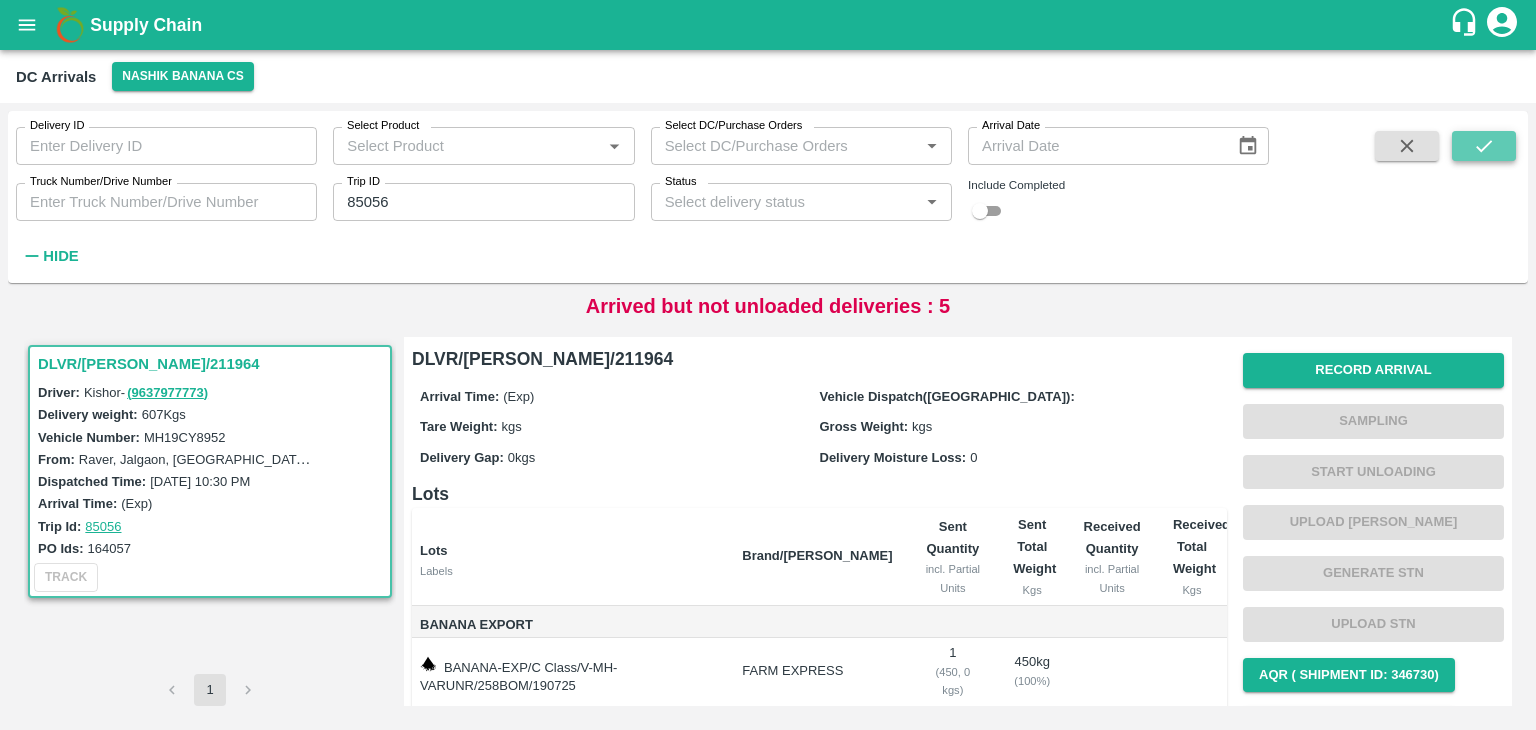 click at bounding box center (1484, 146) 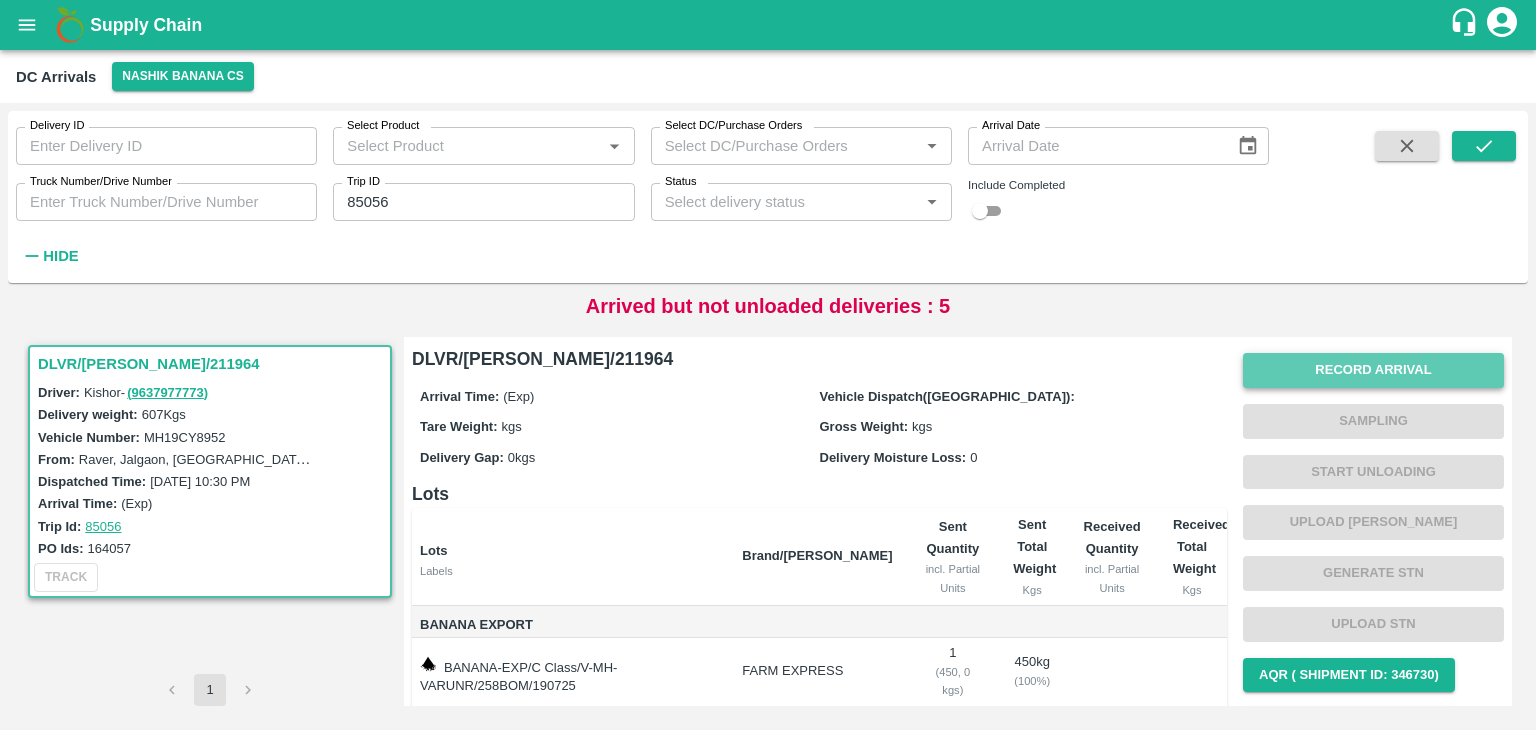 click on "Record Arrival" at bounding box center [1373, 370] 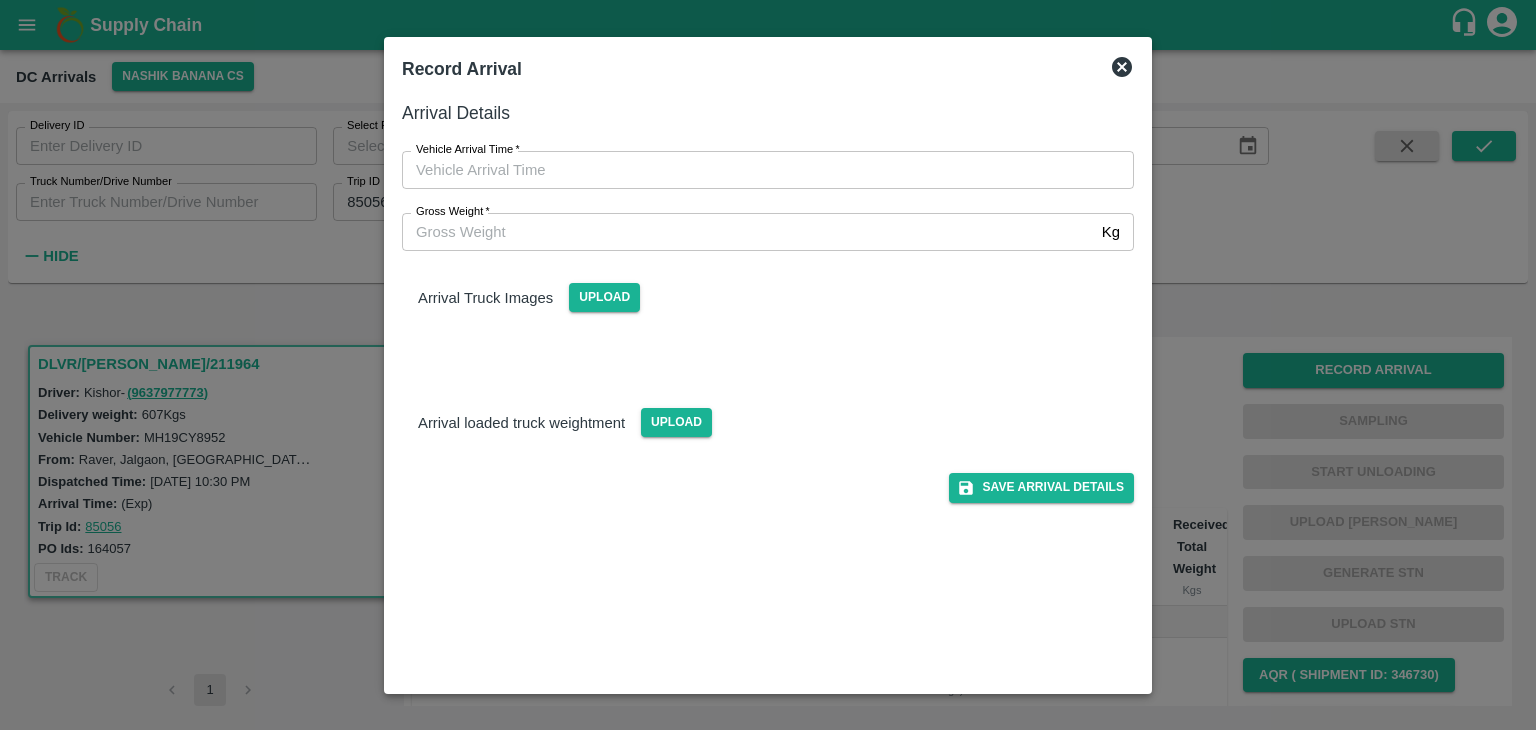 type on "DD/MM/YYYY hh:mm aa" 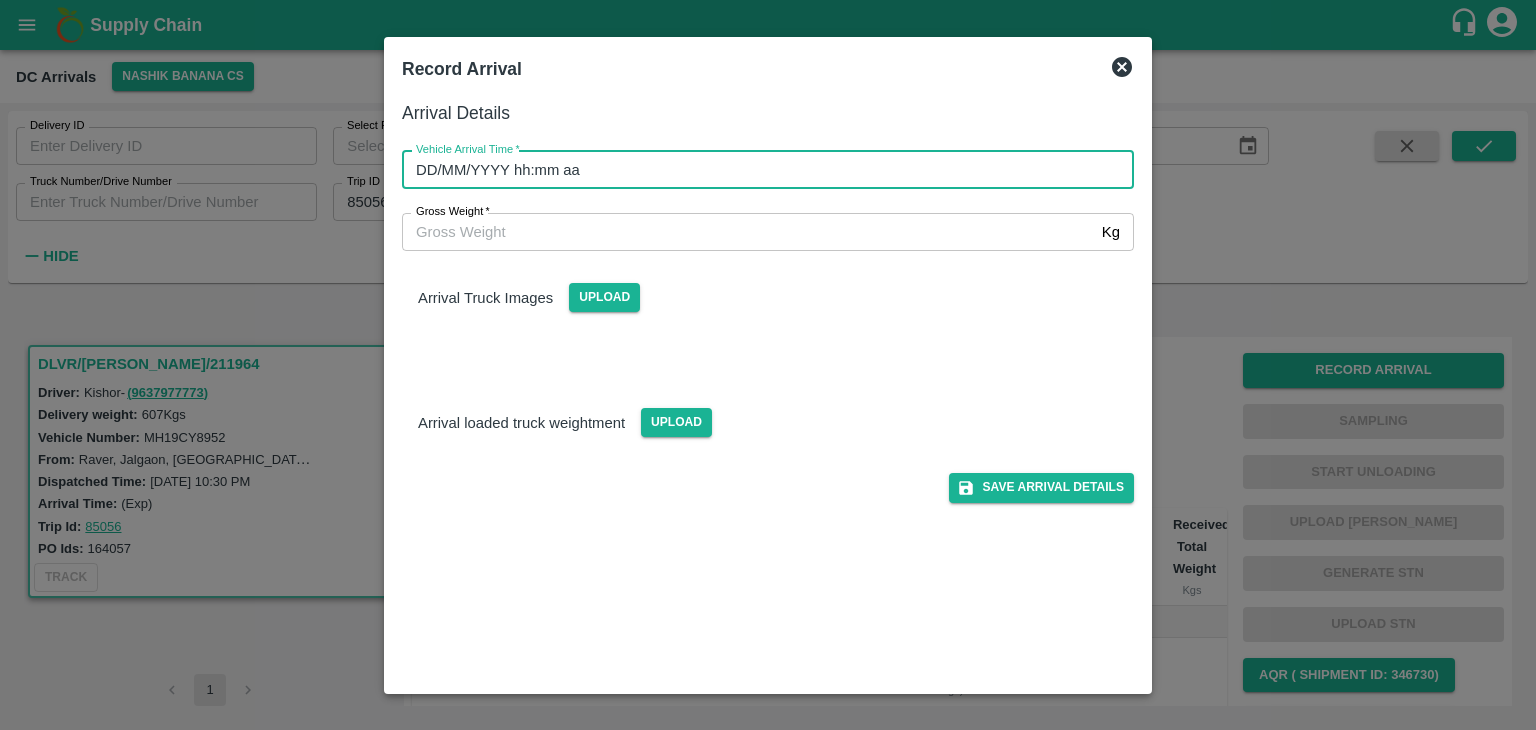 click on "DD/MM/YYYY hh:mm aa" at bounding box center (761, 170) 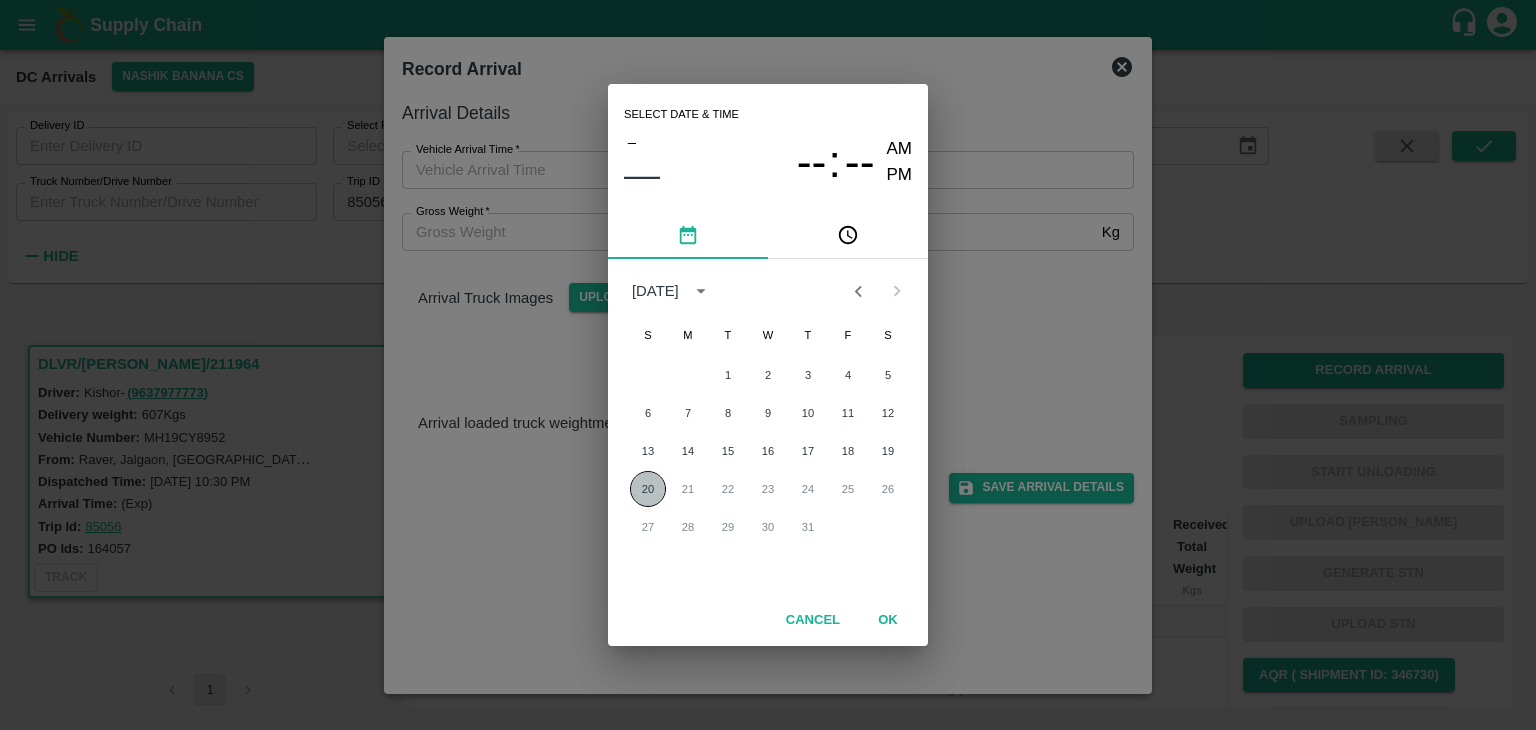 click on "20" at bounding box center (648, 489) 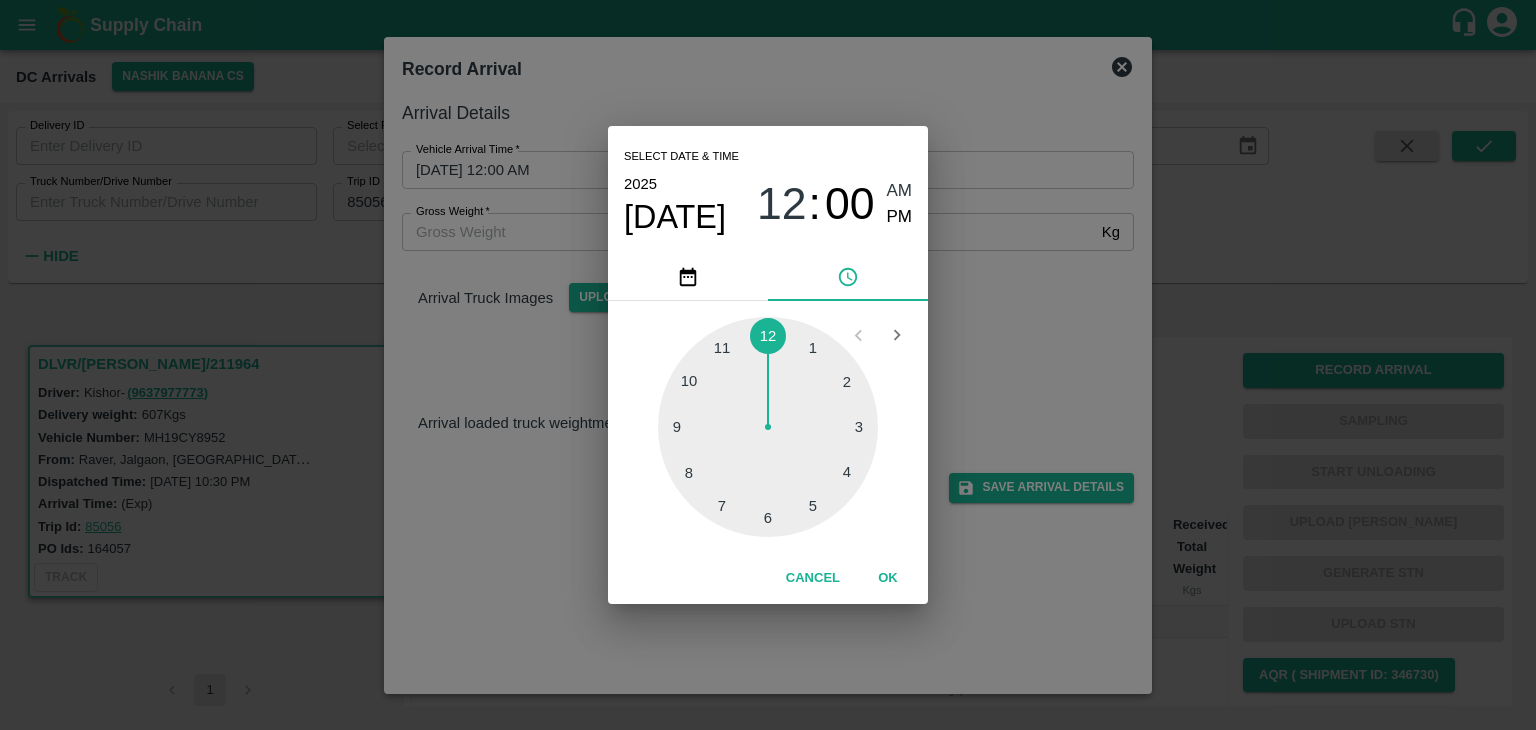 click at bounding box center (768, 427) 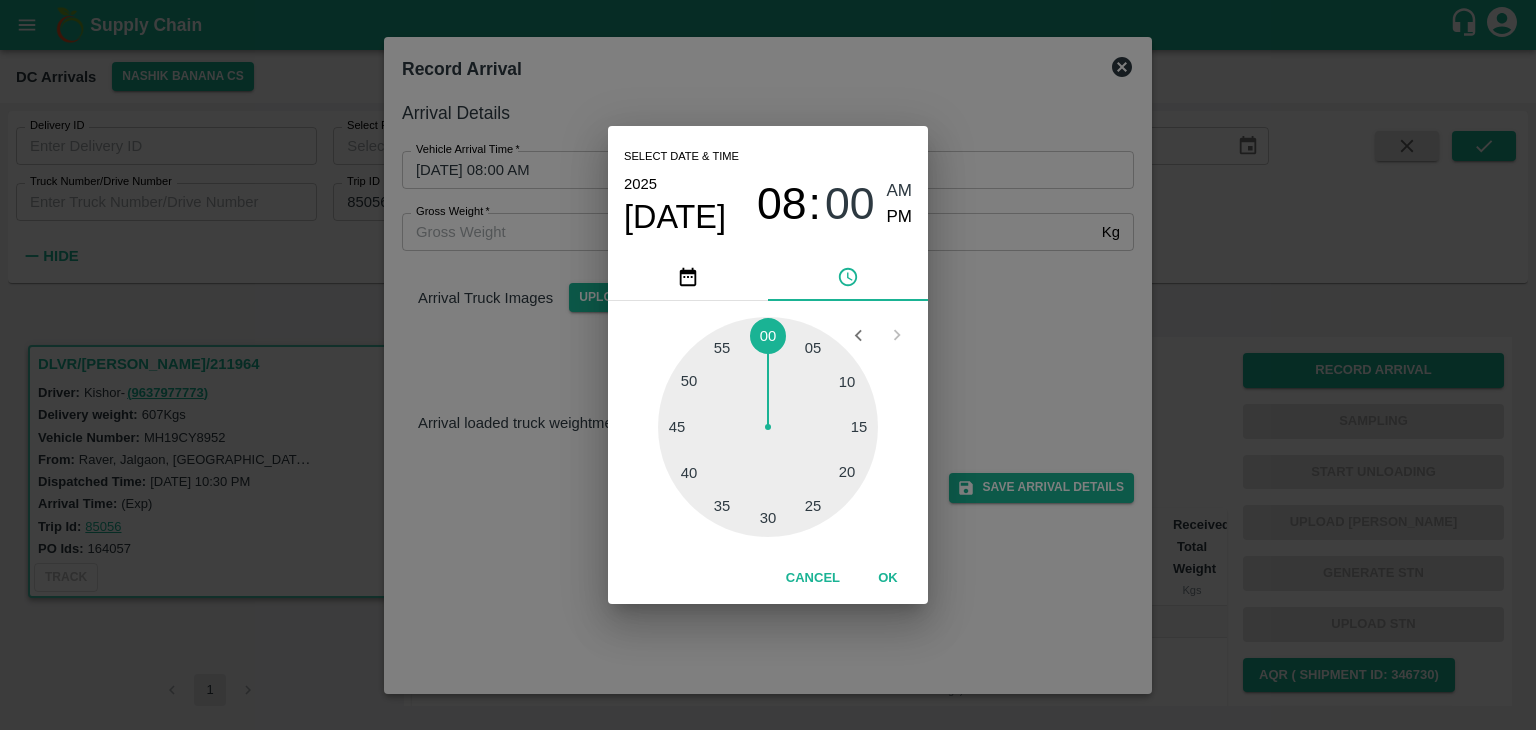 click at bounding box center (768, 427) 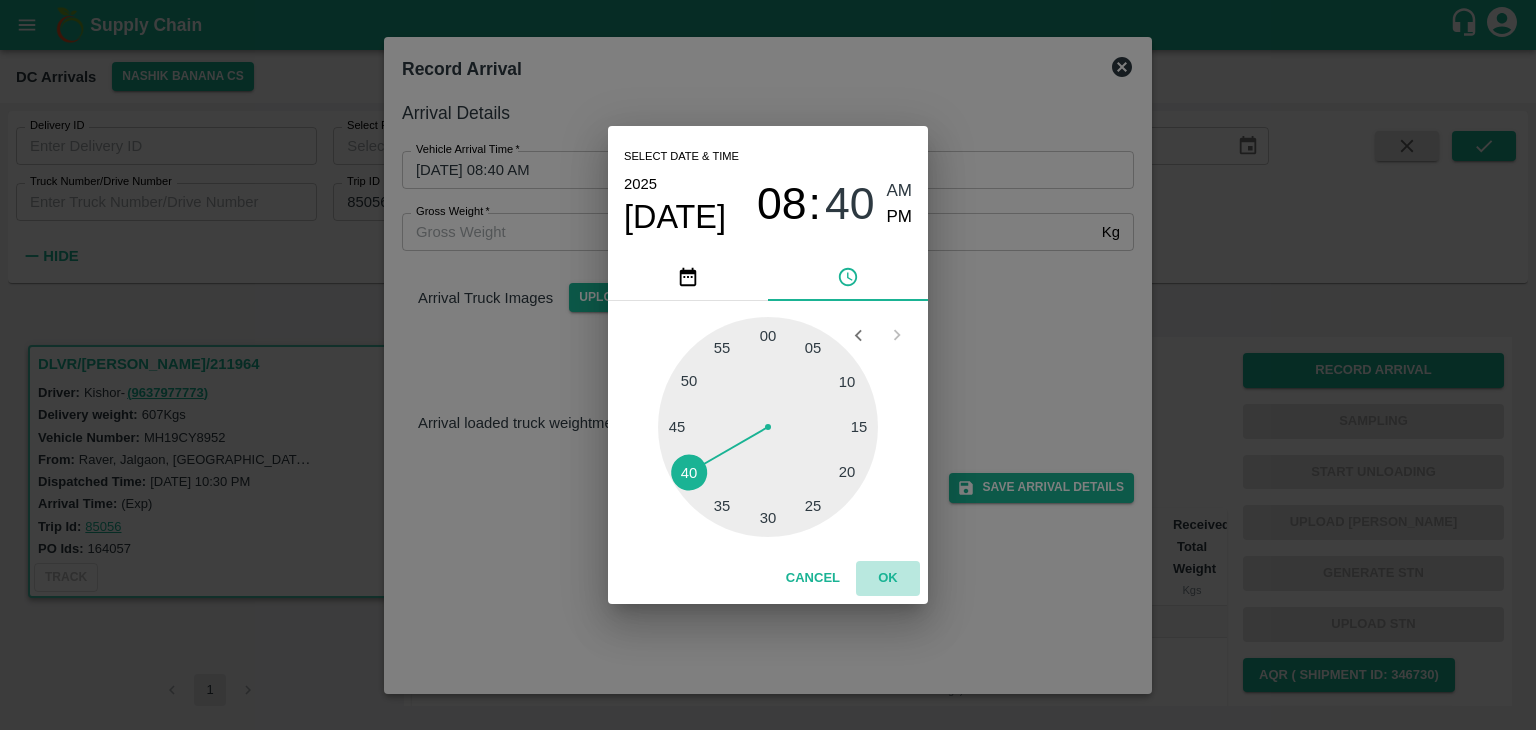 click on "OK" at bounding box center (888, 578) 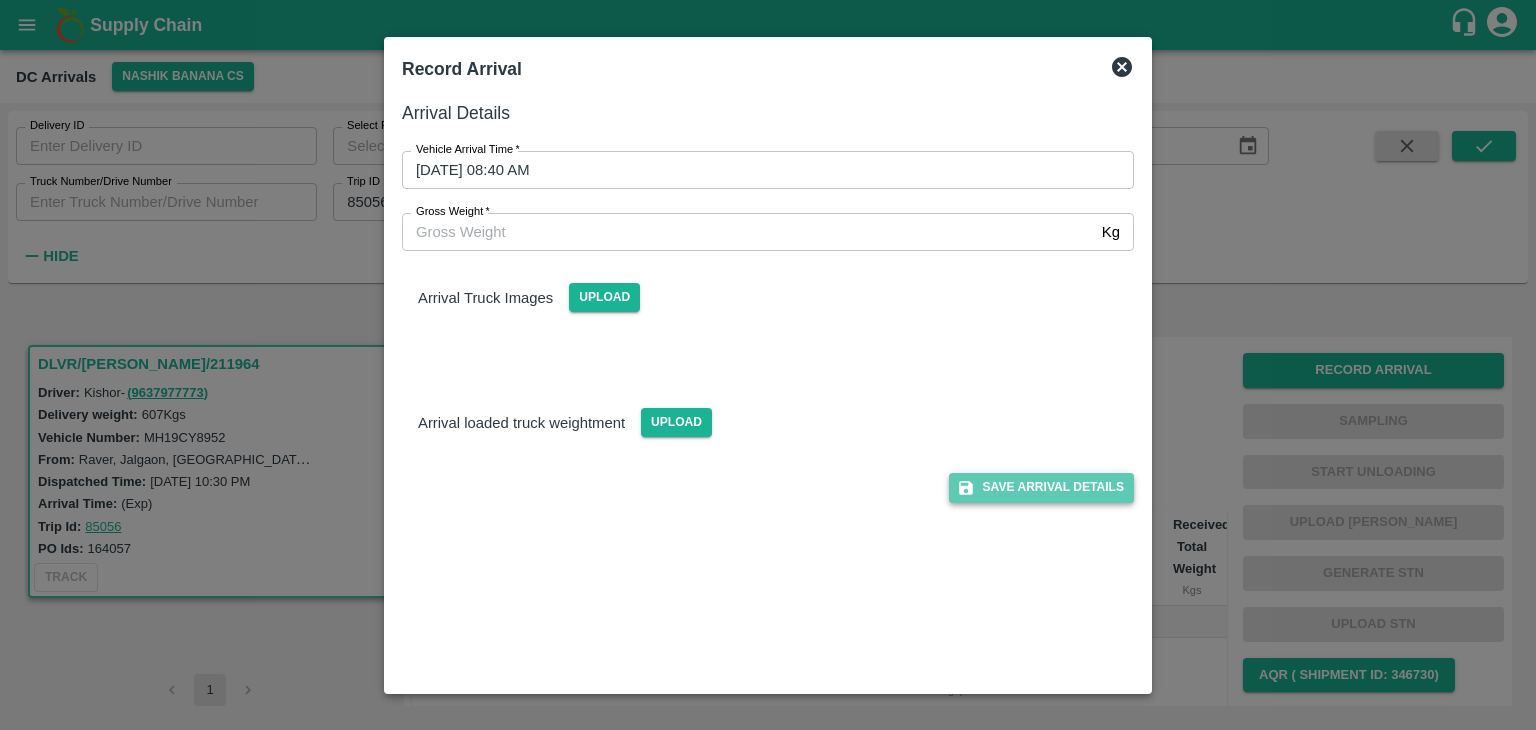 click on "Save Arrival Details" at bounding box center [1041, 487] 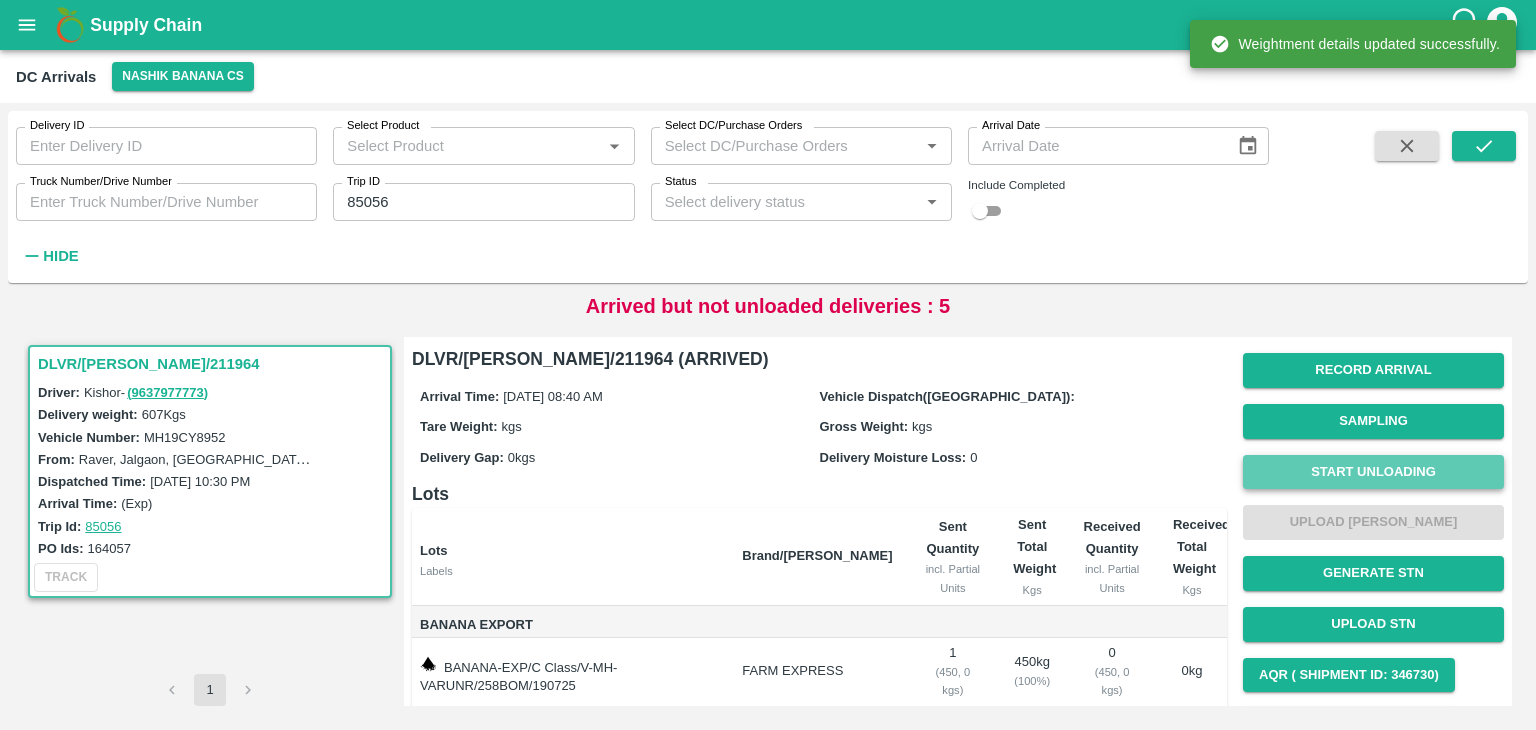 click on "Start Unloading" at bounding box center (1373, 472) 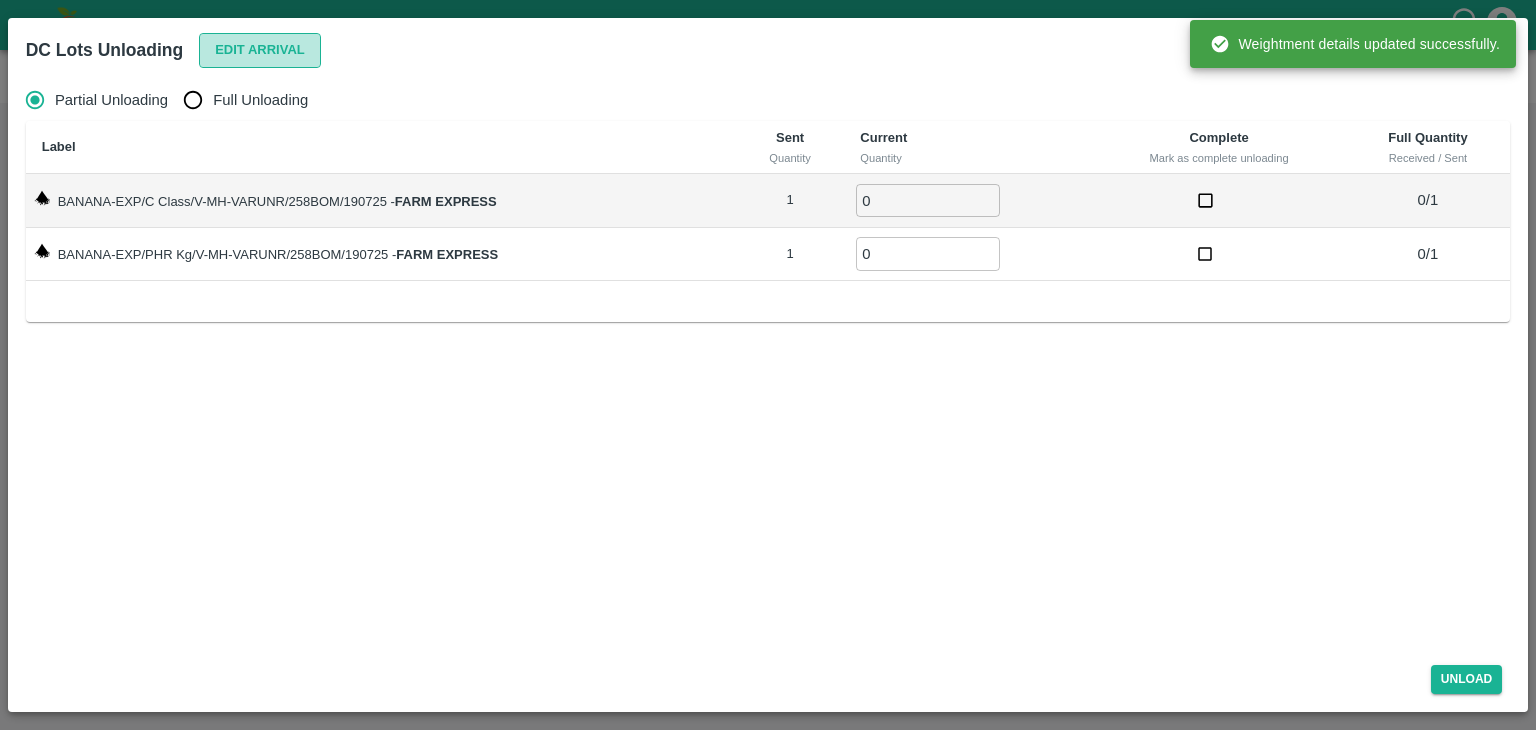 click on "Edit Arrival" at bounding box center (260, 50) 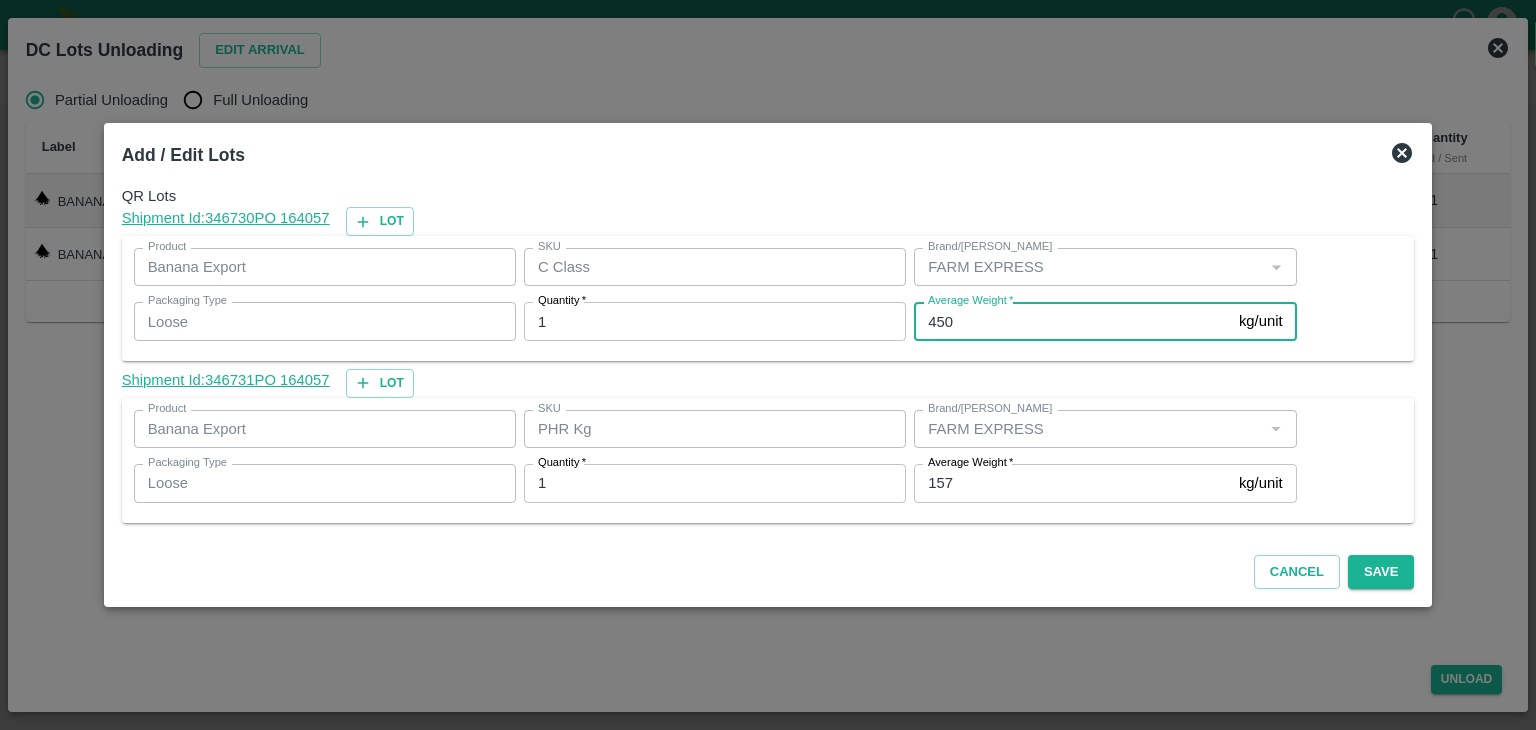 click on "450" at bounding box center [1072, 321] 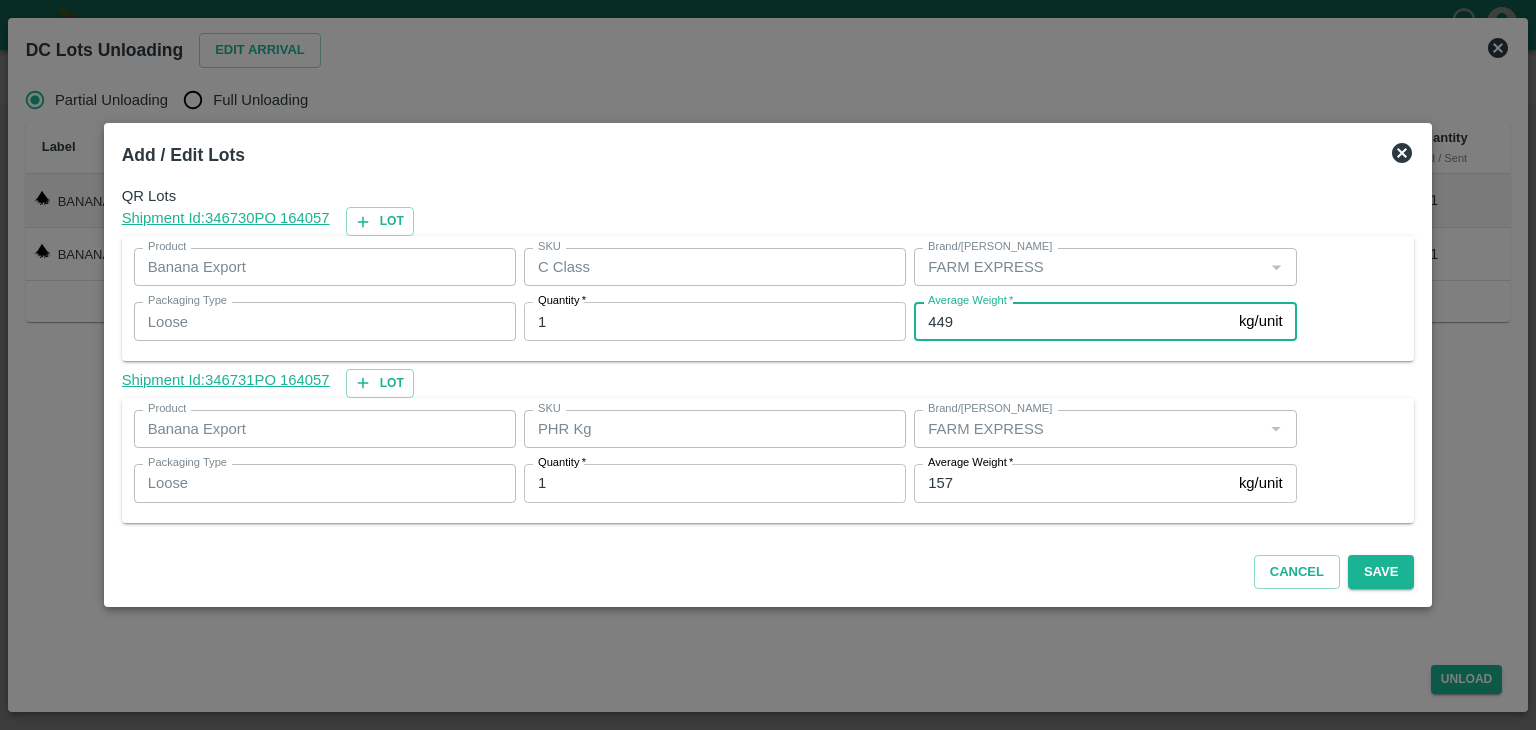 type on "449" 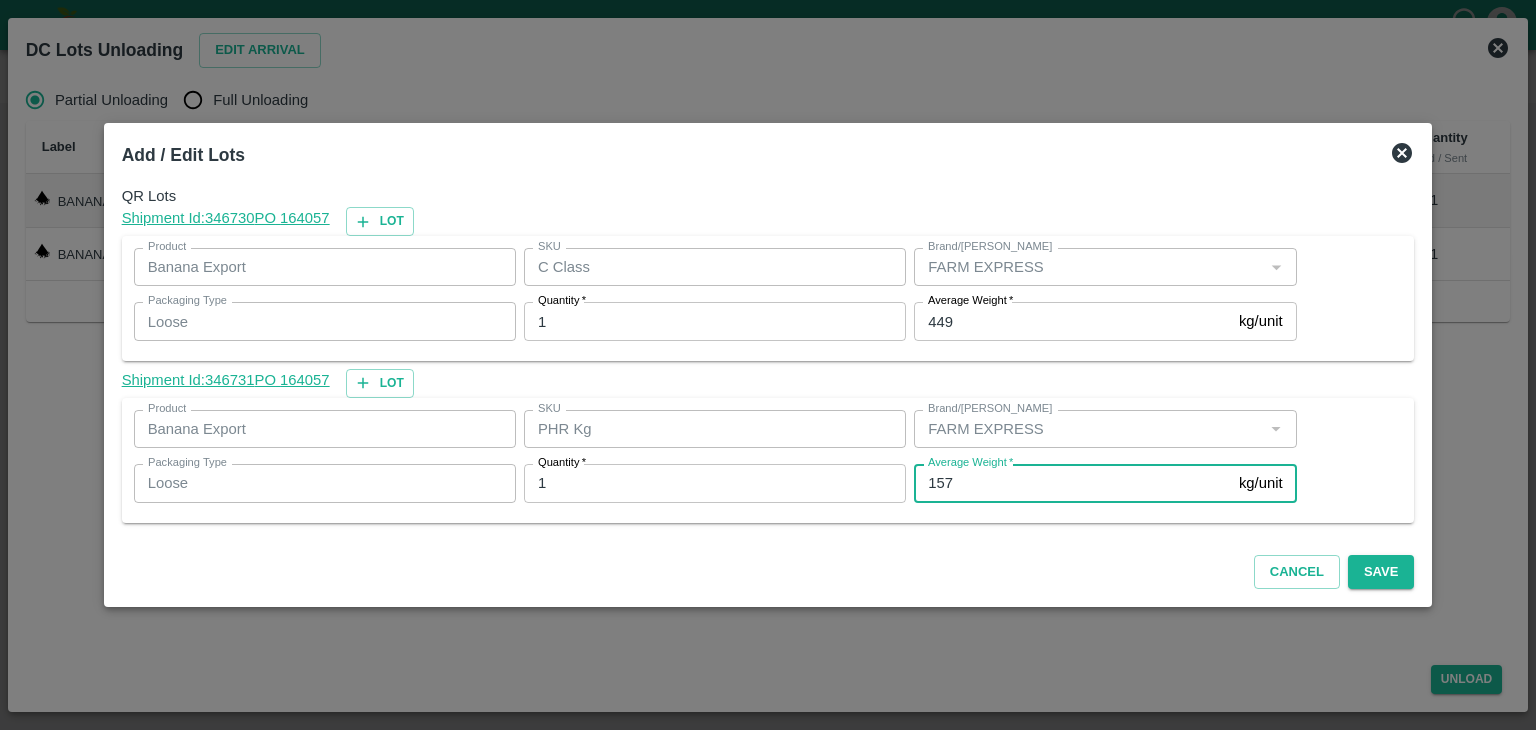 click on "157" at bounding box center [1072, 483] 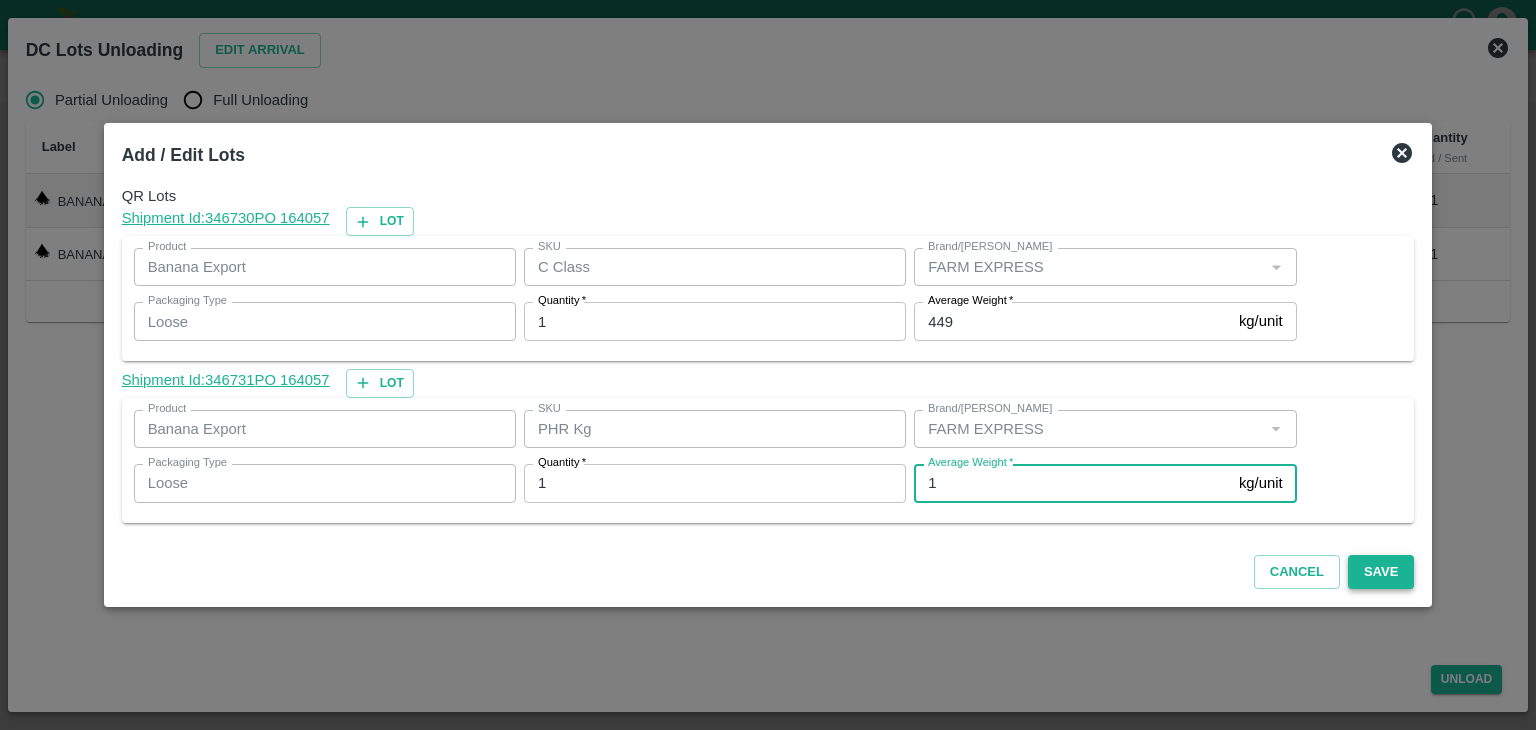 type on "1" 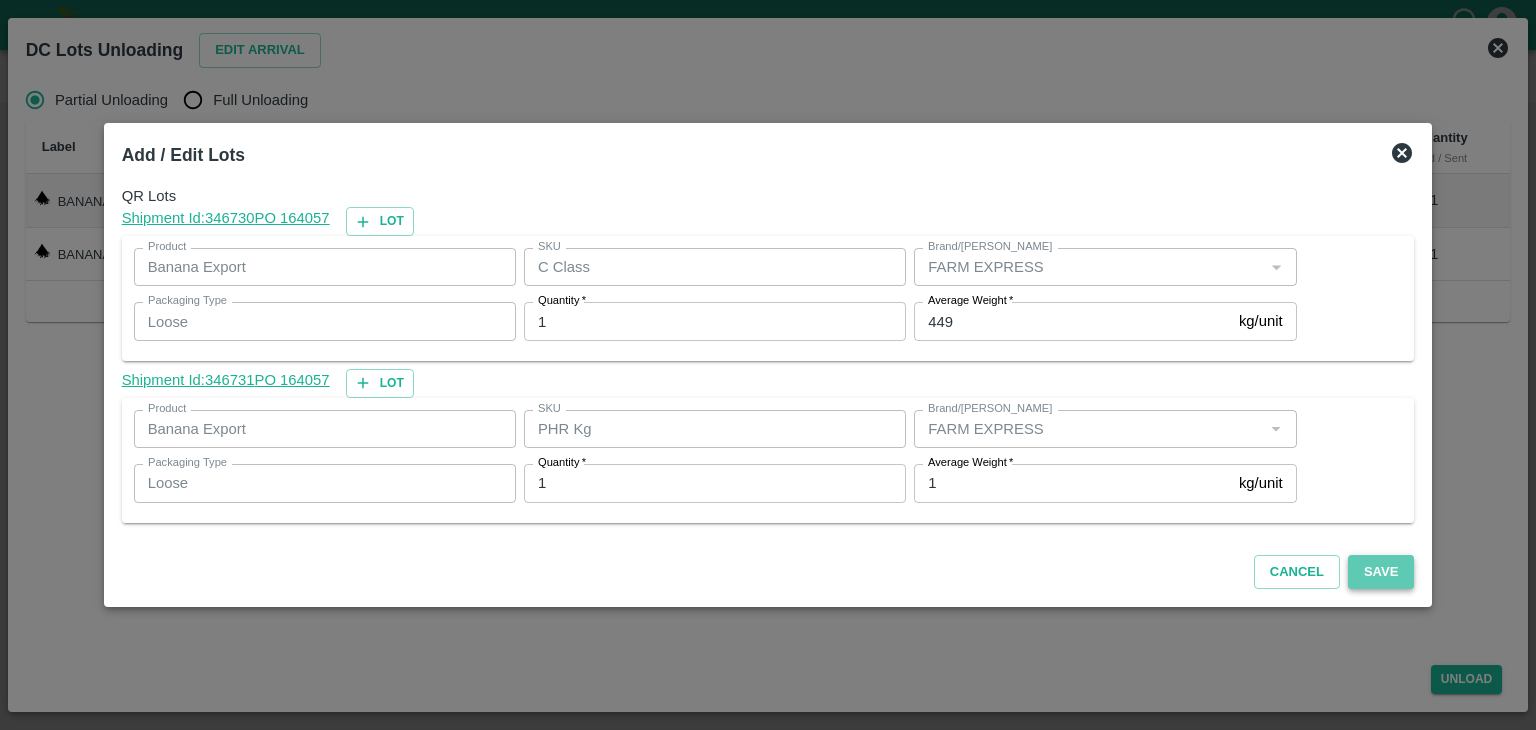 click on "Save" at bounding box center (1381, 572) 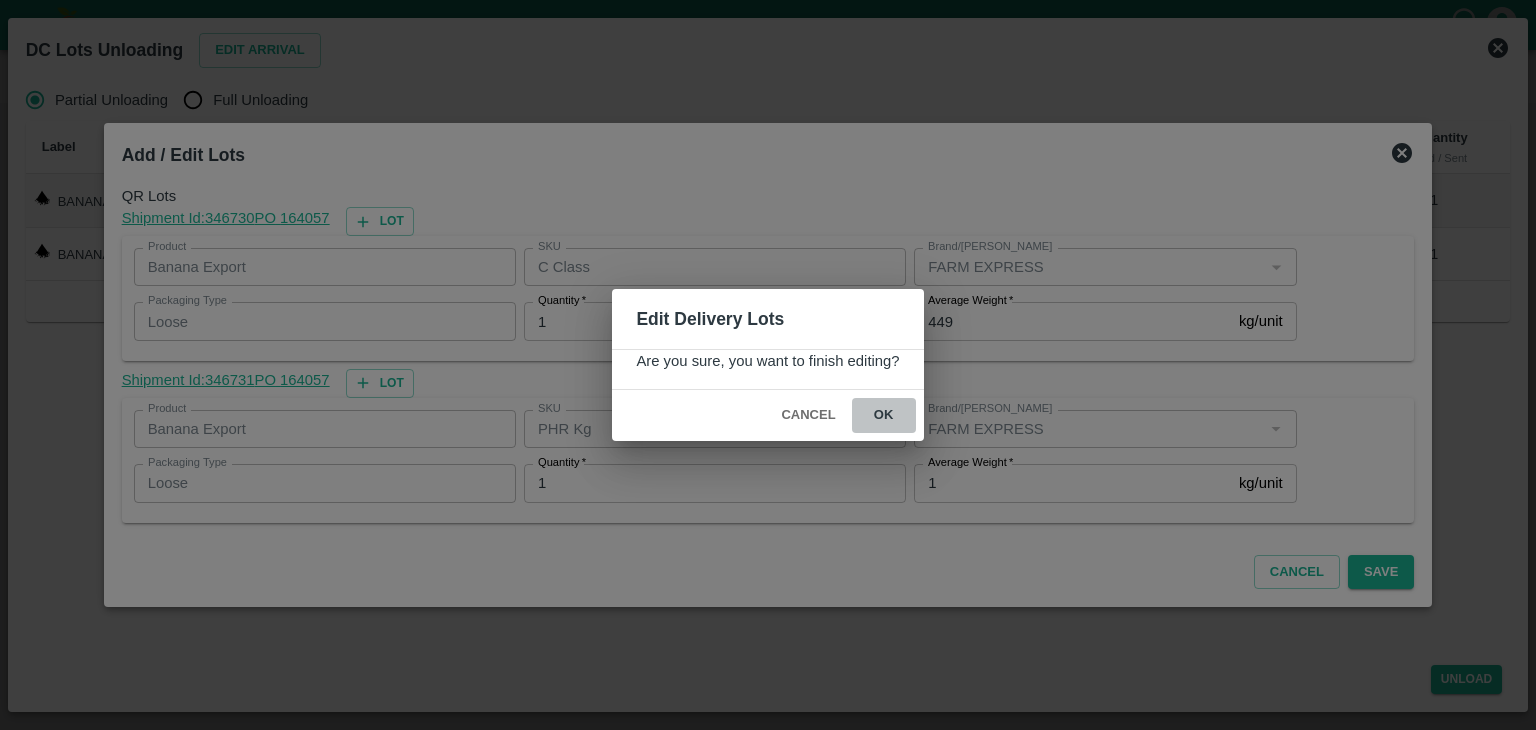 click on "ok" at bounding box center [884, 415] 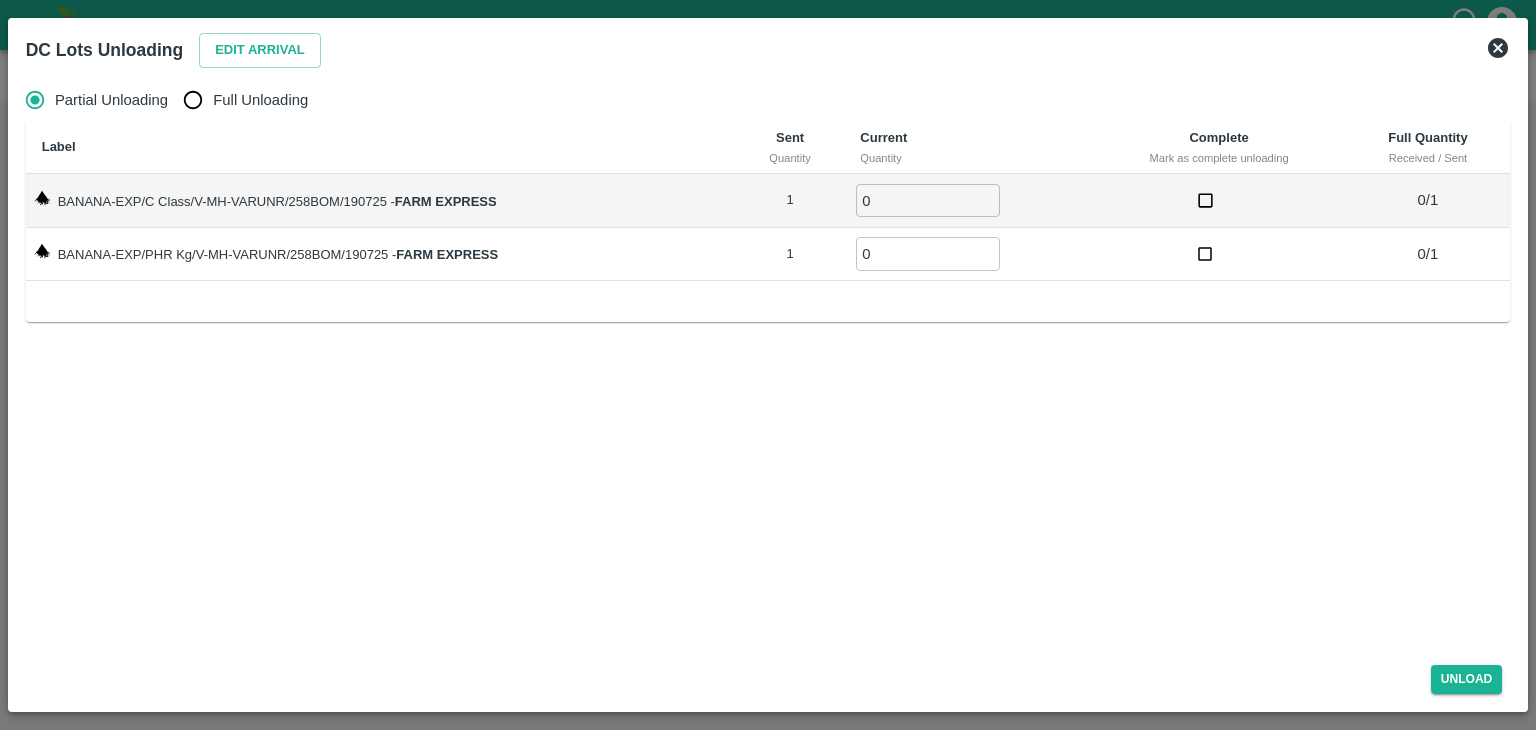 click on "Full Unloading" at bounding box center (260, 100) 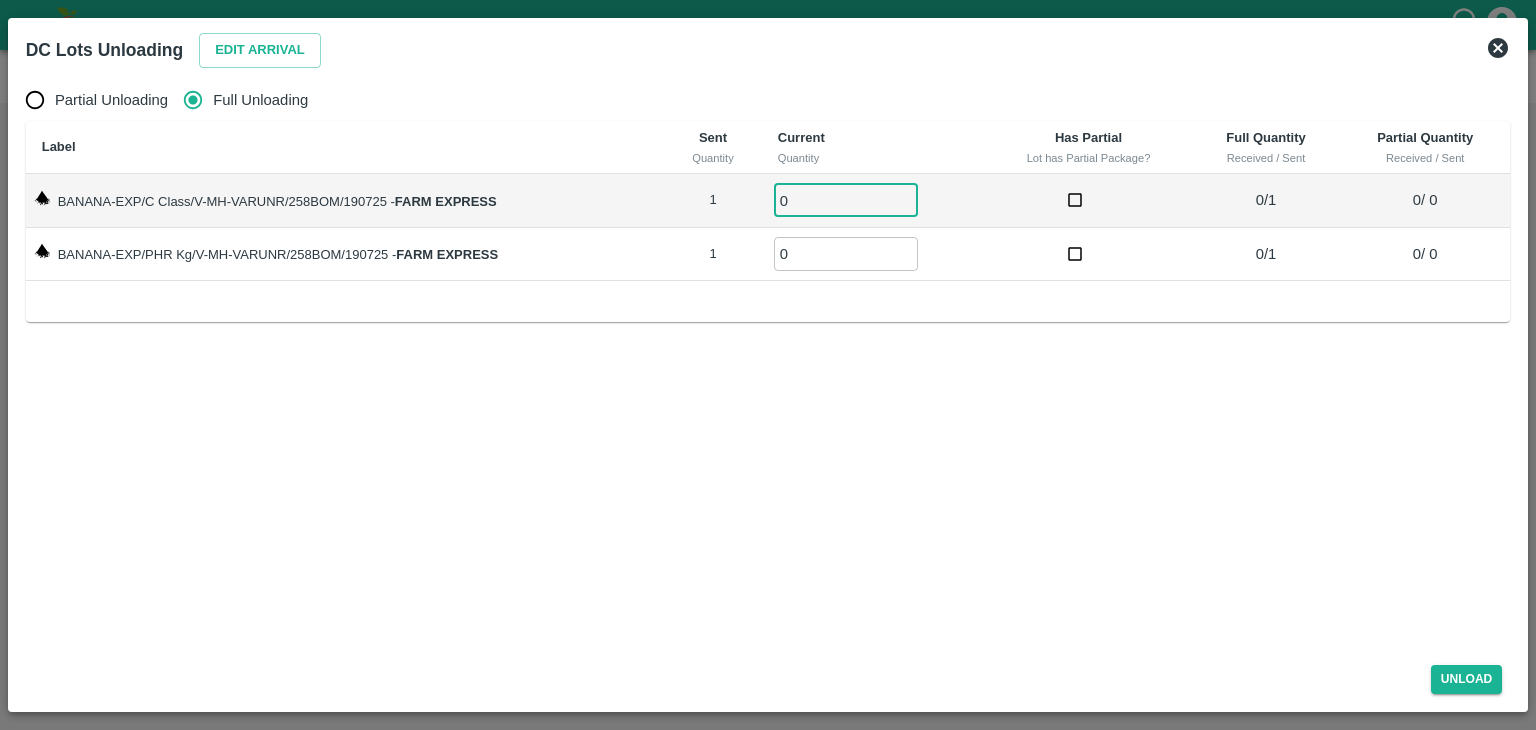 click on "0" at bounding box center [846, 200] 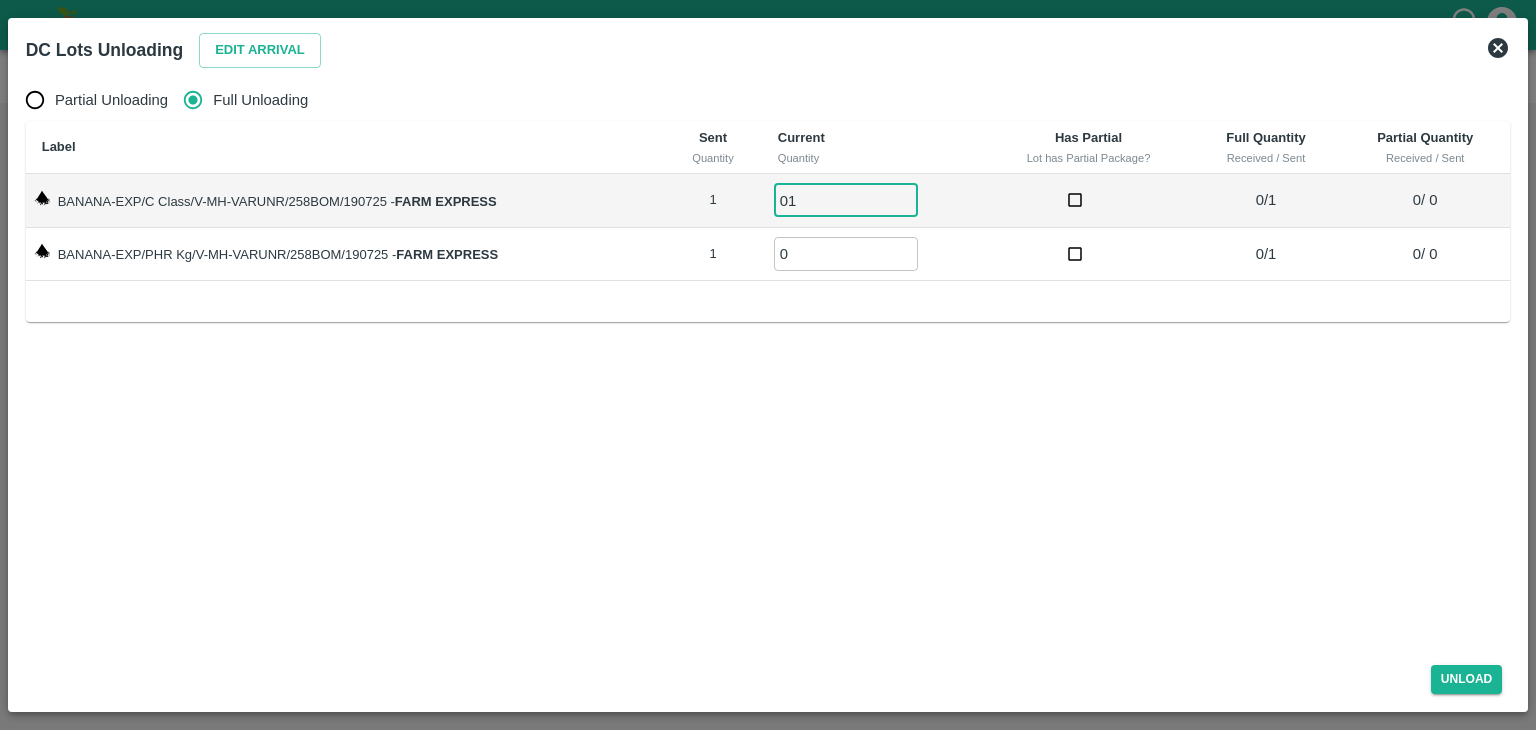 type on "01" 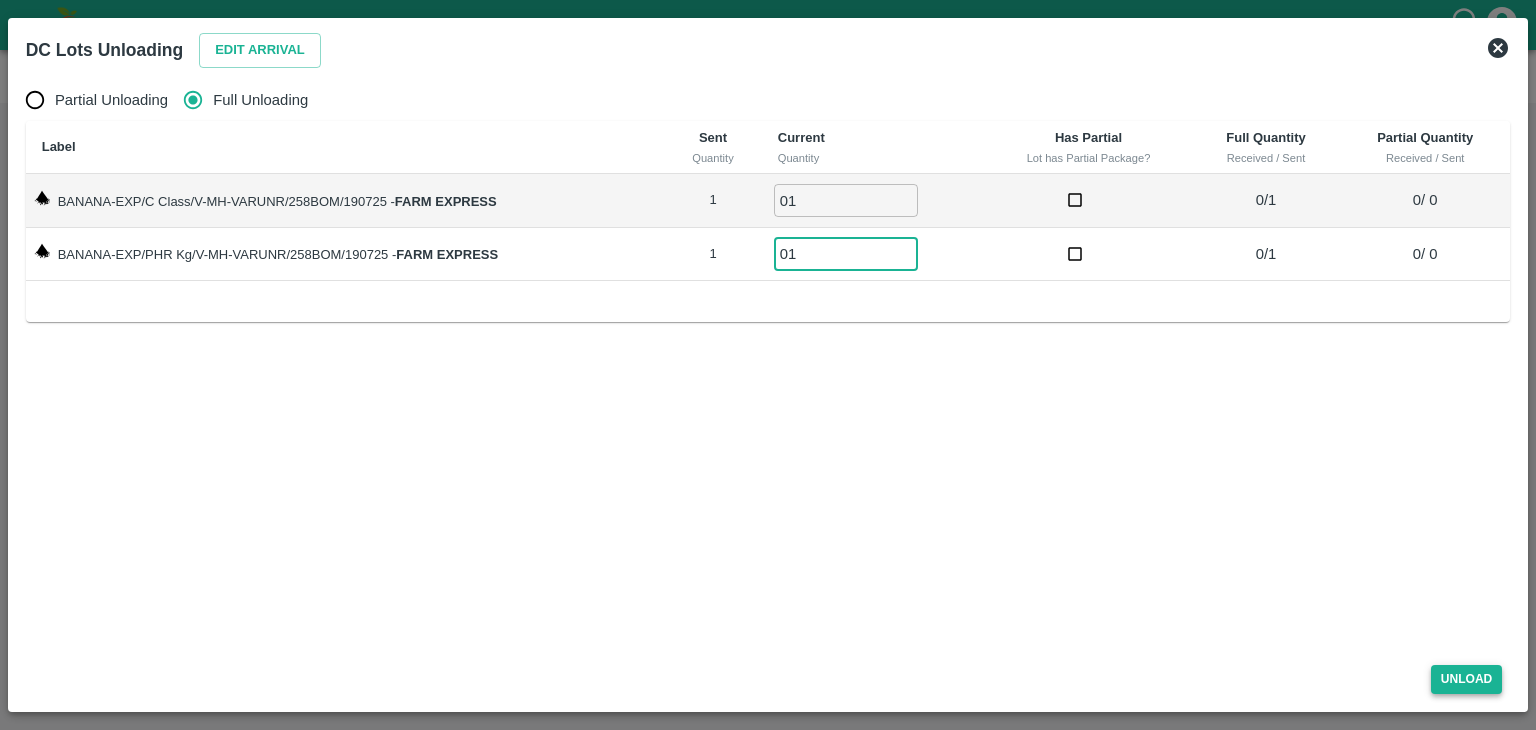 type on "01" 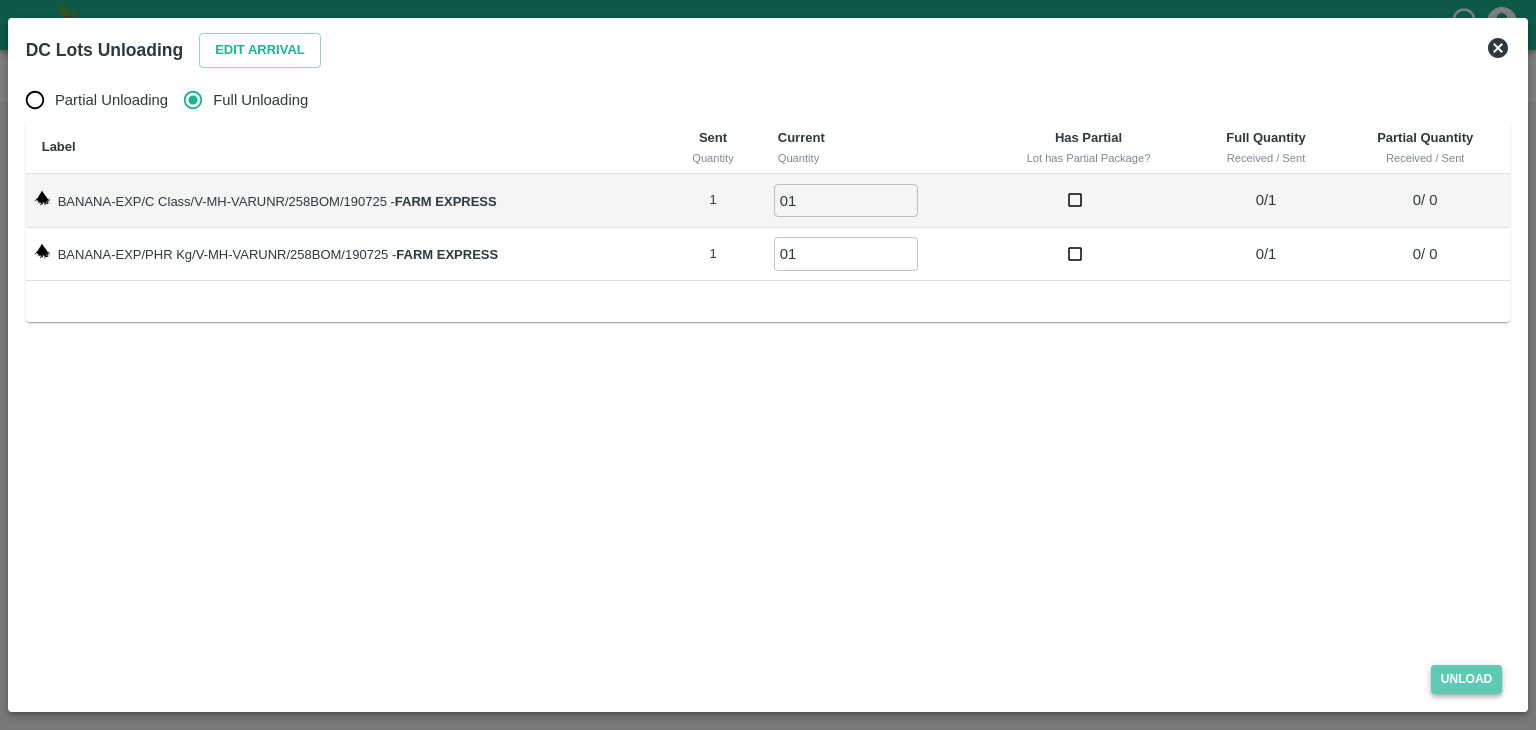 click on "Unload" at bounding box center [1467, 679] 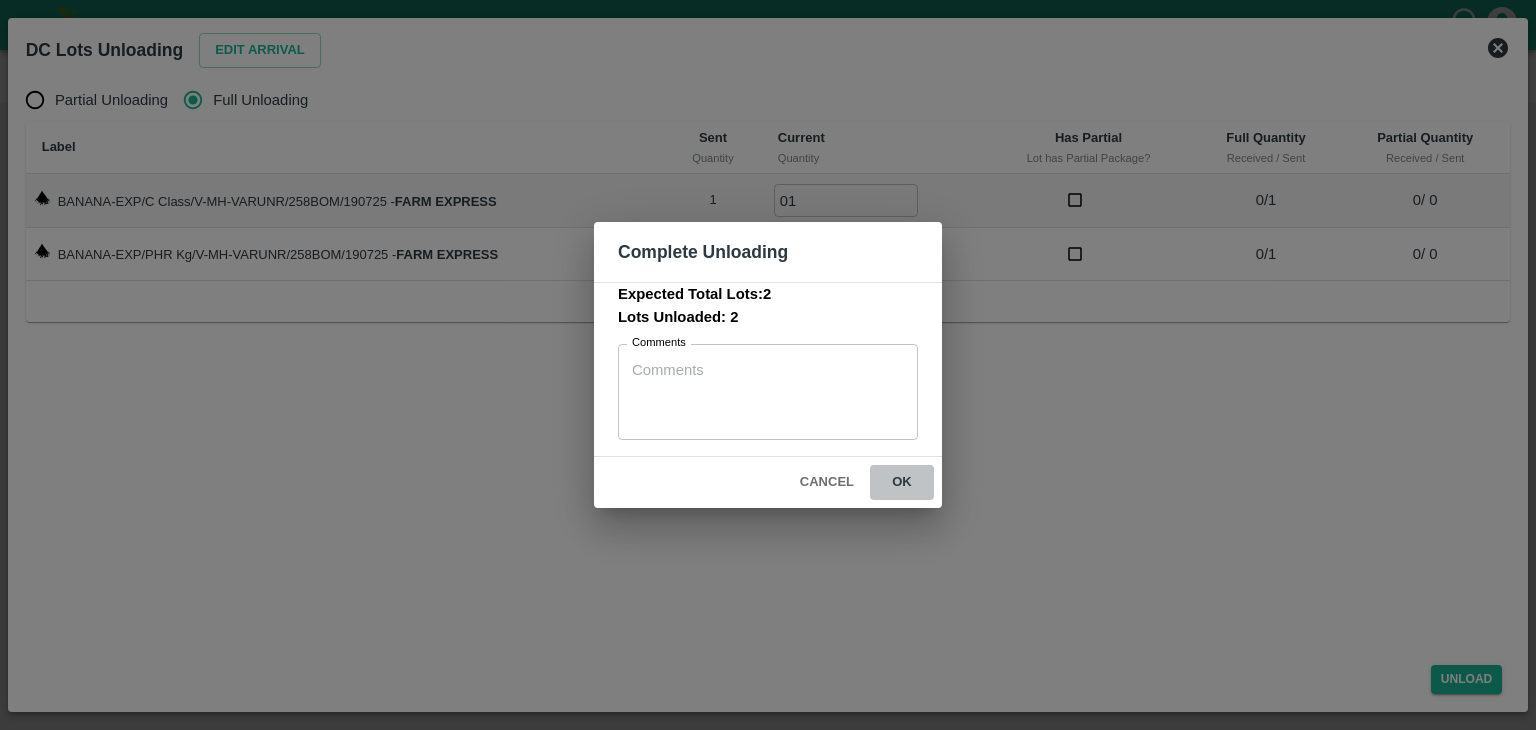 click on "ok" at bounding box center [902, 482] 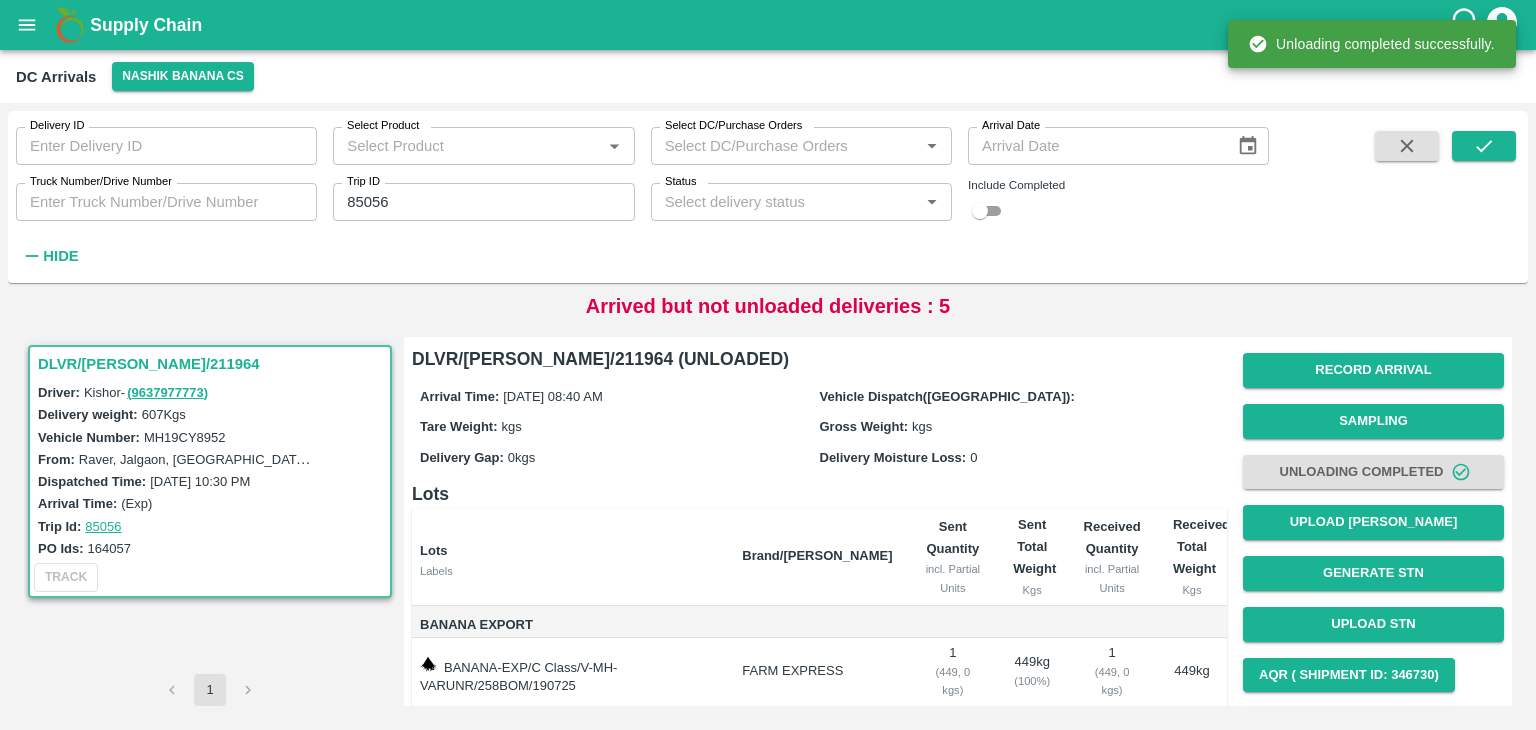scroll, scrollTop: 124, scrollLeft: 0, axis: vertical 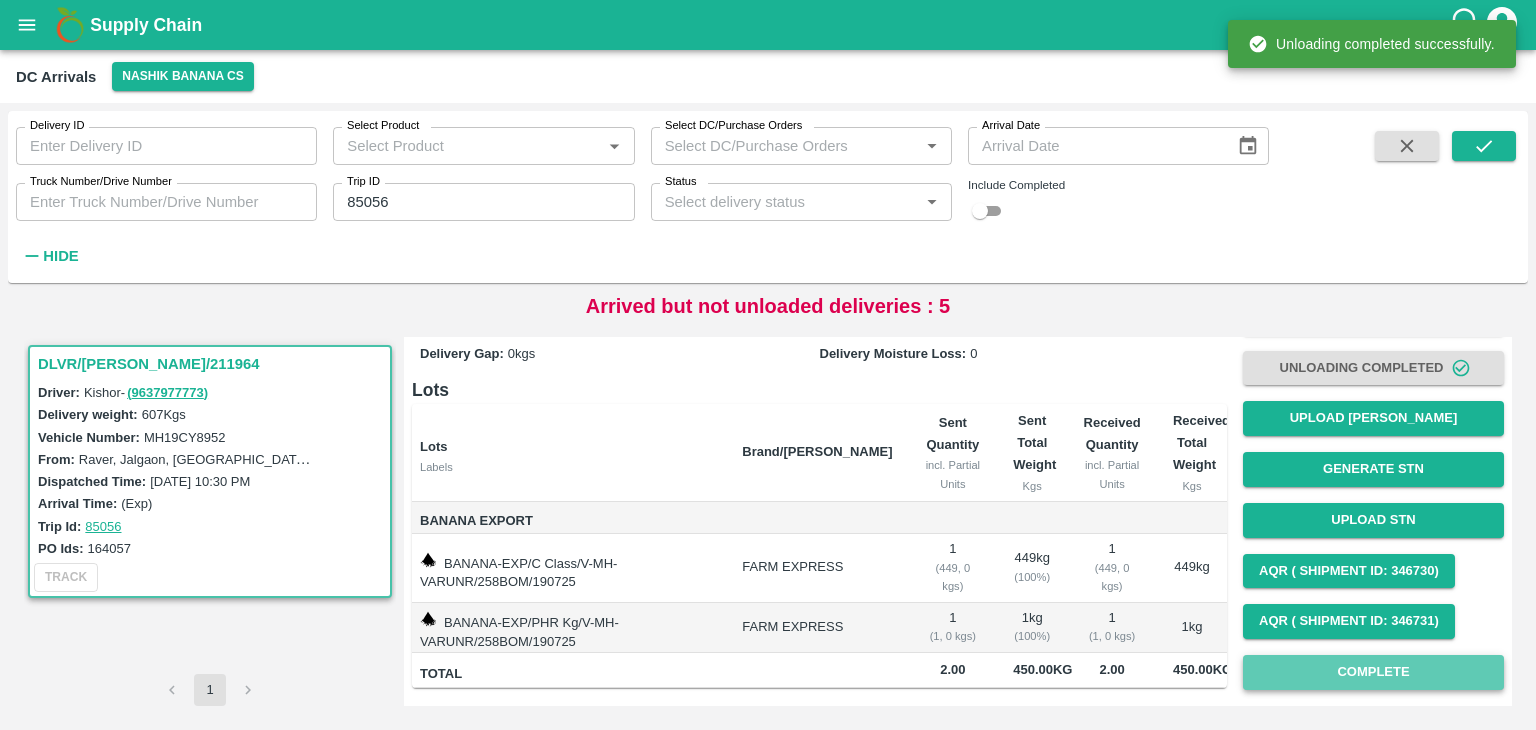 click on "Complete" at bounding box center (1373, 672) 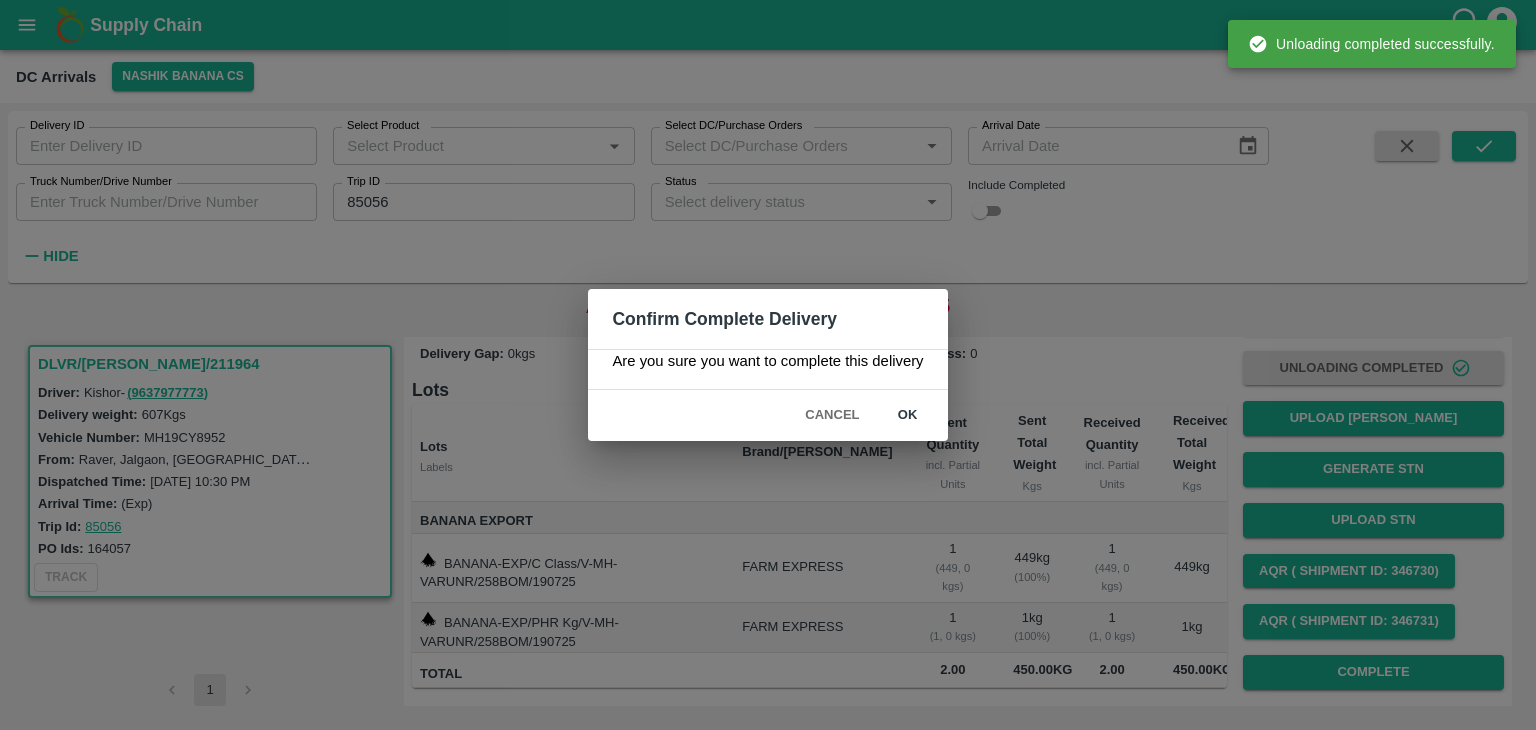 click on "ok" at bounding box center [908, 415] 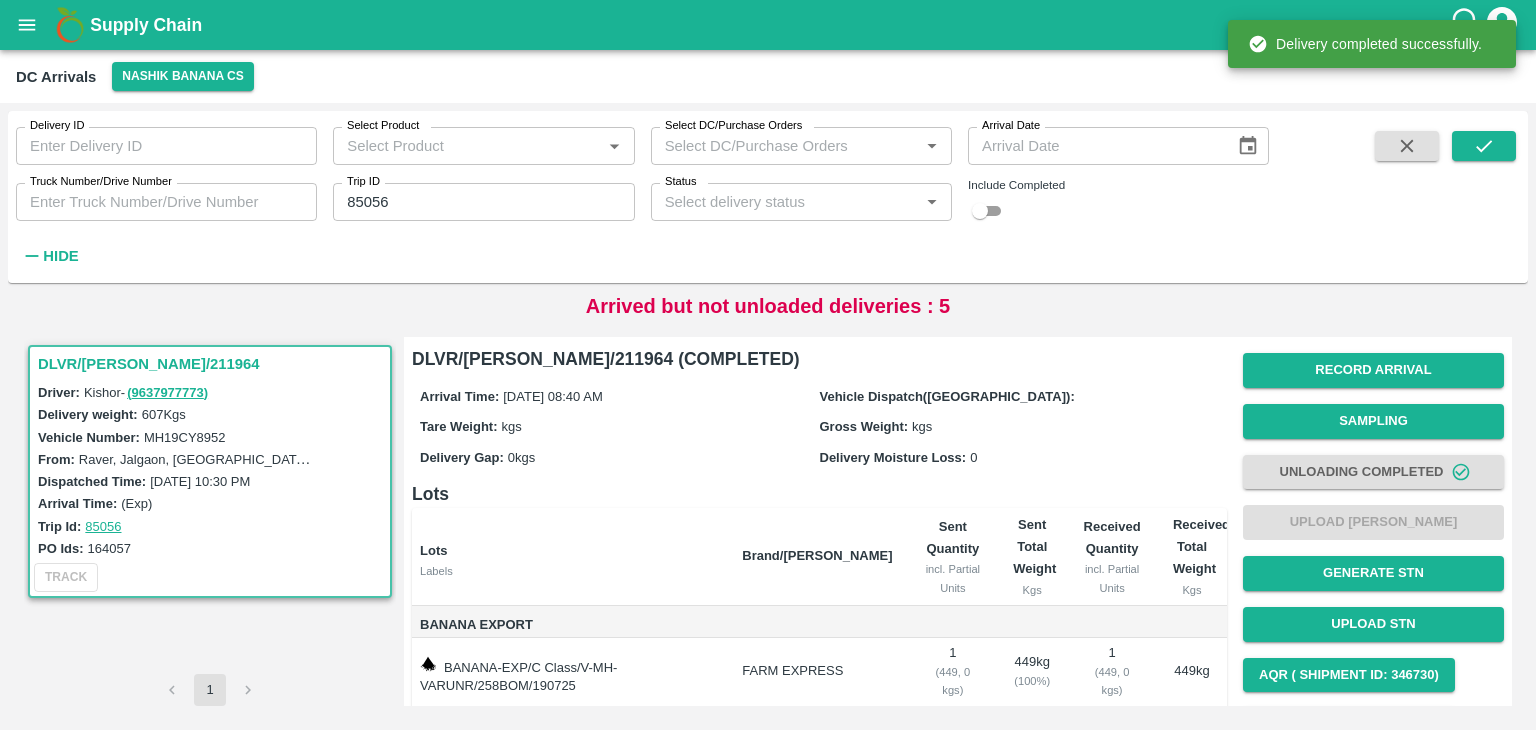 scroll, scrollTop: 124, scrollLeft: 0, axis: vertical 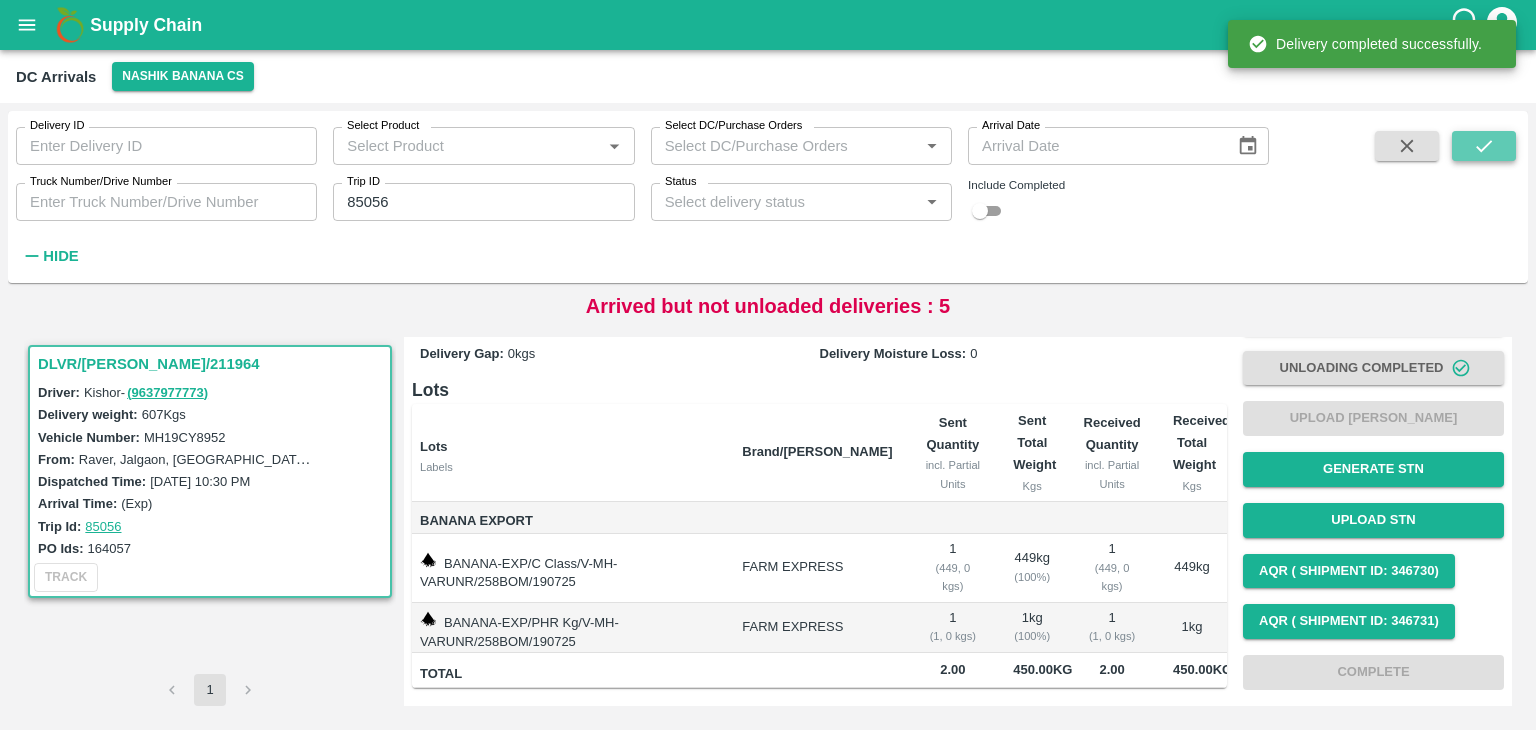 click at bounding box center (1484, 146) 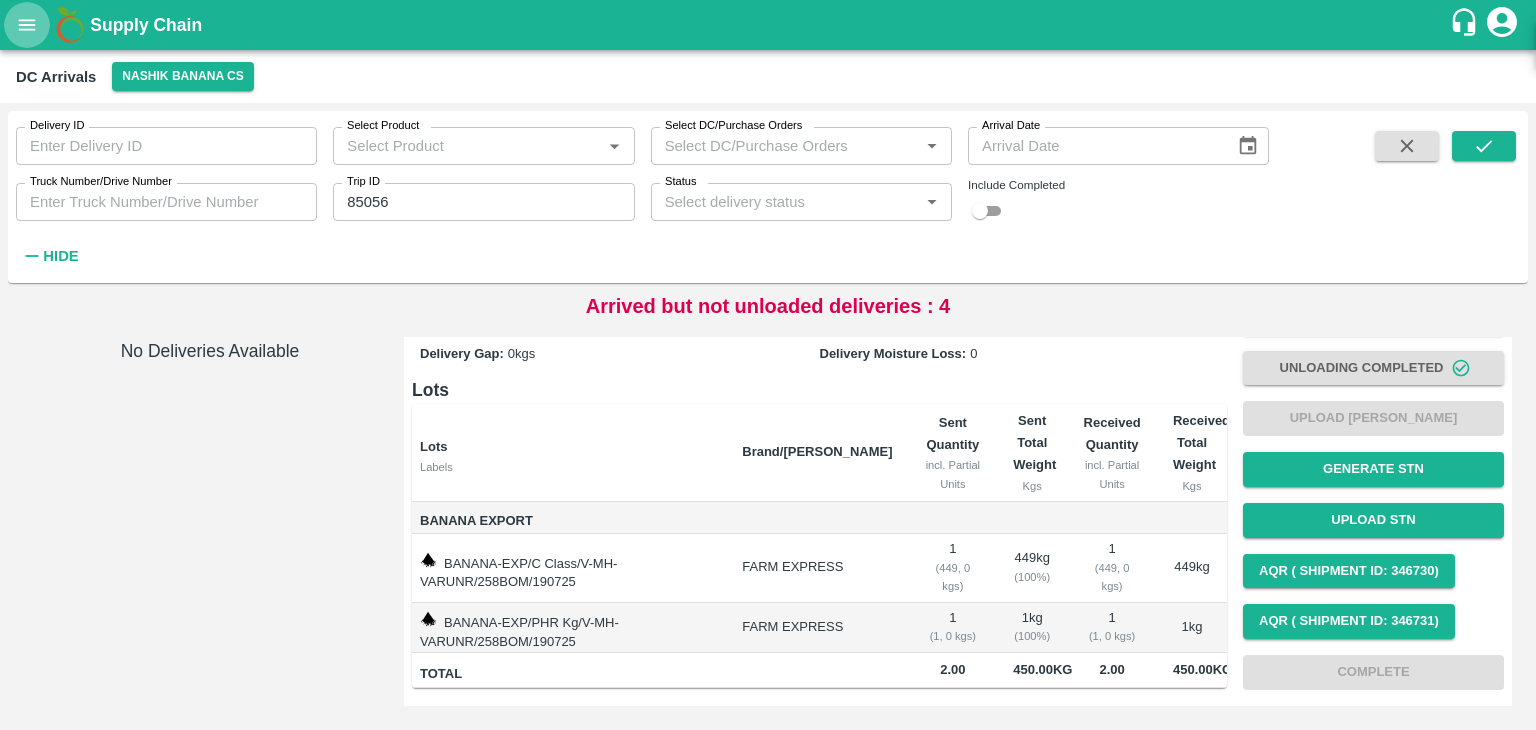 click 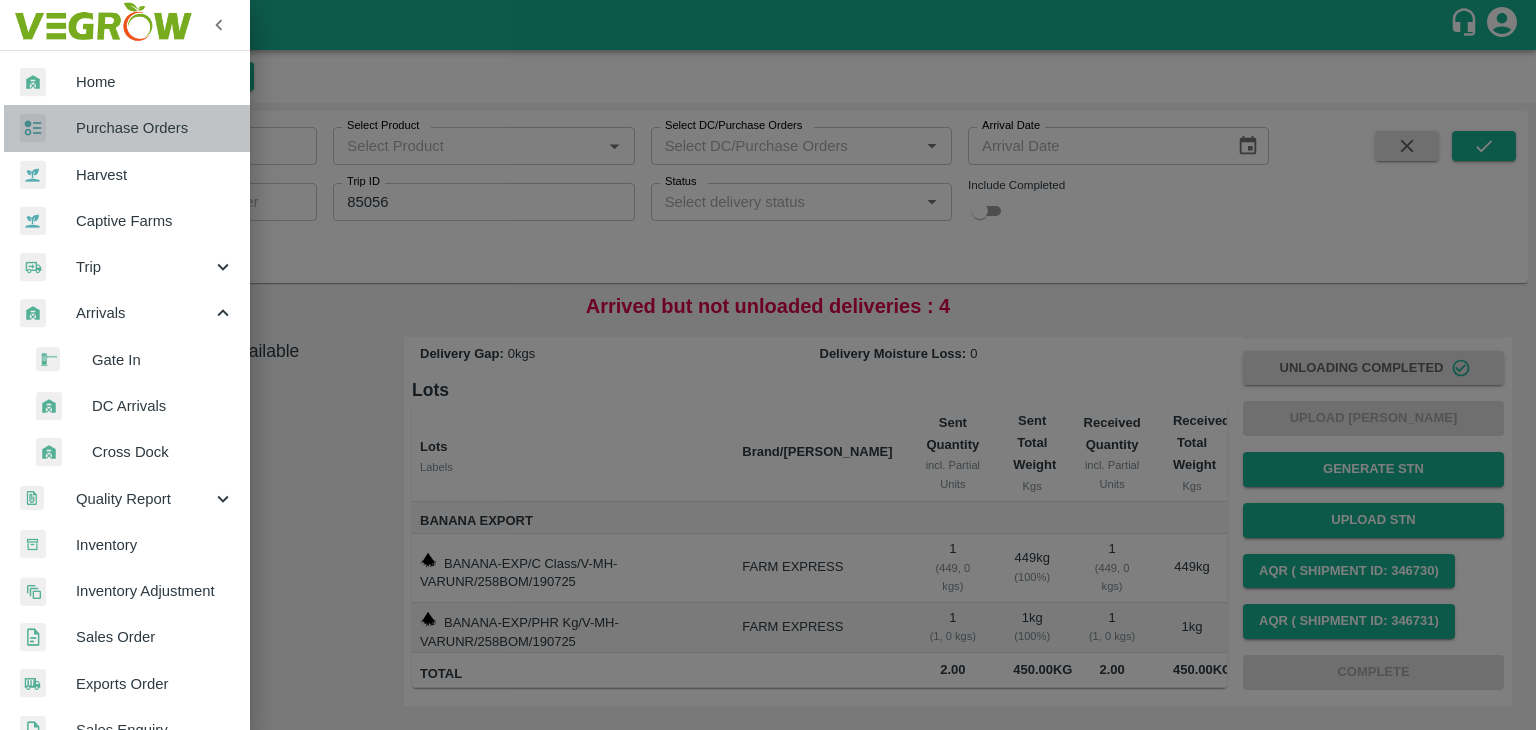 click on "Purchase Orders" at bounding box center [155, 128] 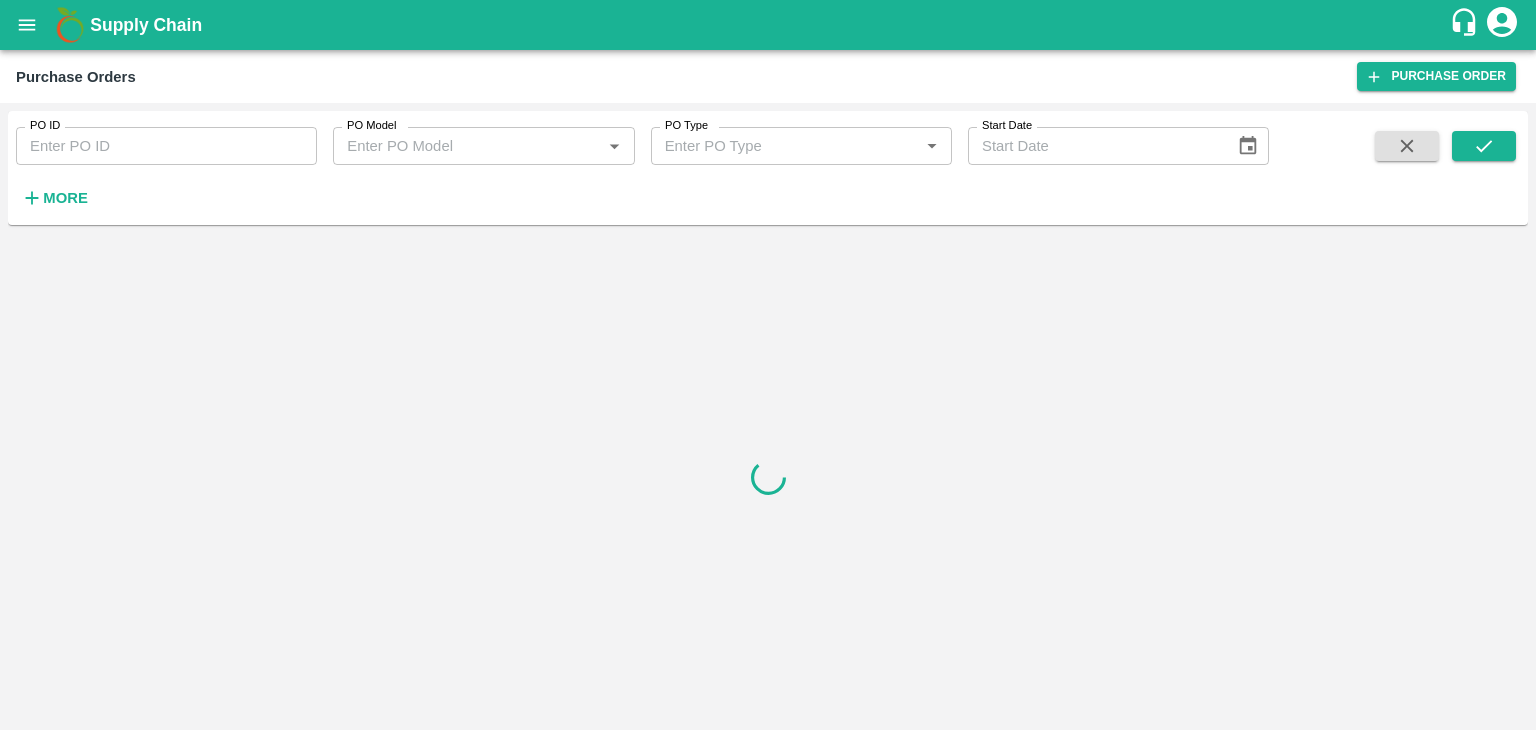 drag, startPoint x: 2, startPoint y: 23, endPoint x: 25, endPoint y: 22, distance: 23.021729 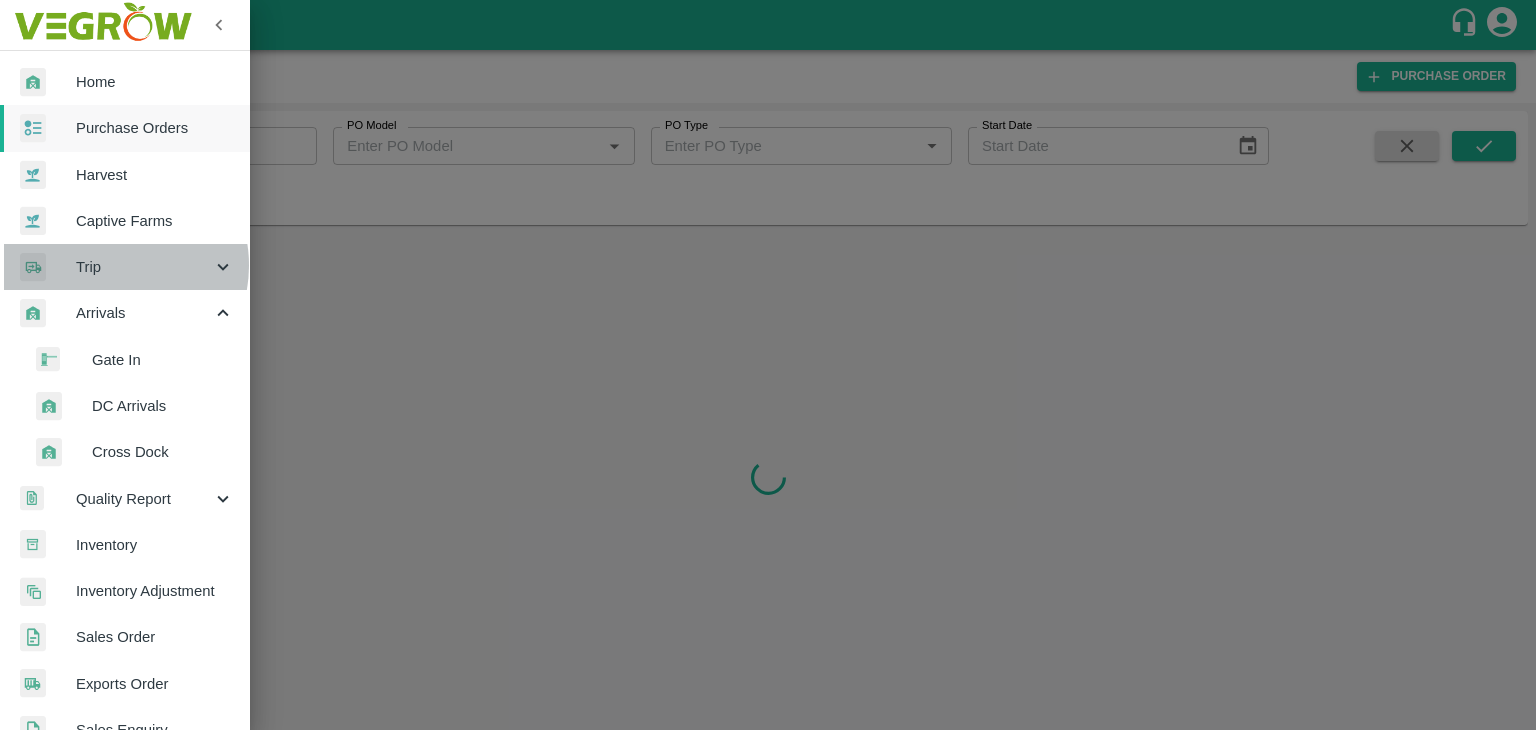 click on "Trip" at bounding box center (144, 267) 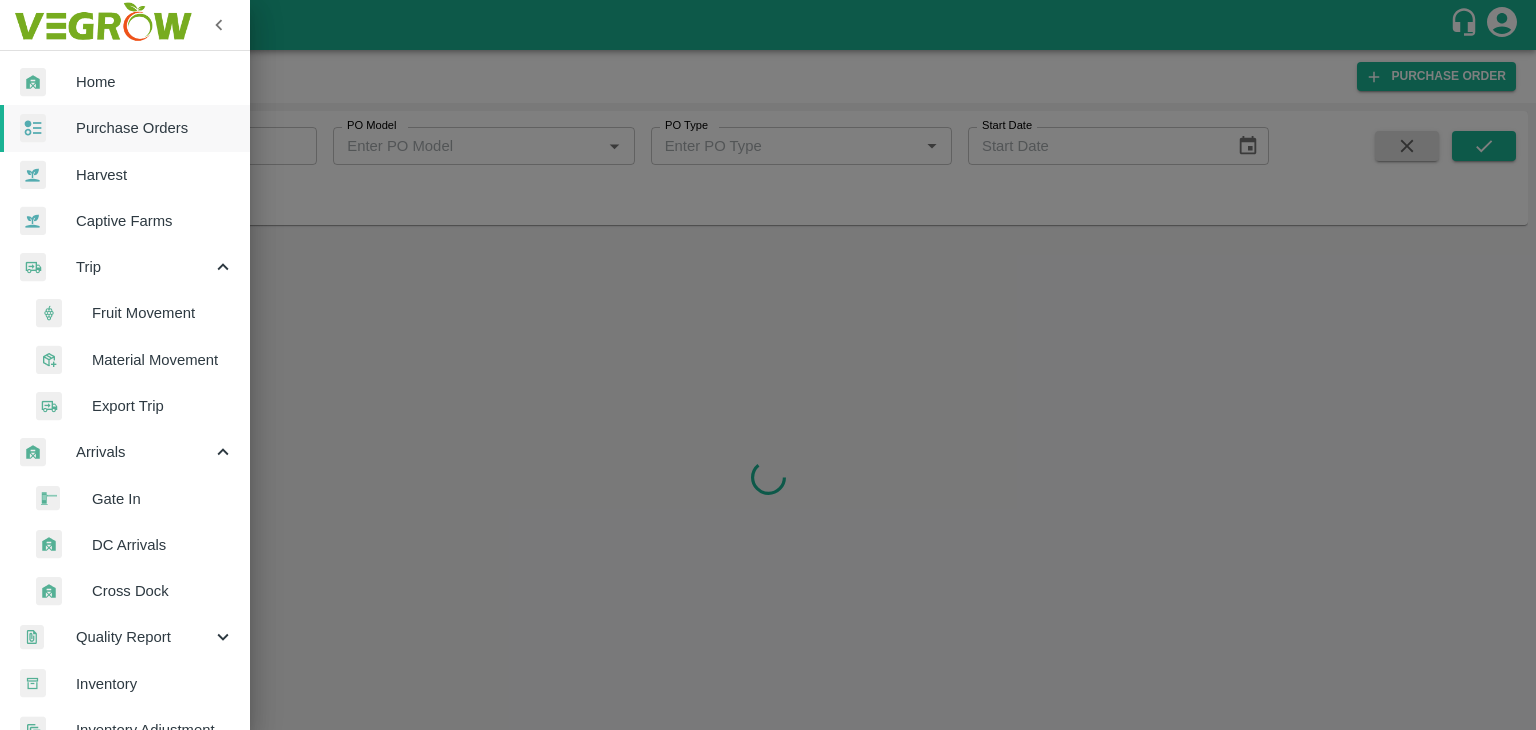 click on "Fruit Movement" at bounding box center [133, 313] 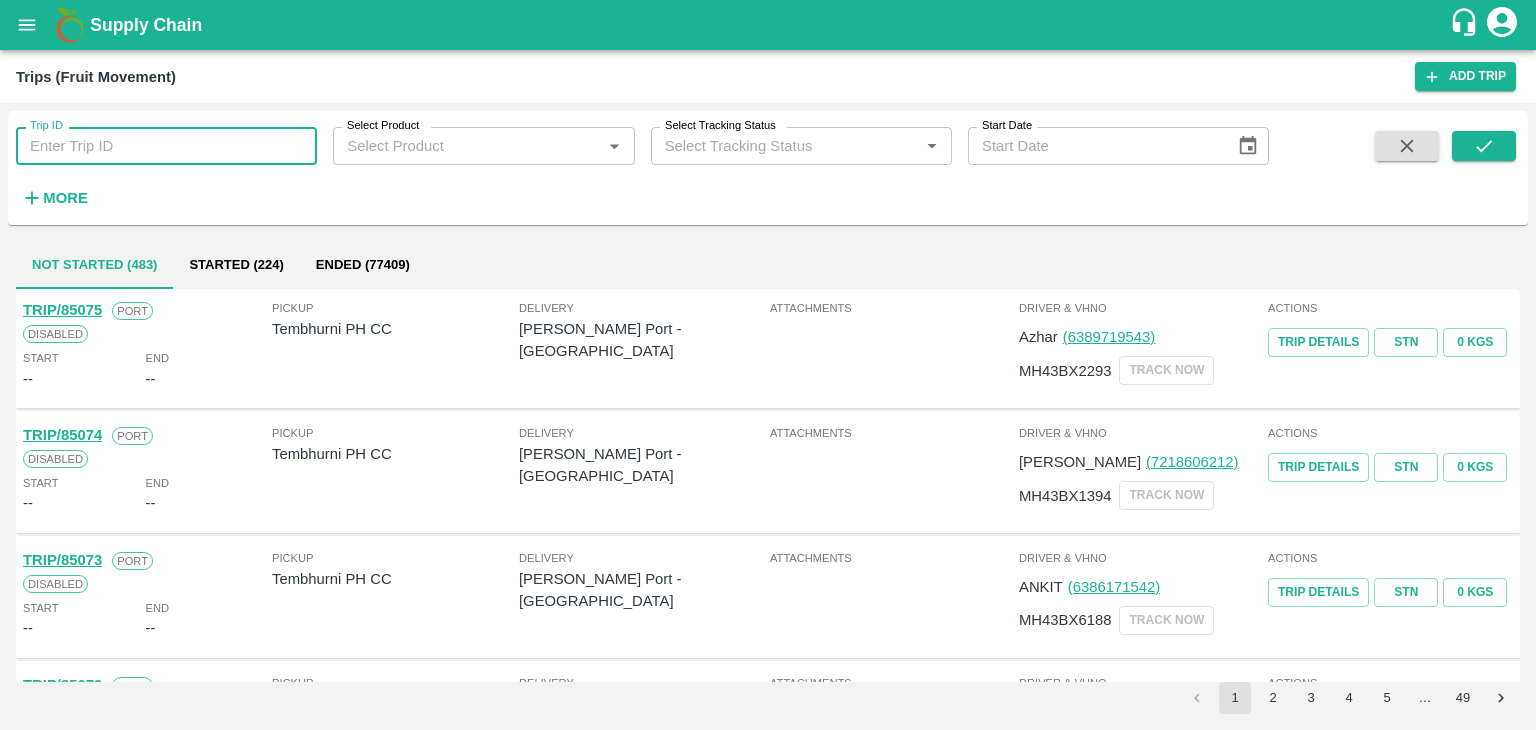 click on "Trip ID" at bounding box center [166, 146] 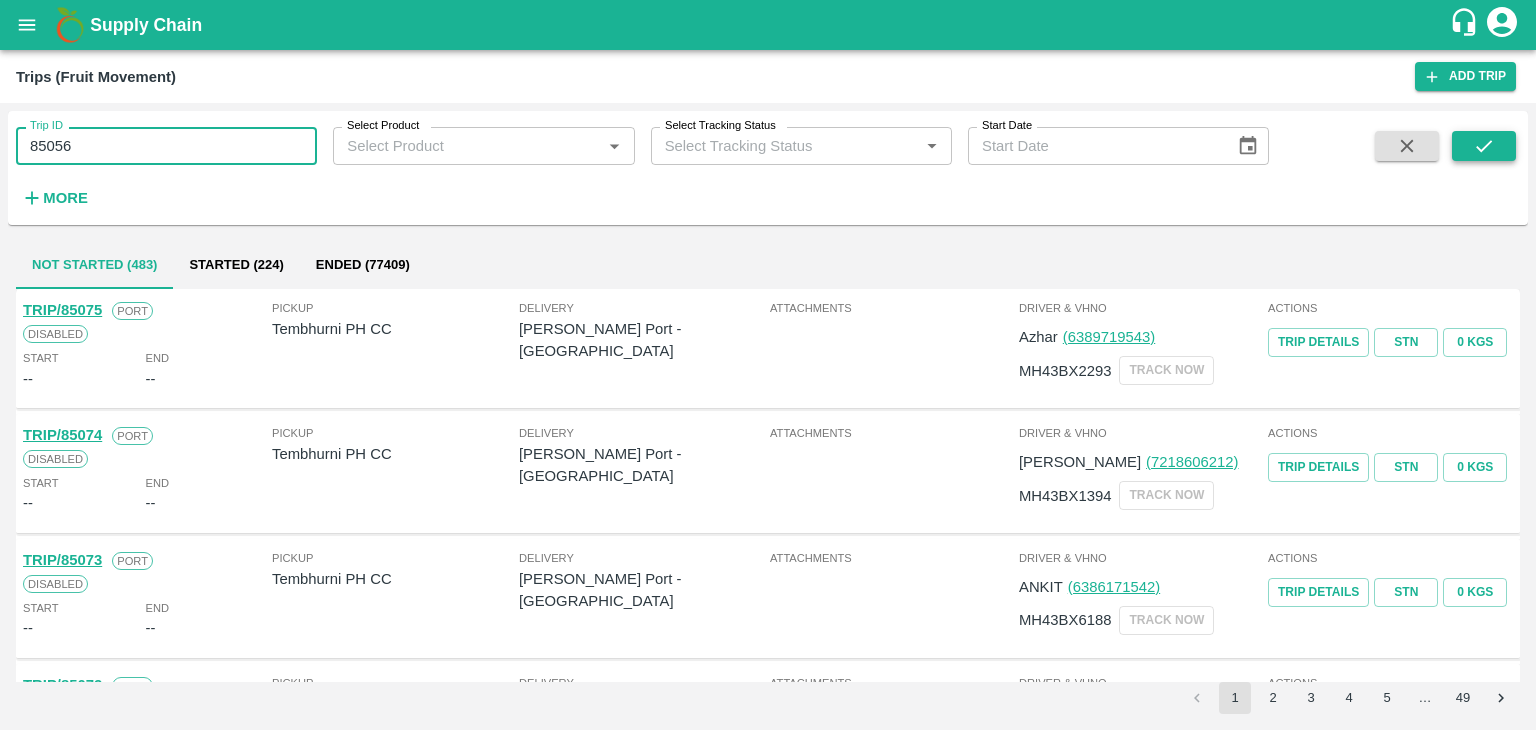 type on "85056" 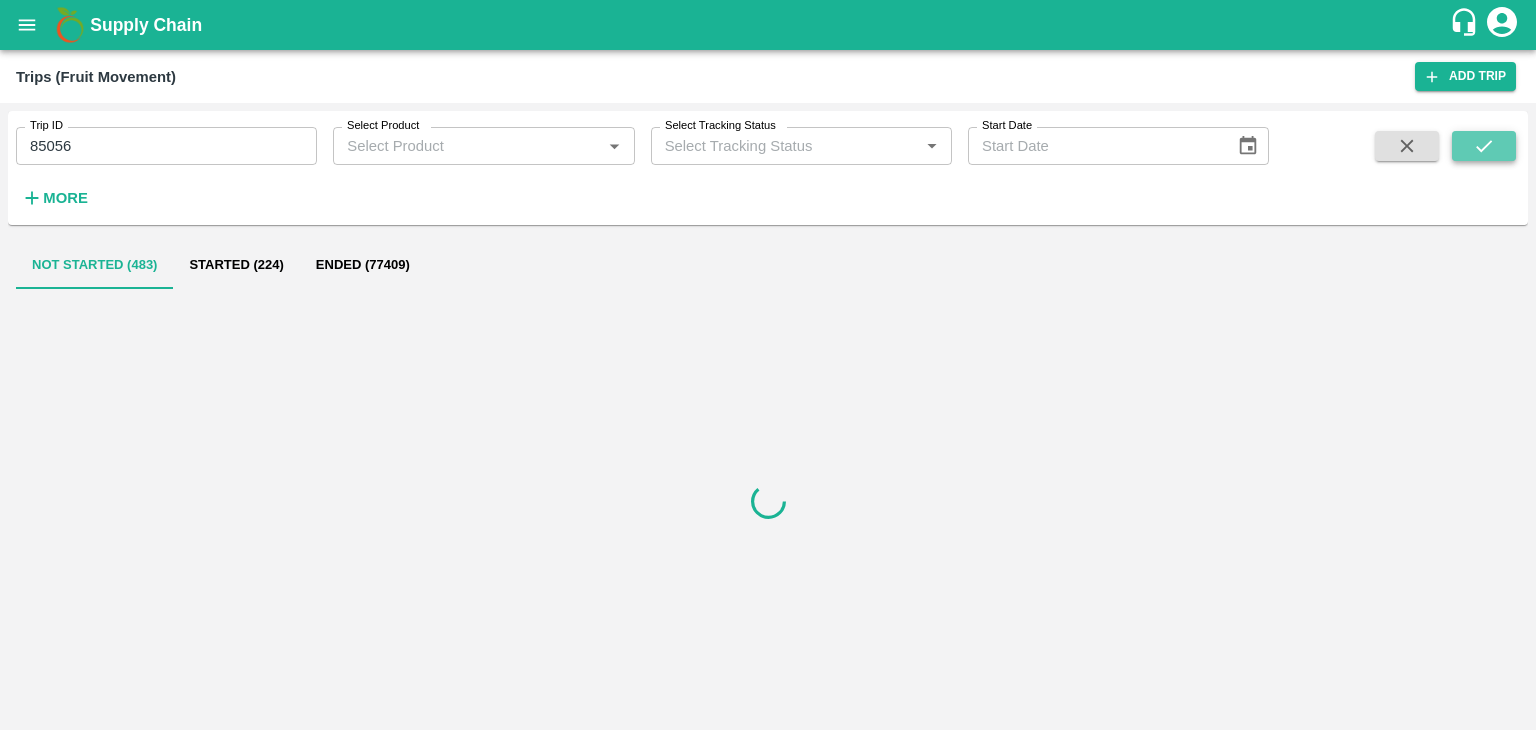 click at bounding box center (1484, 146) 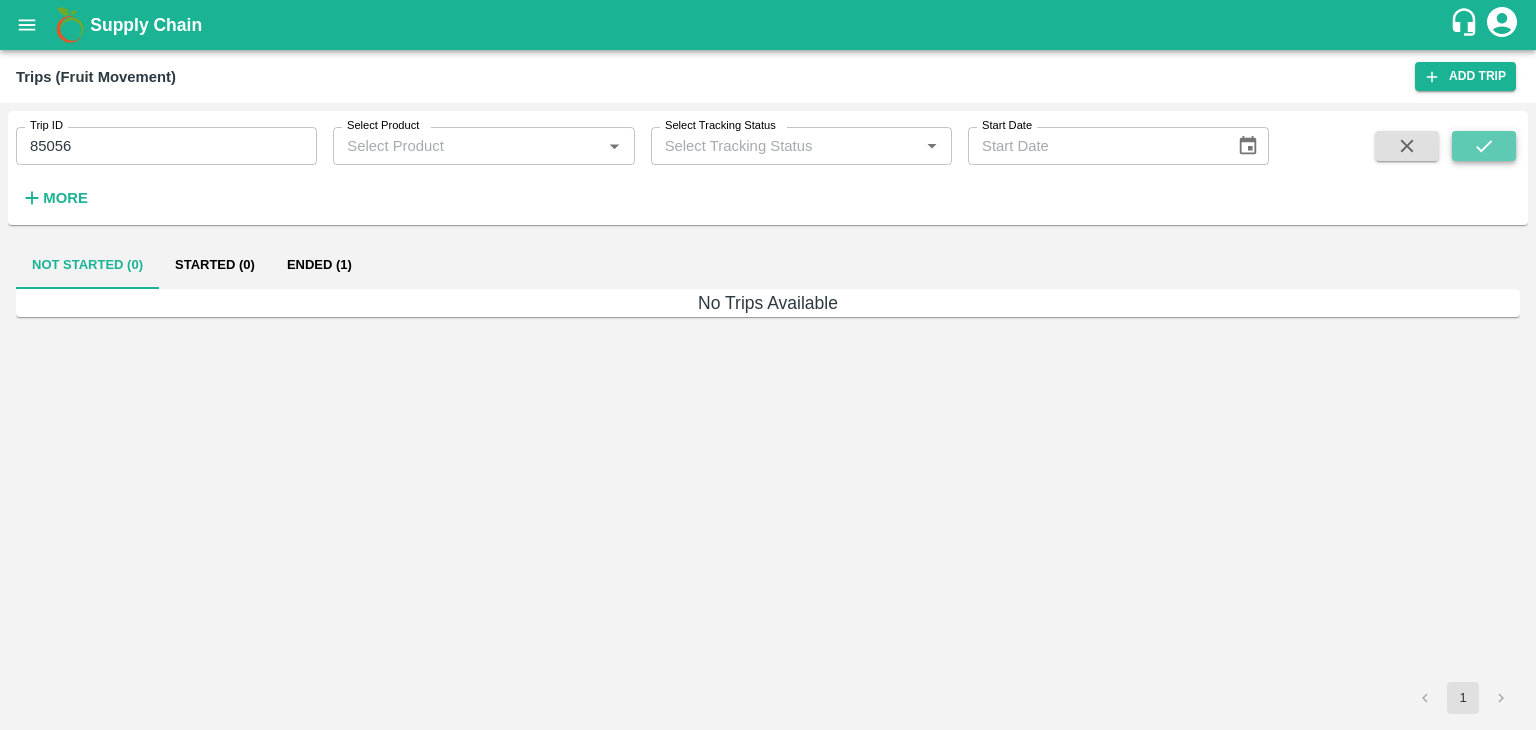 click at bounding box center (1484, 146) 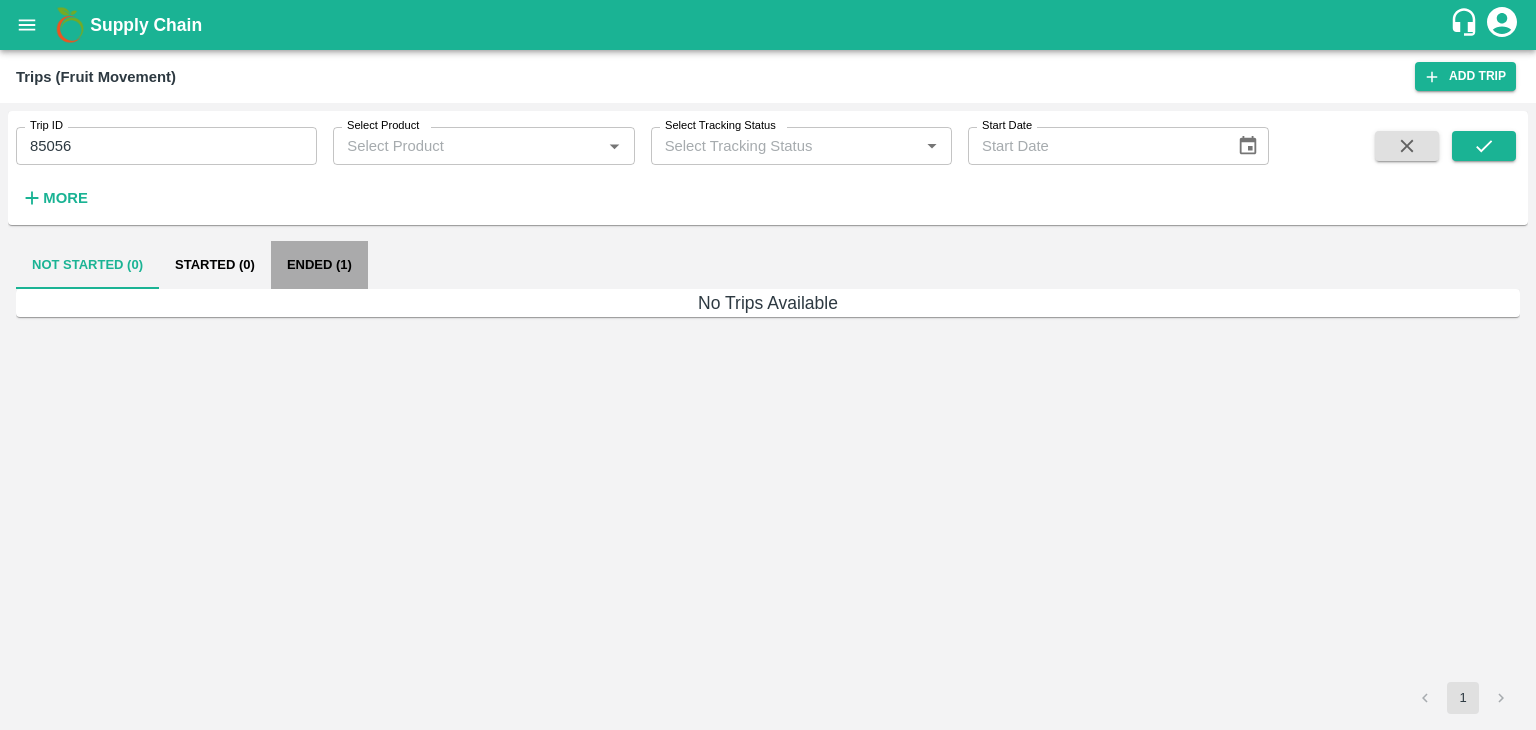 click on "Ended (1)" at bounding box center [319, 265] 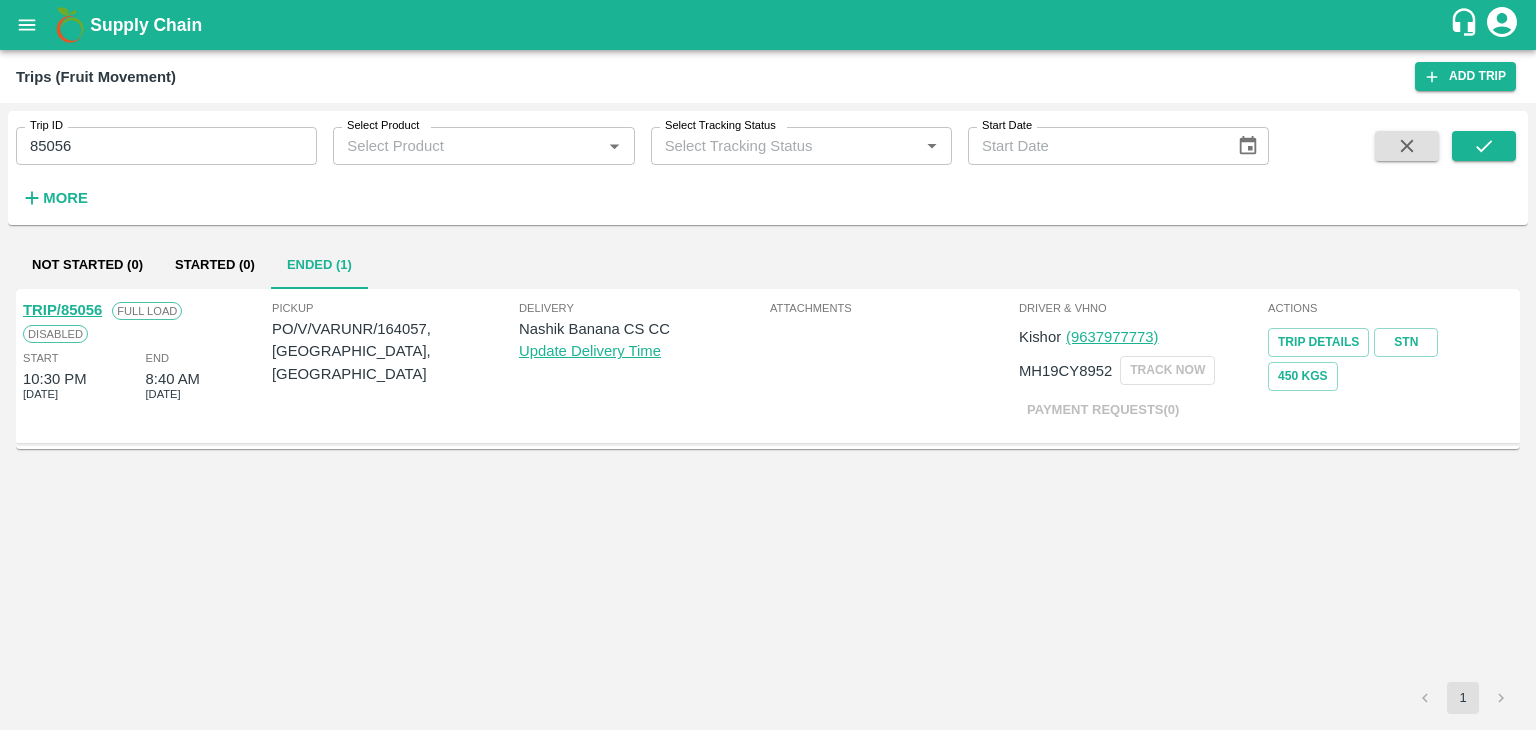 click on "TRIP/85056" at bounding box center (62, 310) 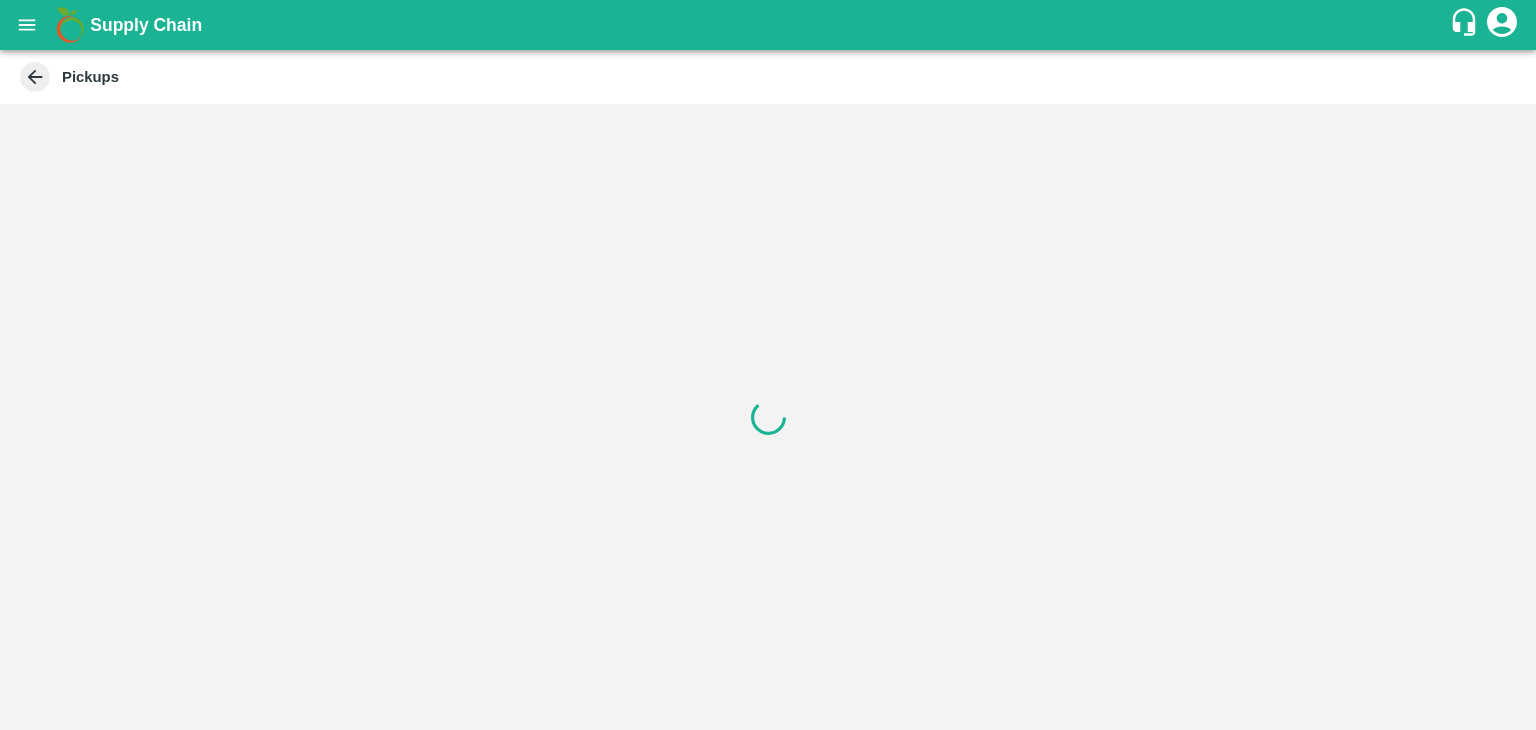 scroll, scrollTop: 0, scrollLeft: 0, axis: both 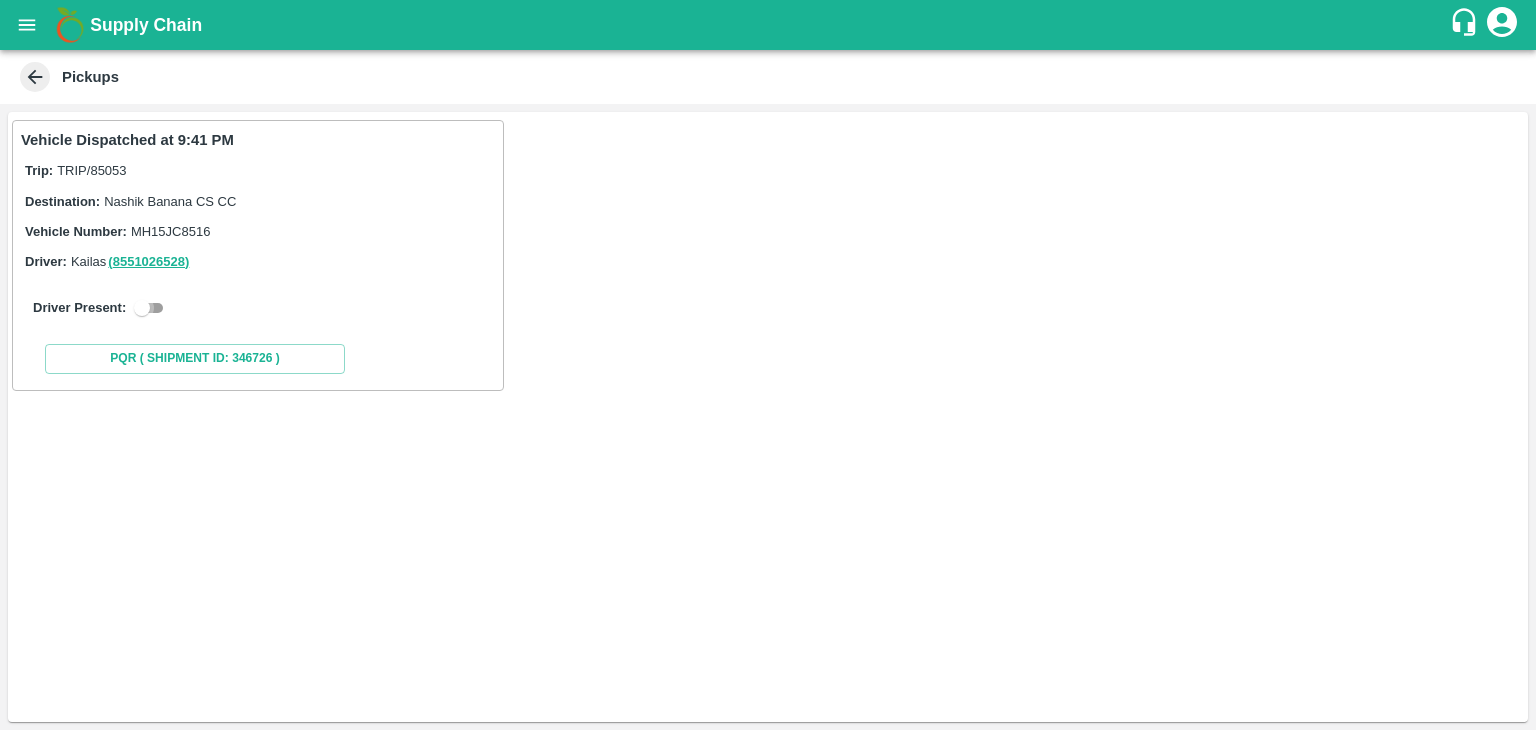 click at bounding box center (142, 308) 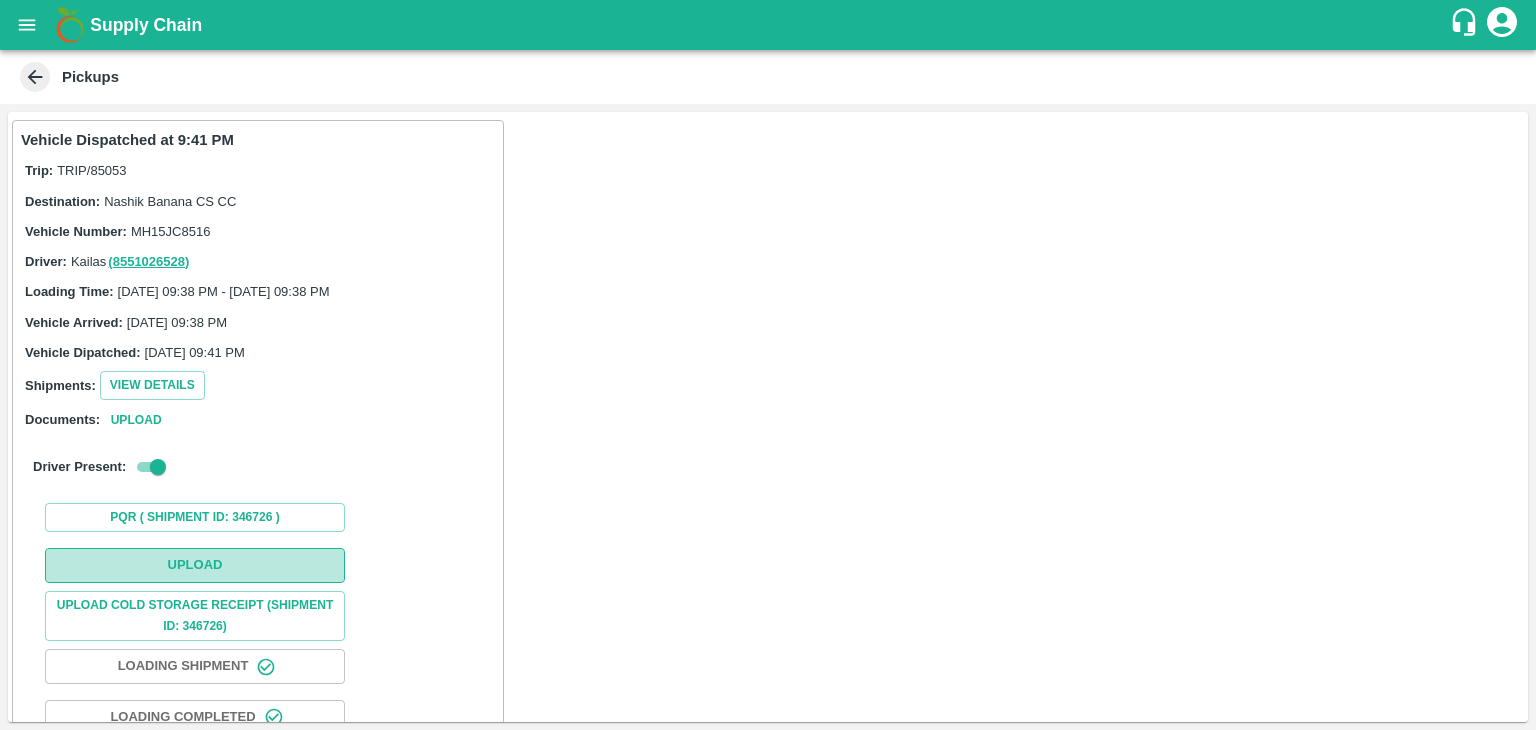 click on "Upload" at bounding box center (195, 565) 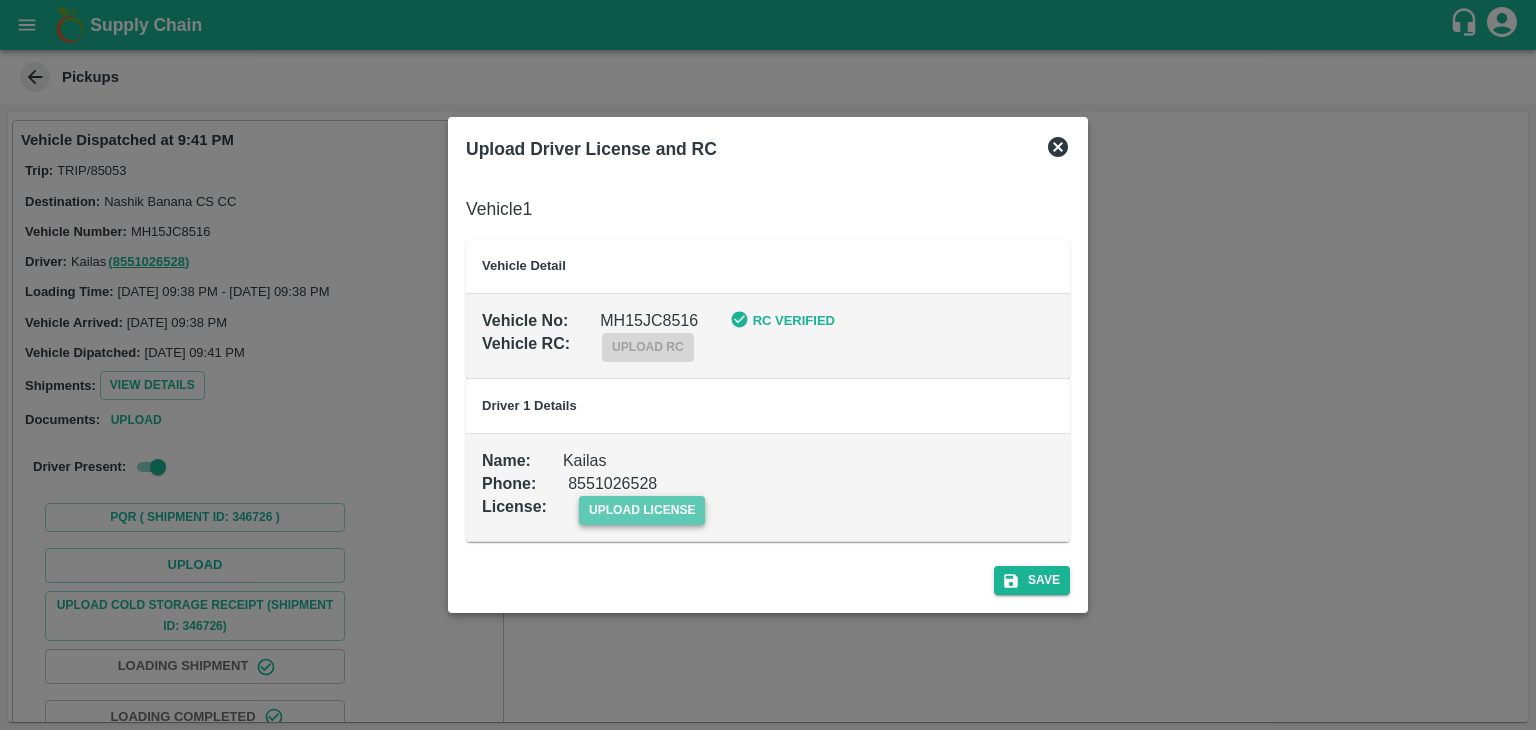 click on "upload license" at bounding box center [642, 510] 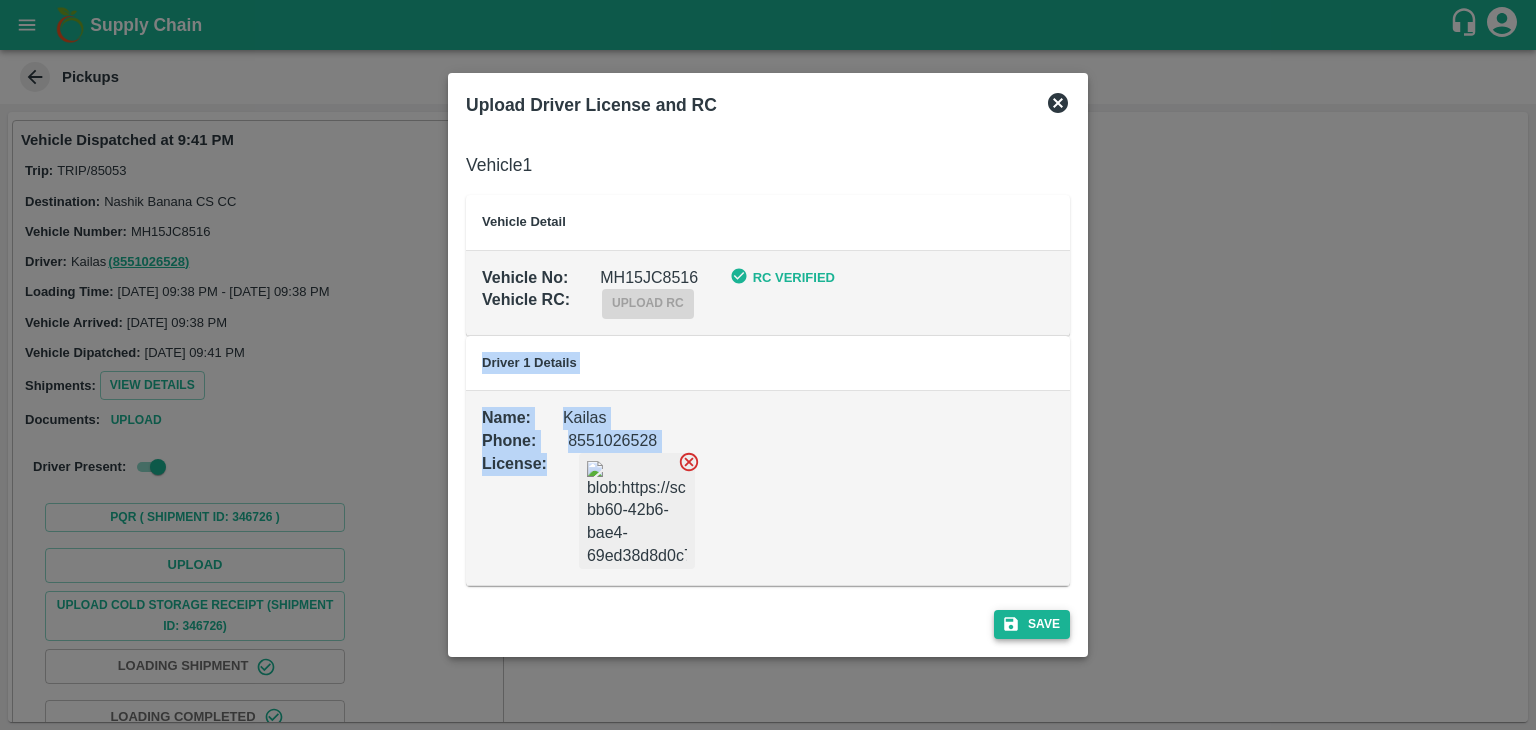 drag, startPoint x: 601, startPoint y: 509, endPoint x: 1031, endPoint y: 609, distance: 441.4748 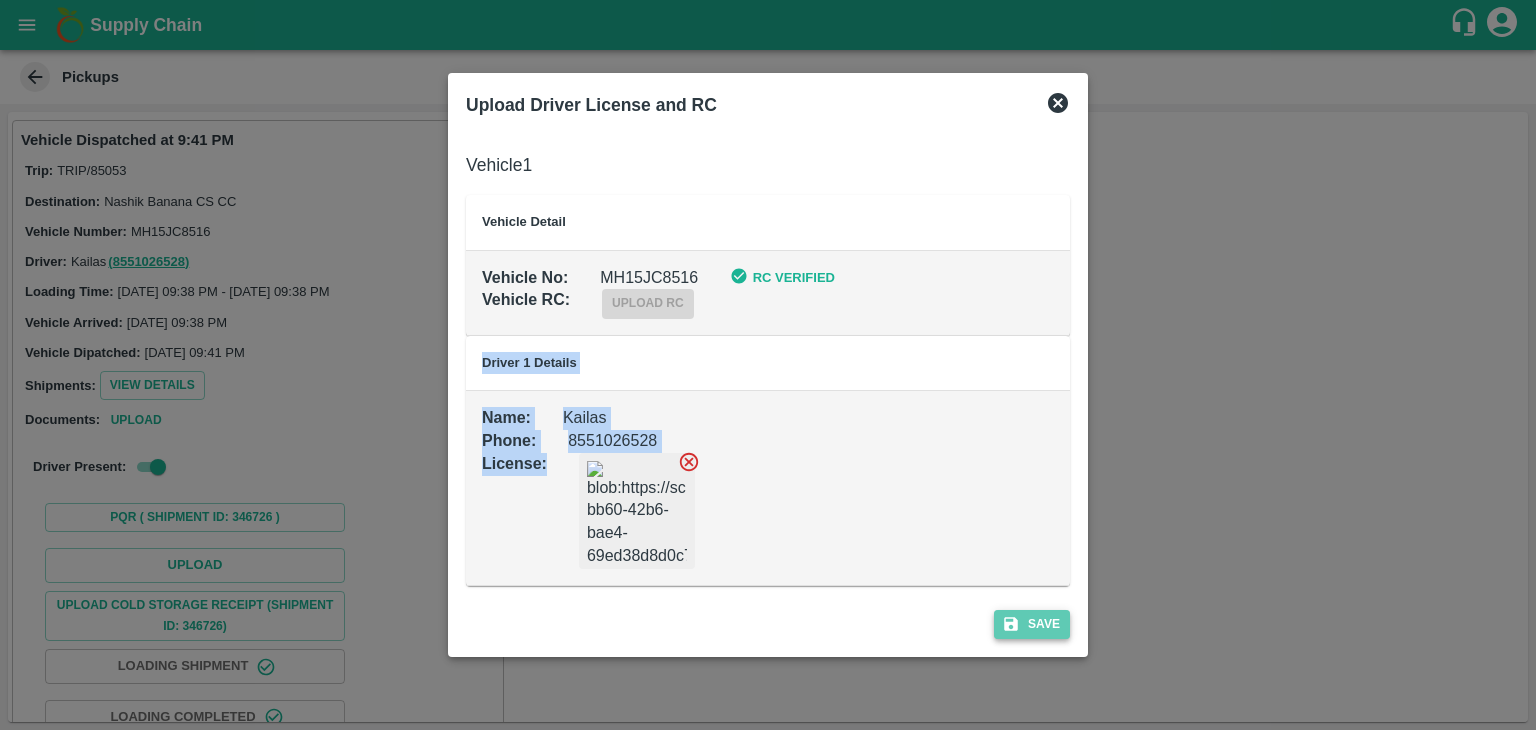 click on "Save" at bounding box center [1032, 624] 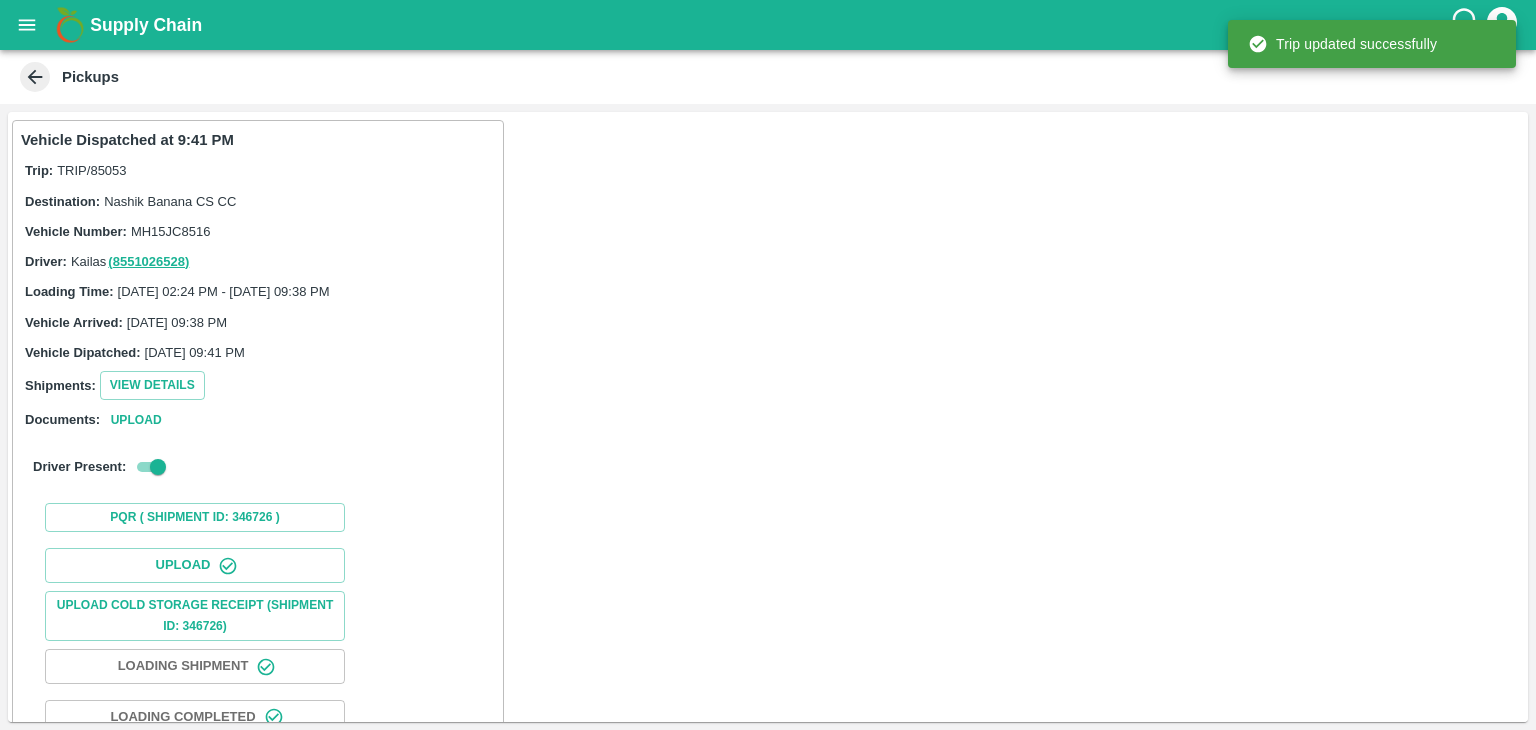 scroll, scrollTop: 209, scrollLeft: 0, axis: vertical 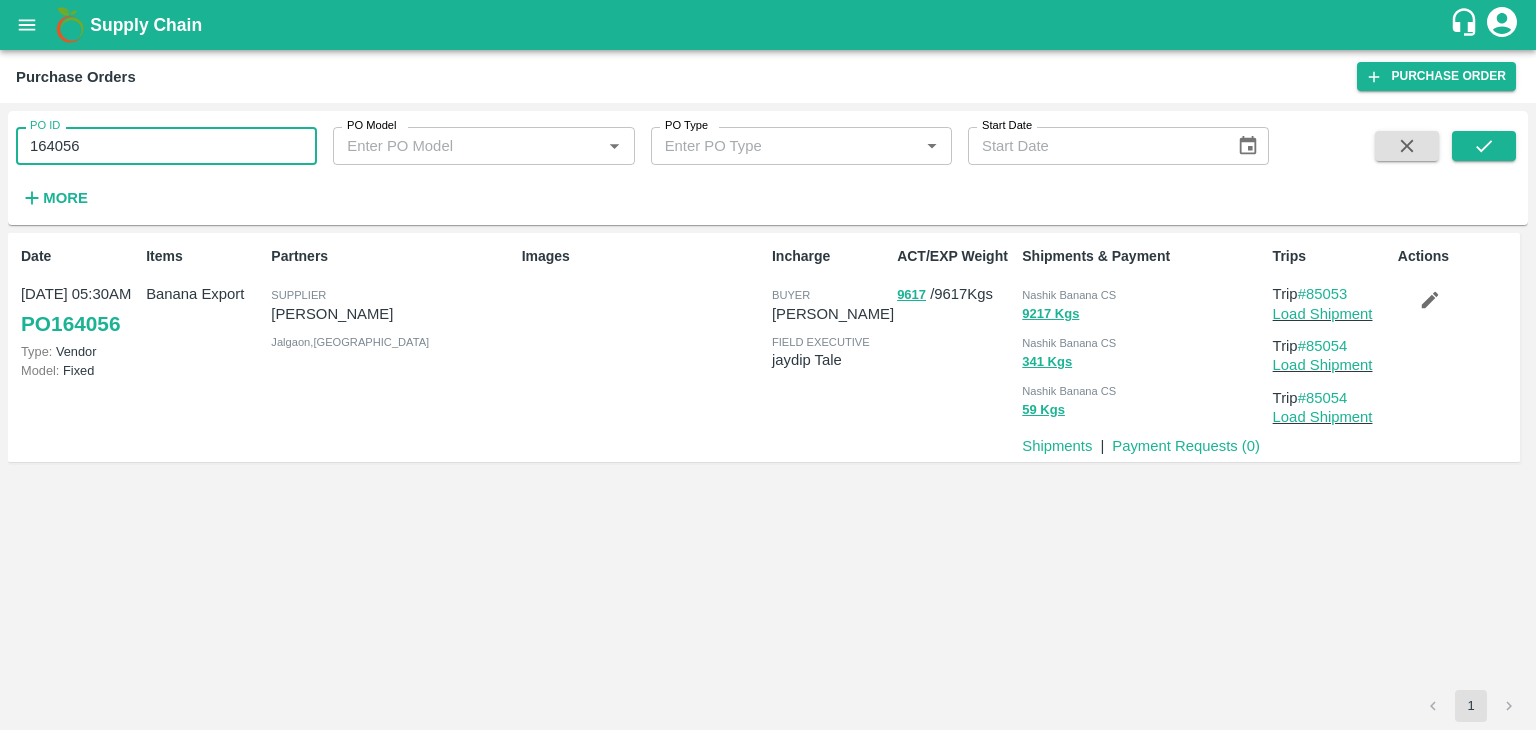 click on "164056" at bounding box center (166, 146) 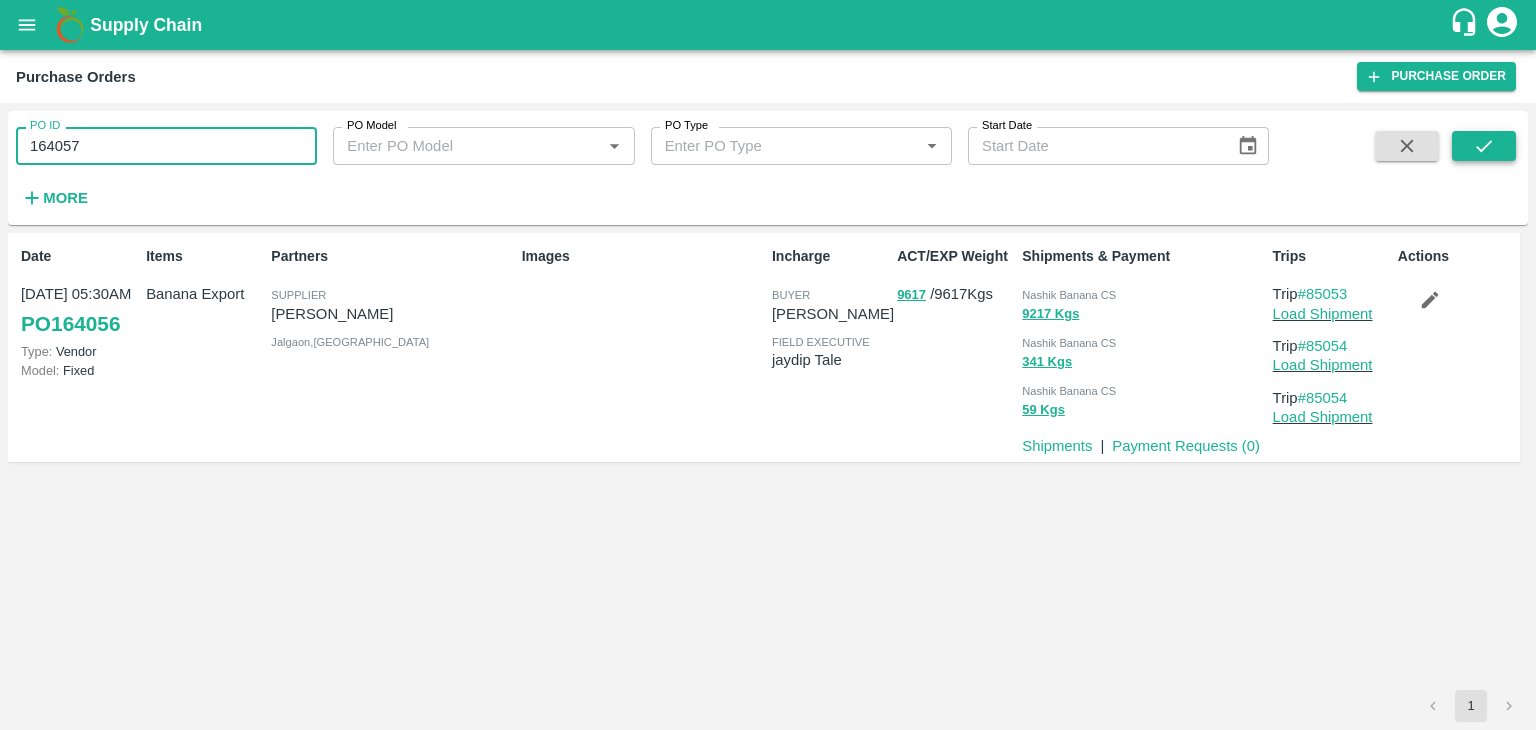 type on "164057" 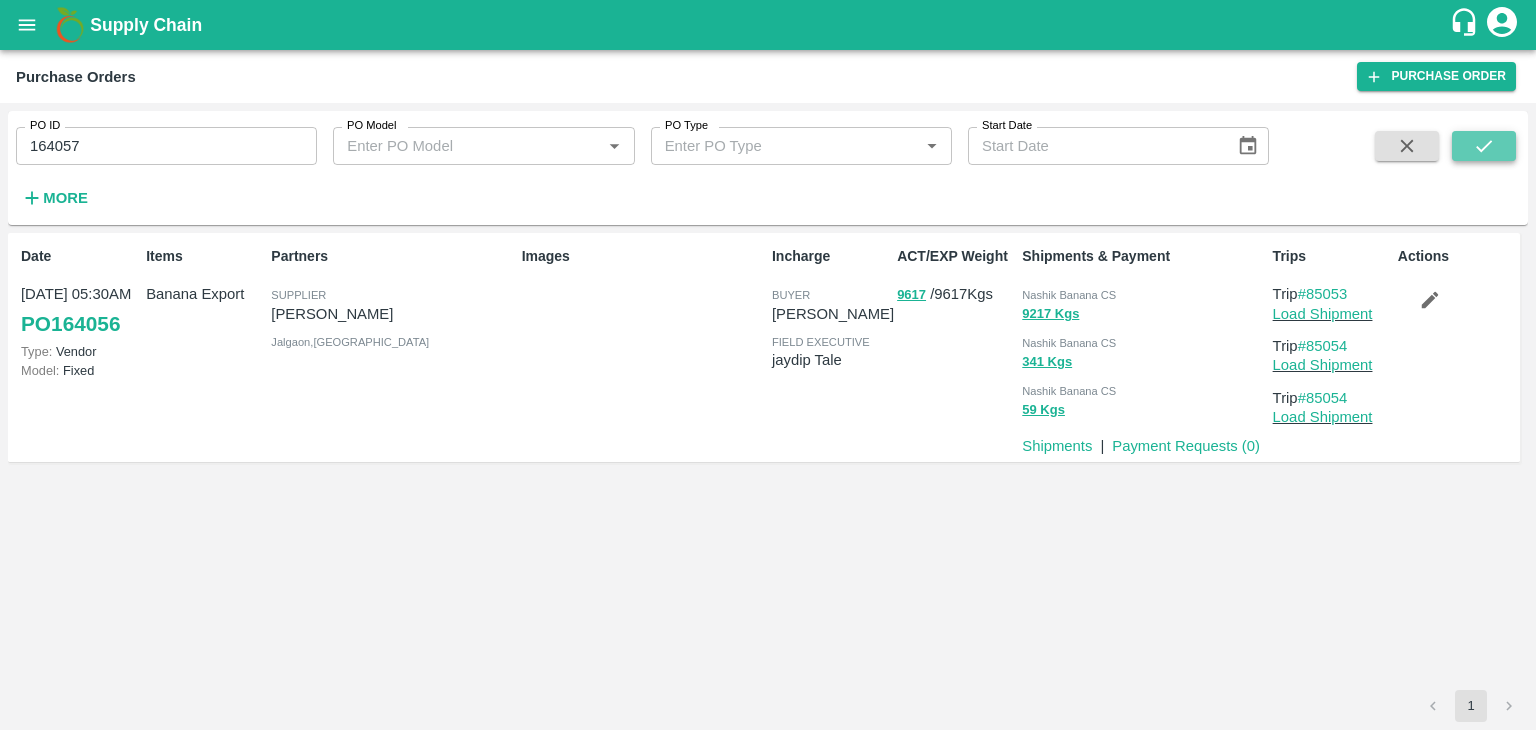 click 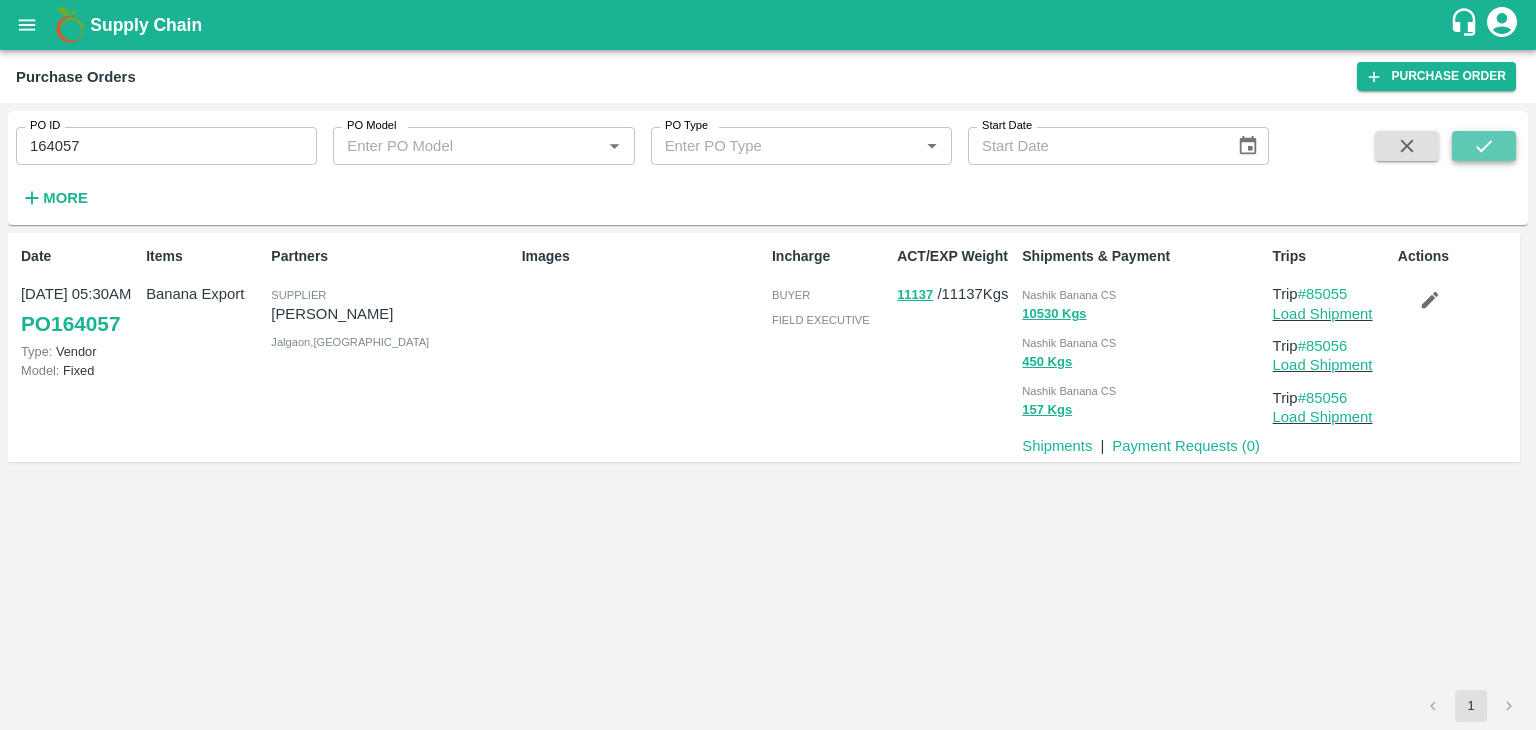 click 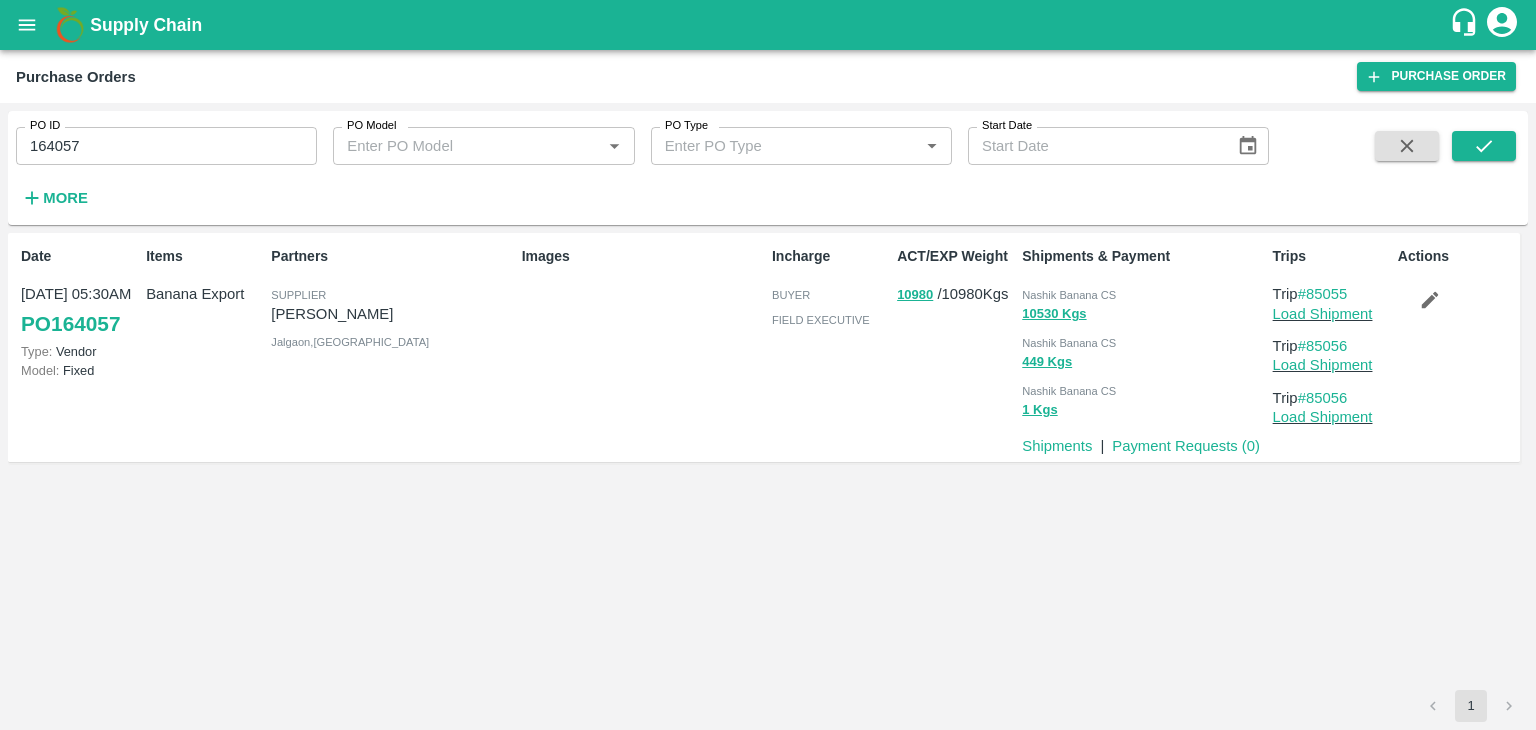 click on "Trips Trip  #85055     Load Shipment Trip  #85056     Load Shipment Trip  #85056     Load Shipment" at bounding box center [1327, 347] 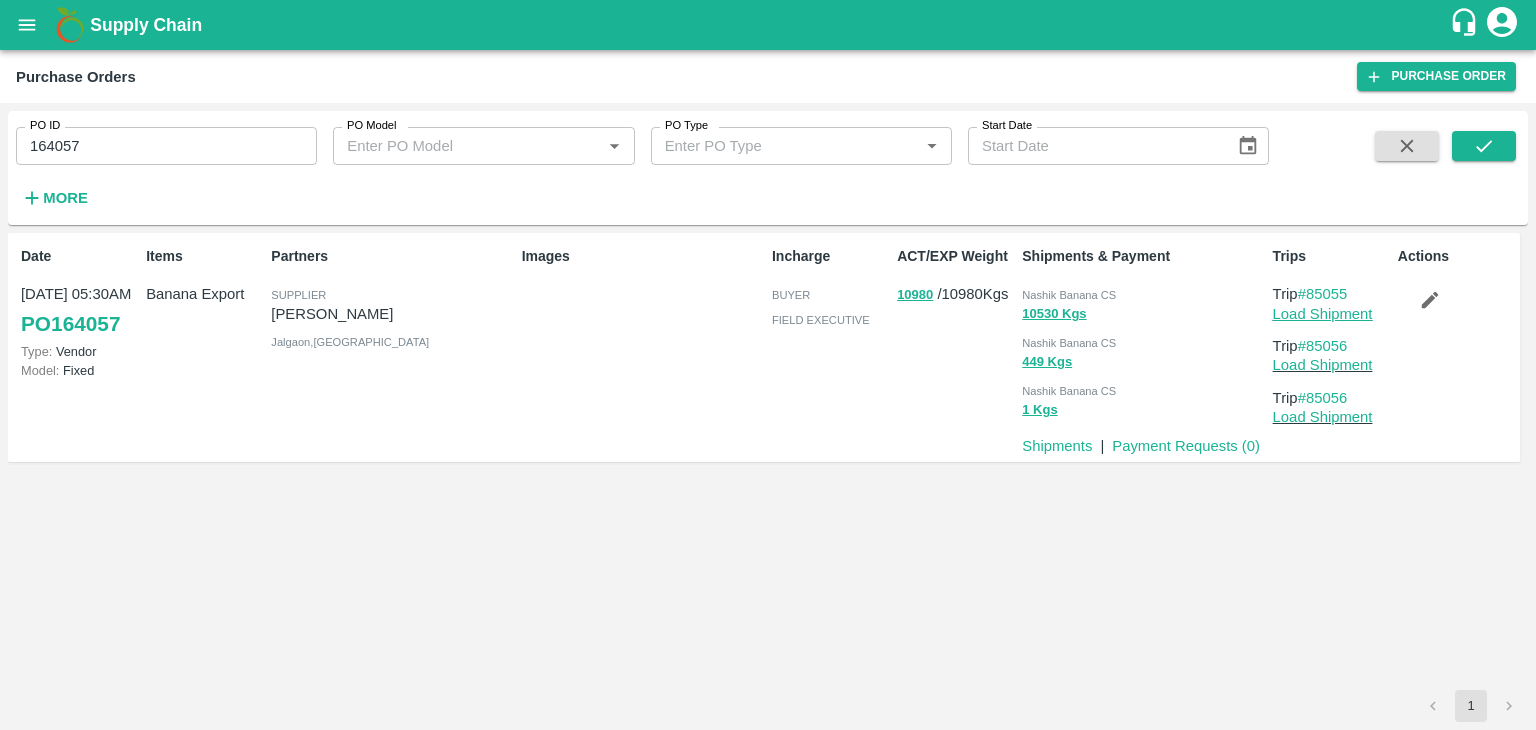 click on "Load Shipment" at bounding box center [1323, 314] 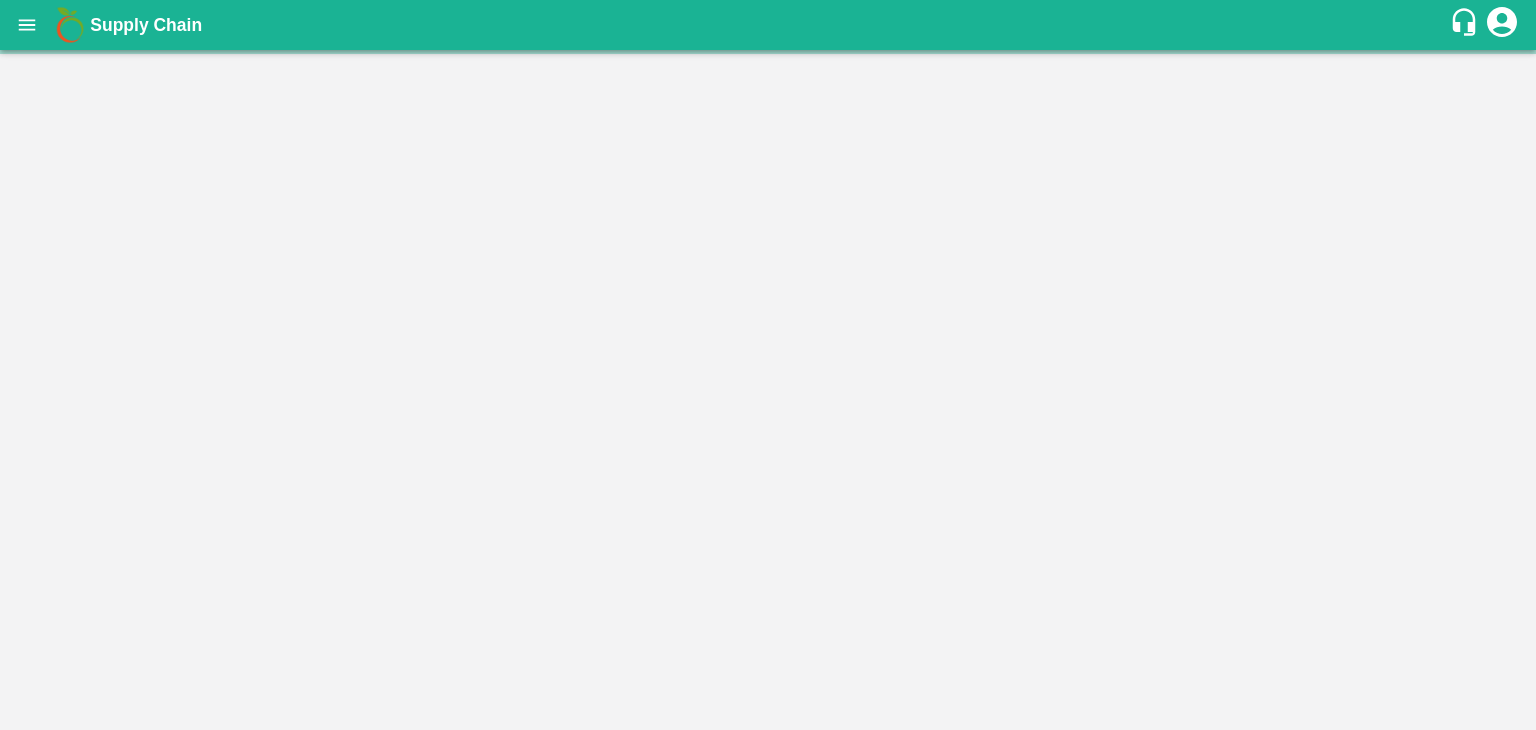 scroll, scrollTop: 0, scrollLeft: 0, axis: both 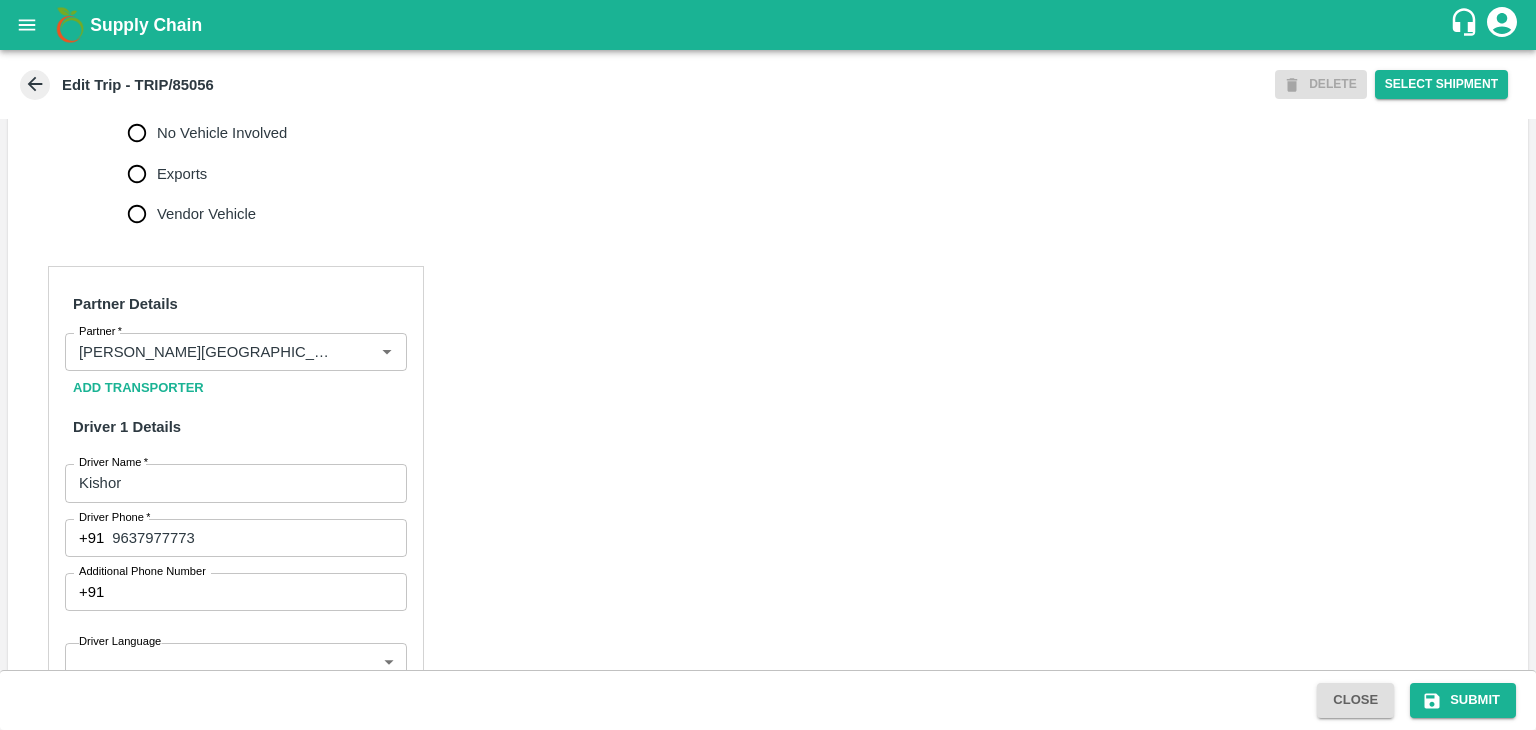 click on "No Vehicle Involved" at bounding box center (222, 133) 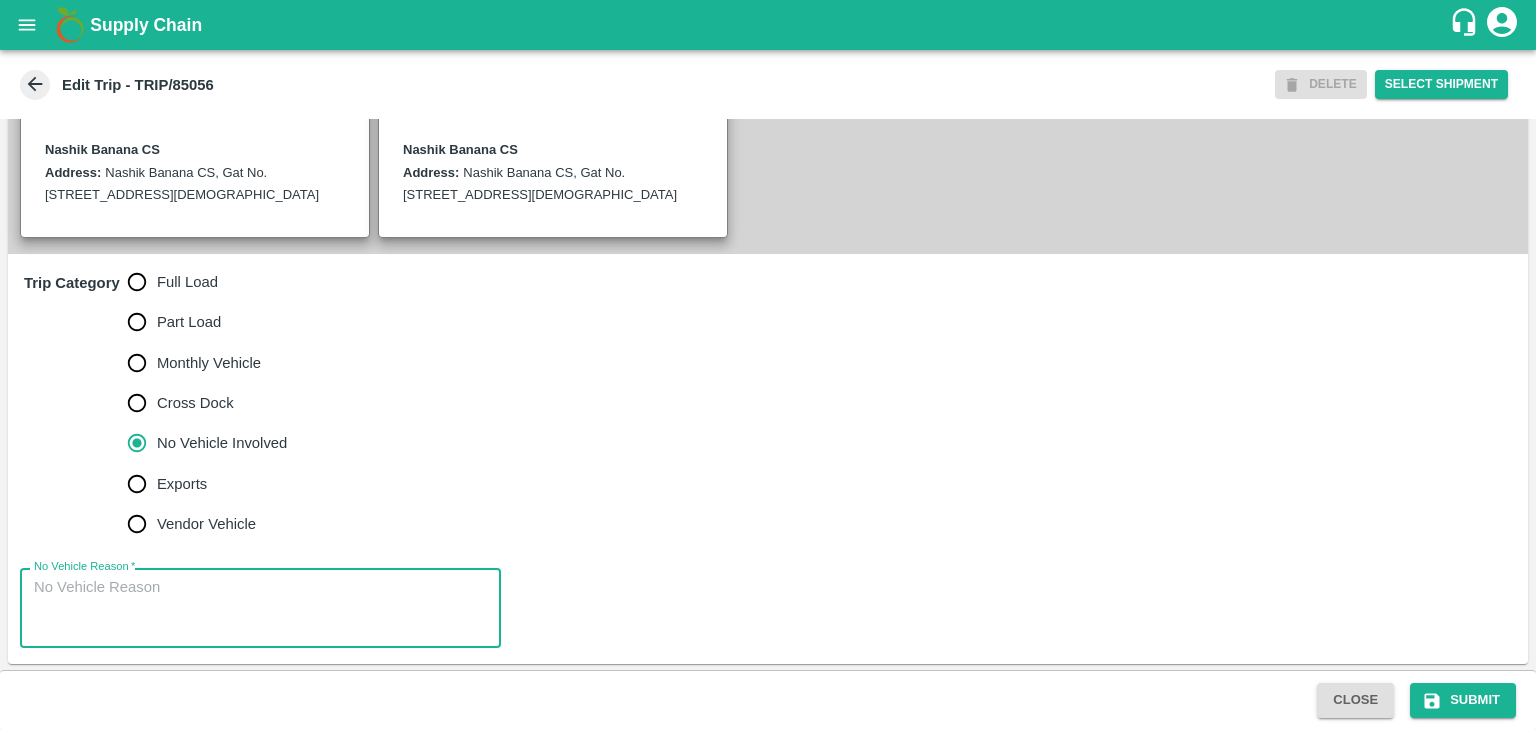 click on "No Vehicle Reason   *" at bounding box center (260, 608) 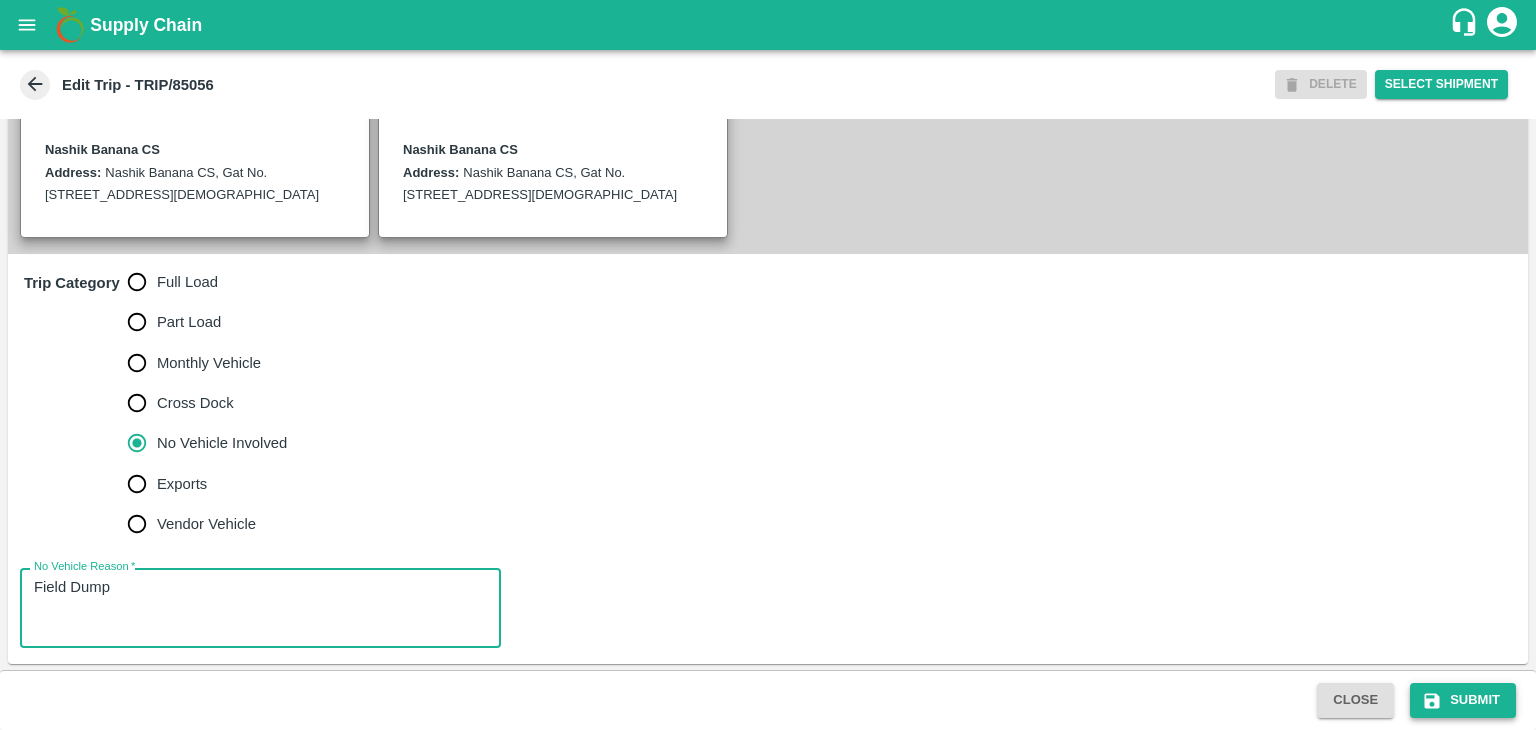 type on "Field Dump" 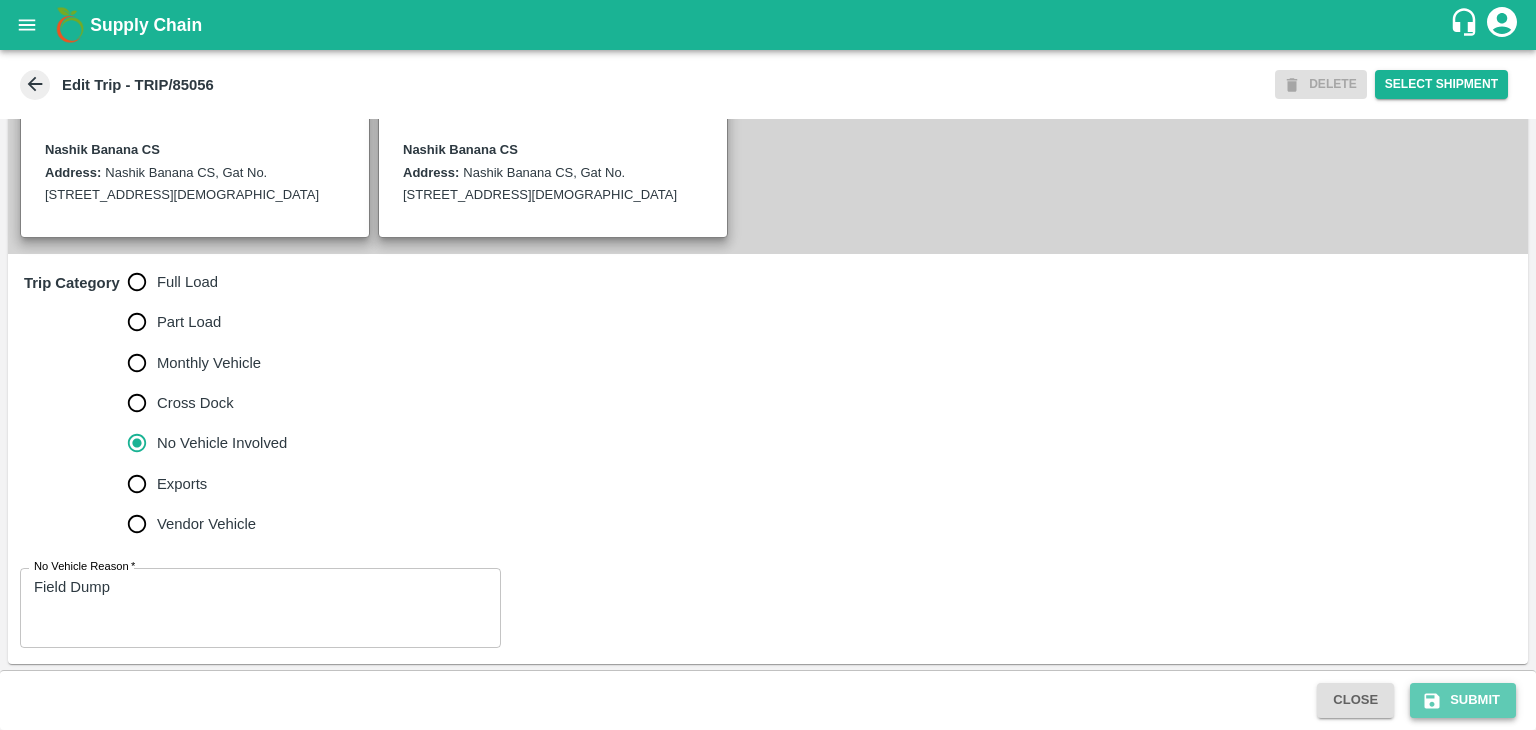click on "Submit" at bounding box center [1463, 700] 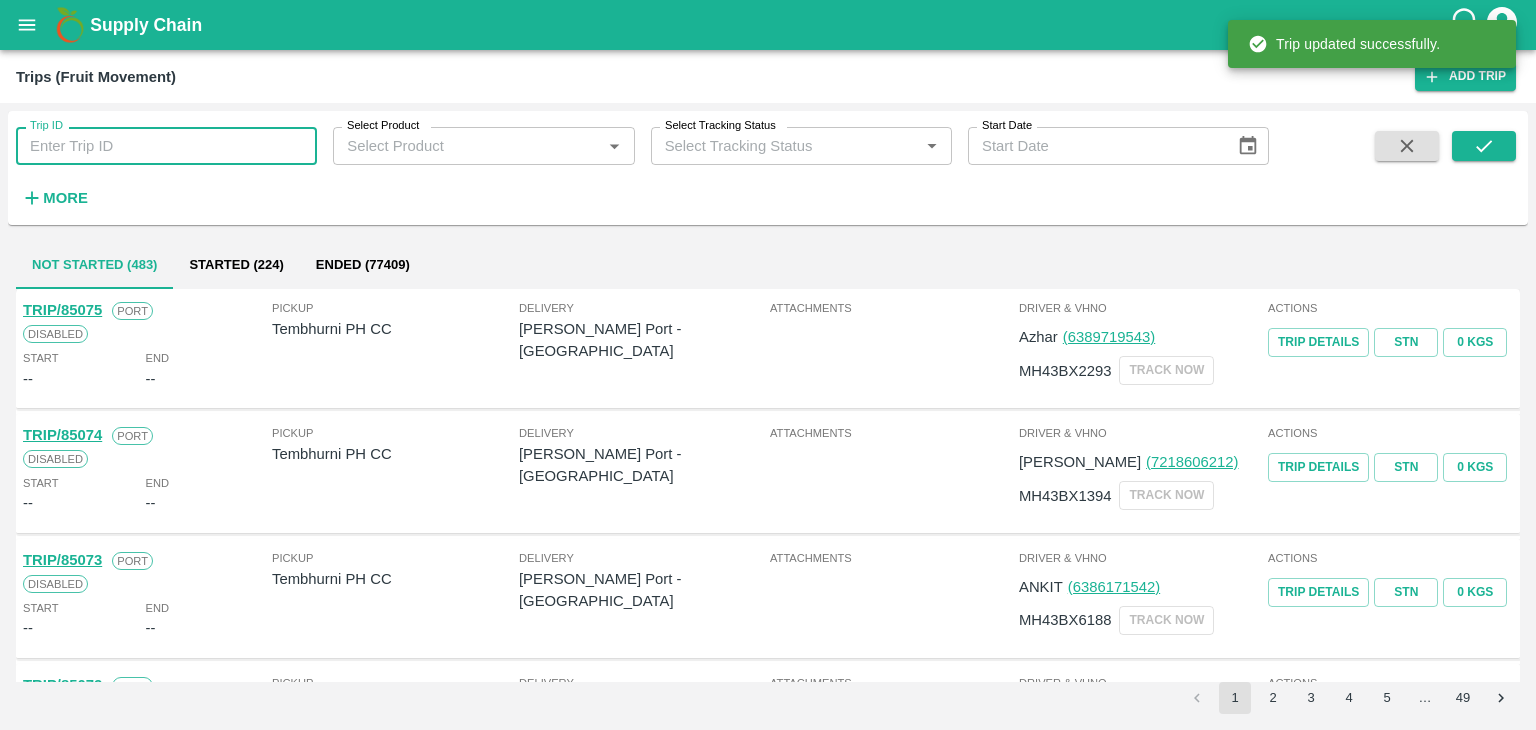 click on "Trip ID" at bounding box center (166, 146) 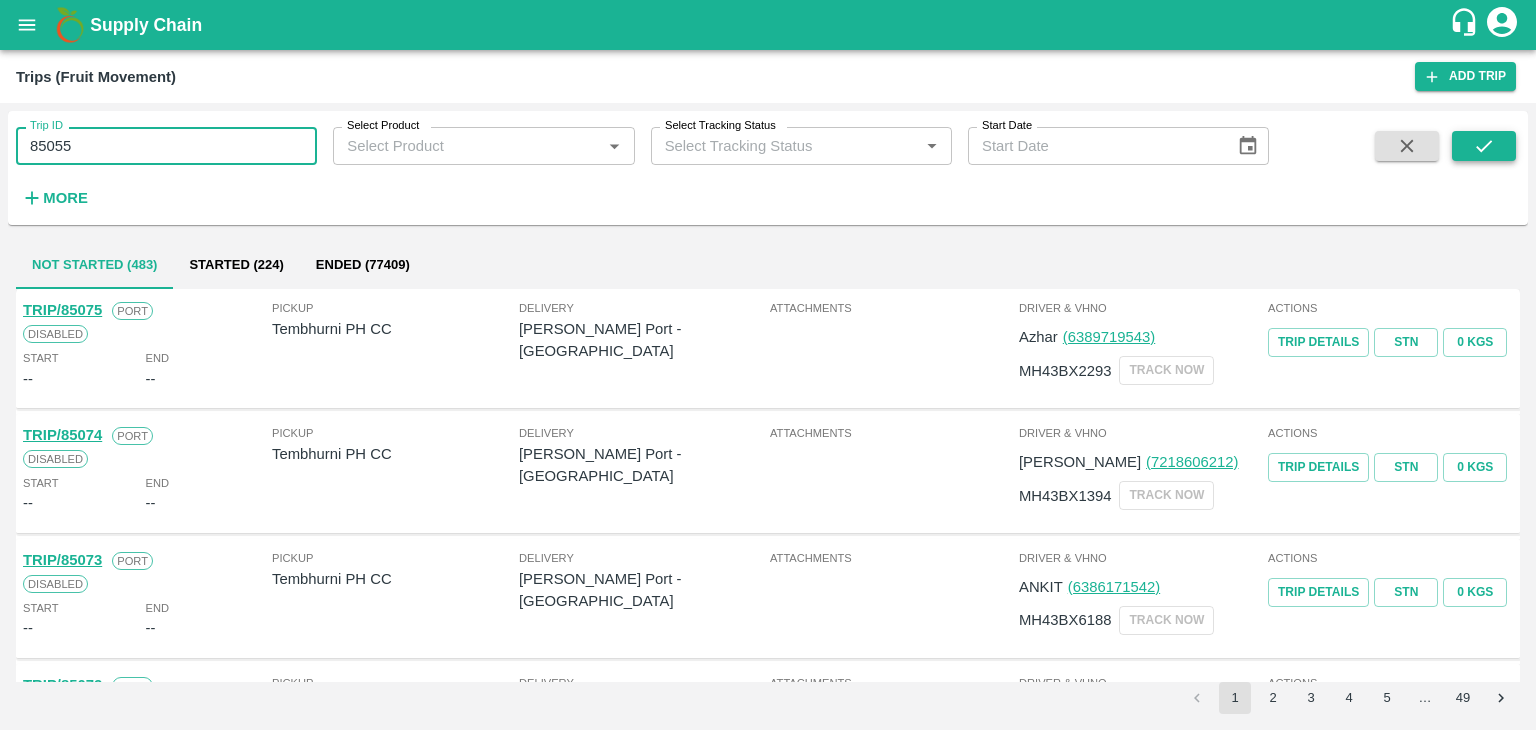 type on "85055" 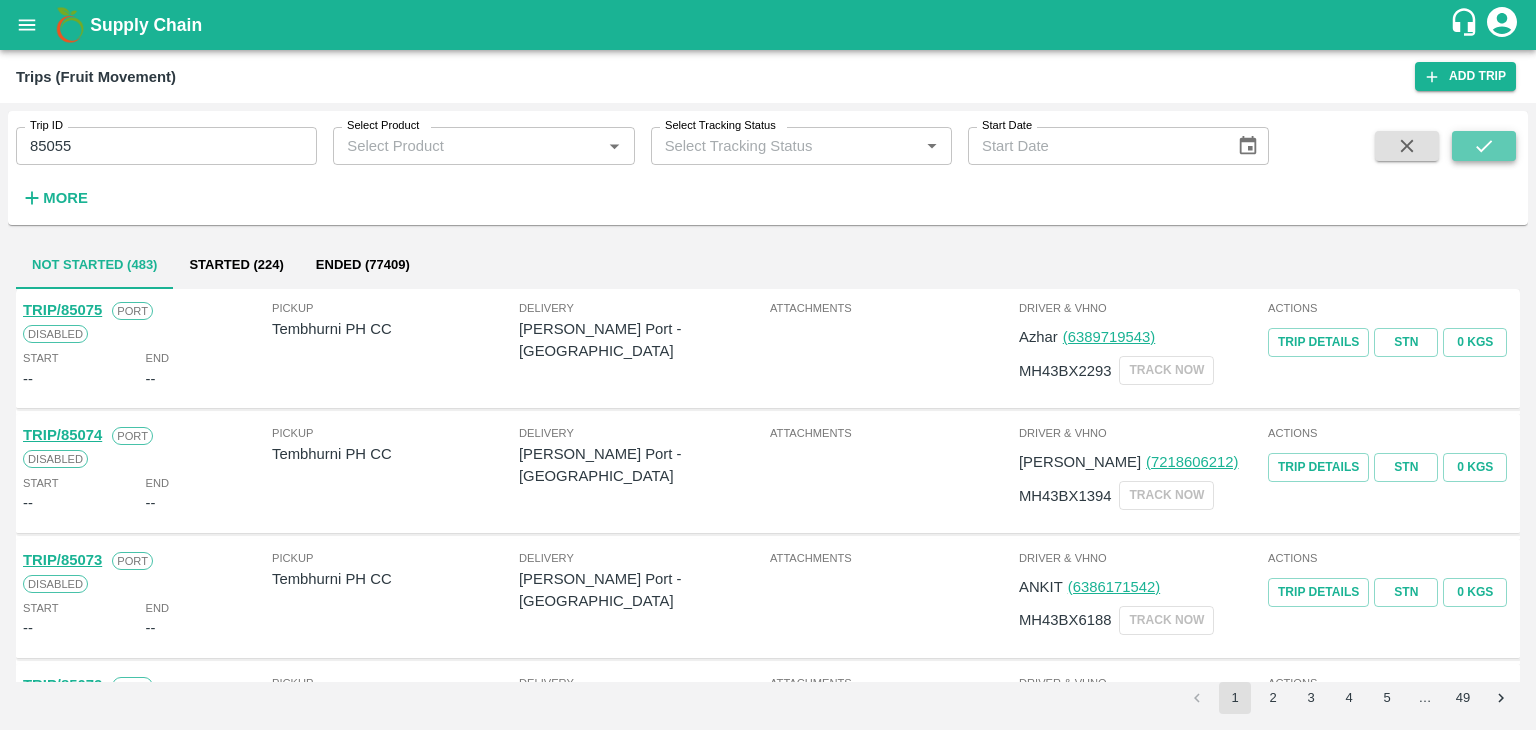 click 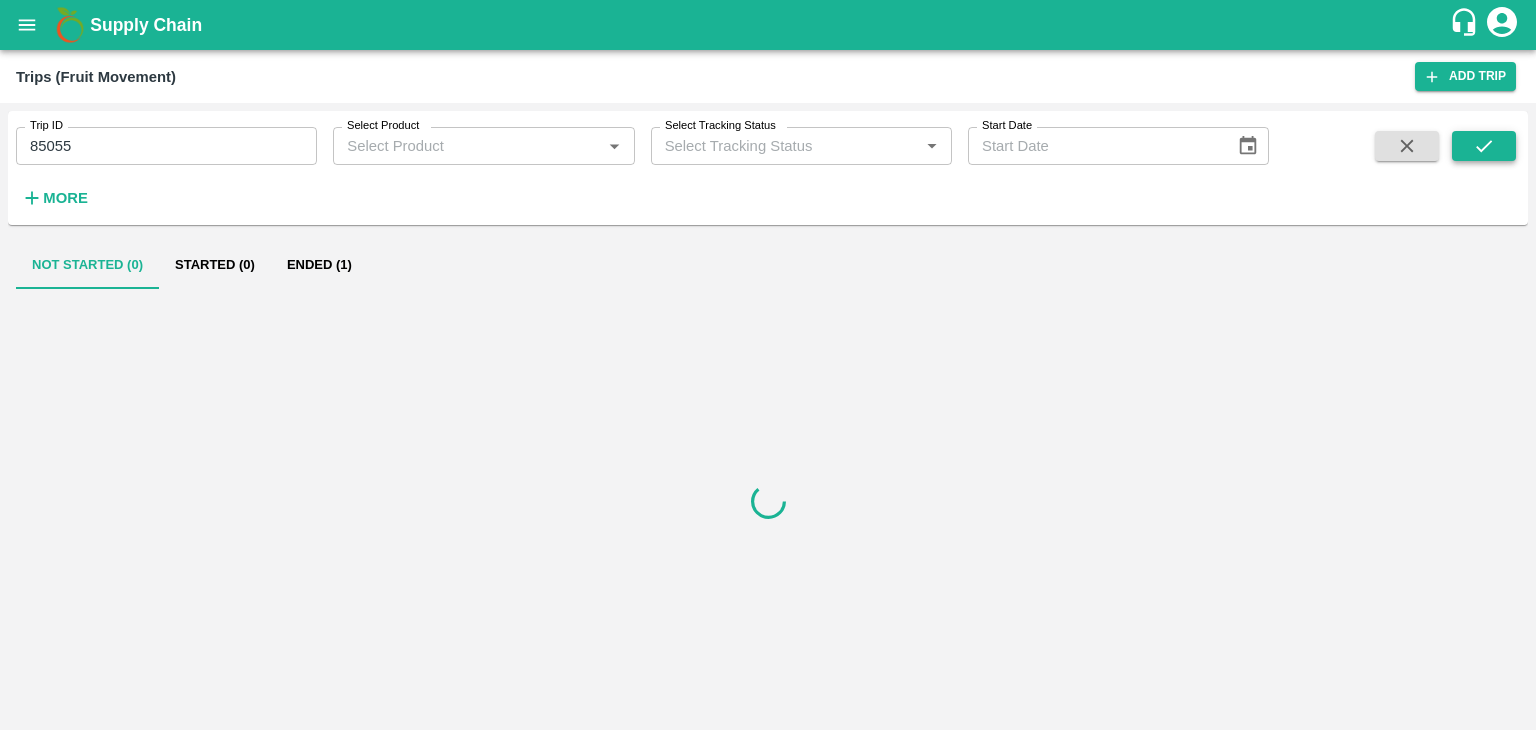 click 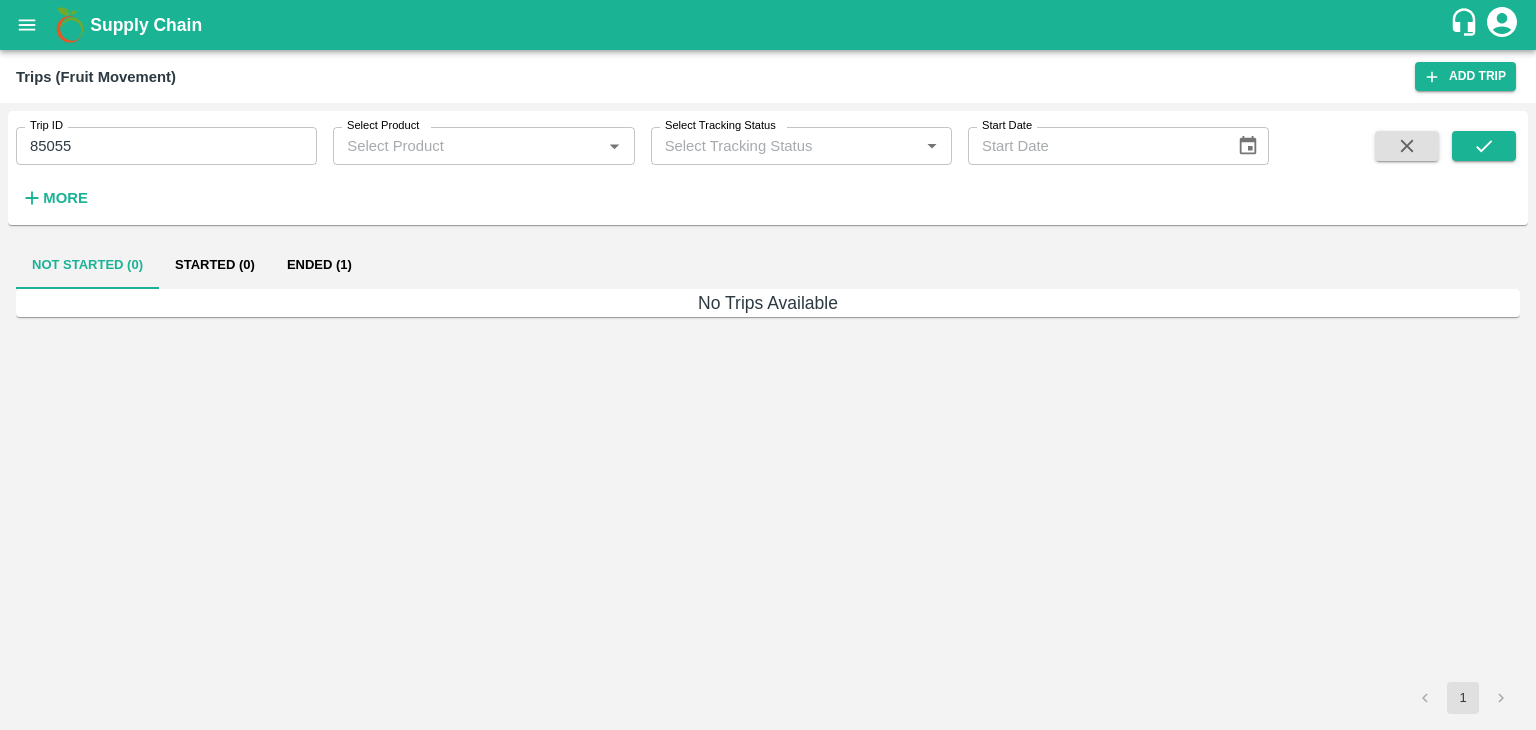 click on "Ended (1)" at bounding box center [319, 265] 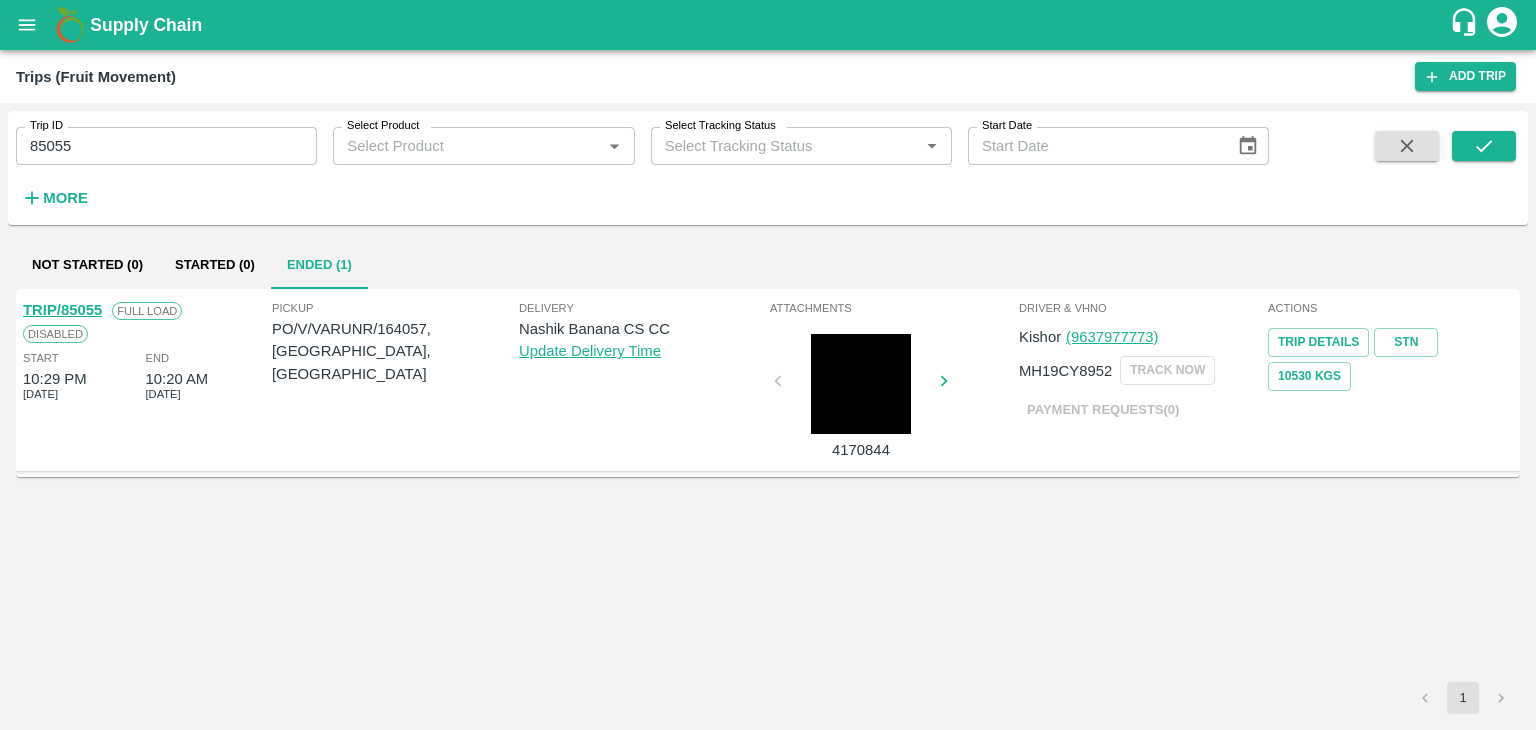 click on "TRIP/85055" at bounding box center [62, 310] 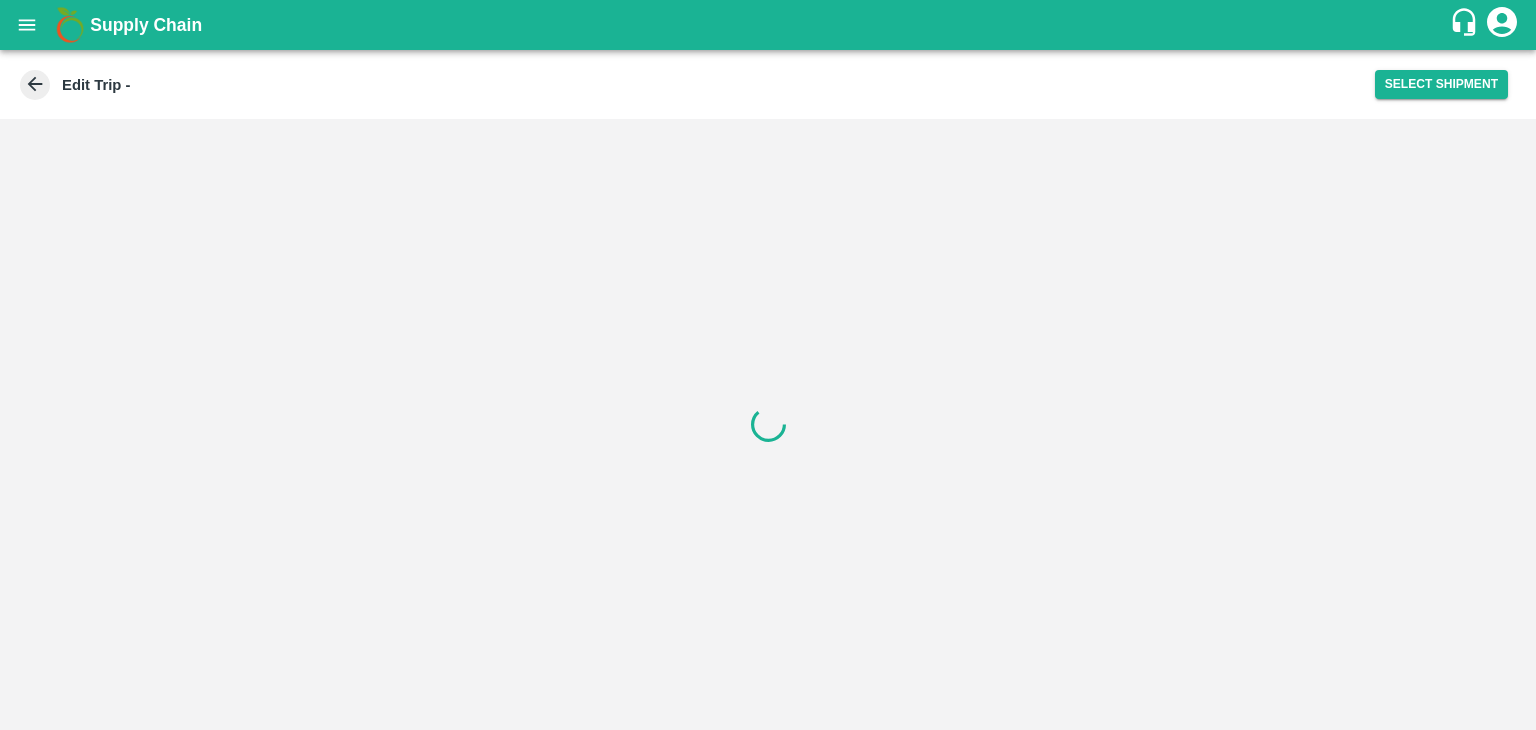 scroll, scrollTop: 0, scrollLeft: 0, axis: both 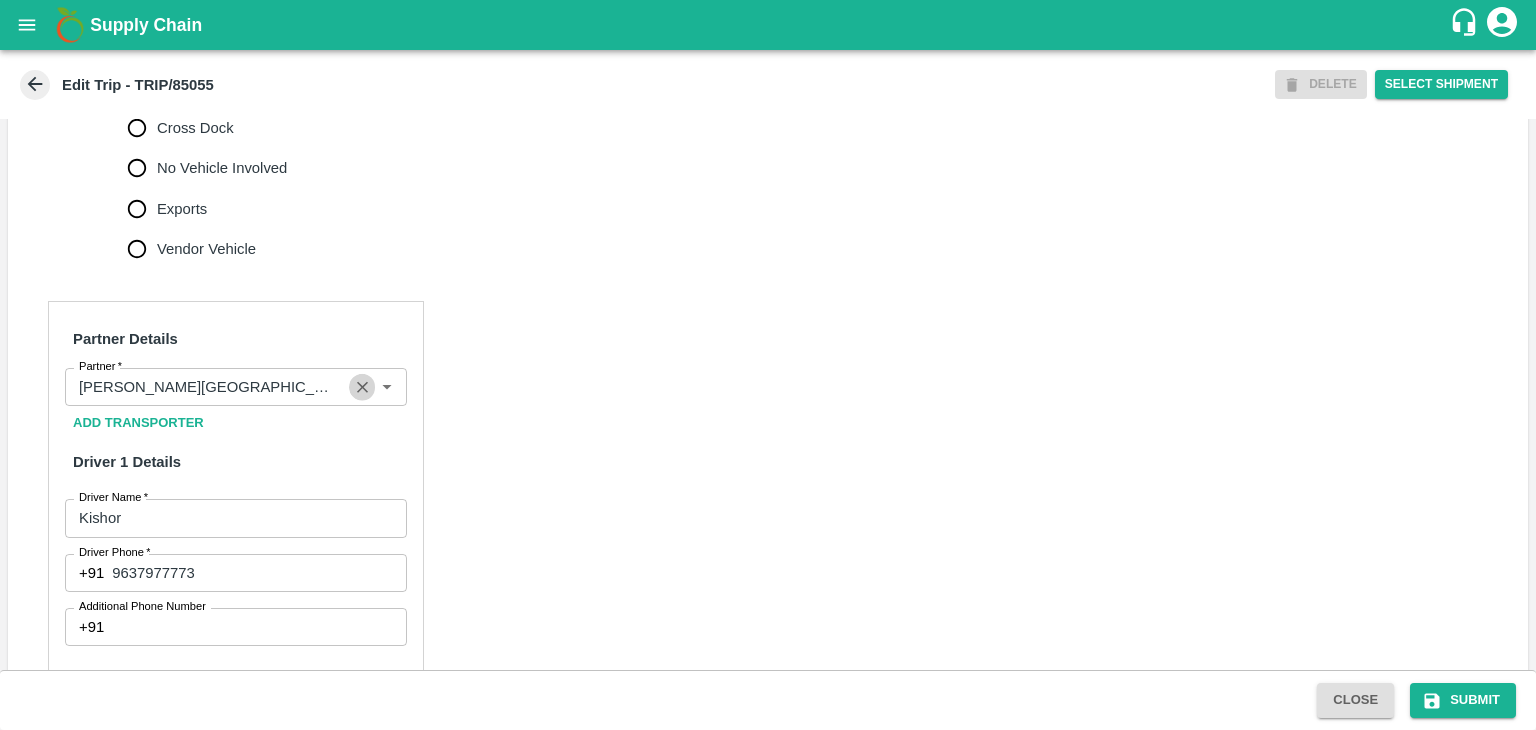 click 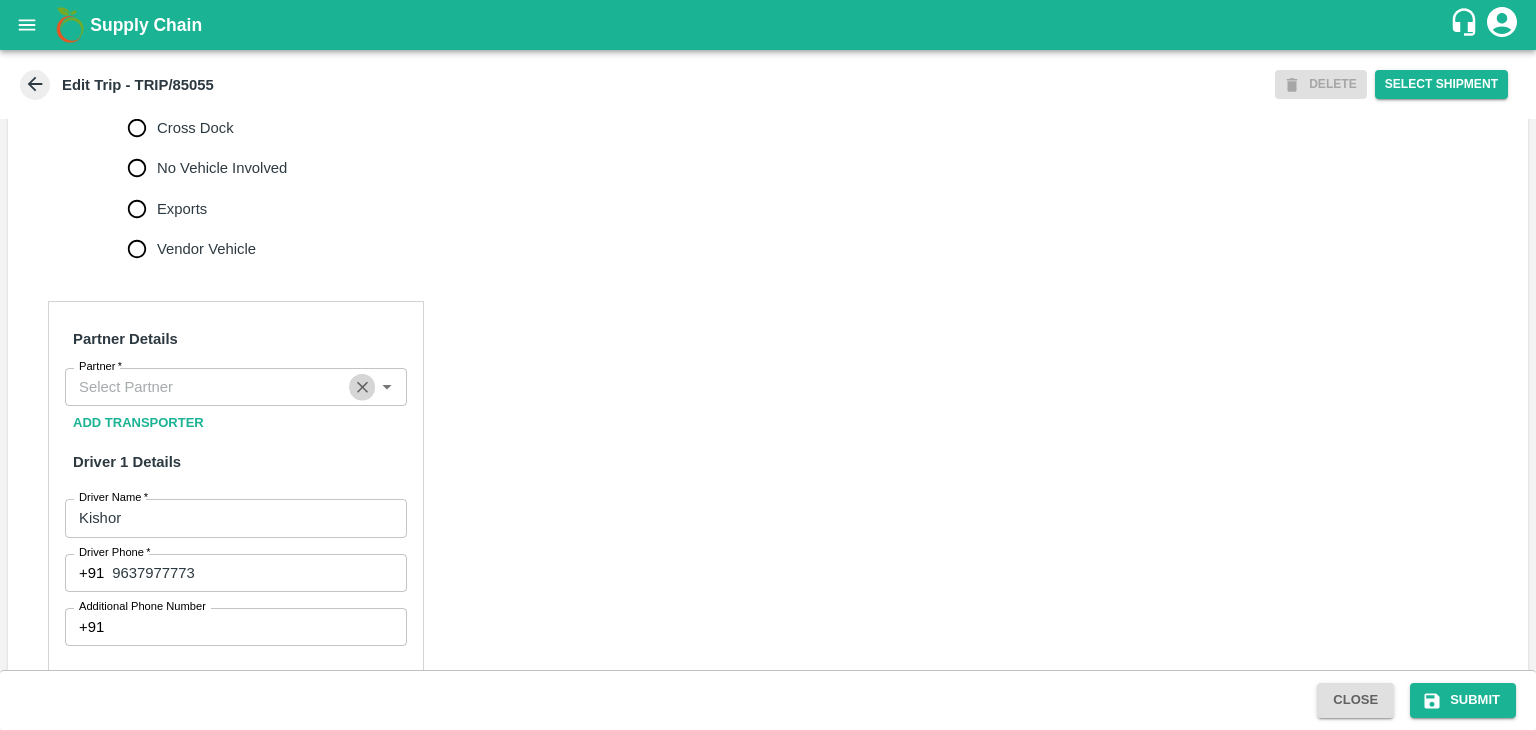 scroll, scrollTop: 0, scrollLeft: 0, axis: both 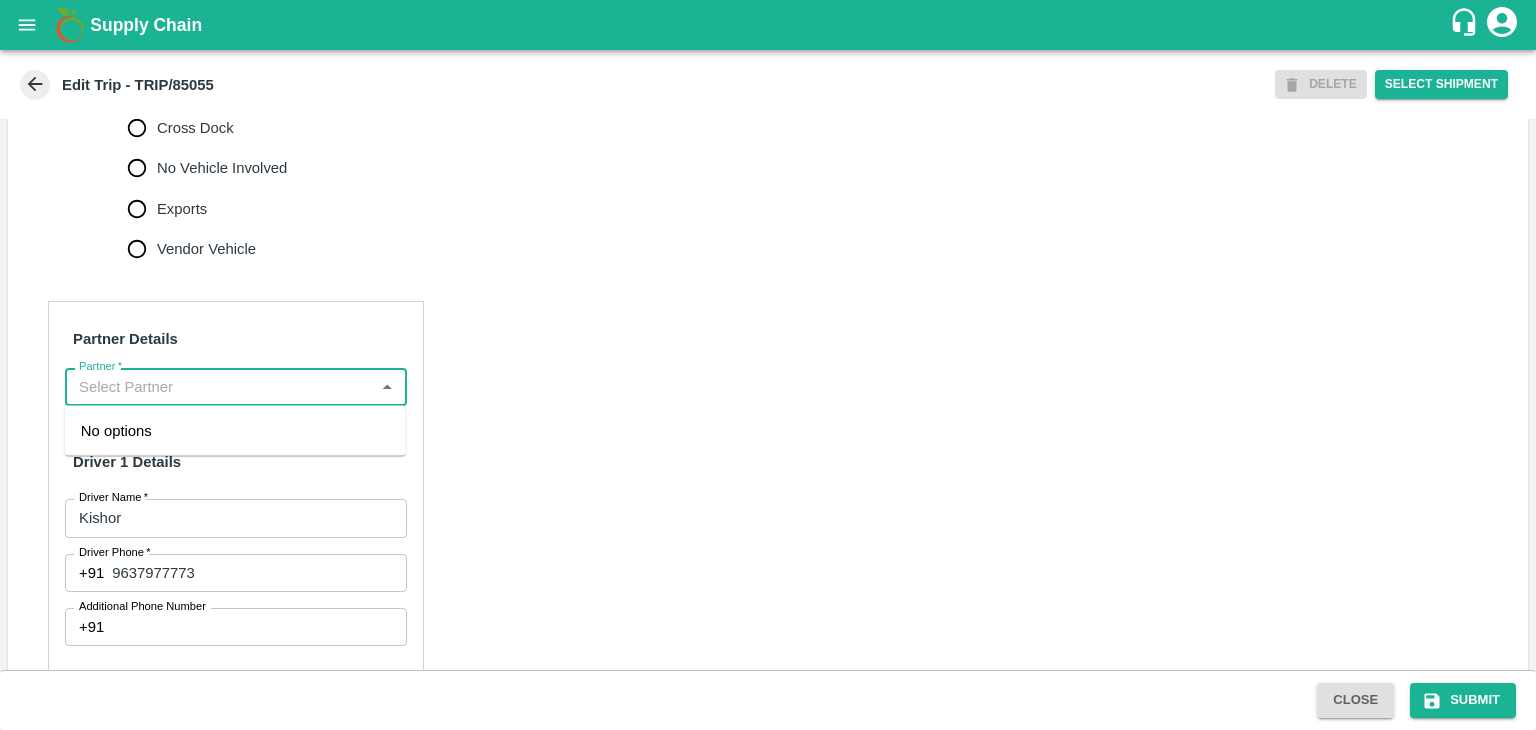 click on "Partner   *" at bounding box center [219, 387] 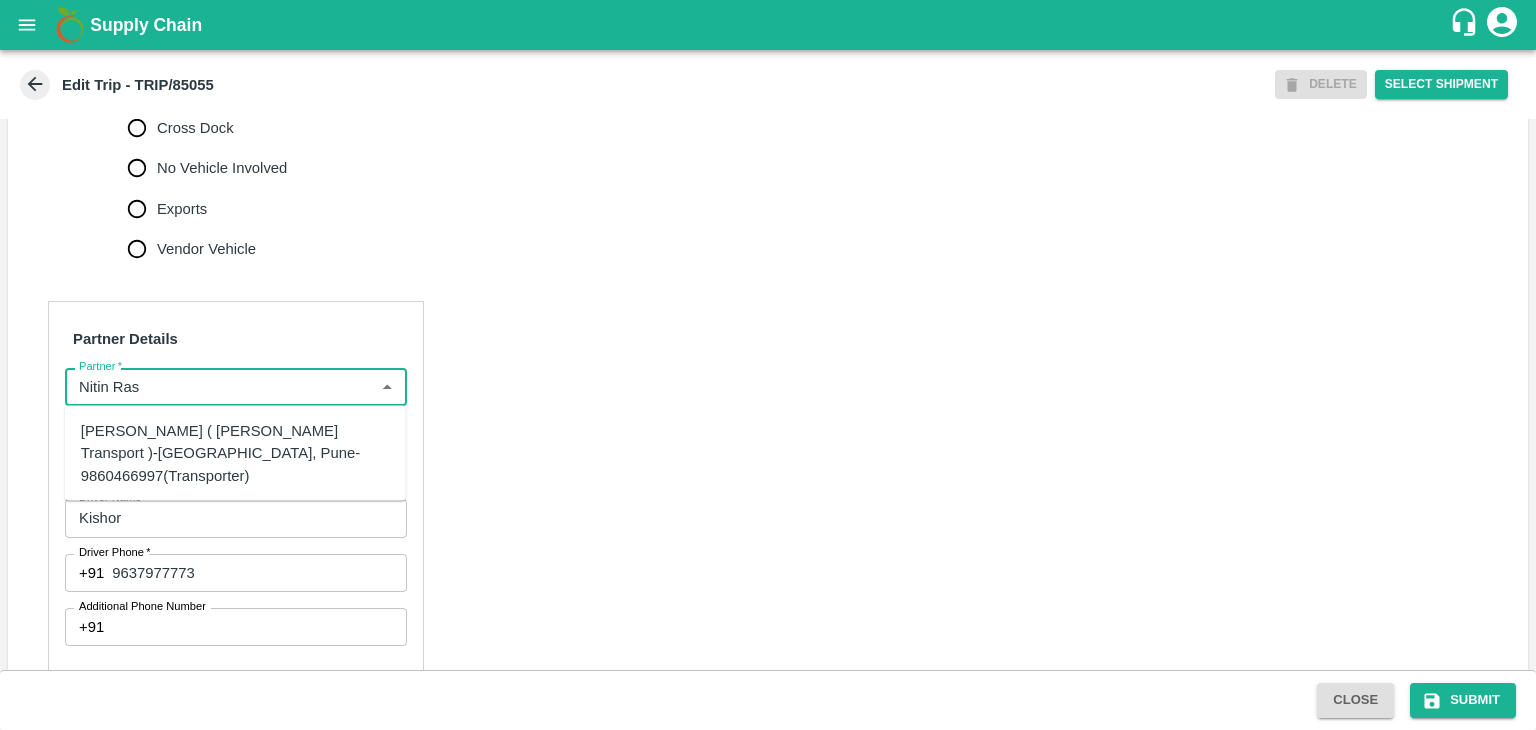 click on "[PERSON_NAME] ( [PERSON_NAME] Transport )-[GEOGRAPHIC_DATA], Pune-9860466997(Transporter)" at bounding box center (235, 453) 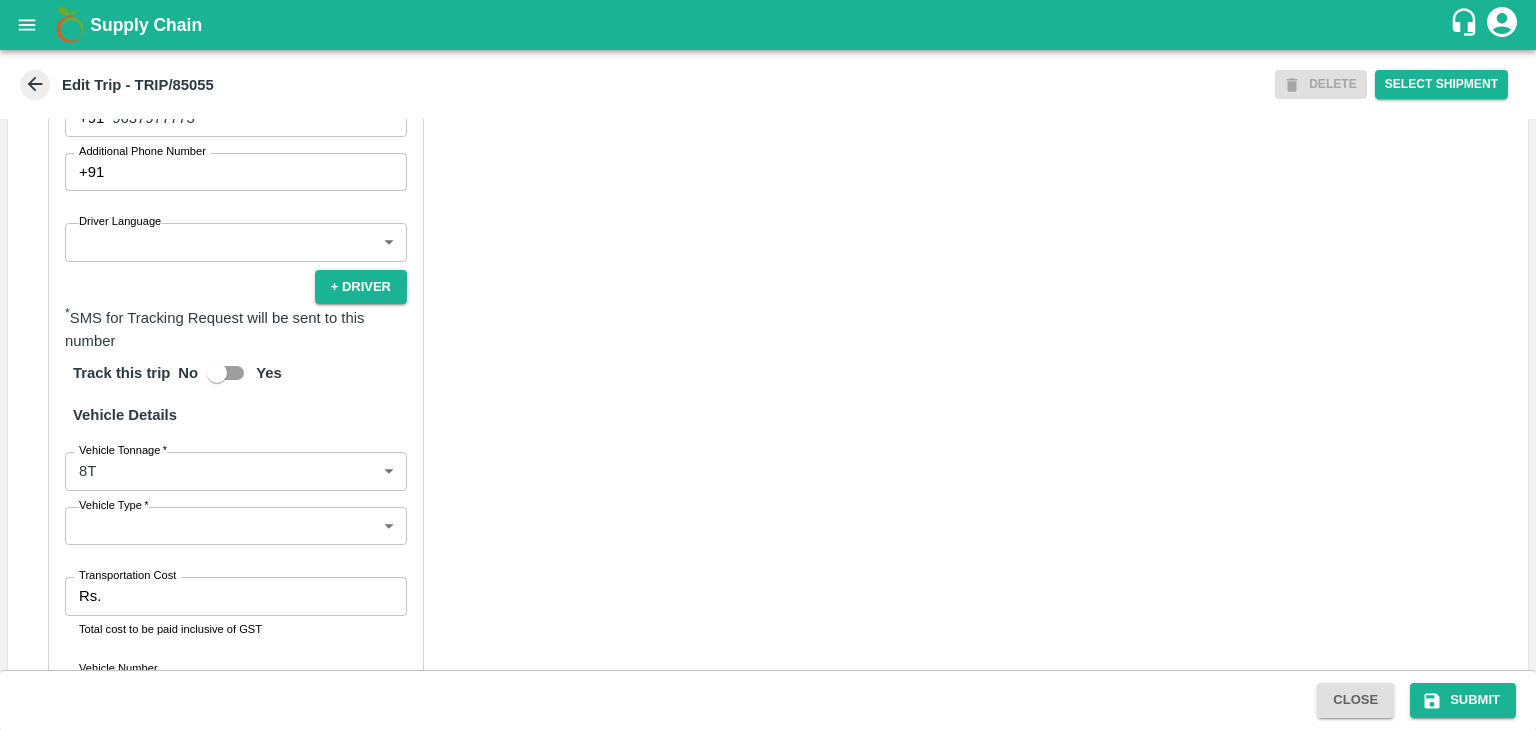 scroll, scrollTop: 1199, scrollLeft: 0, axis: vertical 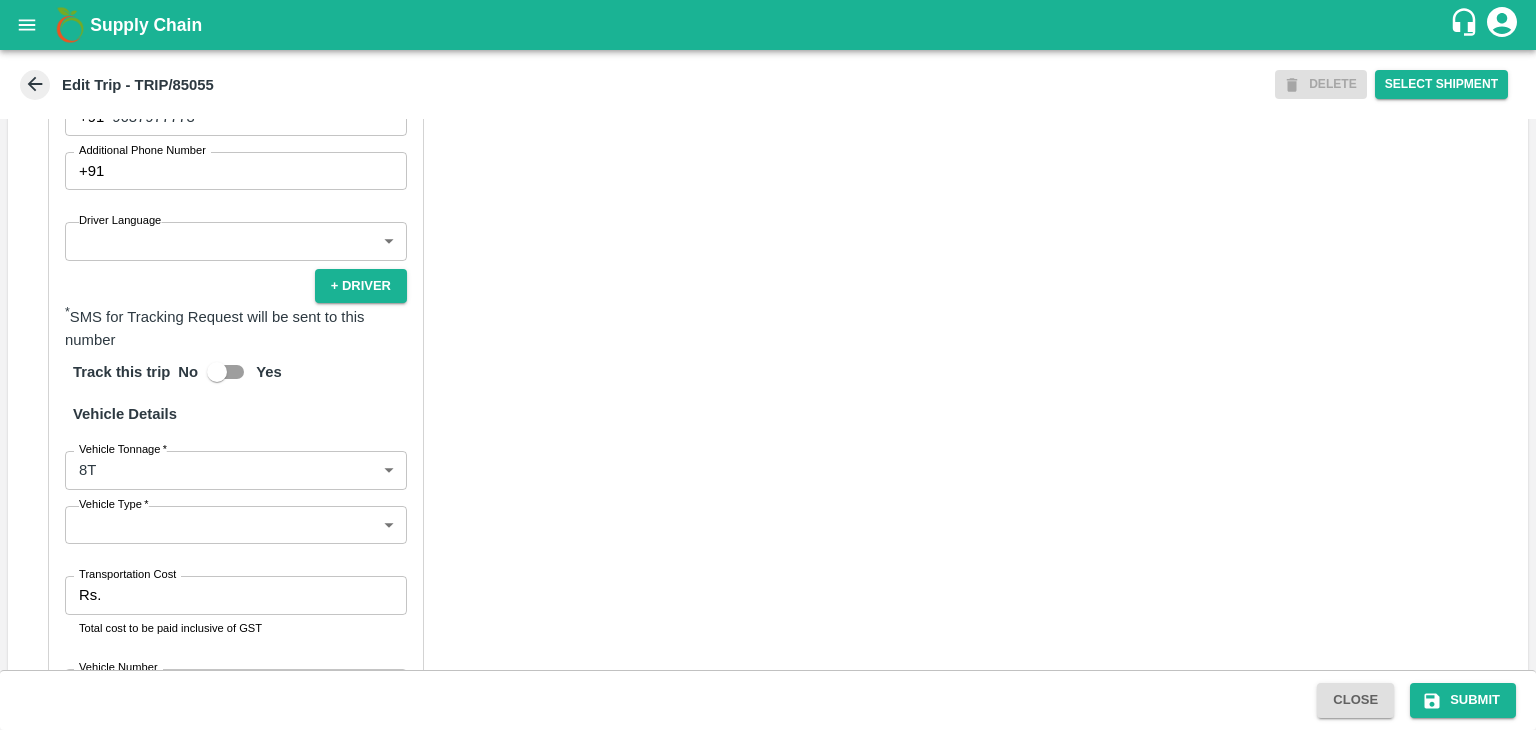 type on "[PERSON_NAME] ( [PERSON_NAME] Transport )-[GEOGRAPHIC_DATA], Pune-9860466997(Transporter)" 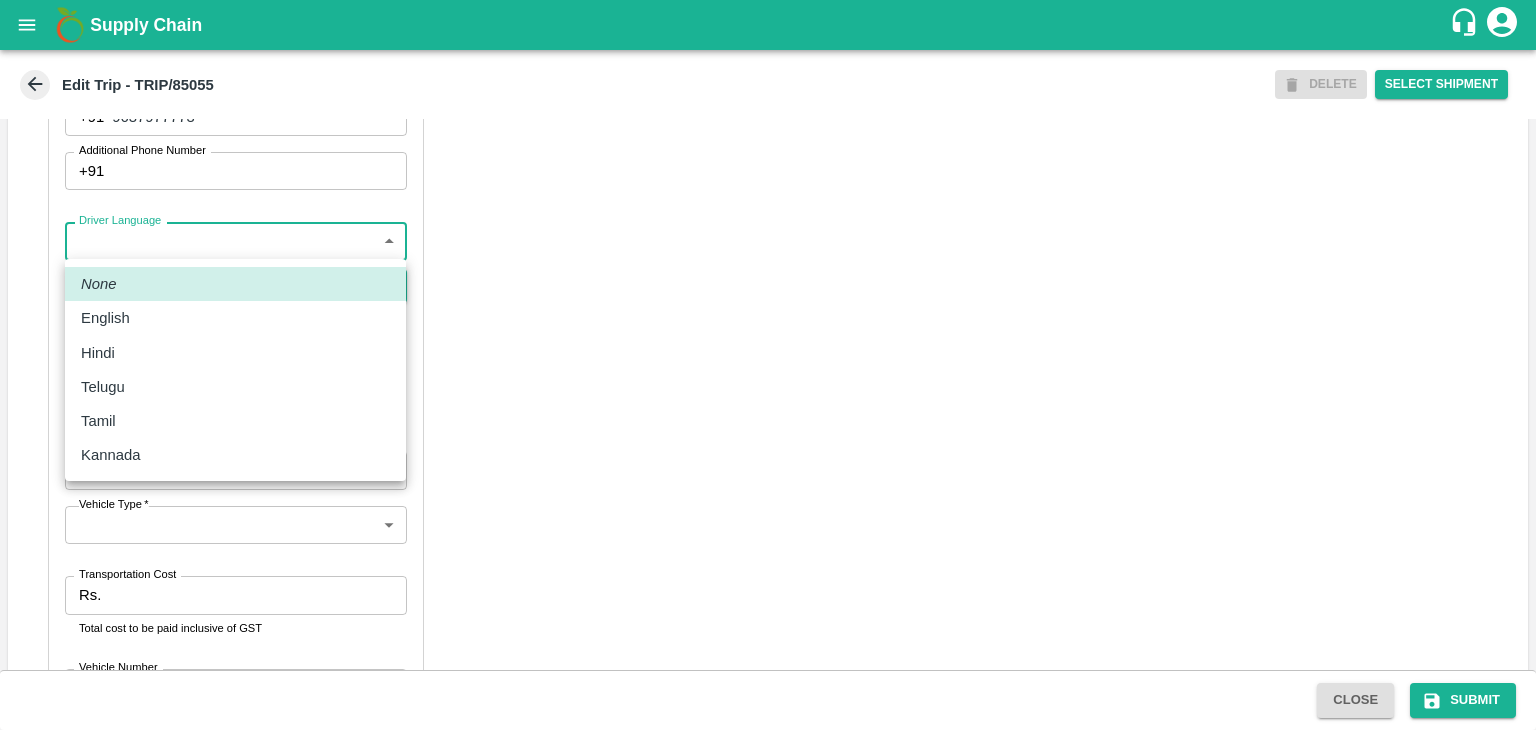 click on "Supply Chain Edit Trip - TRIP/85055 DELETE Select Shipment Trip Details Trip Type Fruit Movement 1 Trip Type Trip Pickup Order SHIP/[PERSON_NAME]/346729 PO/V/VARUNR/164057 Address: [GEOGRAPHIC_DATA], [GEOGRAPHIC_DATA] Trip Delivery Order SHIP/[PERSON_NAME]/346729 Nashik Banana CS Address:  [GEOGRAPHIC_DATA] No. 314/2/1, A/p- Mohadi, Tal- Dindori, Dist- Nashik 422207, [GEOGRAPHIC_DATA], [GEOGRAPHIC_DATA], [GEOGRAPHIC_DATA] Trip Category  Full Load Part Load Monthly Vehicle Cross Dock No Vehicle Involved Exports Vendor Vehicle Partner Details Partner   * Partner Add   Transporter Driver 1 Details Driver Name   * [PERSON_NAME] Driver Name Driver Phone   * [PHONE_NUMBER] Driver Phone Additional Phone Number +91 Additional Phone Number Driver Language ​ Driver Language + Driver * SMS for Tracking Request will be sent to this number Track this trip No Yes Vehicle Details Vehicle Tonnage   * 8T 8000 Vehicle Tonnage Vehicle Type   * ​ Vehicle Type Transportation Cost Rs. Transportation Cost Total cost to be paid inclusive of GST Vehicle Number MH19CY8952" at bounding box center [768, 365] 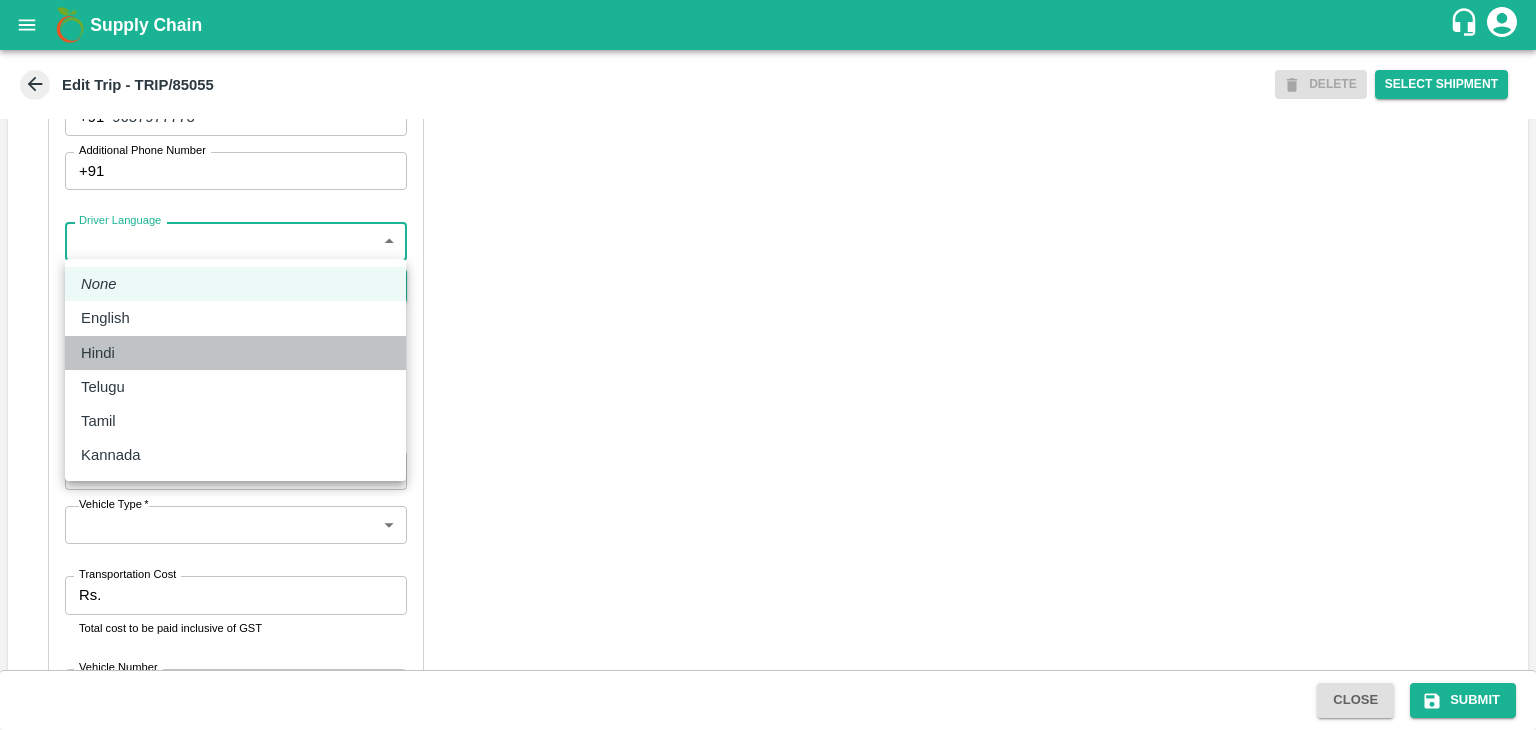 click on "Hindi" at bounding box center (235, 353) 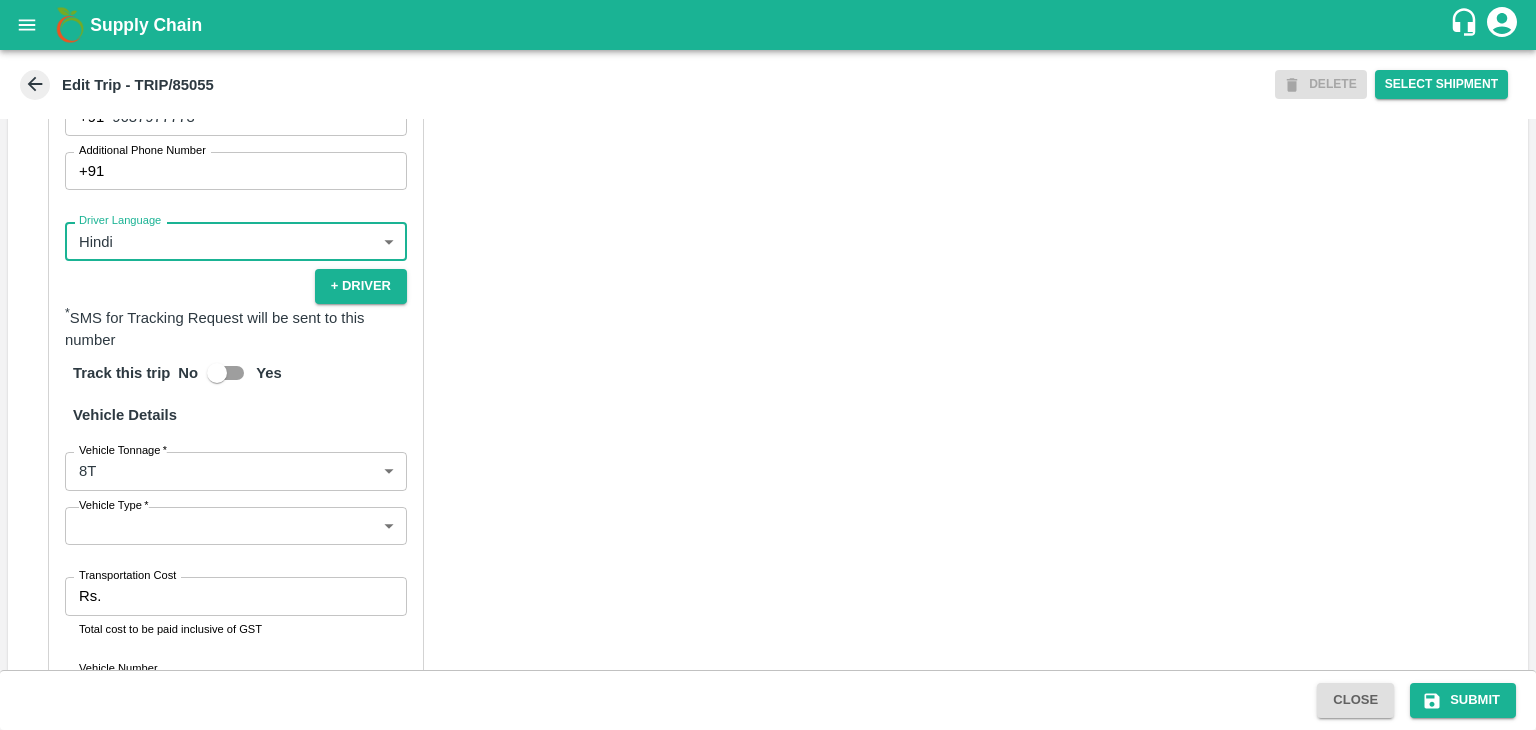 scroll, scrollTop: 1380, scrollLeft: 0, axis: vertical 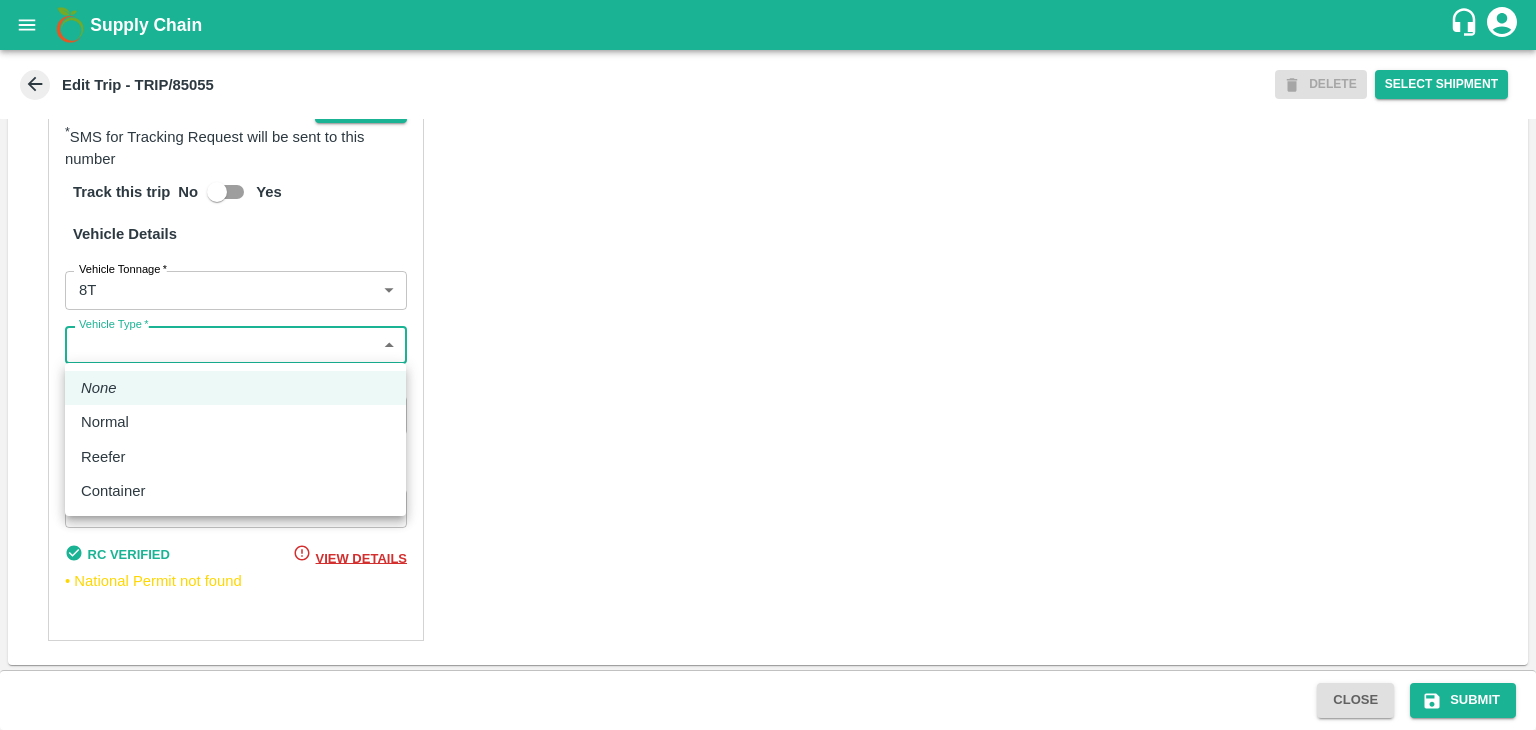 click on "Supply Chain Edit Trip - TRIP/85055 DELETE Select Shipment Trip Details Trip Type Fruit Movement 1 Trip Type Trip Pickup Order SHIP/[PERSON_NAME]/346729 PO/V/VARUNR/164057 Address: [GEOGRAPHIC_DATA], [GEOGRAPHIC_DATA] Trip Delivery Order SHIP/[PERSON_NAME]/346729 Nashik Banana CS Address:  [GEOGRAPHIC_DATA] No. 314/2/1, A/p- Mohadi, Tal- Dindori, Dist- Nashik 422207, [GEOGRAPHIC_DATA], [GEOGRAPHIC_DATA], [GEOGRAPHIC_DATA] Trip Category  Full Load Part Load Monthly Vehicle Cross Dock No Vehicle Involved Exports Vendor Vehicle Partner Details Partner   * Partner Add   Transporter Driver 1 Details Driver Name   * [PERSON_NAME] Driver Name Driver Phone   * [PHONE_NUMBER] Driver Phone Additional Phone Number +91 Additional Phone Number Driver Language Hindi hi Driver Language + Driver * SMS for Tracking Request will be sent to this number Track this trip No Yes Vehicle Details Vehicle Tonnage   * 8T 8000 Vehicle Tonnage Vehicle Type   * ​ Vehicle Type Transportation Cost Rs. Transportation Cost Total cost to be paid inclusive of GST Vehicle Number Close" at bounding box center (768, 365) 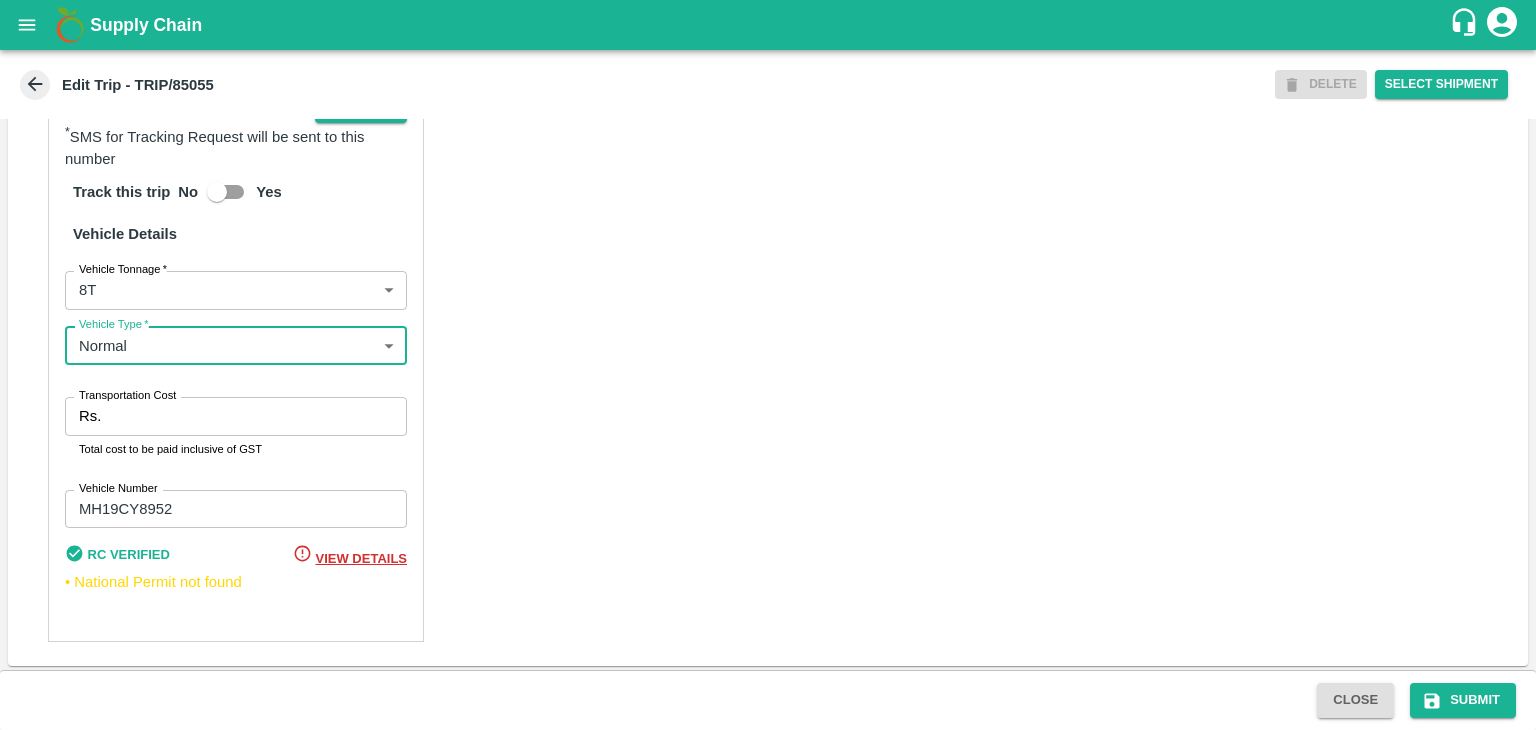 type on "Normal" 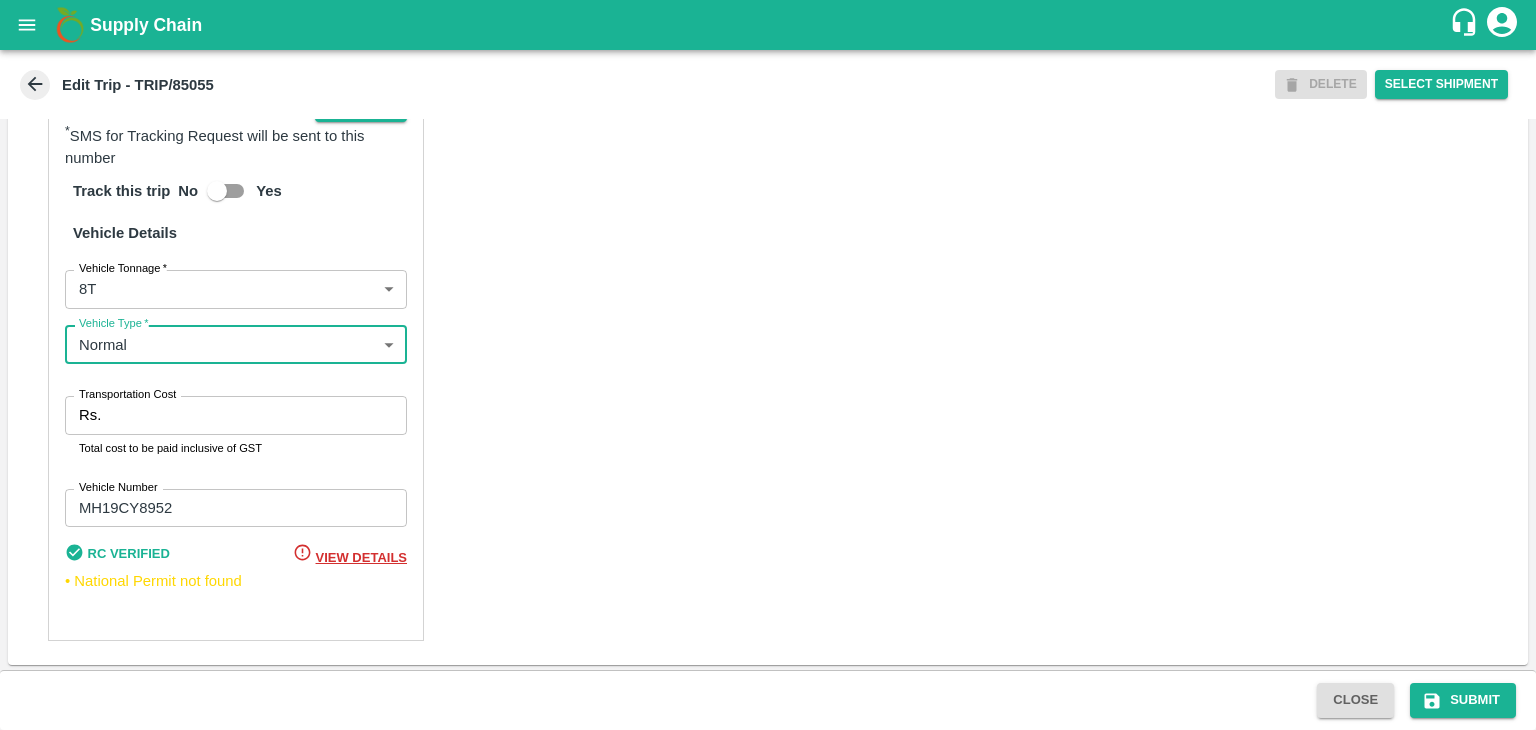 click on "Transportation Cost" at bounding box center [258, 415] 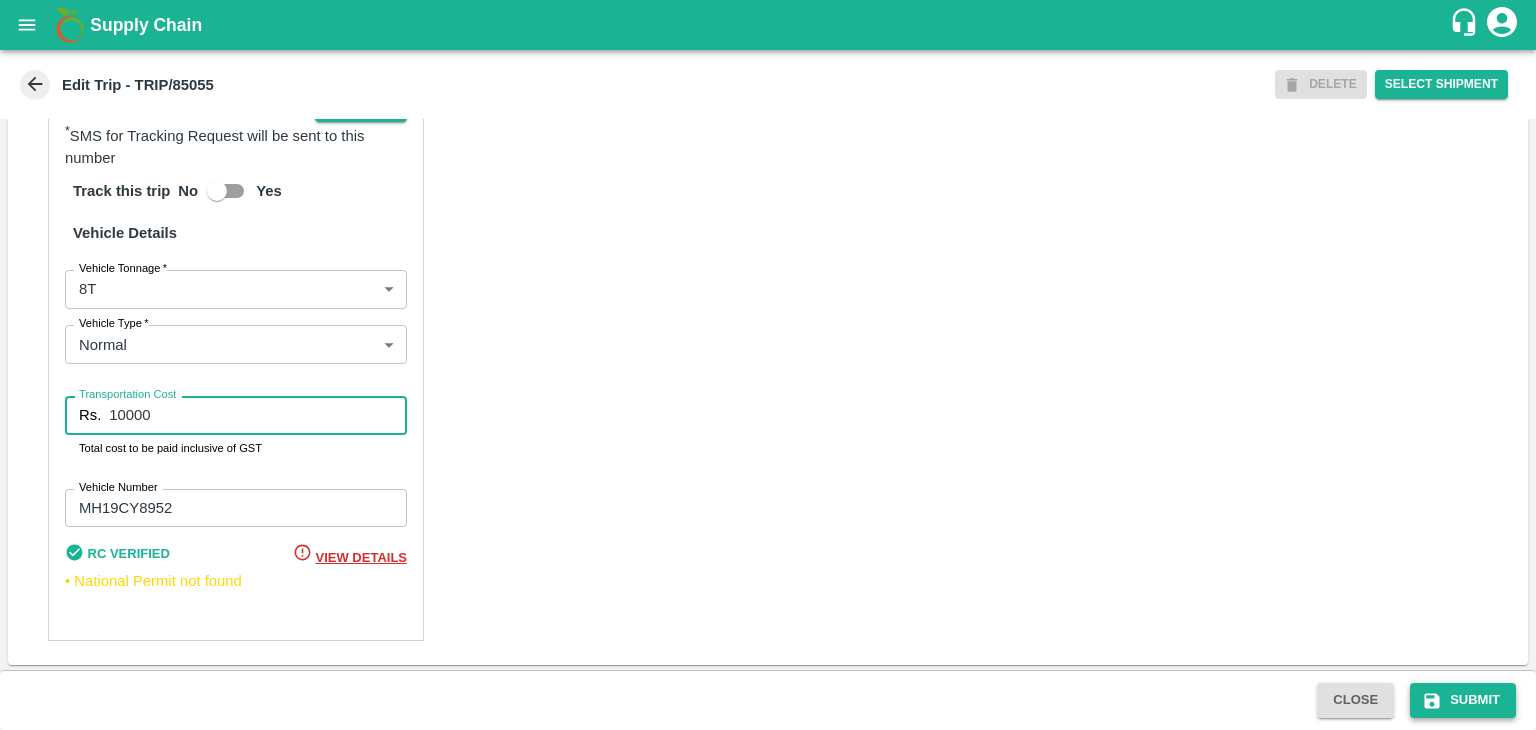 type on "10000" 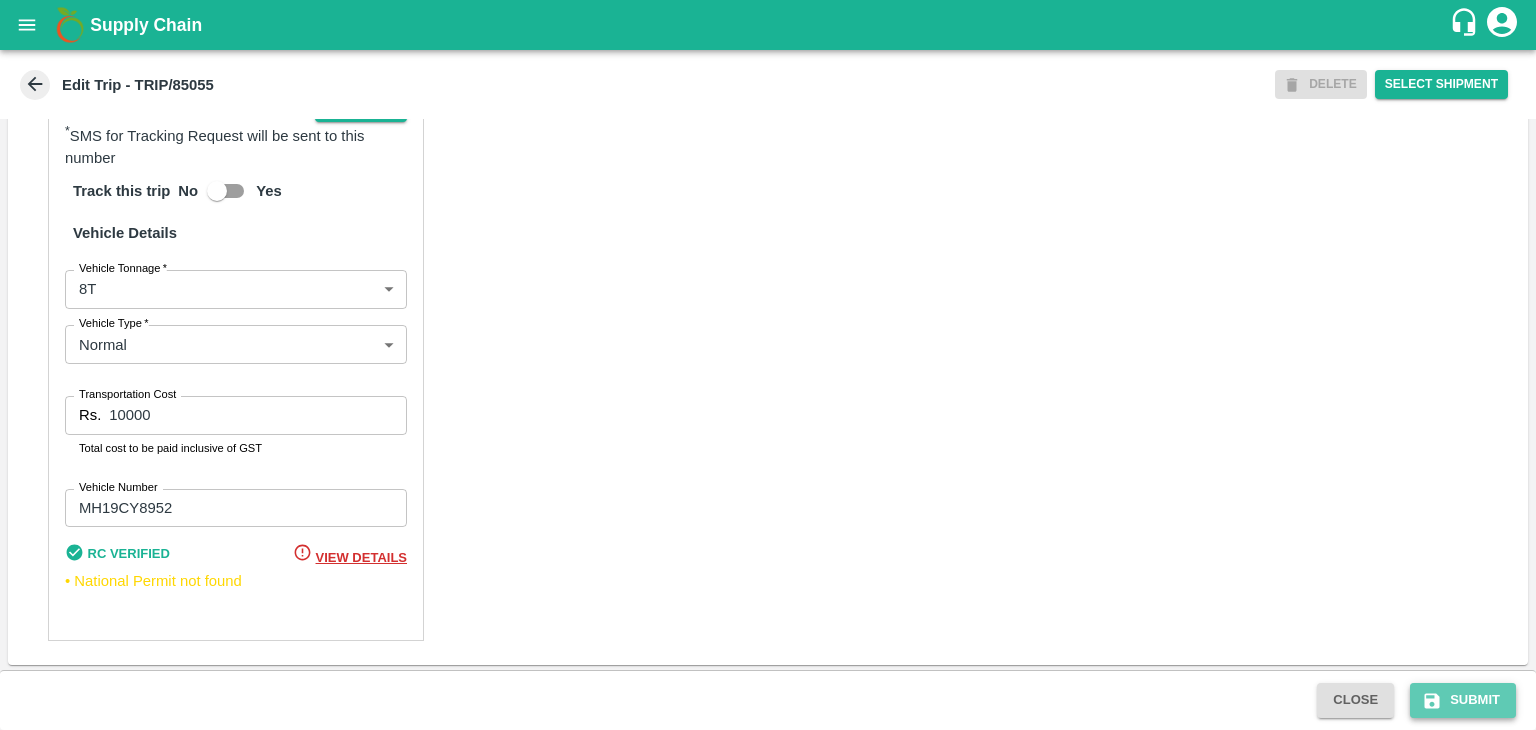 click on "Submit" at bounding box center [1463, 700] 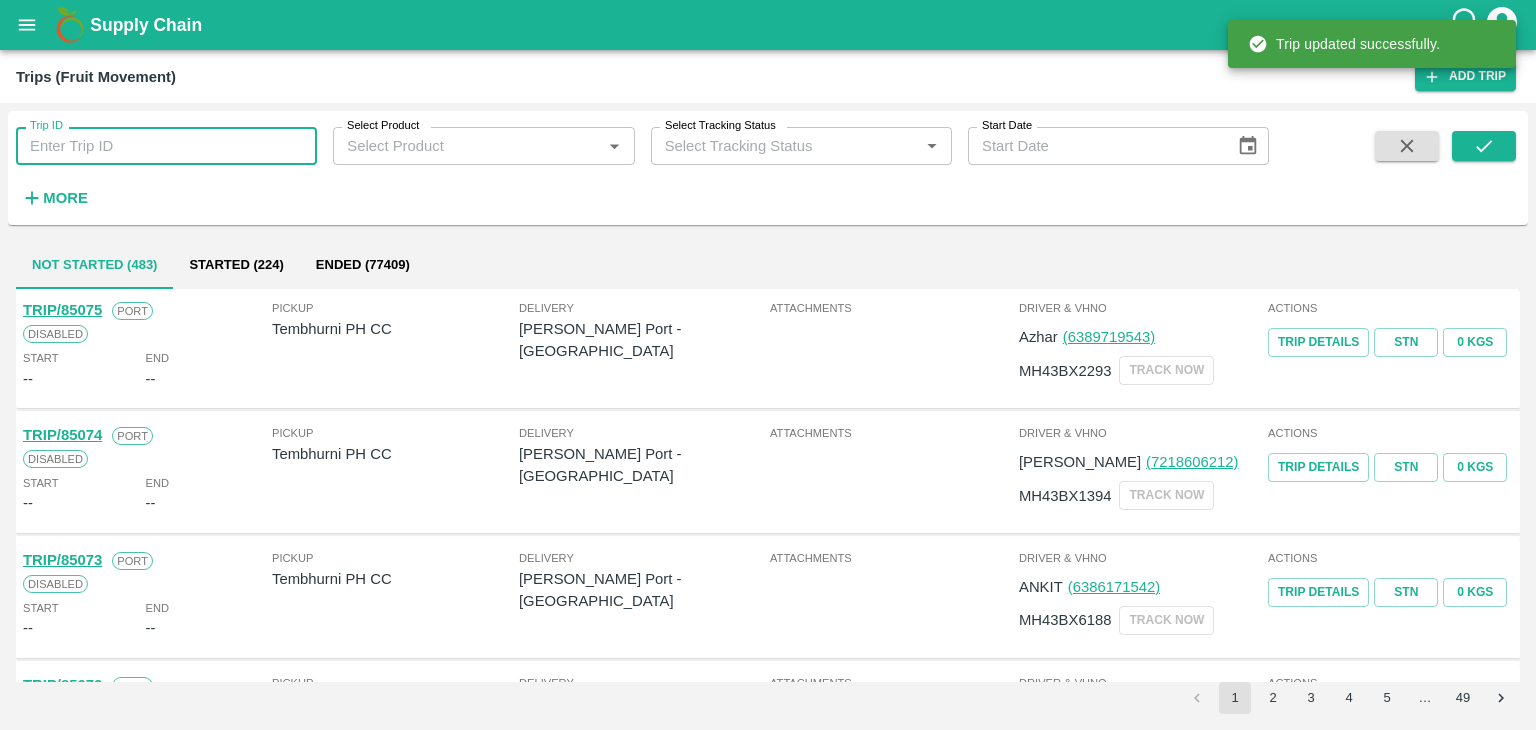 click on "Trip ID" at bounding box center (166, 146) 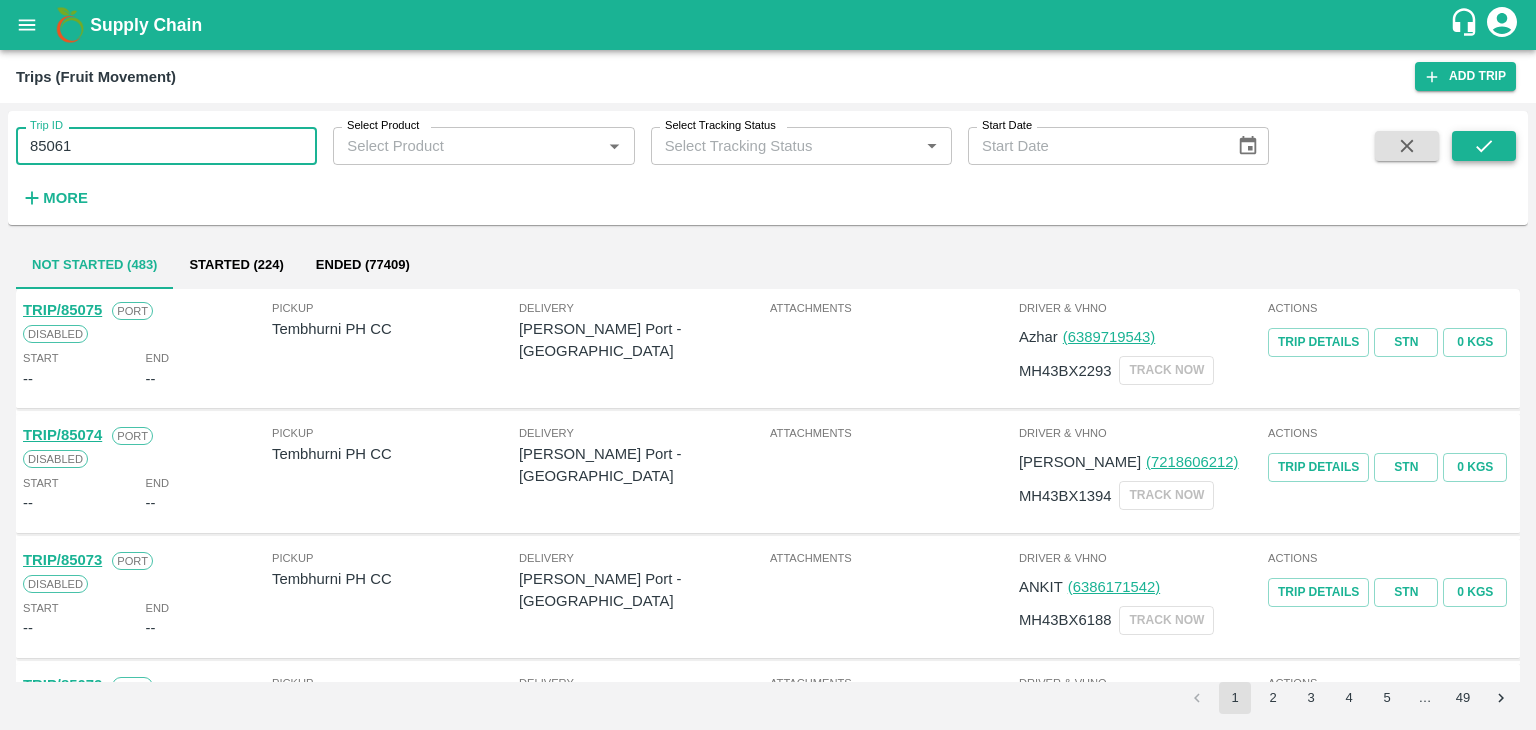 type on "85061" 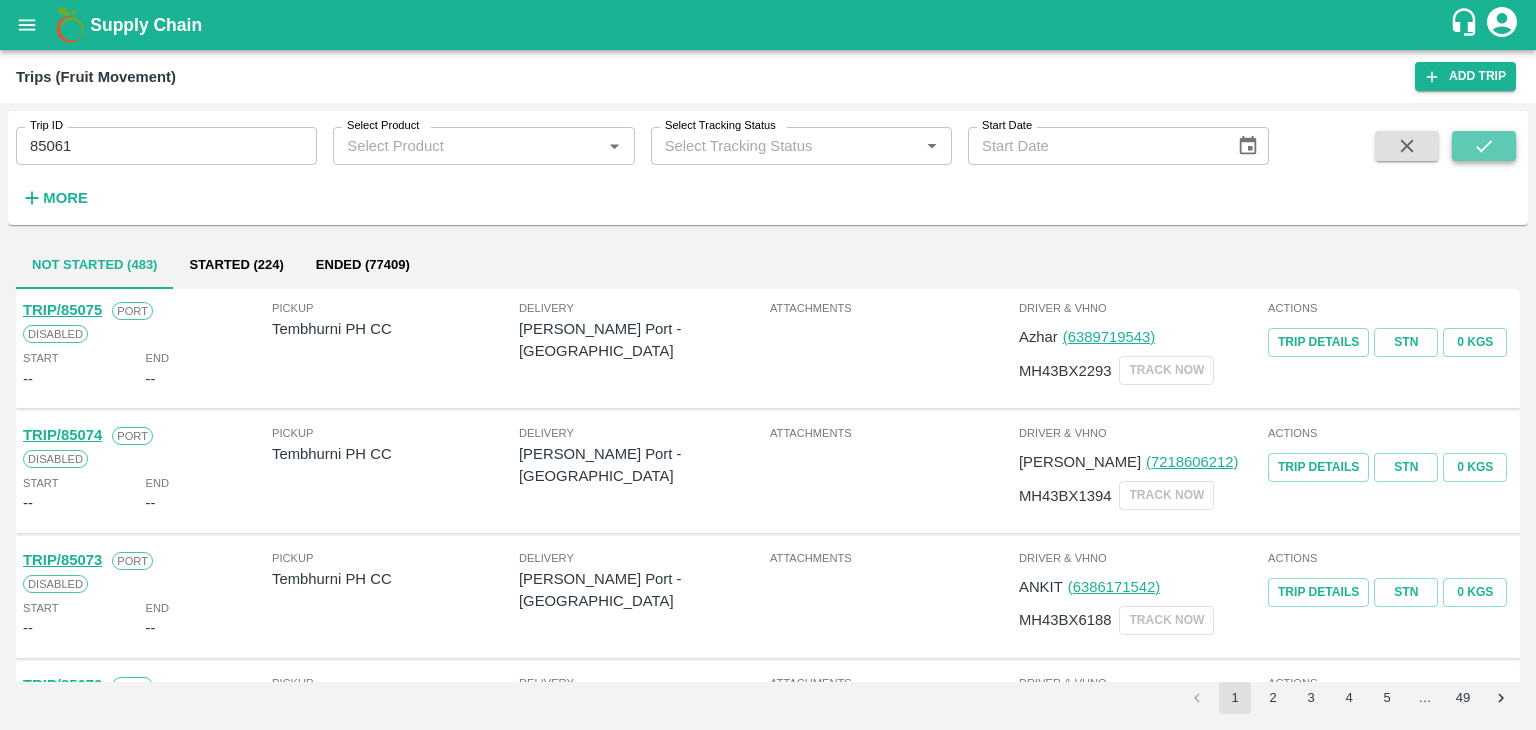 click 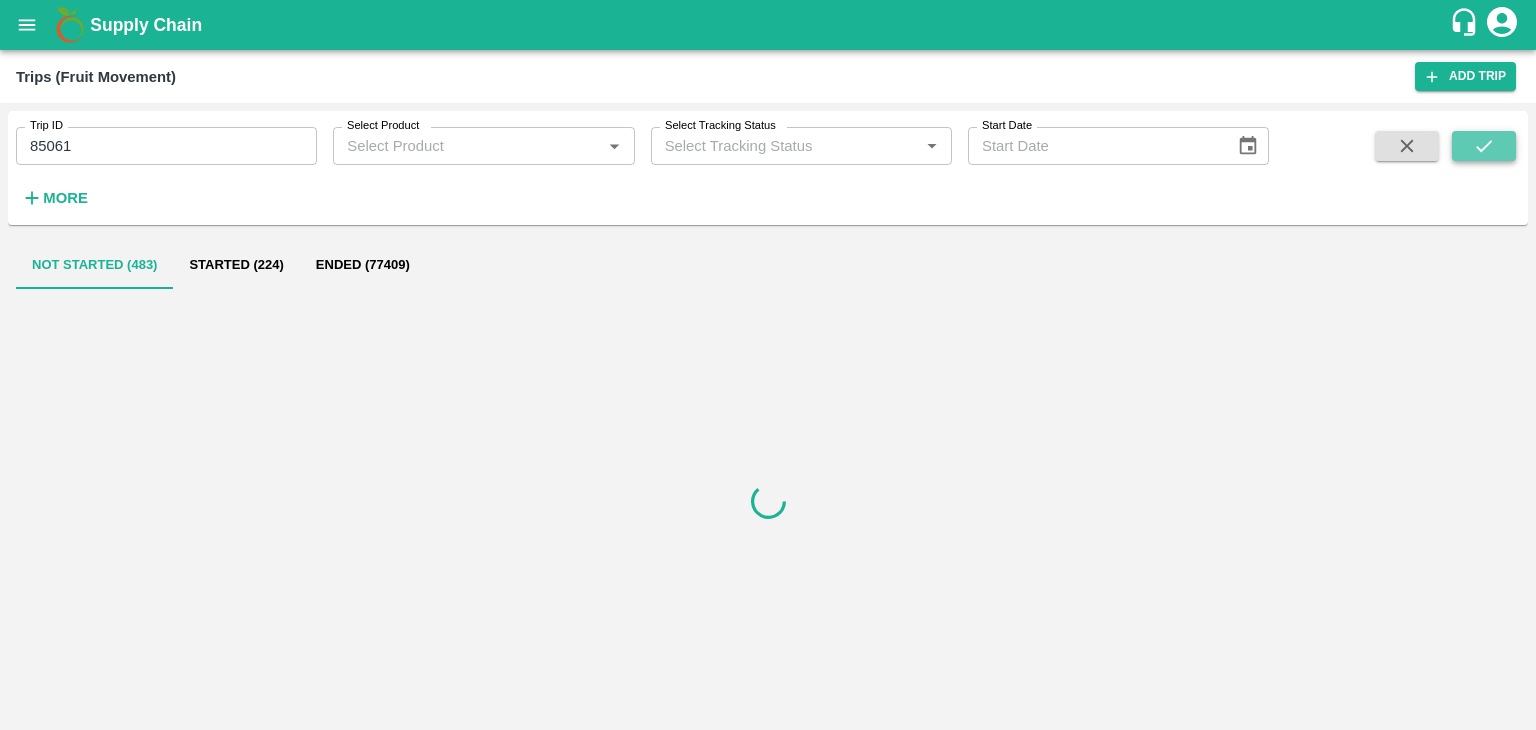 click 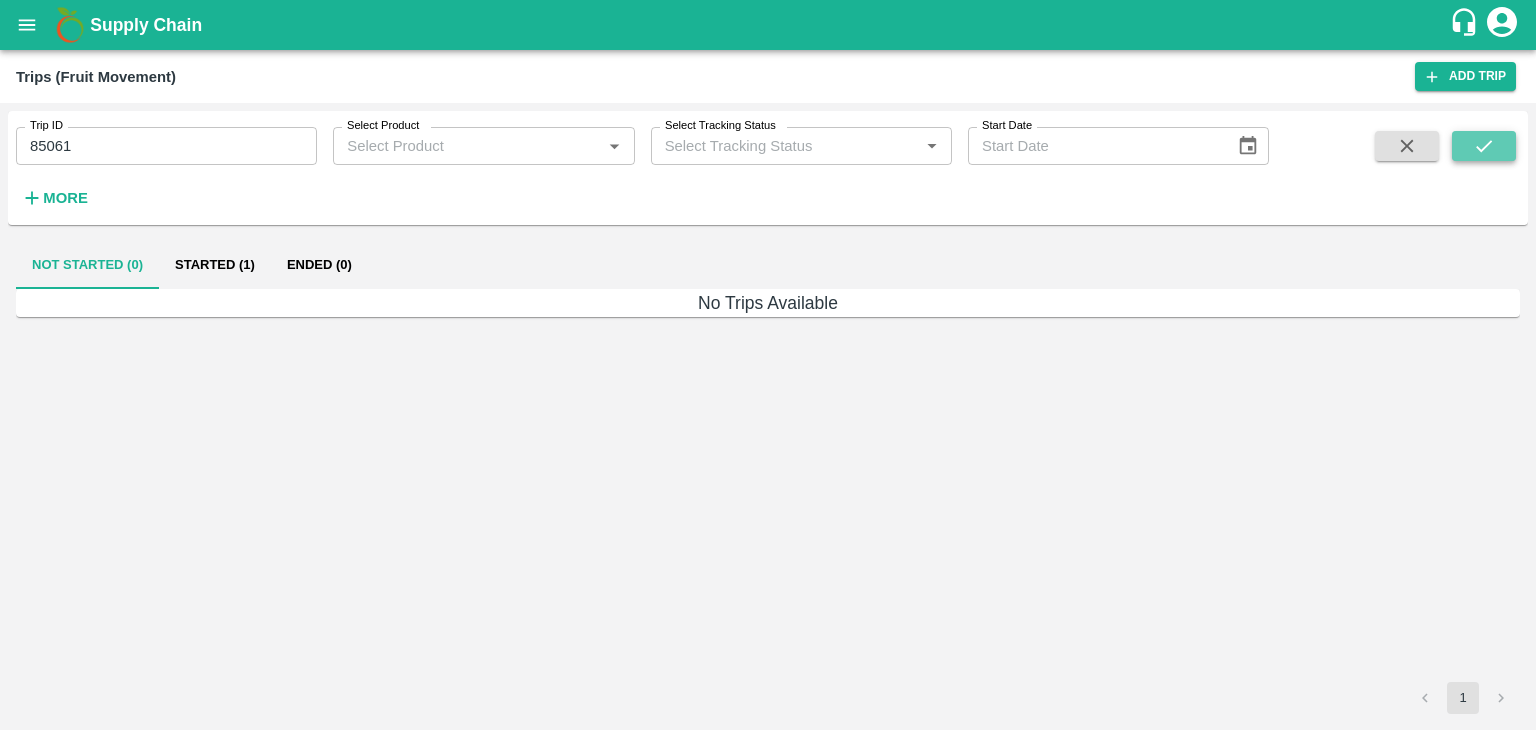 click 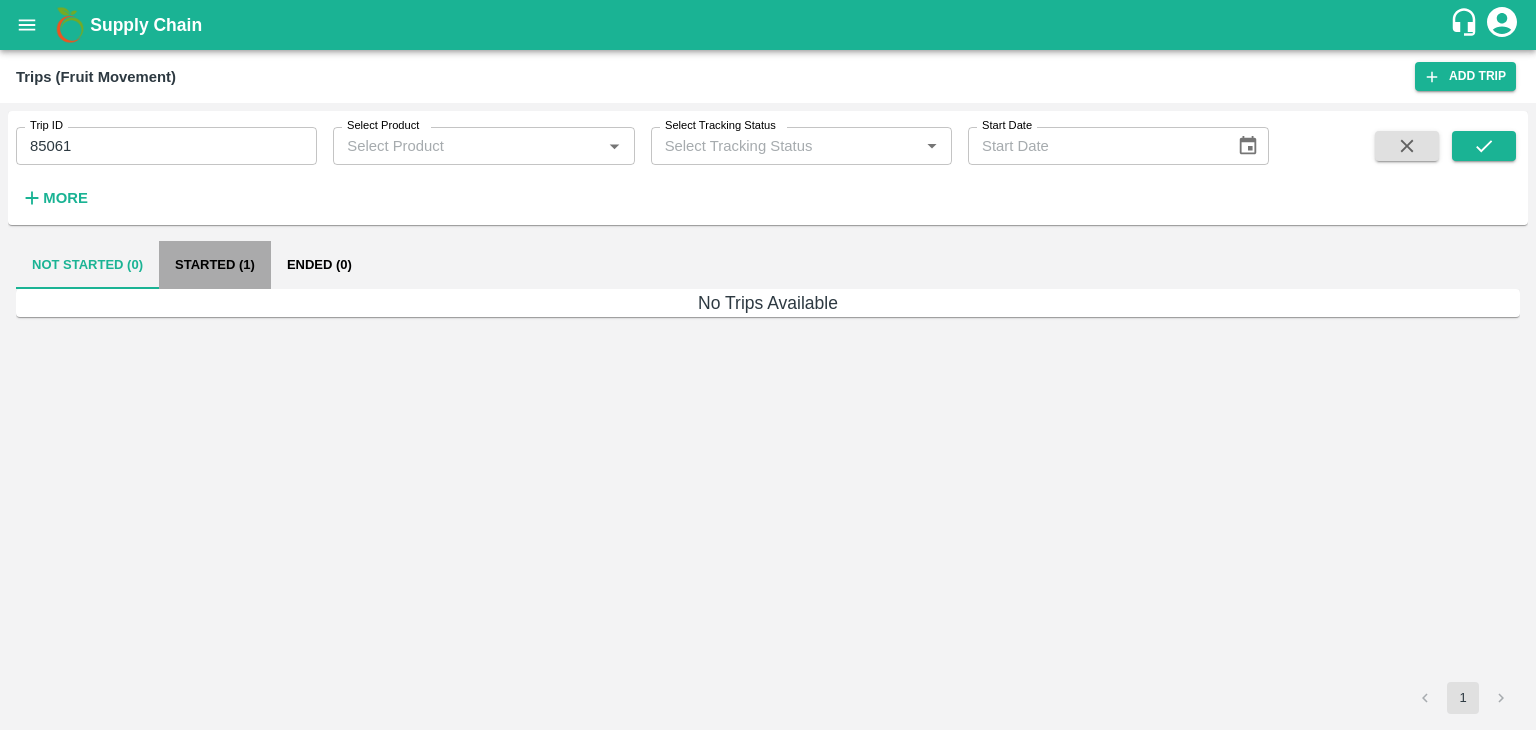click on "Started (1)" at bounding box center (215, 265) 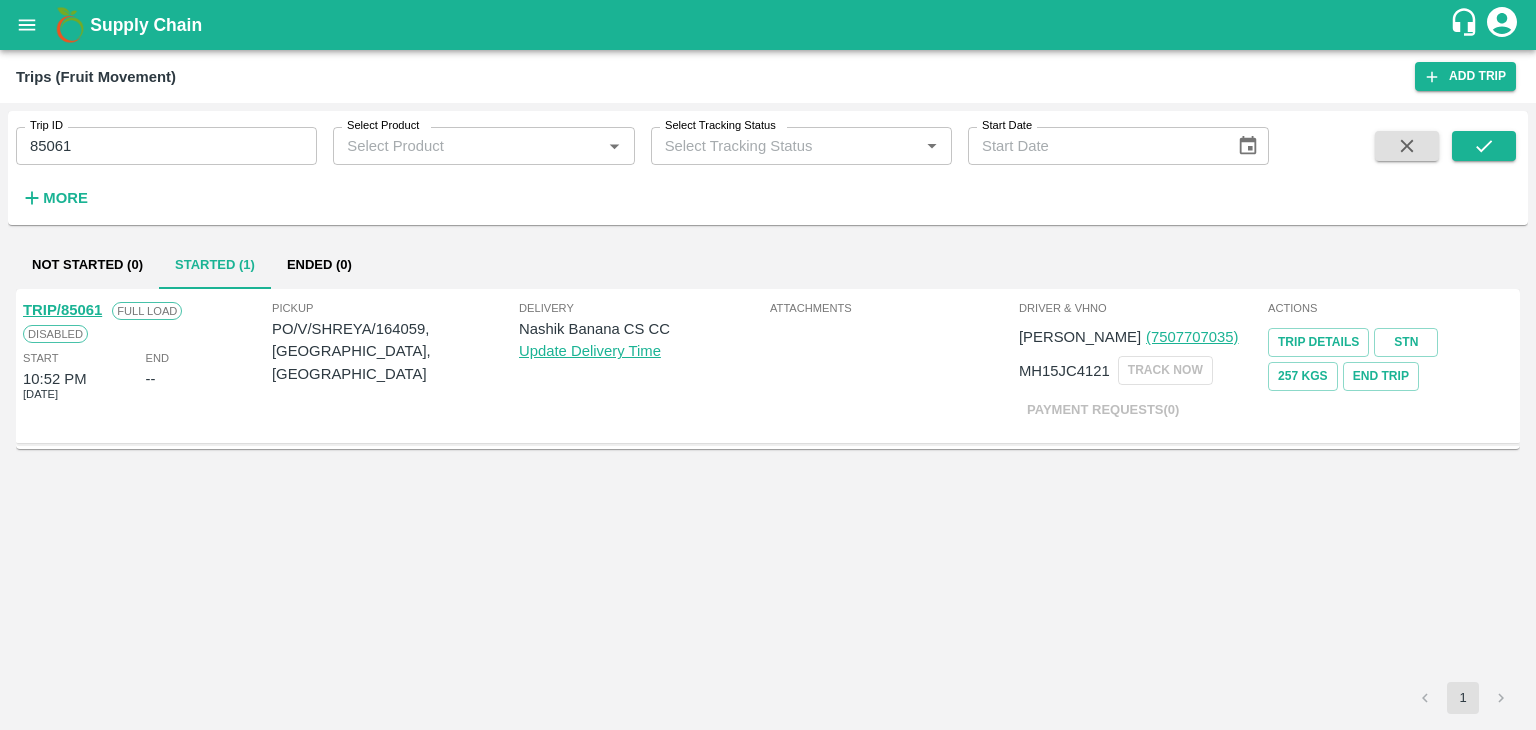 click on "TRIP/85061" at bounding box center (62, 310) 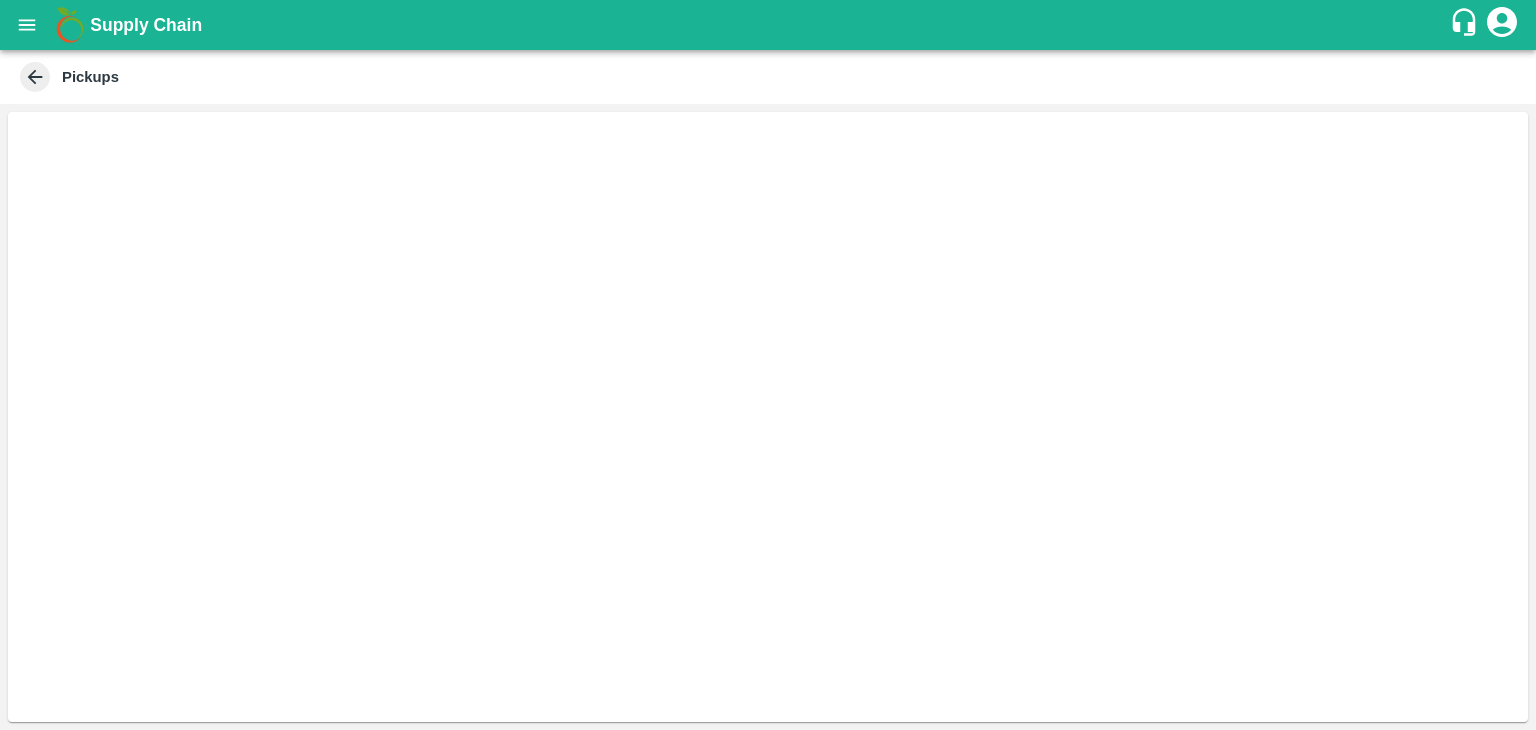 scroll, scrollTop: 0, scrollLeft: 0, axis: both 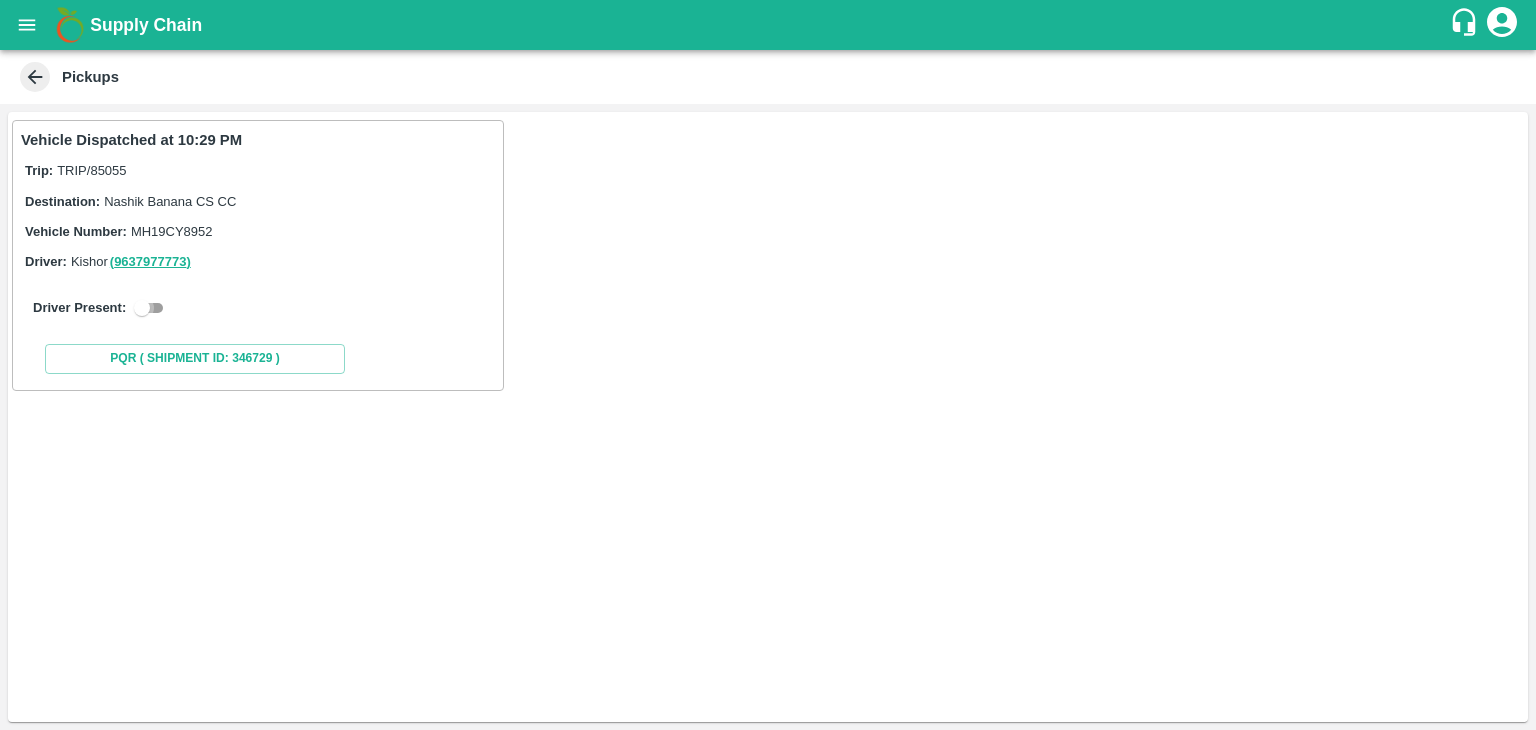 click at bounding box center (142, 308) 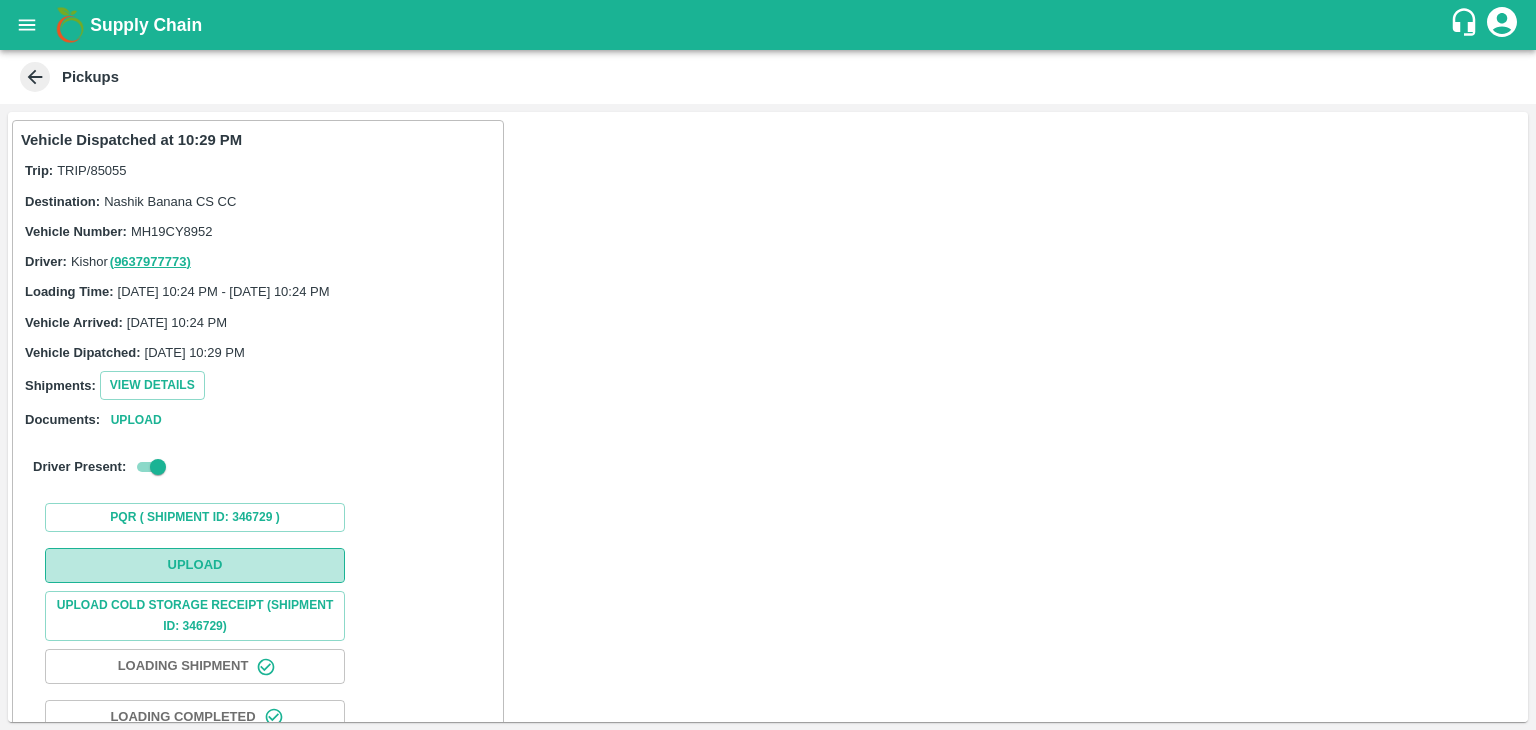 click on "Upload" at bounding box center (195, 565) 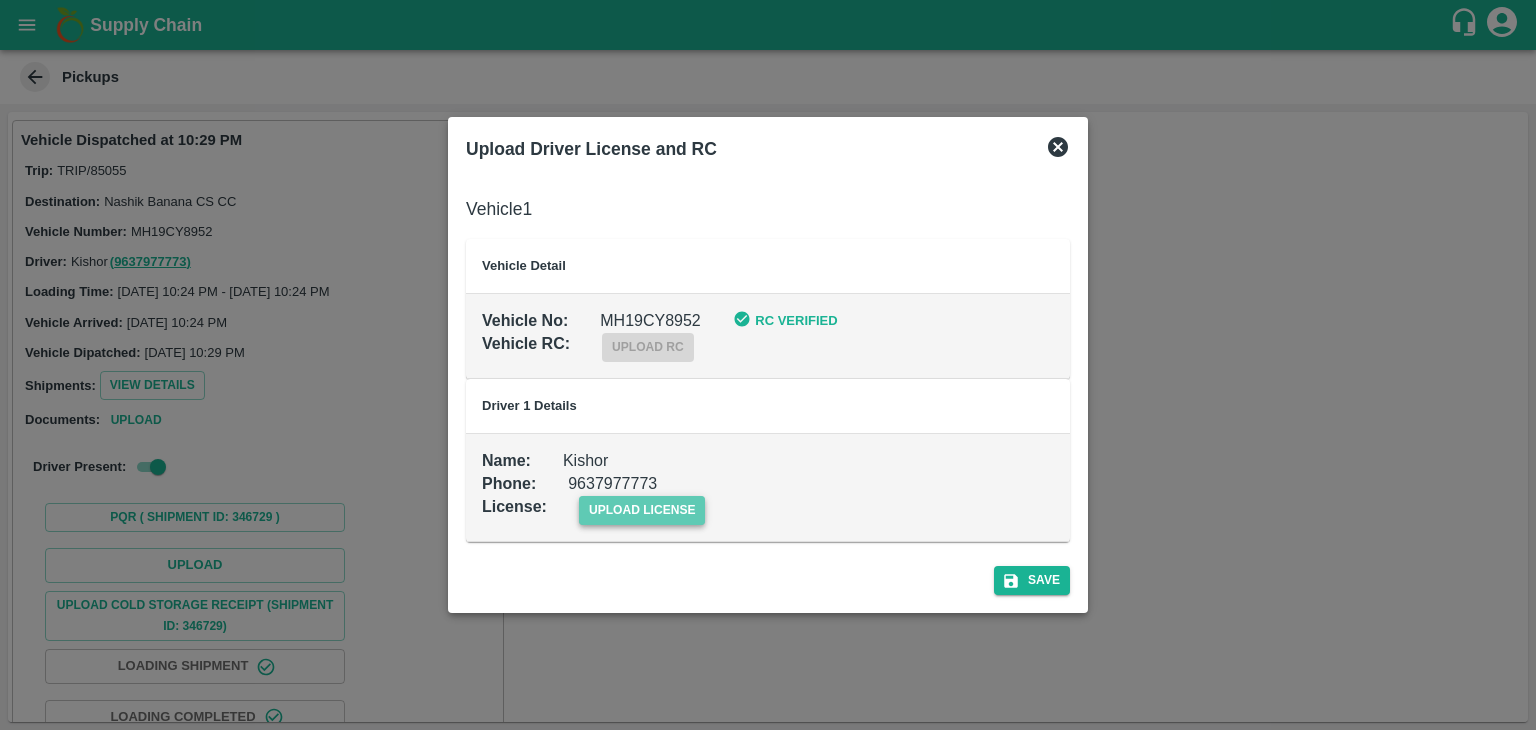 click on "upload license" at bounding box center (642, 510) 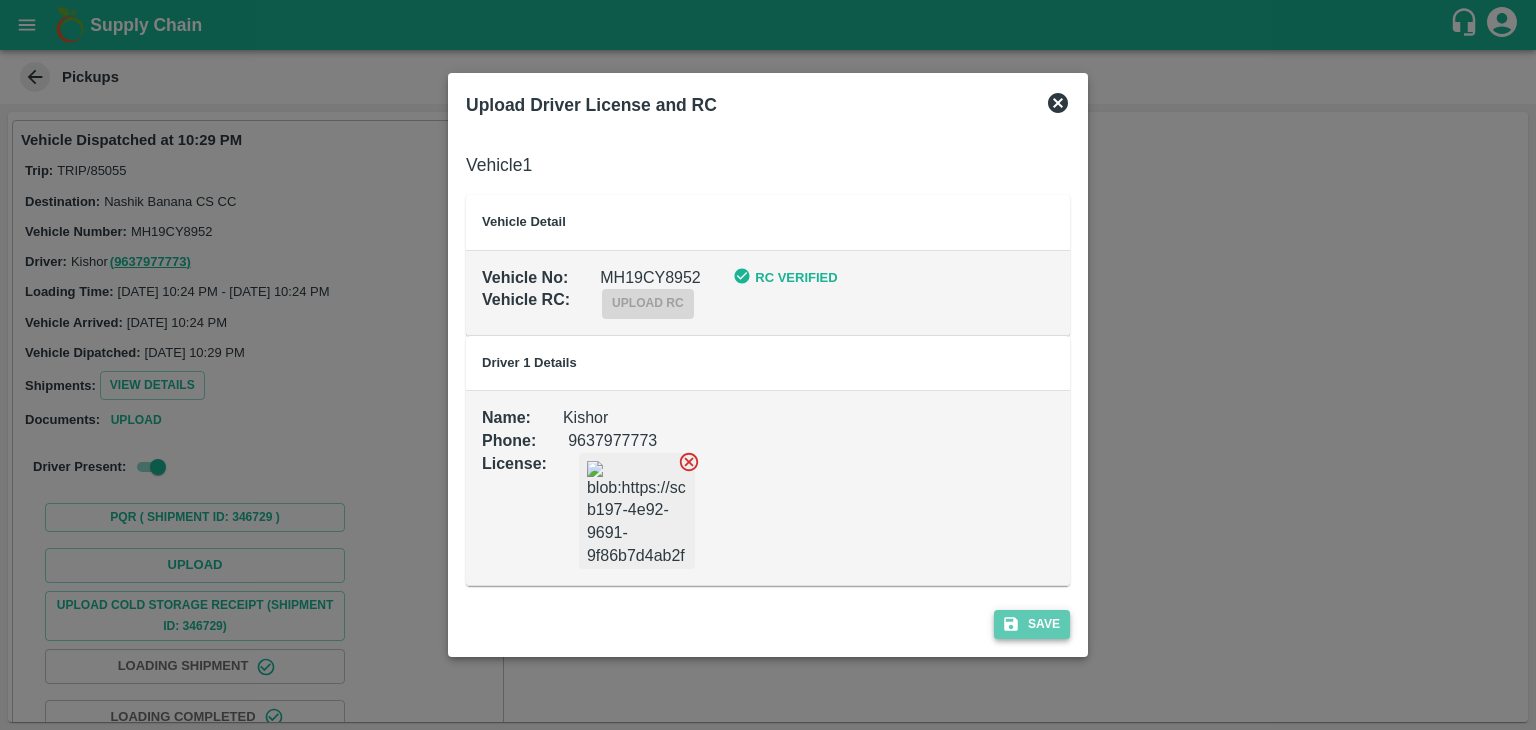 click on "Save" at bounding box center (1032, 624) 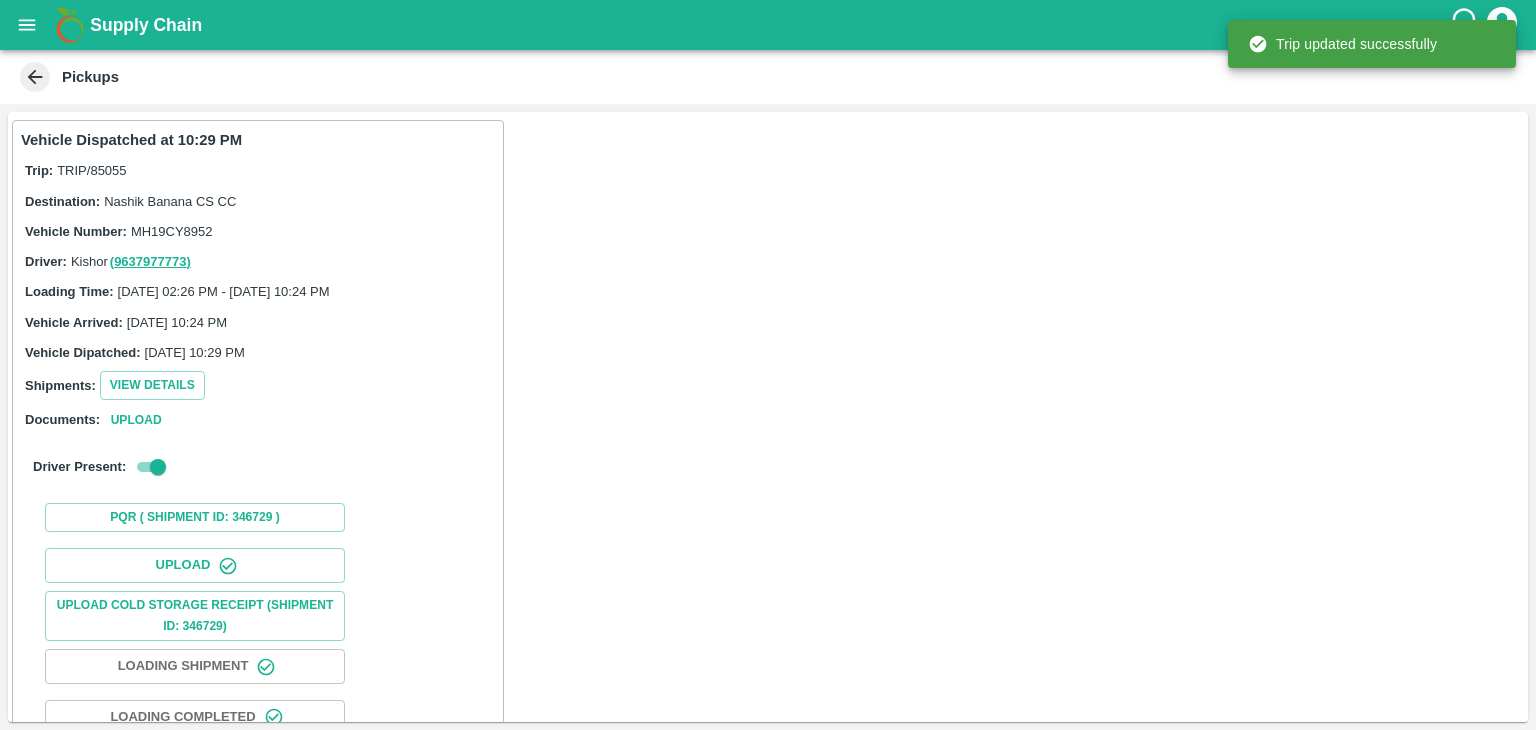 scroll, scrollTop: 209, scrollLeft: 0, axis: vertical 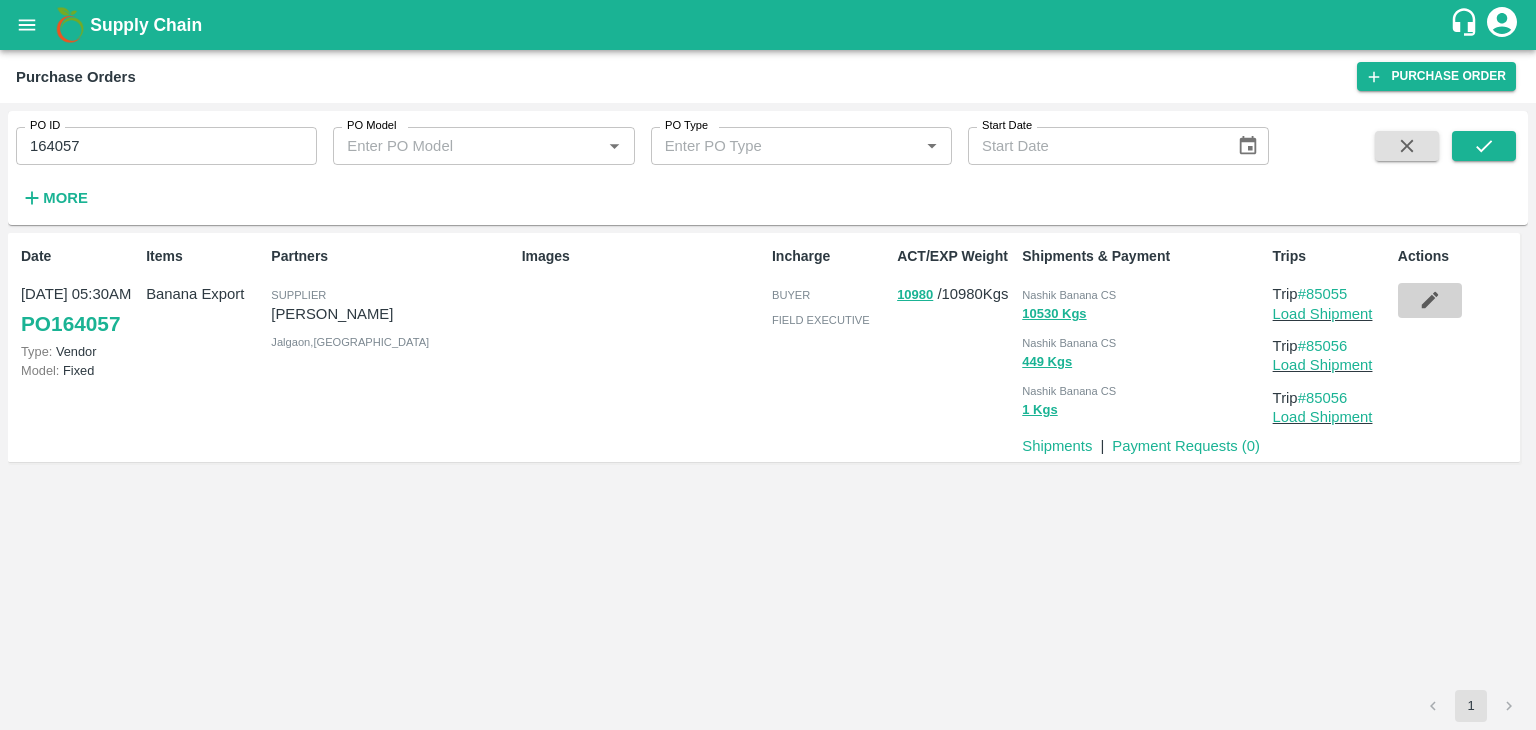 click 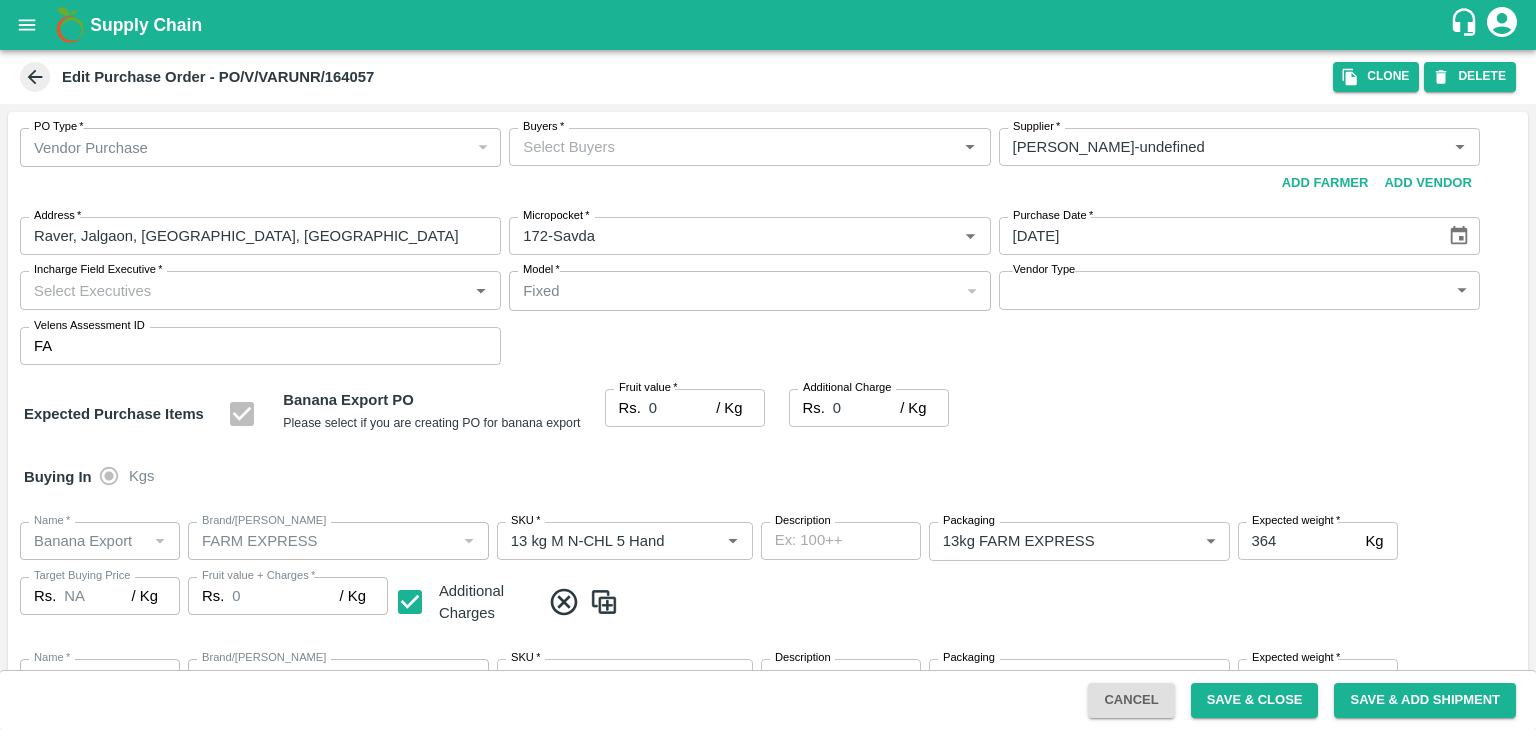 click on "Buyers   *" at bounding box center [749, 147] 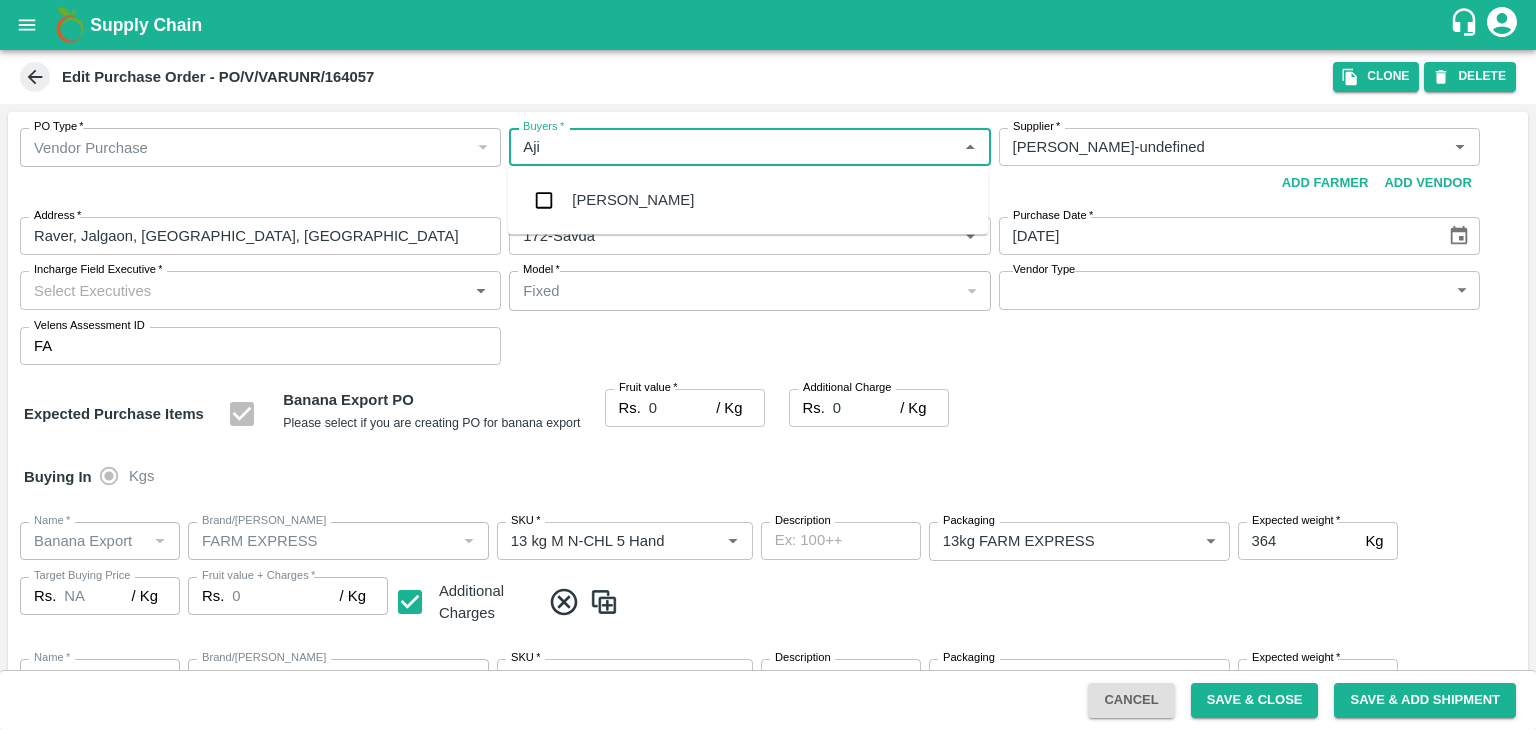 type on "Ajit" 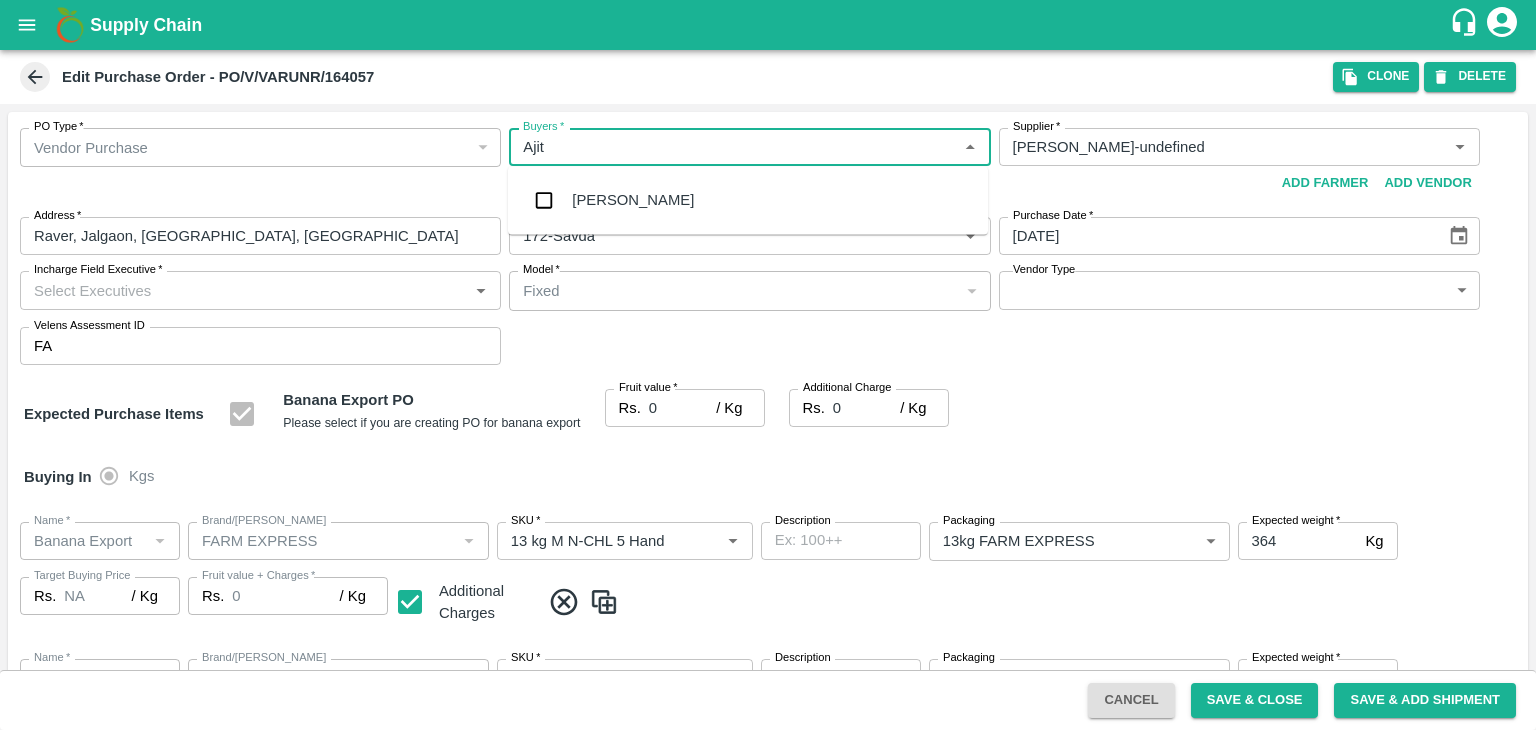 click on "[PERSON_NAME]" at bounding box center (748, 200) 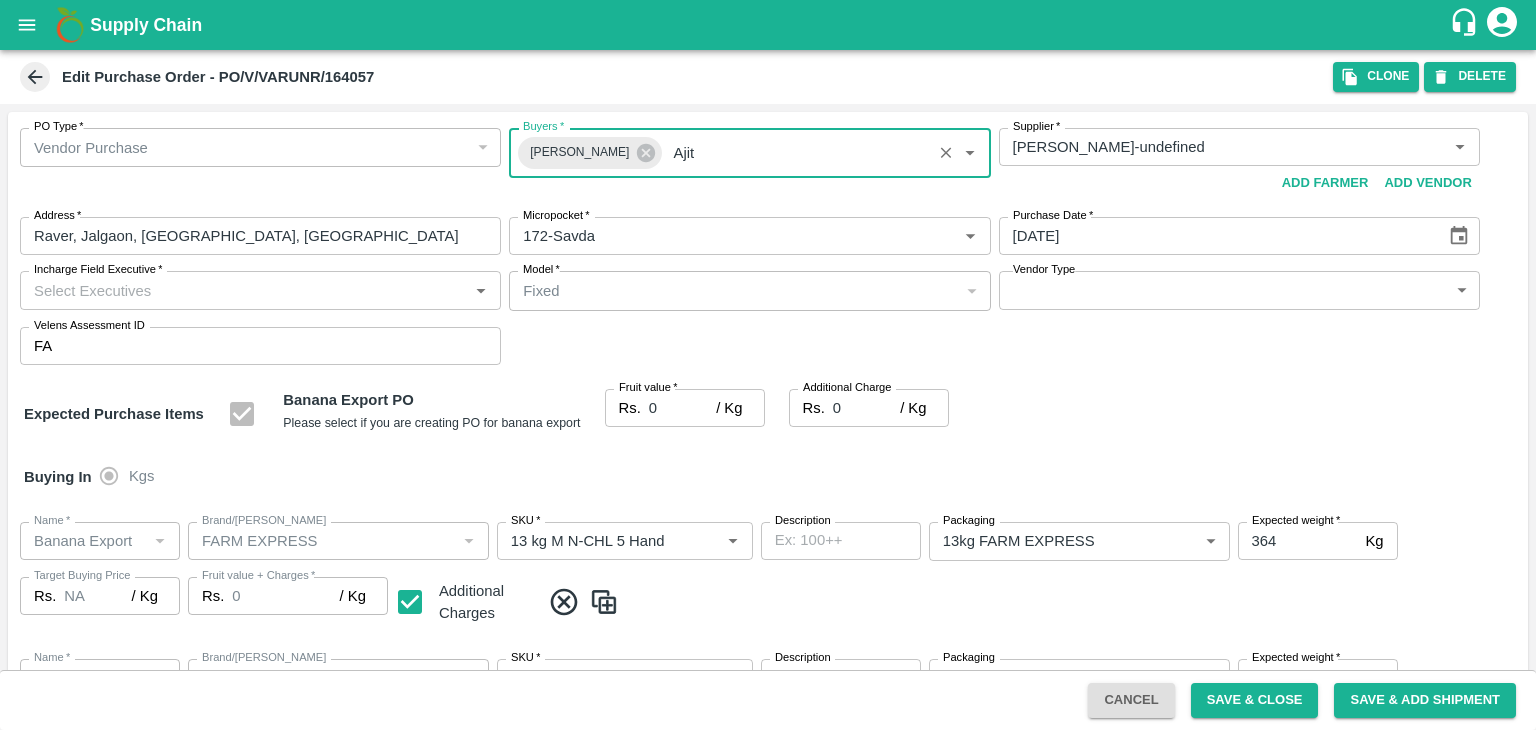 type 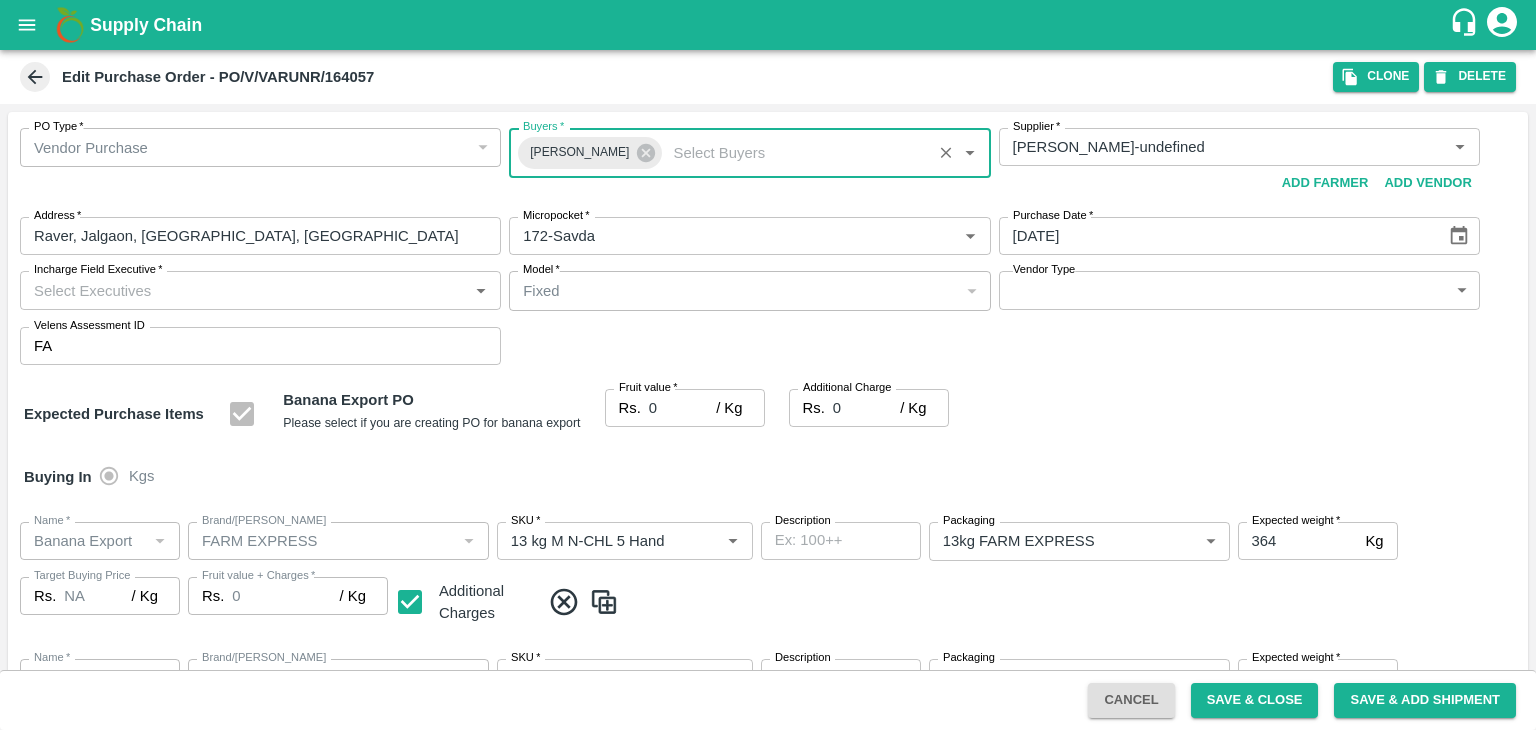 click on "Incharge Field Executive   *" at bounding box center [244, 290] 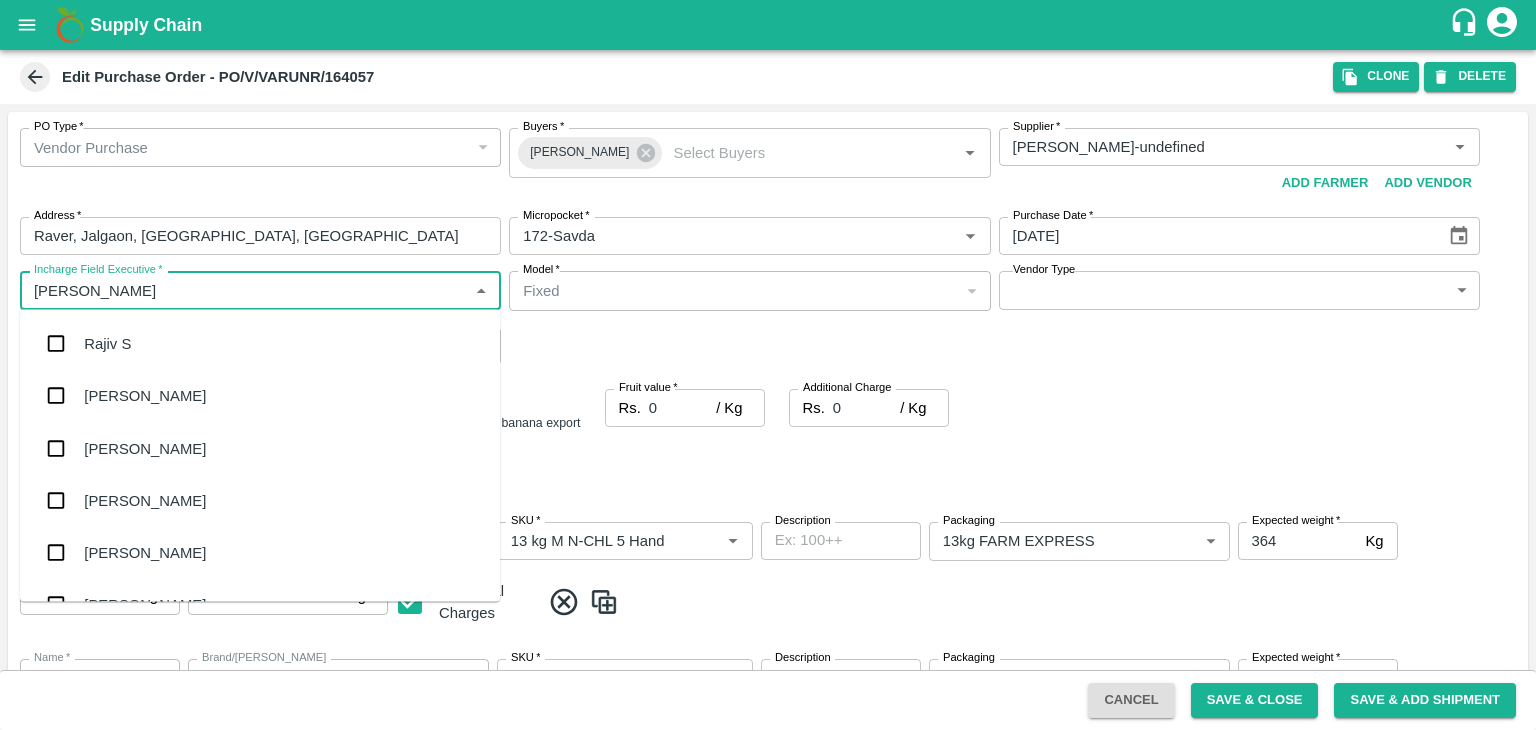 type on "[PERSON_NAME]" 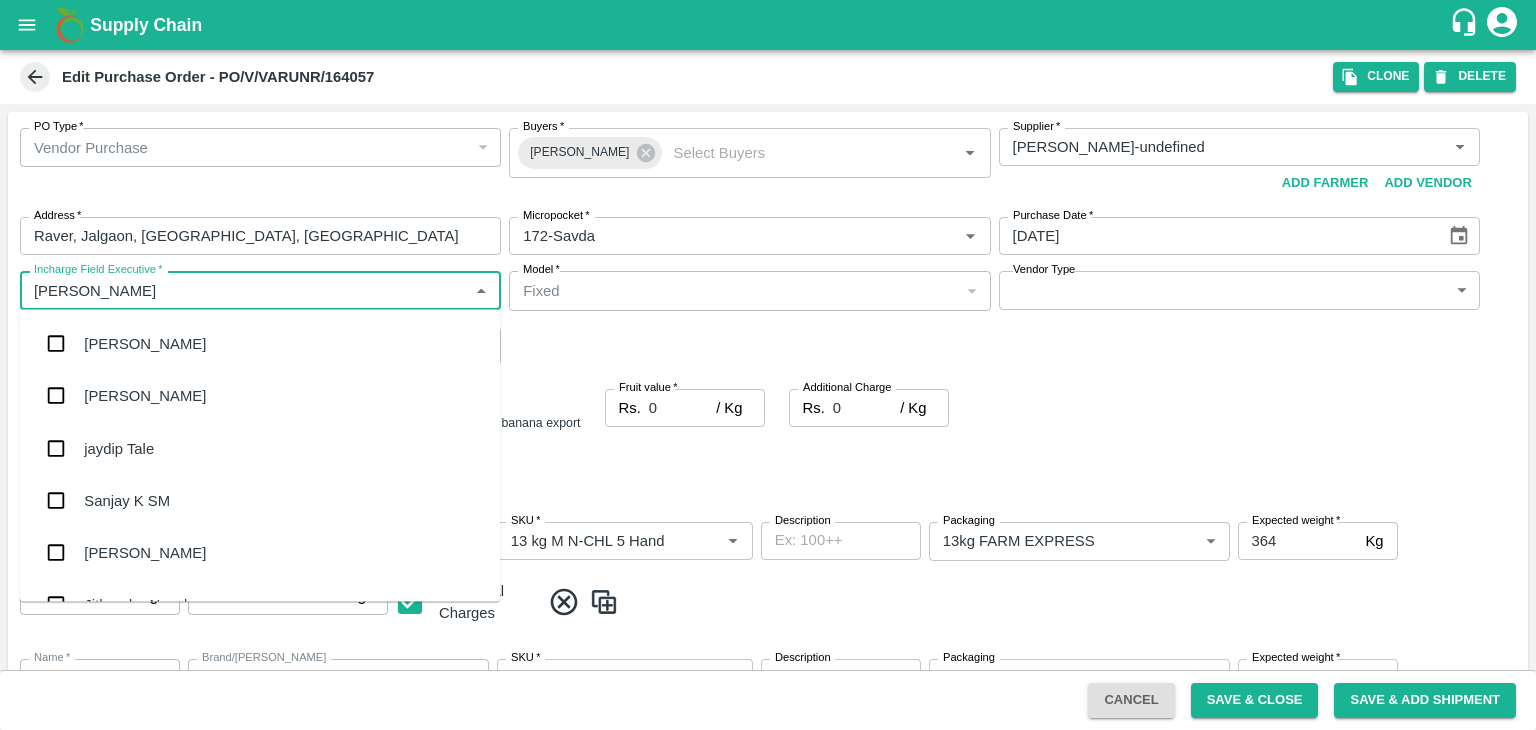 click on "jaydip Tale" at bounding box center (260, 448) 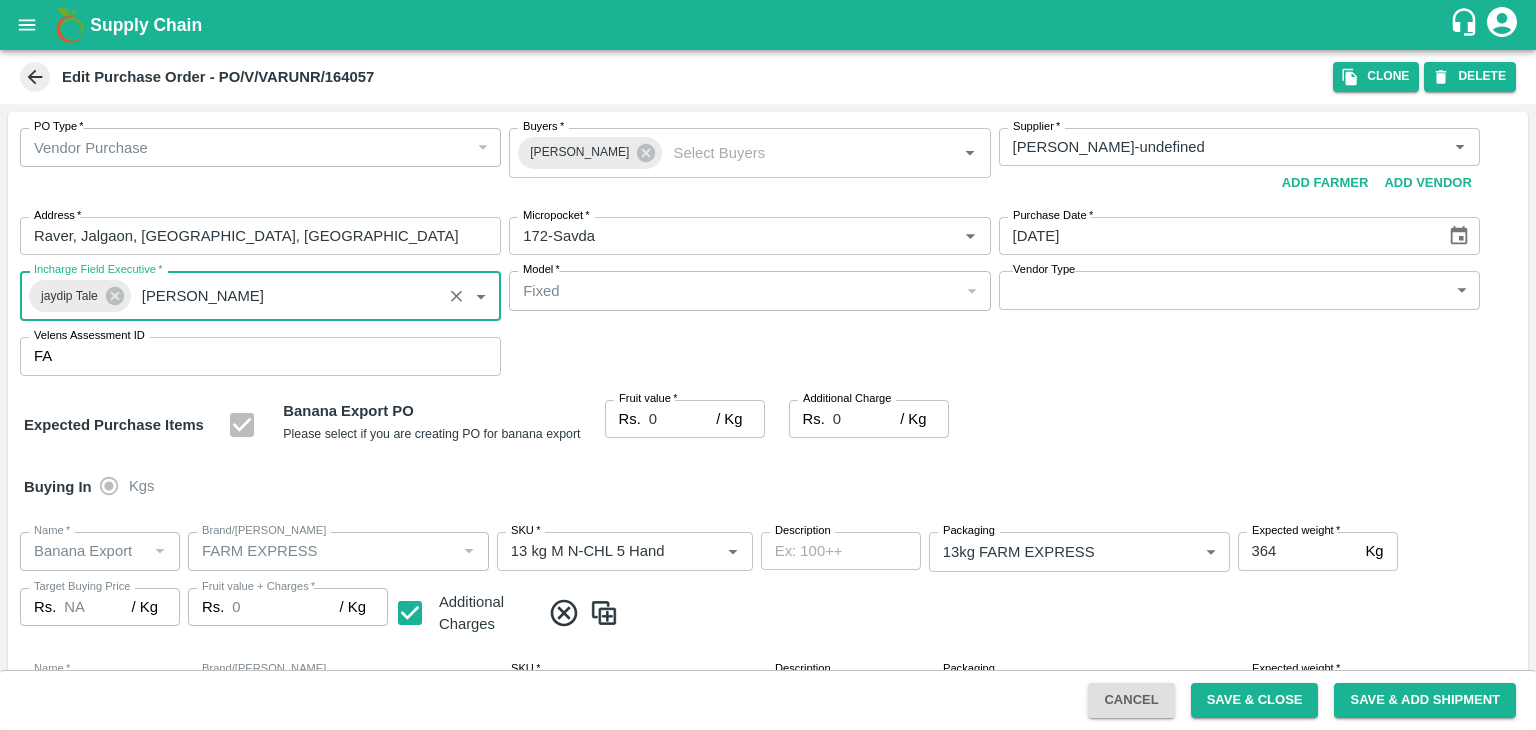 type 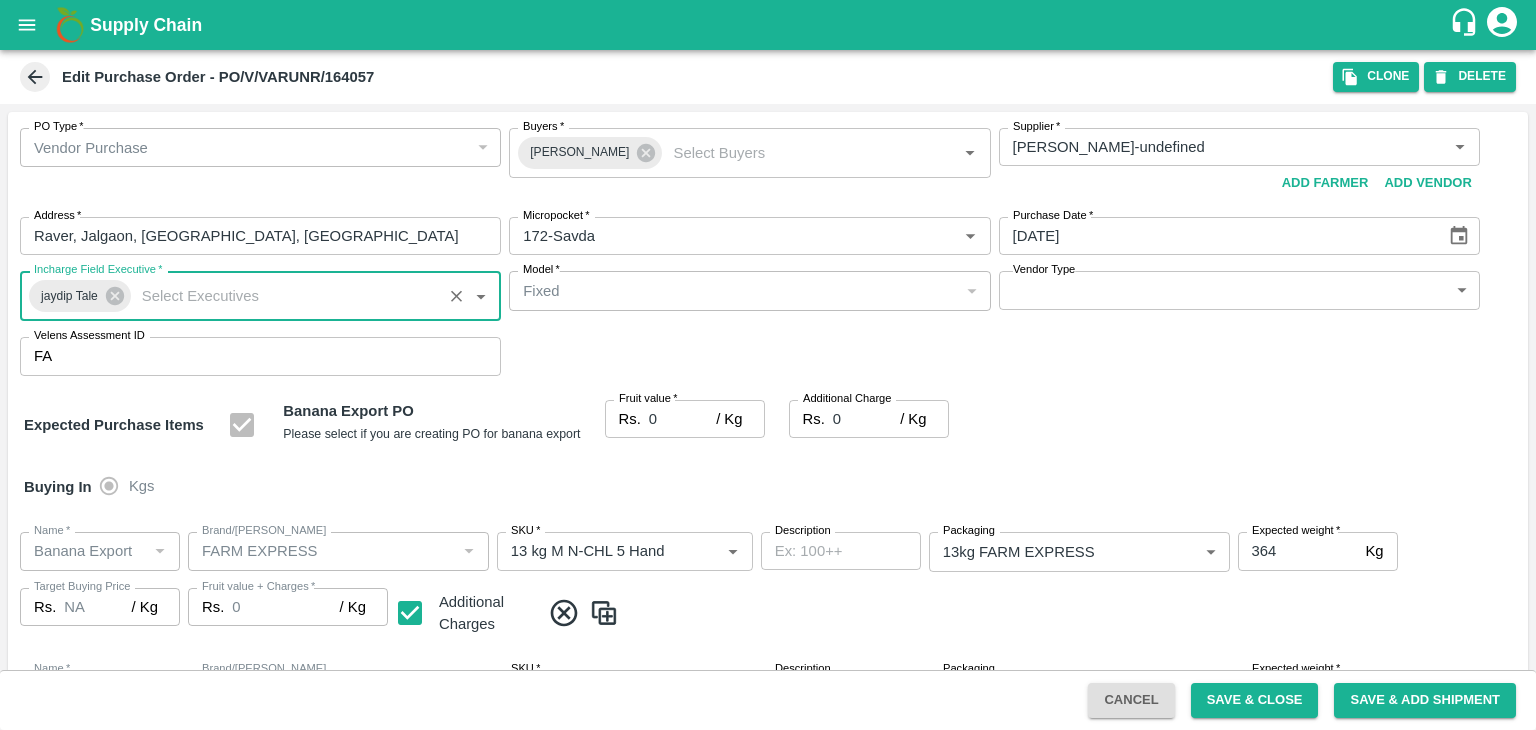 click on "Supply Chain Edit Purchase Order - PO/V/VARUNR/164057 Clone DELETE PO Type   * Vendor Purchase 2 PO Type Buyers   * Ajit Otari Buyers   * Supplier   * Supplier   * Add Vendor Add Farmer Address   * [GEOGRAPHIC_DATA], [GEOGRAPHIC_DATA] Address Micropocket   * Micropocket   * Purchase Date   * [DATE] Purchase Date Incharge Field Executive   * [PERSON_NAME] Tale Incharge Field Executive   * Model   * Fixed Fixed Model Vendor Type ​ Vendor Type Velens Assessment ID FA Velens Assessment ID Expected Purchase Items Banana Export PO Please select if you are creating PO for banana export Fruit value   * Rs. 0 / Kg Fruit value Additional Charge Rs. 0 / Kg Additional Charge Buying In Kgs Name   * Name   * Brand/[PERSON_NAME]/[PERSON_NAME]   * SKU   * Description x Description Packaging 13kg FARM EXPRESS 468 Packaging Expected weight   * 364 Kg Expected weight Target Buying Price Rs. NA / Kg Target Buying Price Fruit value + Charges   * Rs. 0 / Kg Fruit value + Charges Additional Charges Name" at bounding box center (768, 365) 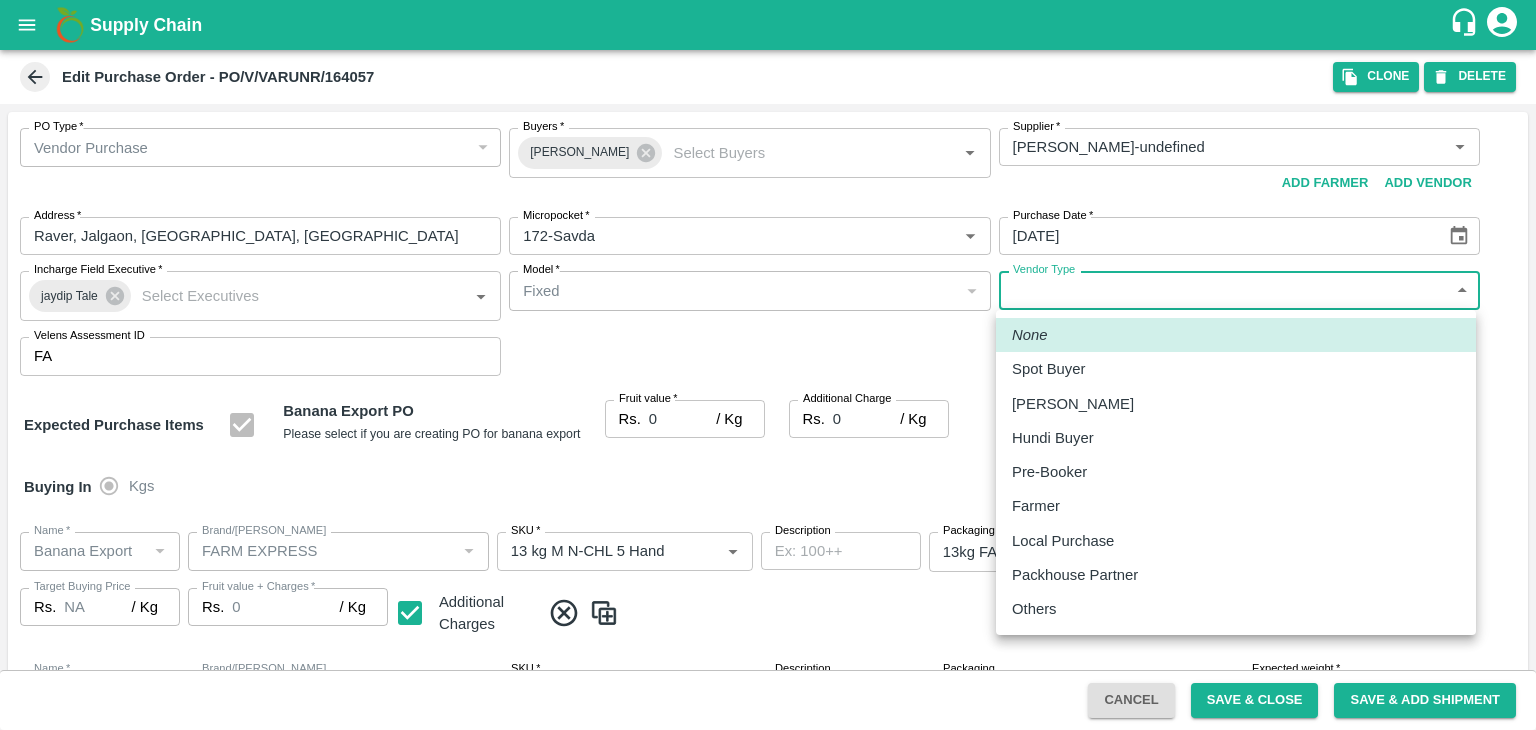 click on "Others" at bounding box center (1039, 609) 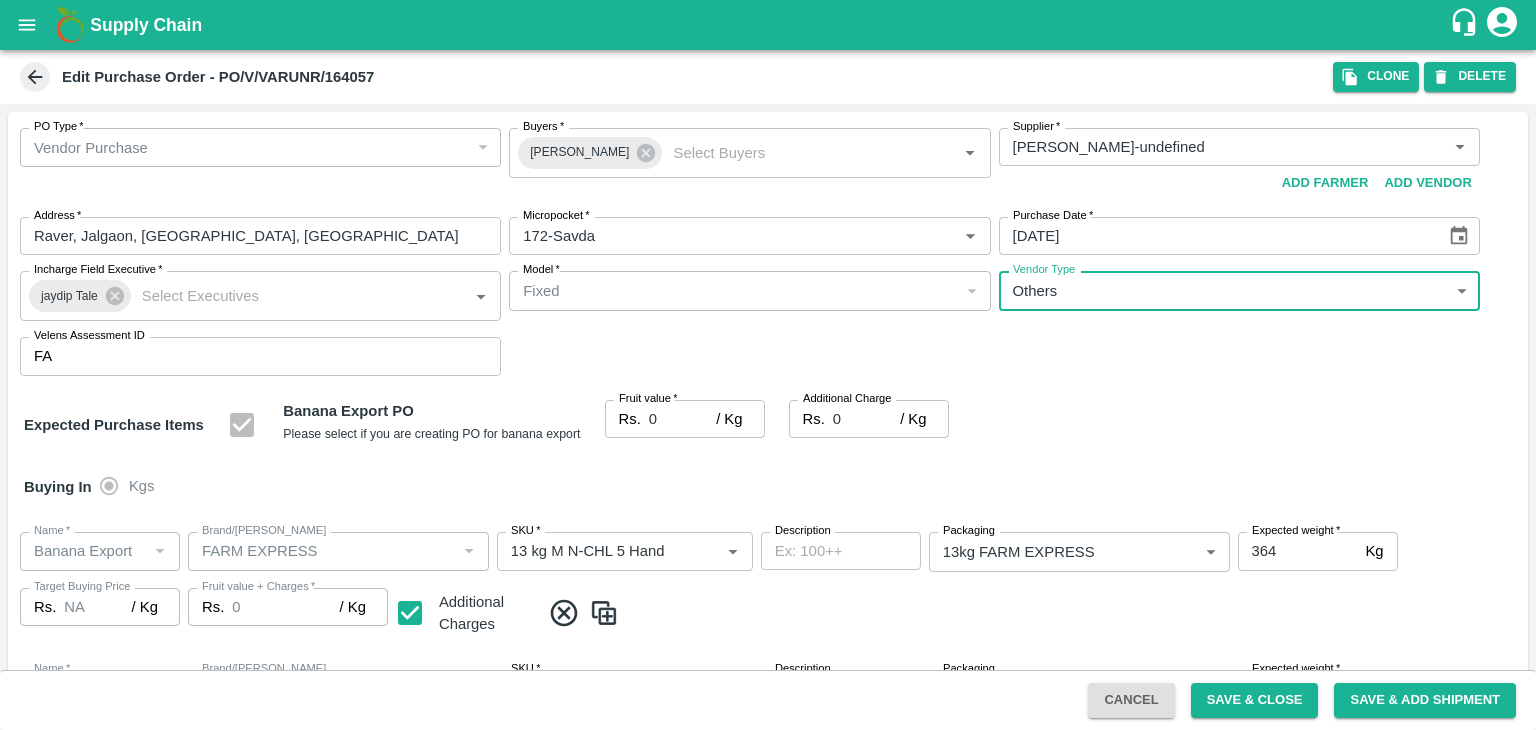 type on "OTHER" 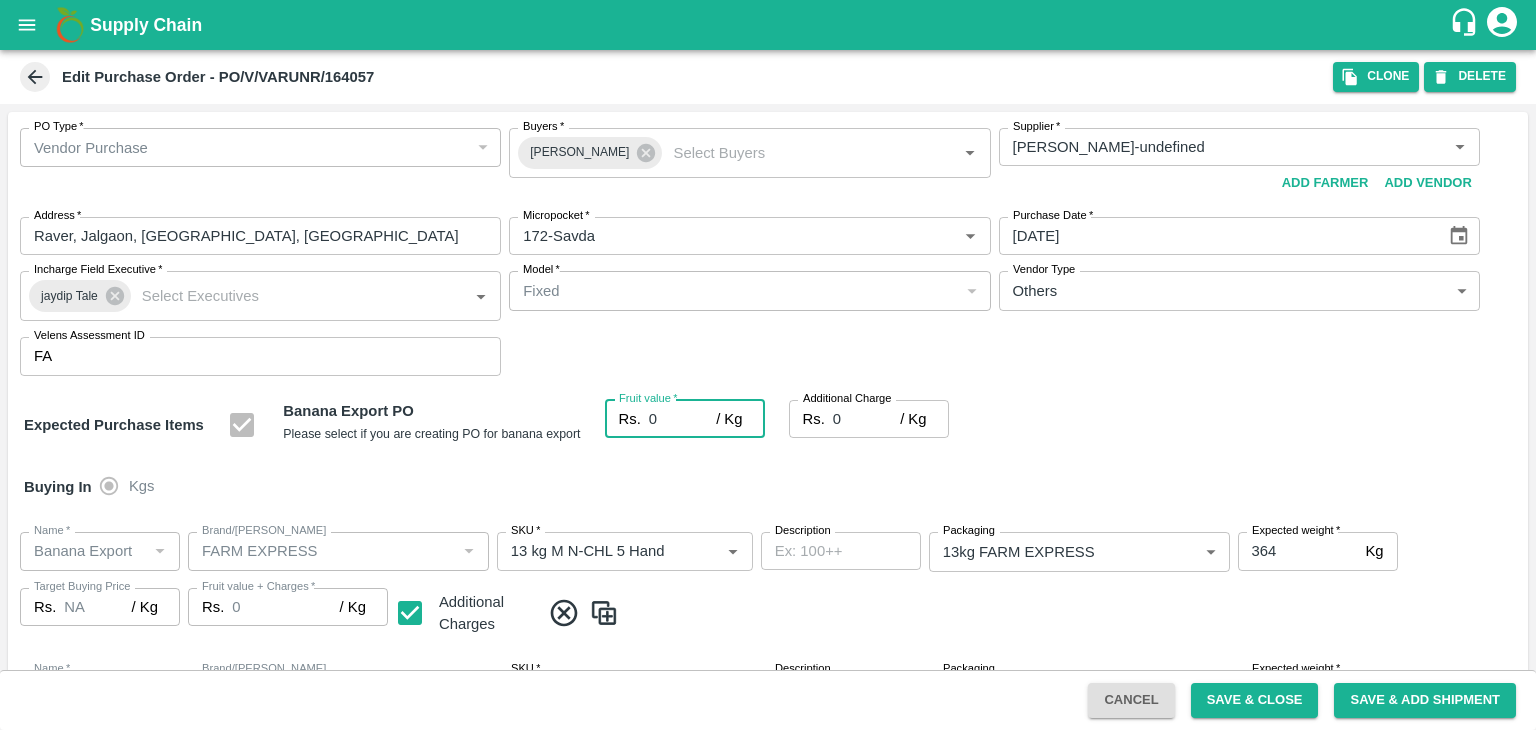 click on "0" at bounding box center (682, 419) 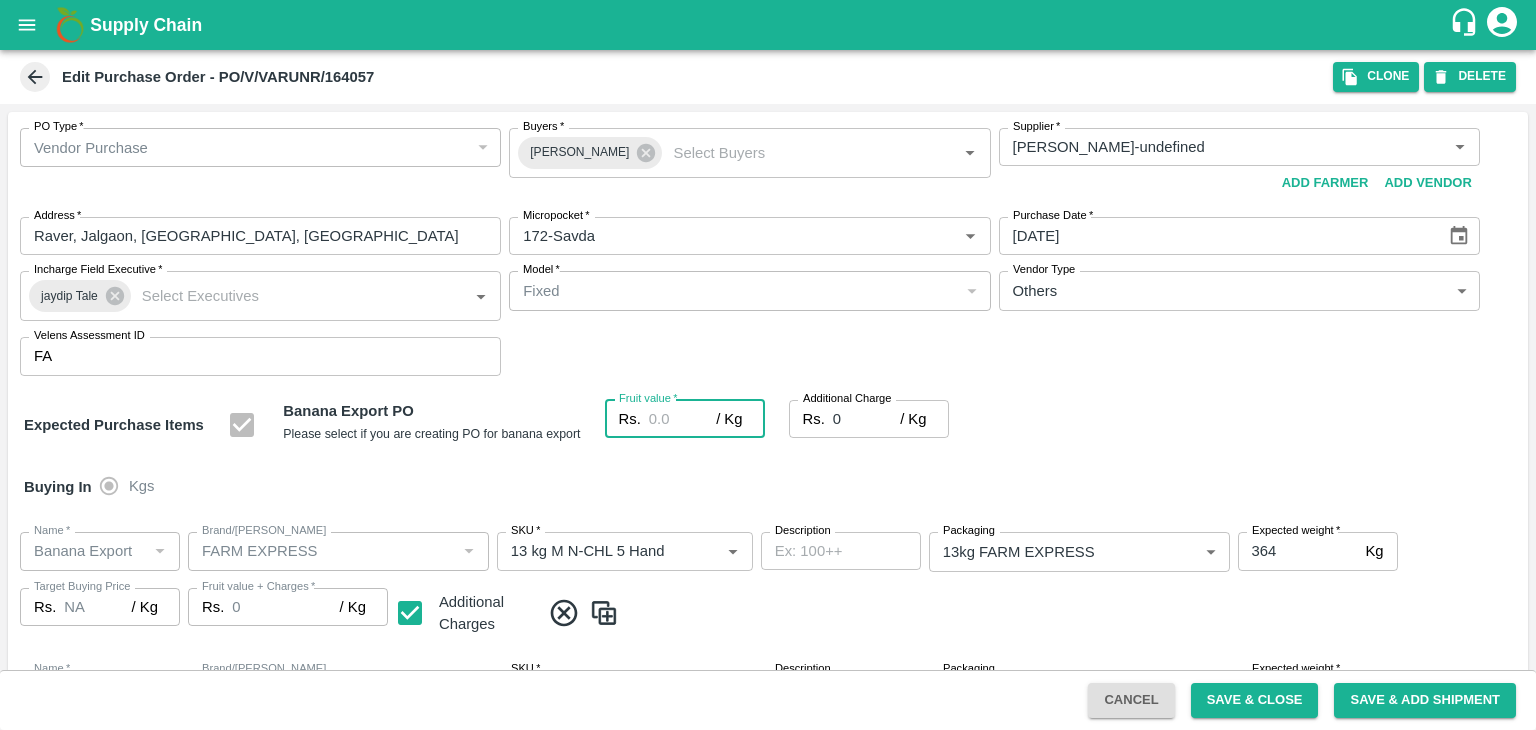 type on "2" 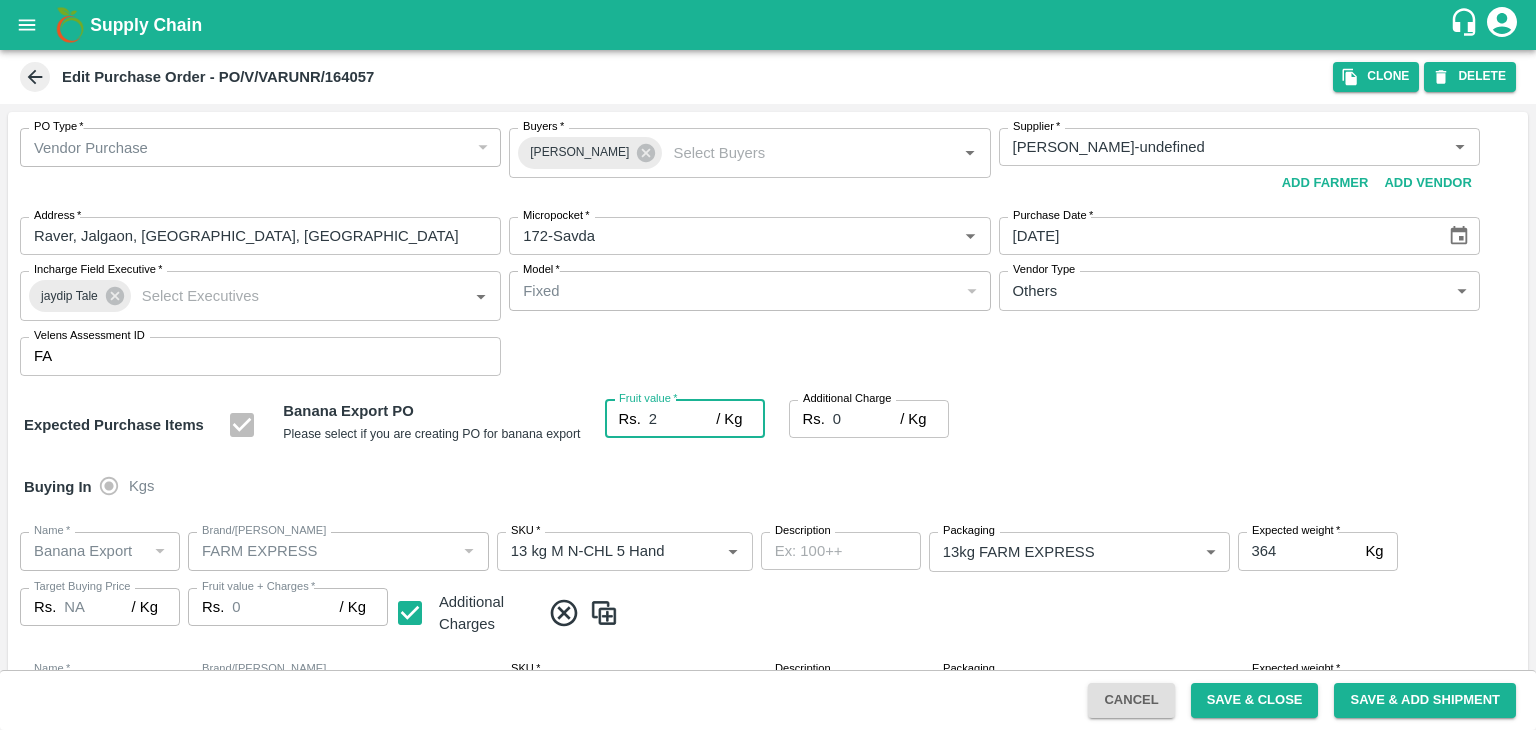 type on "2" 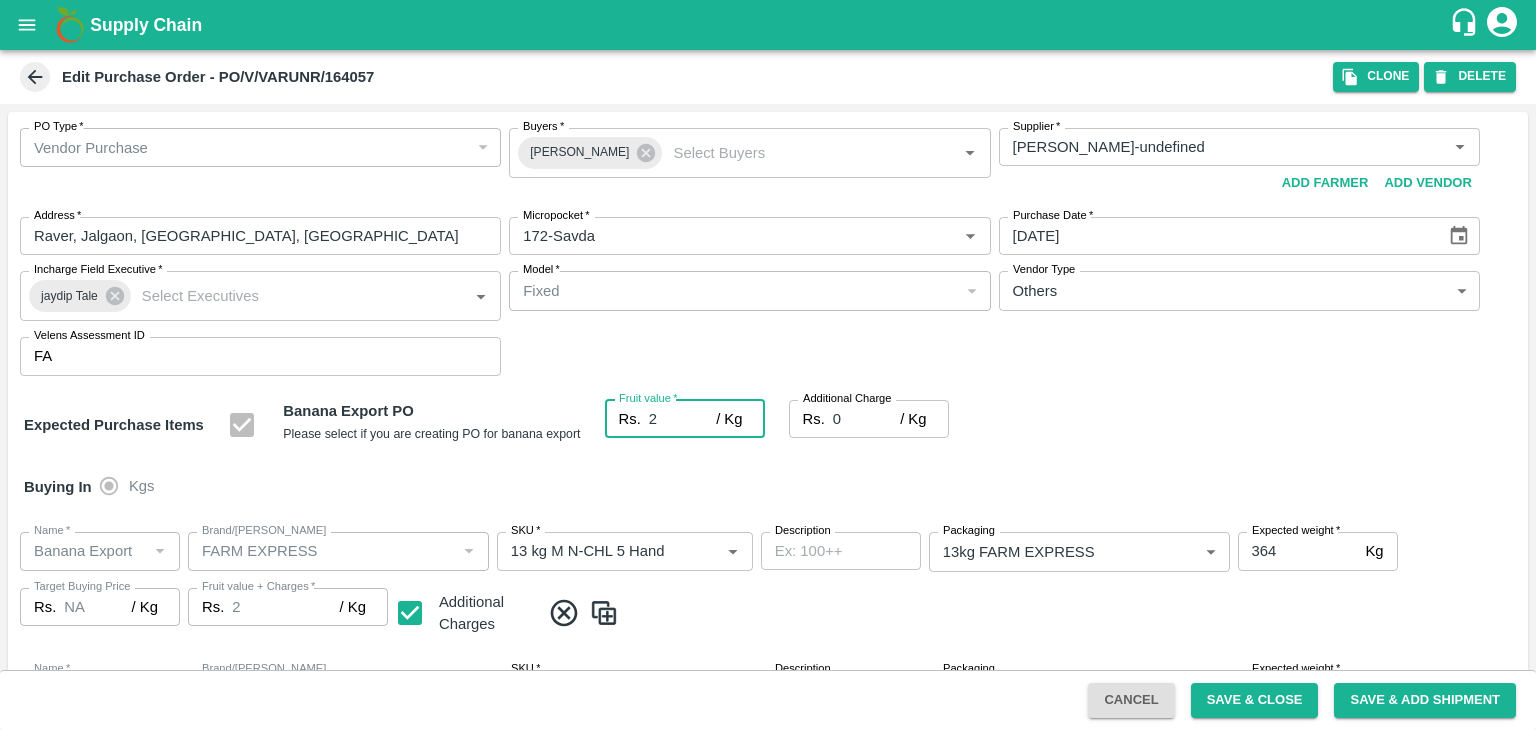 type on "23" 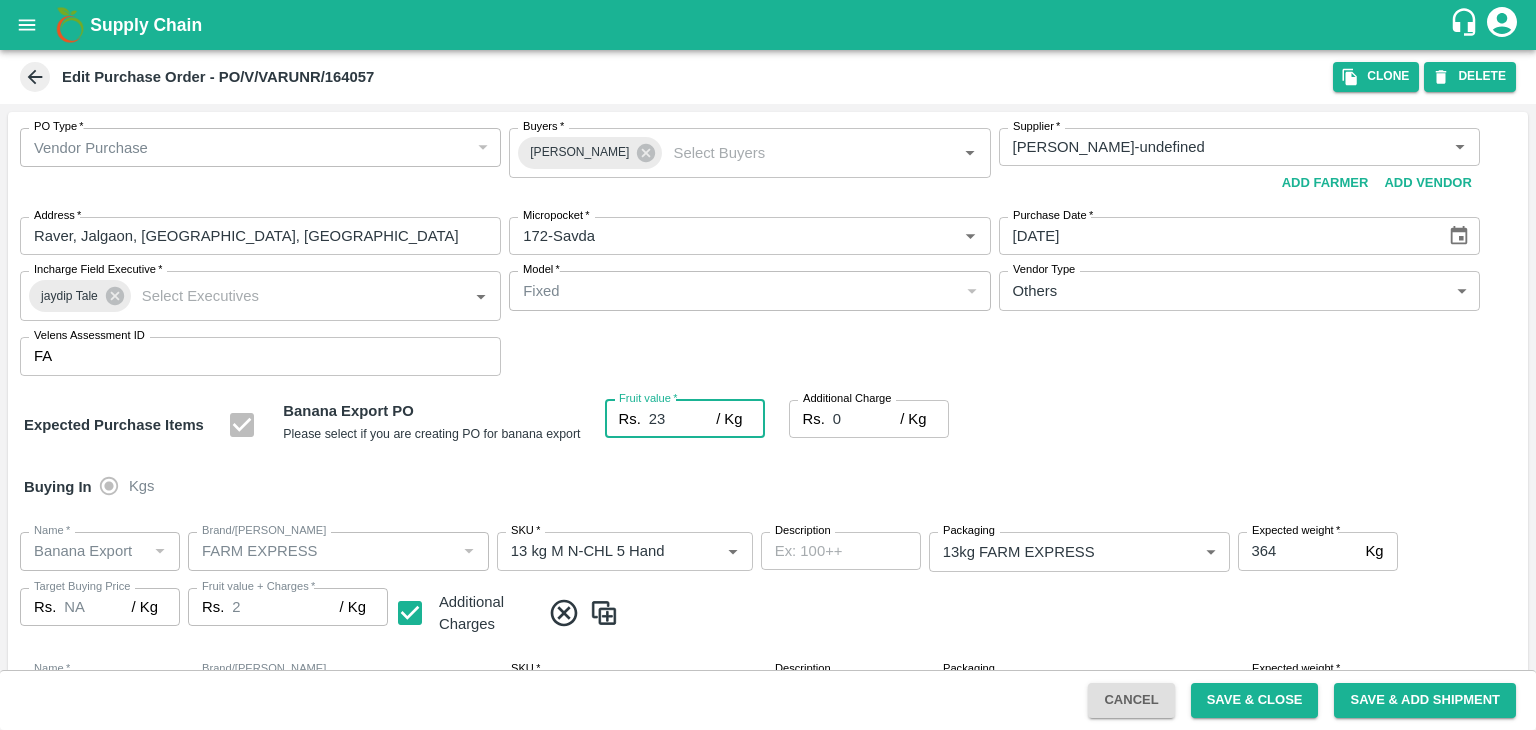 type on "23" 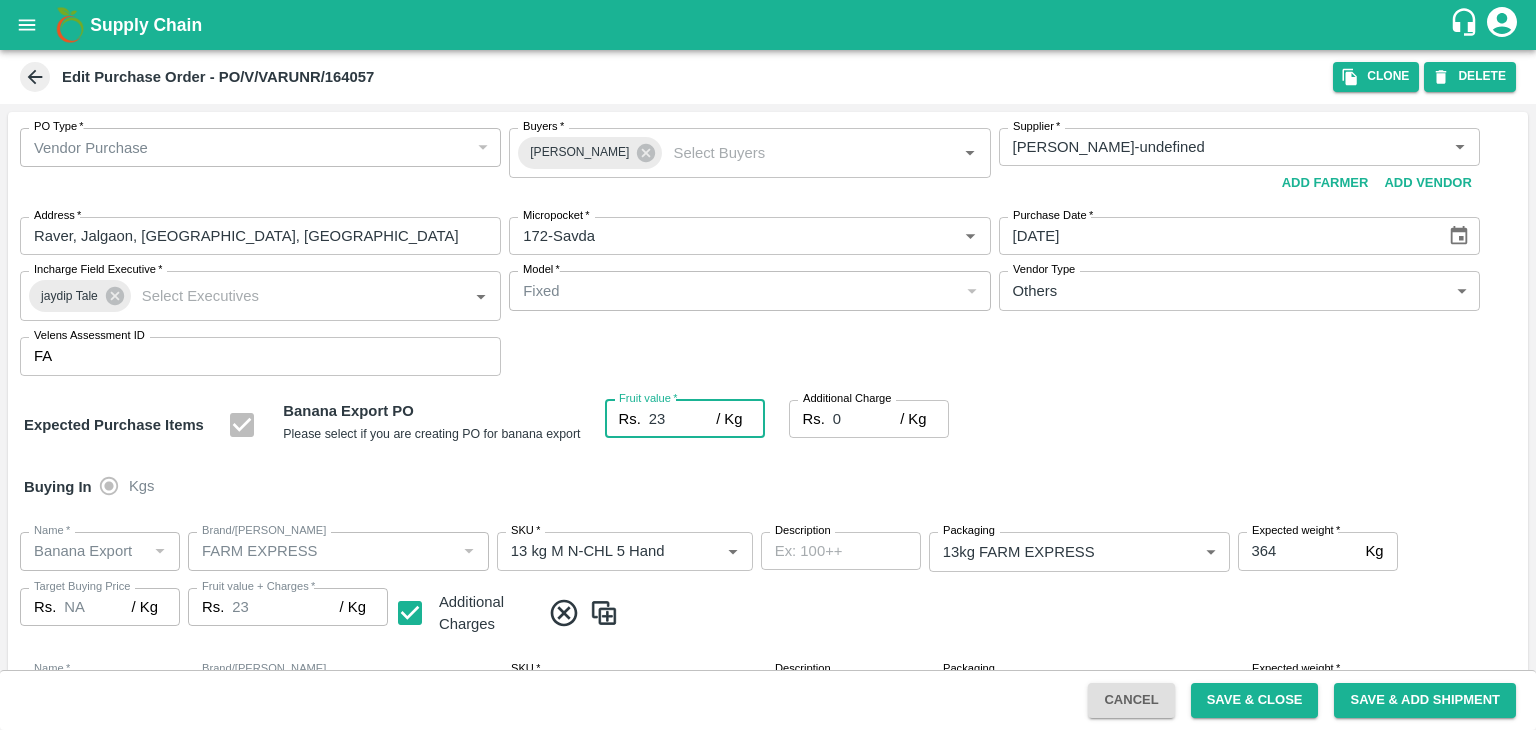 type on "23" 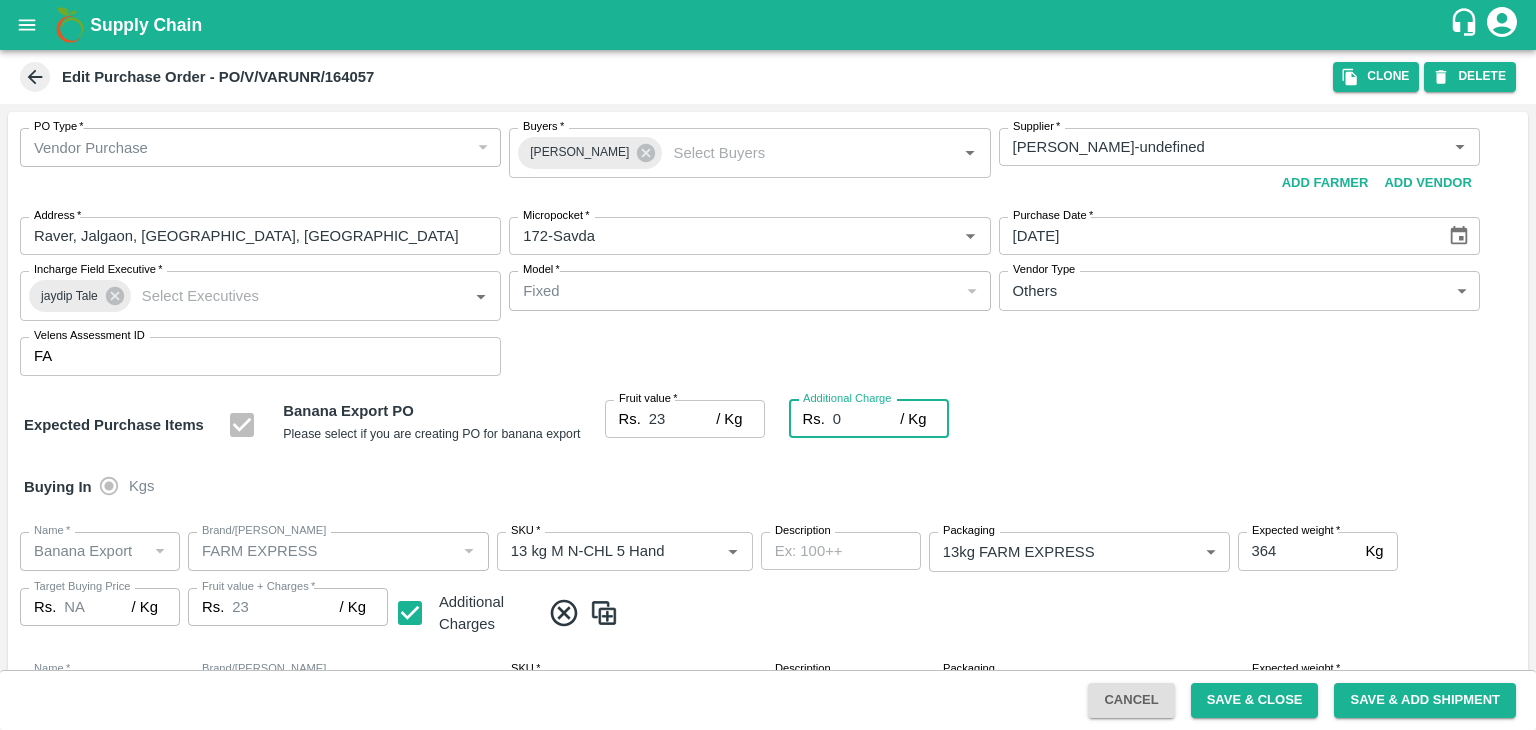 type on "2" 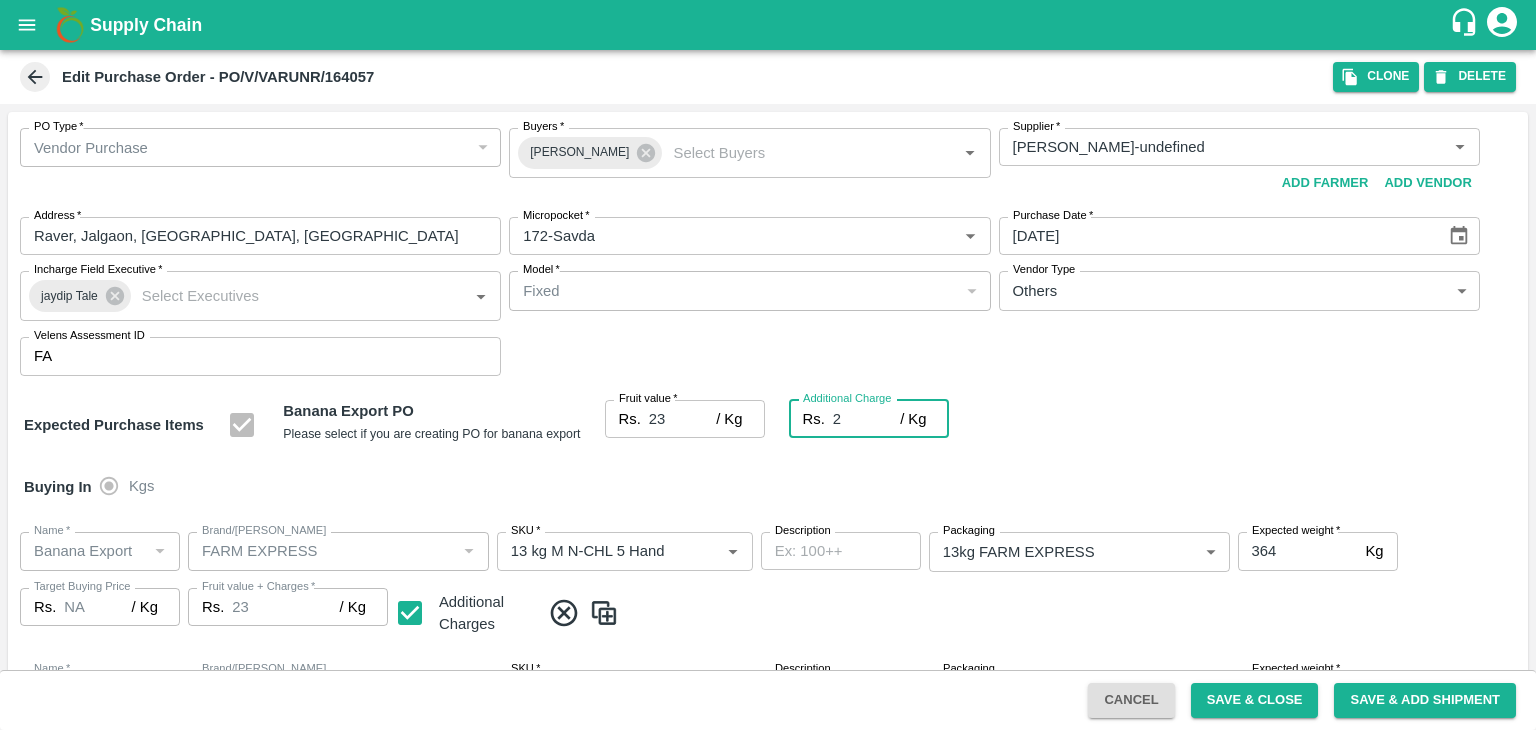 type on "25" 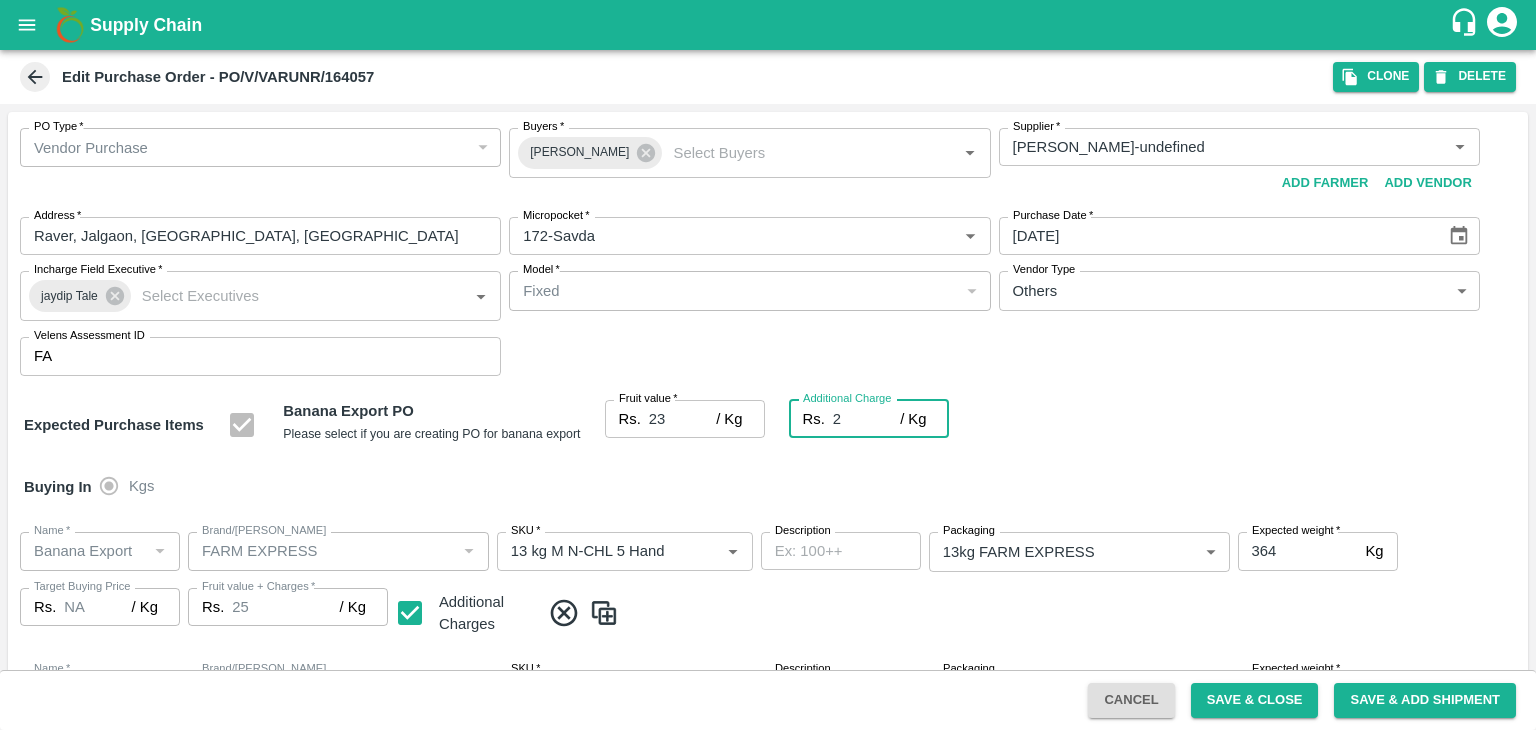 type on "2.7" 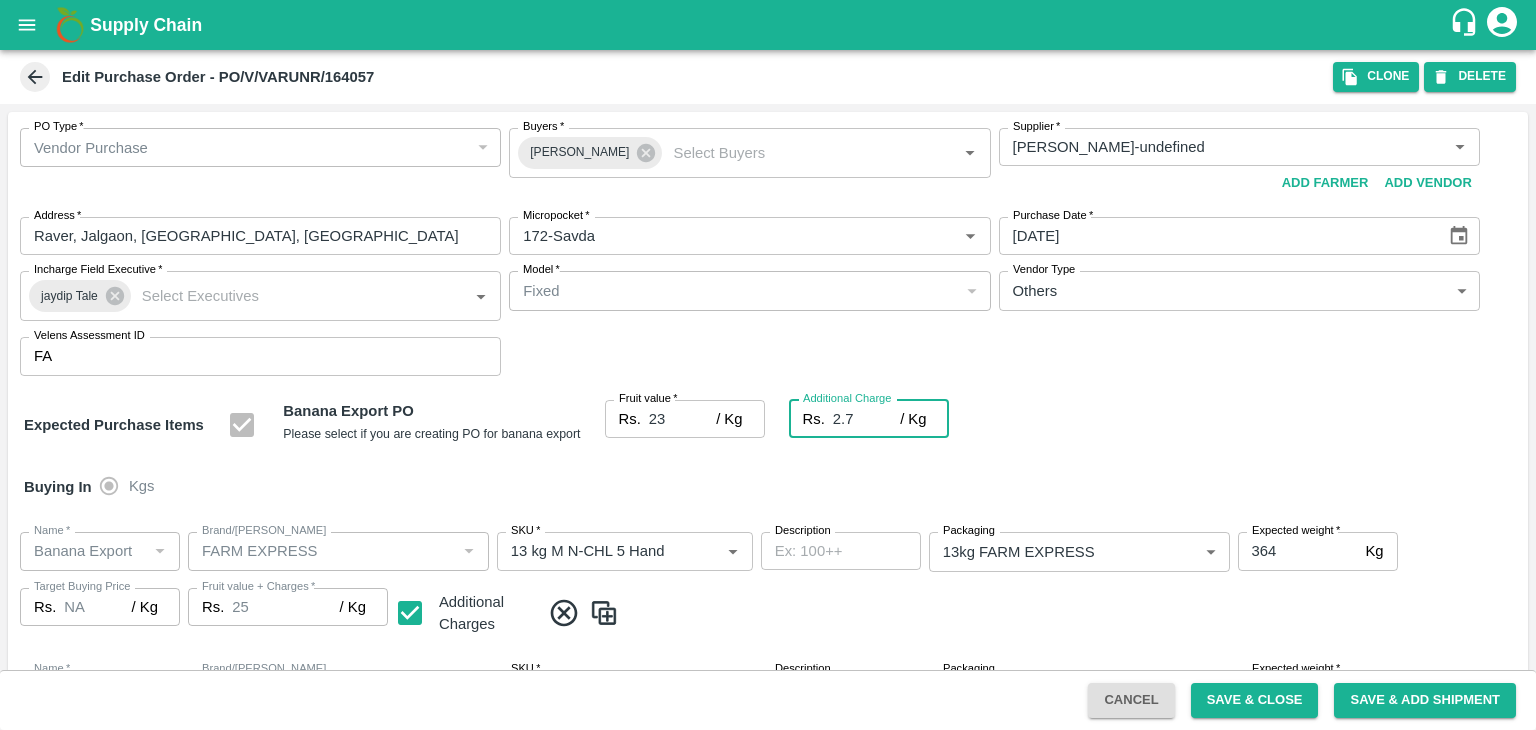type on "25.7" 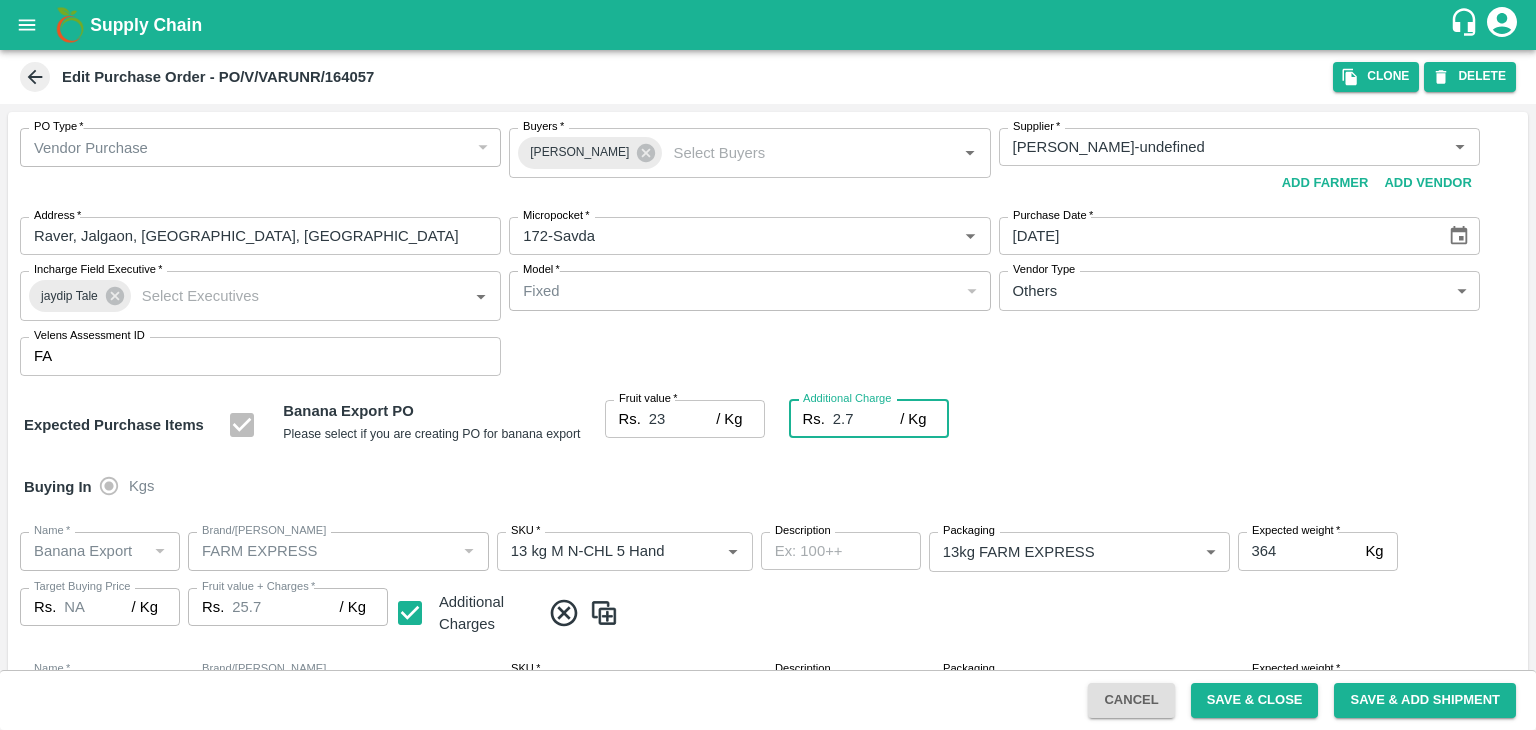 type on "2.75" 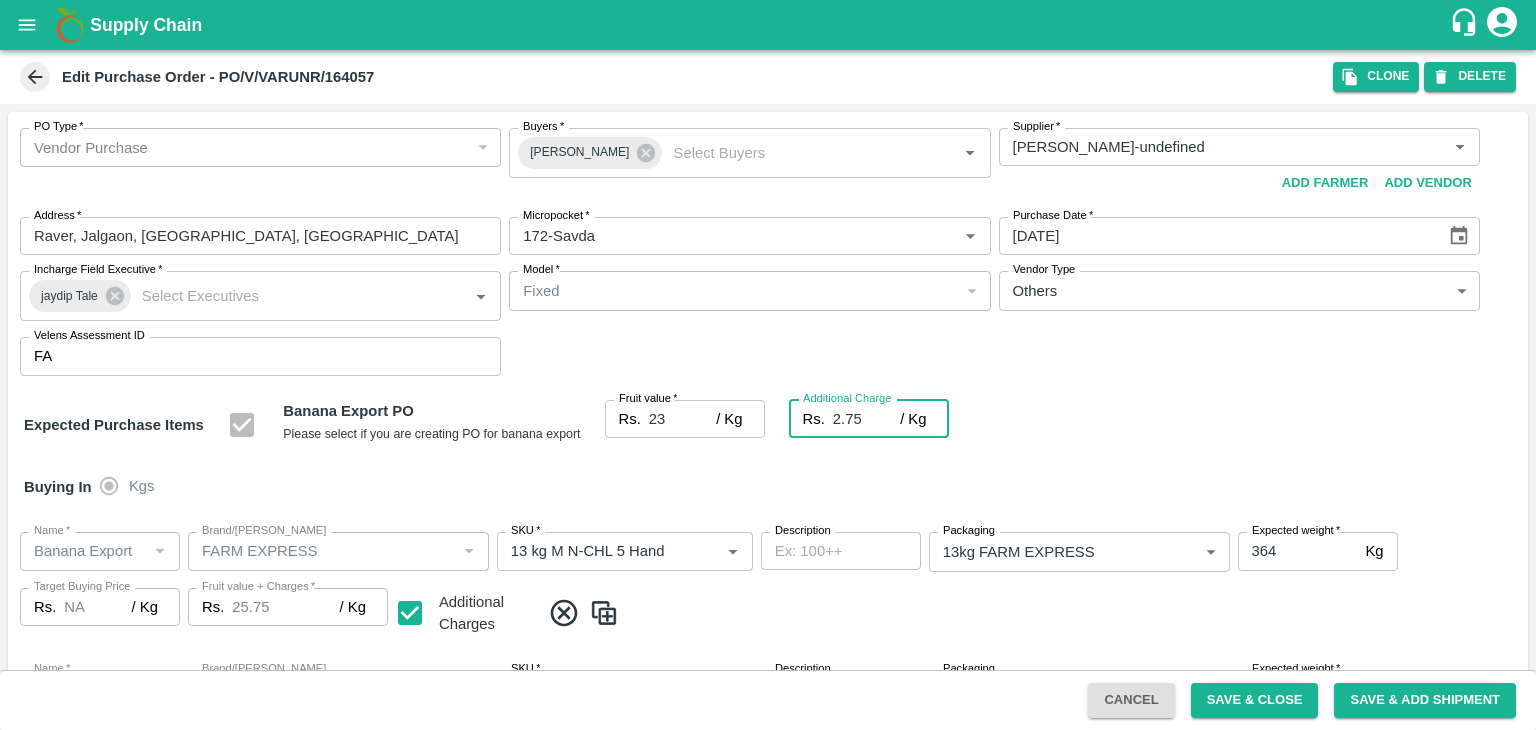 type on "2.75" 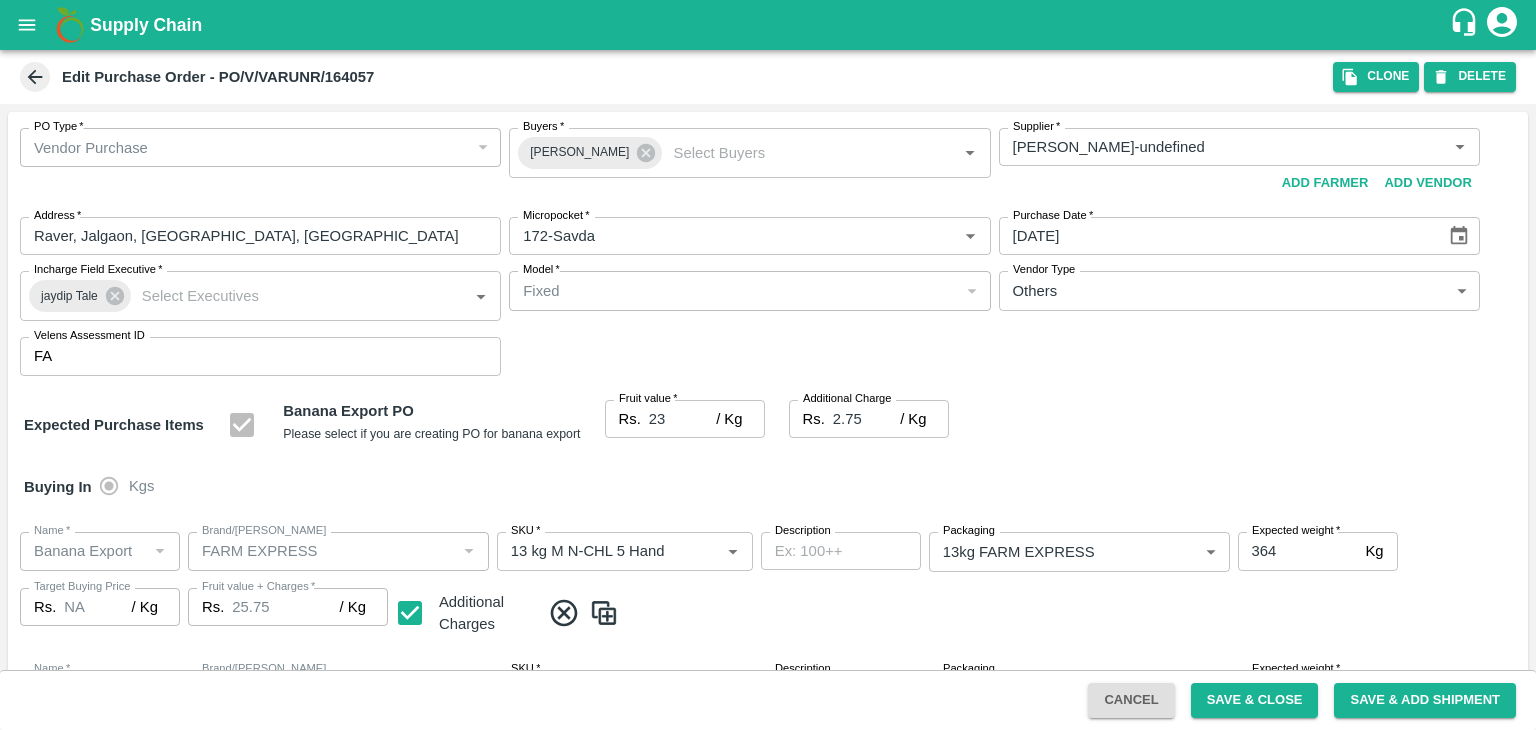 scroll, scrollTop: 923, scrollLeft: 0, axis: vertical 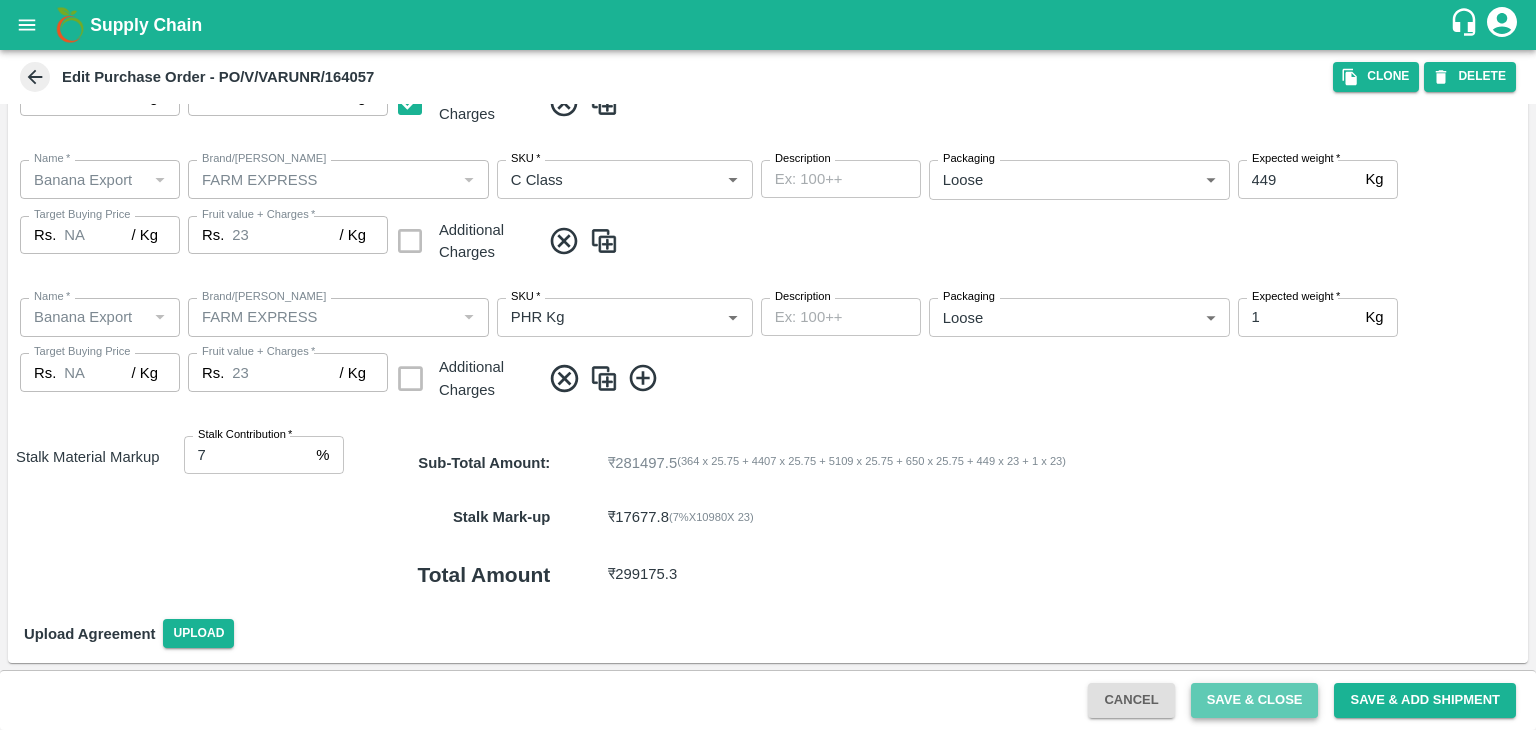 click on "Save & Close" at bounding box center [1255, 700] 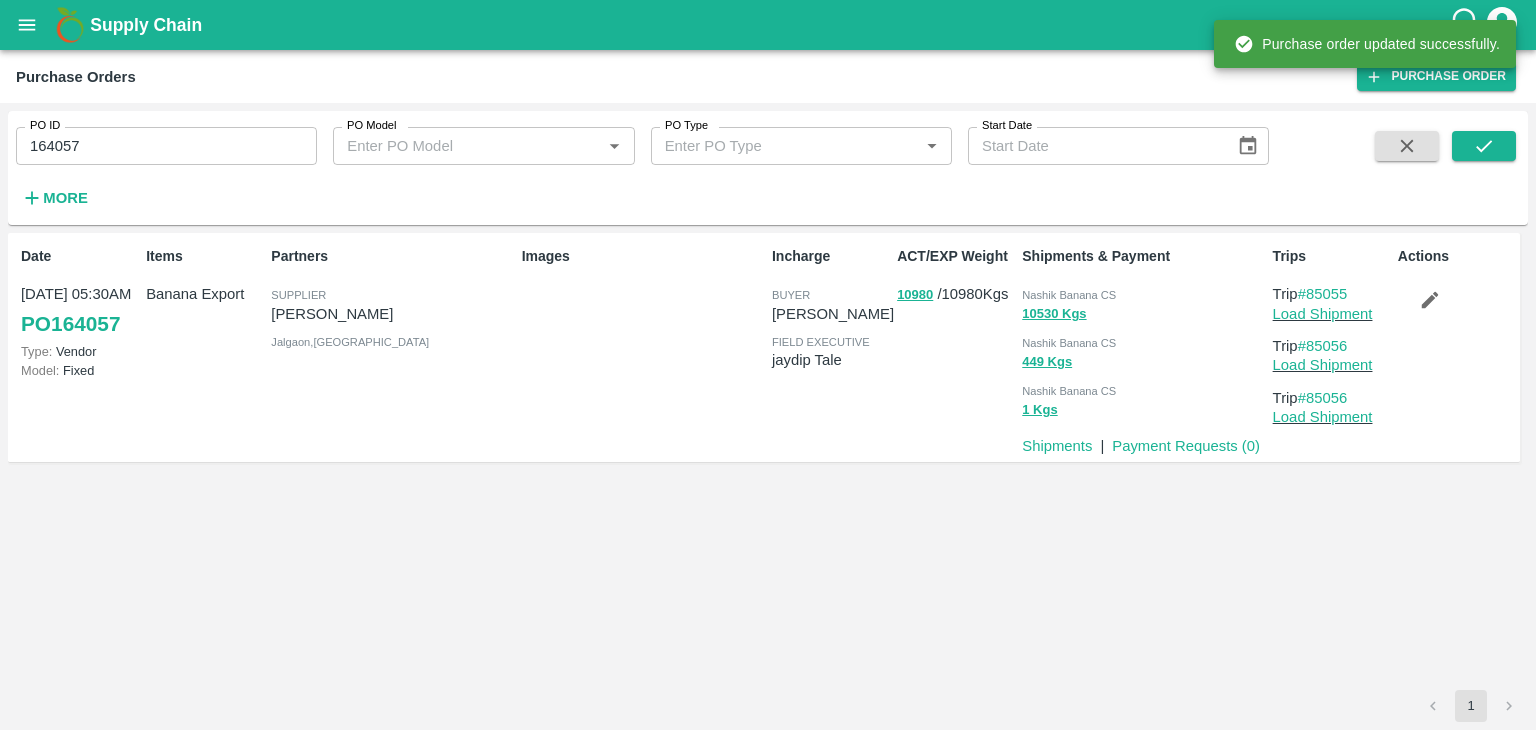 click on "164057" at bounding box center [166, 146] 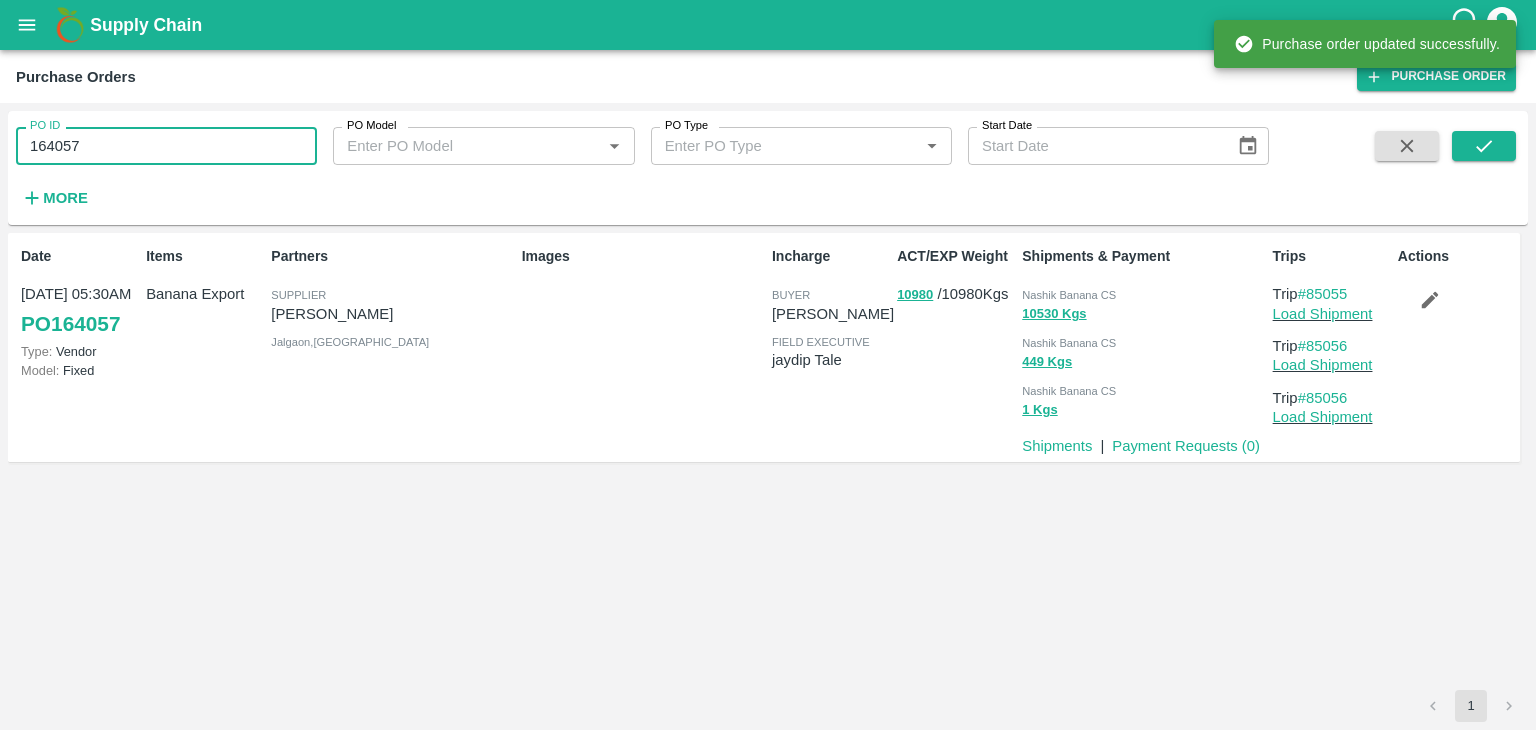click on "164057" at bounding box center [166, 146] 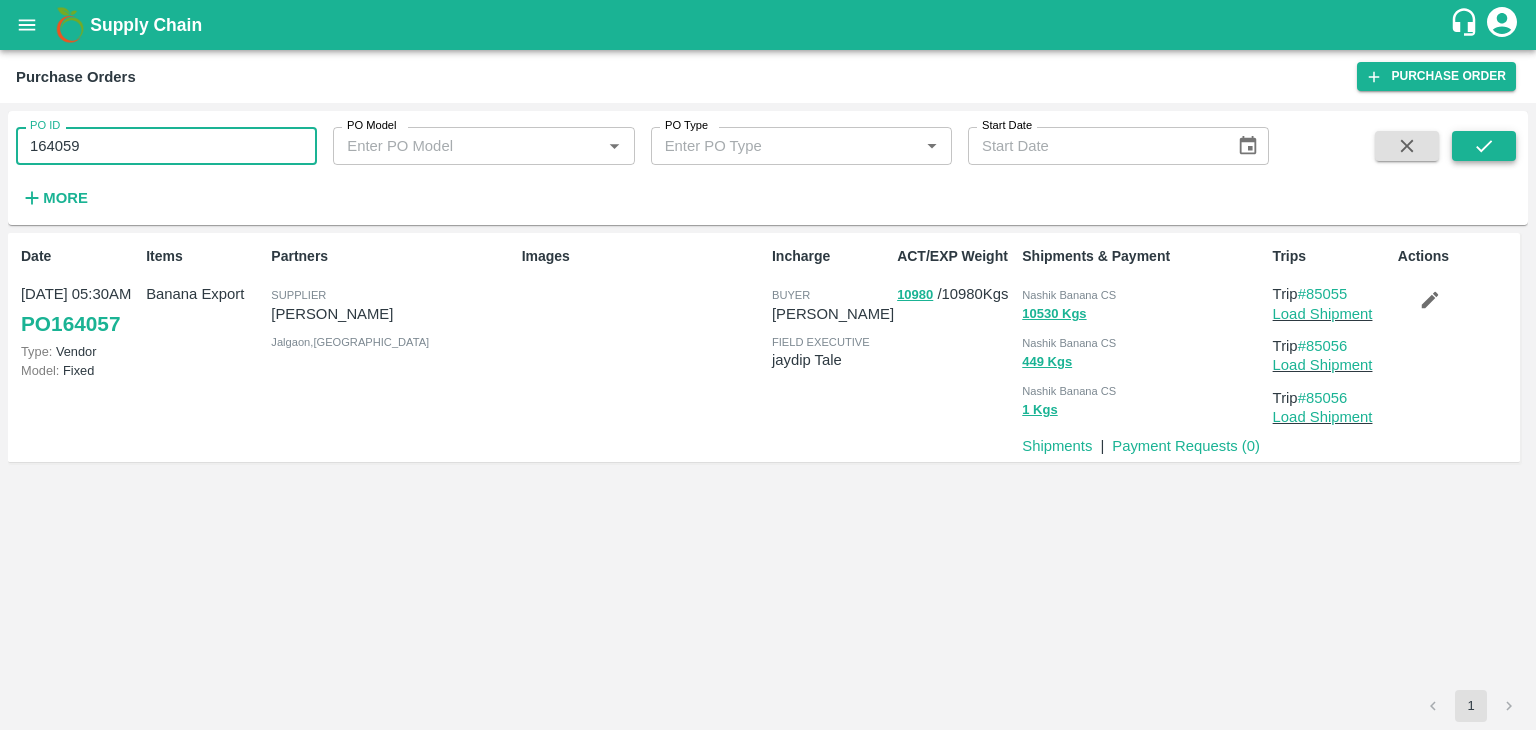 type on "164059" 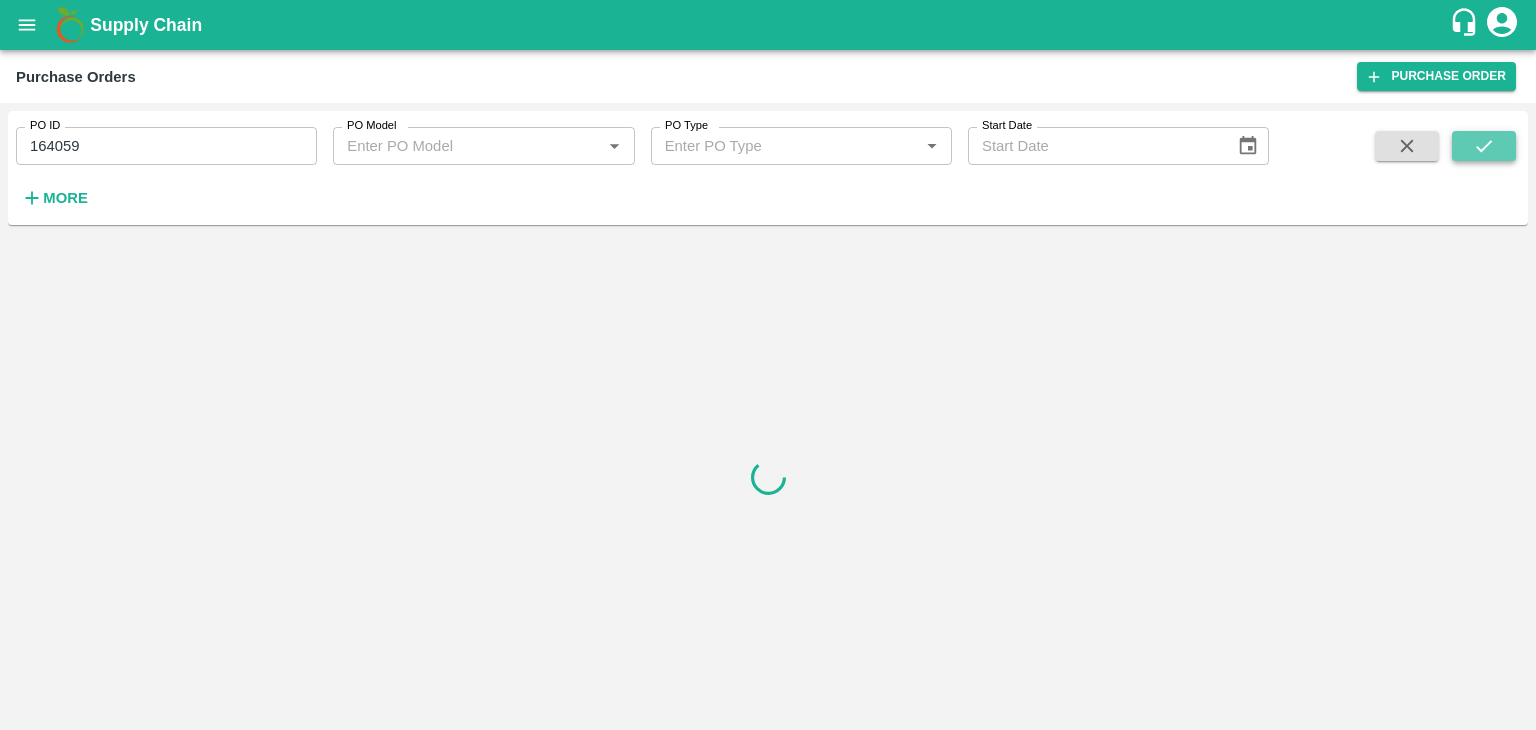 click at bounding box center (1484, 146) 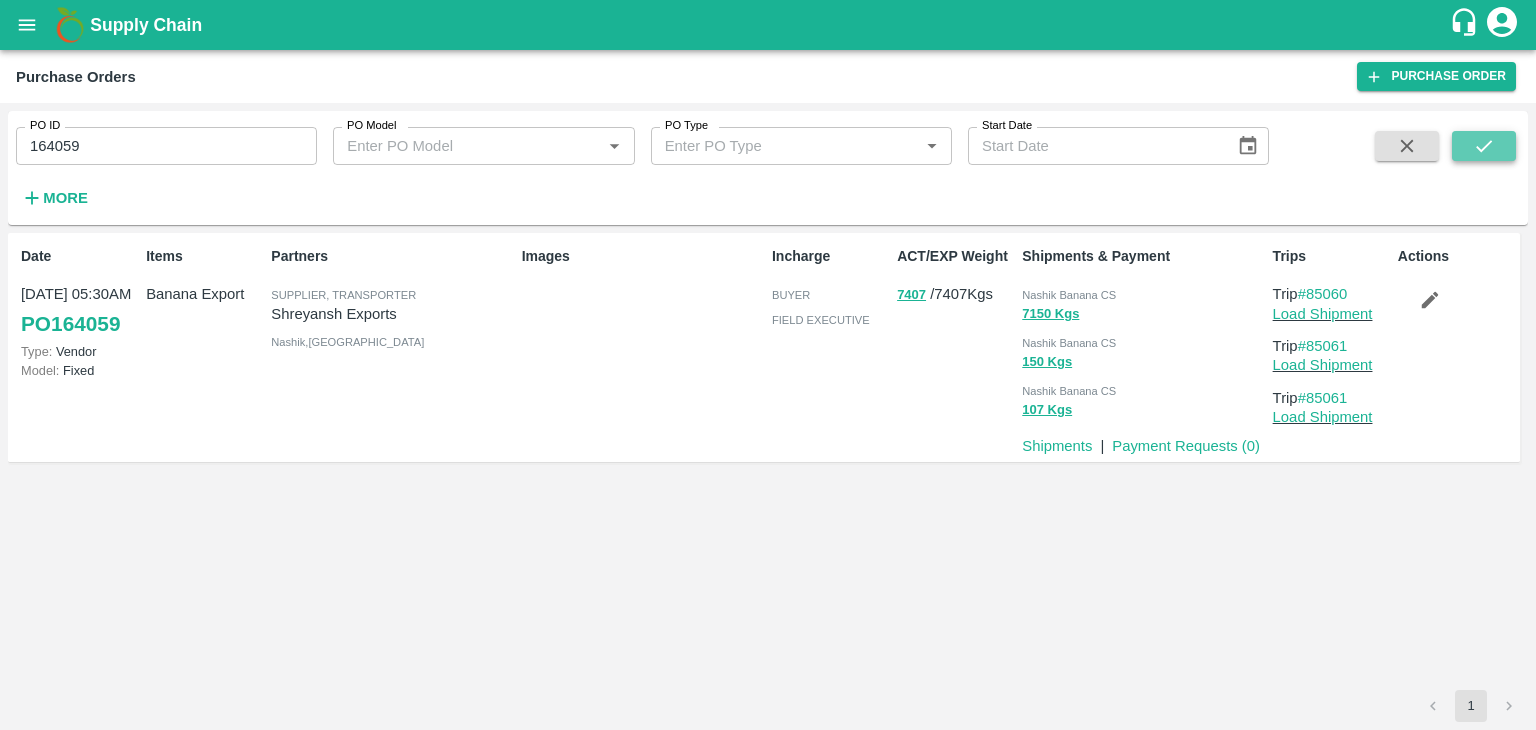 click at bounding box center [1484, 146] 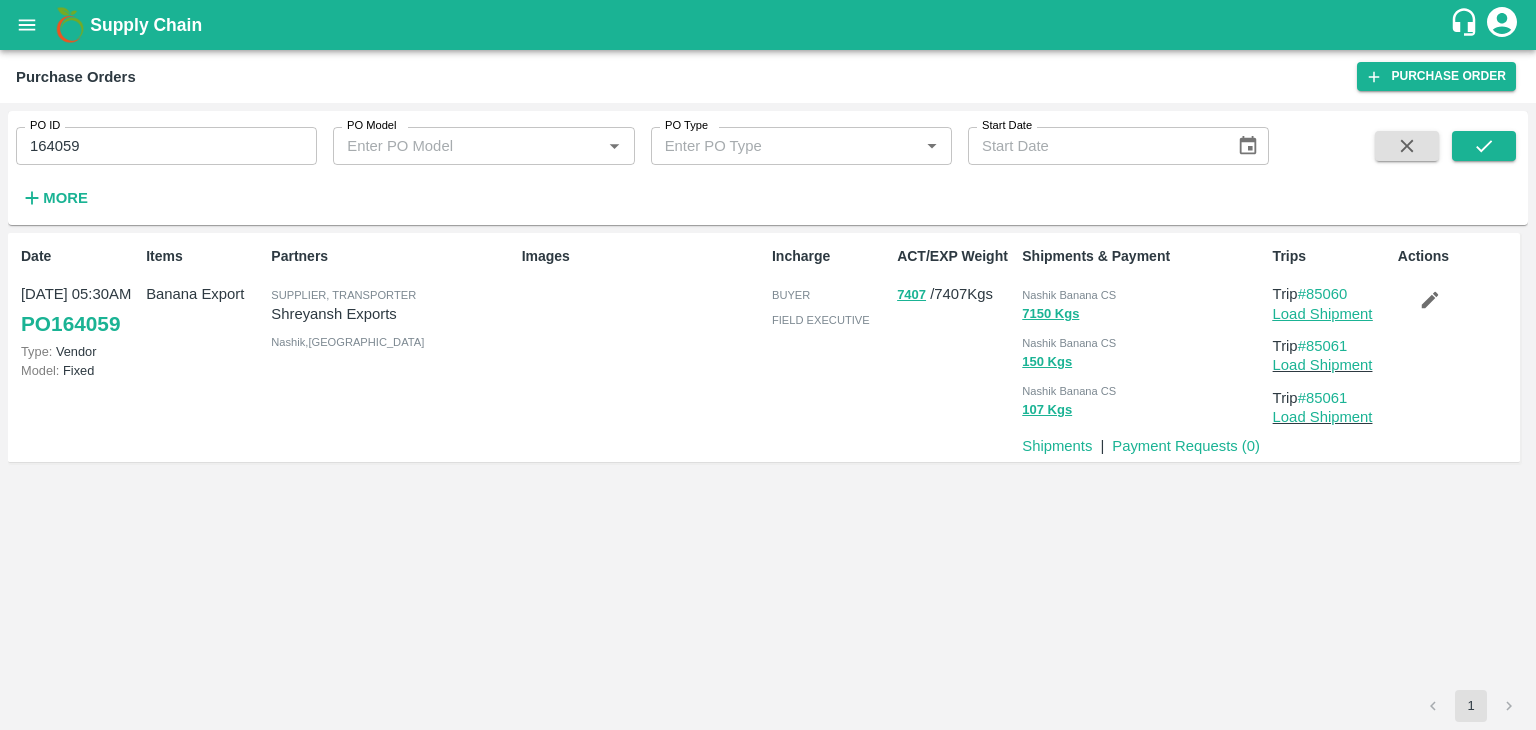 click on "Load Shipment" at bounding box center (1323, 314) 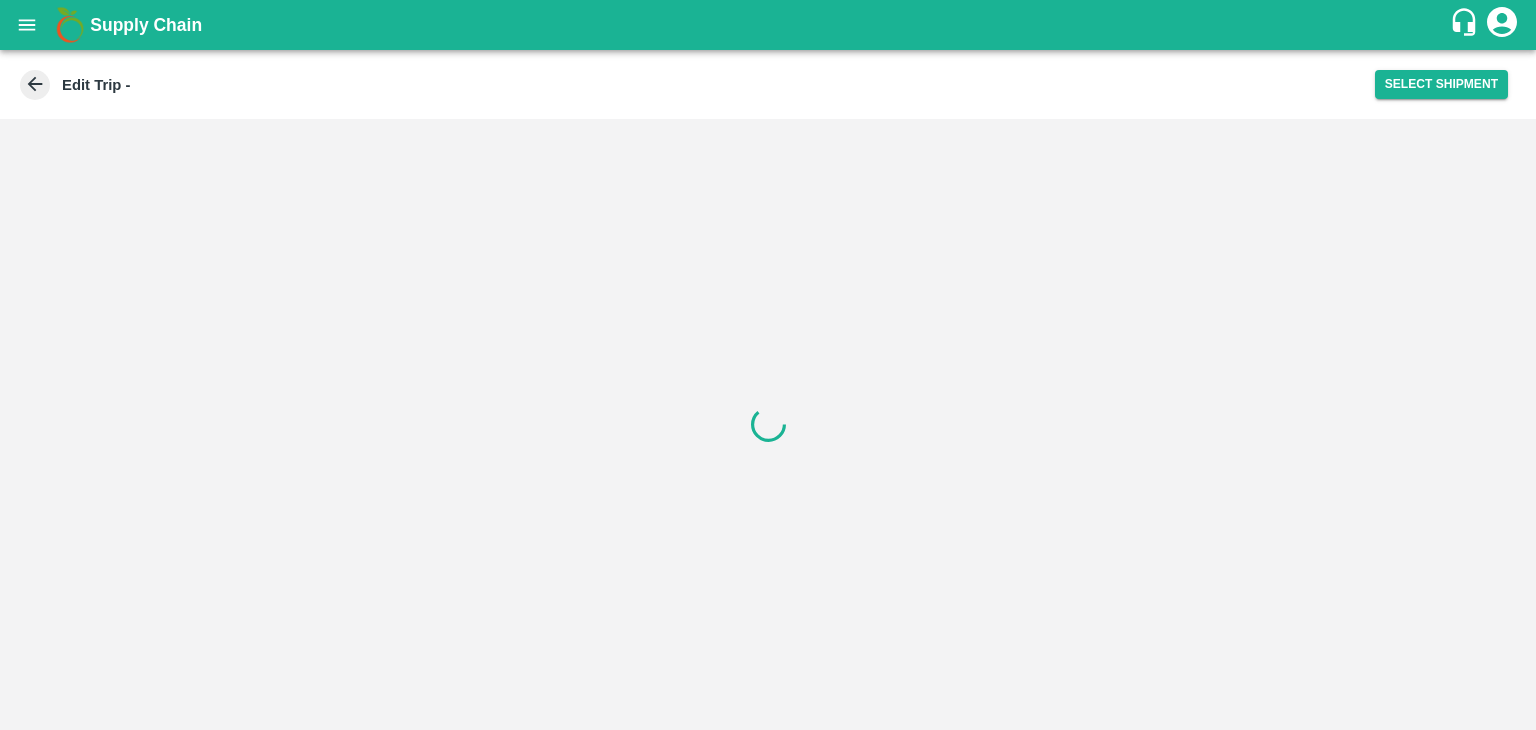 scroll, scrollTop: 0, scrollLeft: 0, axis: both 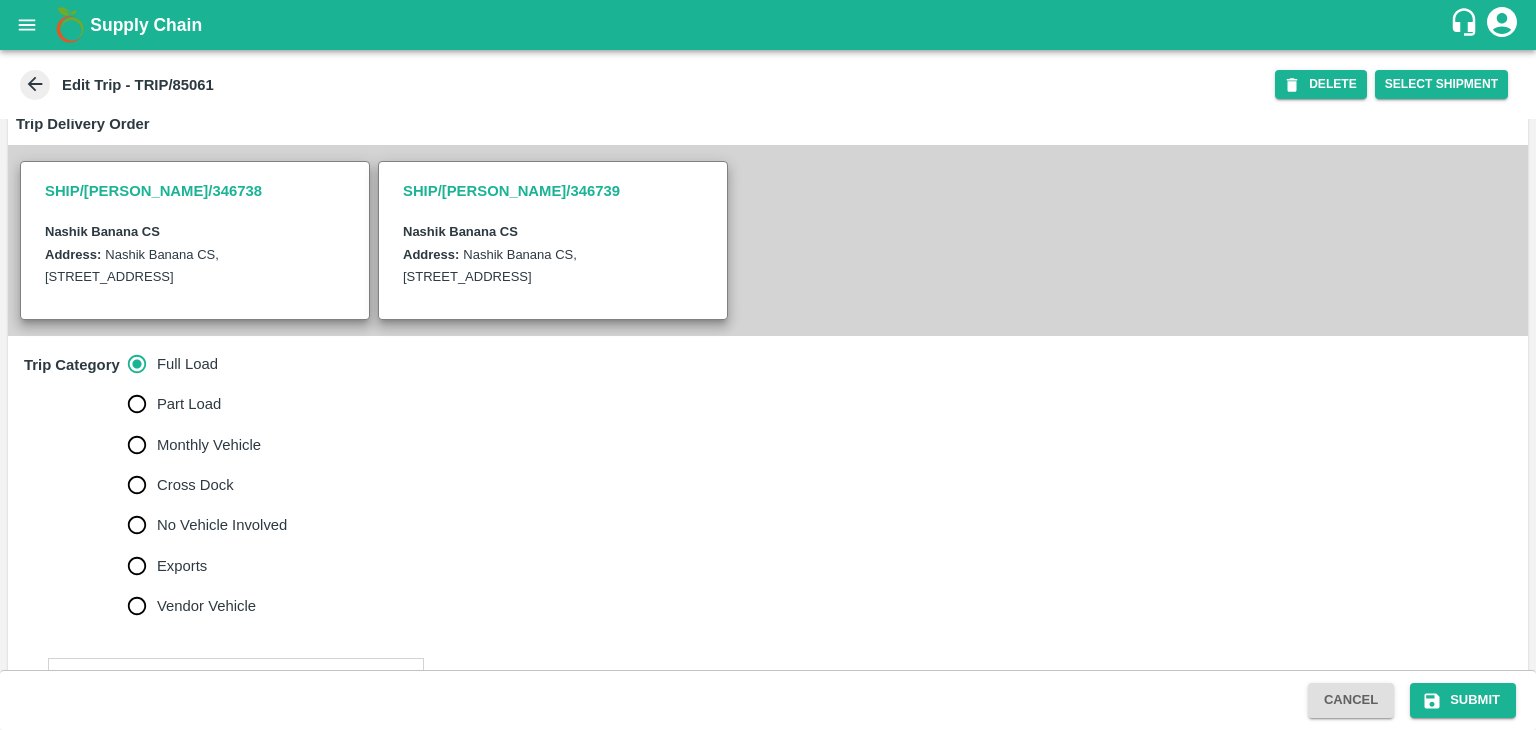 click on "No Vehicle Involved" at bounding box center [202, 525] 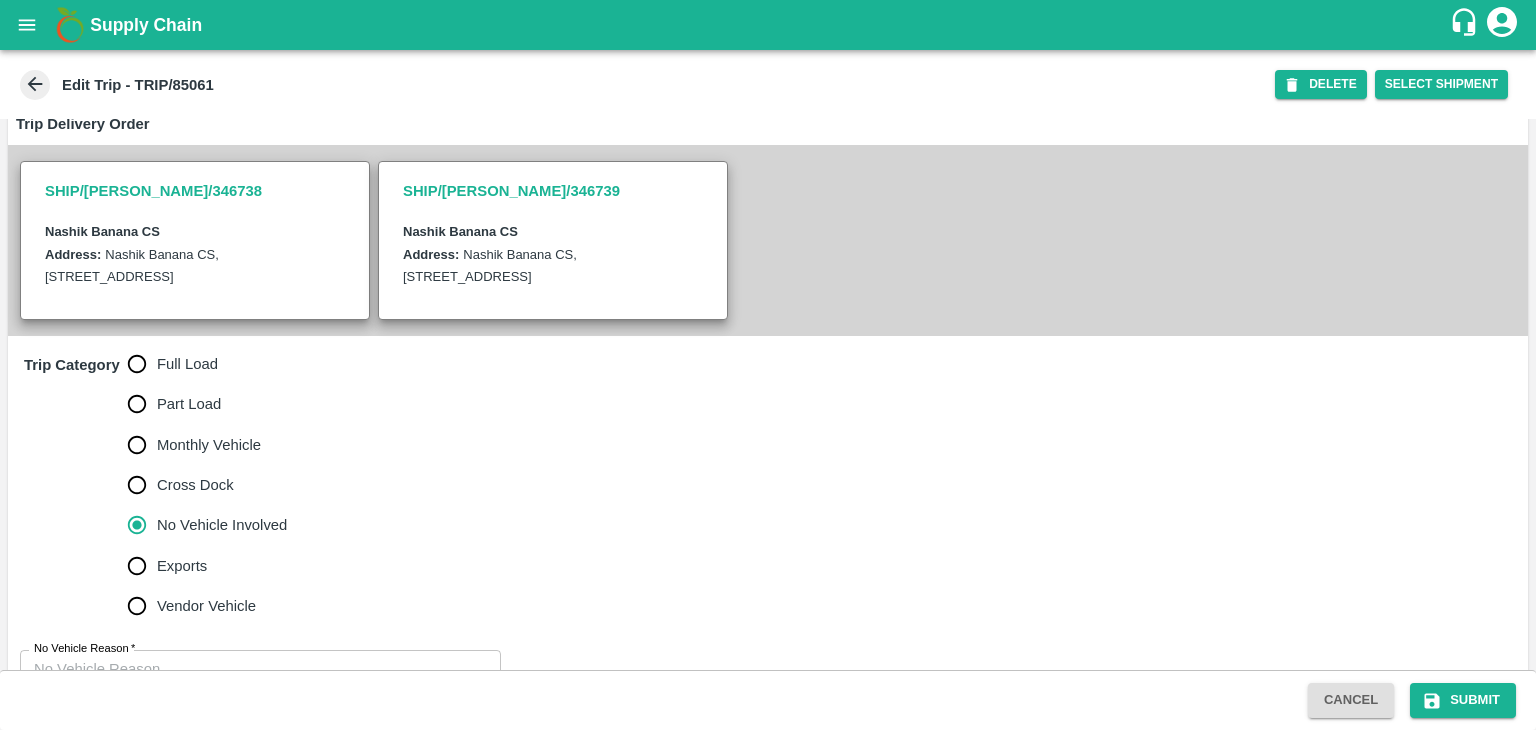 scroll, scrollTop: 491, scrollLeft: 0, axis: vertical 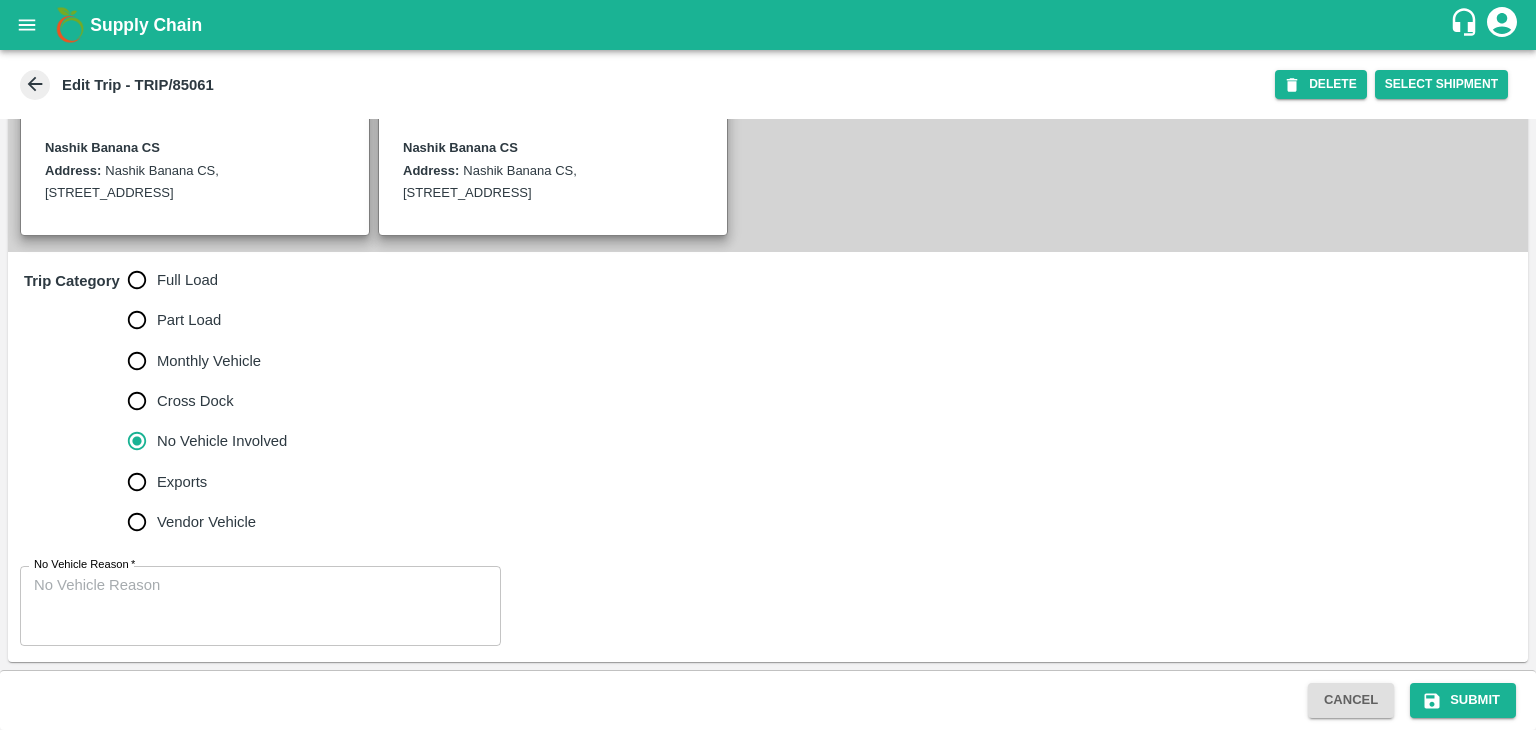 click on "x No Vehicle Reason" at bounding box center [260, 606] 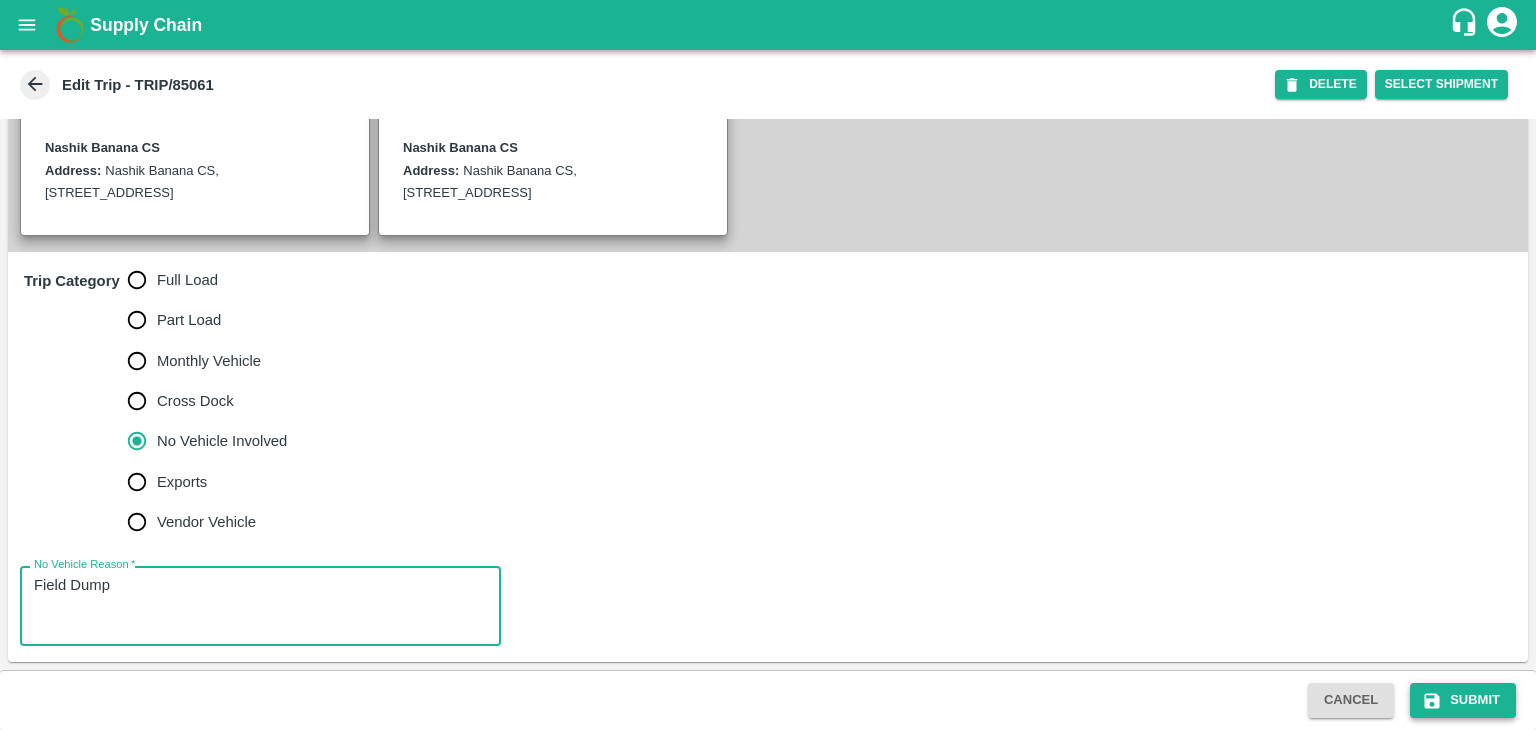 type on "Field Dump" 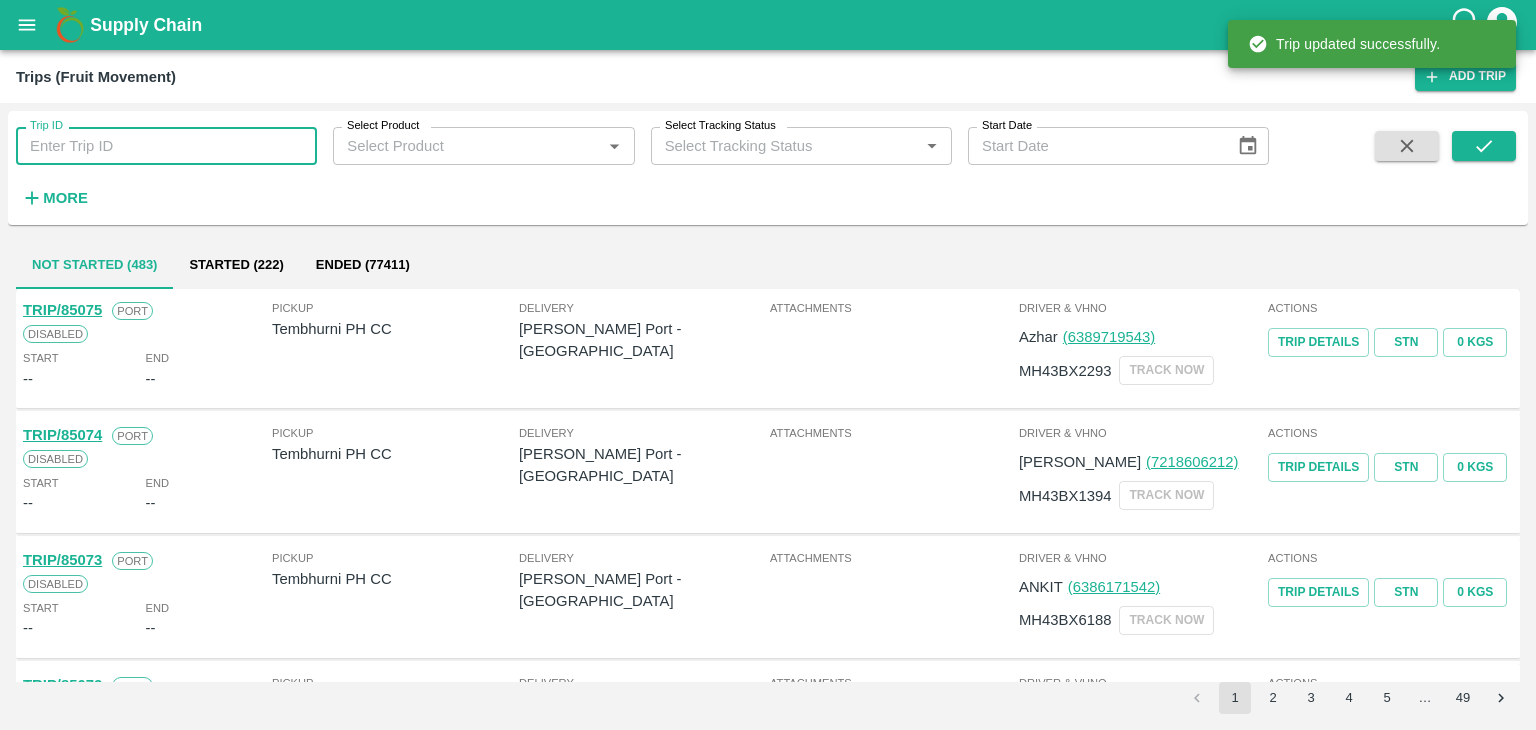 click on "Trip ID" at bounding box center (166, 146) 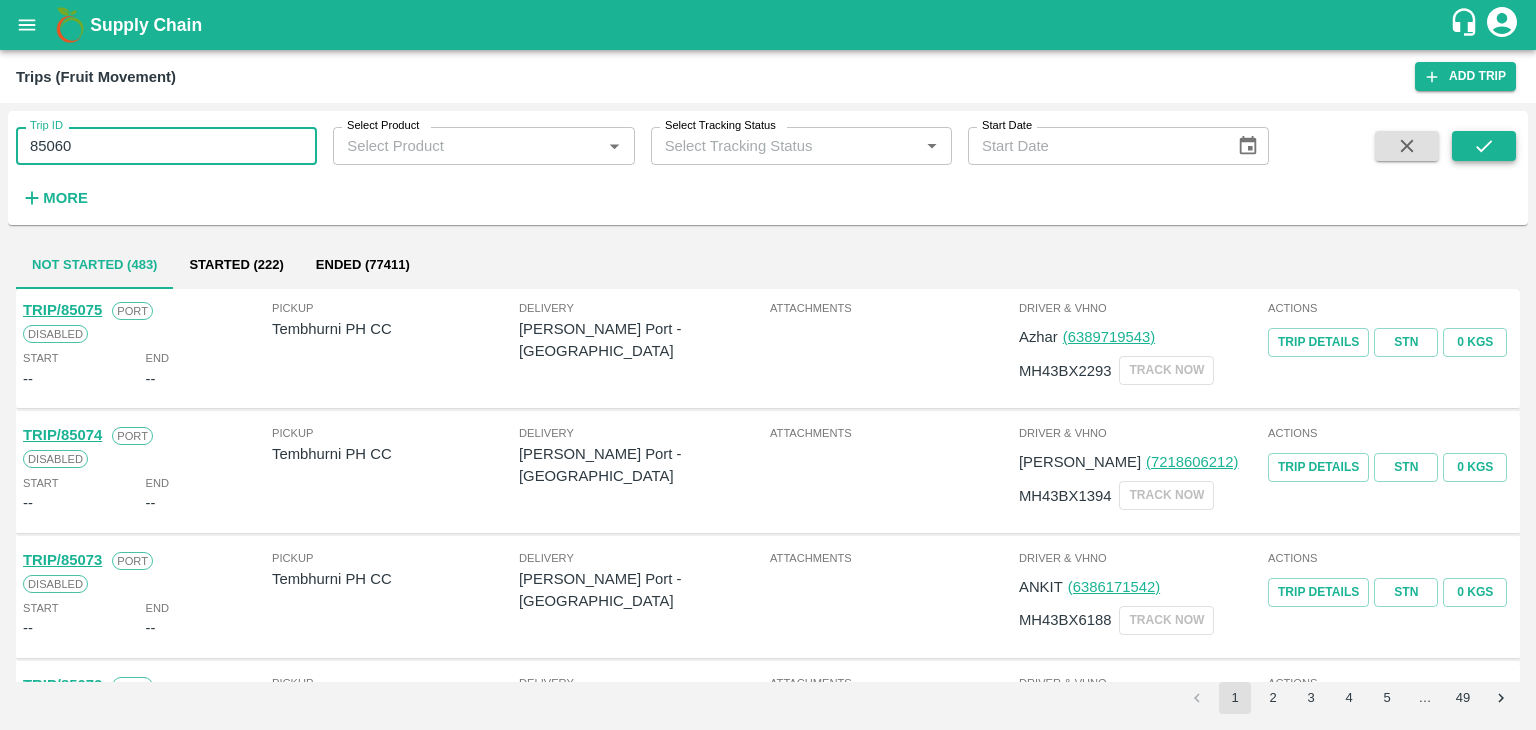 type on "85060" 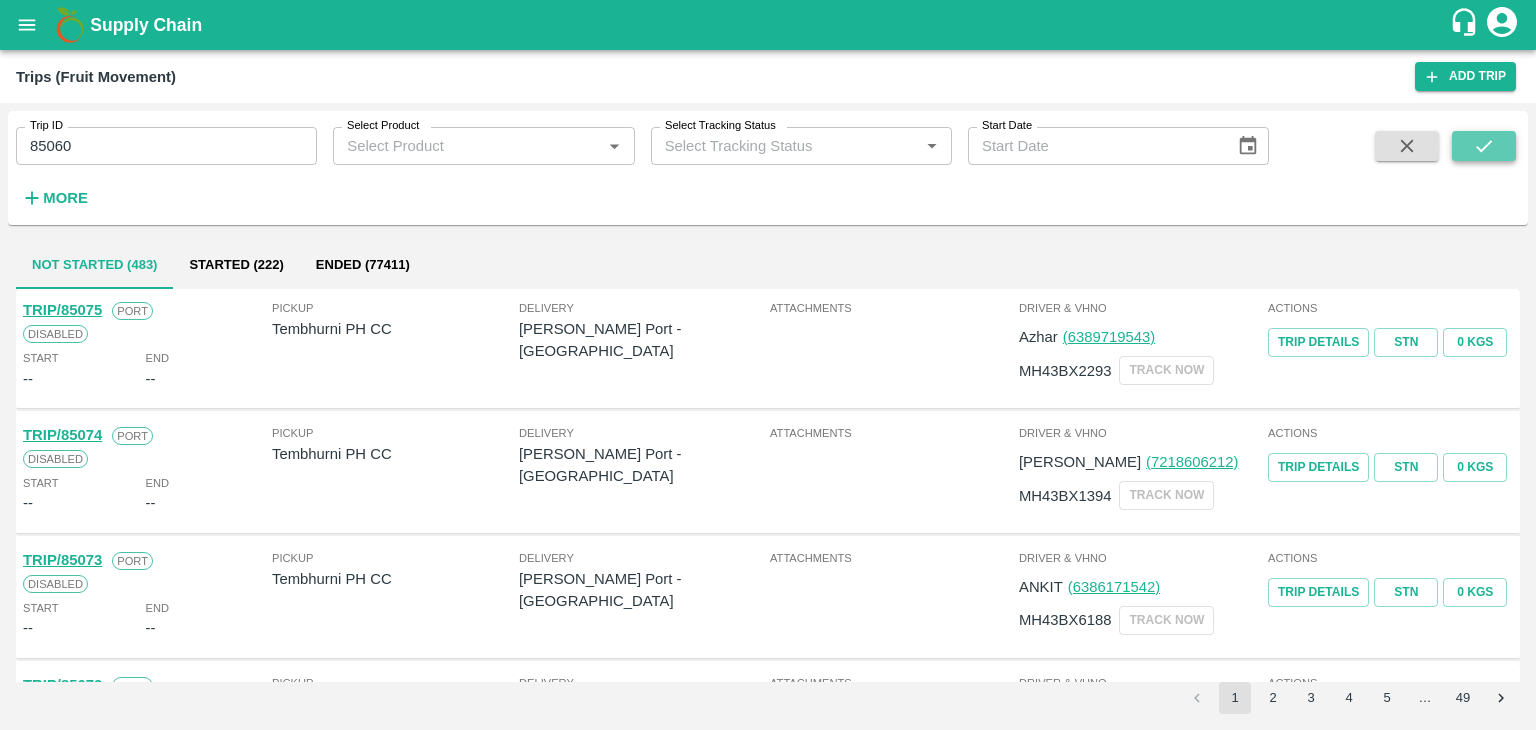 click at bounding box center (1484, 146) 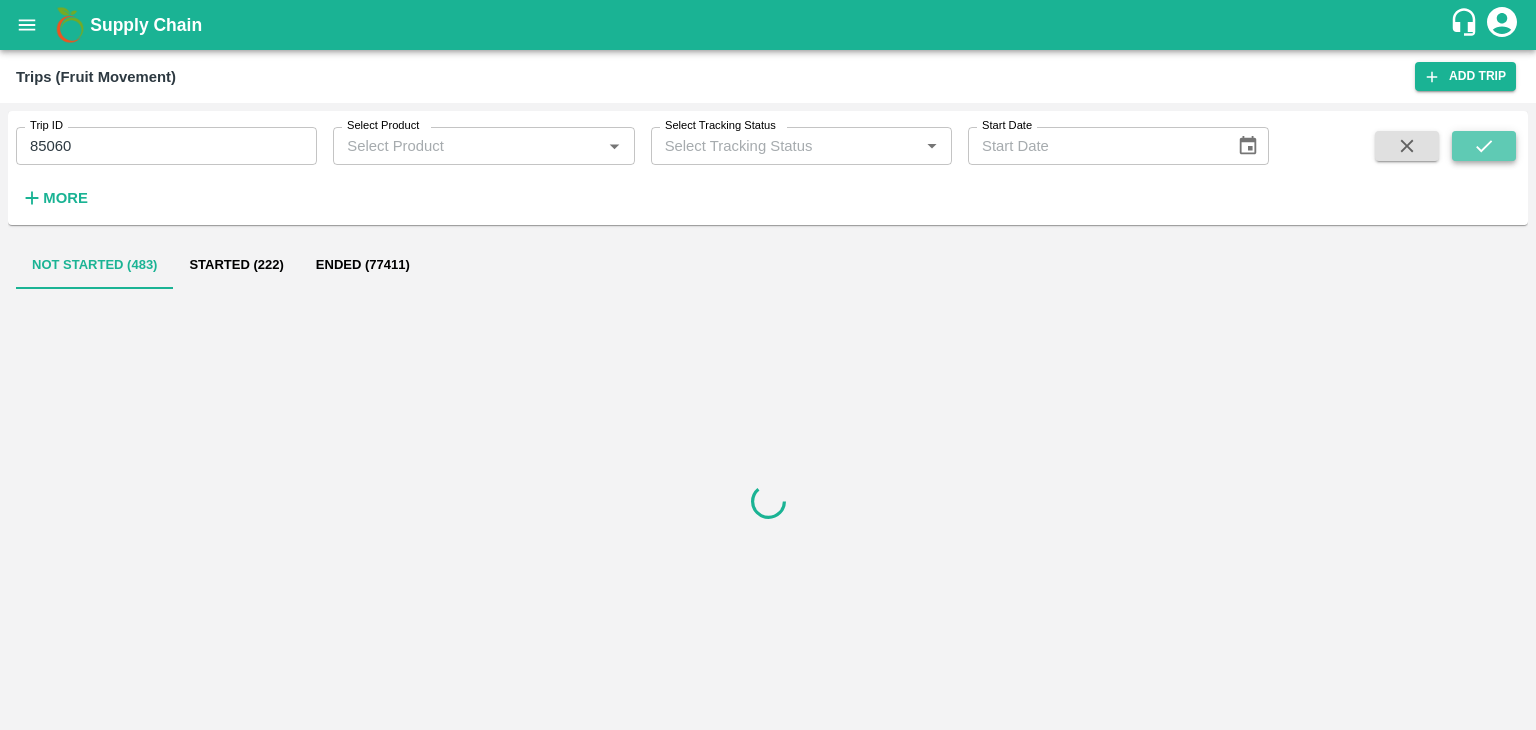 click at bounding box center (1484, 146) 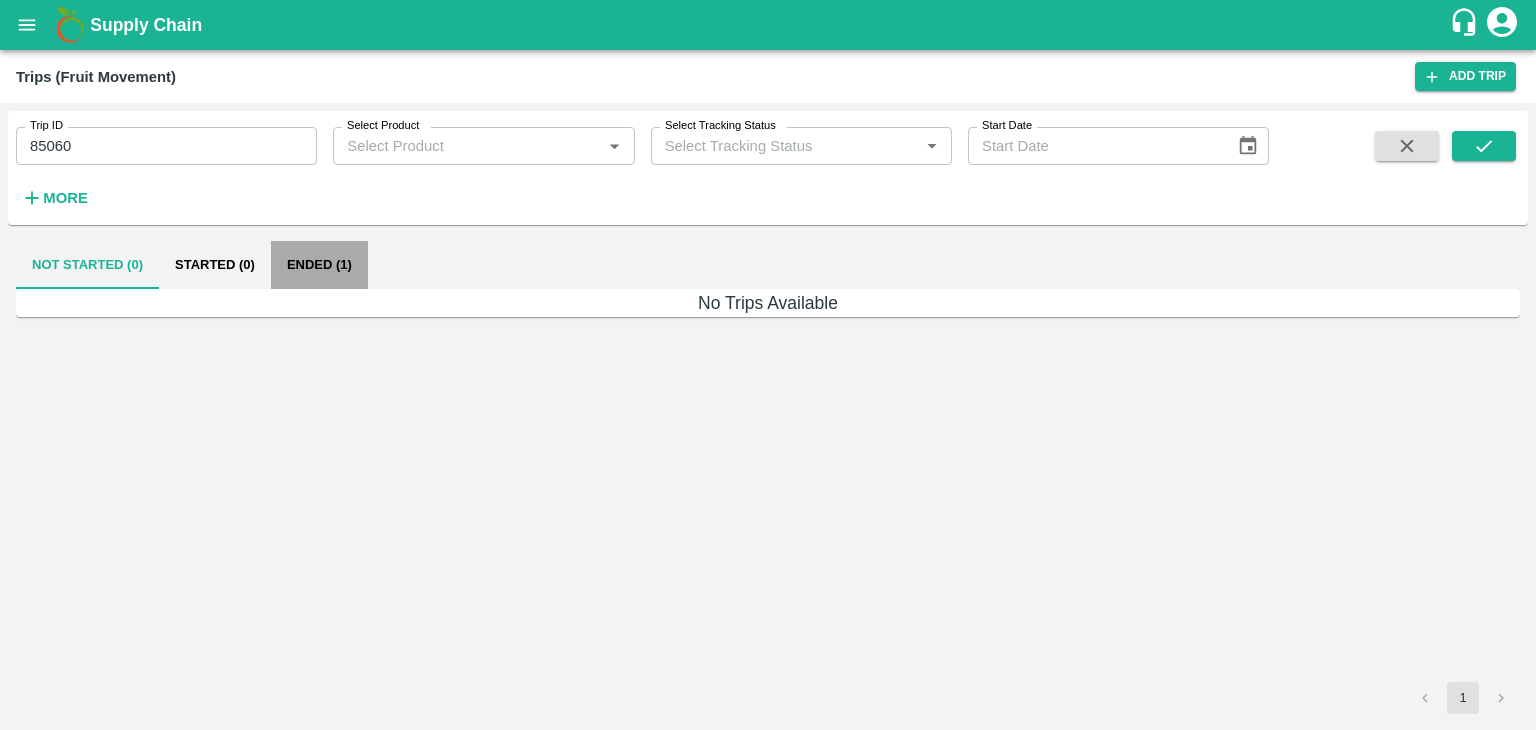 click on "Ended (1)" at bounding box center (319, 265) 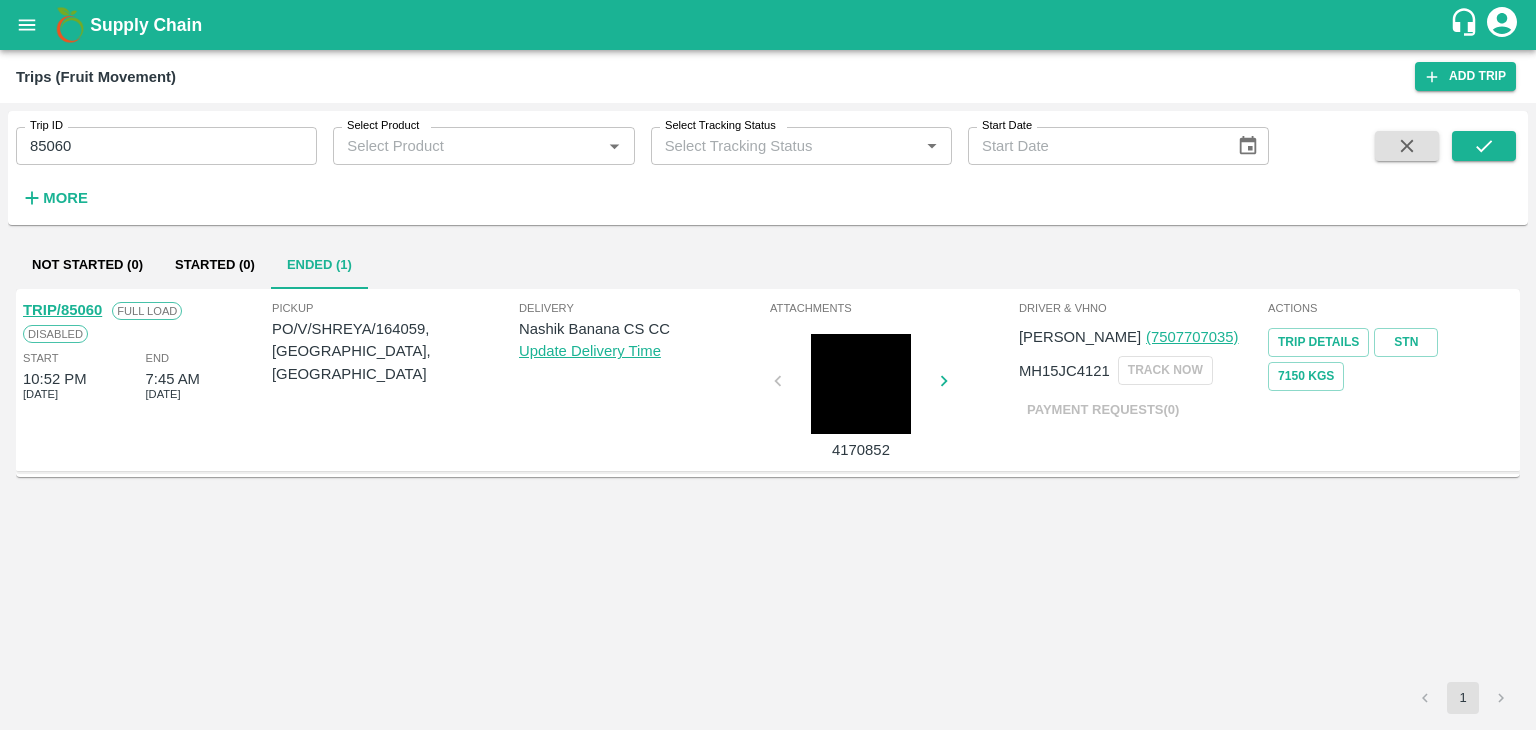 click on "TRIP/85060" at bounding box center (62, 310) 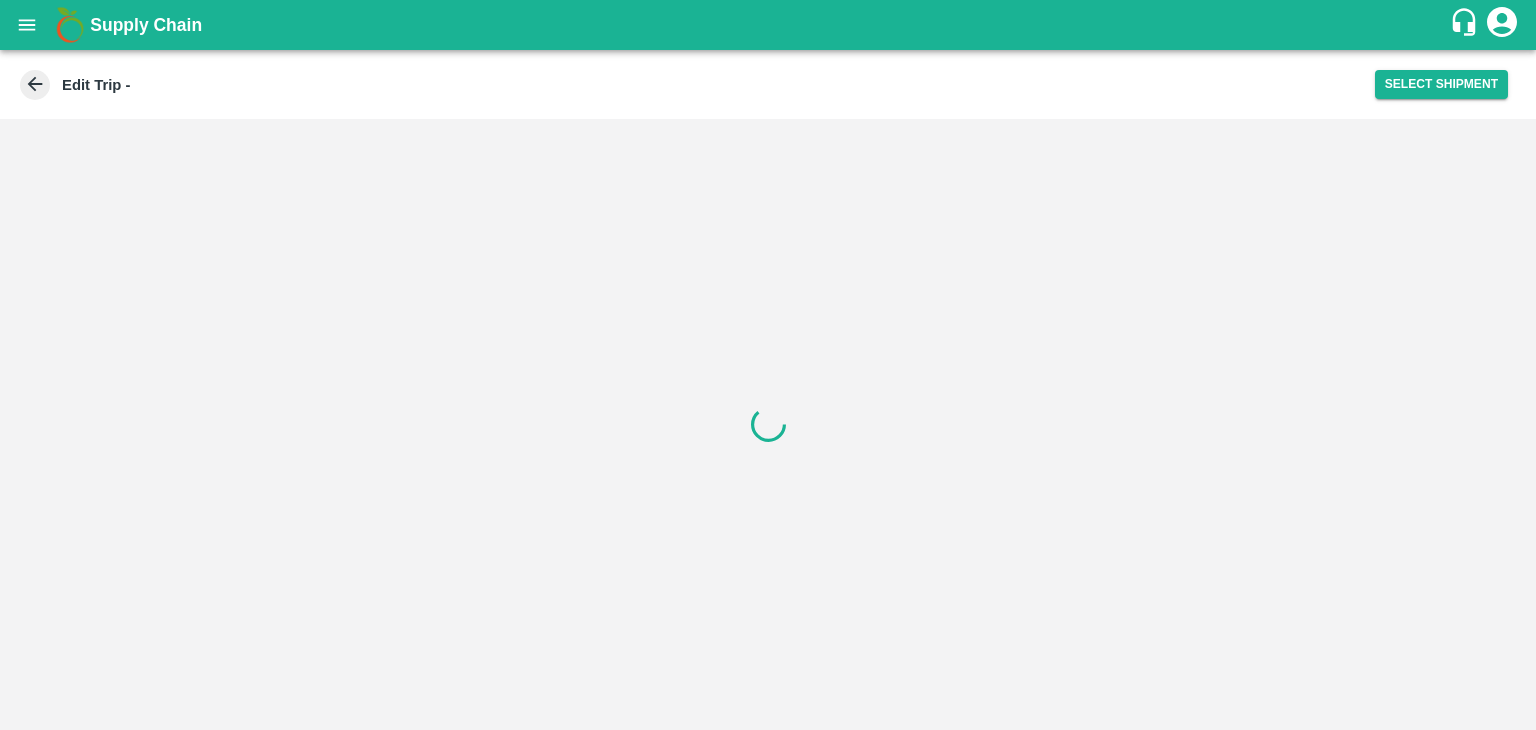 scroll, scrollTop: 0, scrollLeft: 0, axis: both 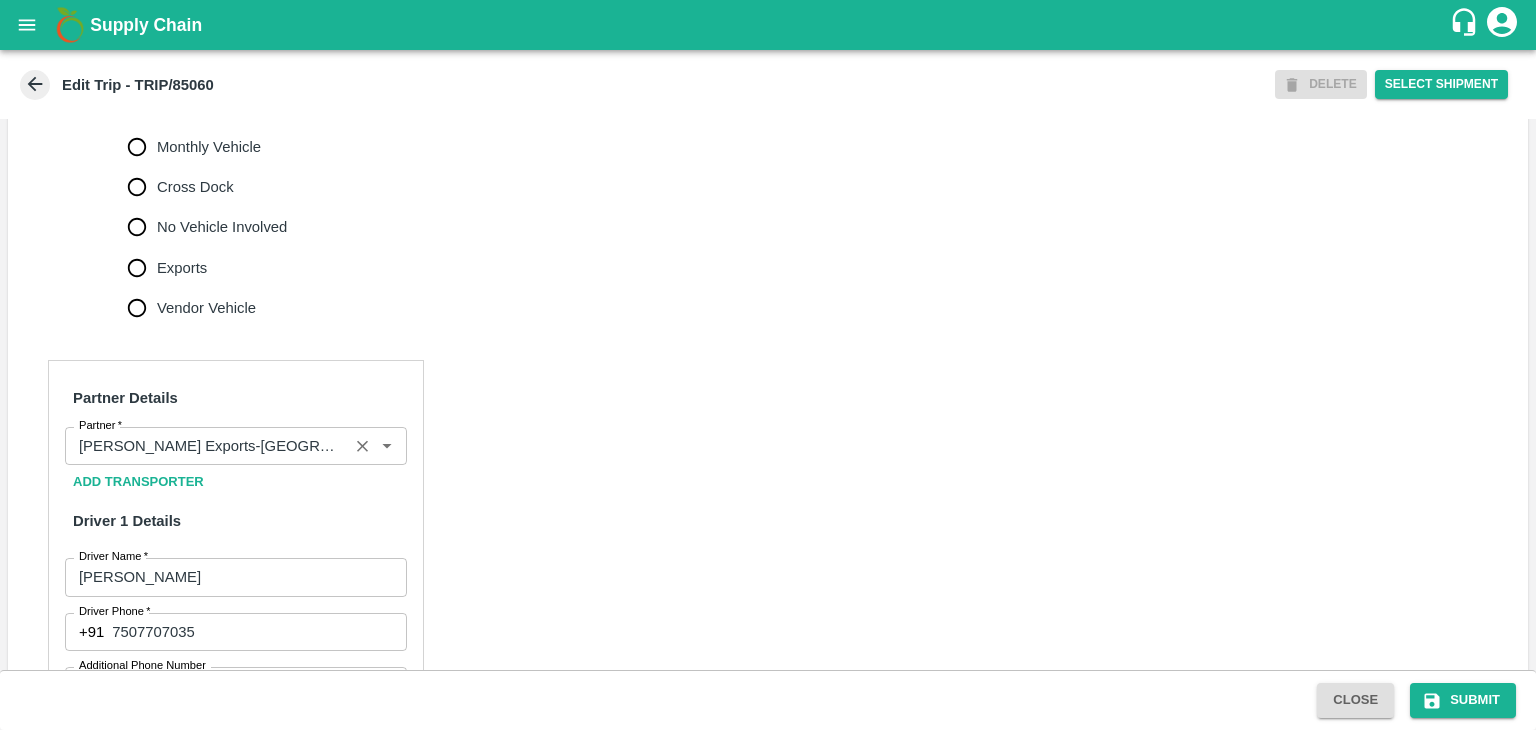 click at bounding box center [373, 446] 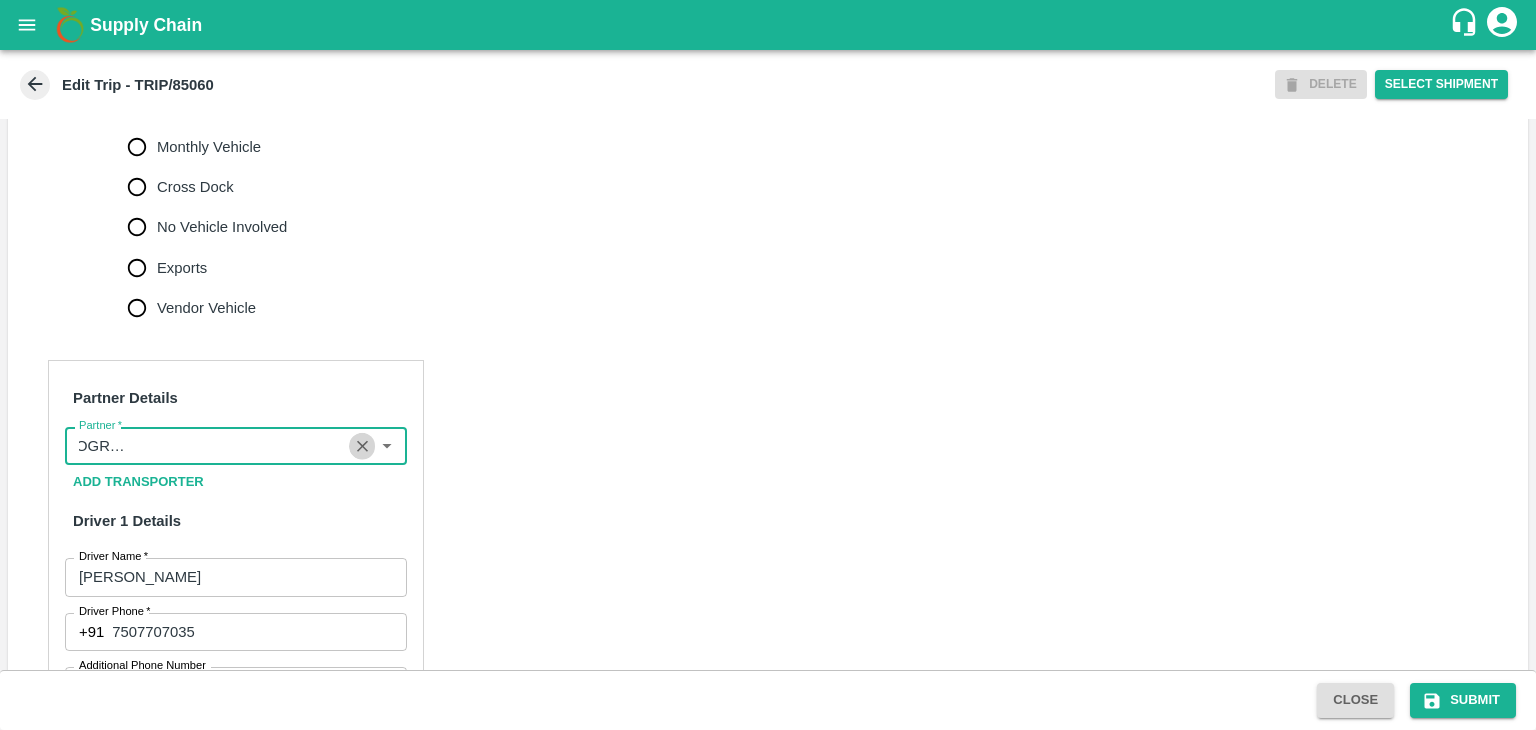 click 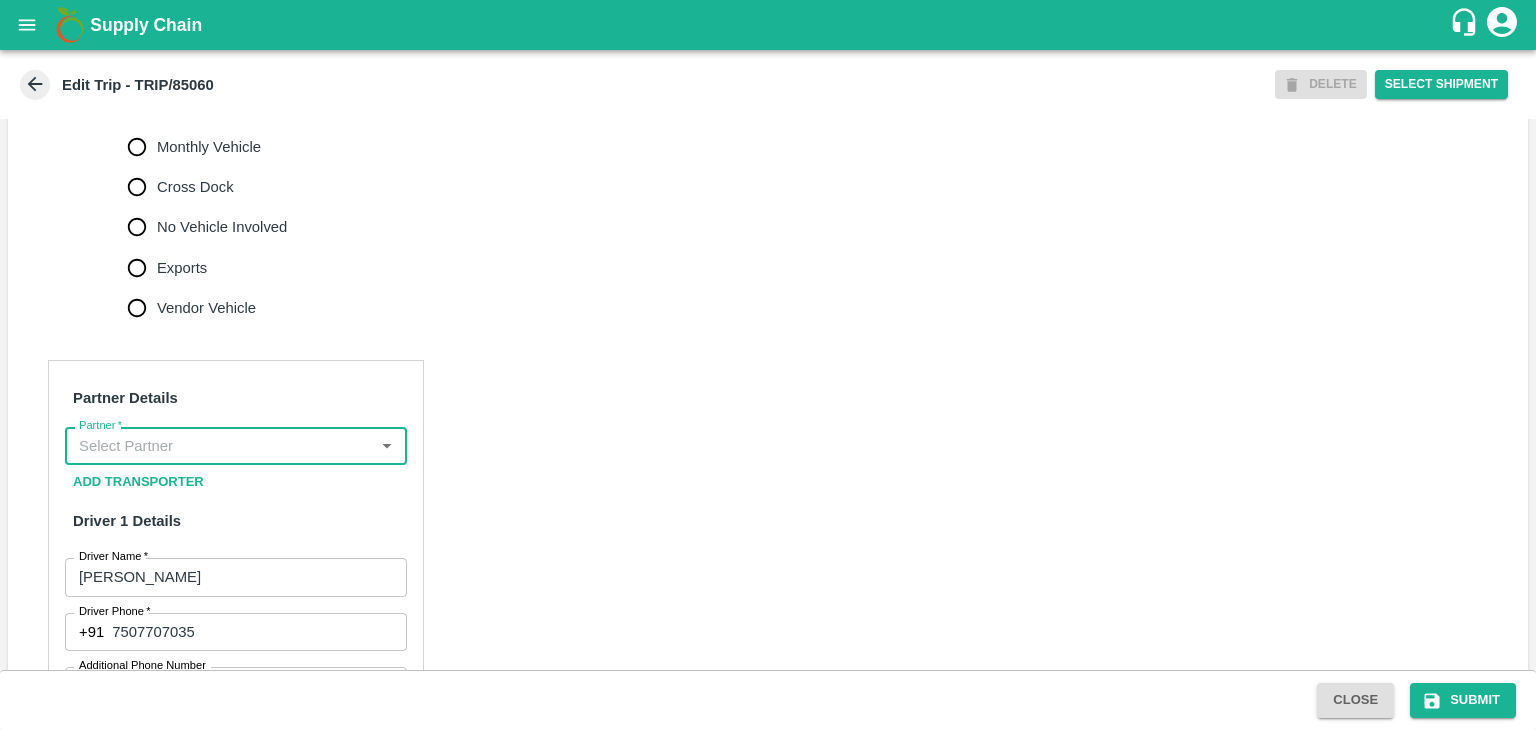 scroll, scrollTop: 0, scrollLeft: 0, axis: both 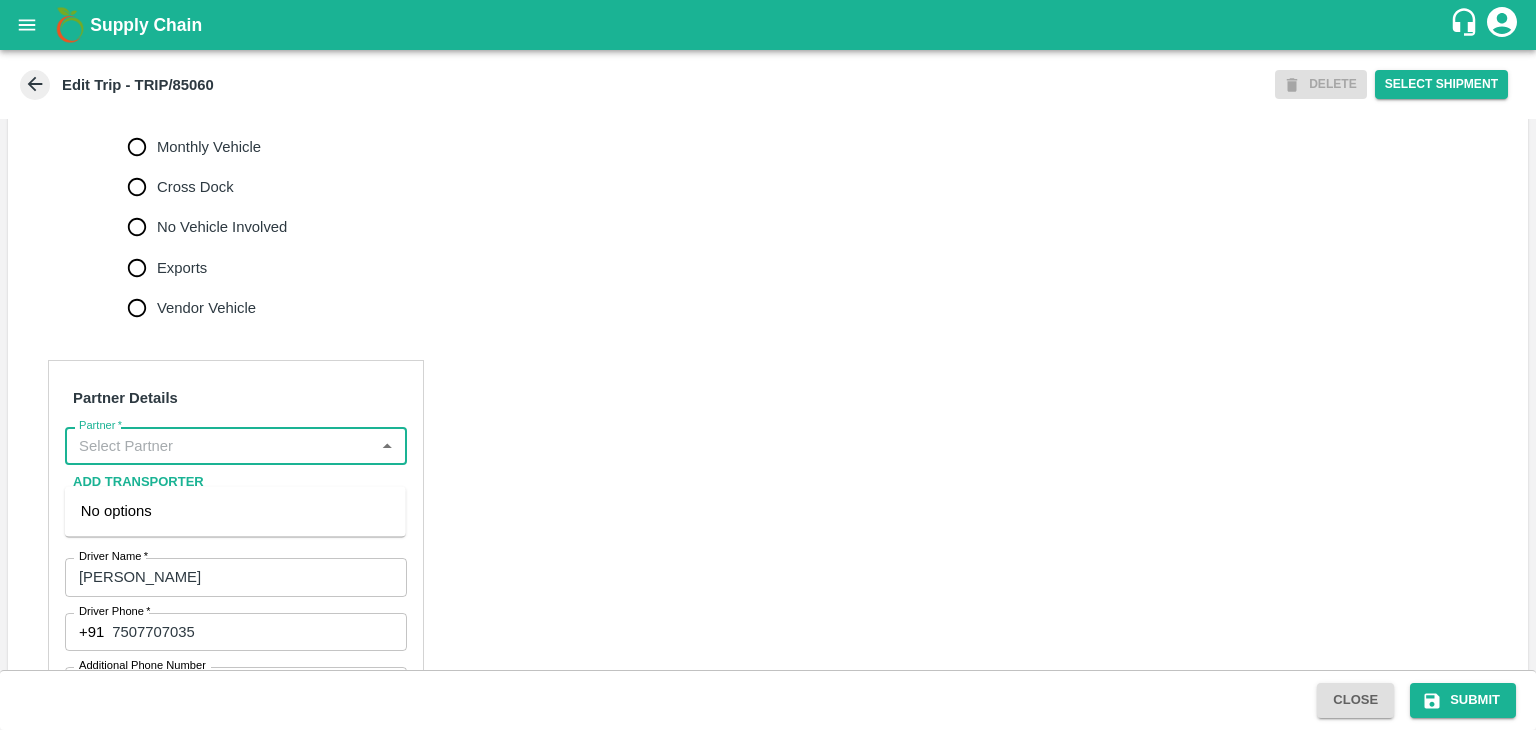 click on "Partner   *" at bounding box center (219, 446) 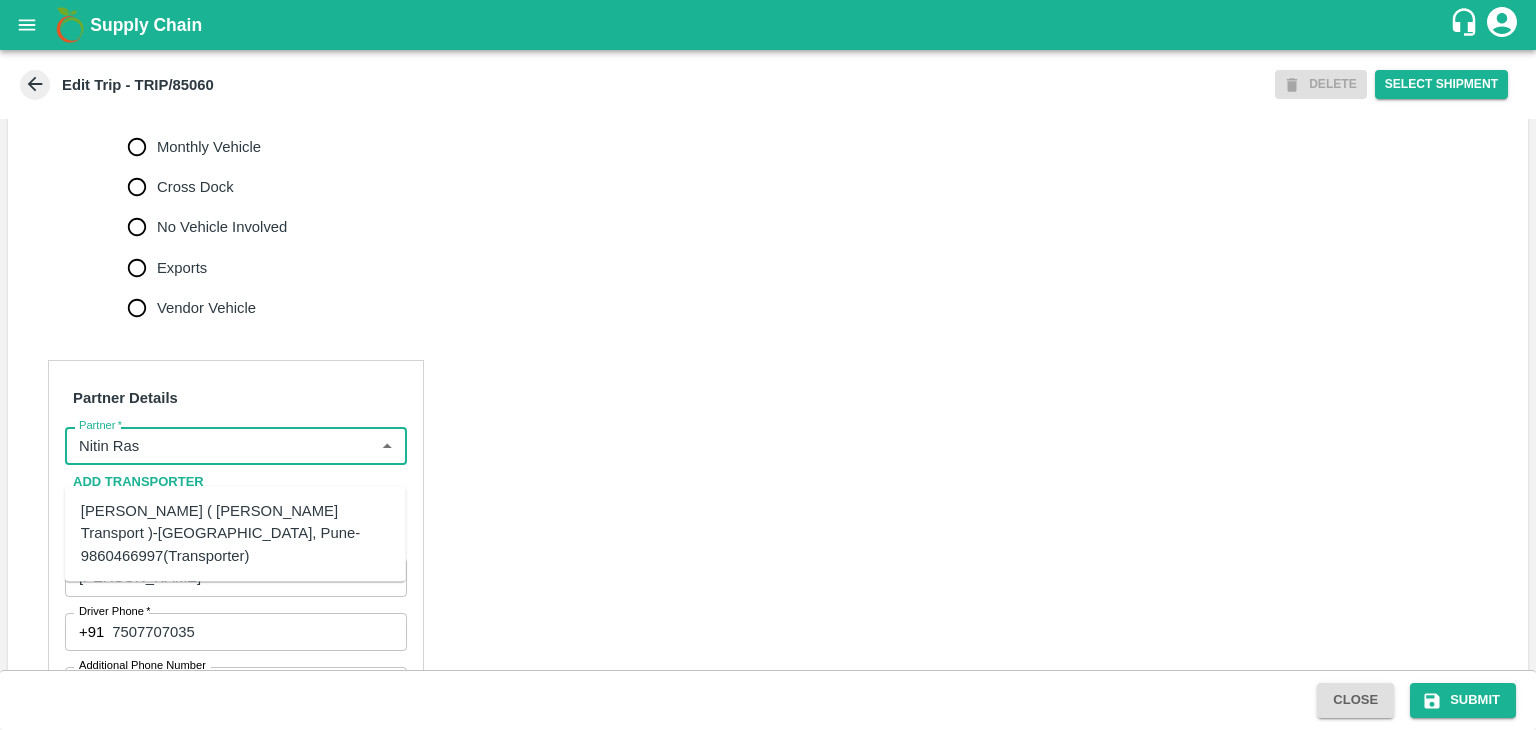 click on "[PERSON_NAME] ( [PERSON_NAME] Transport )-[GEOGRAPHIC_DATA], Pune-9860466997(Transporter)" at bounding box center (235, 533) 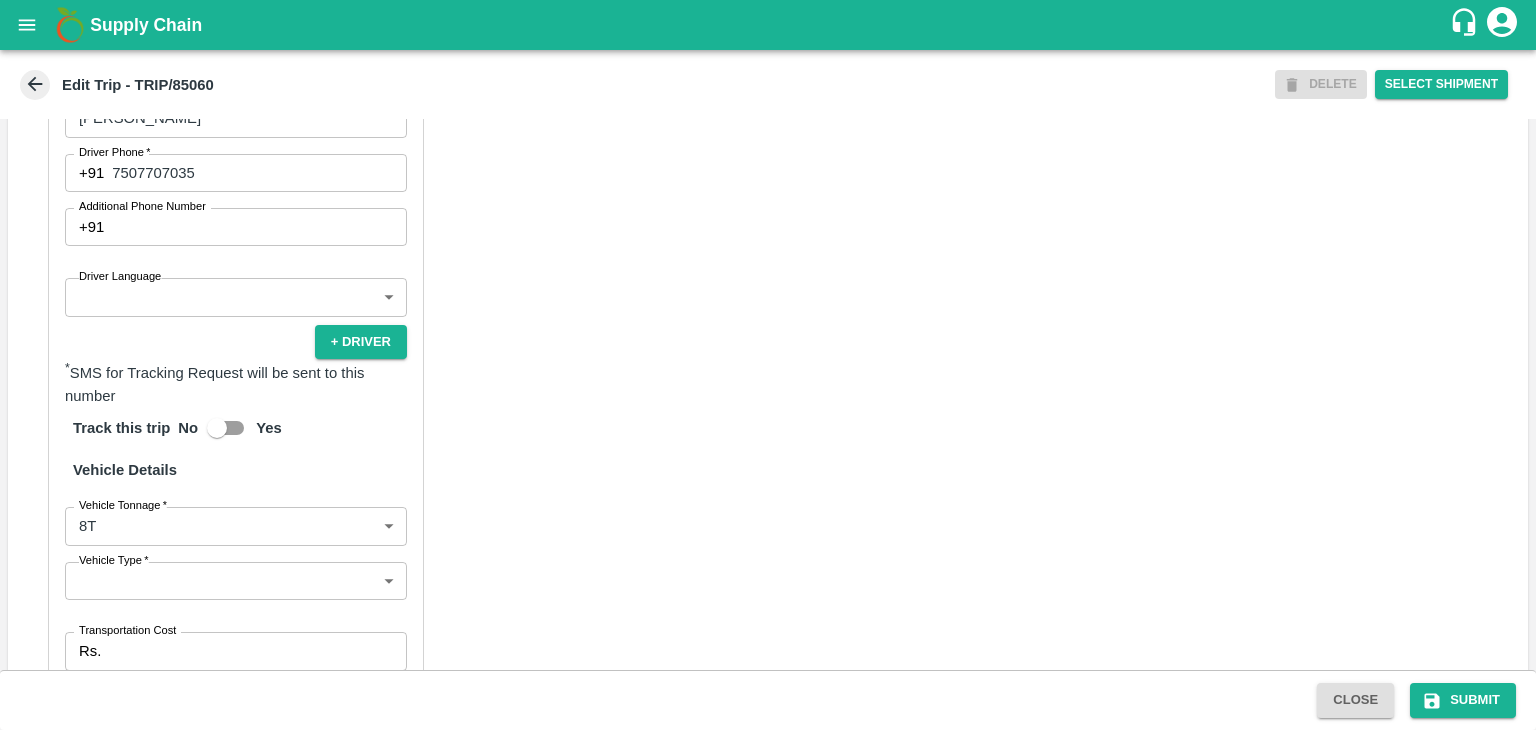 scroll, scrollTop: 1144, scrollLeft: 0, axis: vertical 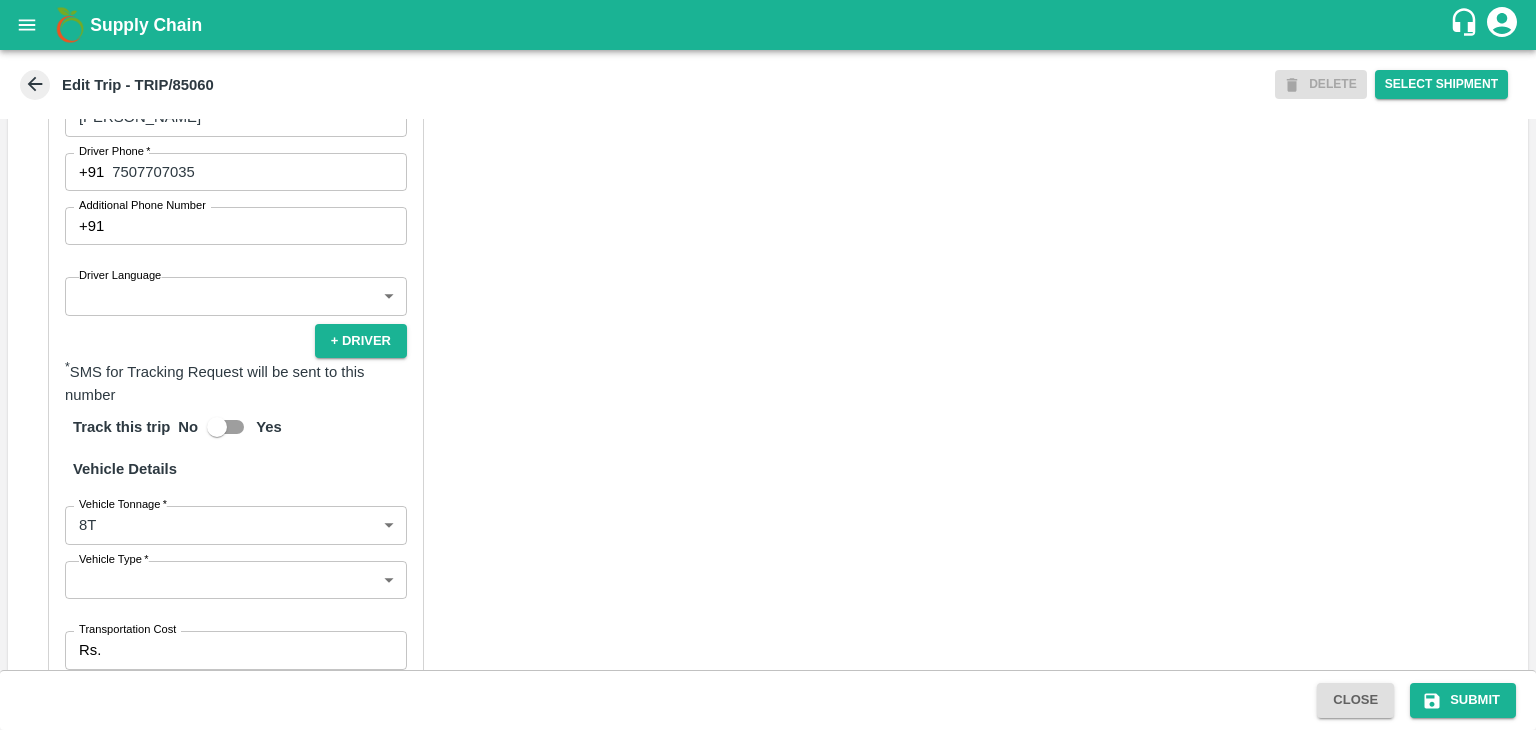 type on "[PERSON_NAME] ( [PERSON_NAME] Transport )-[GEOGRAPHIC_DATA], Pune-9860466997(Transporter)" 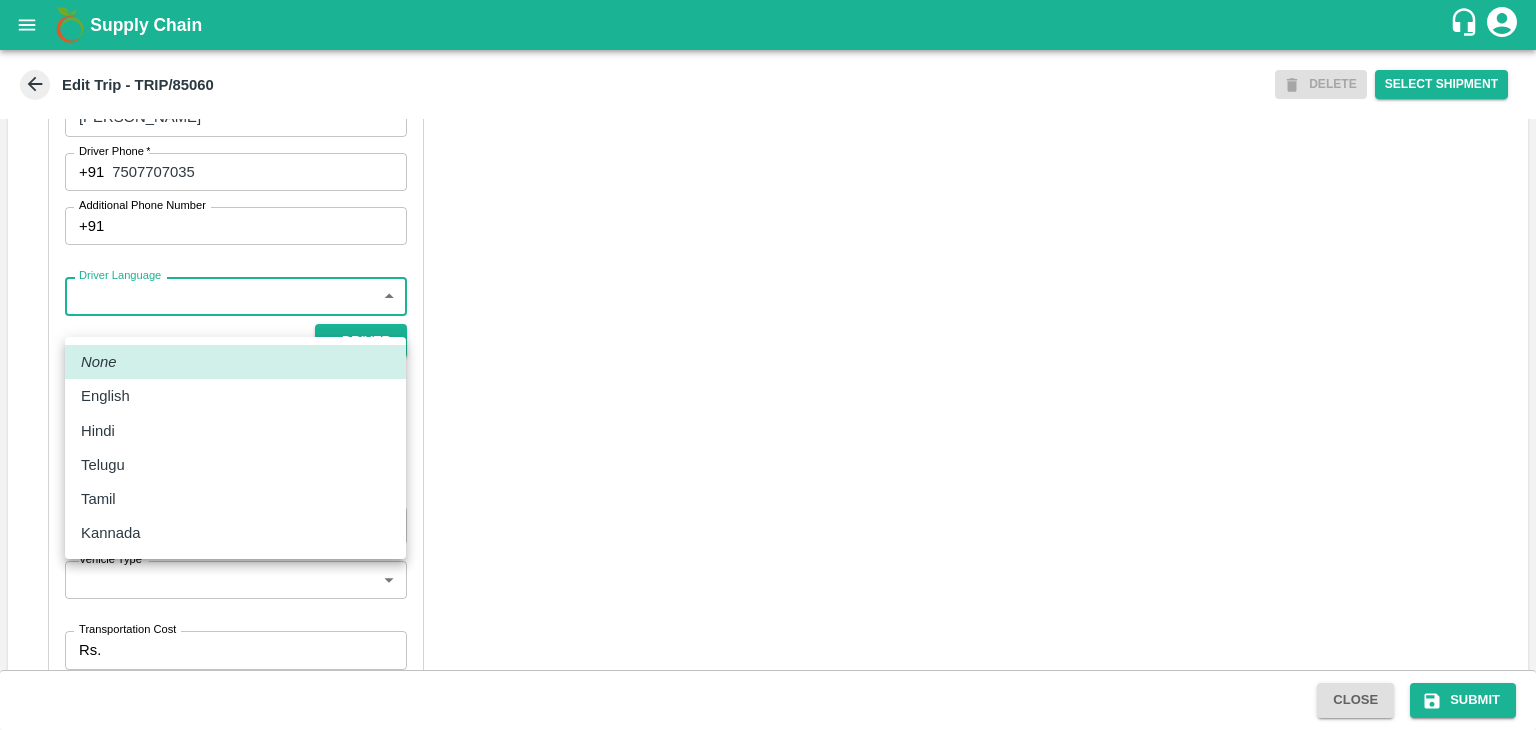 click on "Supply Chain Edit Trip - TRIP/85060 DELETE Select Shipment Trip Details Trip Type Fruit Movement 1 Trip Type Trip Pickup Order SHIP/[PERSON_NAME]/346737 PO/V/SHREYA/164059 Address: [GEOGRAPHIC_DATA], [GEOGRAPHIC_DATA] Trip Delivery Order SHIP/[PERSON_NAME]/346737 Nashik Banana CS Address:  [GEOGRAPHIC_DATA] No. 314/2/1, A/p- Mohadi, Tal- Dindori, Dist- Nashik 422207, [GEOGRAPHIC_DATA], [GEOGRAPHIC_DATA], [GEOGRAPHIC_DATA] Trip Category  Full Load Part Load Monthly Vehicle Cross Dock No Vehicle Involved Exports Vendor Vehicle Partner Details Partner   * Partner Add   Transporter Driver 1 Details Driver Name   * [PERSON_NAME] Driver Name Driver Phone   * [PHONE_NUMBER] Driver Phone Additional Phone Number +91 Additional Phone Number Driver Language ​ Driver Language + Driver * SMS for Tracking Request will be sent to this number Track this trip No Yes Vehicle Details Vehicle Tonnage   * 8T 8000 Vehicle Tonnage Vehicle Type   * ​ Vehicle Type Transportation Cost Rs. Transportation Cost Total cost to be paid inclusive of GST Vehicle Number" at bounding box center (768, 365) 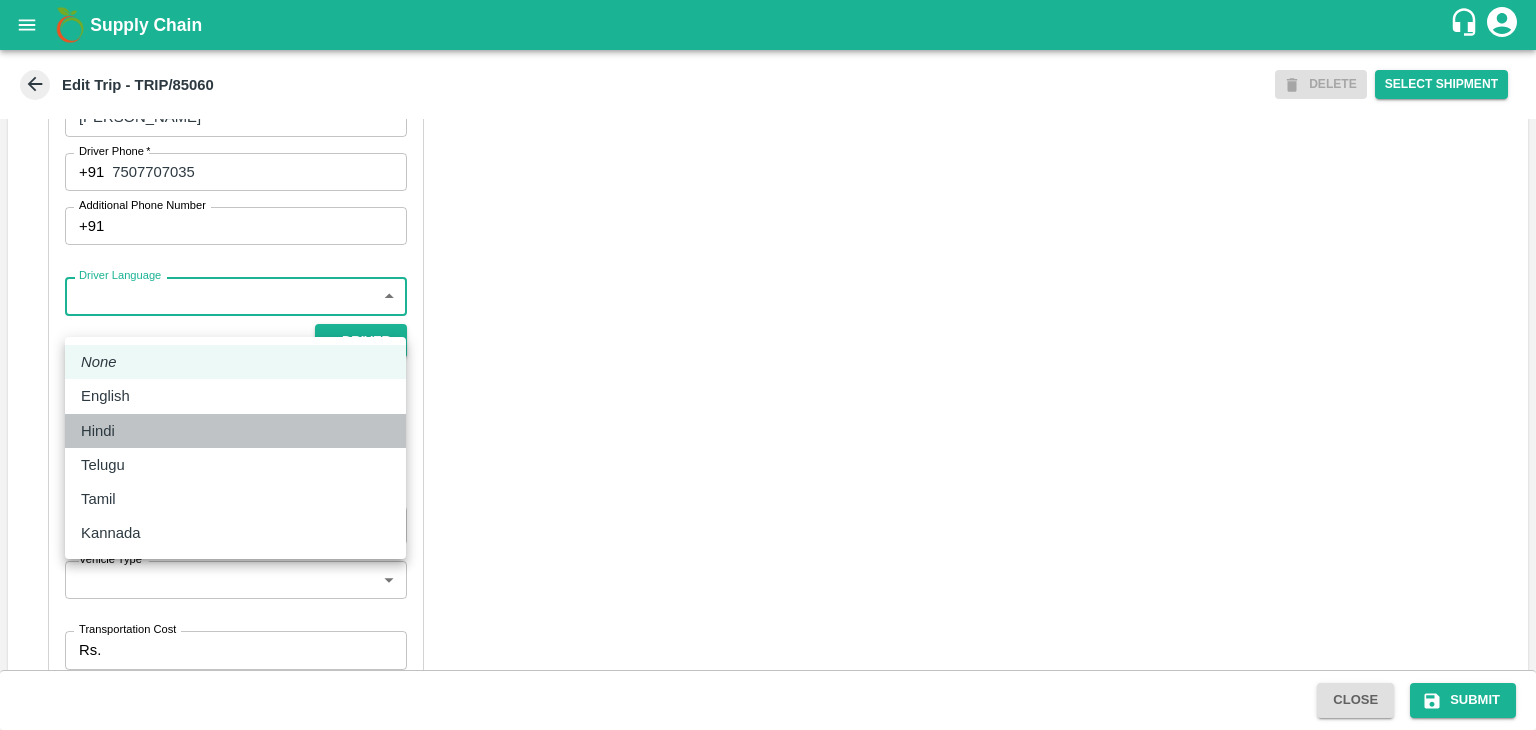 click on "Hindi" at bounding box center [235, 431] 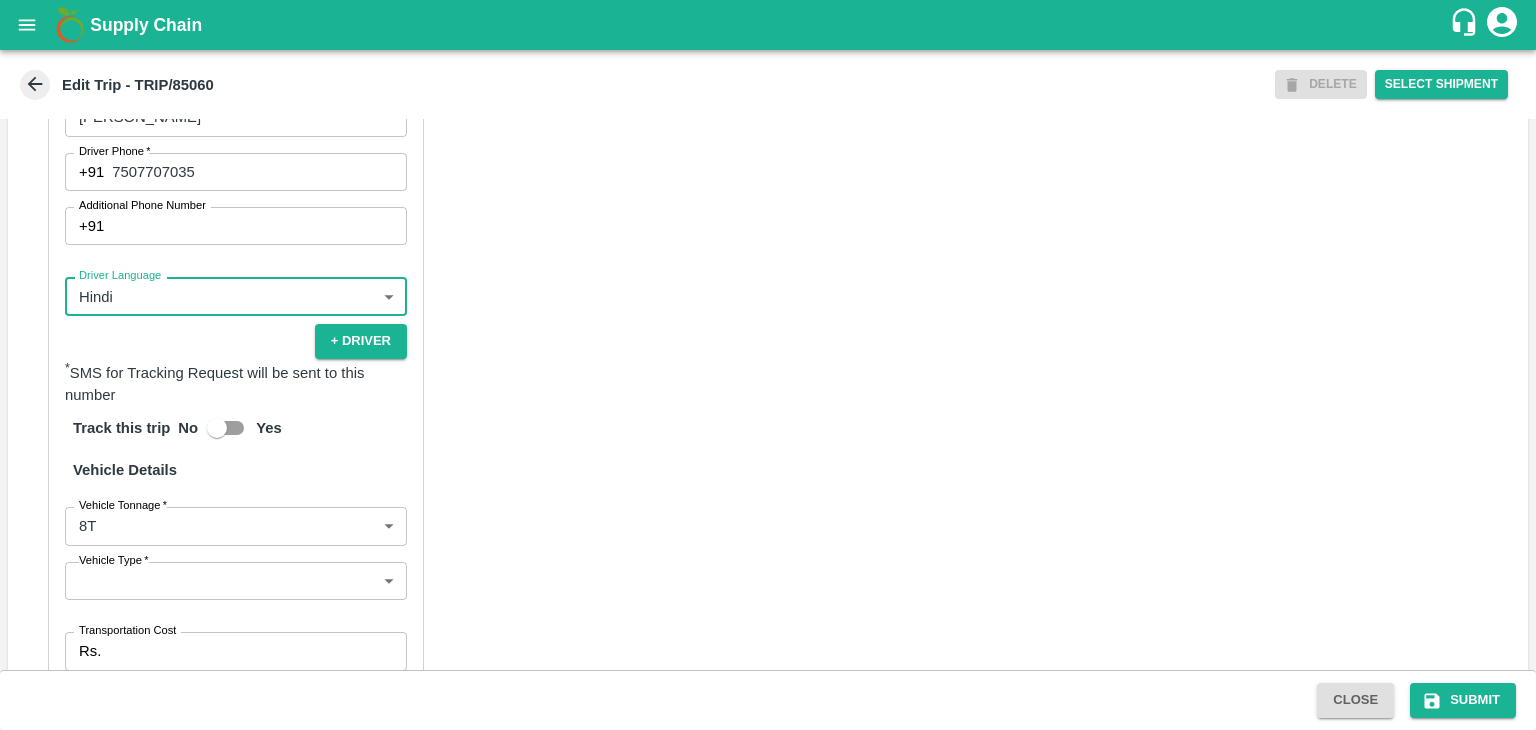 scroll, scrollTop: 1425, scrollLeft: 0, axis: vertical 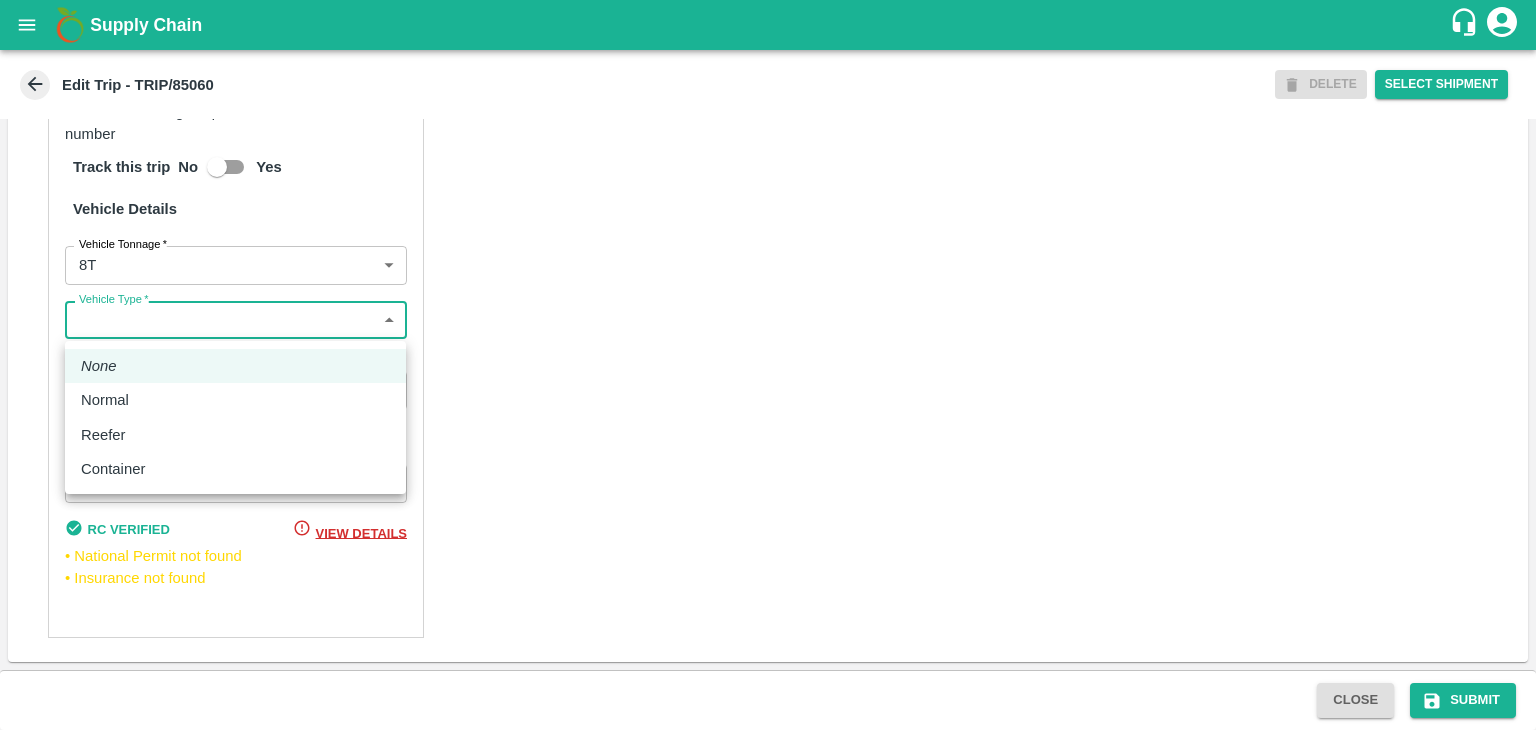 click on "Supply Chain Edit Trip - TRIP/85060 DELETE Select Shipment Trip Details Trip Type Fruit Movement 1 Trip Type Trip Pickup Order SHIP/NASH/346737 PO/V/SHREYA/164059 Address: Nashik, Nashik, Nashik, Maharashtra, India Trip Delivery Order SHIP/NASH/346737 Nashik Banana CS Address:  Nashik Banana CS, Gat No. 314/2/1, A/p- Mohadi, Tal- Dindori, Dist- Nashik 422207, Maharashtra, India., India Trip Category  Full Load Part Load Monthly Vehicle Cross Dock No Vehicle Involved Exports Vendor Vehicle Partner Details Partner   * Partner Add   Transporter Driver 1 Details Driver Name   * Arbaj Driver Name Driver Phone   * +91 7507707035 Driver Phone Additional Phone Number +91 Additional Phone Number Driver Language Hindi hi Driver Language + Driver * SMS for Tracking Request will be sent to this number Track this trip No Yes Vehicle Details Vehicle Tonnage   * 8T 8000 Vehicle Tonnage Vehicle Type   * ​ Vehicle Type Transportation Cost Rs. Transportation Cost Total cost to be paid inclusive of GST MH15JC4121" at bounding box center (768, 365) 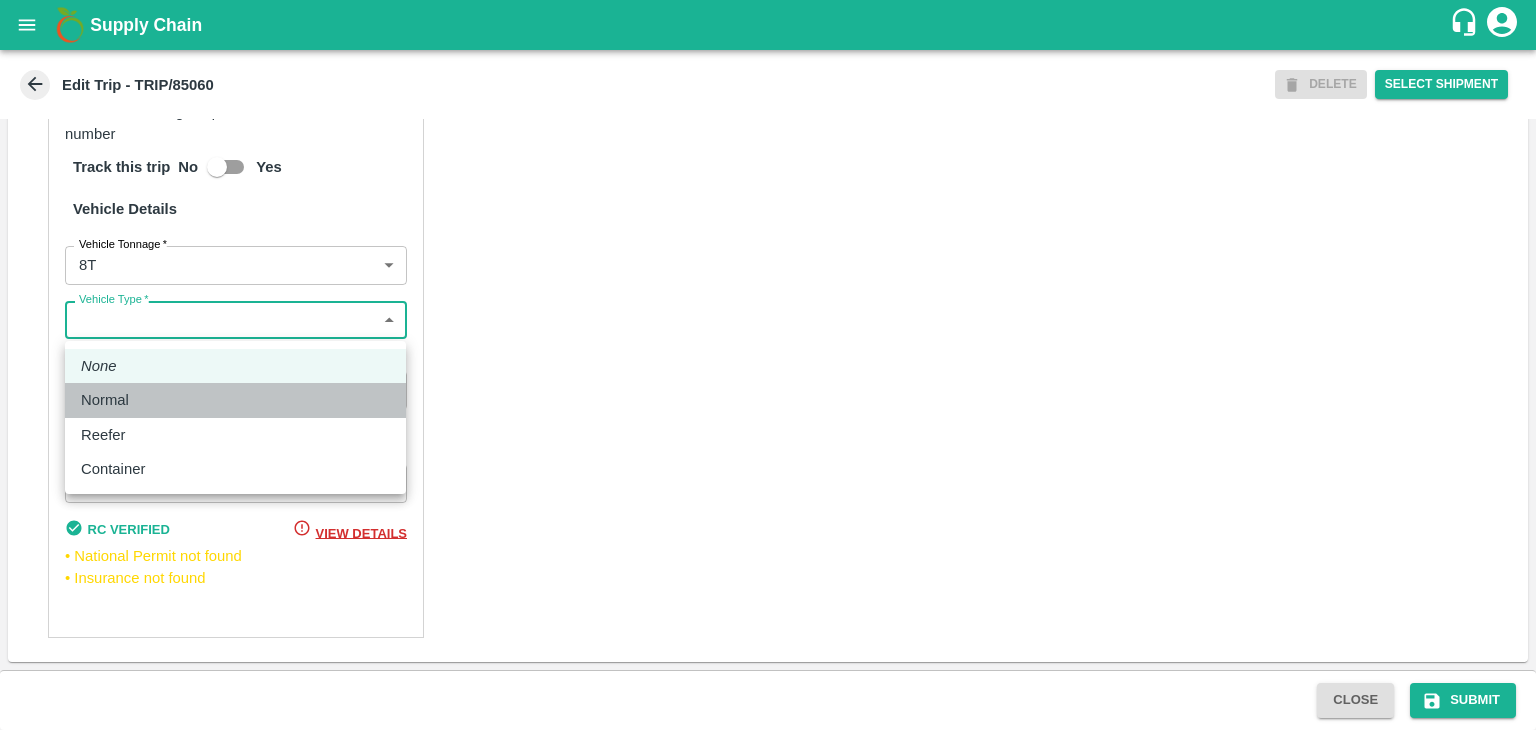 click on "Normal" at bounding box center [110, 400] 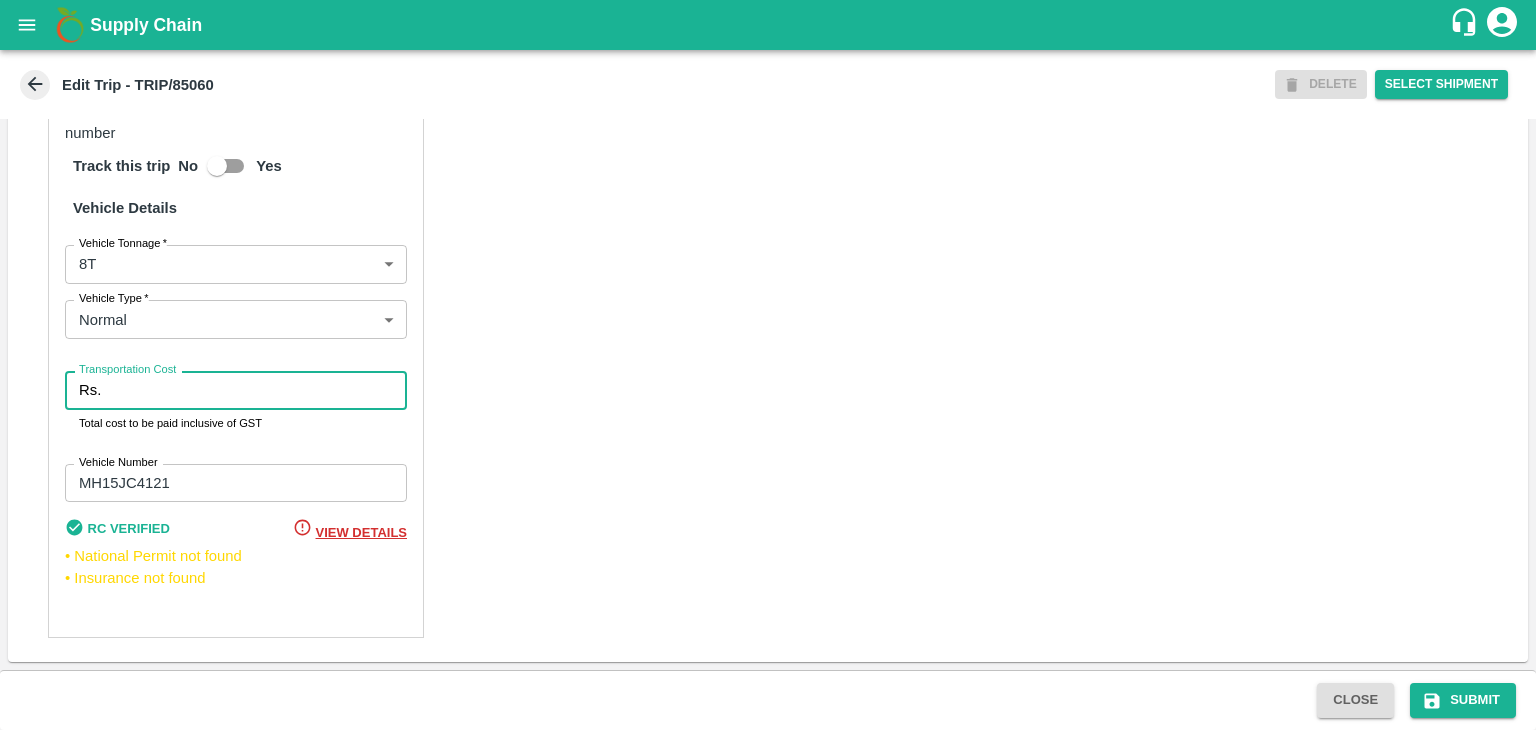 click on "Transportation Cost" at bounding box center (258, 390) 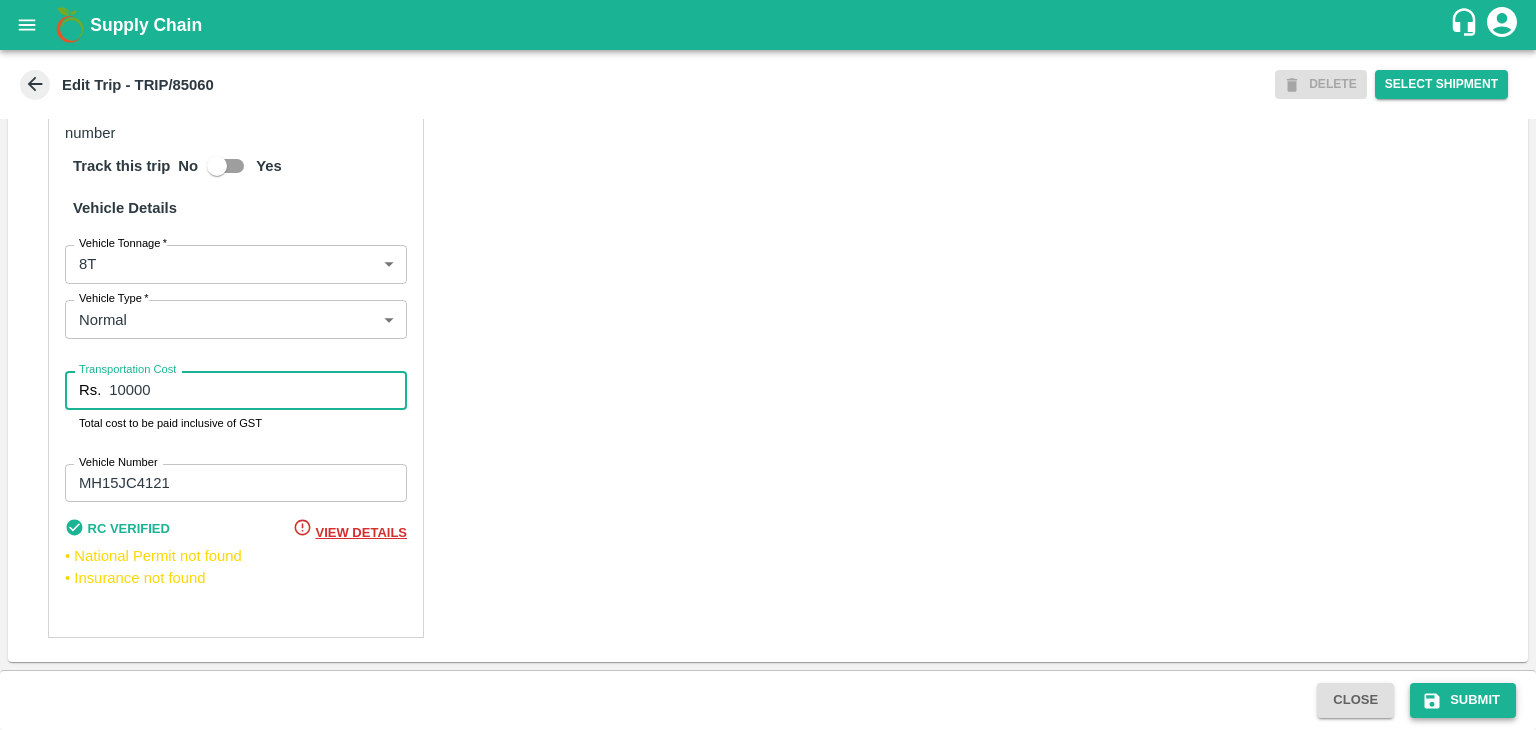 type on "10000" 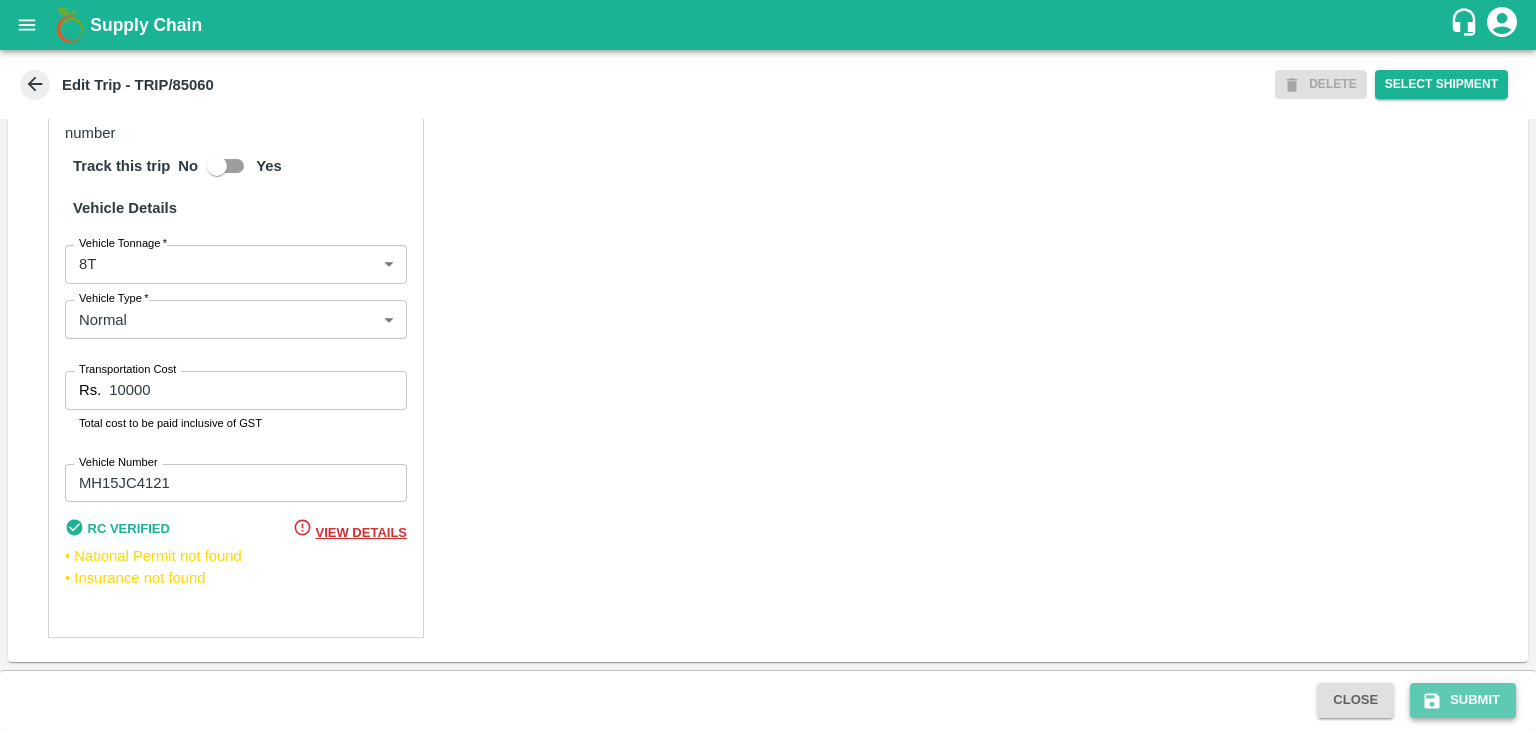 click on "Submit" at bounding box center [1463, 700] 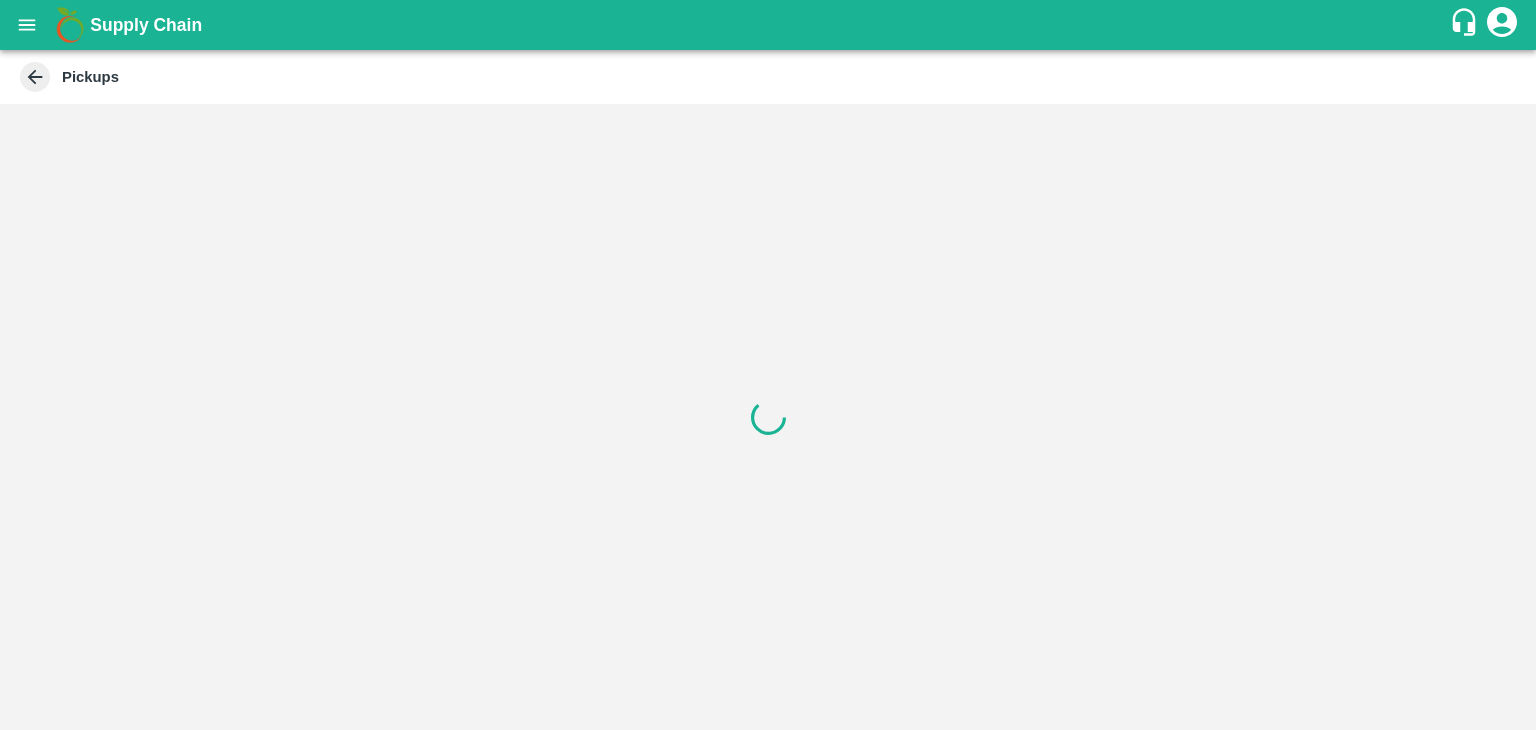 scroll, scrollTop: 0, scrollLeft: 0, axis: both 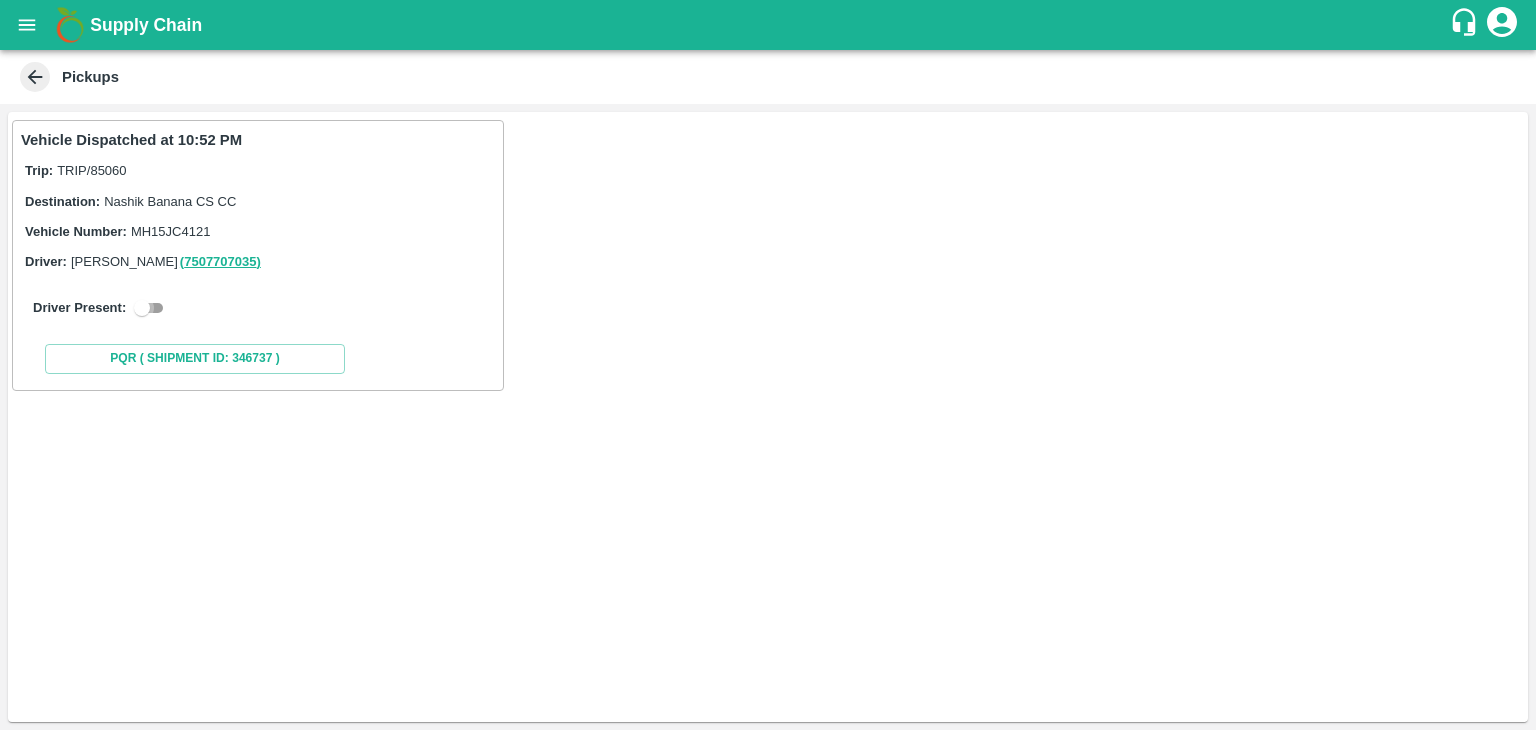click at bounding box center [142, 308] 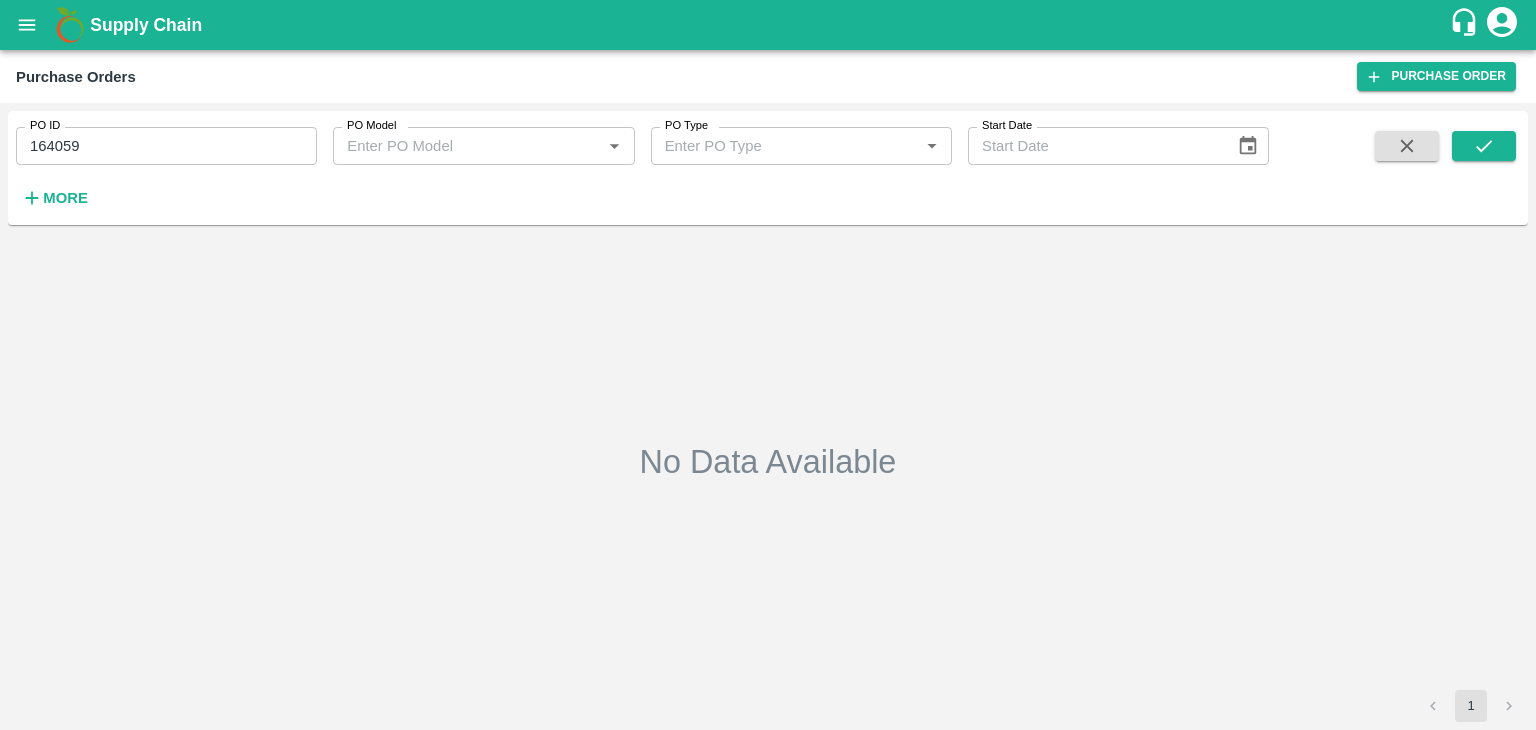 scroll, scrollTop: 0, scrollLeft: 0, axis: both 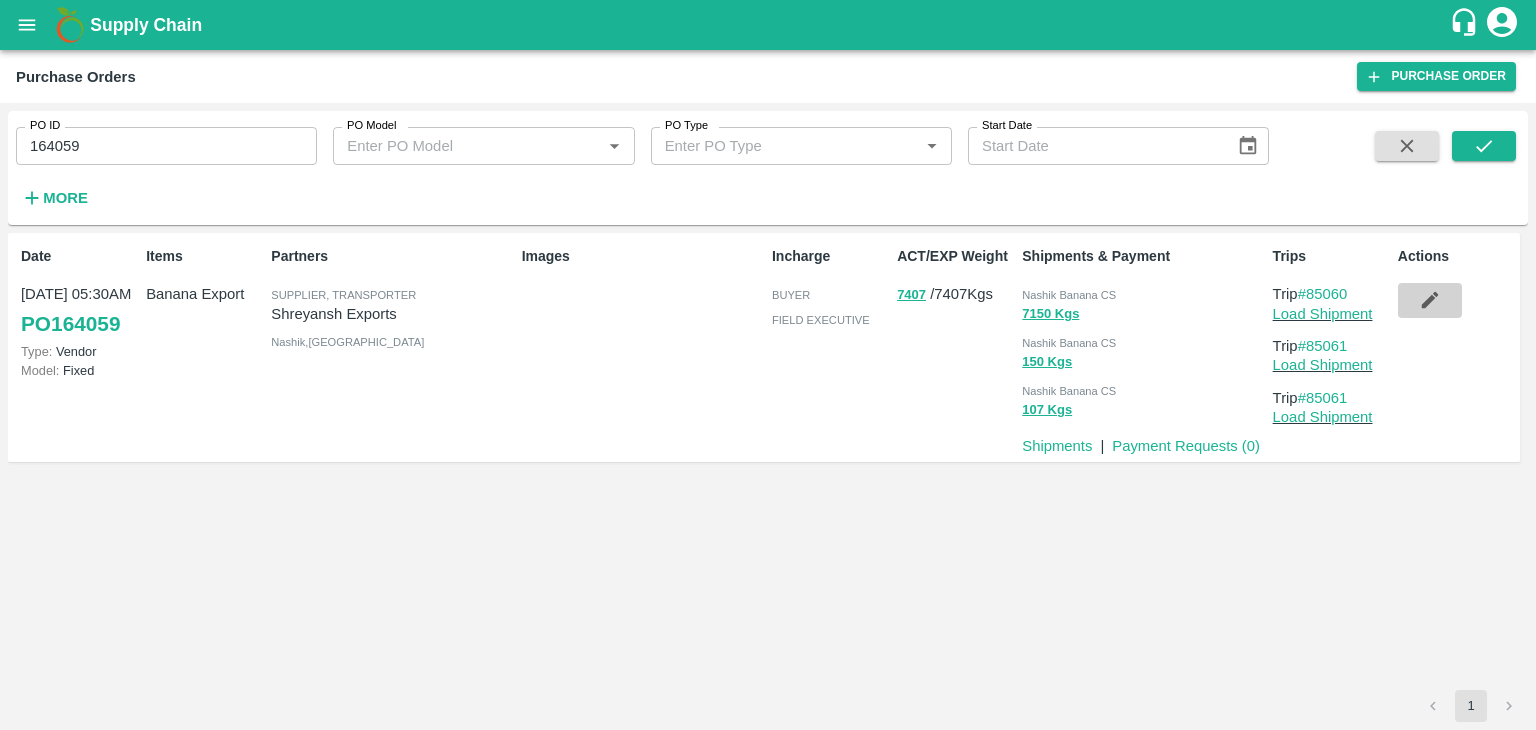 click at bounding box center [1430, 300] 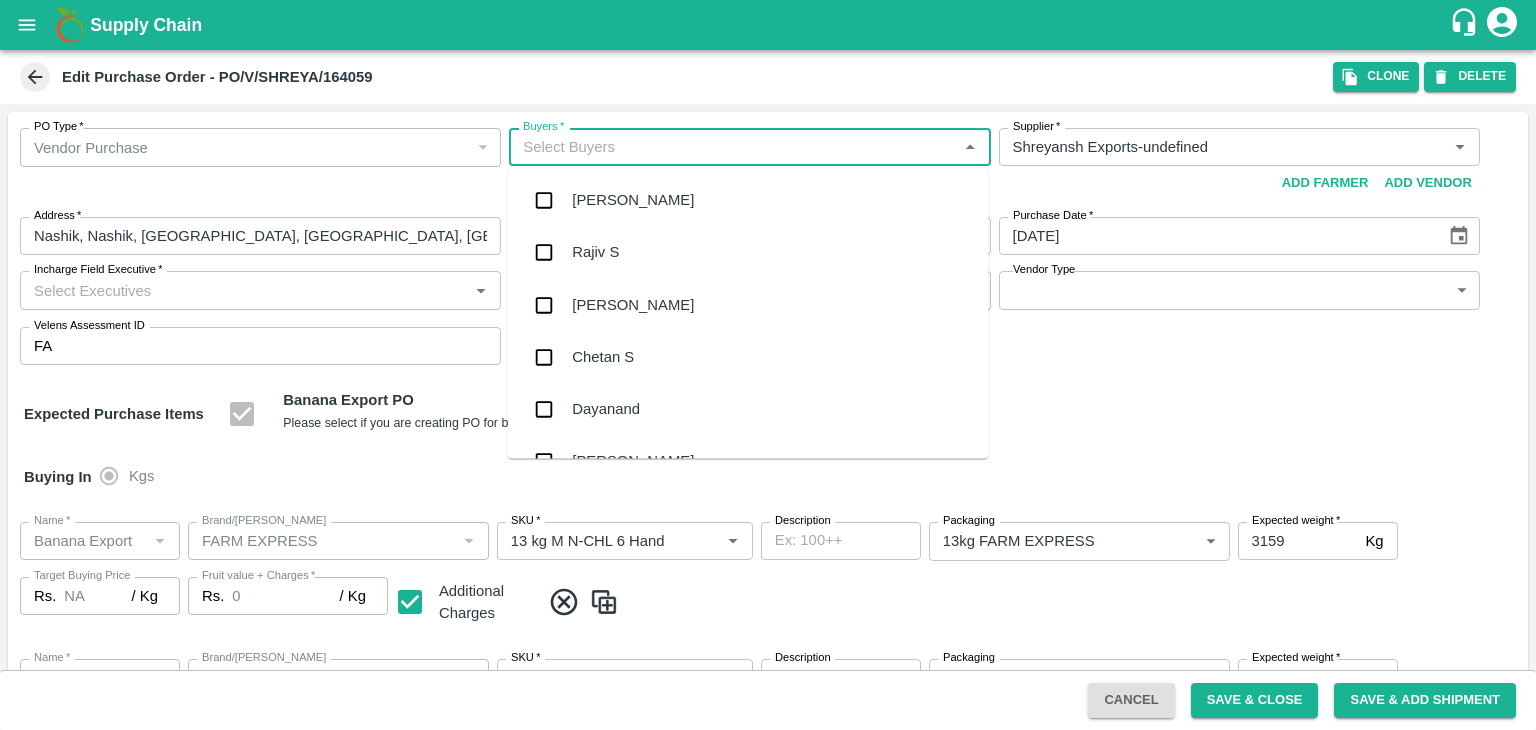 click on "Buyers   *" at bounding box center [733, 147] 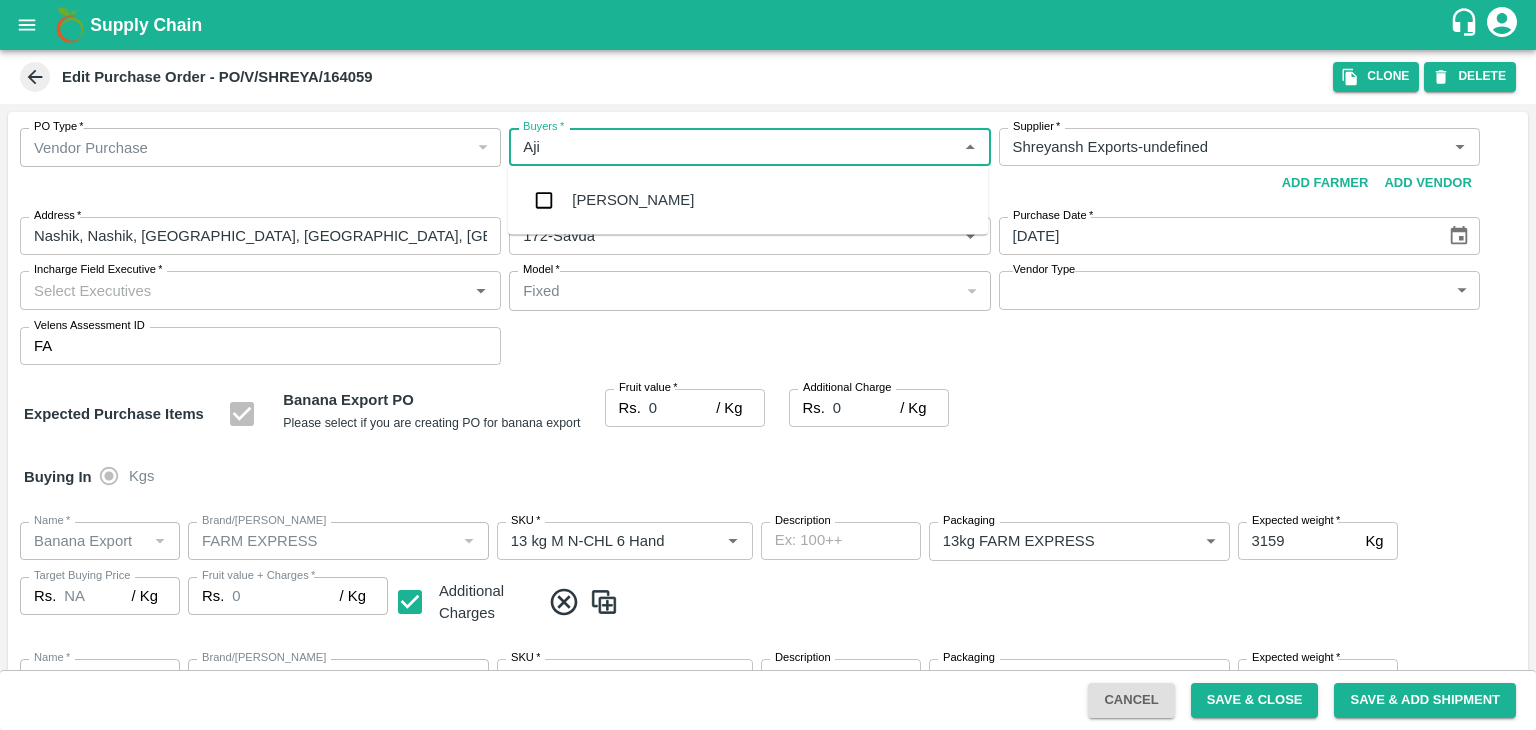 type on "Ajit" 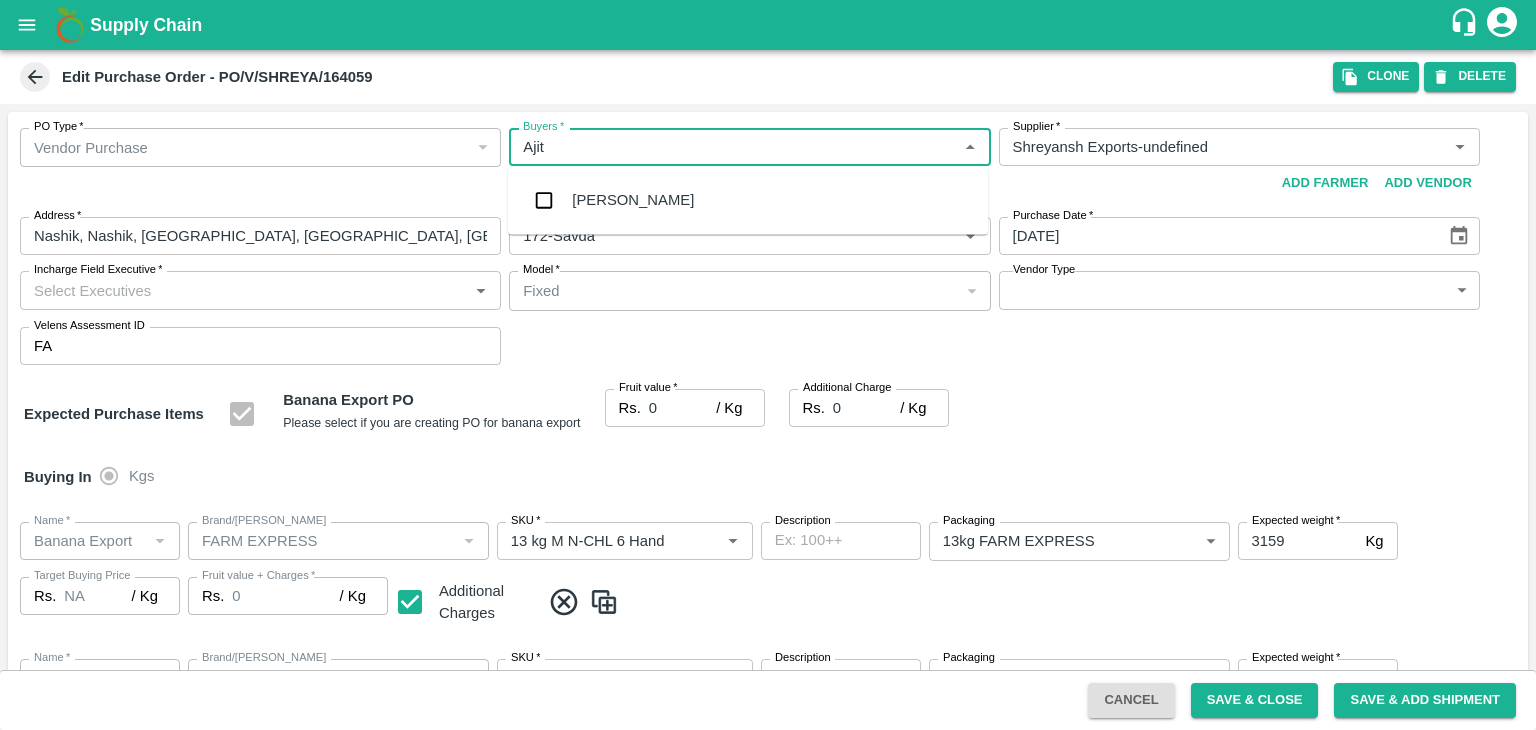 click on "[PERSON_NAME]" at bounding box center [633, 200] 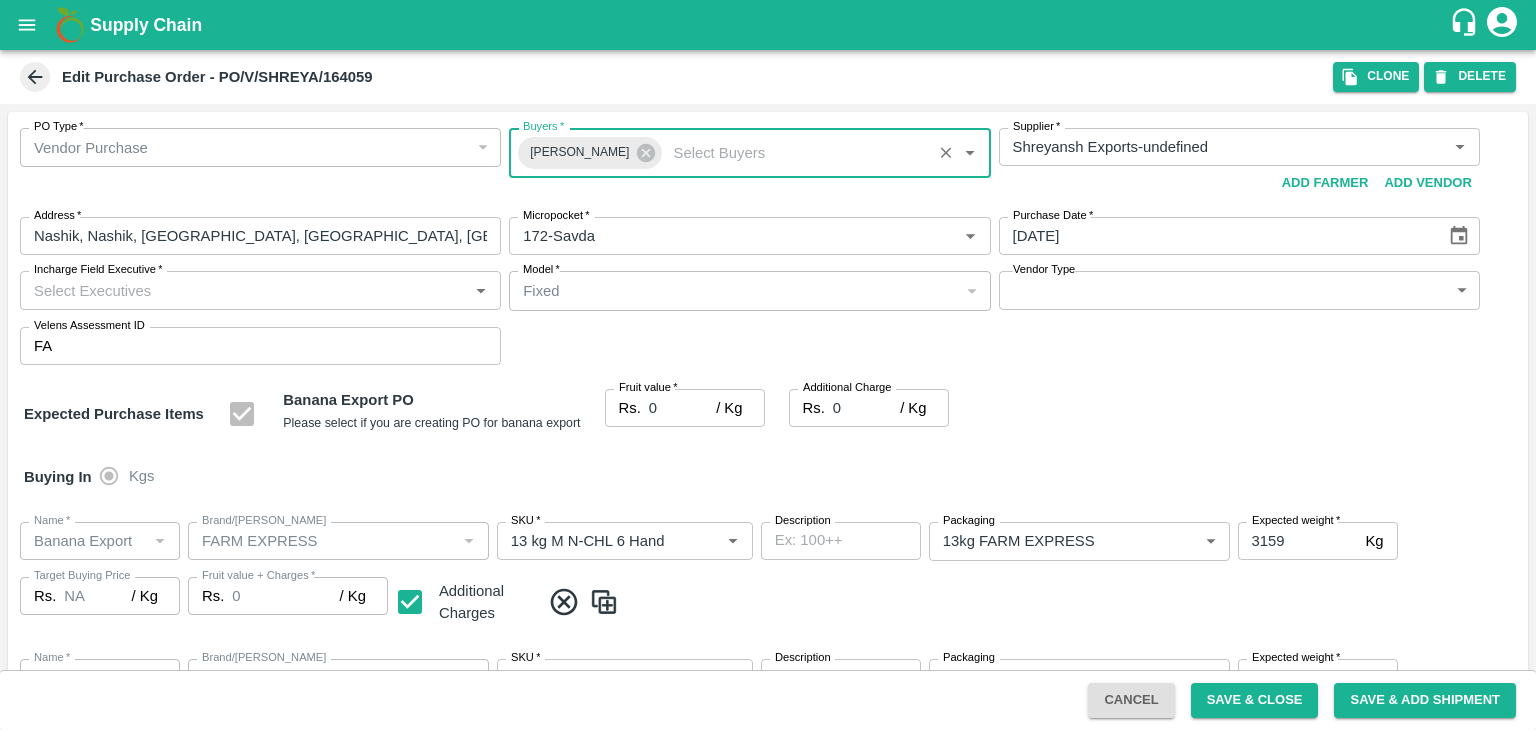 click on "Supply Chain Edit Purchase Order - PO/V/SHREYA/164059 Clone DELETE PO Type   * Vendor Purchase 2 PO Type Buyers   * Ajit Otari Buyers   * Supplier   * Supplier   * Add Vendor Add Farmer Address   * [GEOGRAPHIC_DATA], [GEOGRAPHIC_DATA] Address Micropocket   * Micropocket   * Purchase Date   * [DATE] Purchase Date Incharge Field Executive   * Incharge Field Executive   * Model   * Fixed Fixed Model Vendor Type ​ Vendor Type Velens Assessment ID FA Velens Assessment ID Expected Purchase Items Banana Export PO Please select if you are creating PO for banana export Fruit value   * Rs. 0 / Kg Fruit value Additional Charge Rs. 0 / Kg Additional Charge Buying In Kgs Name   * Name   * Brand/[PERSON_NAME]/[PERSON_NAME]   * SKU   * Description x Description Packaging 13kg FARM EXPRESS 468 Packaging Expected weight   * 3159 Kg Expected weight Target Buying Price Rs. NA / Kg Target Buying Price Fruit value + Charges   * Rs. 0 / Kg Fruit value + Charges Additional Charges Name *" at bounding box center (768, 365) 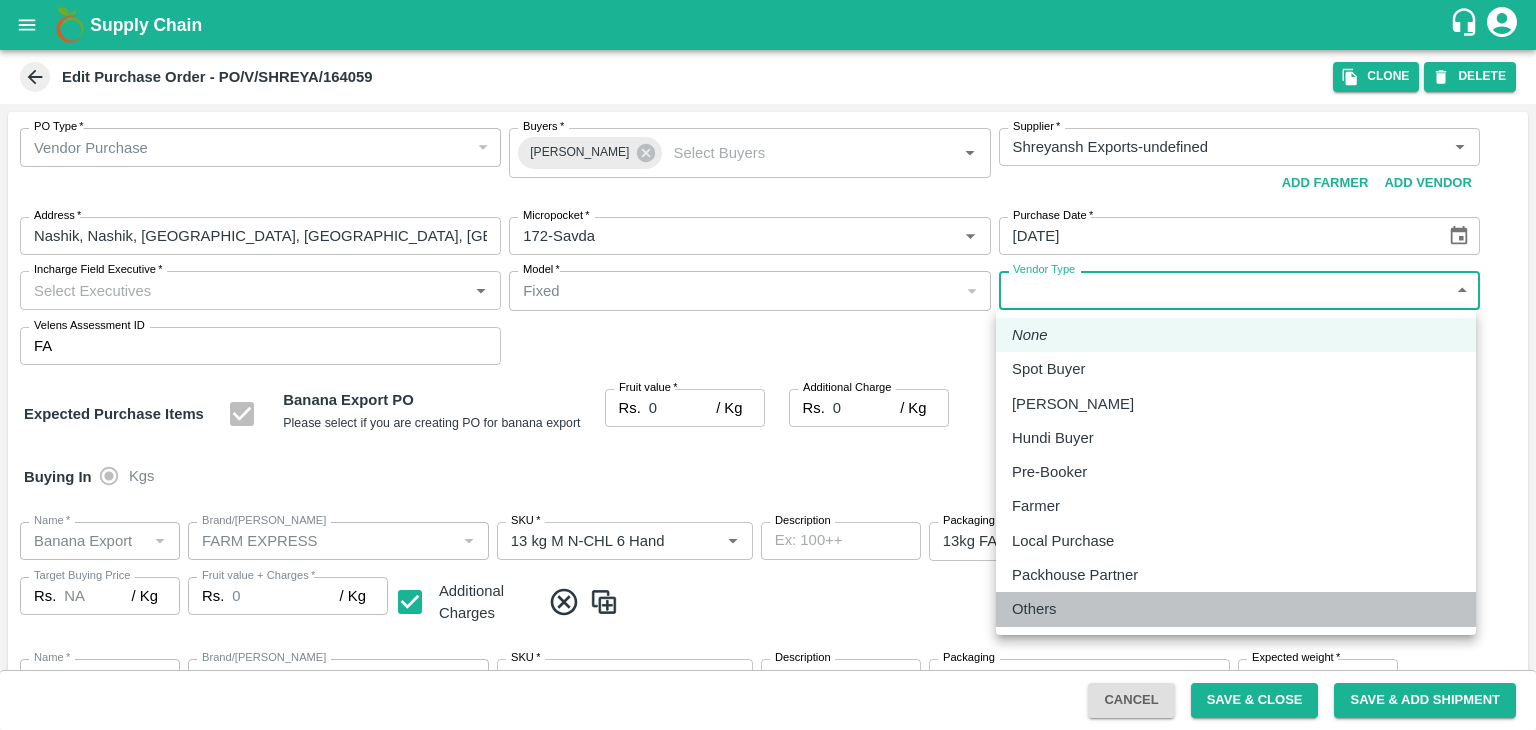 click on "Others" at bounding box center (1236, 609) 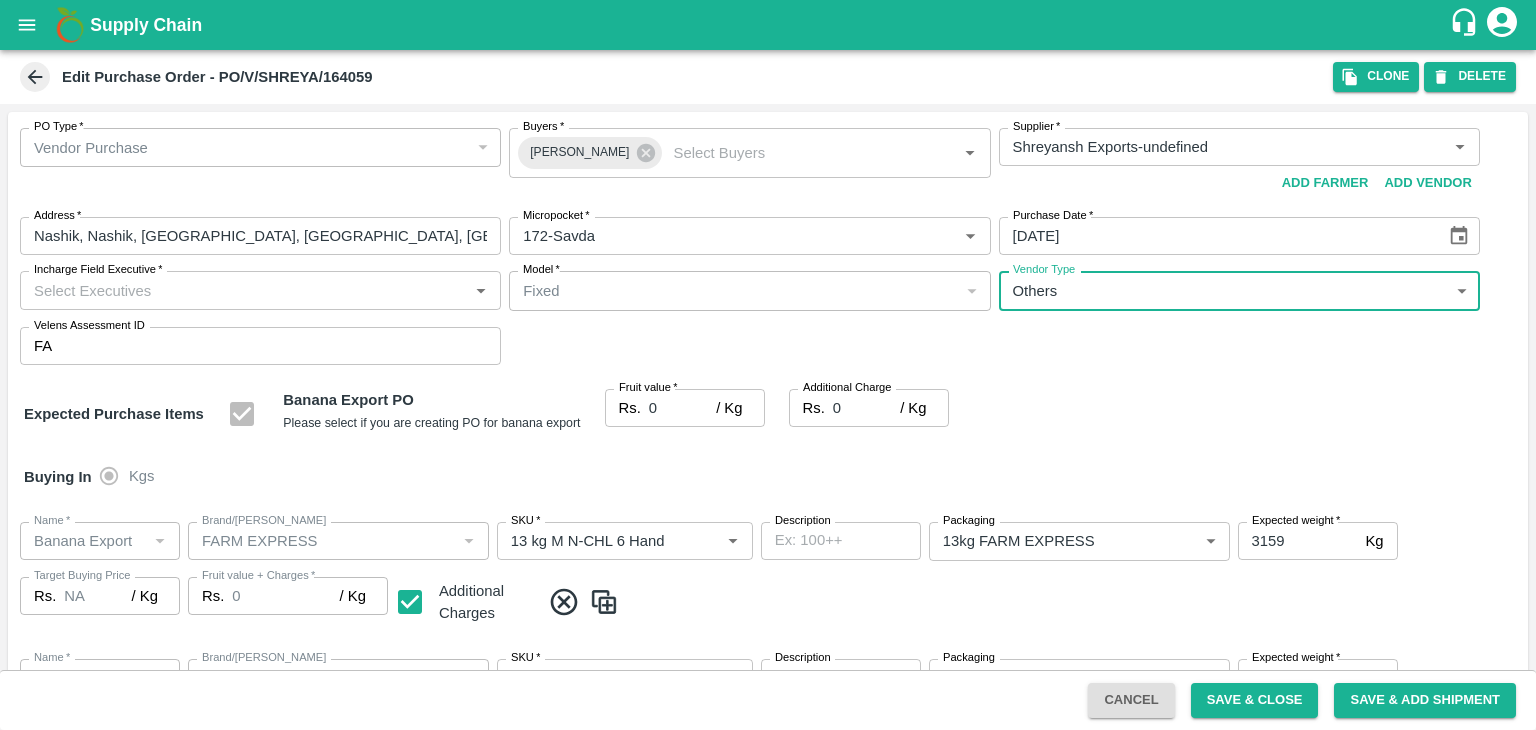 type on "OTHER" 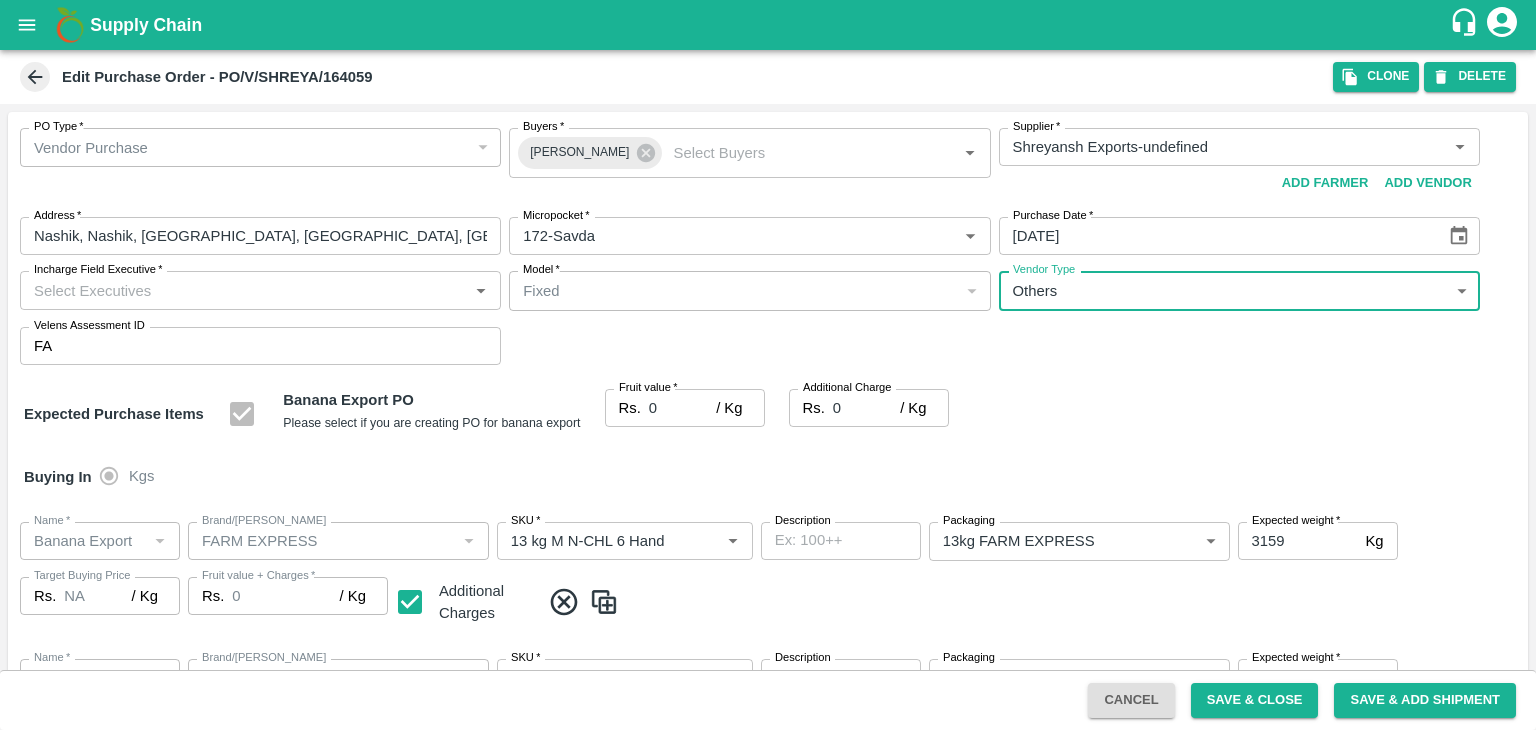 click on "Incharge Field Executive   *" at bounding box center (244, 290) 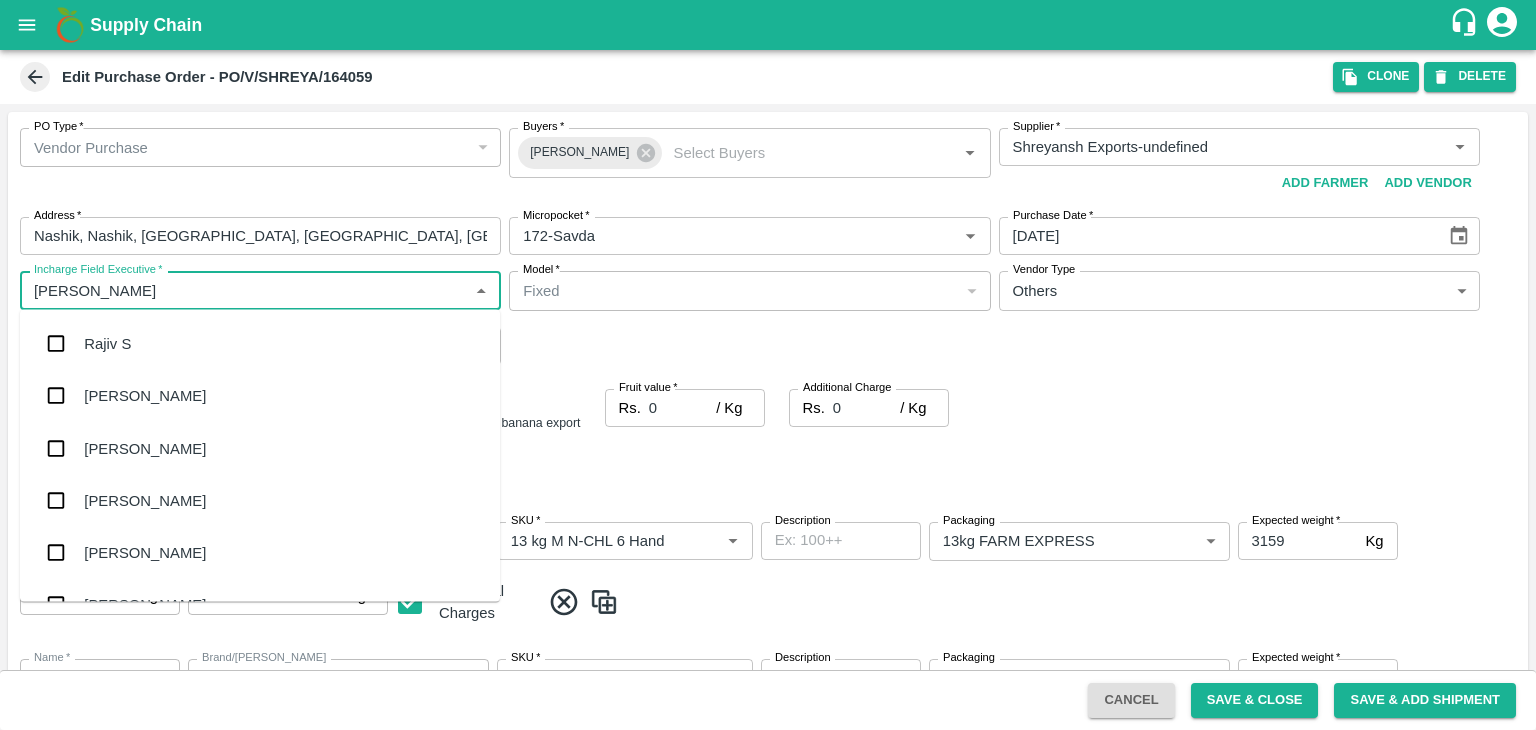 type on "[PERSON_NAME]" 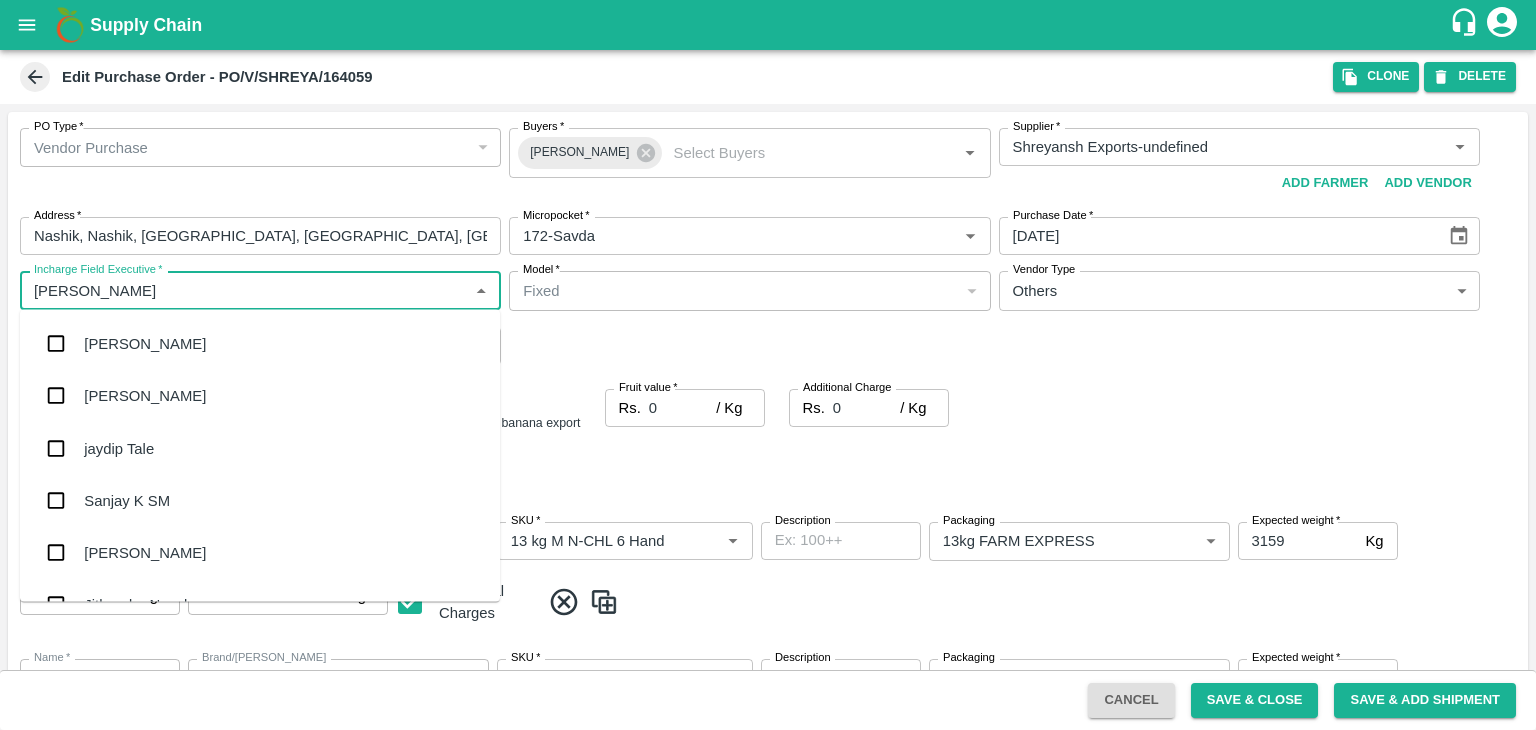 click on "jaydip Tale" at bounding box center (260, 448) 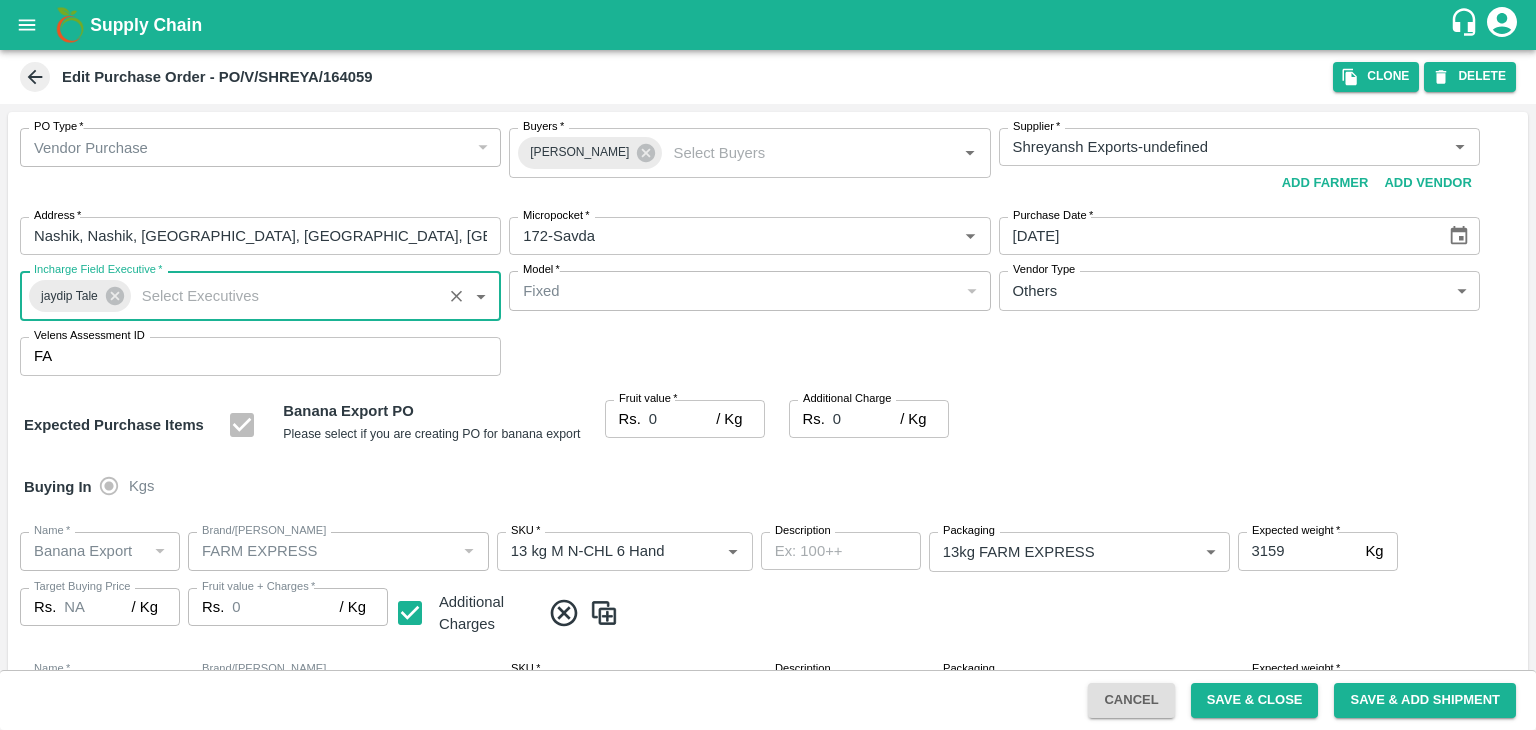 click on "0" at bounding box center [682, 419] 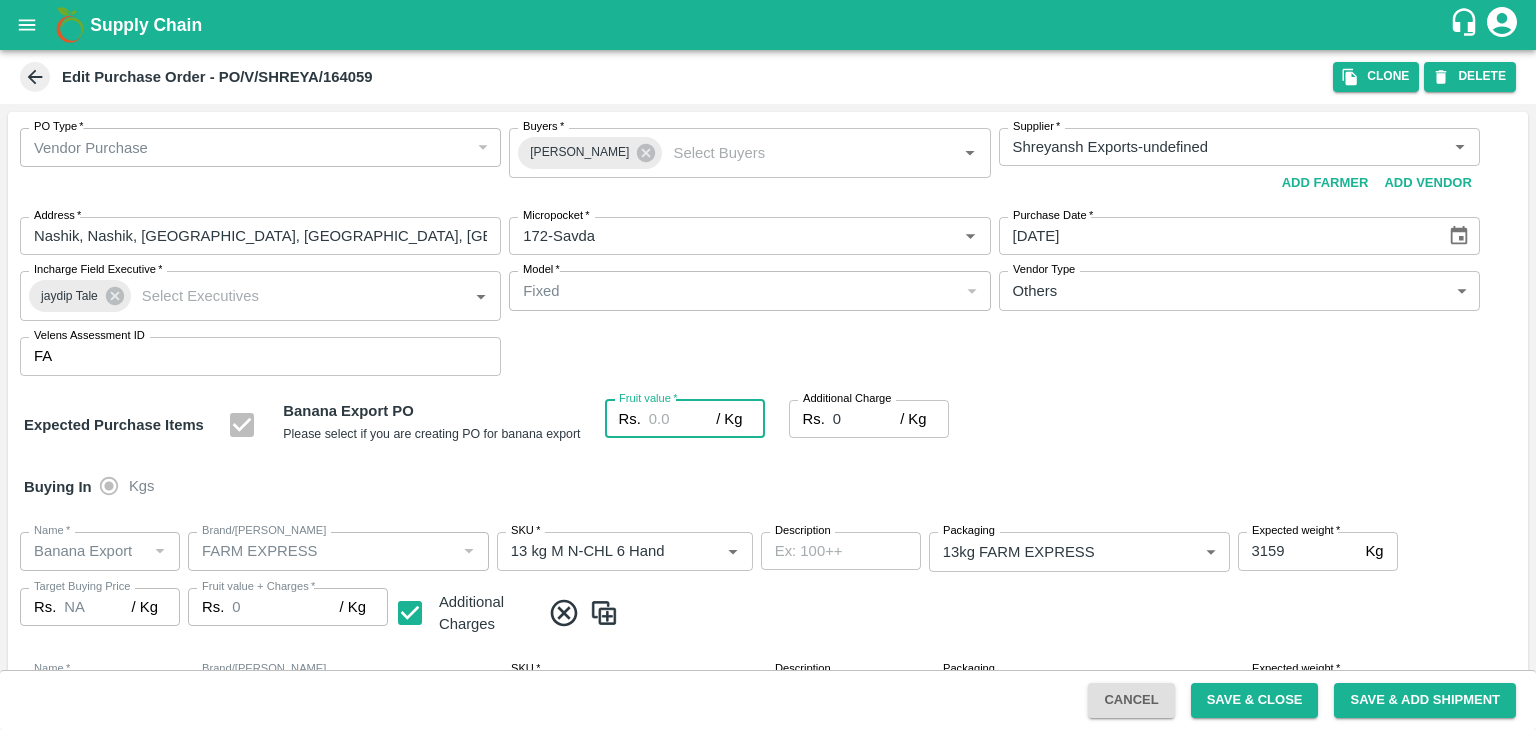 type on "2" 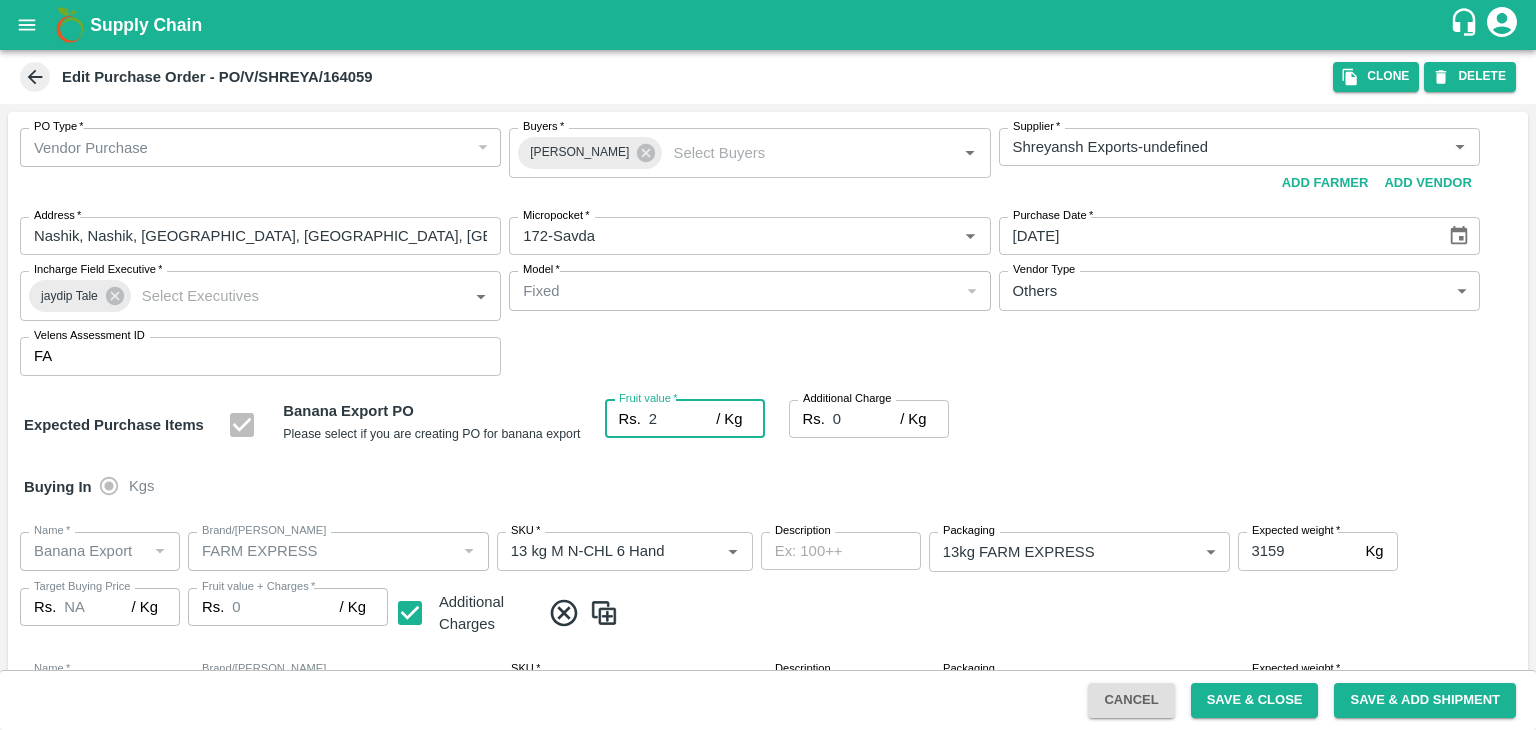 type on "2" 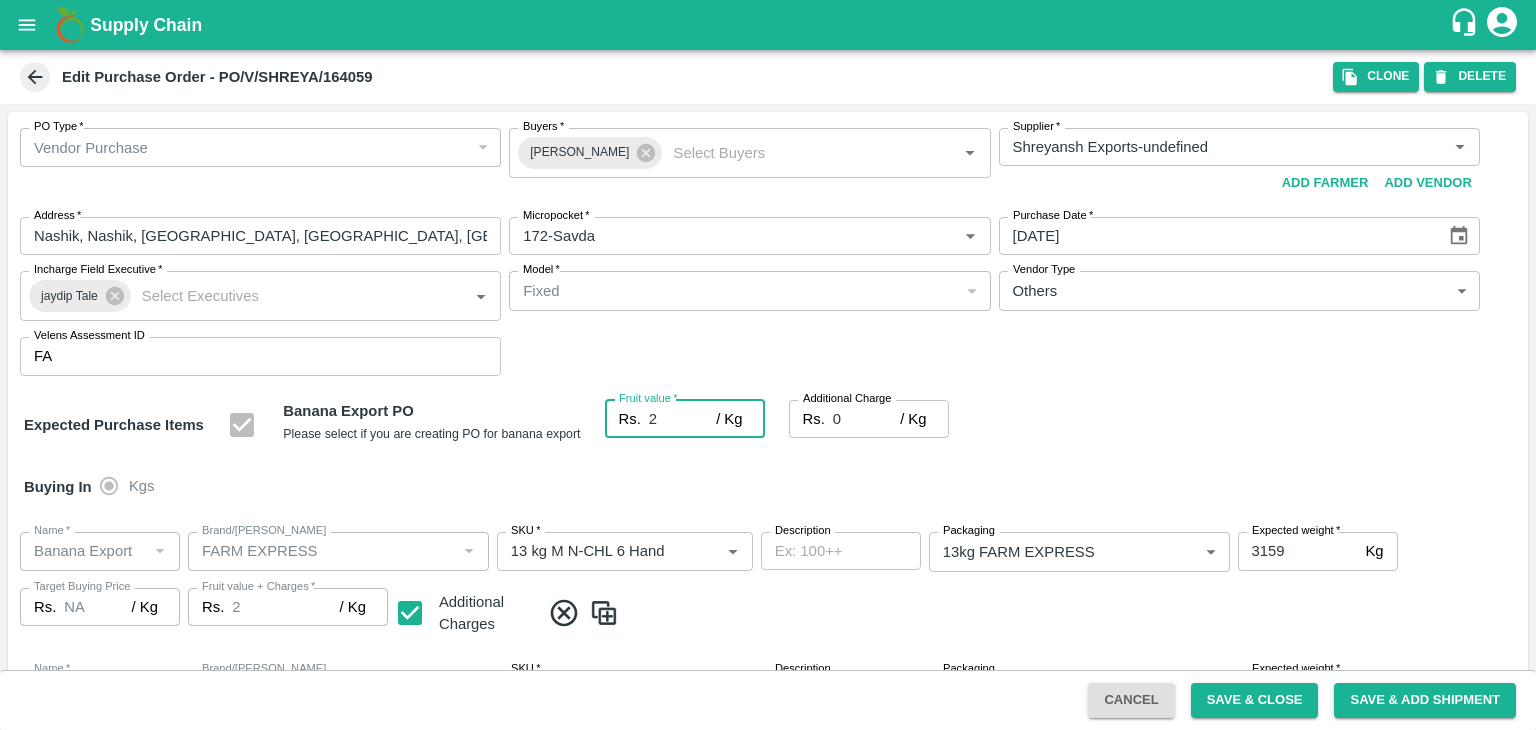 type on "24" 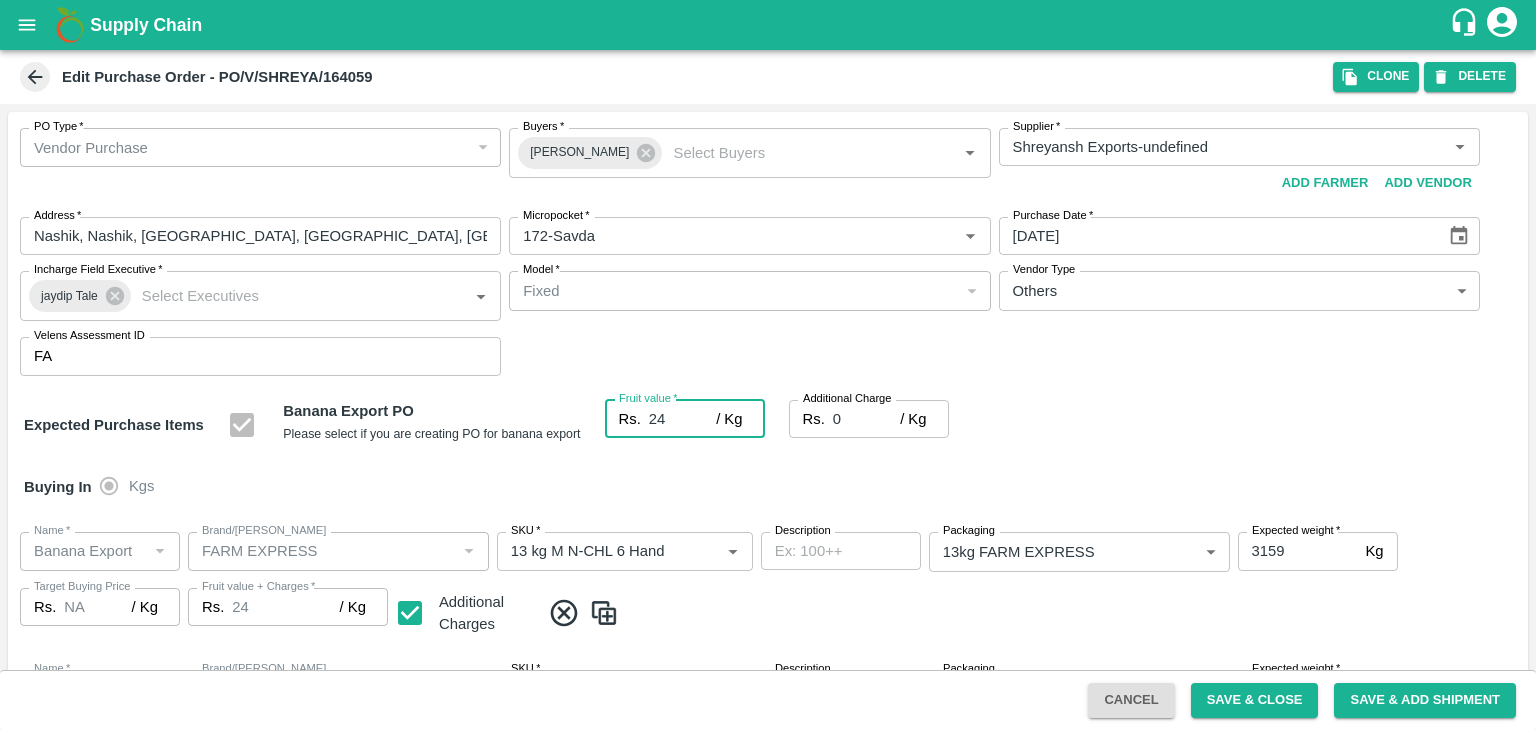 type on "24" 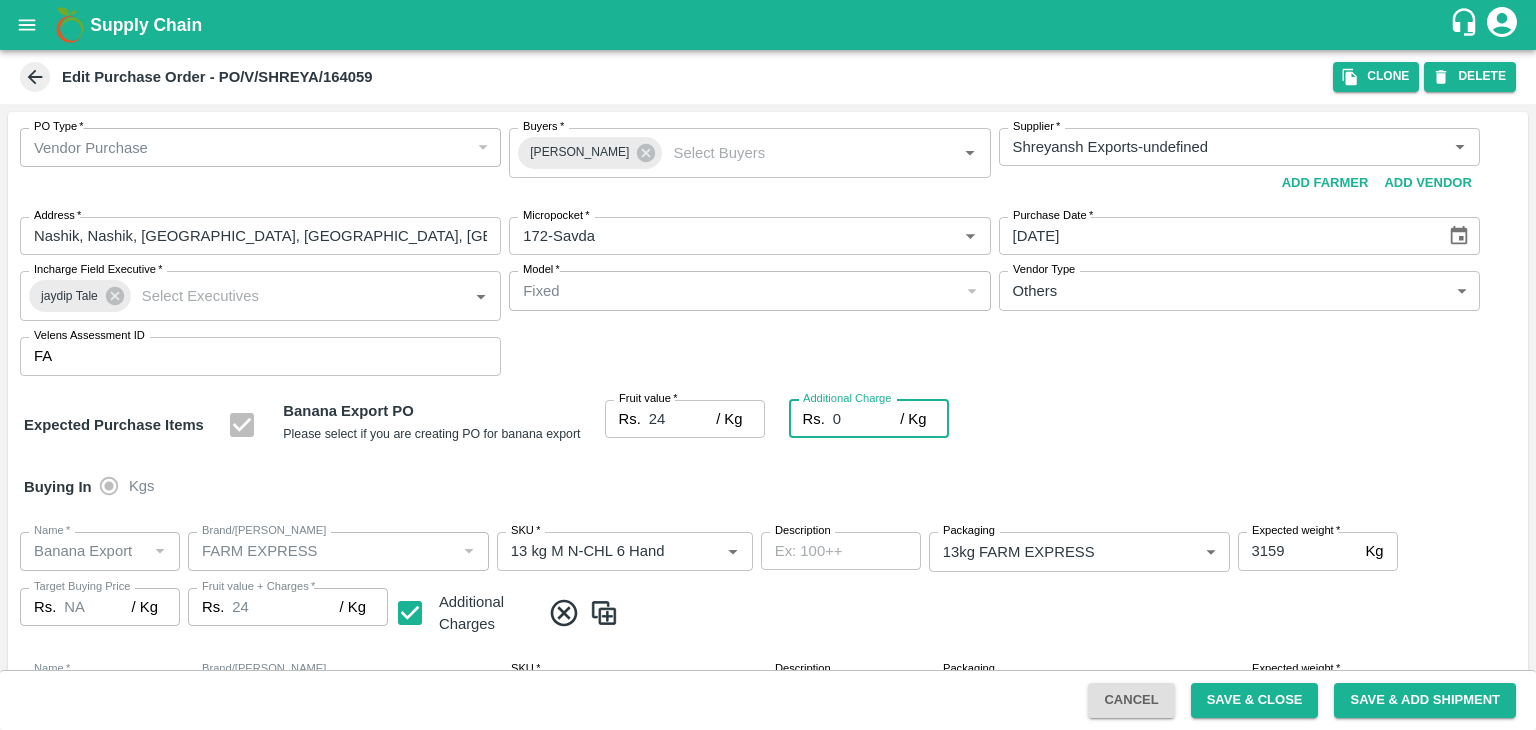 type on "2" 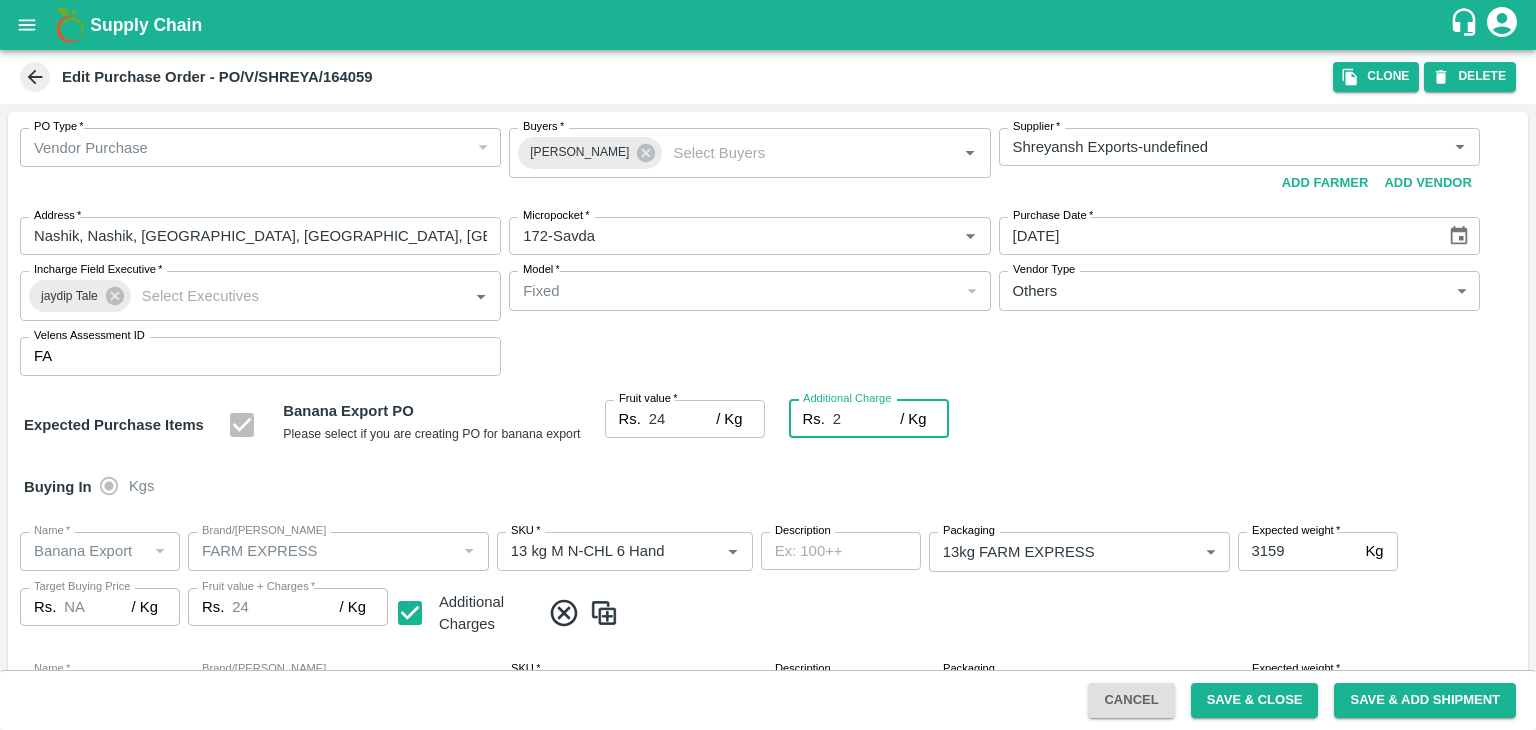 type on "26" 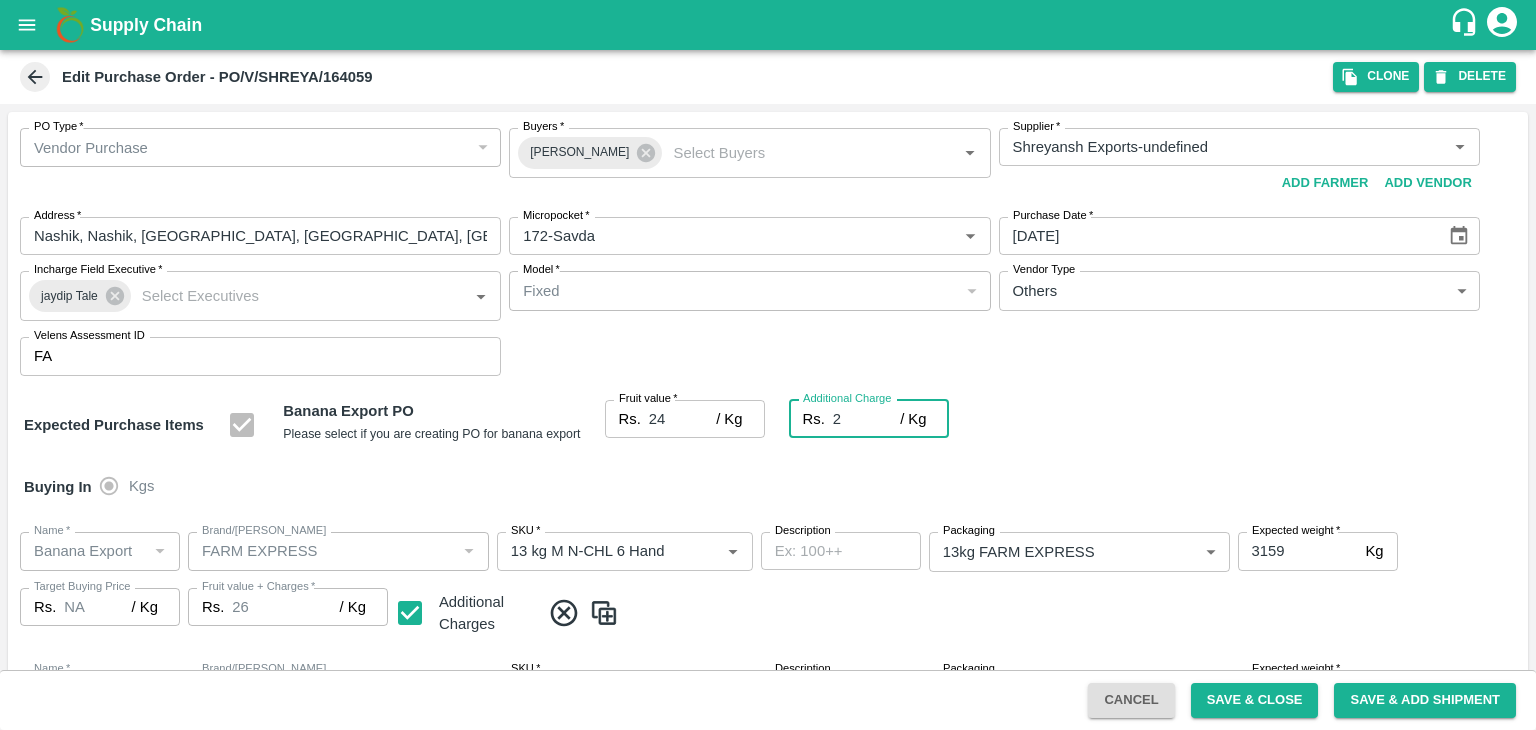type on "2.7" 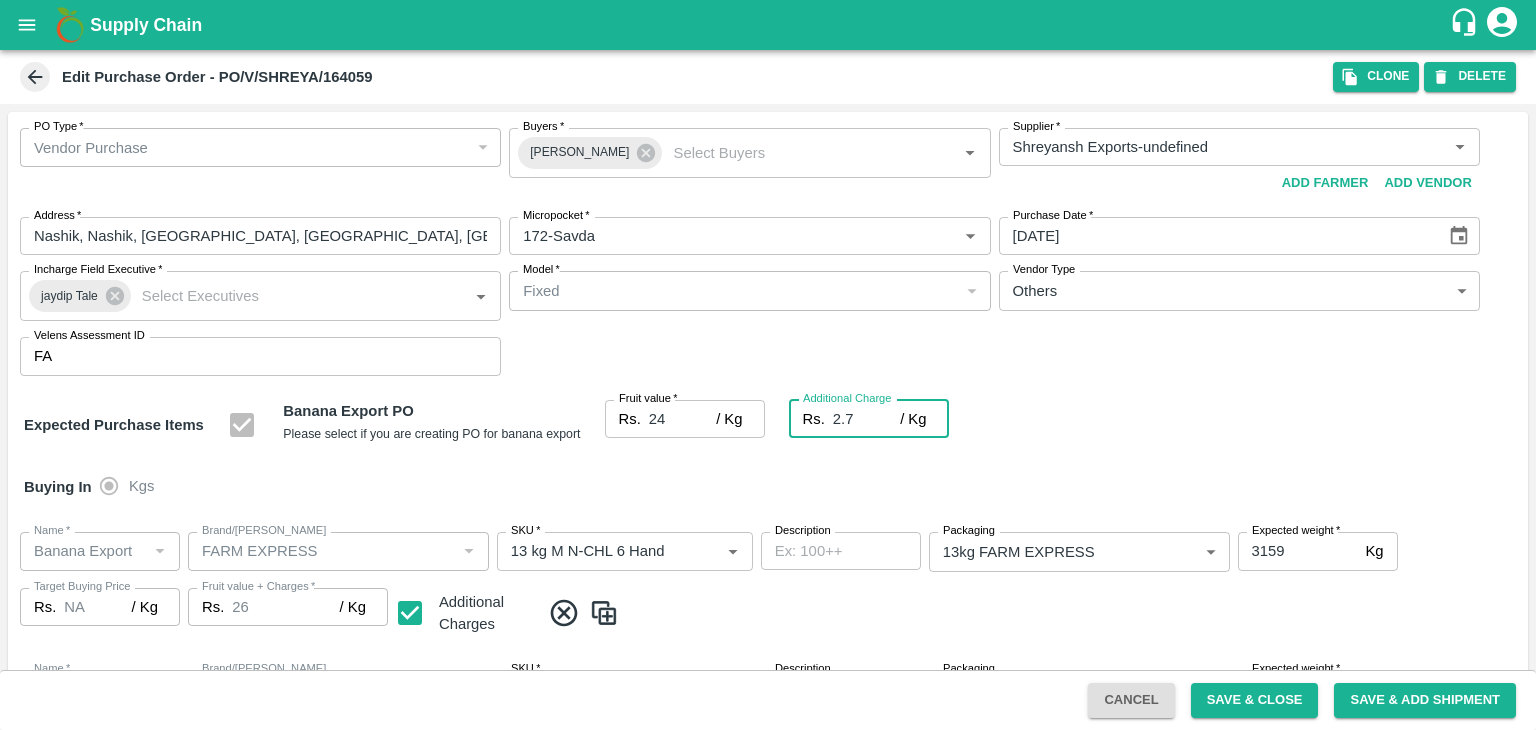 type on "26.7" 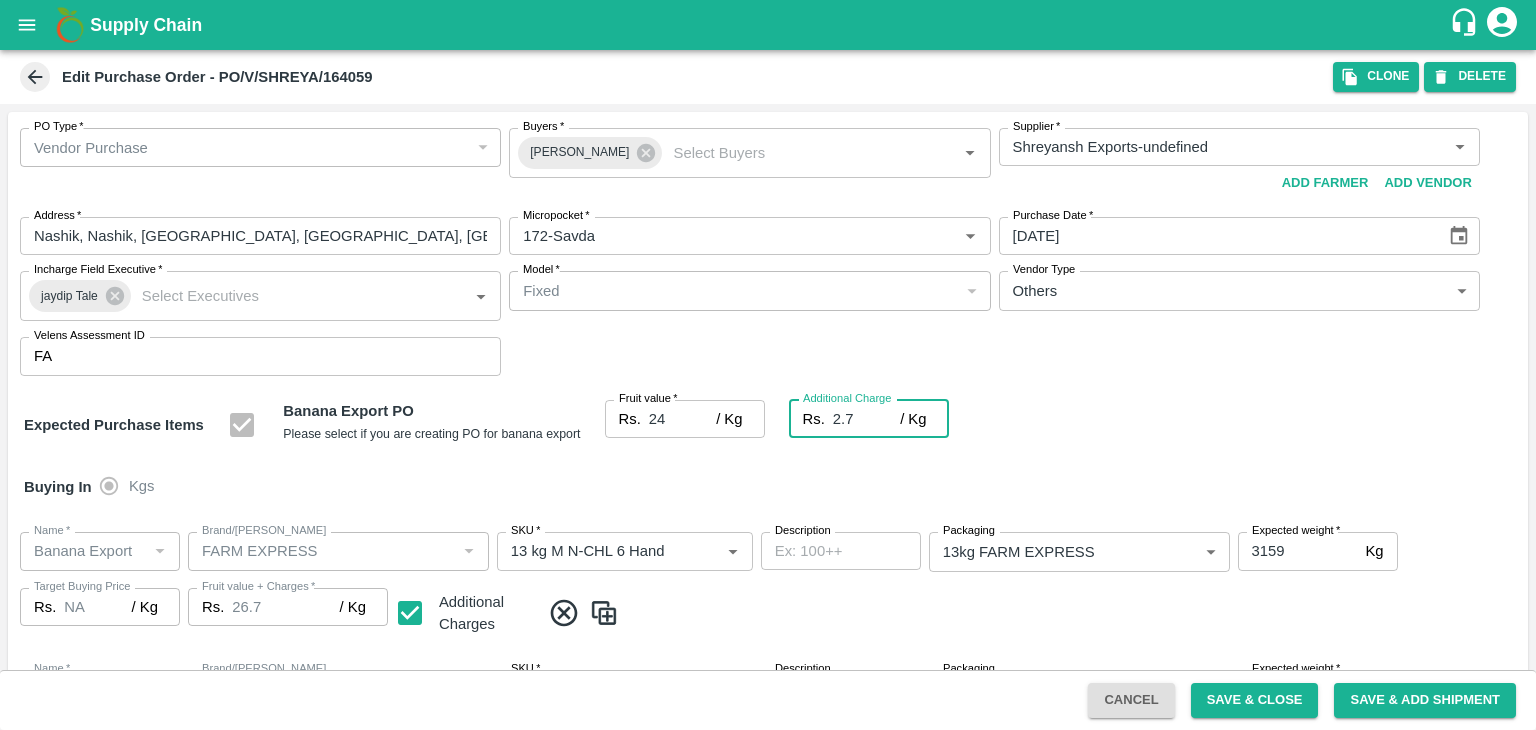 type on "2.75" 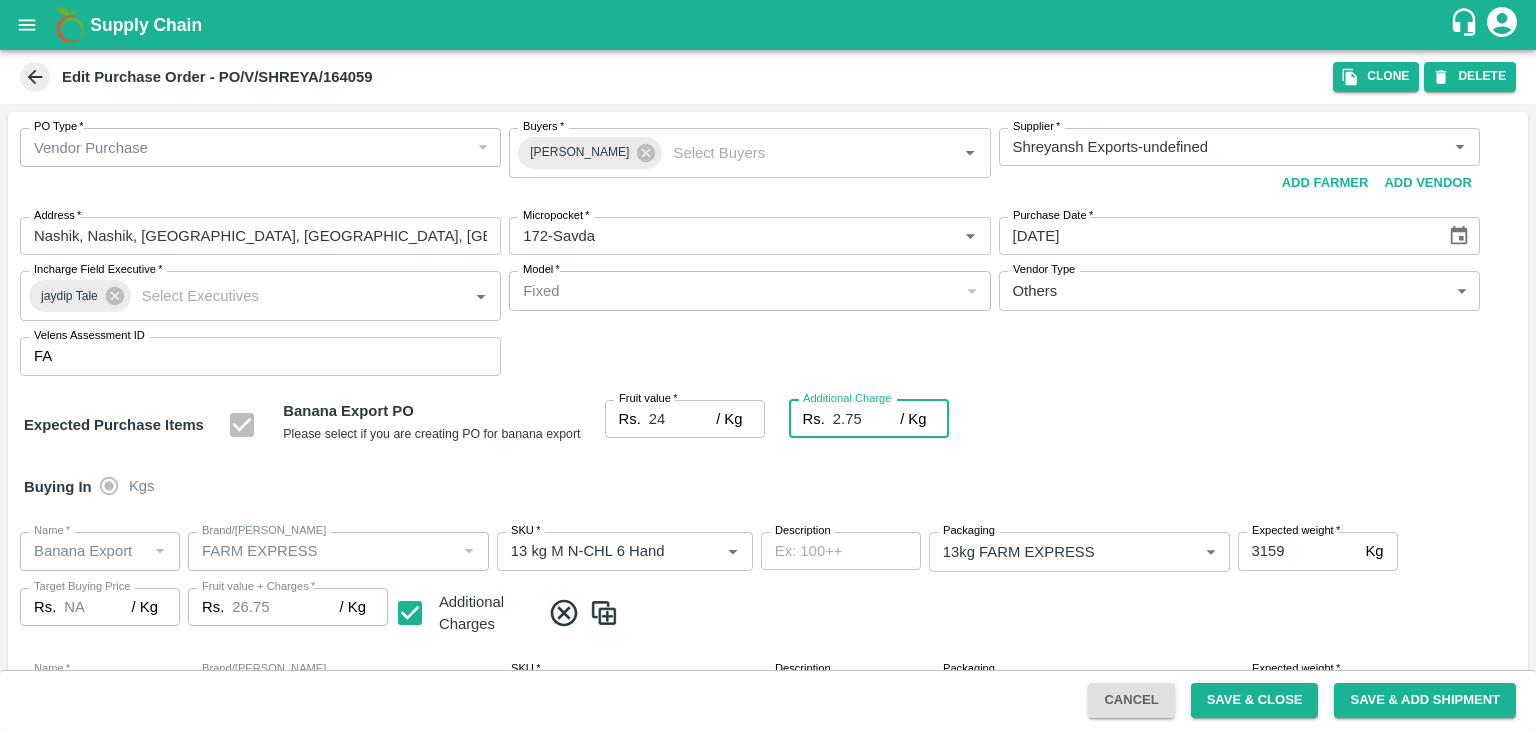 type on "2.75" 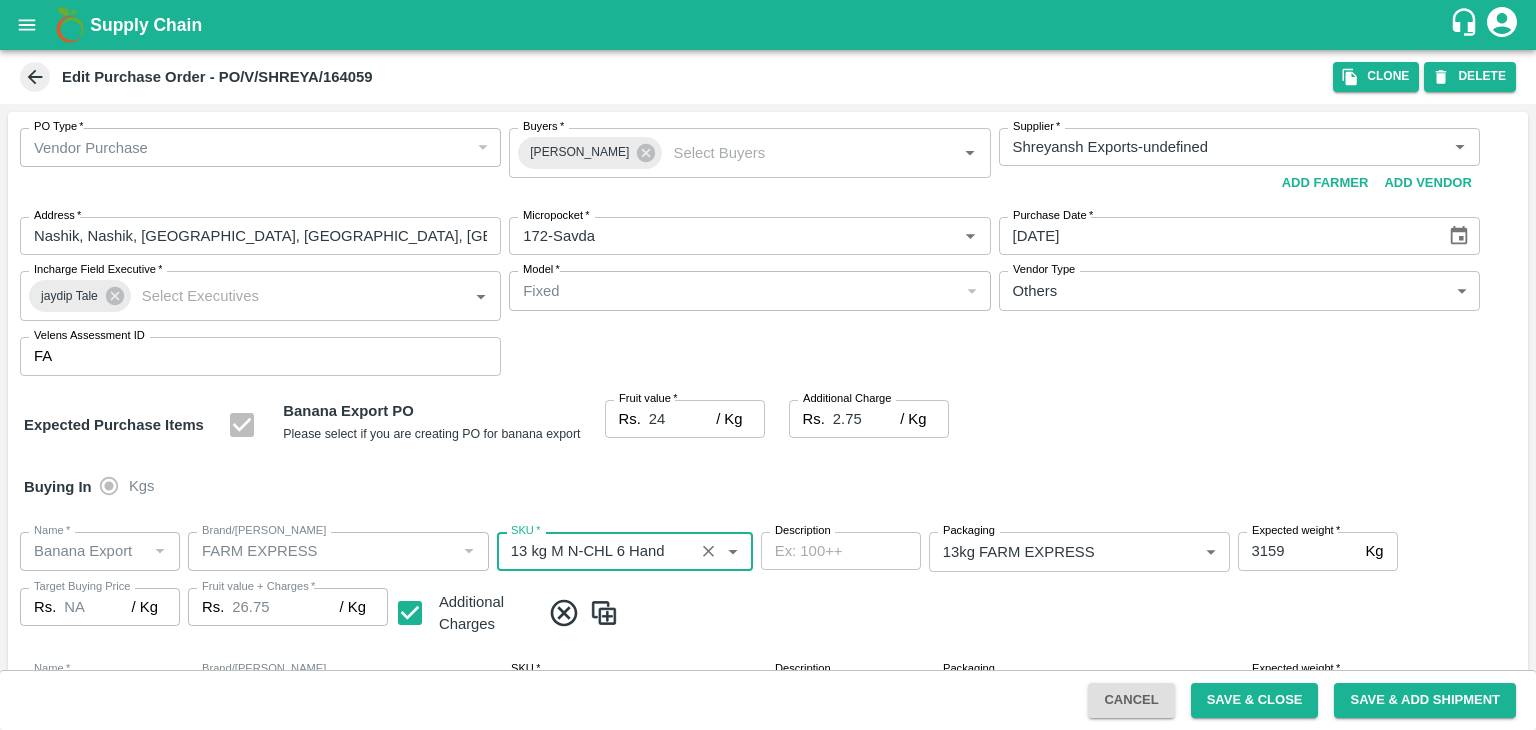 click on "Buying In Kgs" at bounding box center [768, 487] 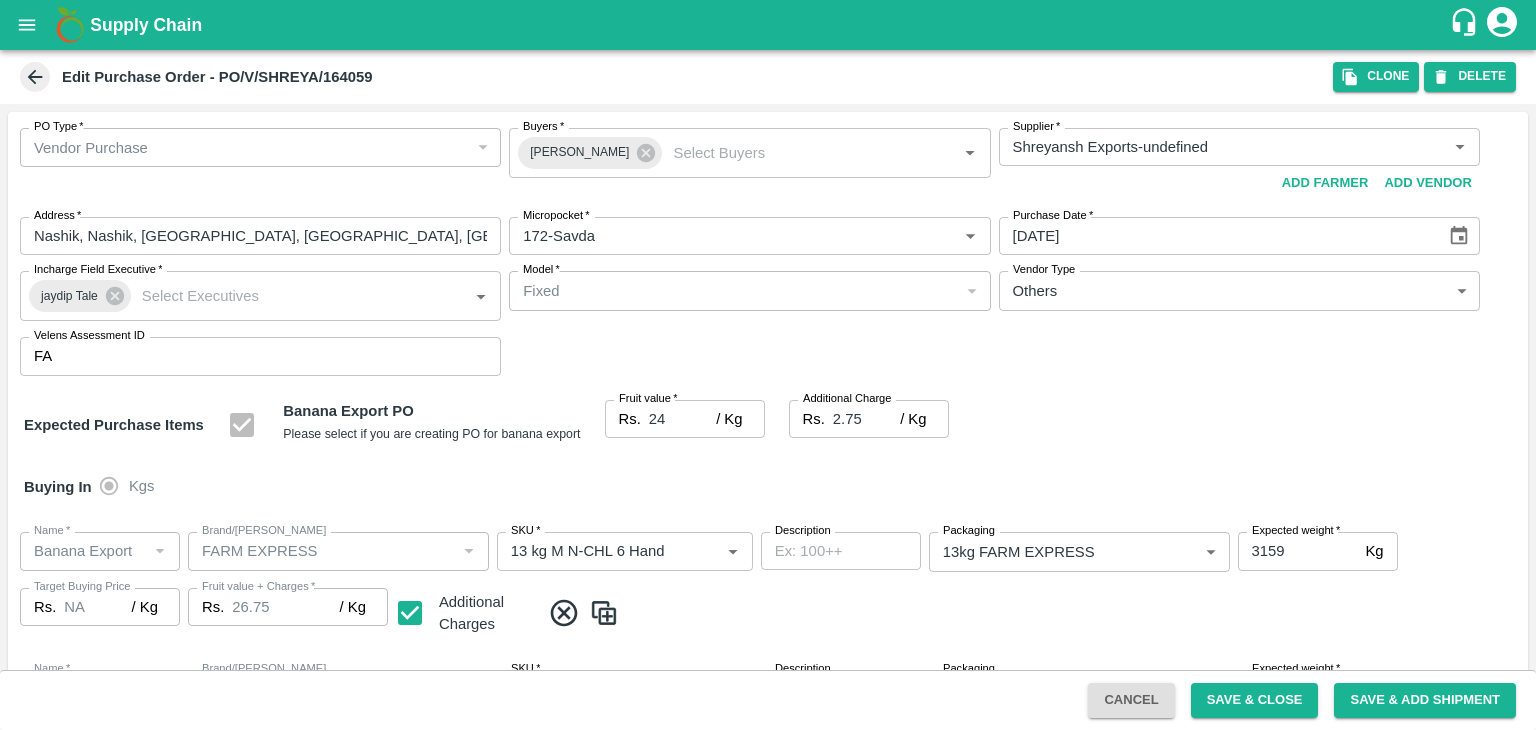 scroll, scrollTop: 923, scrollLeft: 0, axis: vertical 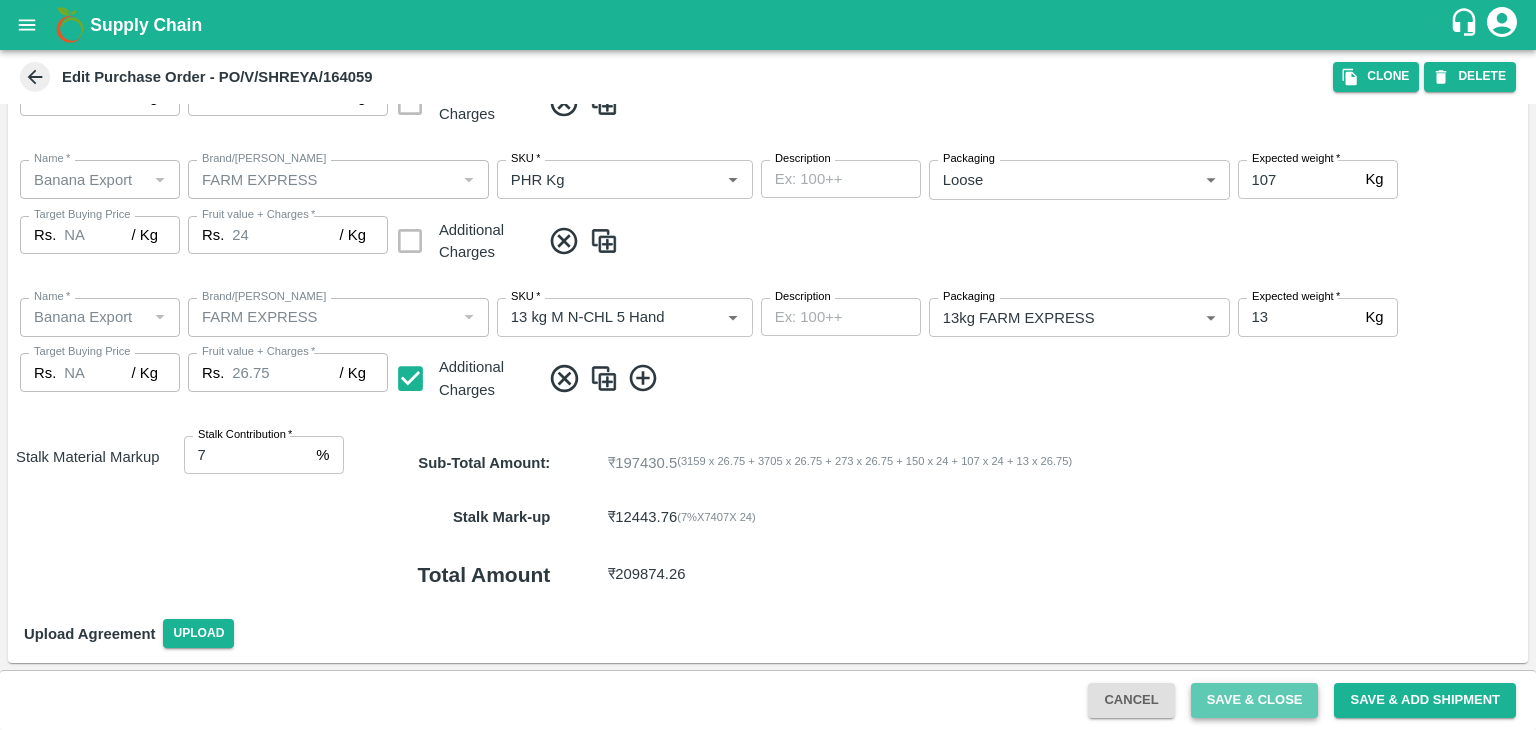 click on "Save & Close" at bounding box center (1255, 700) 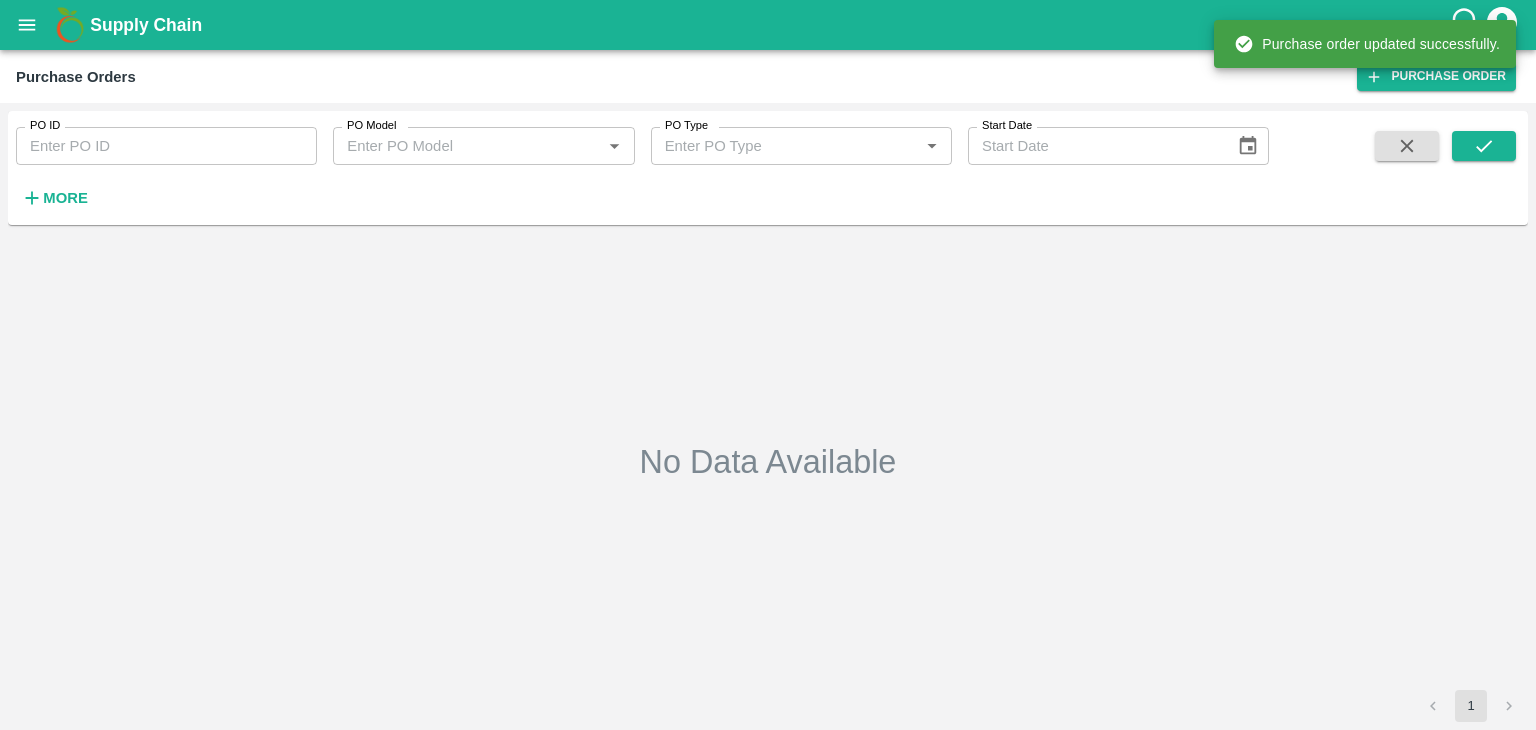 type on "164059" 